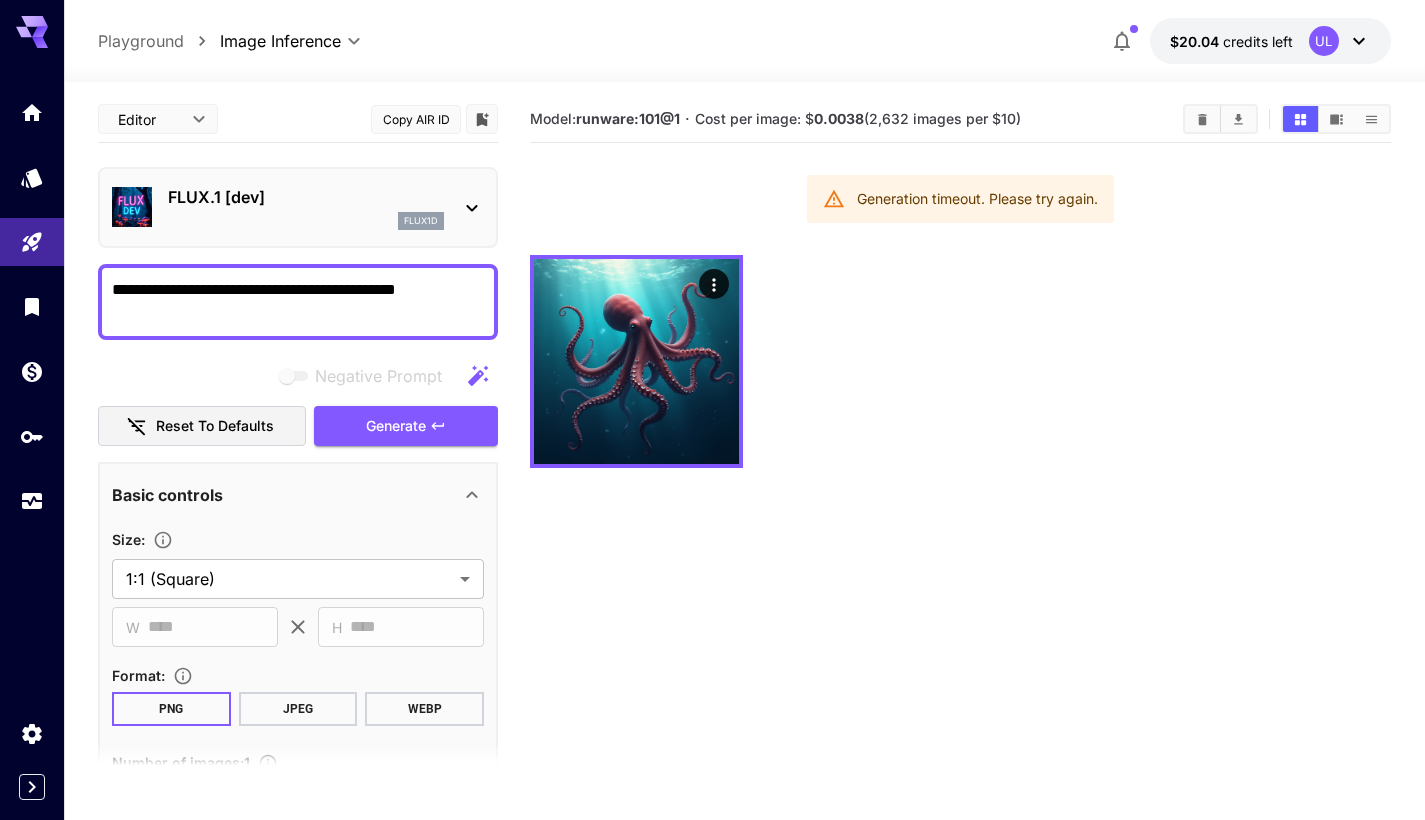 scroll, scrollTop: 2, scrollLeft: 0, axis: vertical 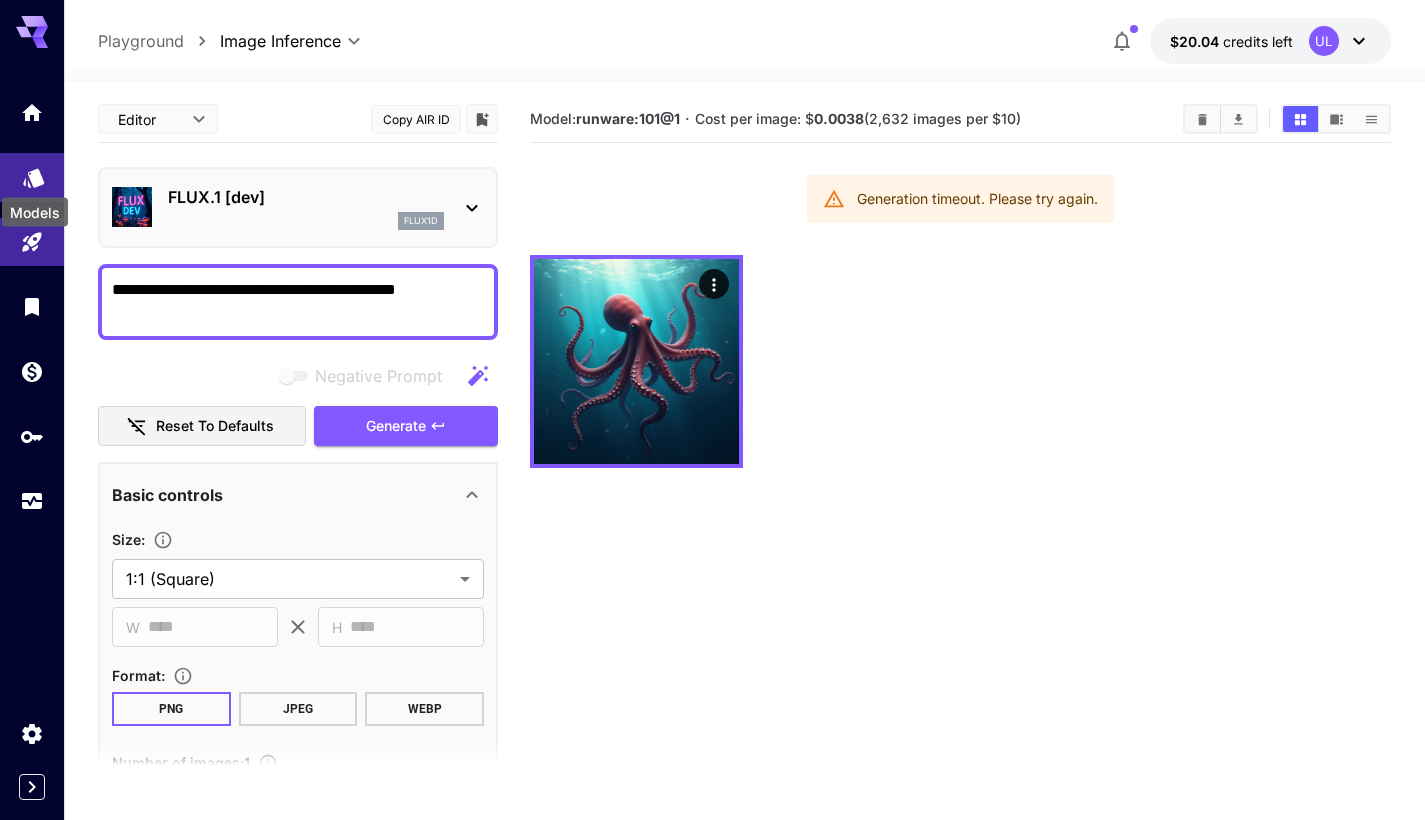 click 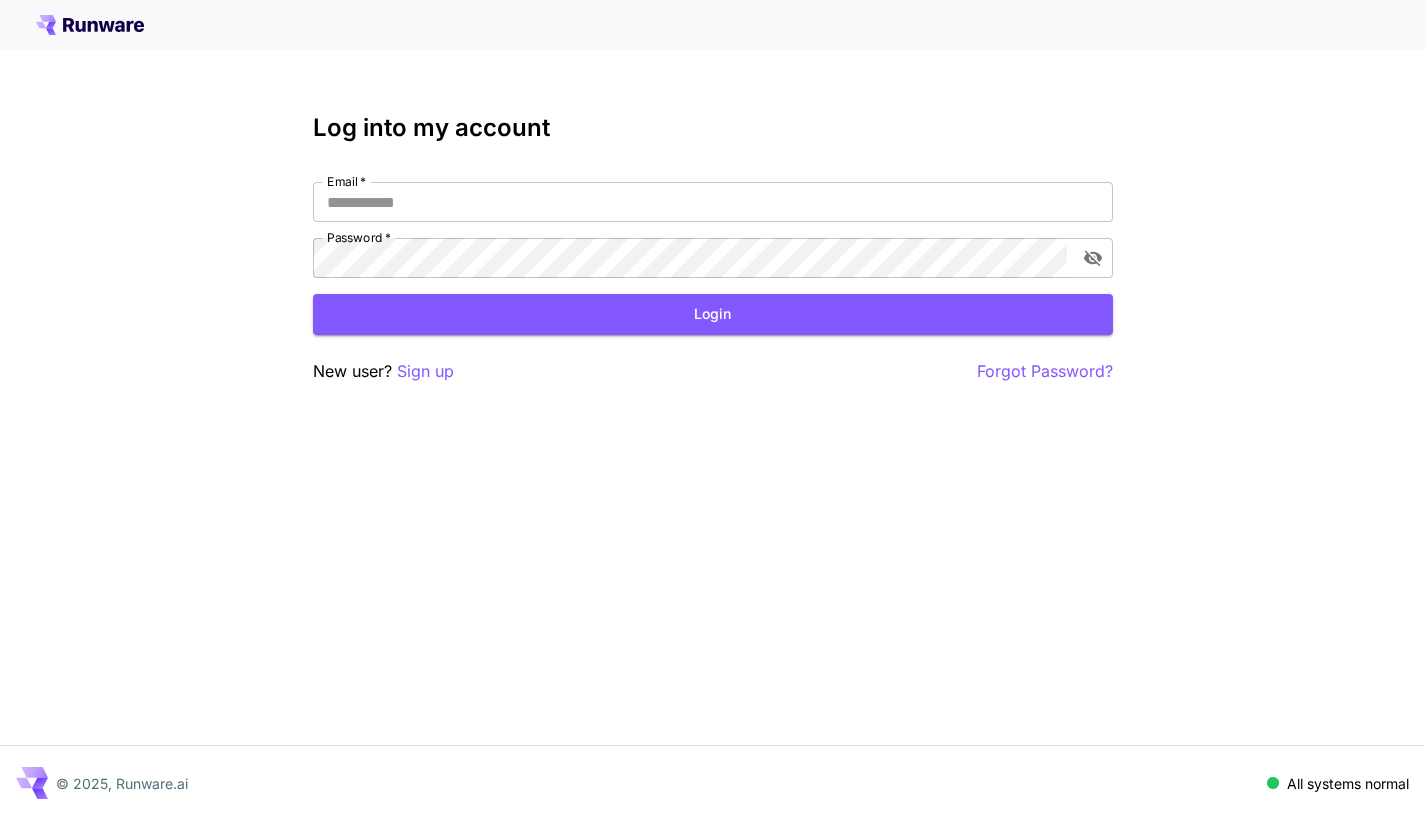 scroll, scrollTop: 0, scrollLeft: 0, axis: both 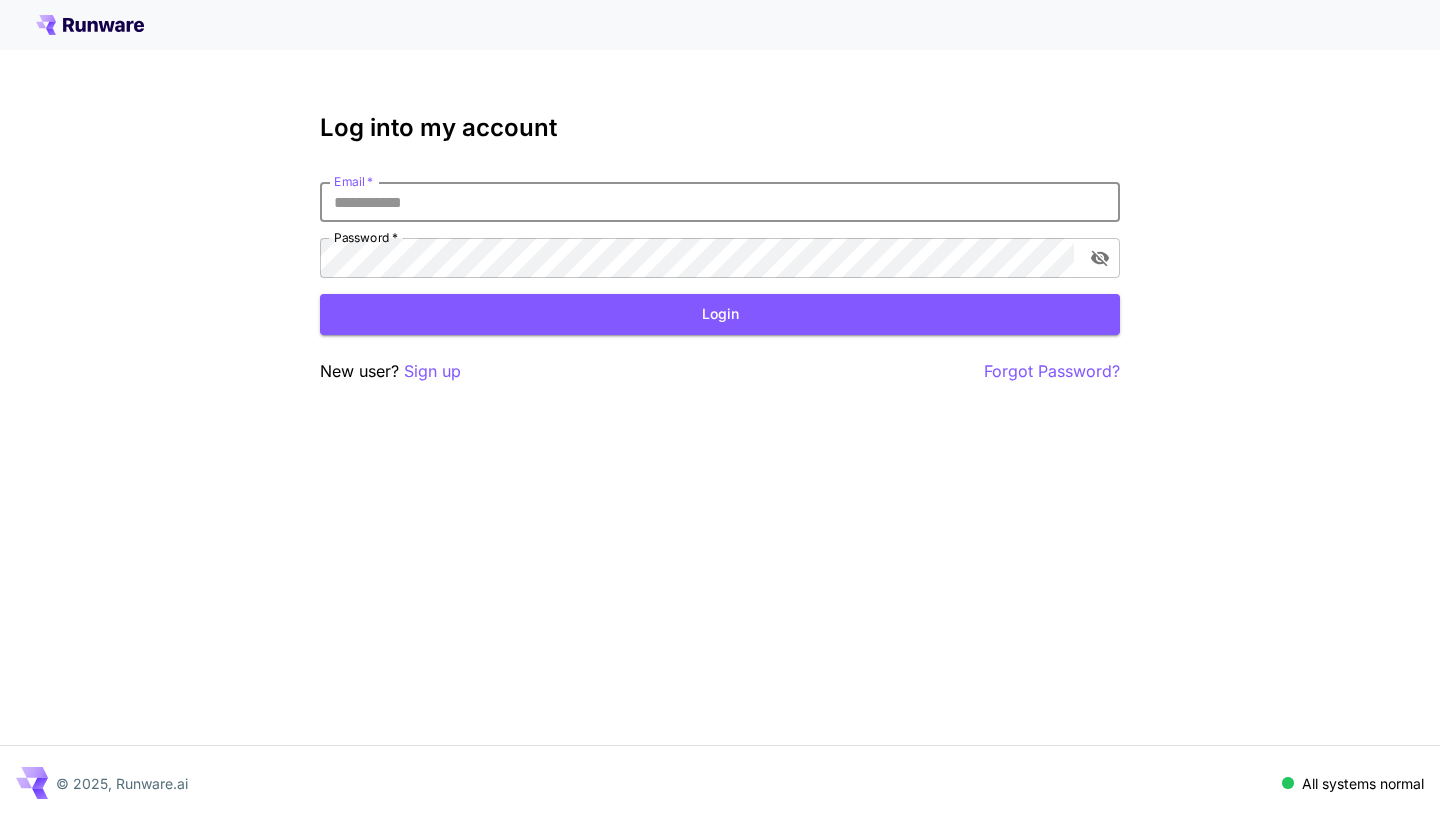 type on "**********" 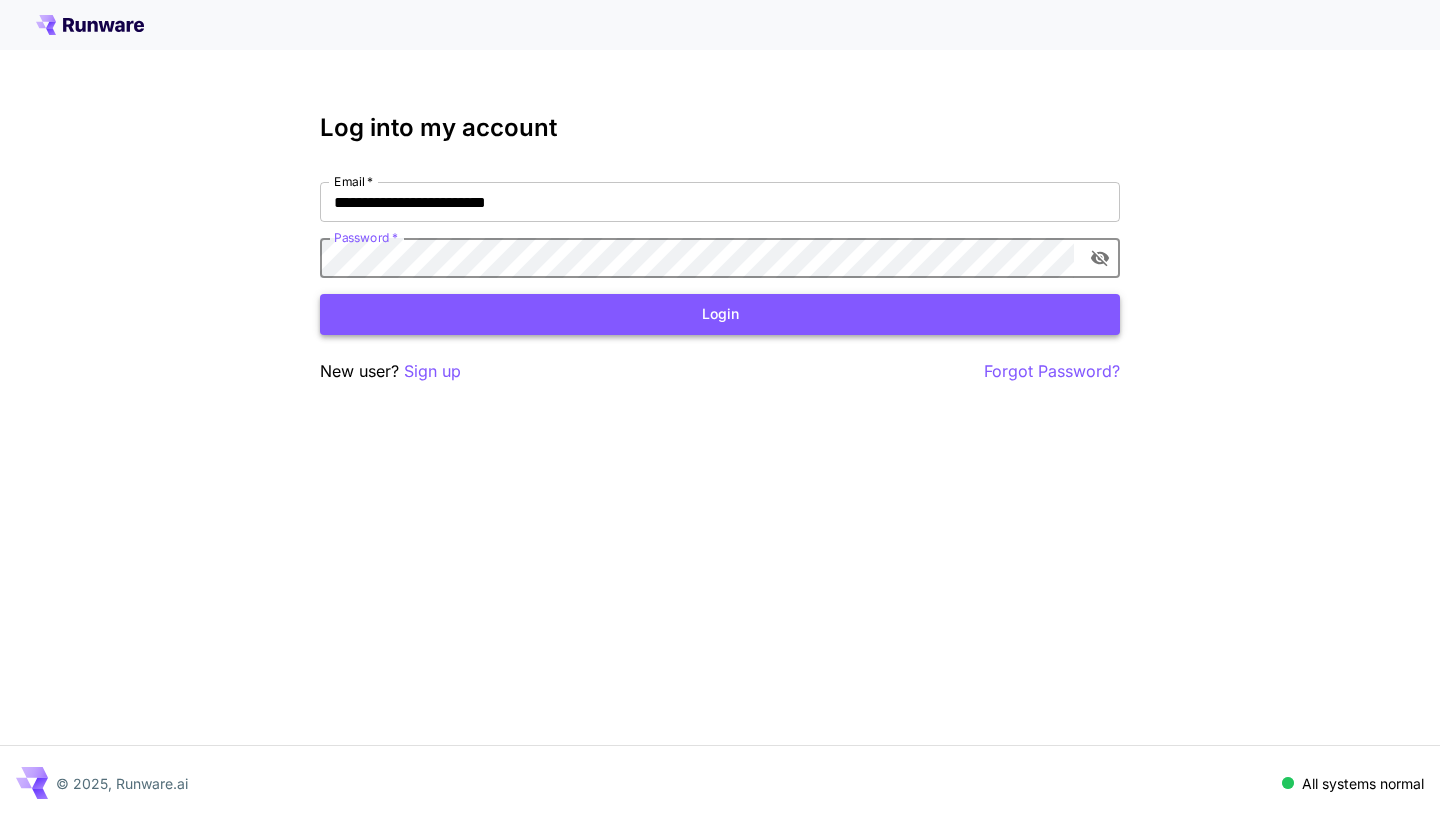 click on "Login" at bounding box center [720, 314] 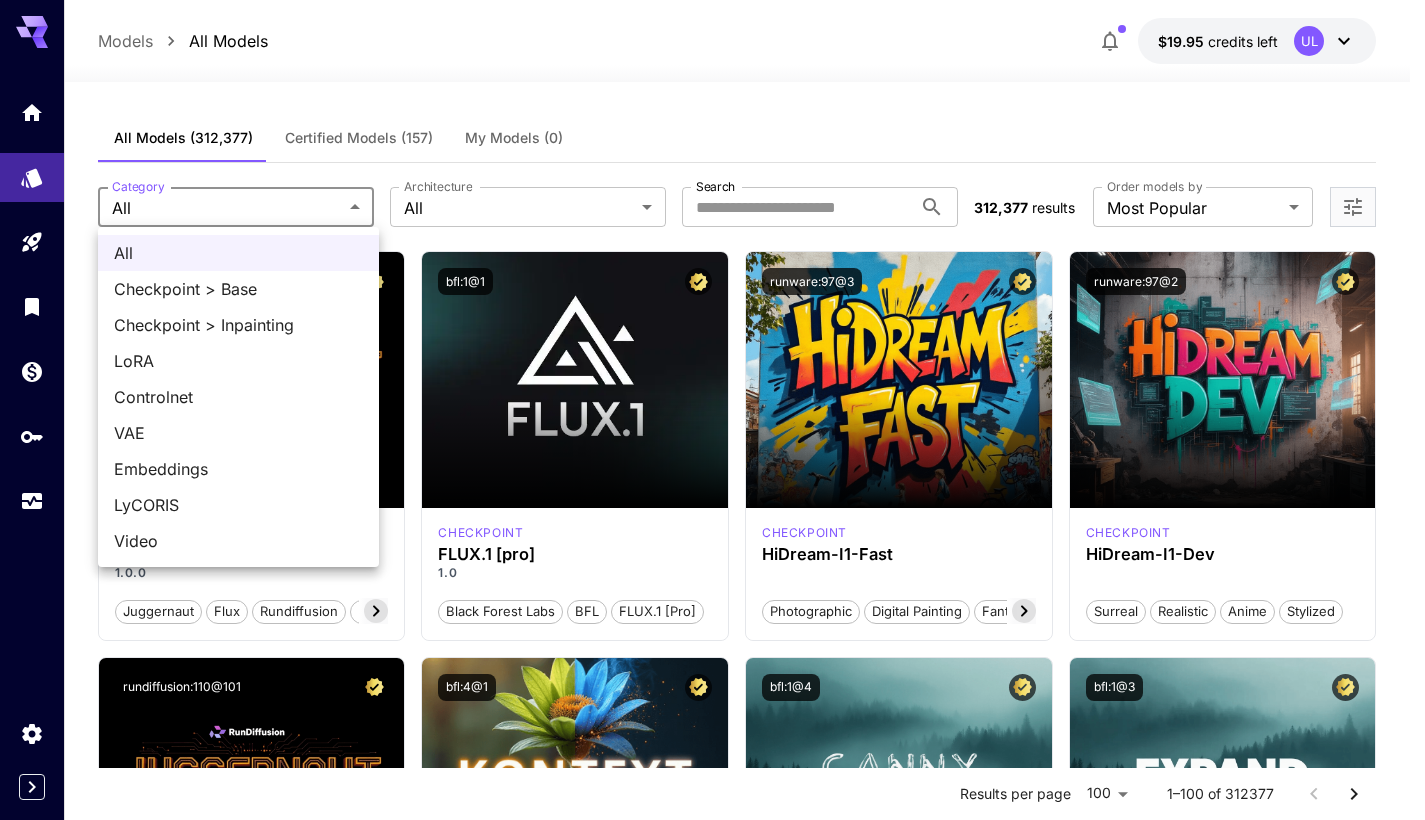 click on "**********" at bounding box center [712, 9553] 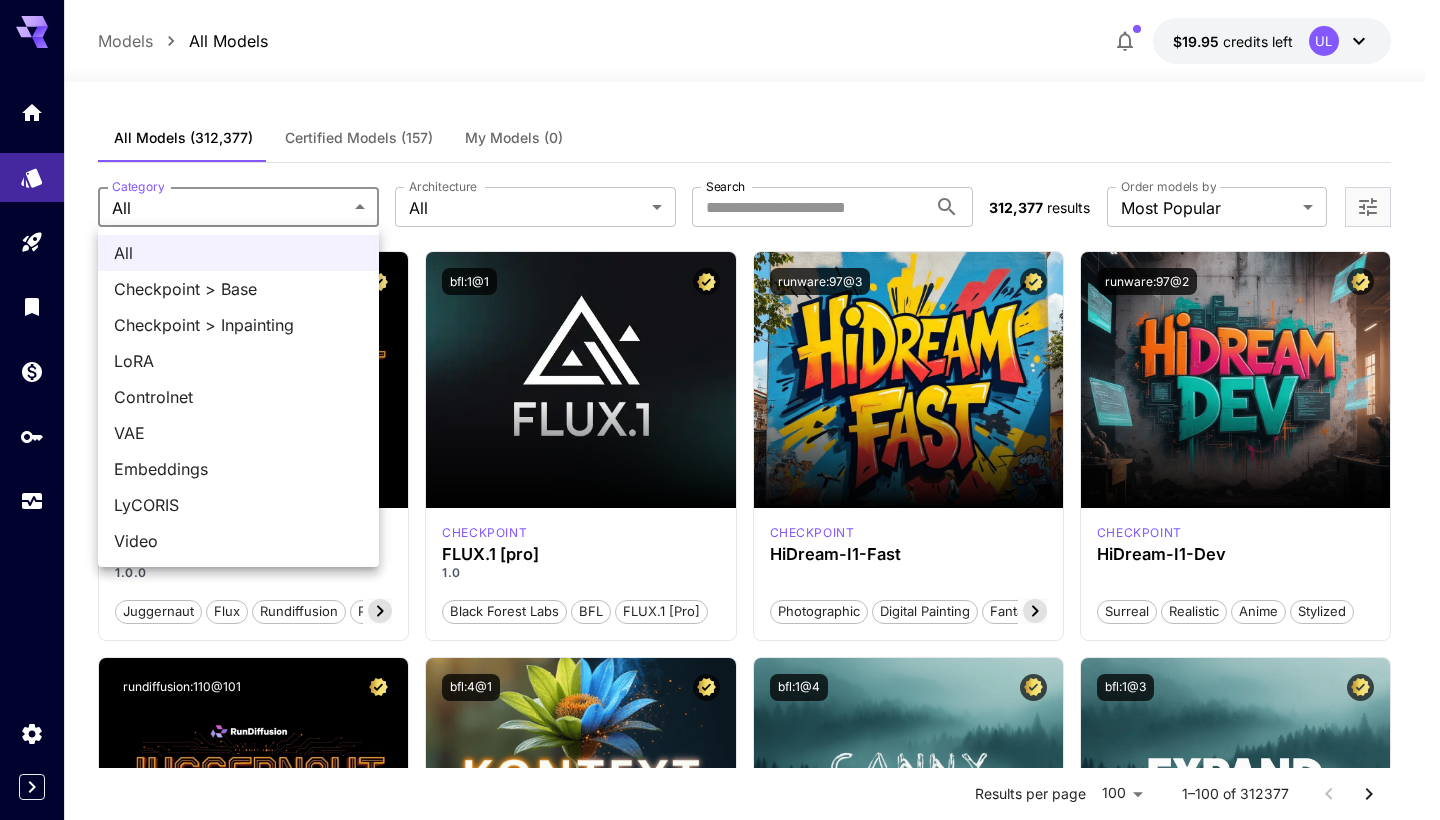 click at bounding box center (720, 410) 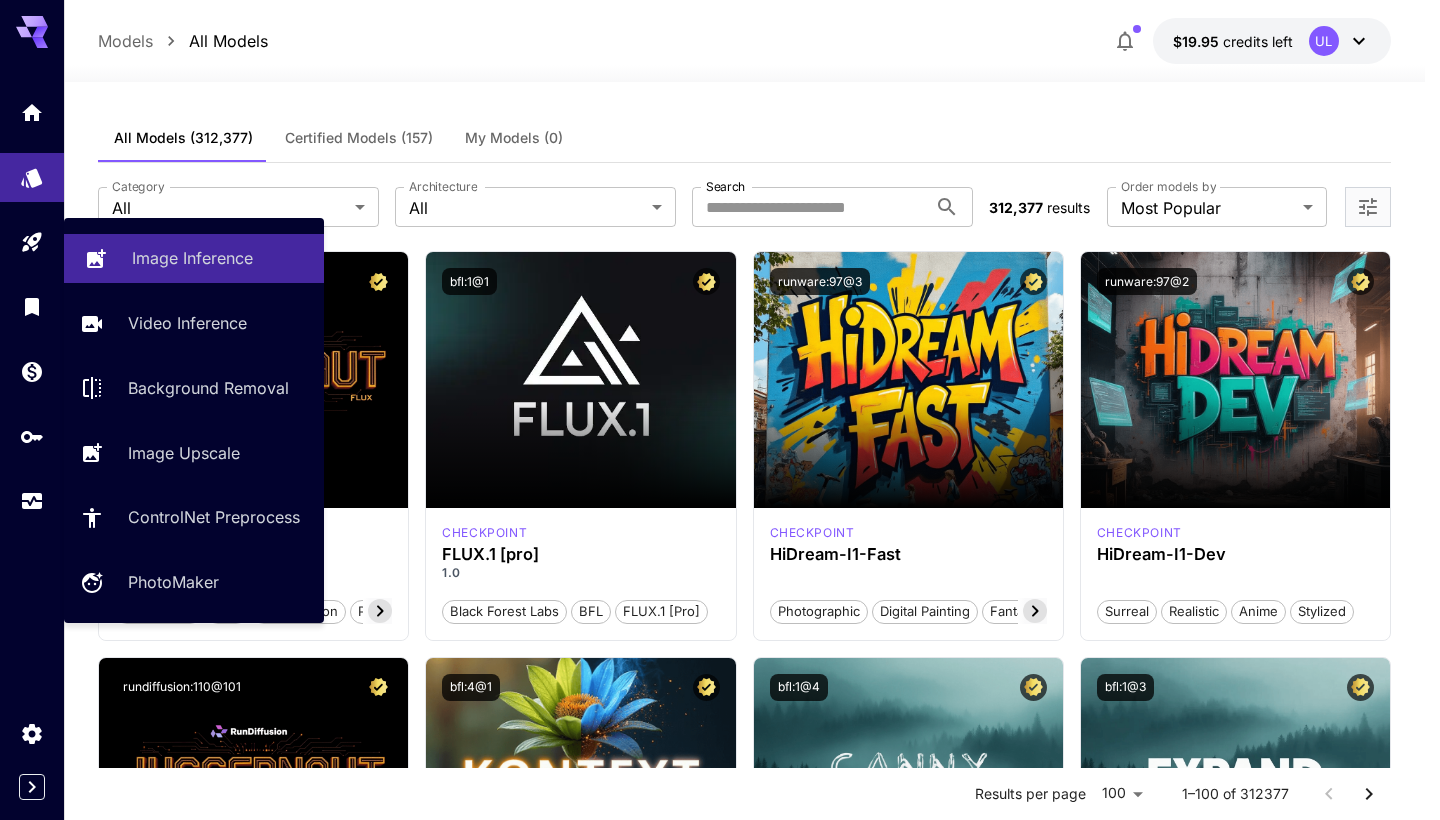 click on "Image Inference" at bounding box center [194, 258] 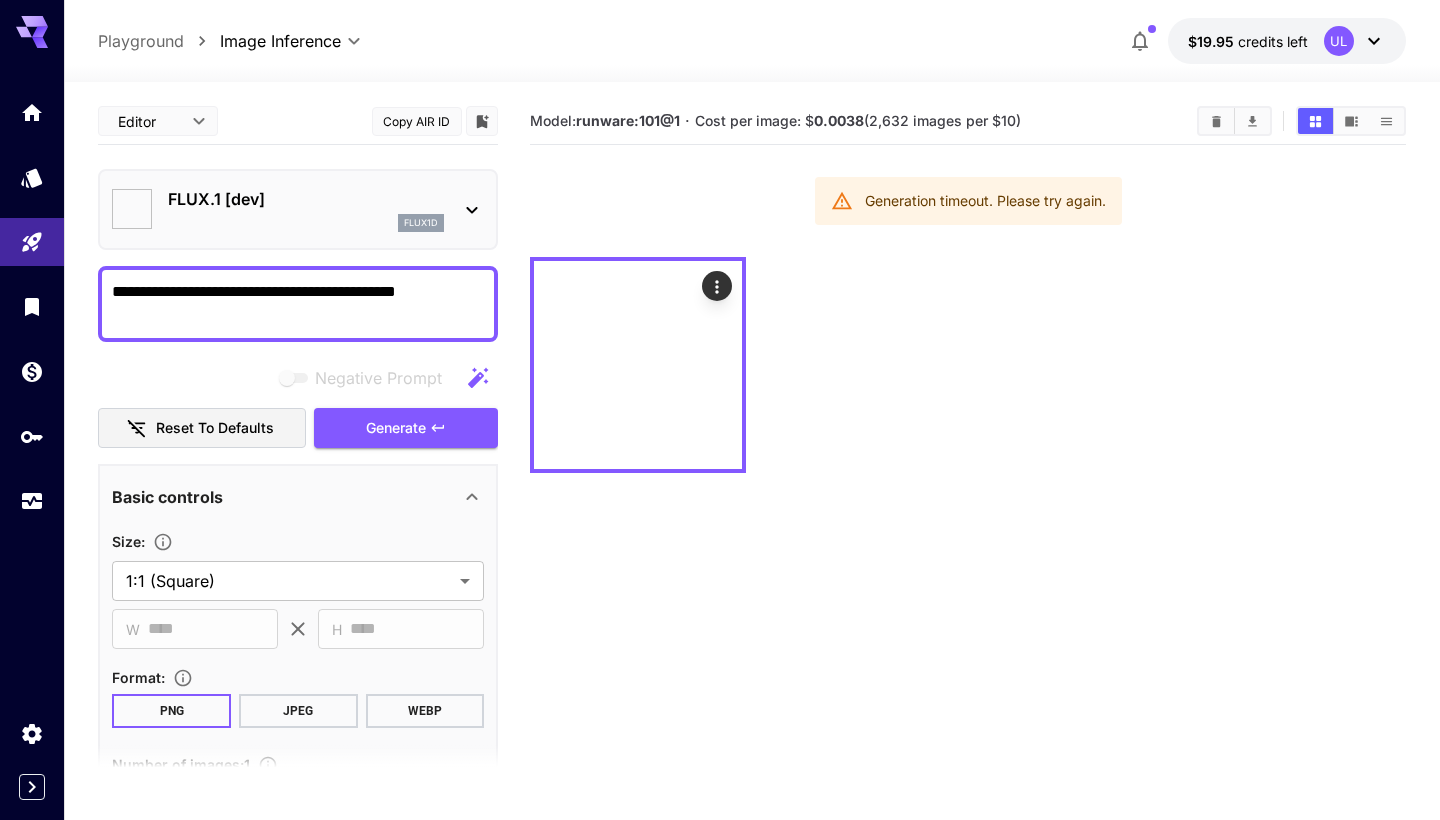 type on "**********" 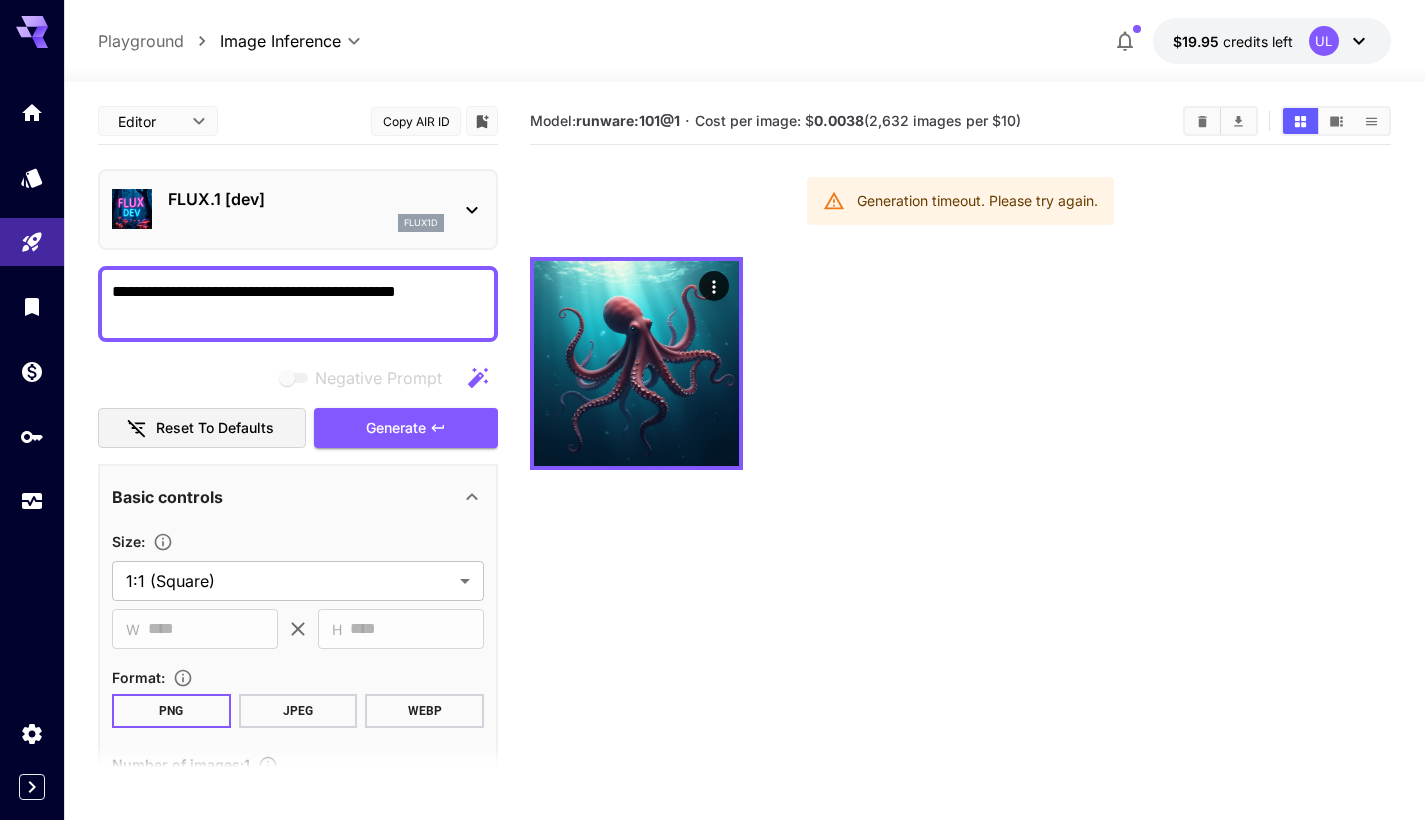 scroll, scrollTop: 130, scrollLeft: 0, axis: vertical 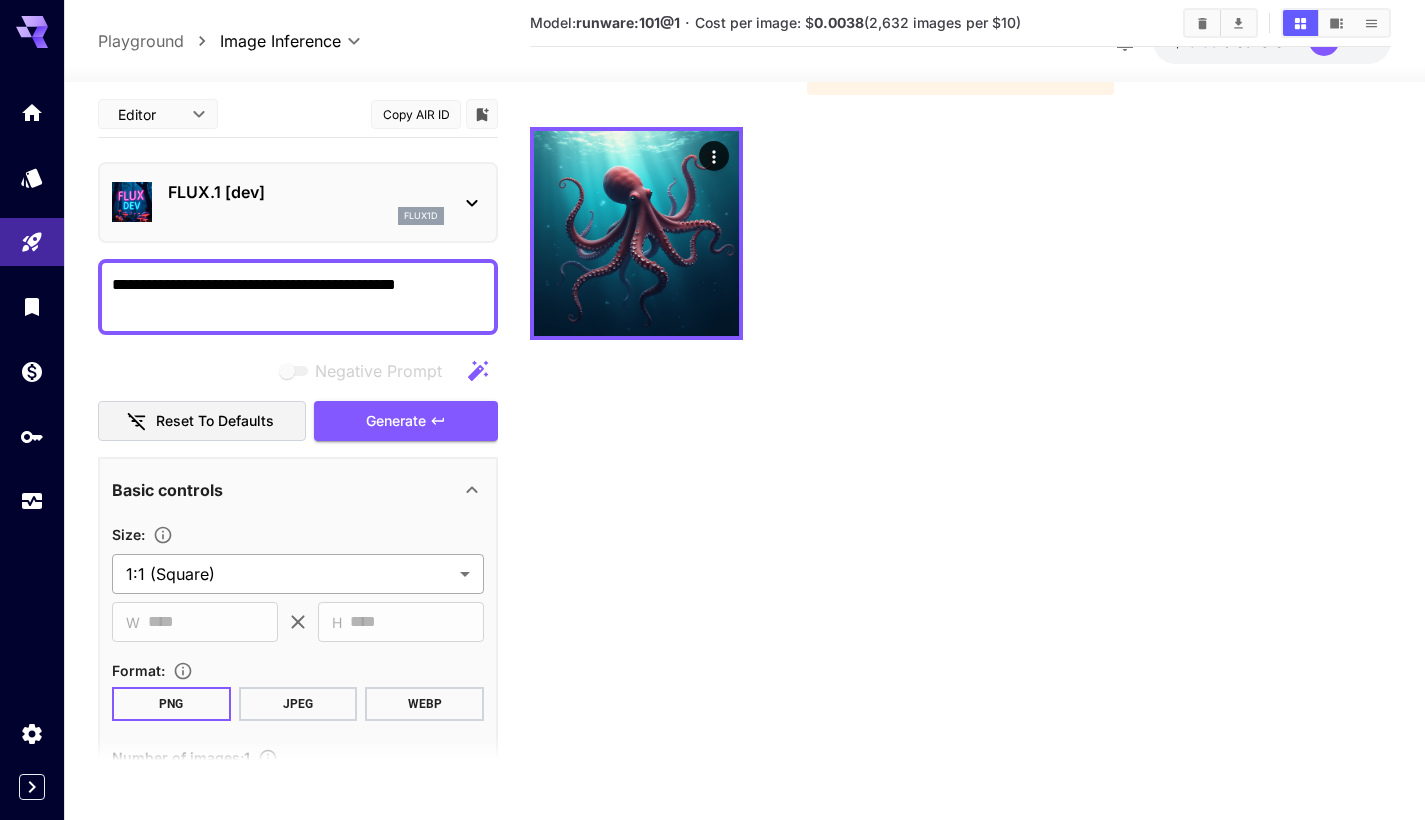 click on "**********" at bounding box center (712, 359) 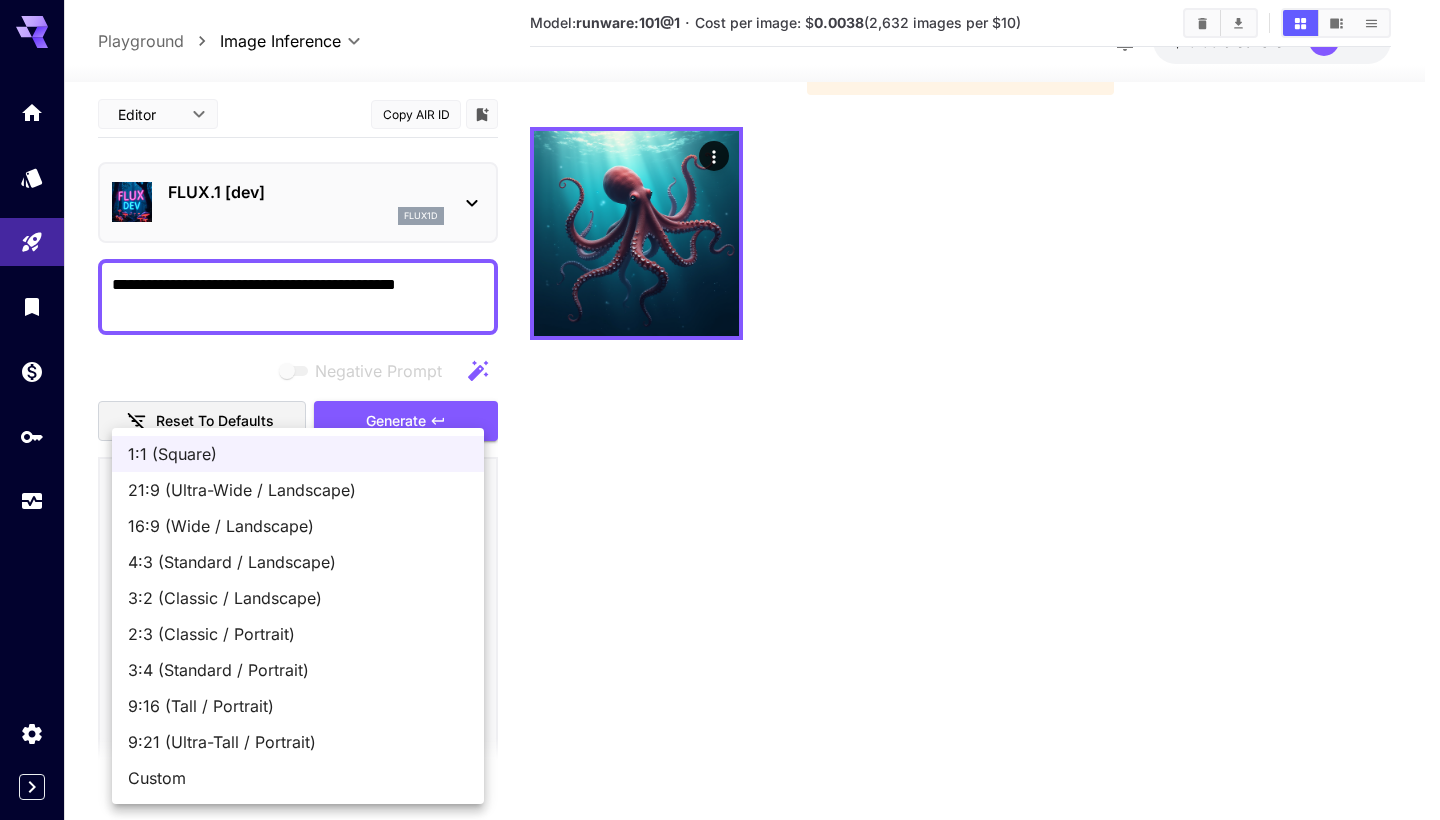 click on "16:9 (Wide / Landscape)" at bounding box center (298, 526) 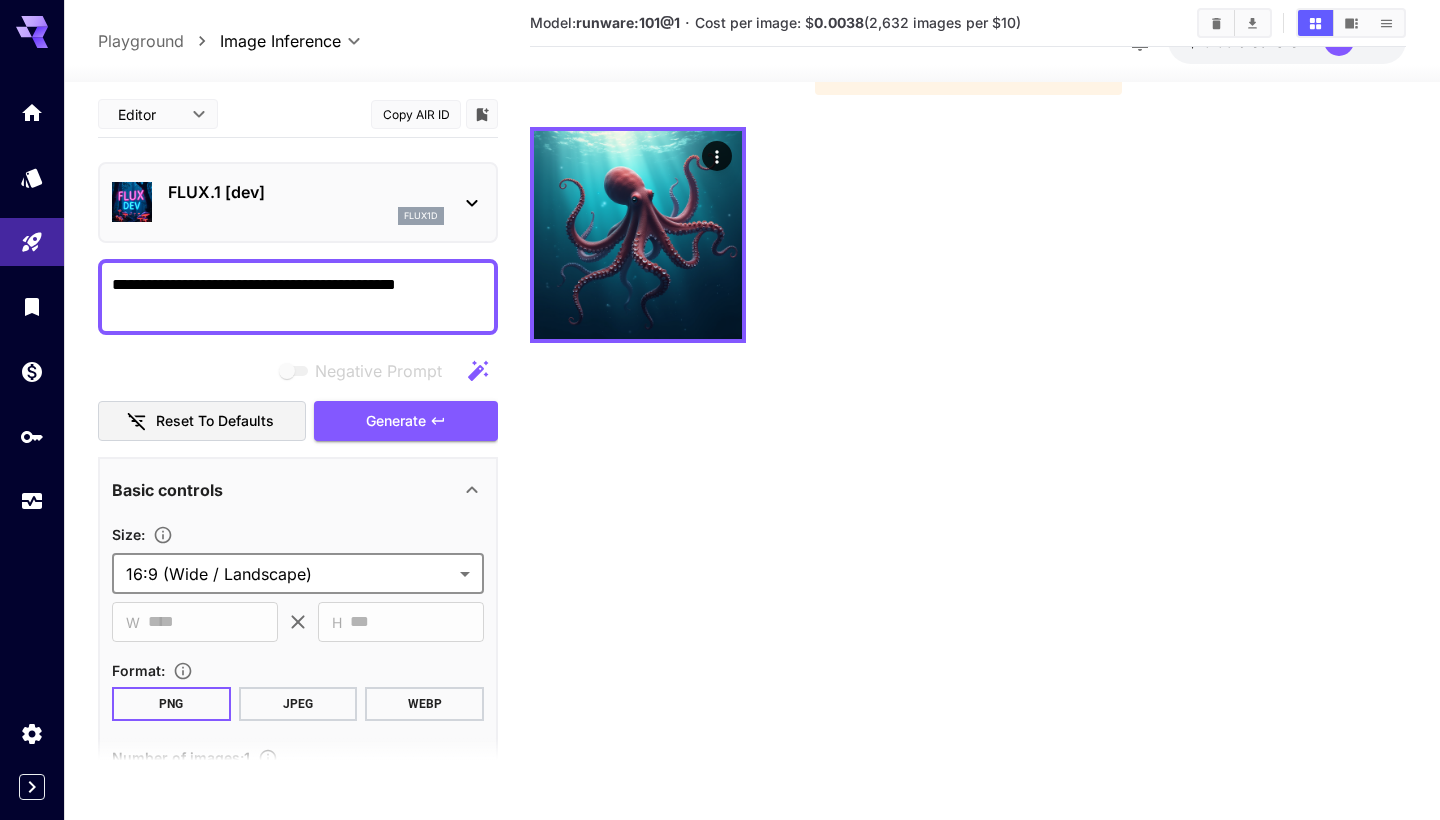 type on "**********" 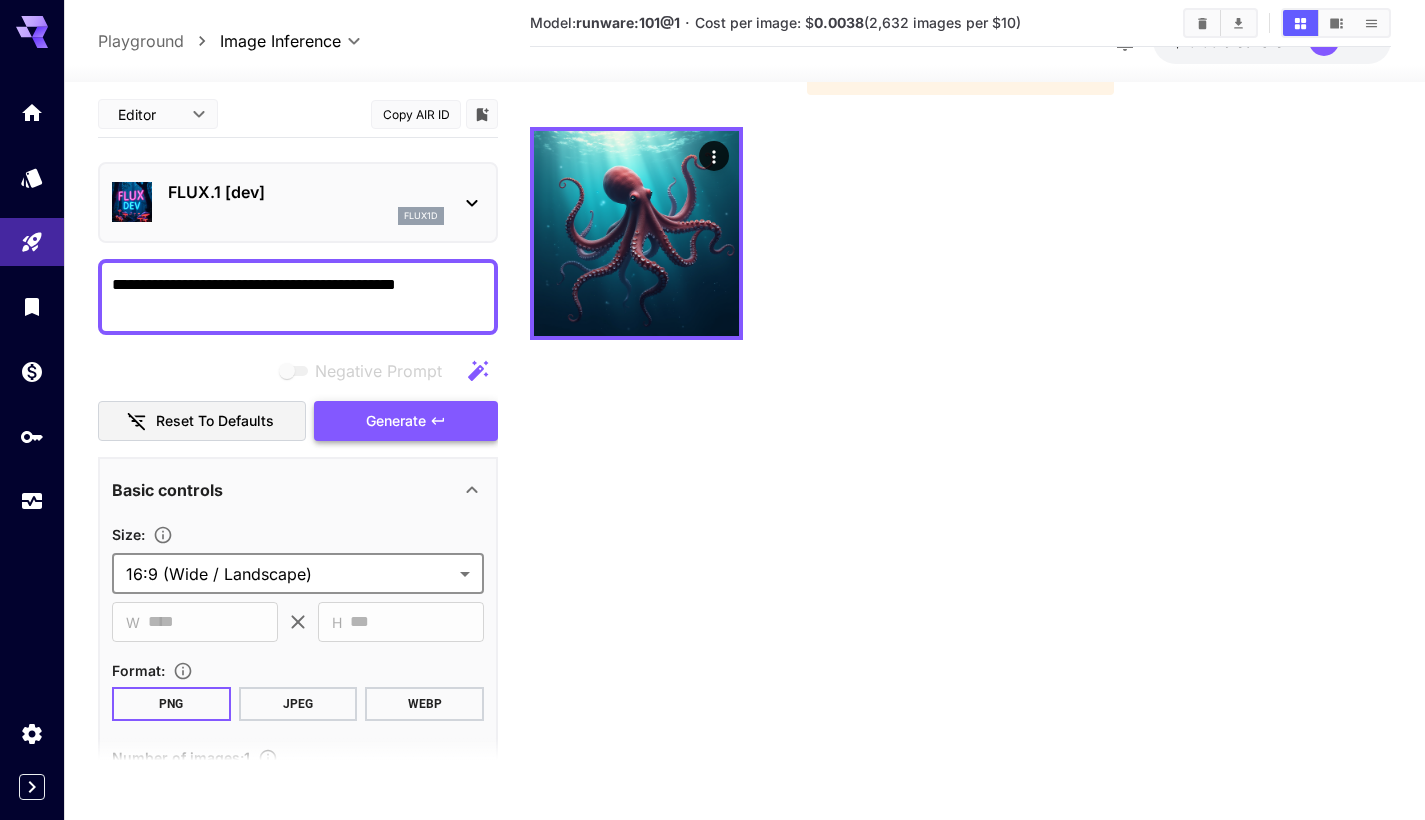 click on "Generate" at bounding box center [396, 421] 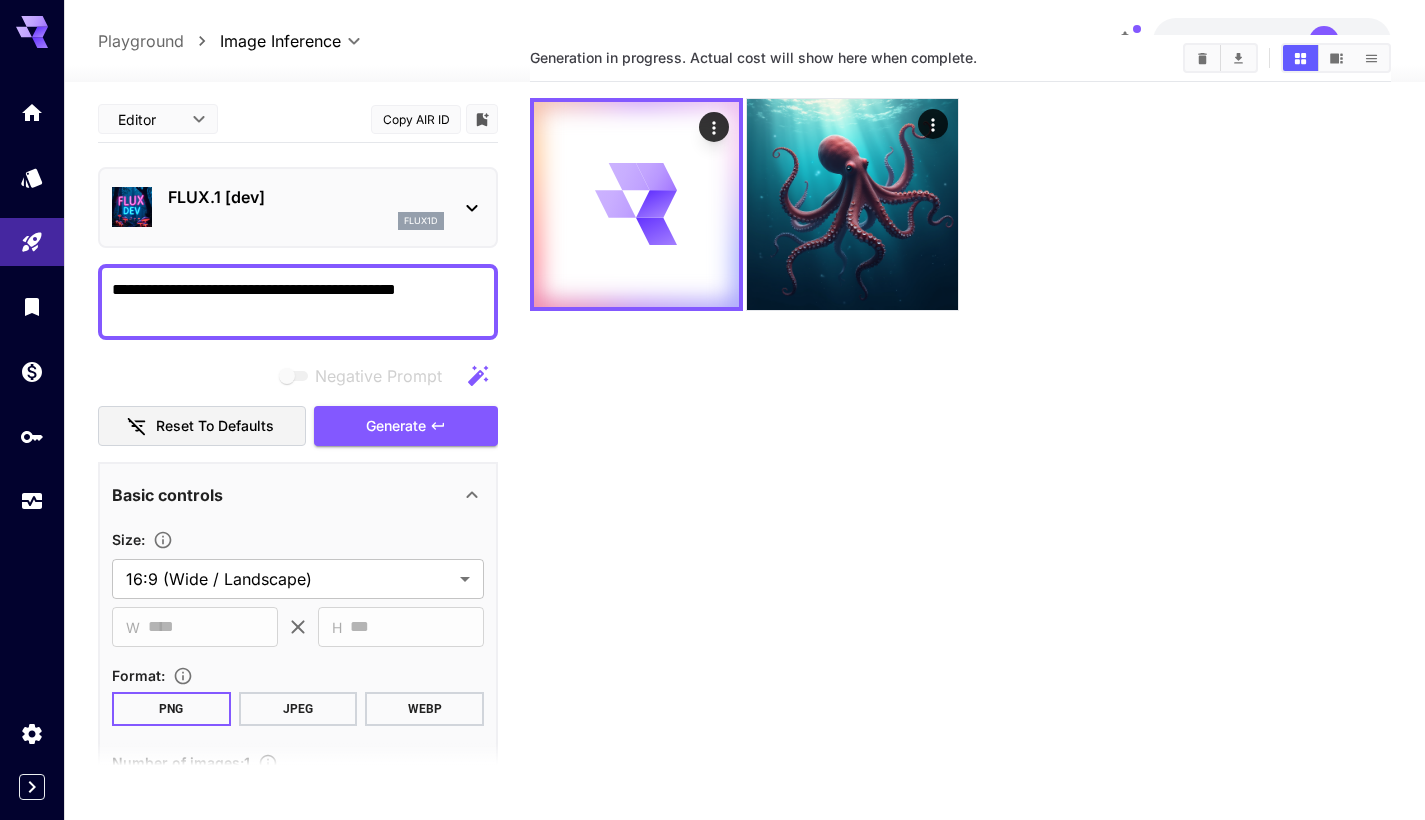 scroll, scrollTop: 94, scrollLeft: 0, axis: vertical 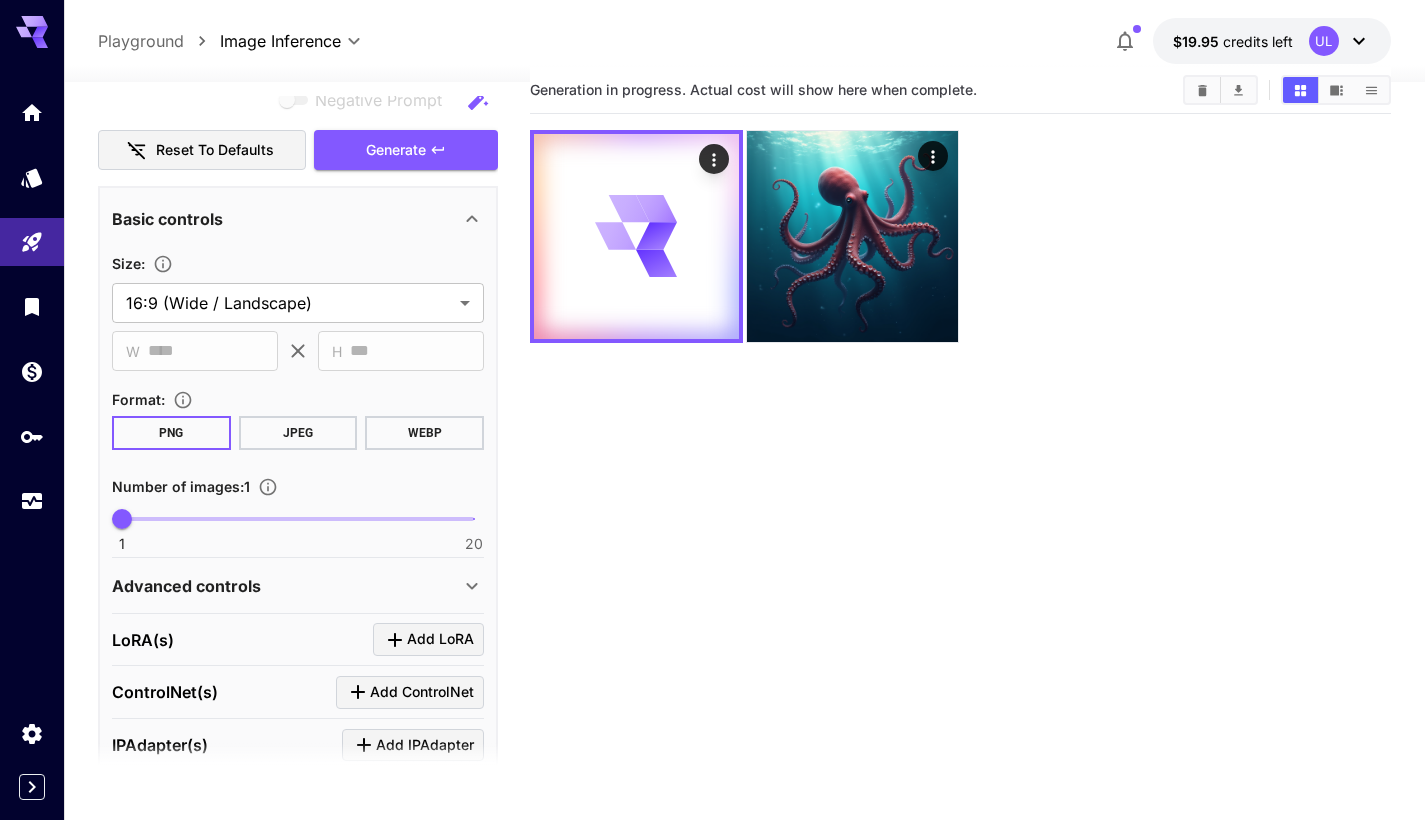 click on "WEBP" at bounding box center [424, 433] 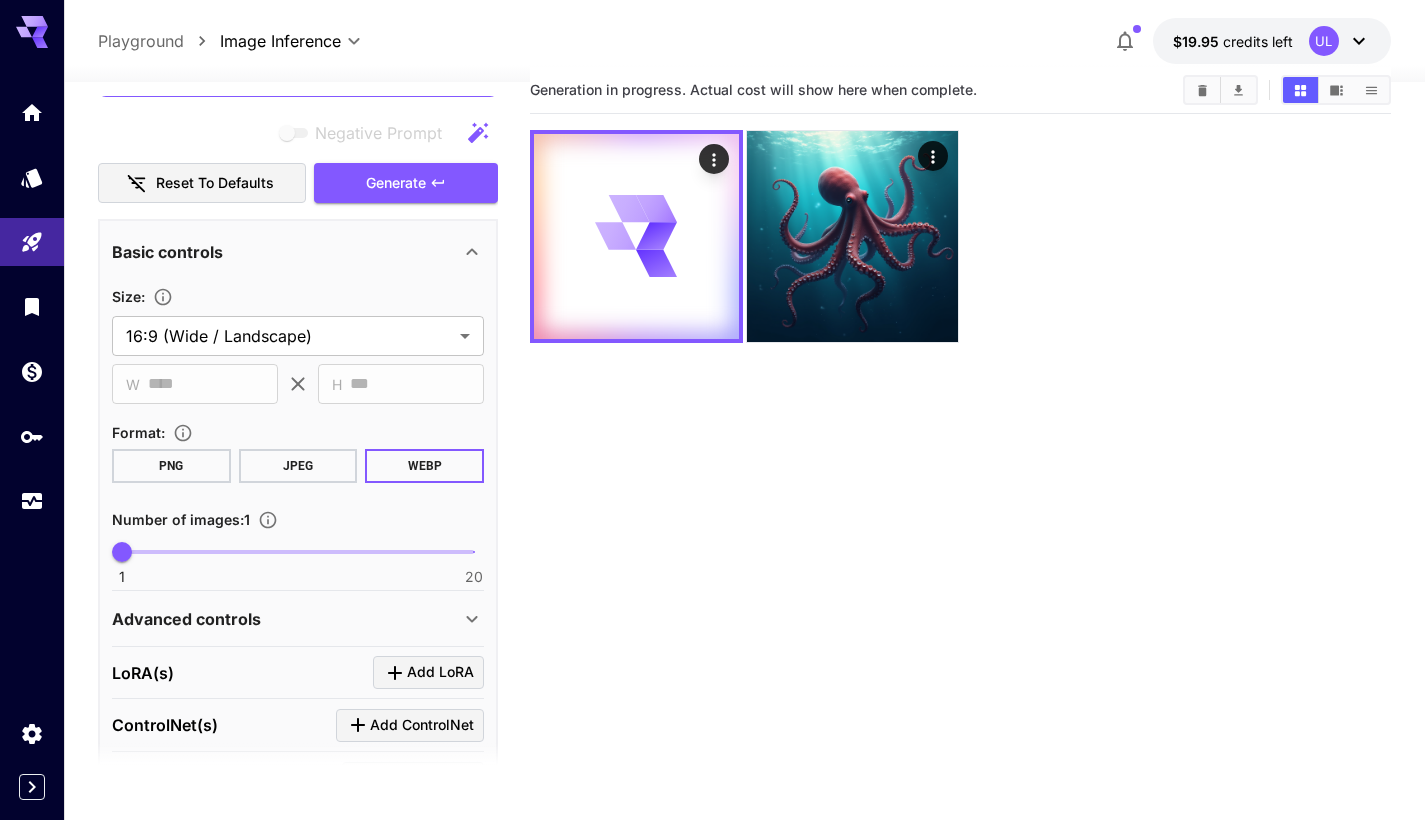 scroll, scrollTop: 68, scrollLeft: 0, axis: vertical 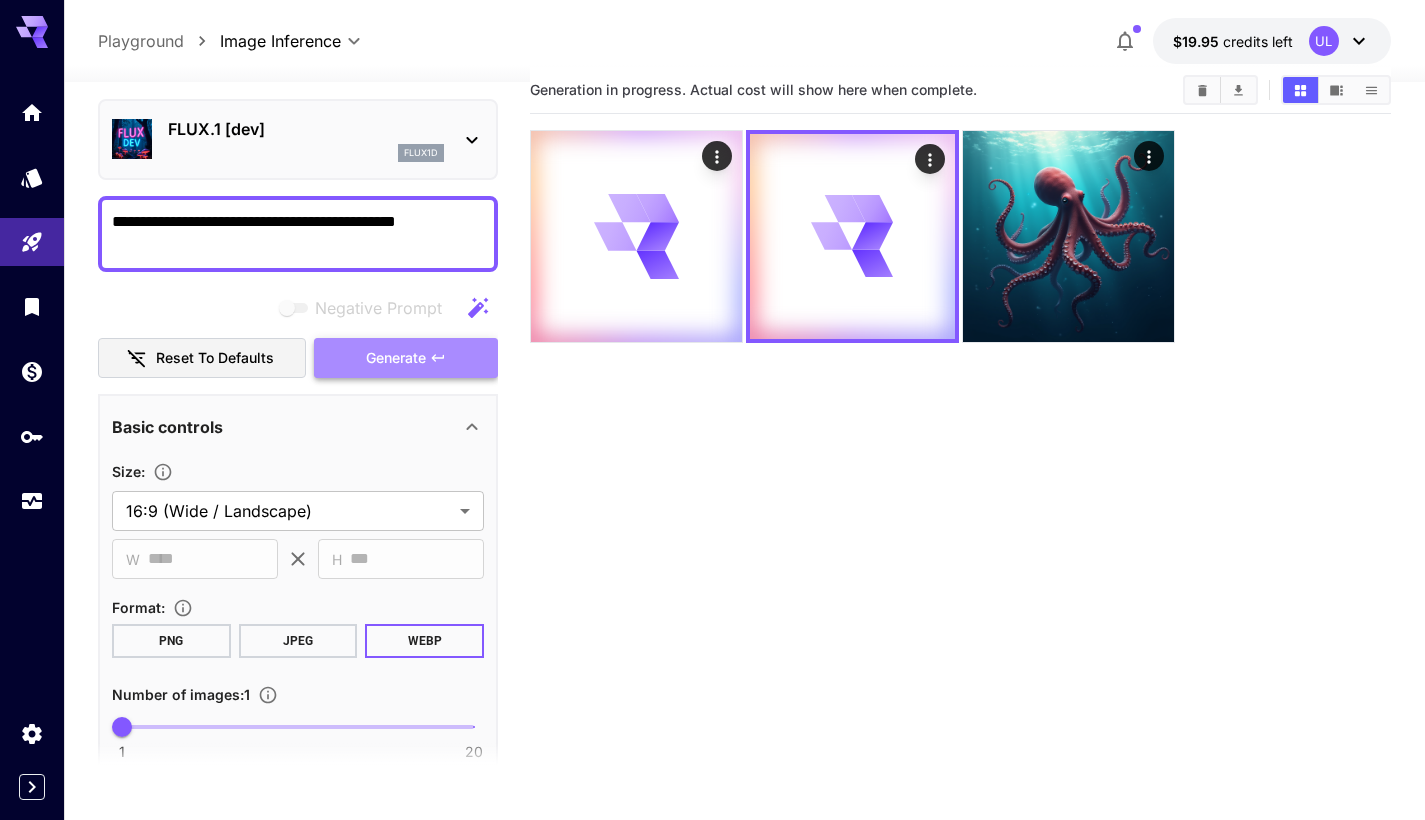 click on "Generate" at bounding box center [396, 358] 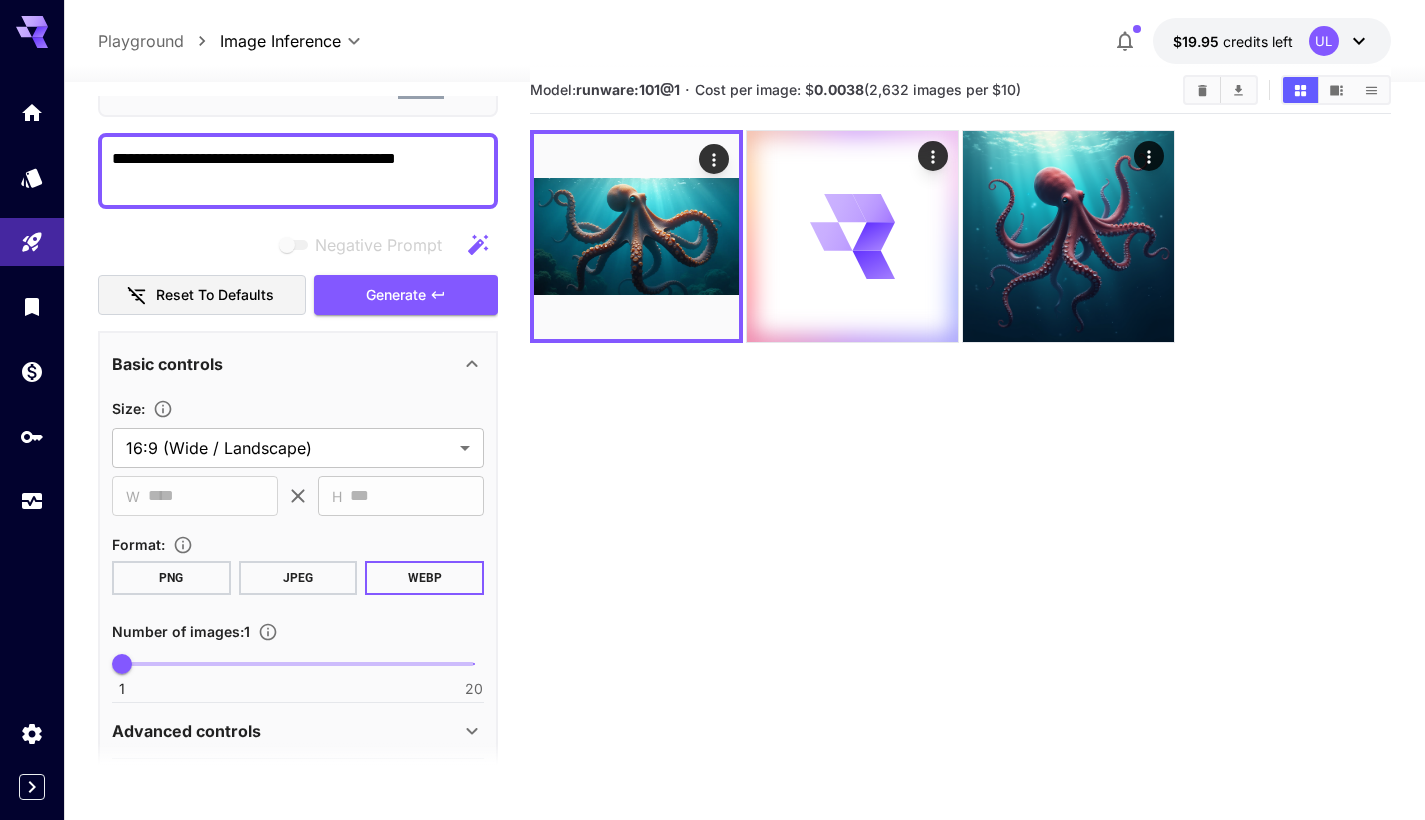 scroll, scrollTop: 166, scrollLeft: 0, axis: vertical 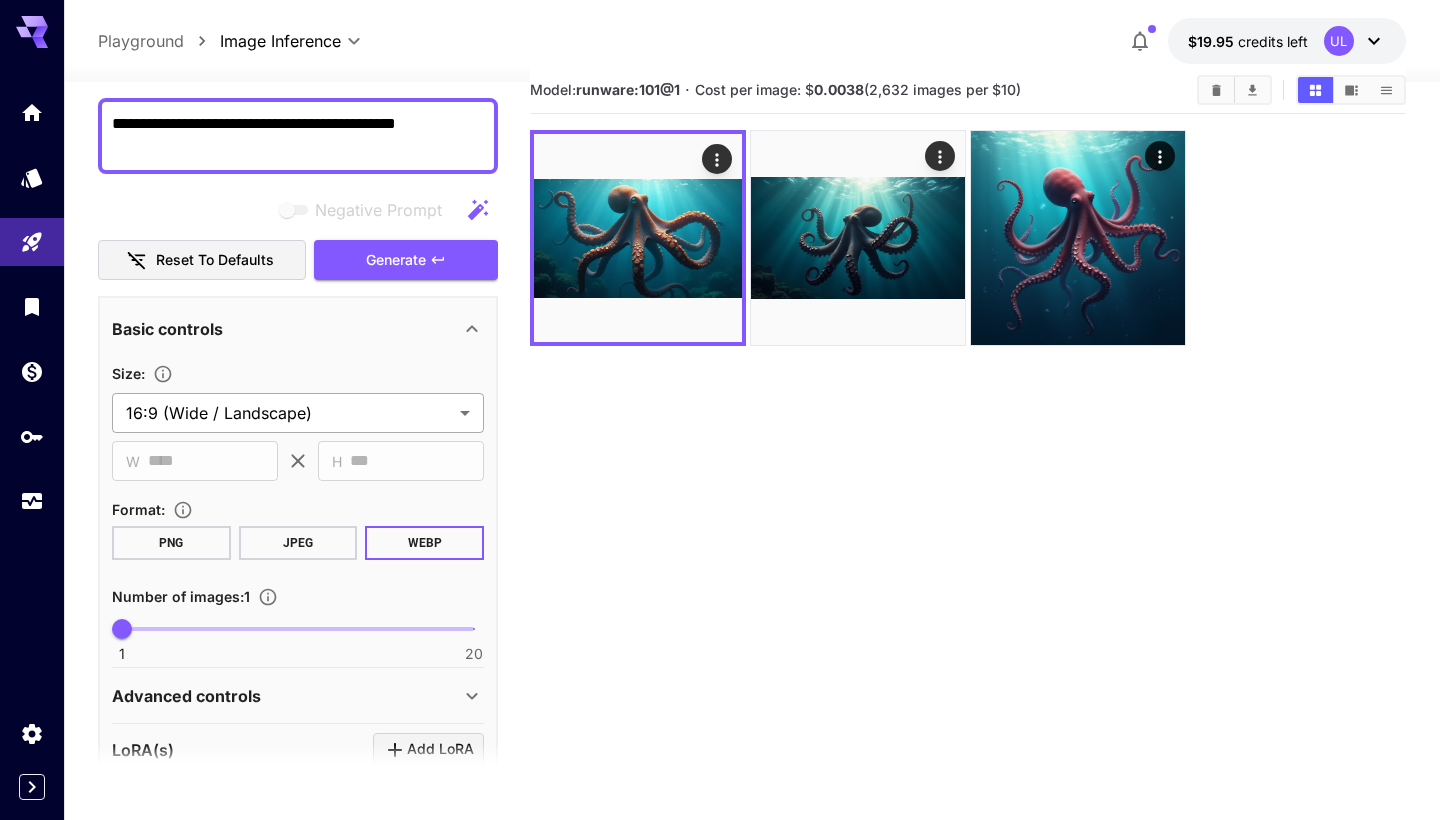 click on "**********" at bounding box center (720, 458) 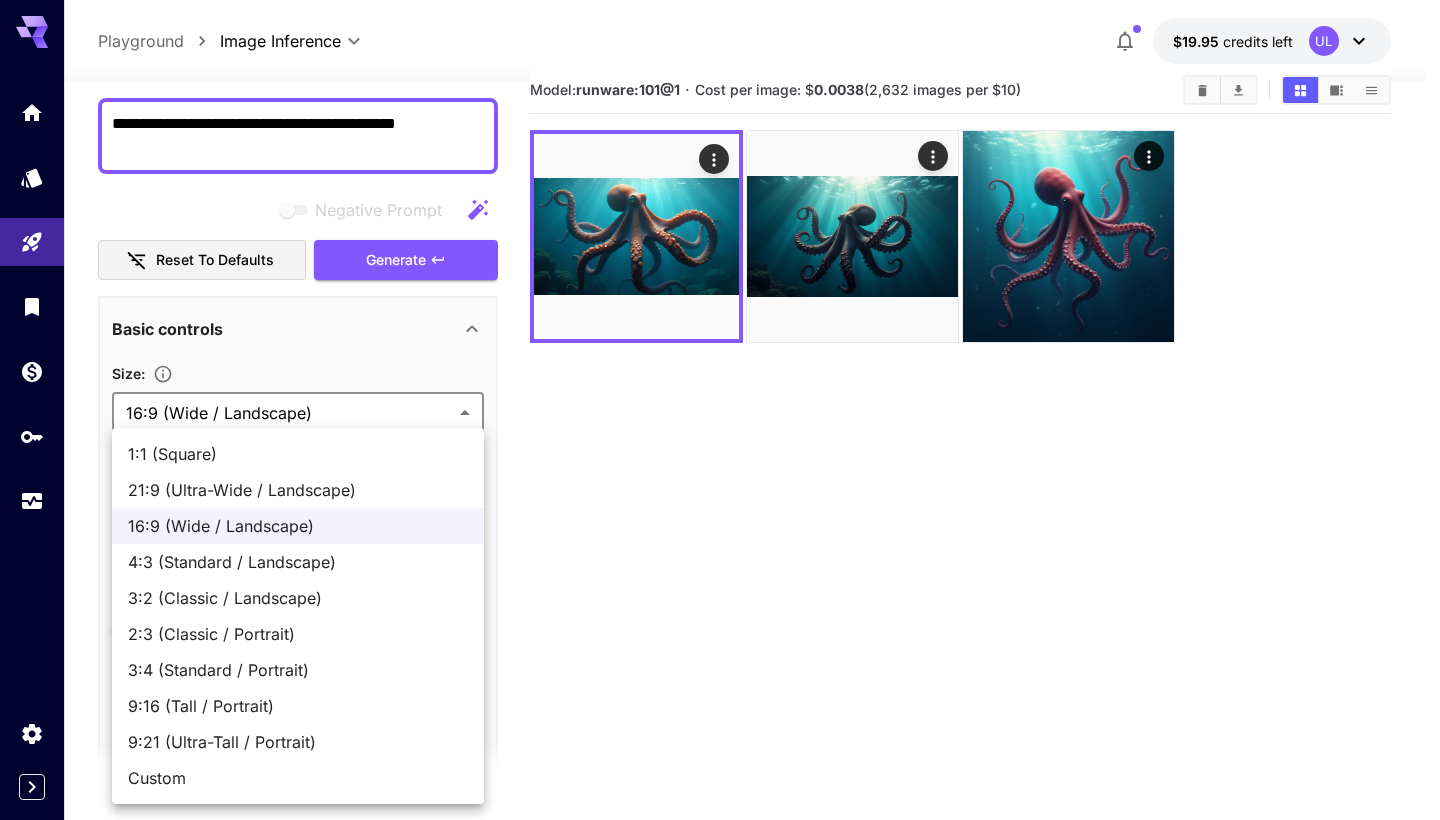 click at bounding box center [720, 410] 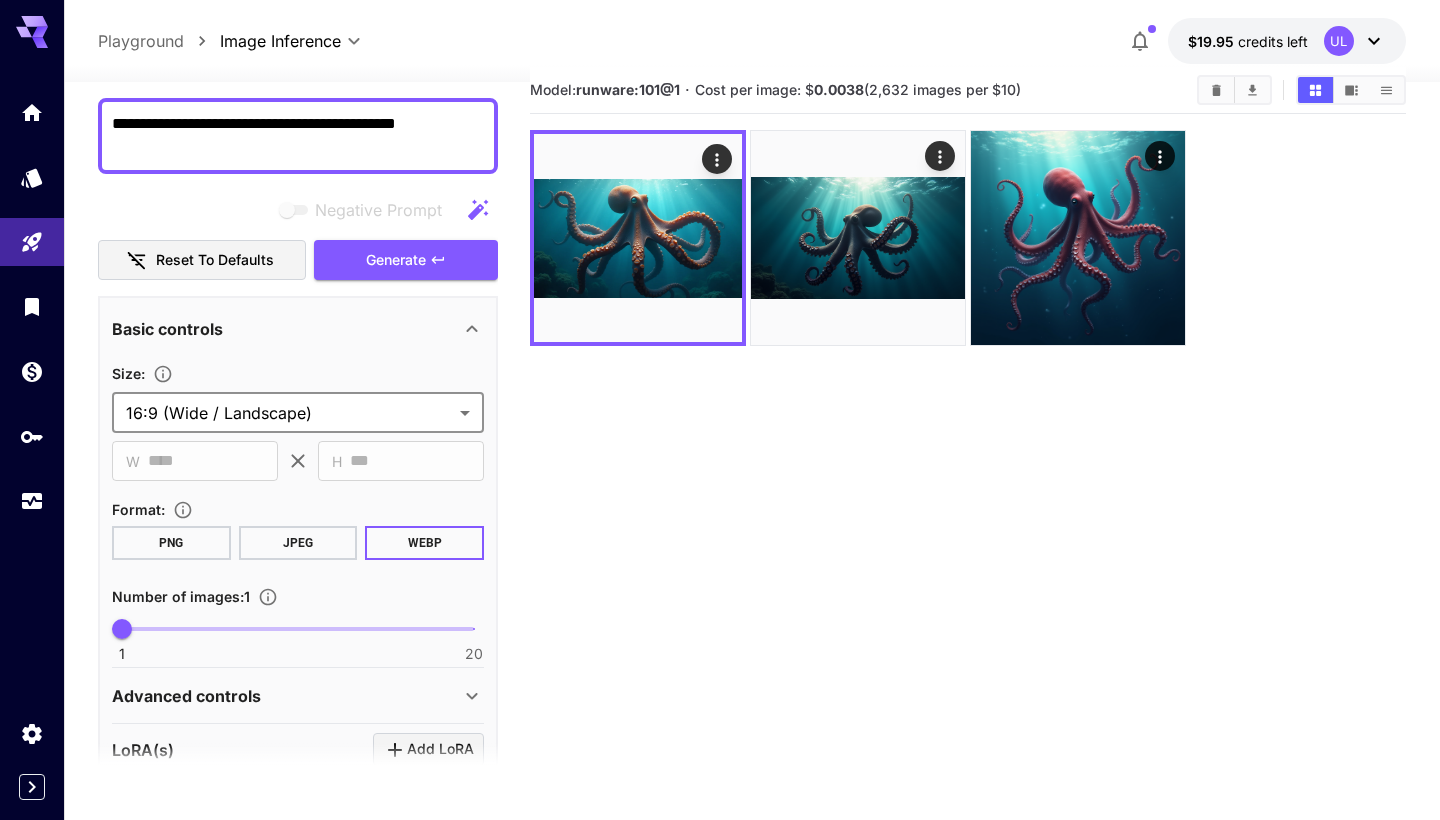 click on "**********" at bounding box center [720, 458] 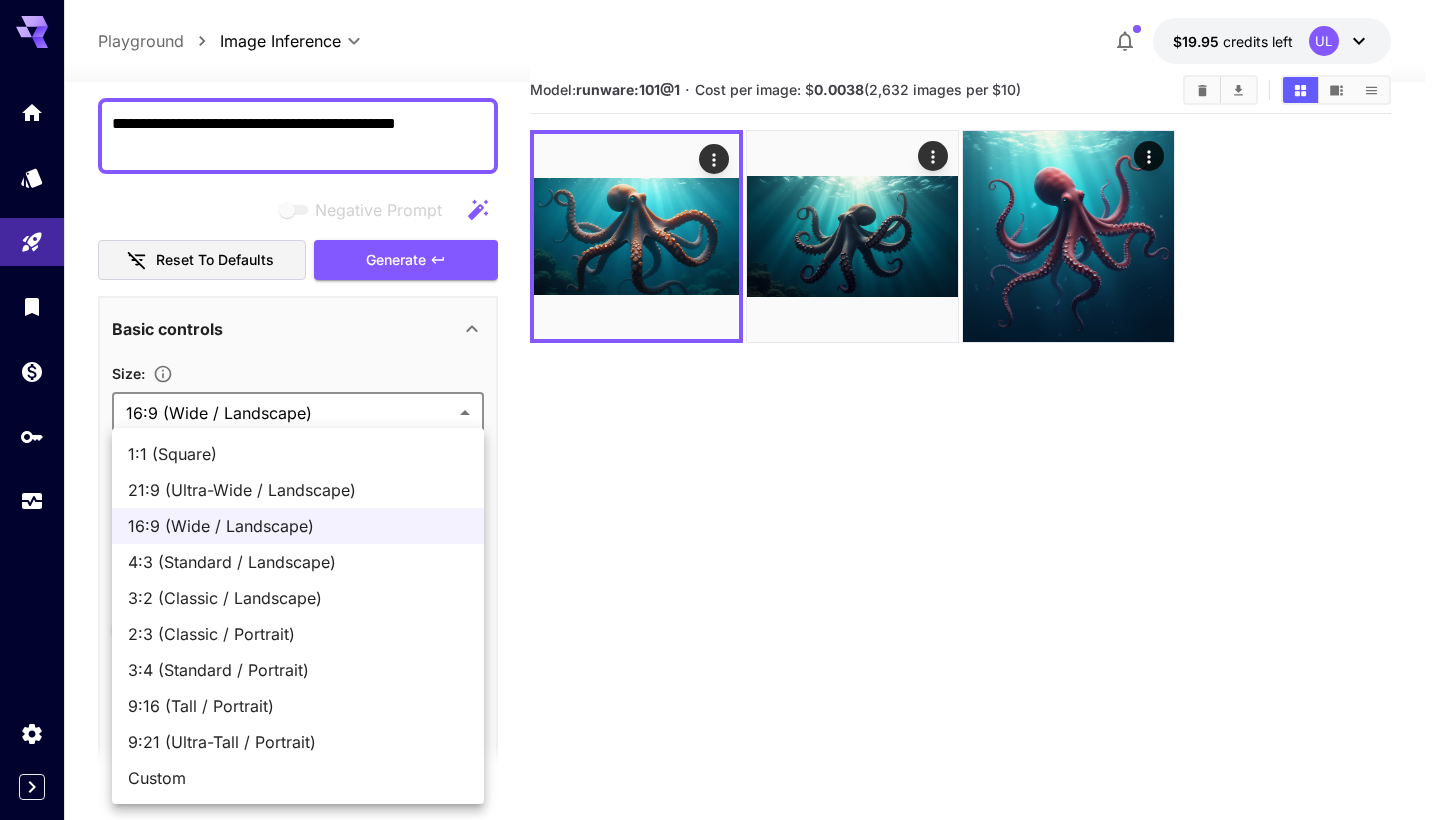 click at bounding box center [720, 410] 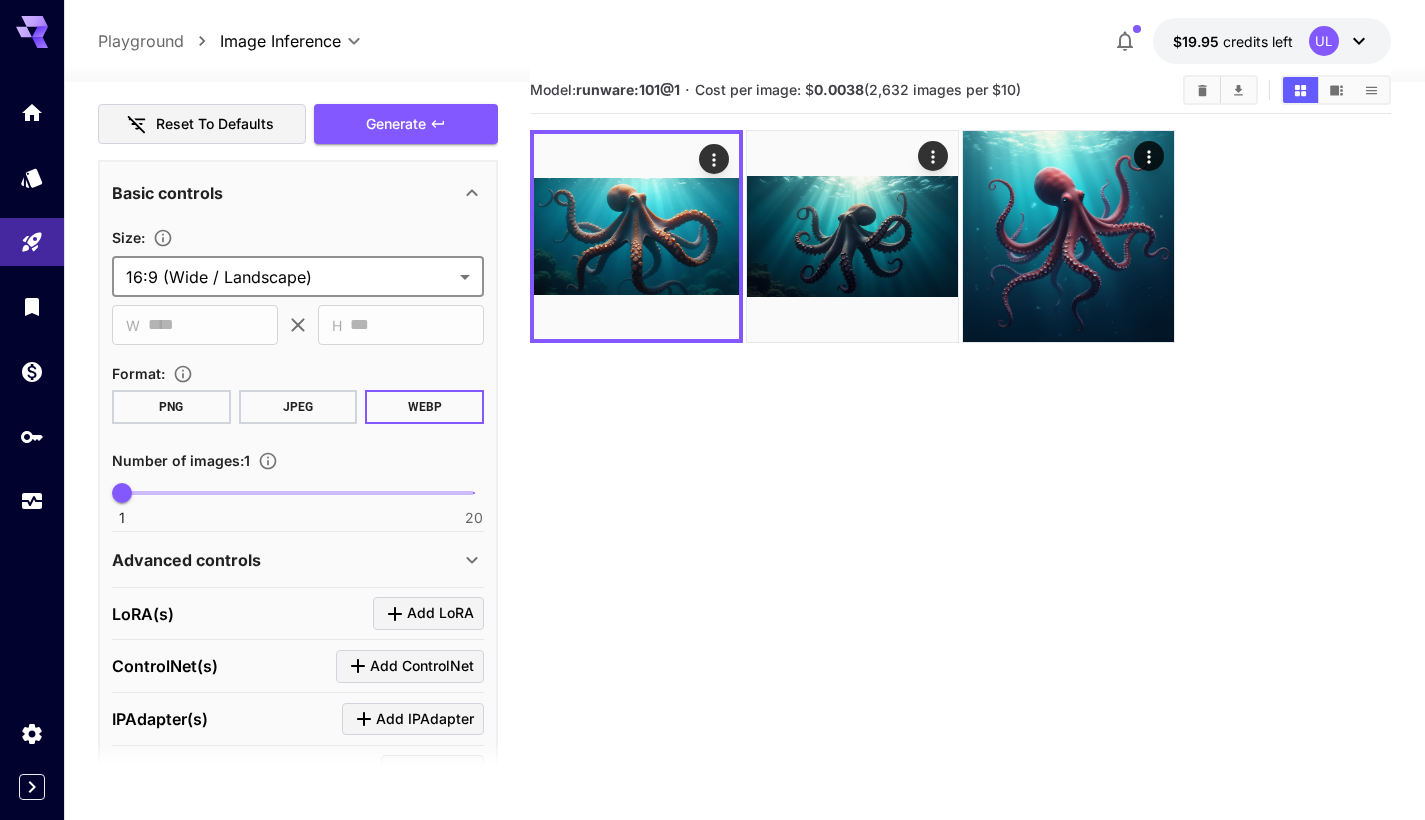 scroll, scrollTop: 340, scrollLeft: 0, axis: vertical 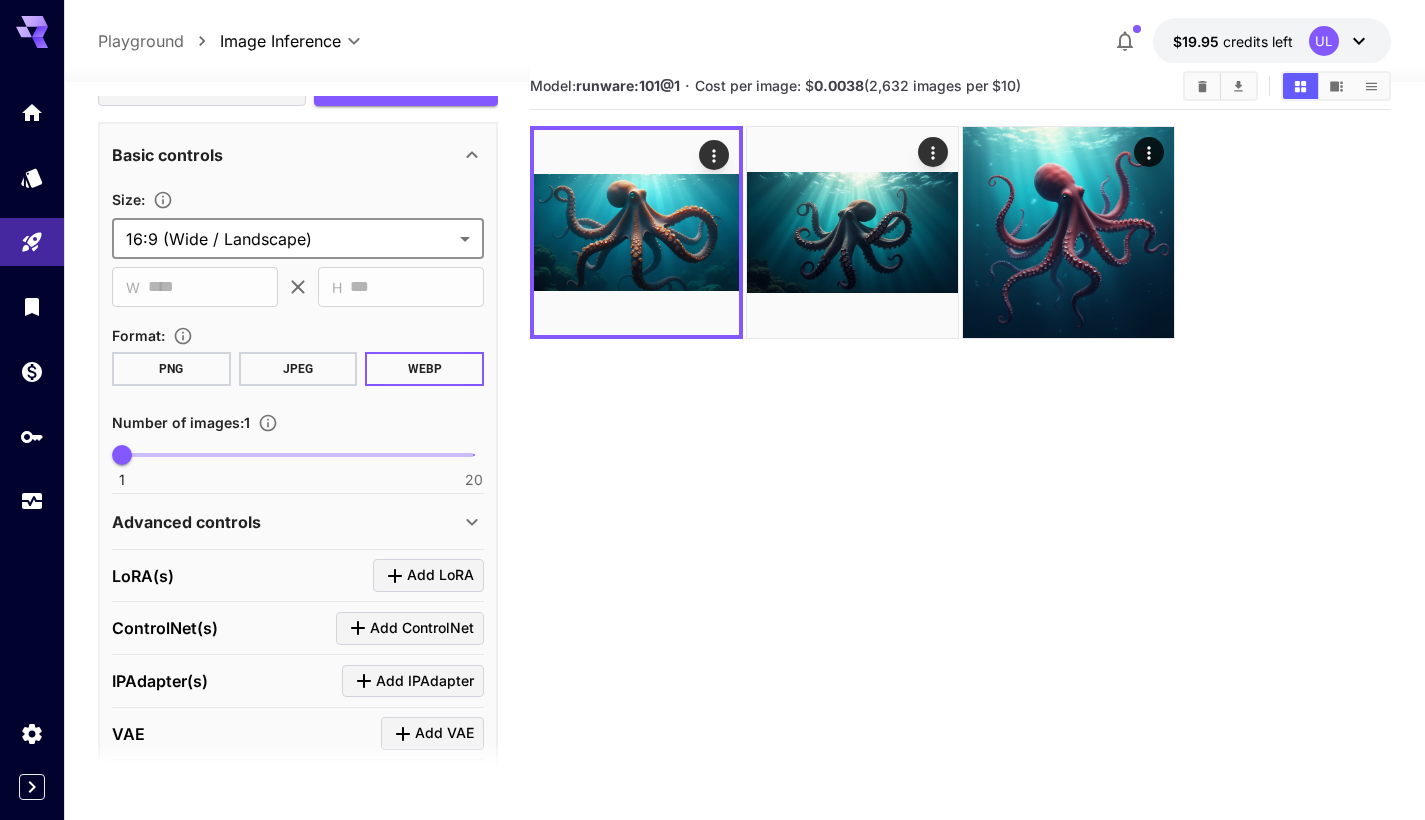 click on "**********" at bounding box center (712, 454) 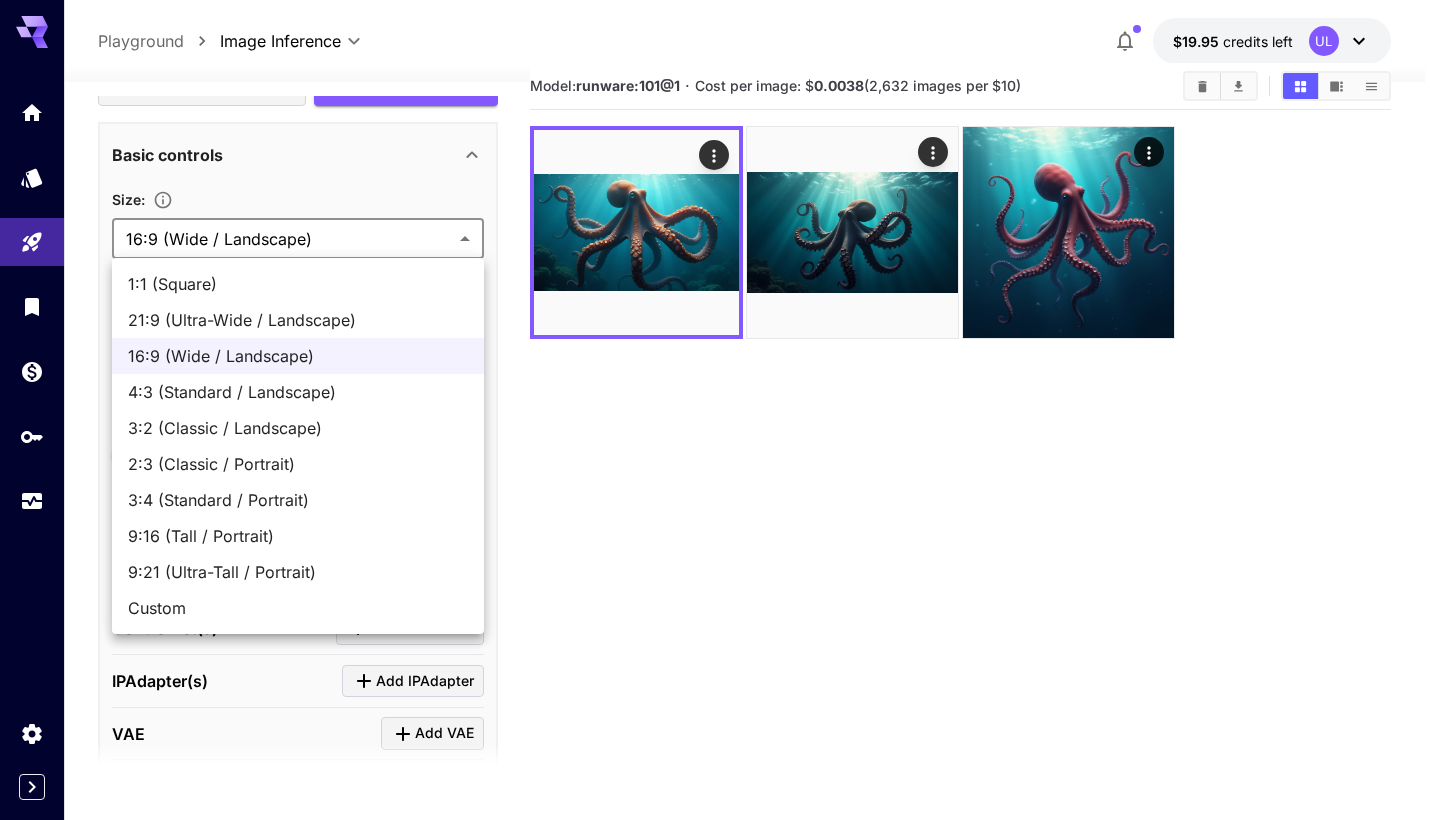 click on "21:9 (Ultra-Wide / Landscape)" at bounding box center [298, 320] 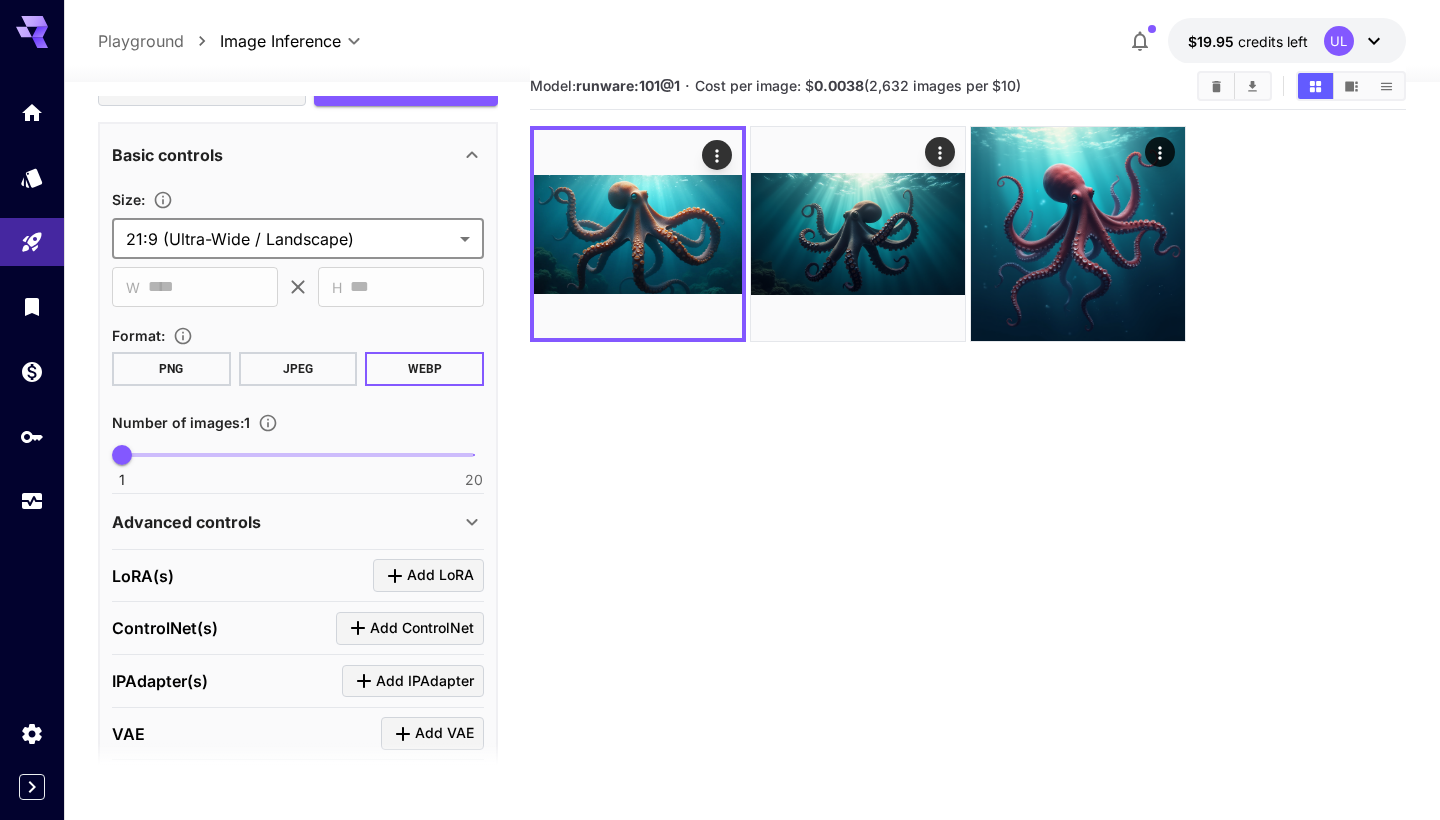type on "**********" 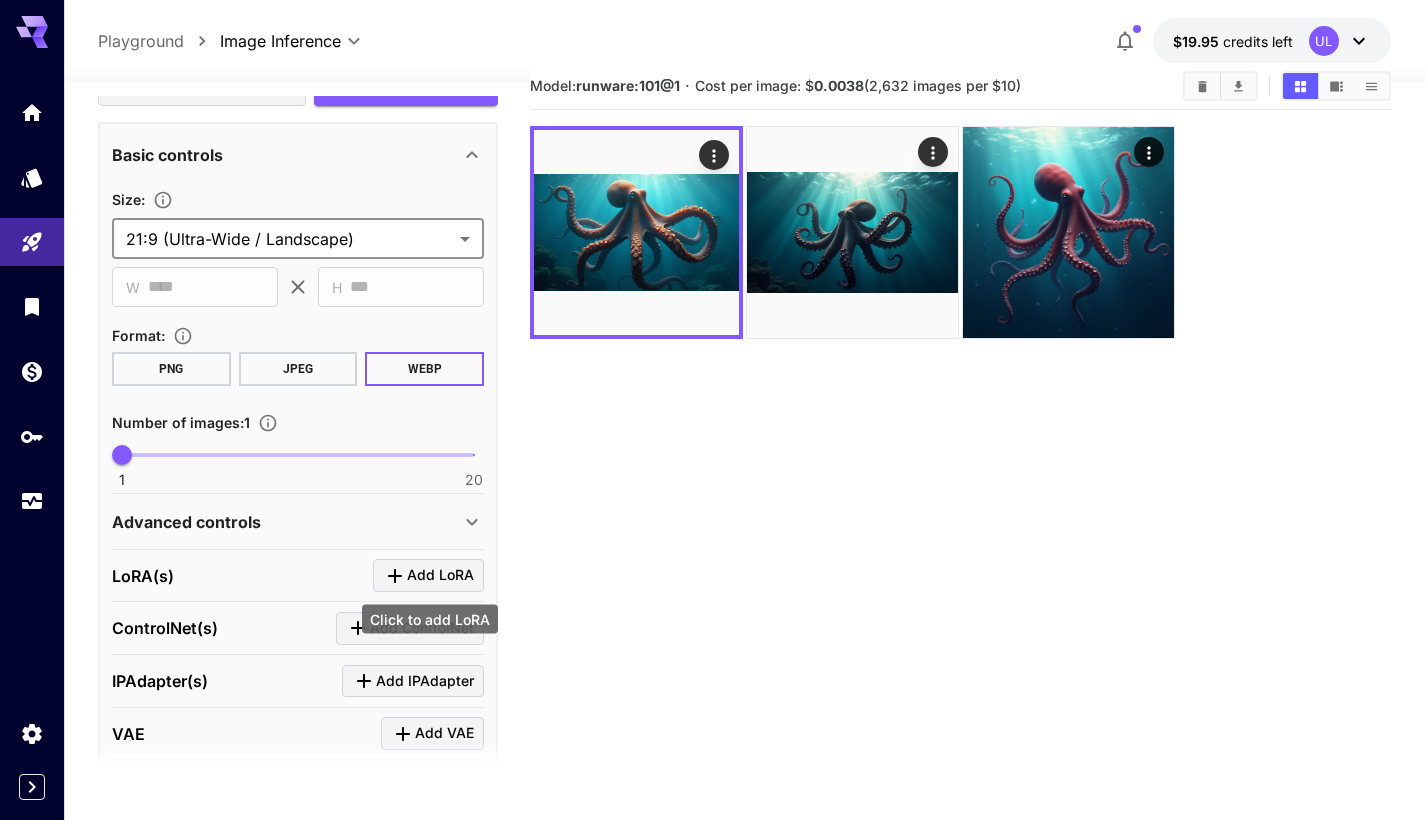 click on "Add LoRA" at bounding box center [440, 575] 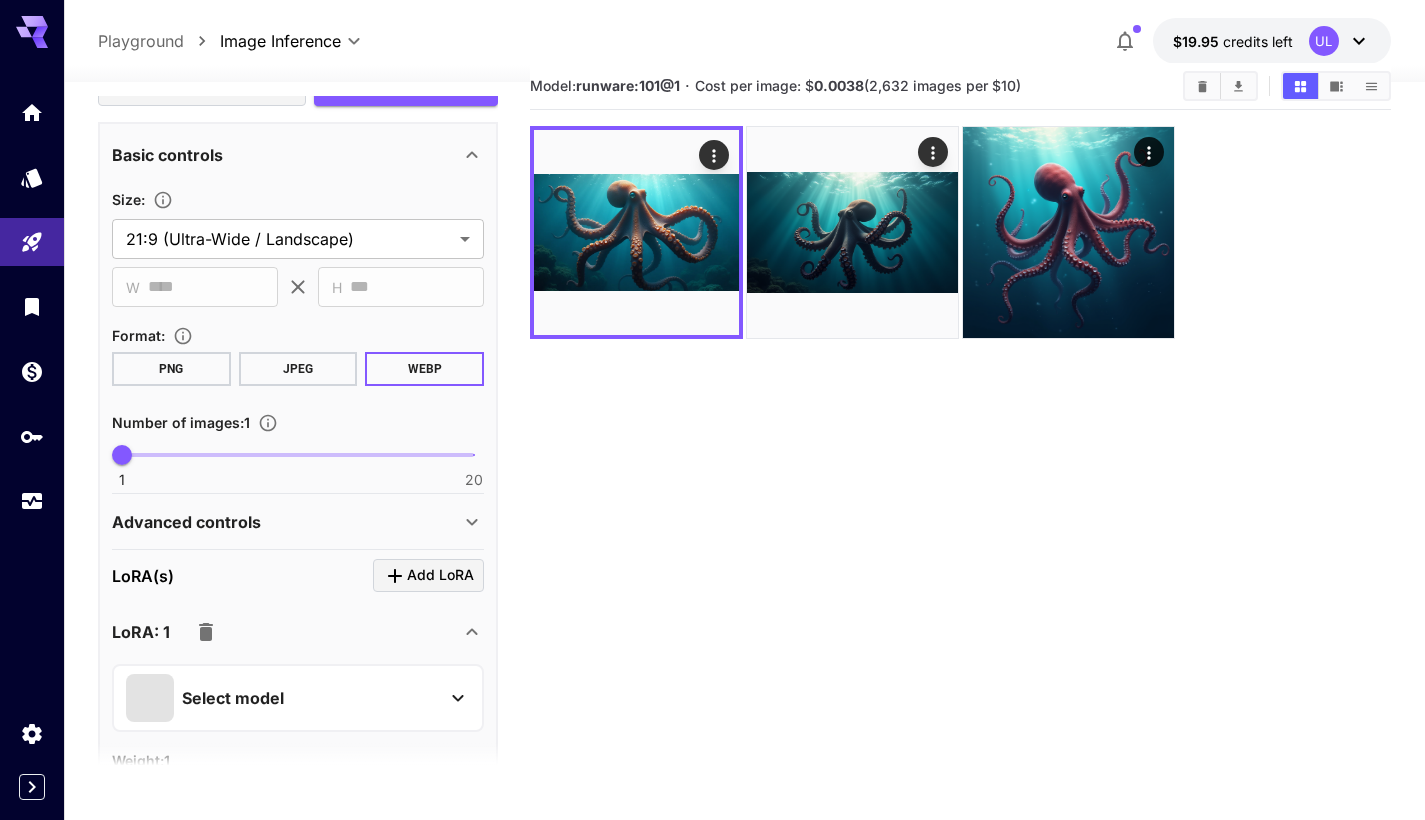 scroll, scrollTop: 443, scrollLeft: 0, axis: vertical 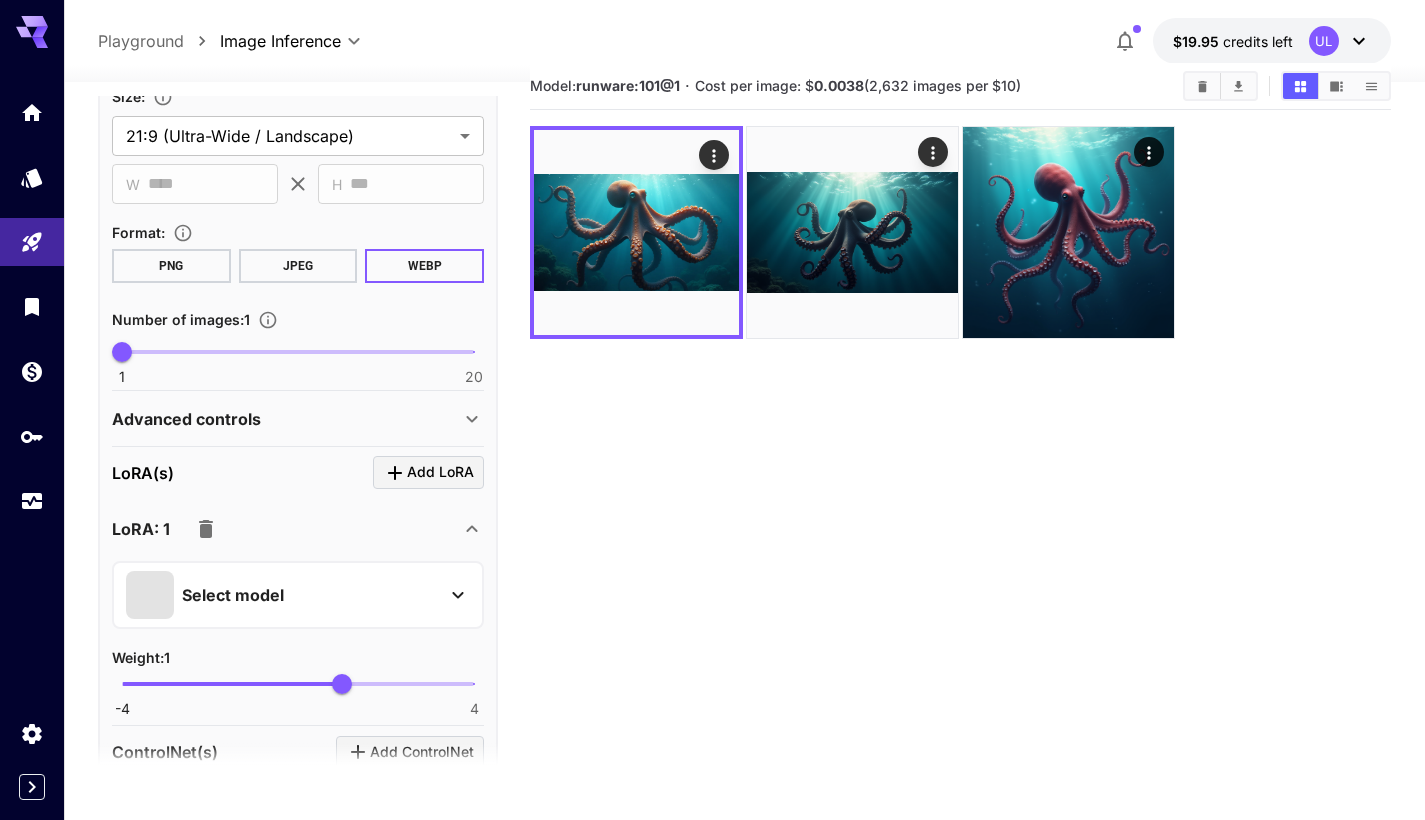 click 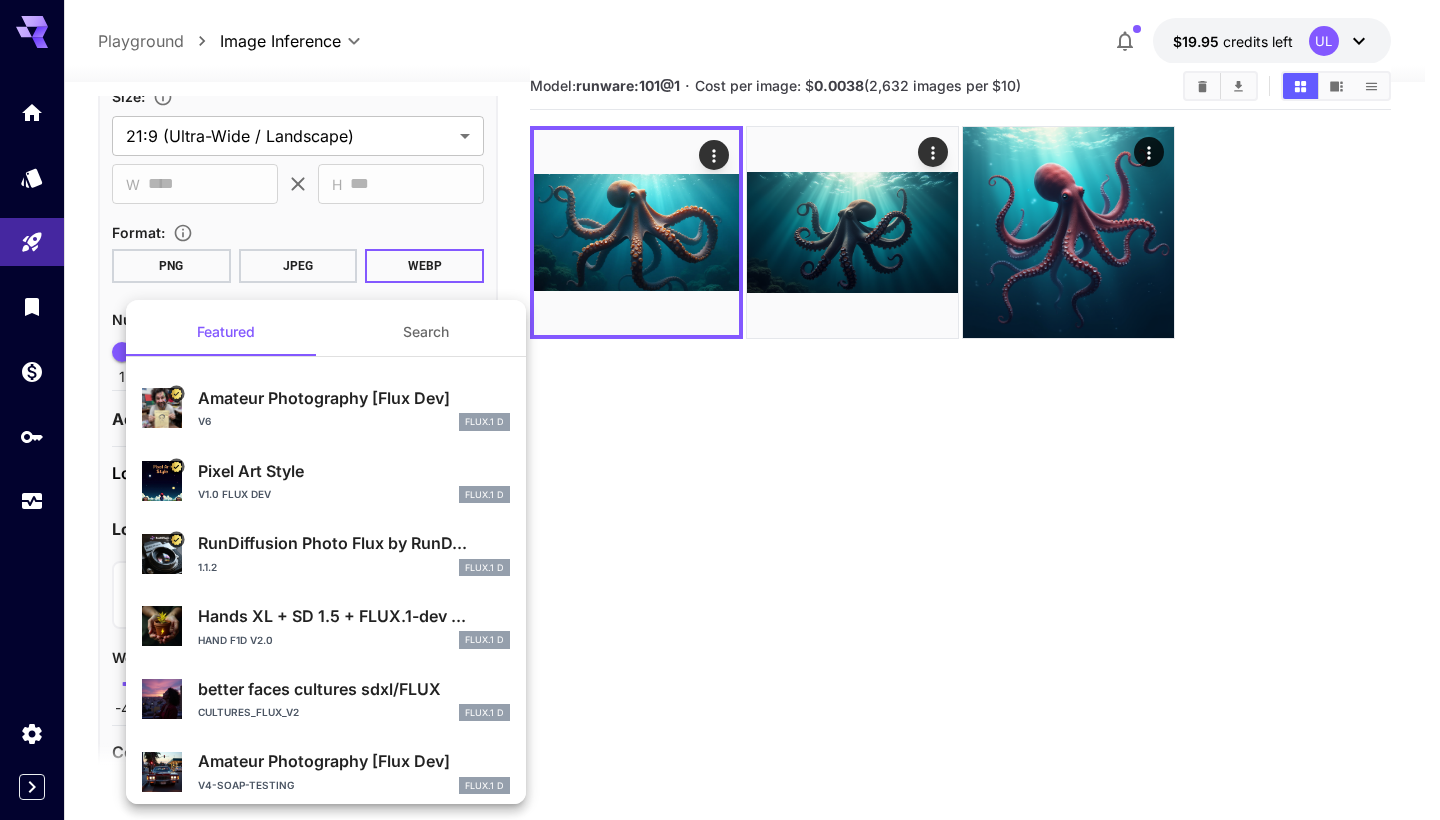 click on "v6 FLUX.1 D" at bounding box center [354, 422] 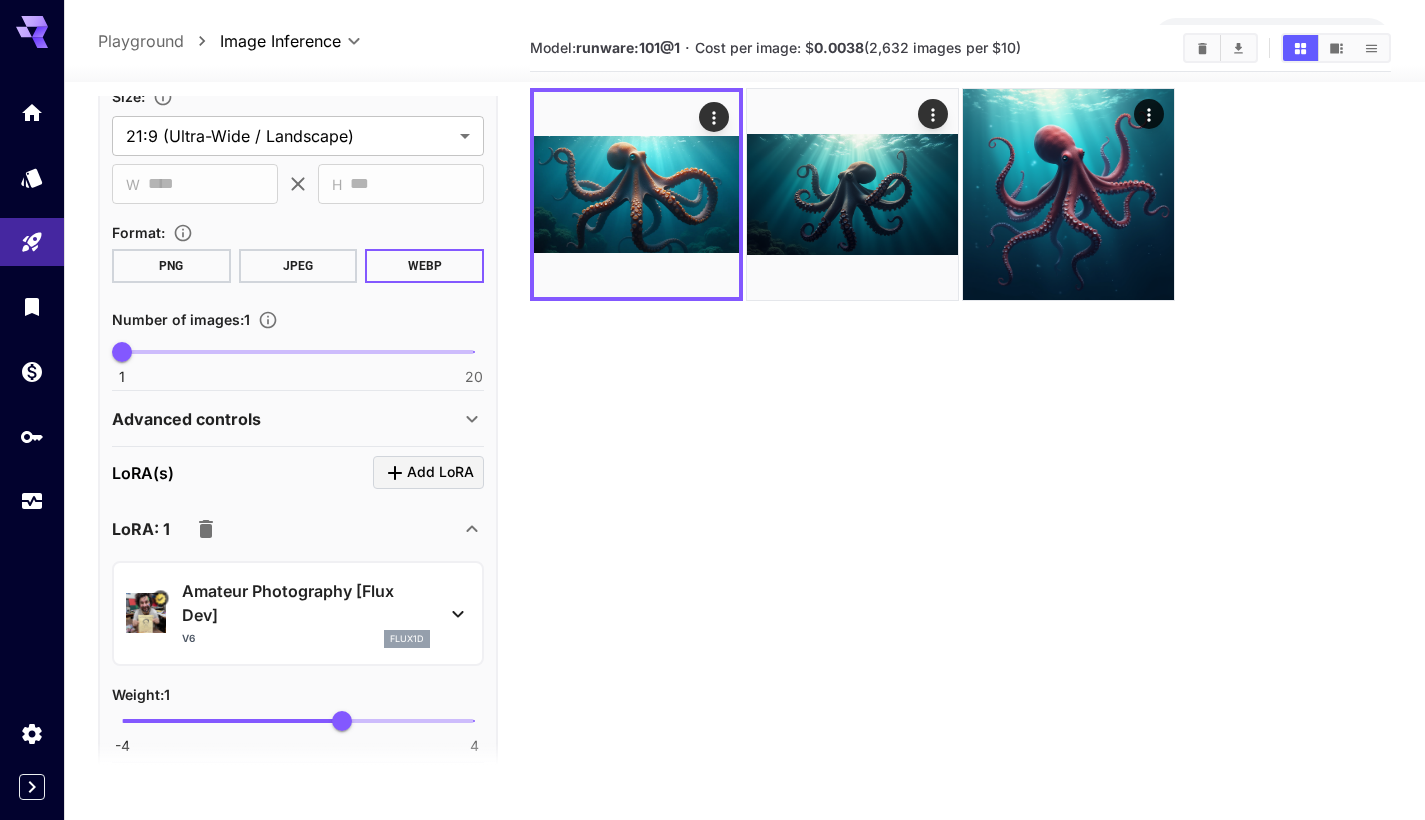 scroll, scrollTop: 158, scrollLeft: 0, axis: vertical 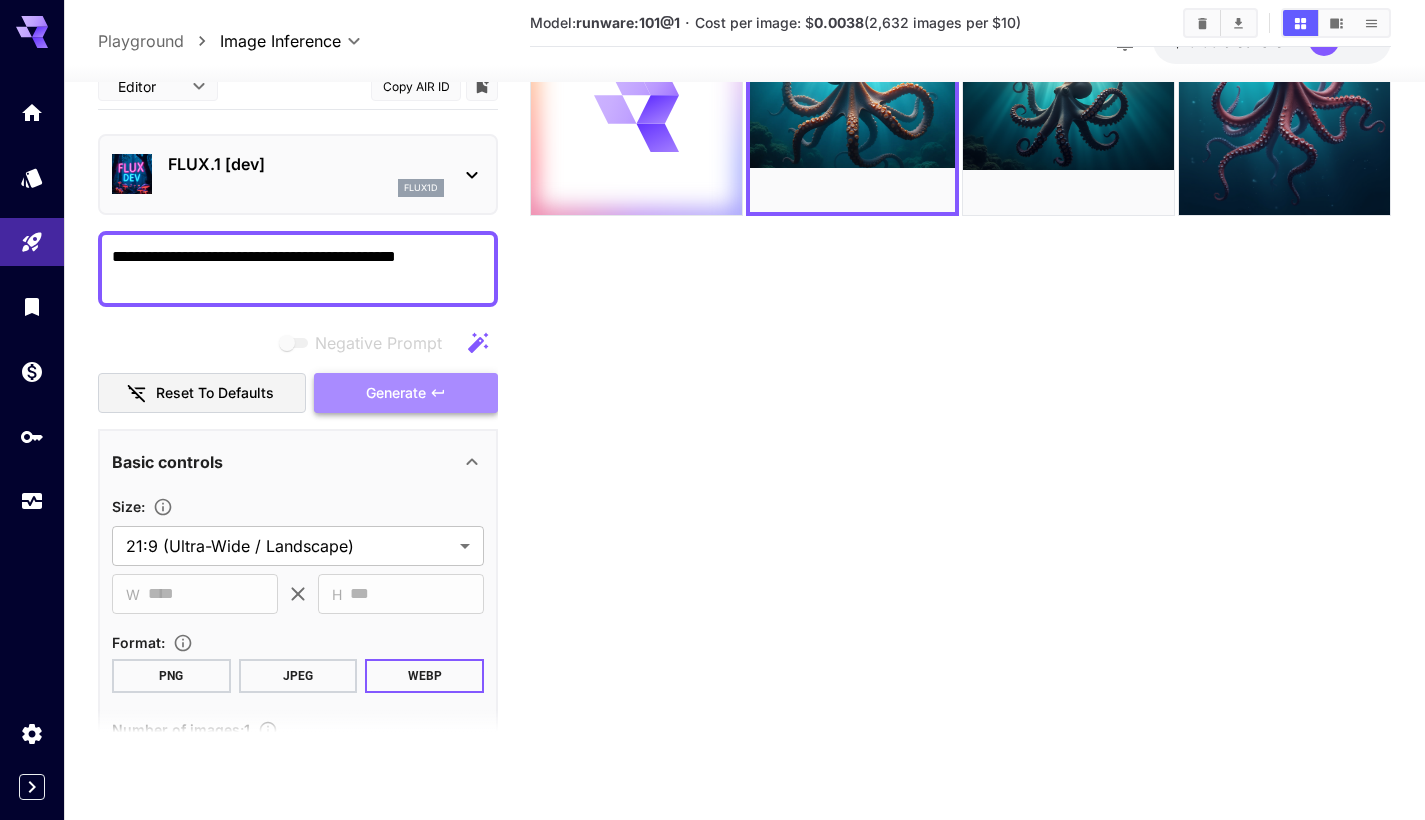 click on "Generate" at bounding box center [396, 393] 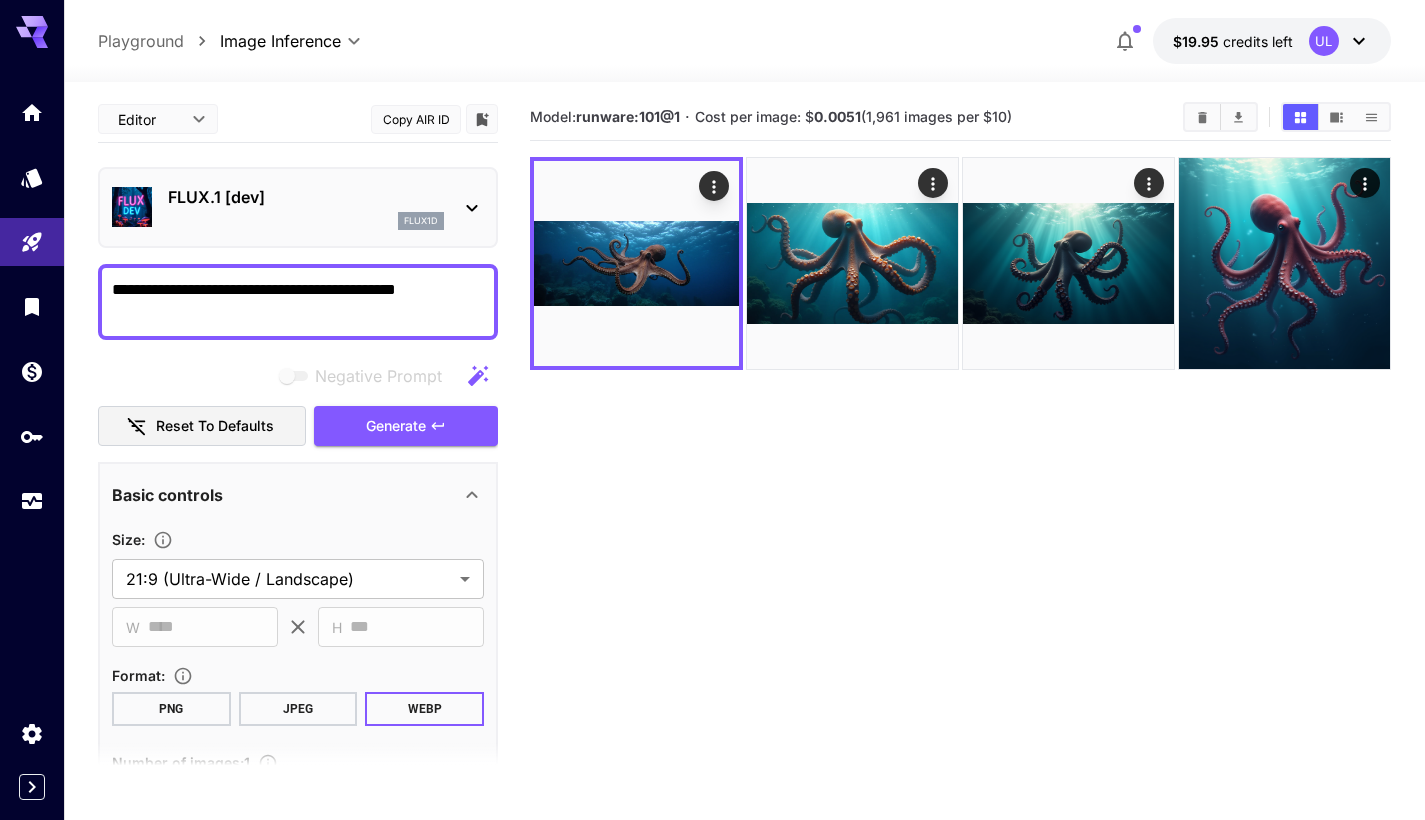 scroll, scrollTop: 39, scrollLeft: 0, axis: vertical 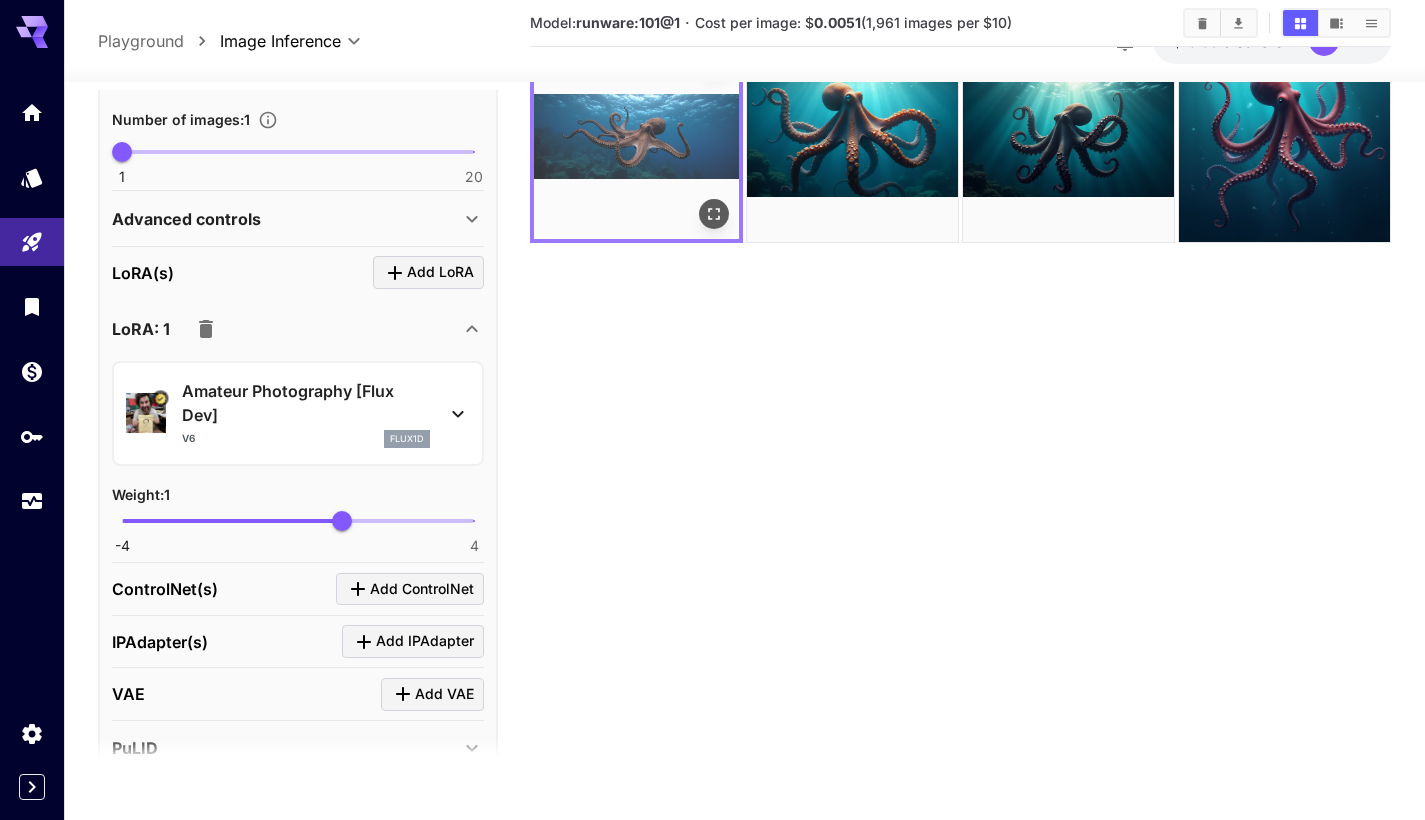 click at bounding box center [636, 136] 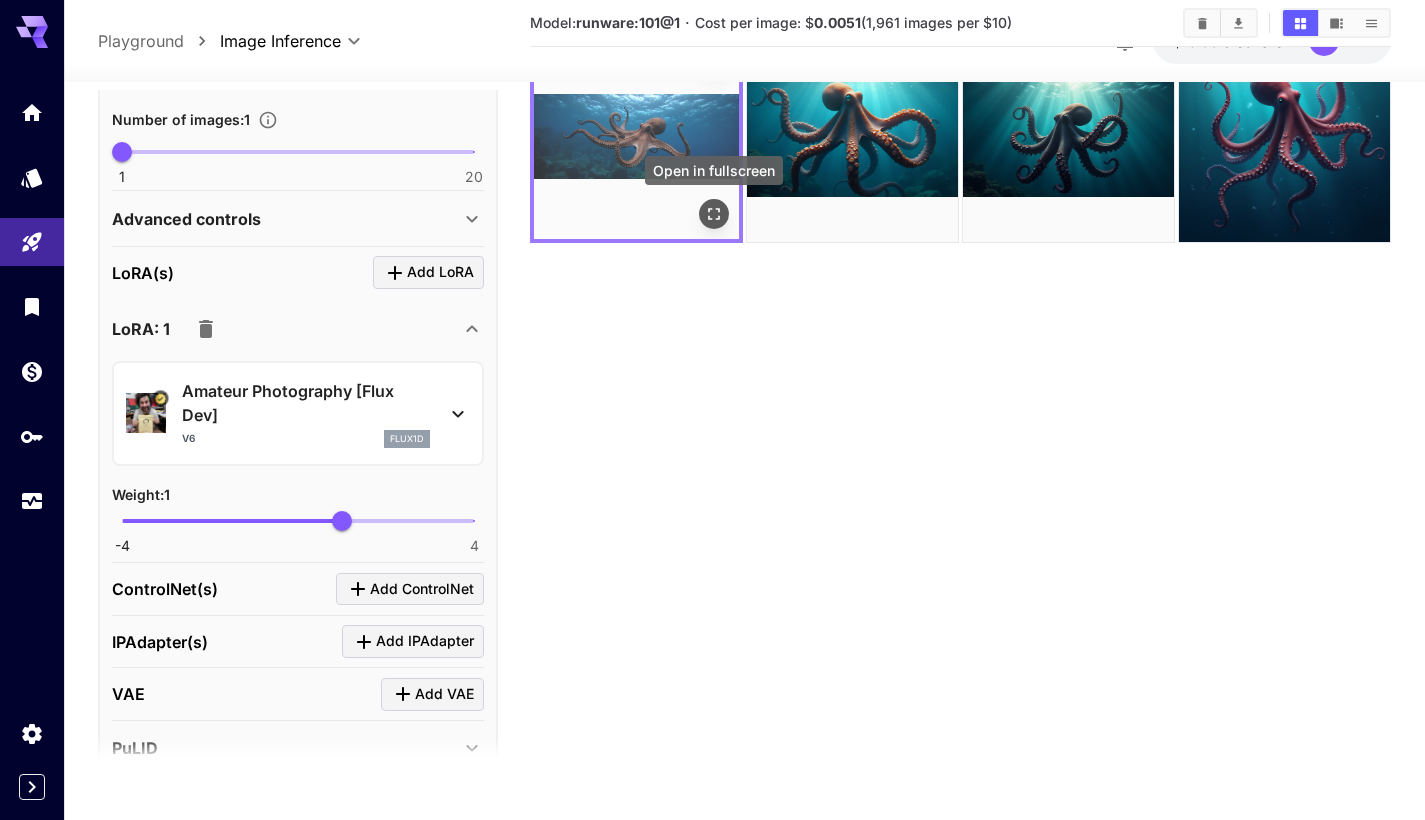 click at bounding box center [714, 214] 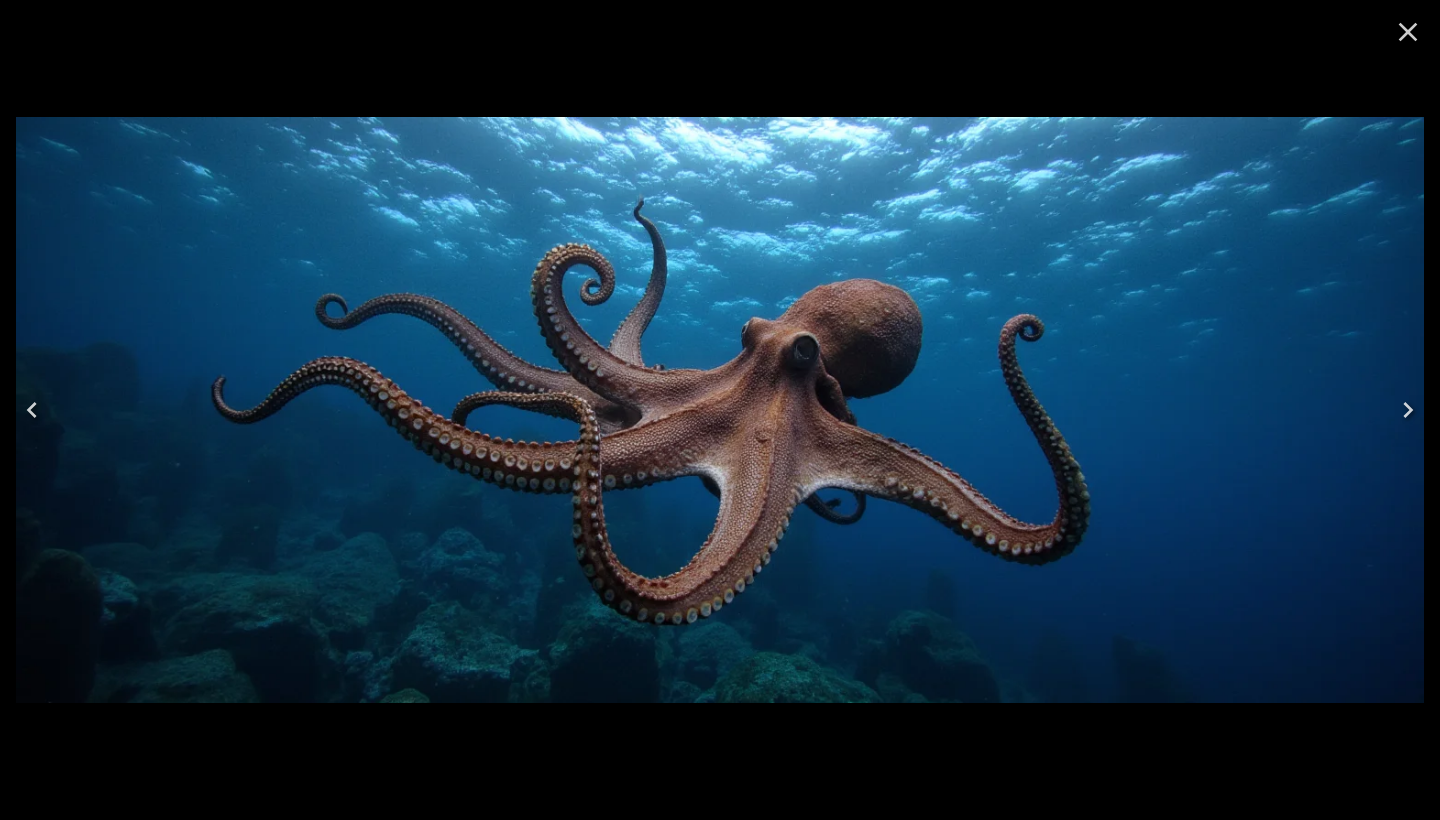 click 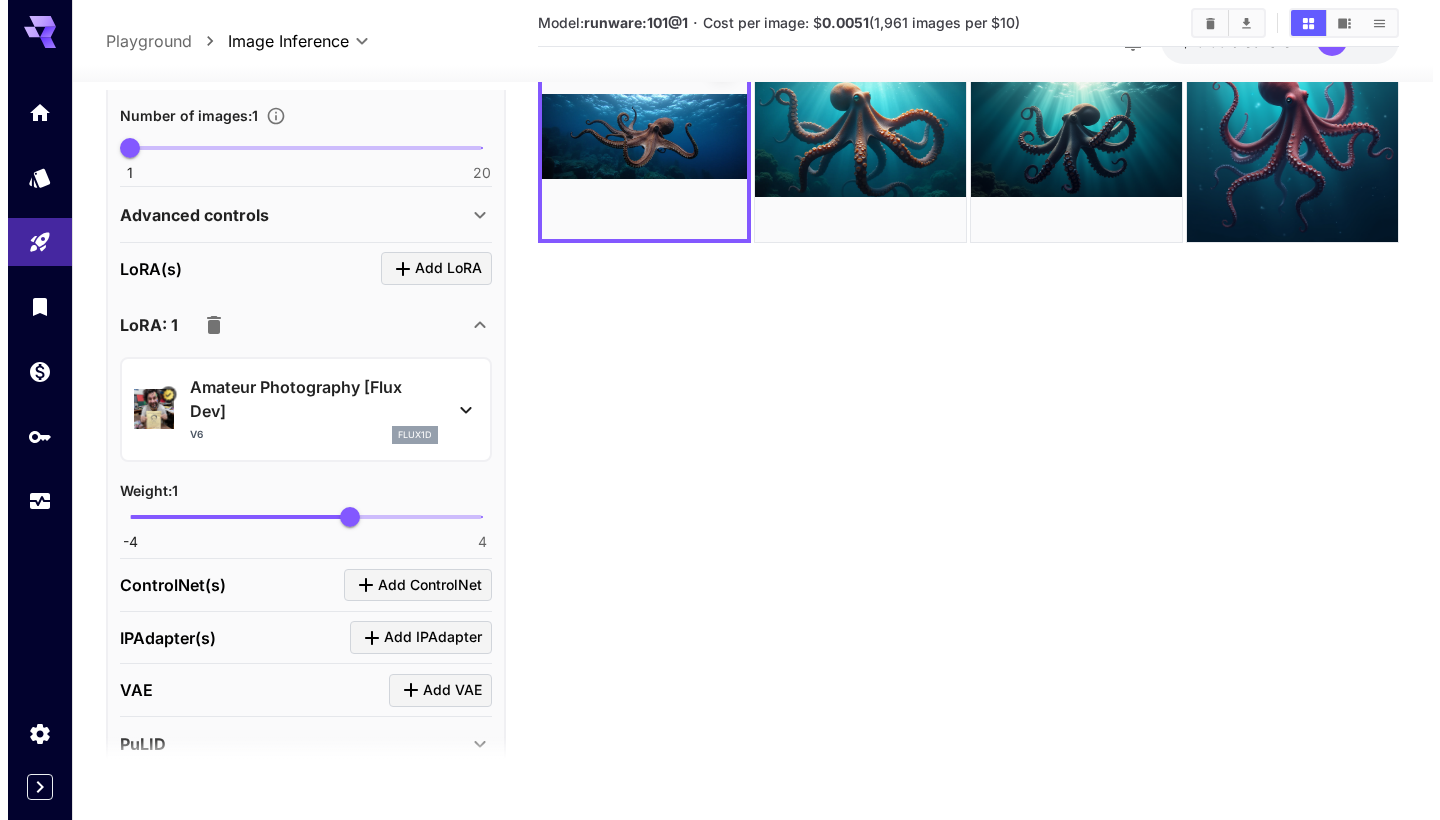 scroll, scrollTop: 645, scrollLeft: 0, axis: vertical 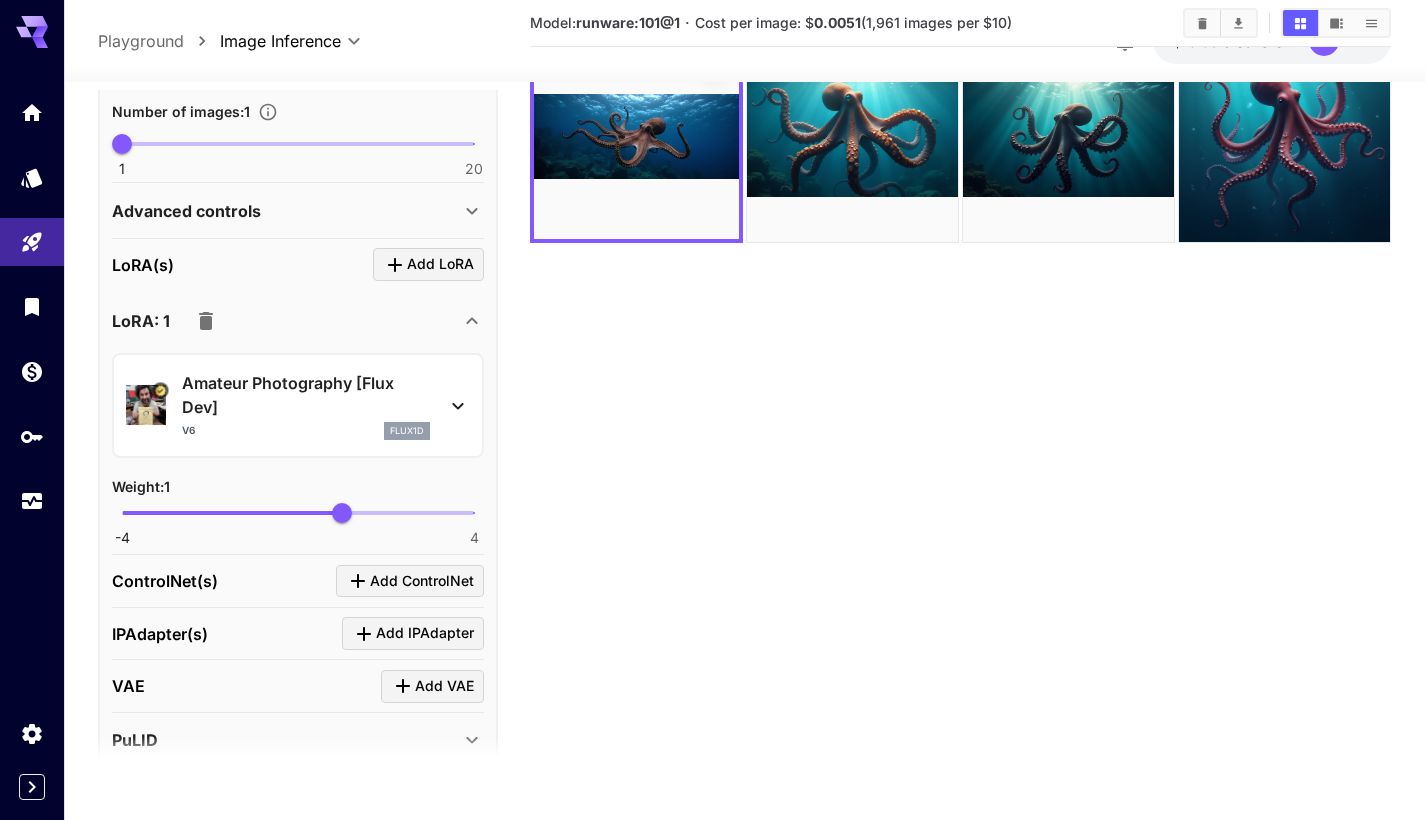 click 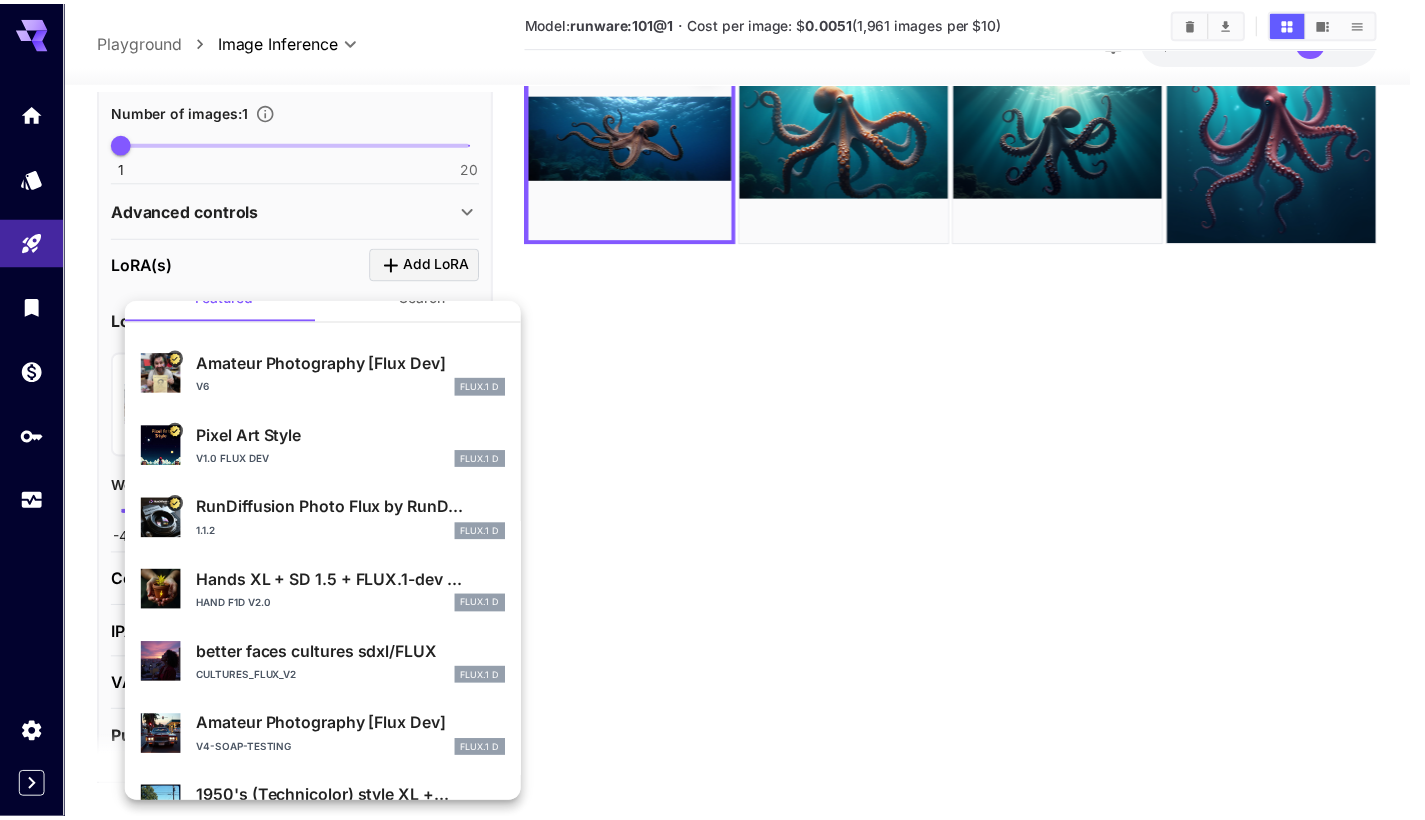 scroll, scrollTop: 61, scrollLeft: 0, axis: vertical 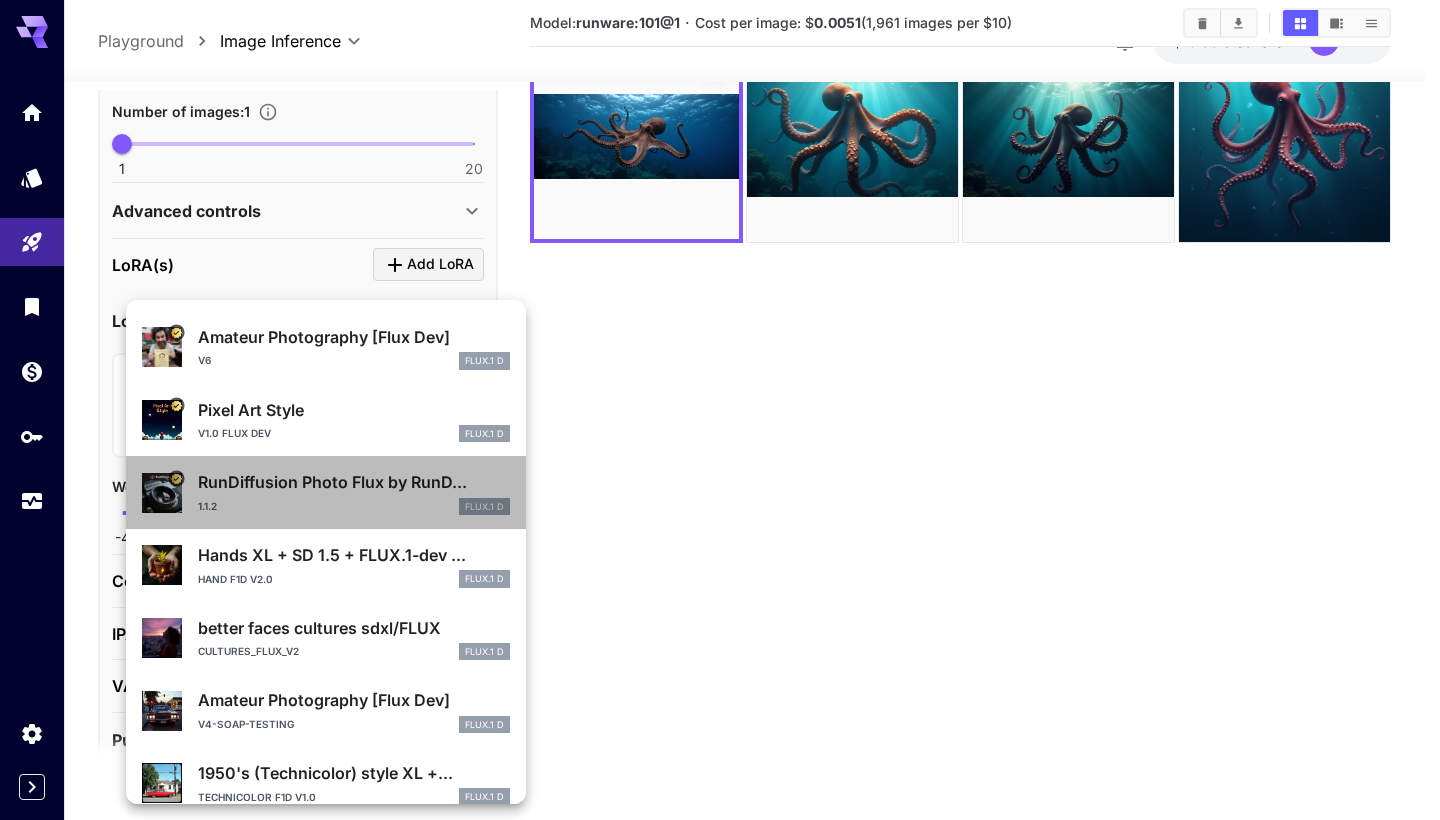 click on "1.1.2 FLUX.1 D" at bounding box center [354, 507] 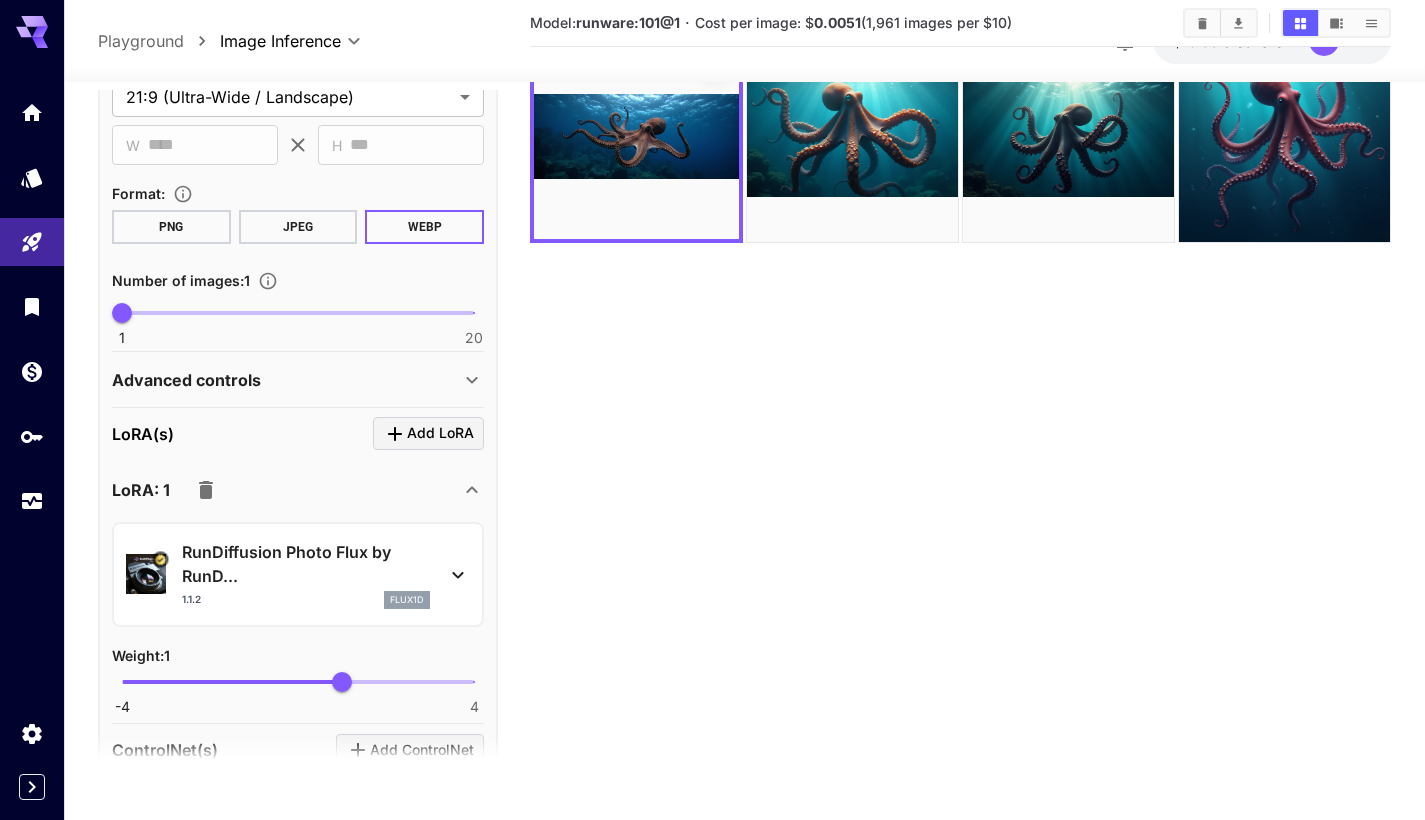 scroll, scrollTop: 785, scrollLeft: 0, axis: vertical 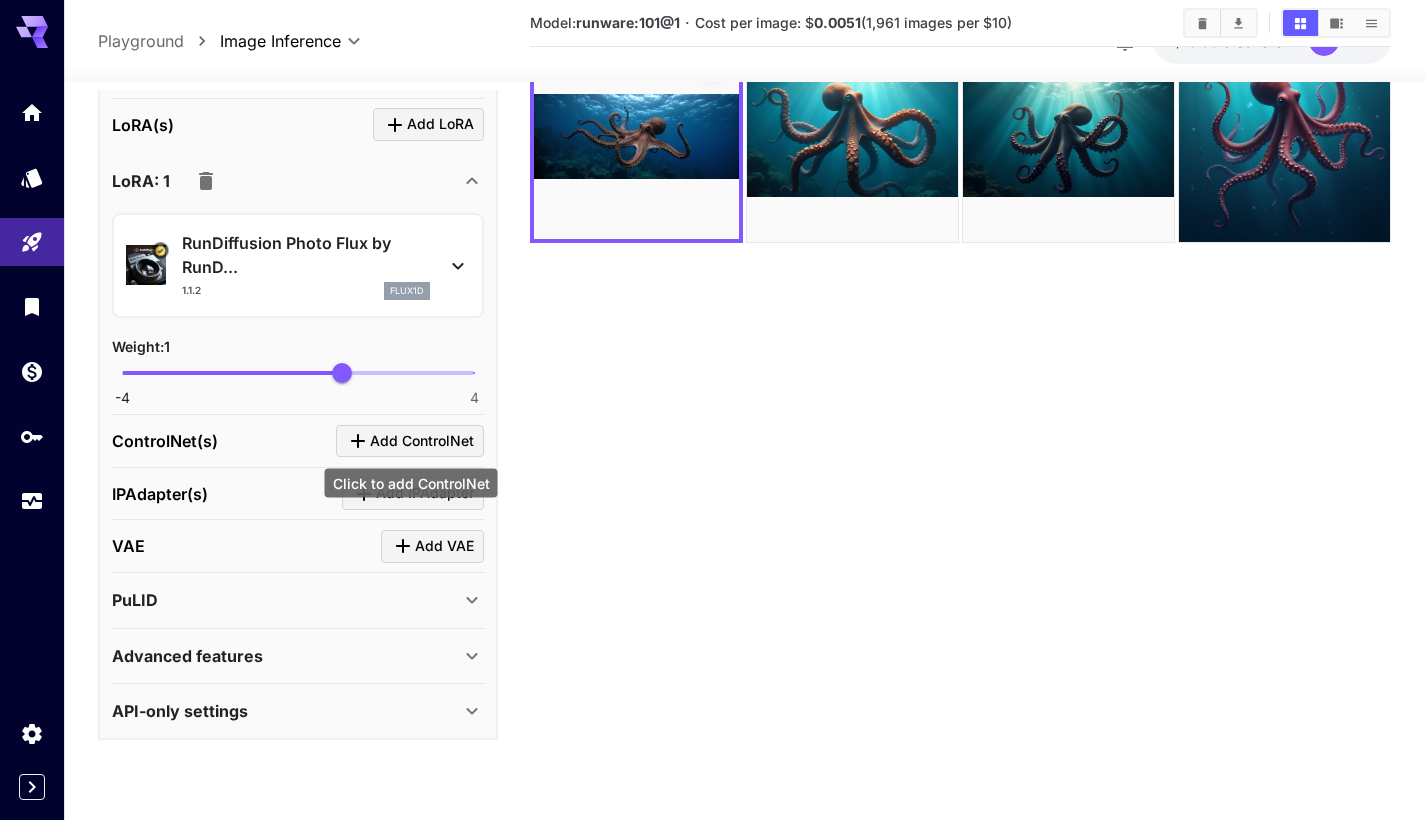 click on "Add ControlNet" at bounding box center [422, 441] 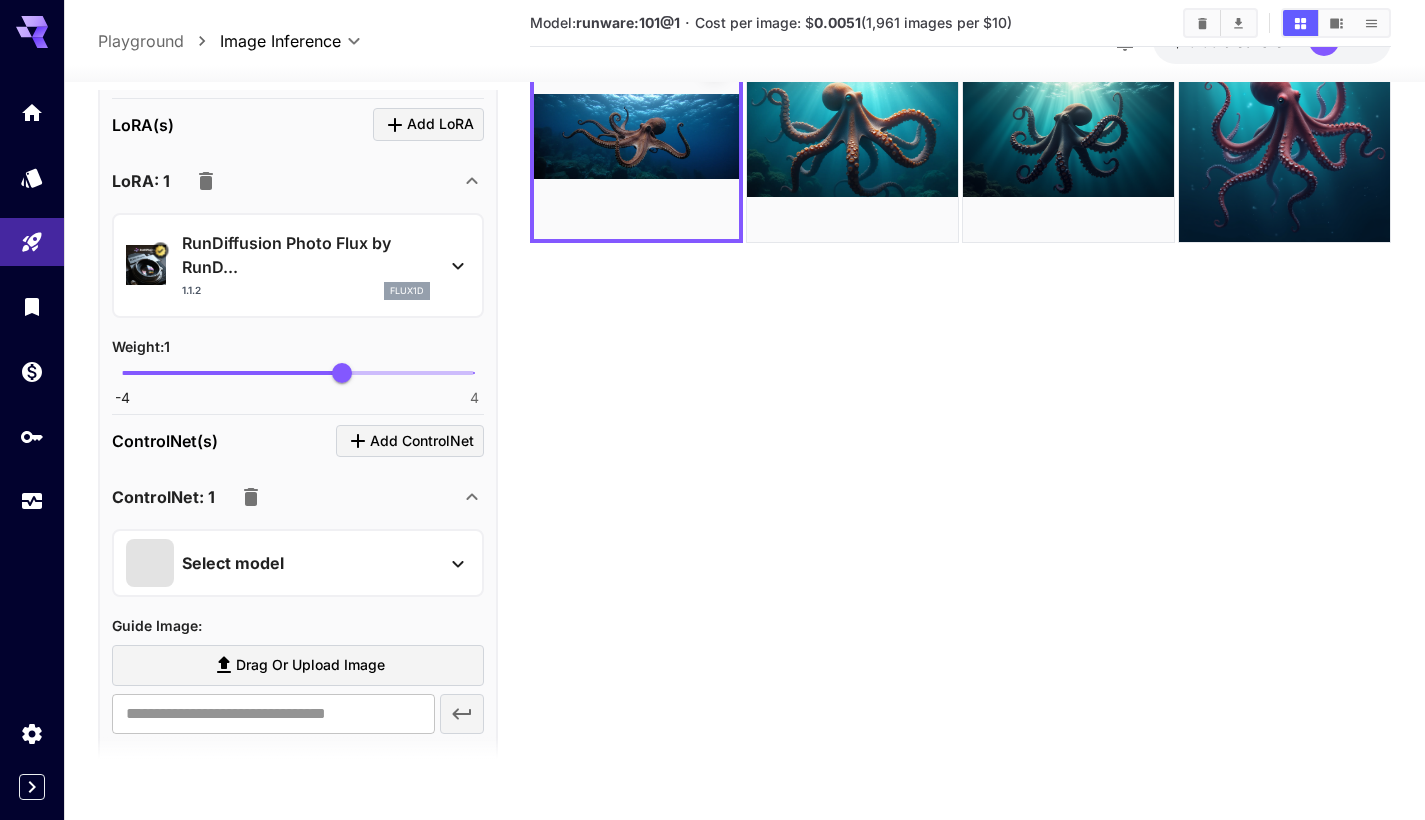 scroll, scrollTop: 127, scrollLeft: 0, axis: vertical 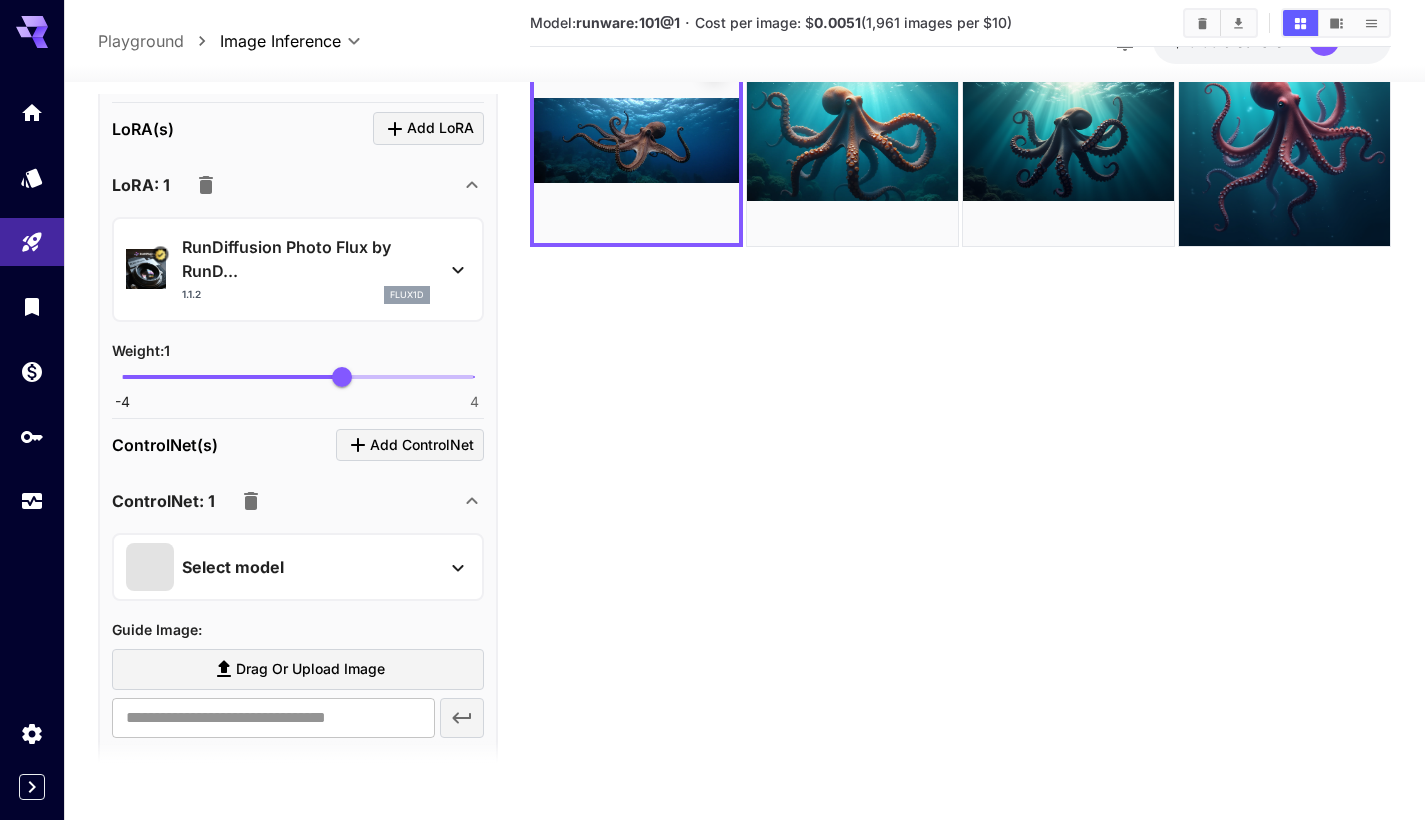 click 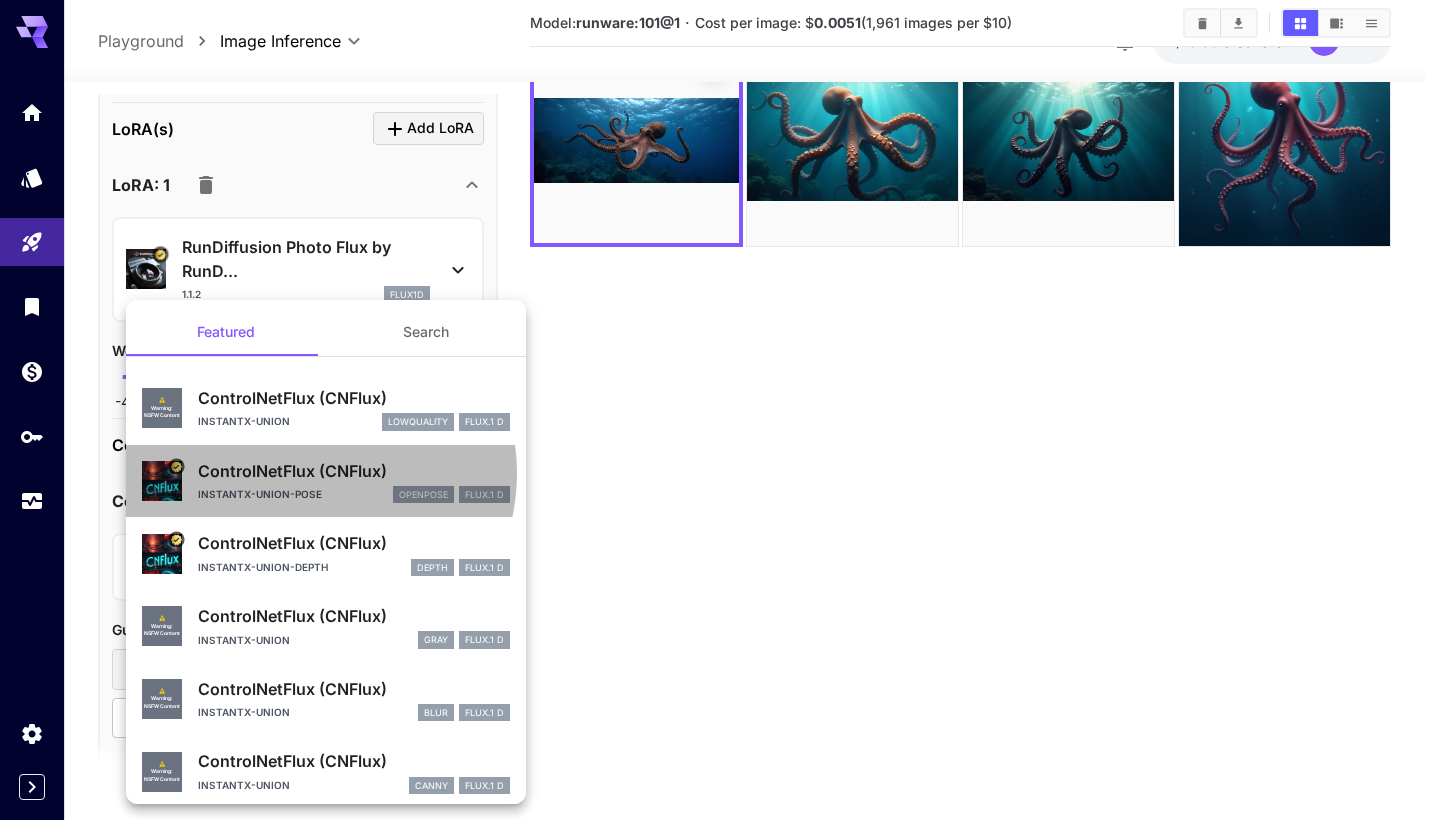click on "ControlNetFlux (CNFlux)" at bounding box center (354, 471) 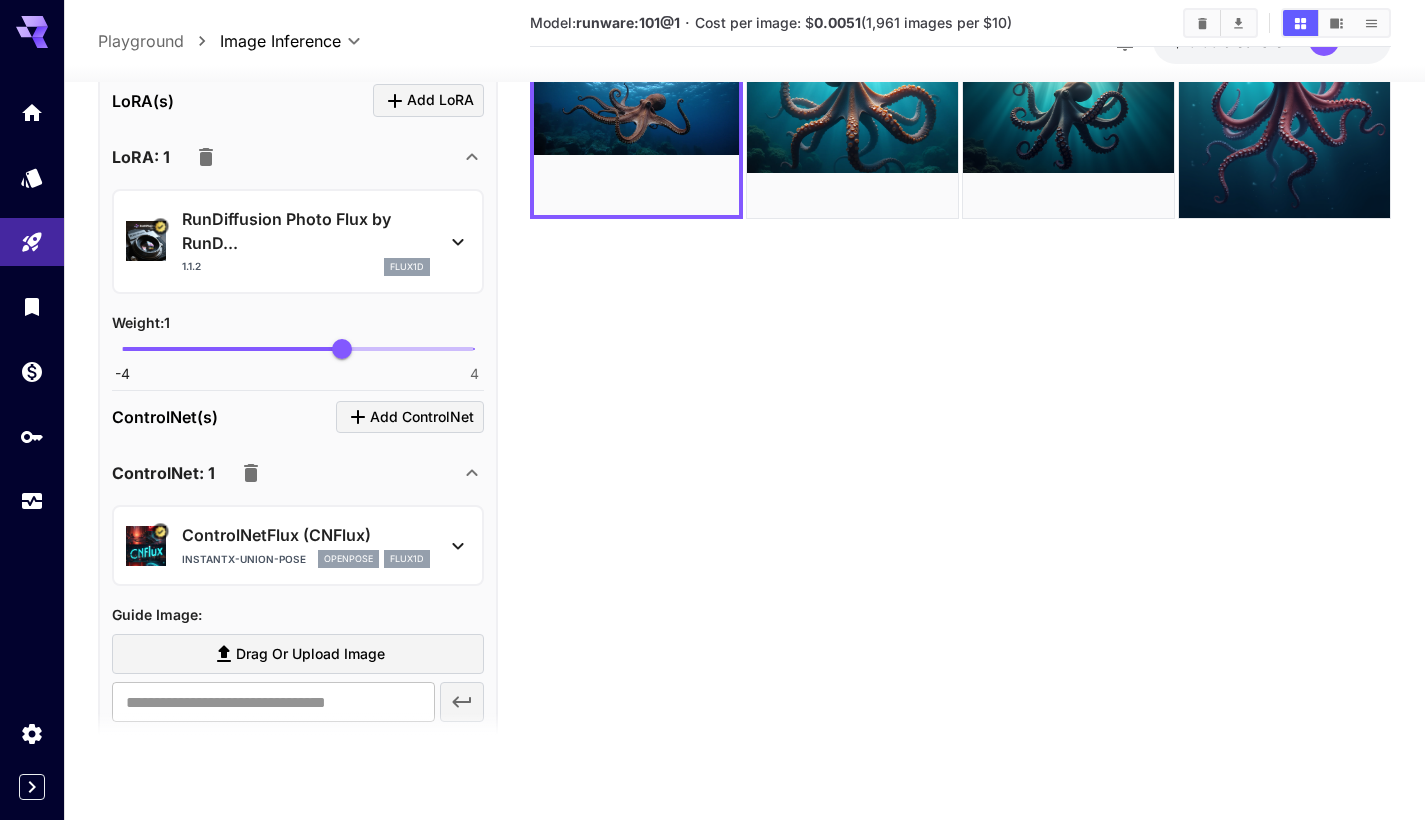 scroll, scrollTop: 158, scrollLeft: 0, axis: vertical 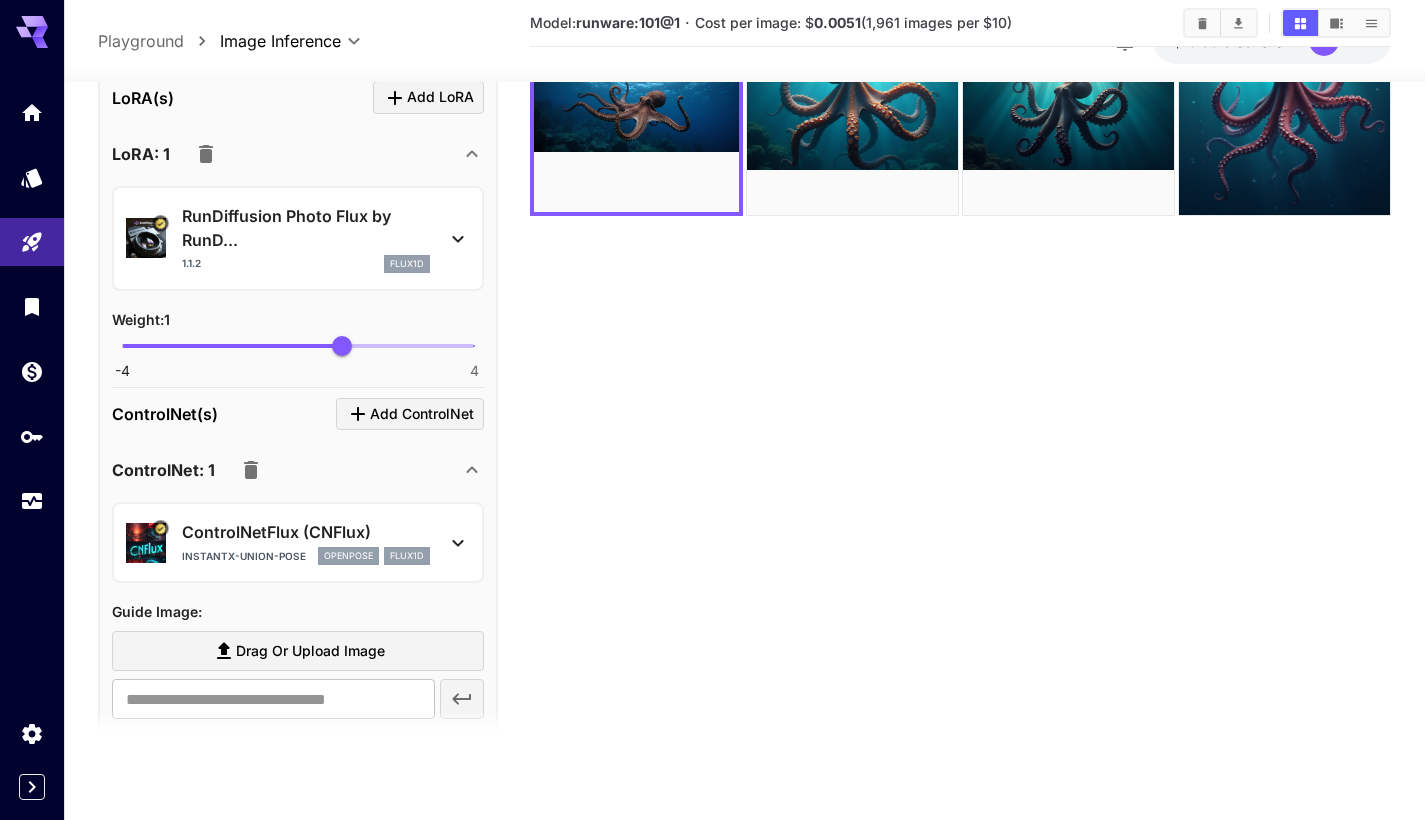 click on "ControlNetFlux (CNFlux) instantx-union-pose openpose flux1d" at bounding box center (298, 542) 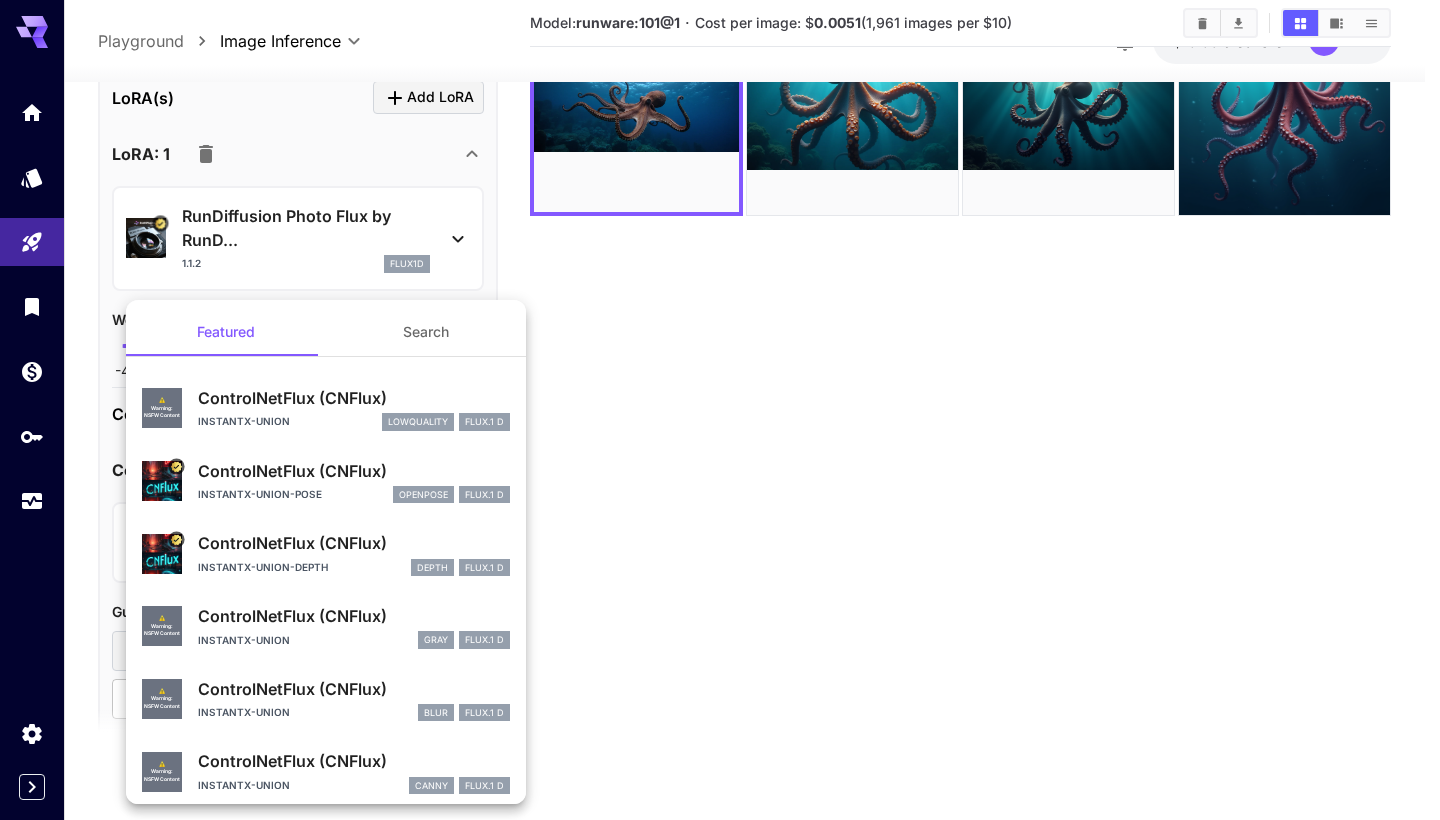 click at bounding box center (720, 410) 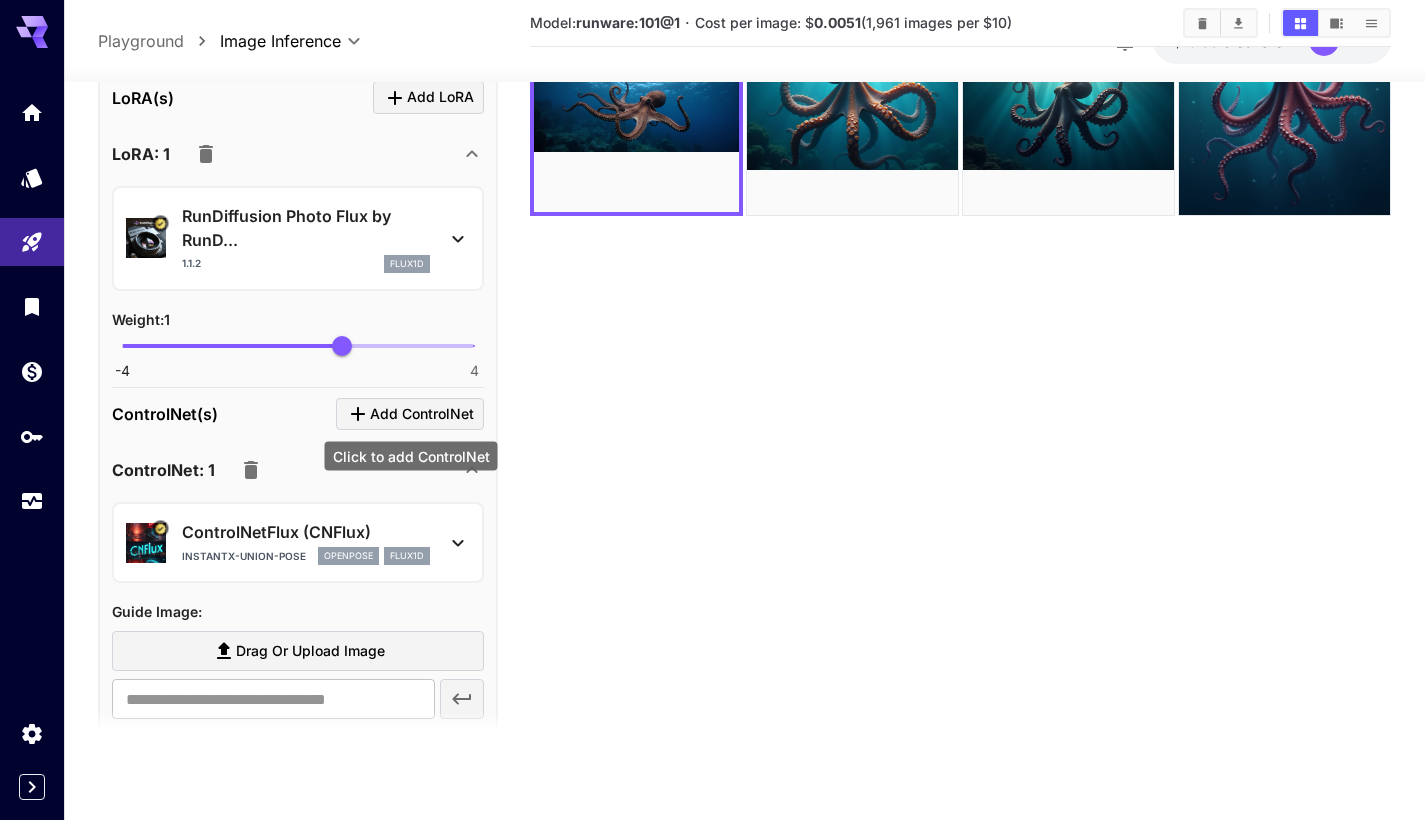 click on "Add ControlNet" at bounding box center (422, 414) 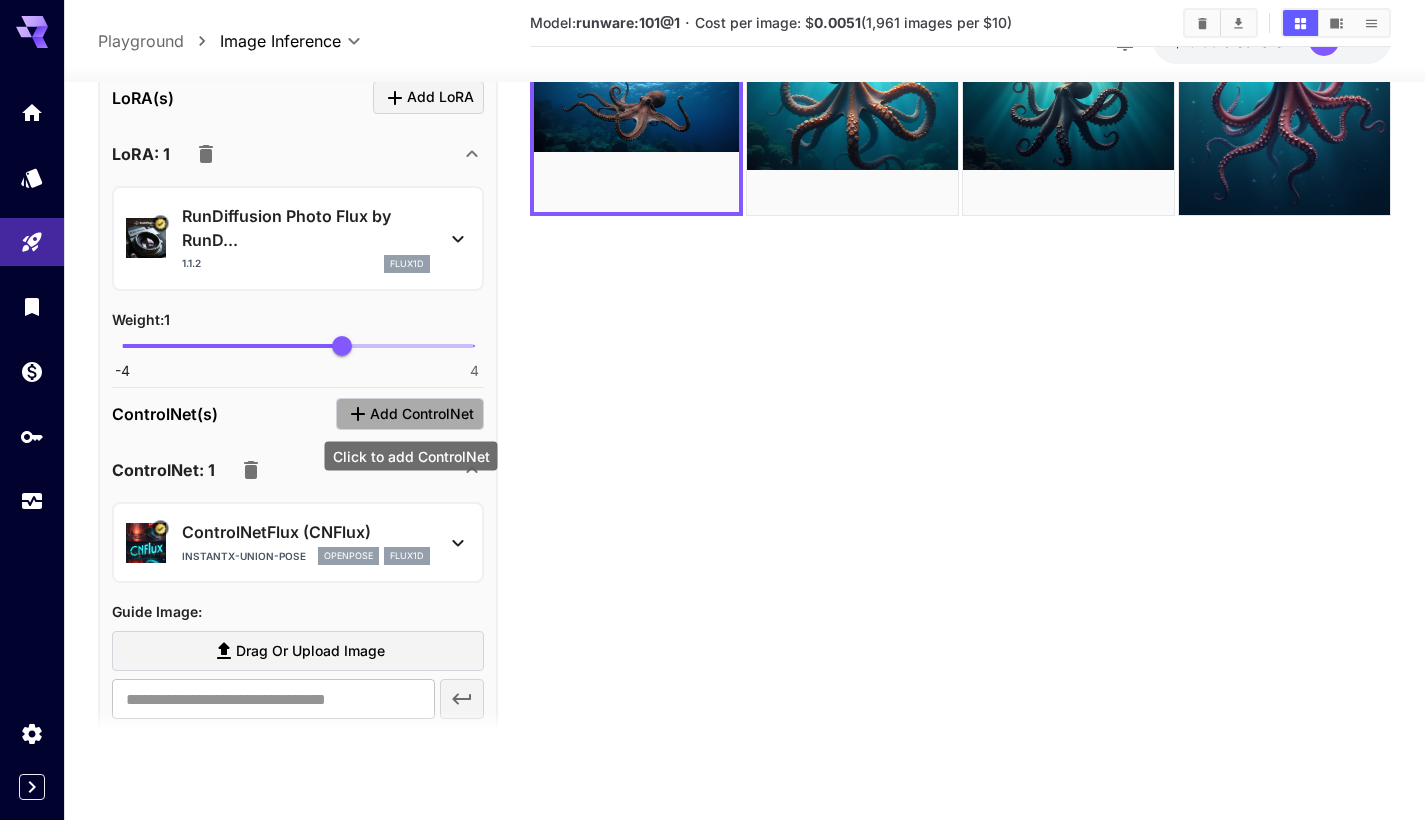 click on "Add ControlNet" at bounding box center (422, 414) 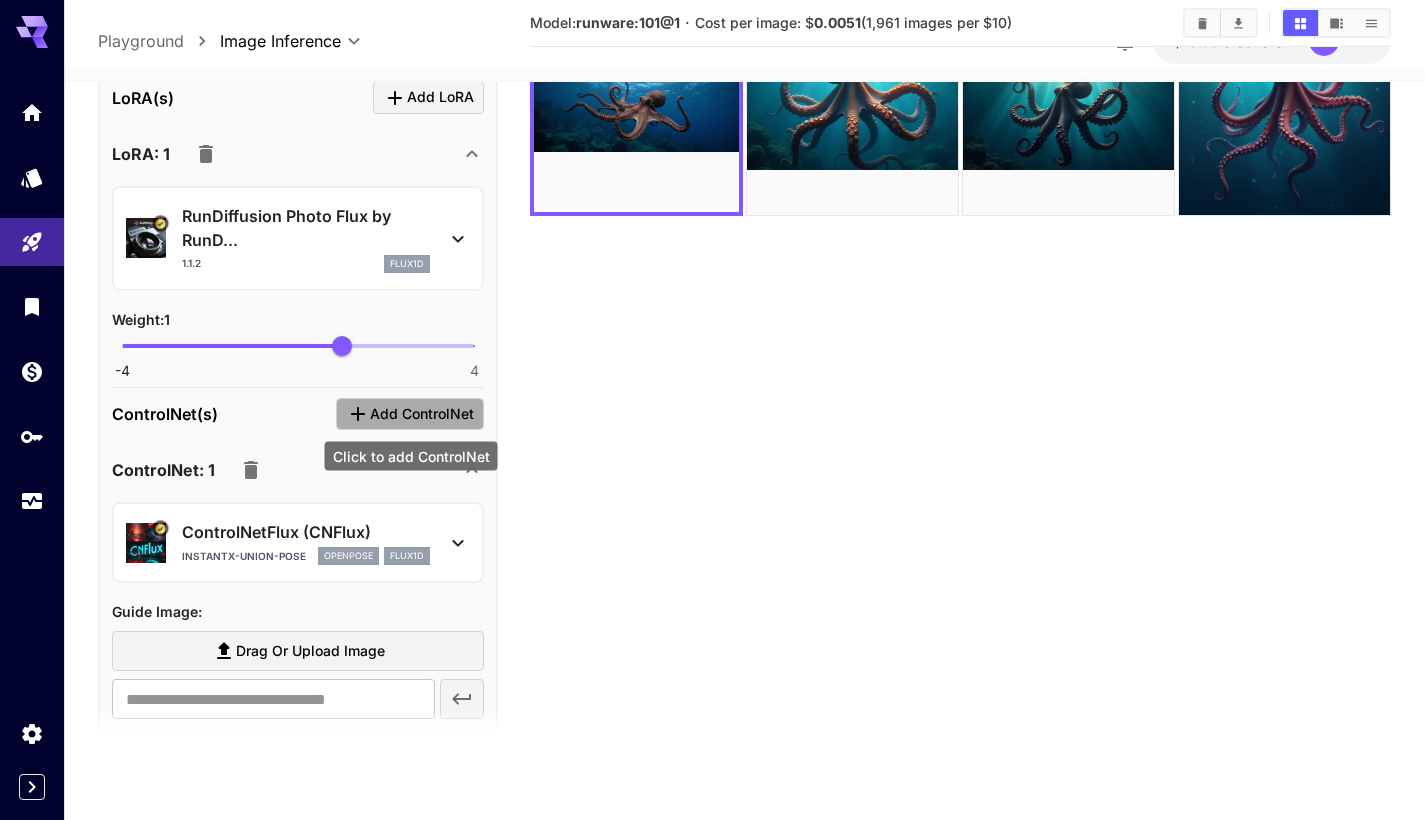 click 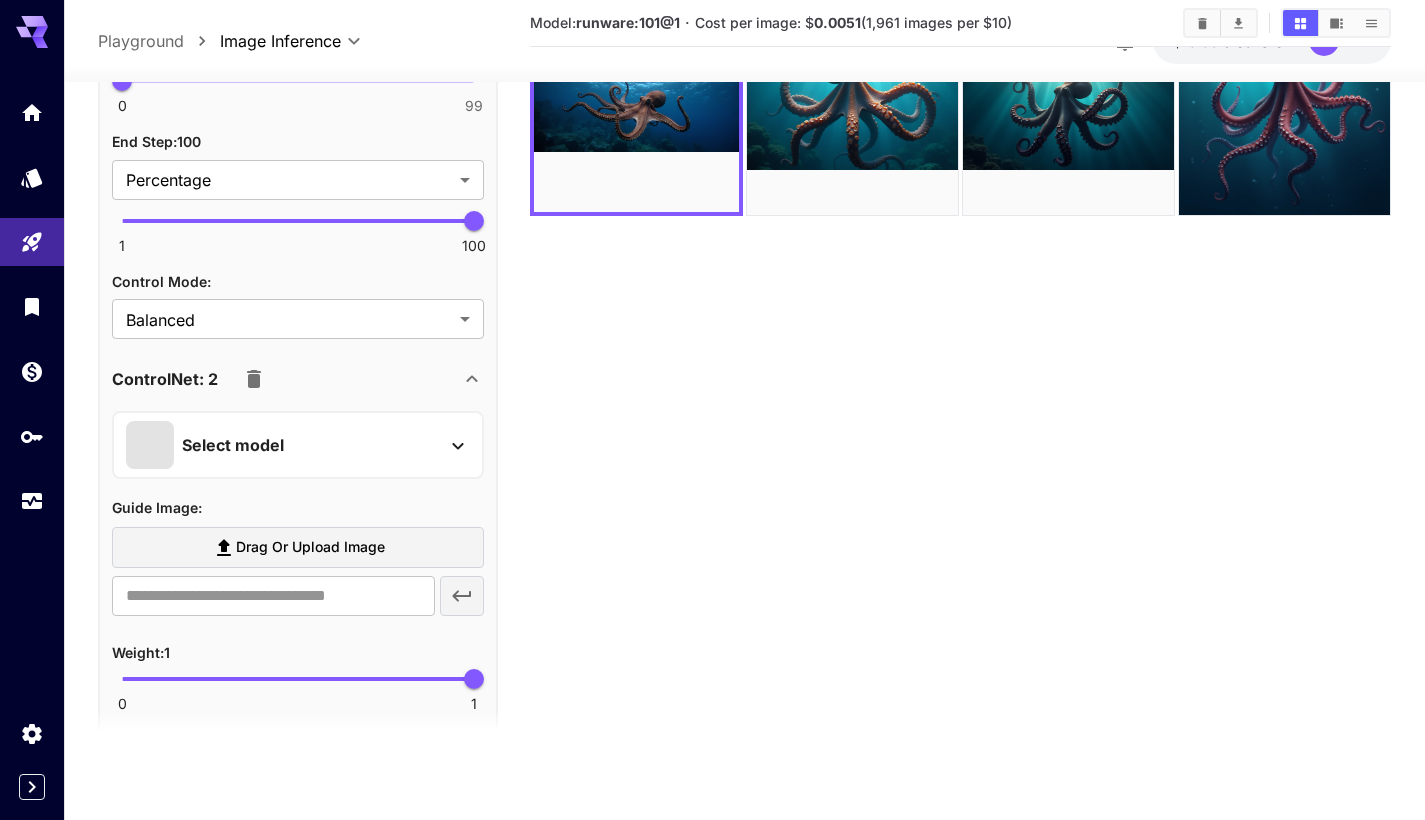 scroll, scrollTop: 1630, scrollLeft: 0, axis: vertical 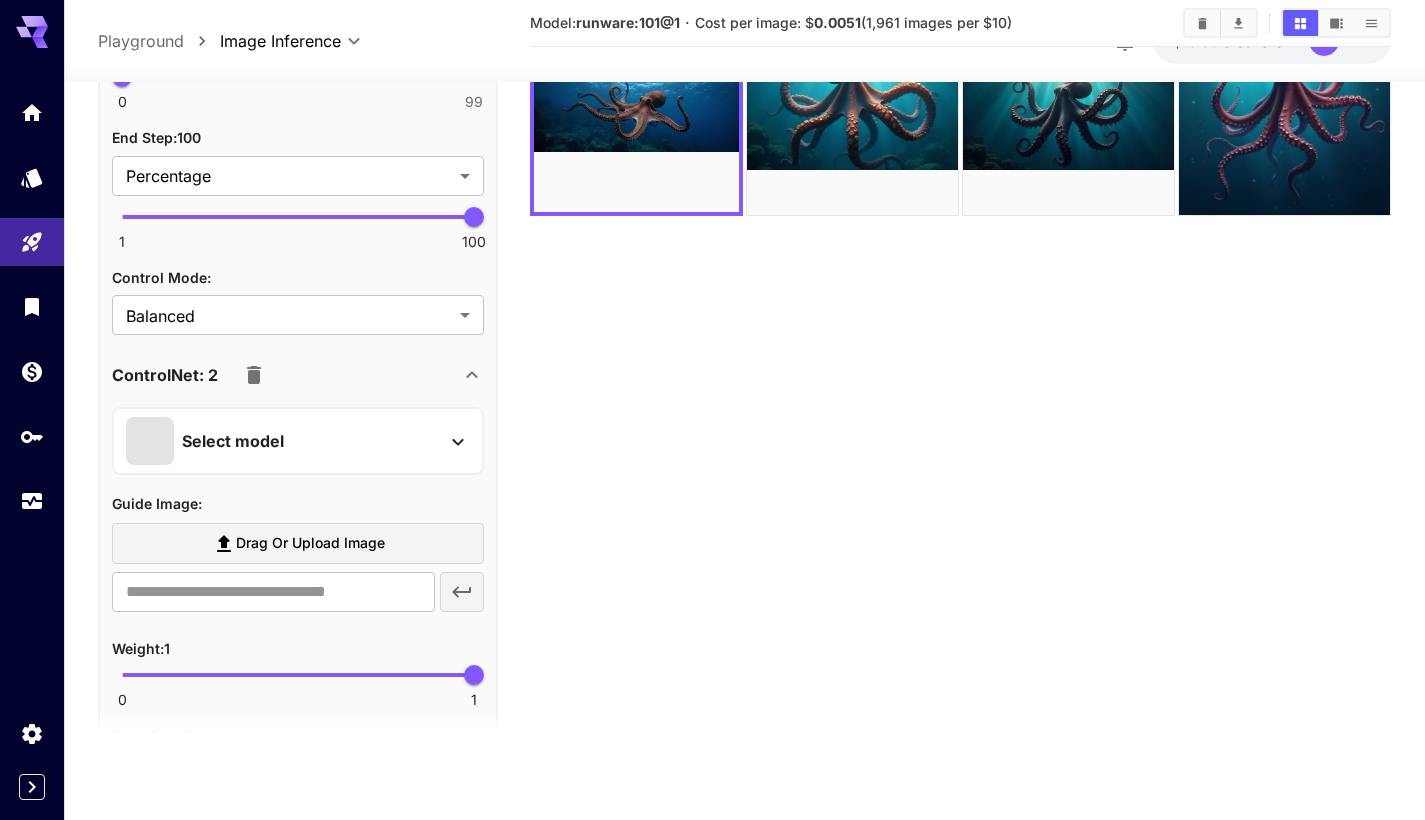 click on "Select model" at bounding box center [282, 441] 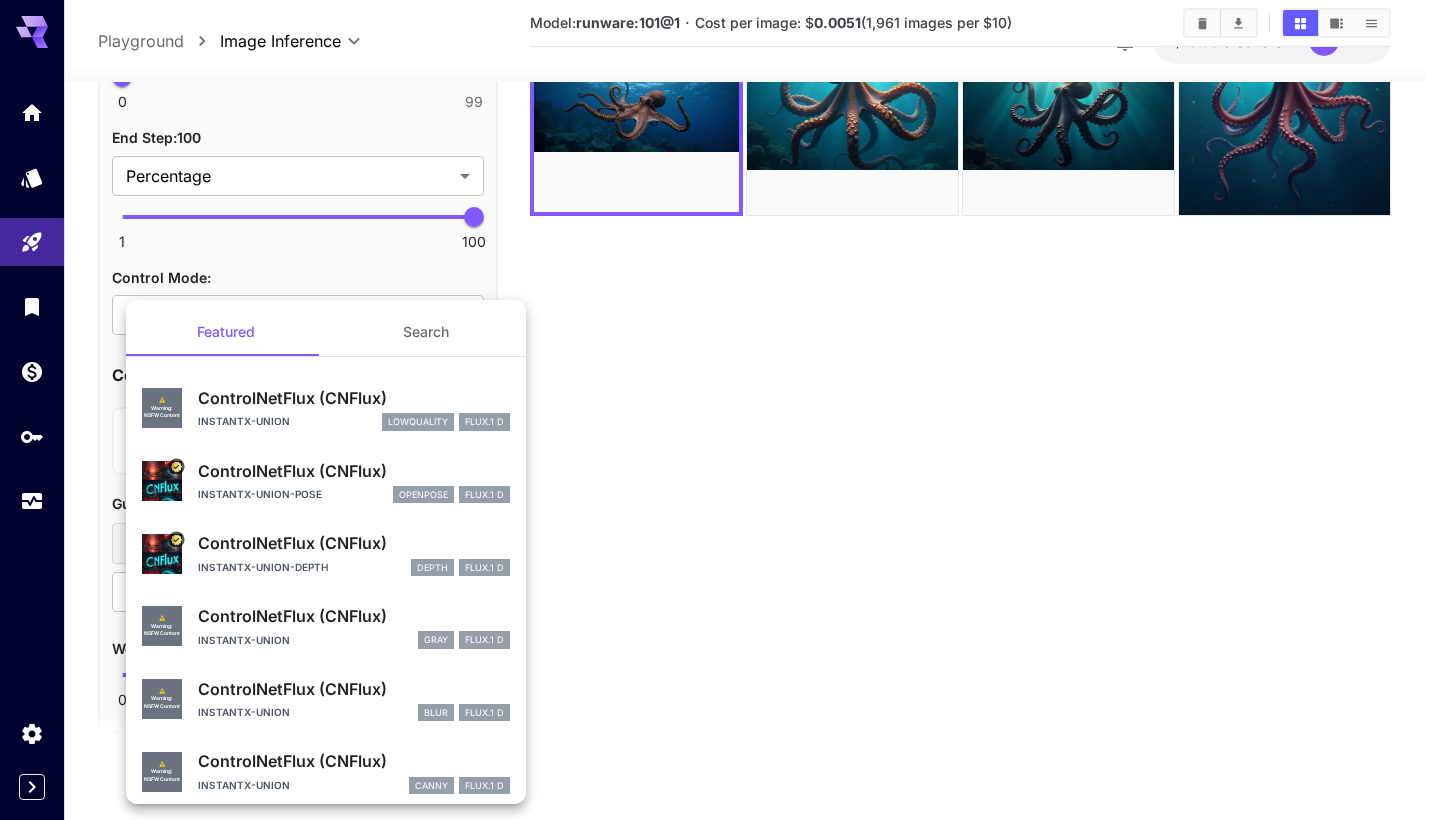 click on "instantx-union-depth depth FLUX.1 D" at bounding box center [354, 568] 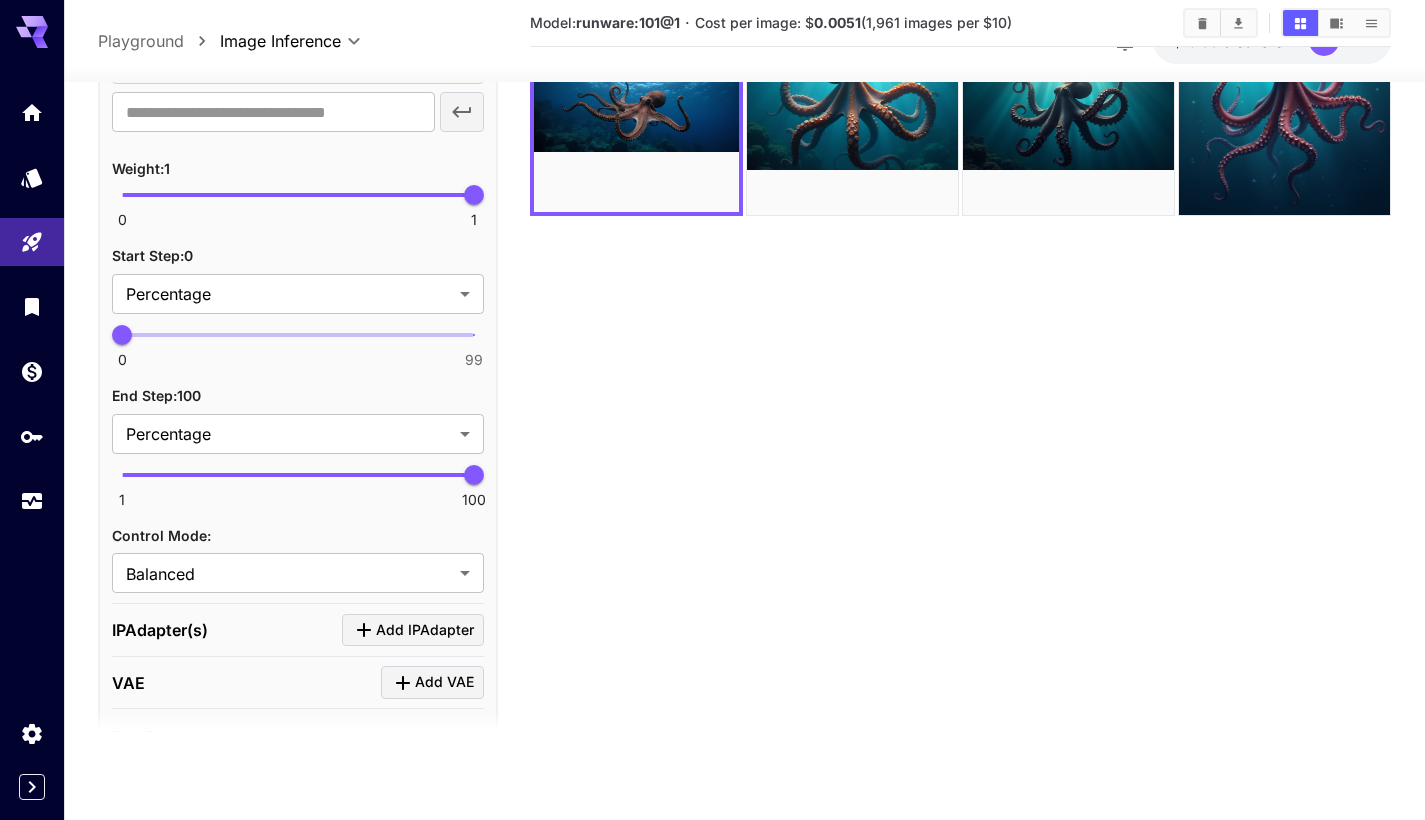 scroll, scrollTop: 3757, scrollLeft: 0, axis: vertical 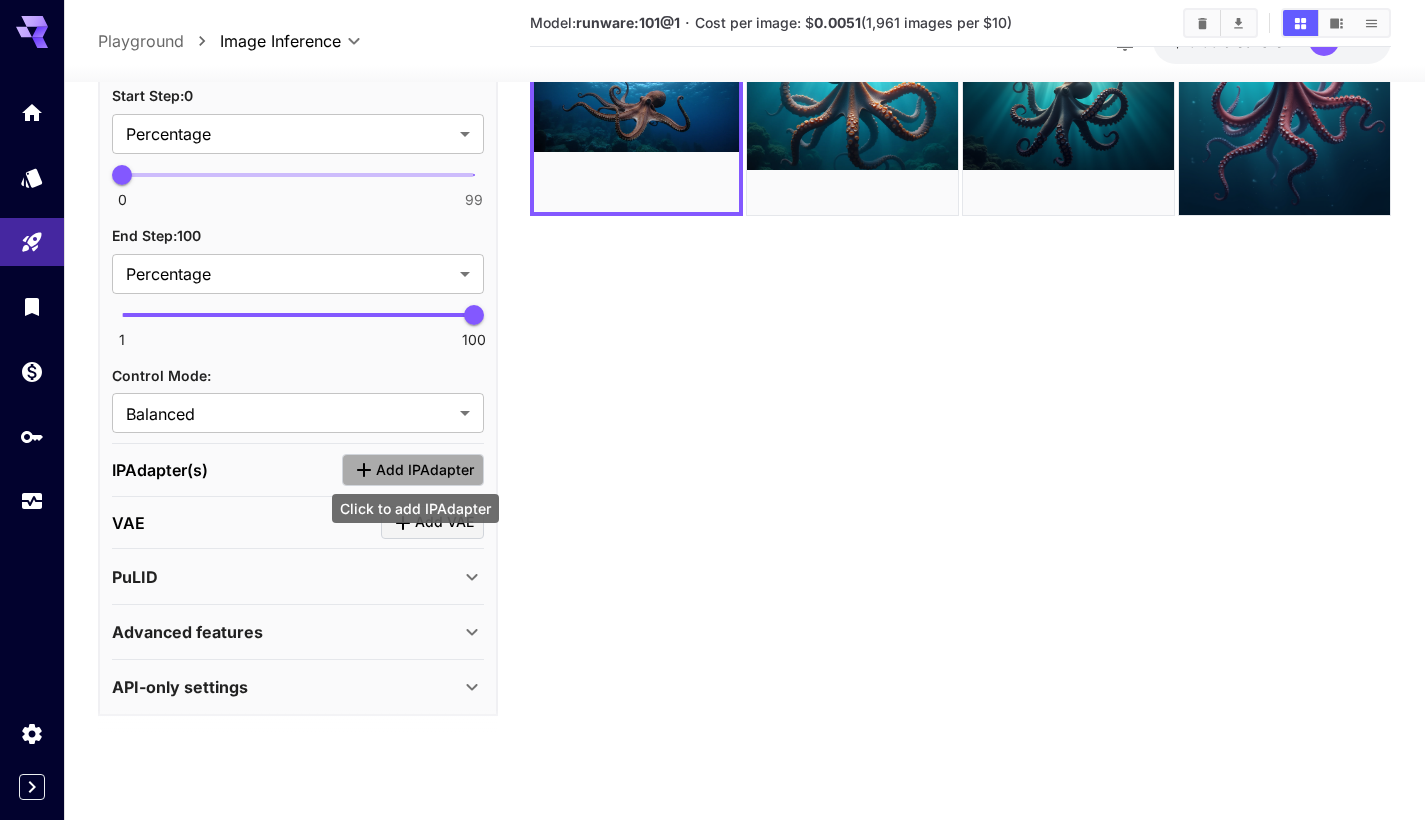 click on "Add IPAdapter" at bounding box center [425, 470] 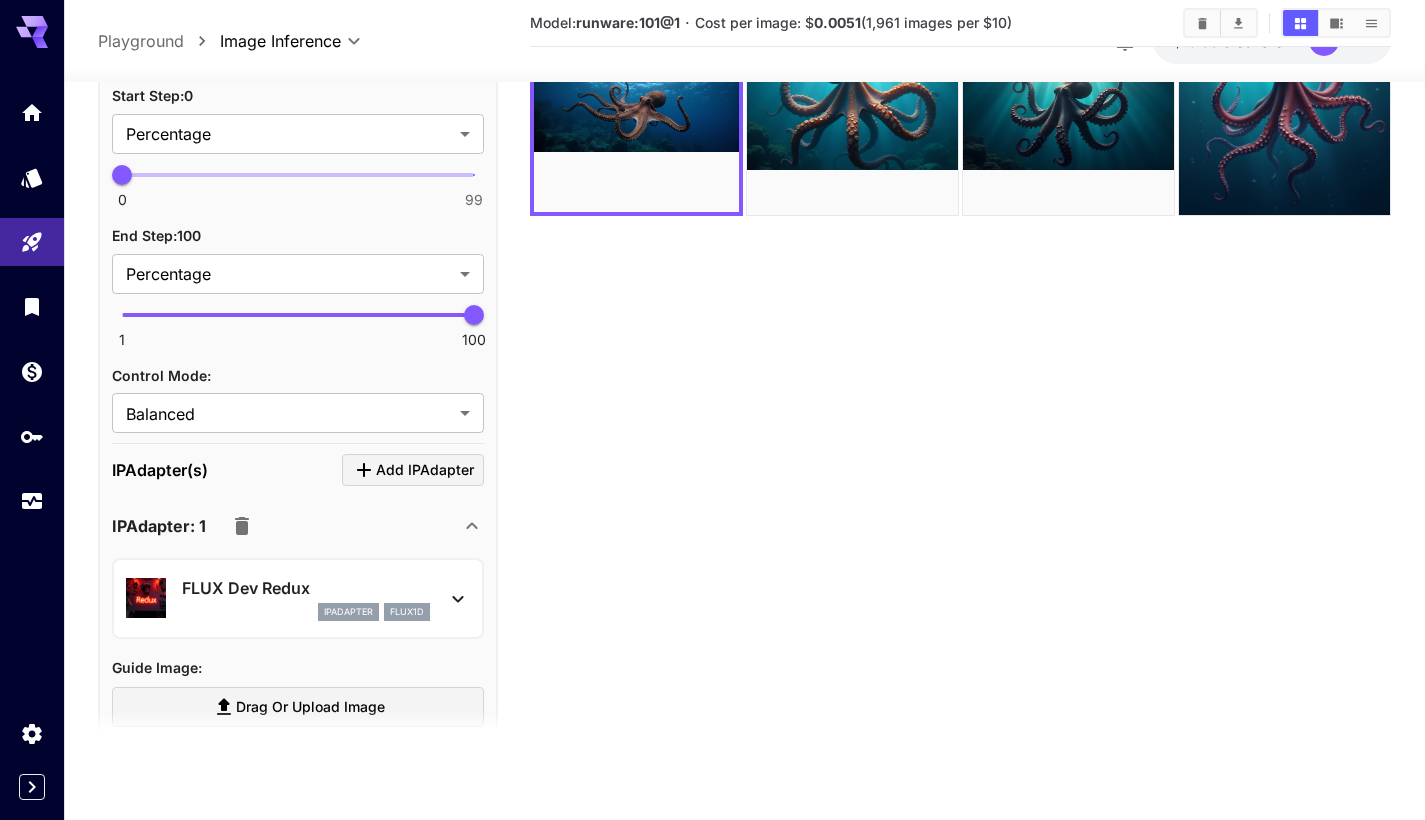 click on "FLUX Dev Redux" at bounding box center (306, 588) 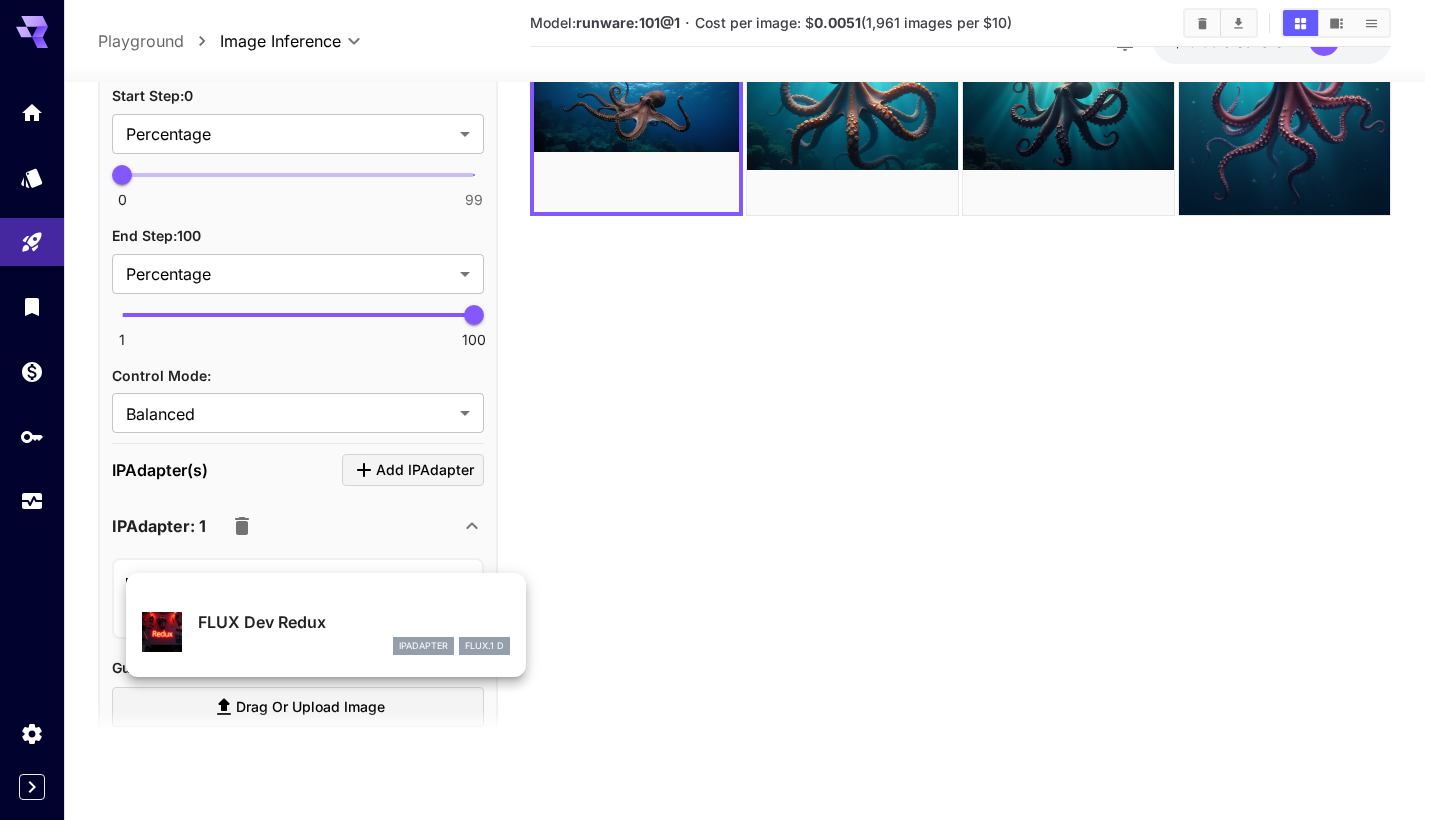 click at bounding box center (720, 410) 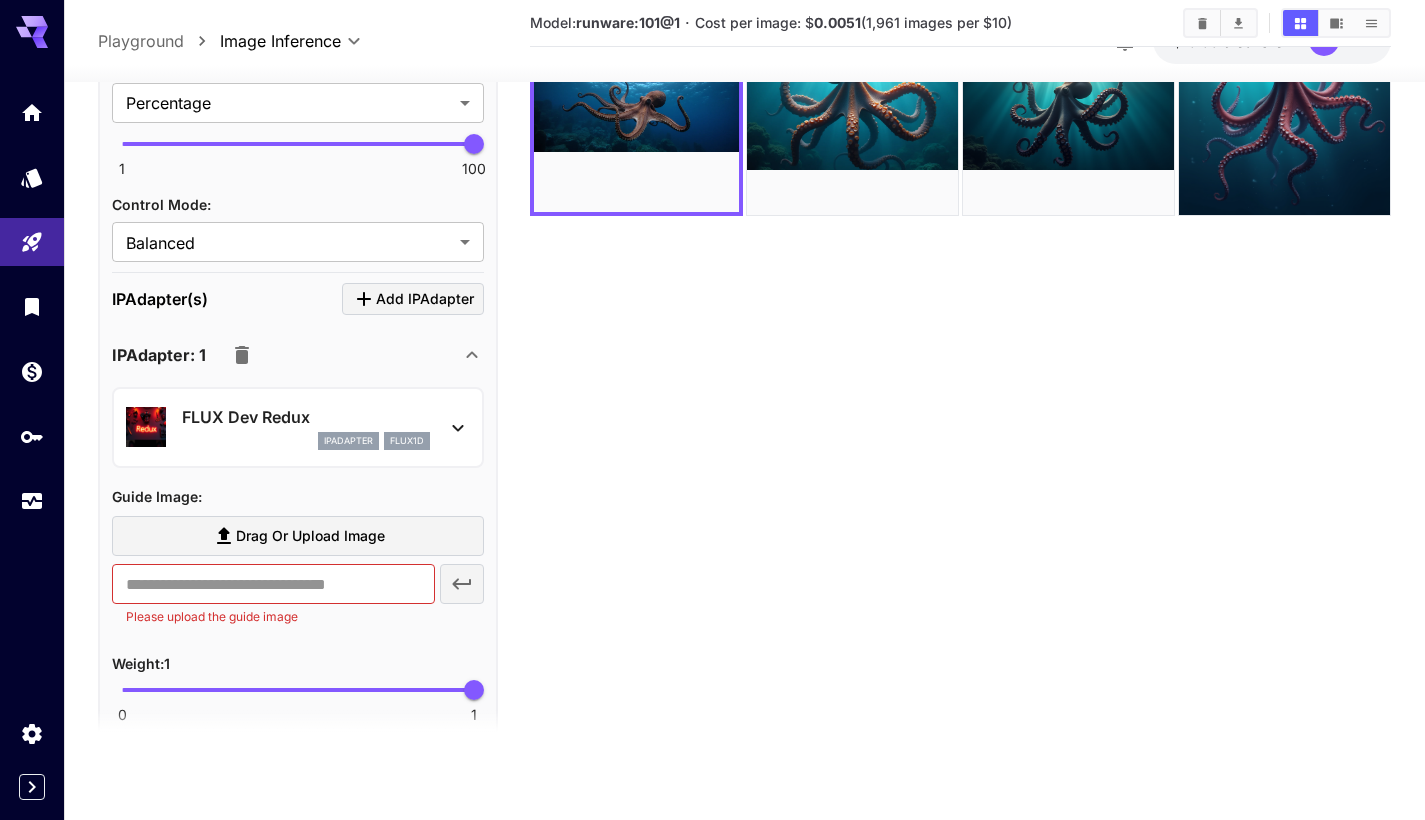 scroll, scrollTop: 4118, scrollLeft: 0, axis: vertical 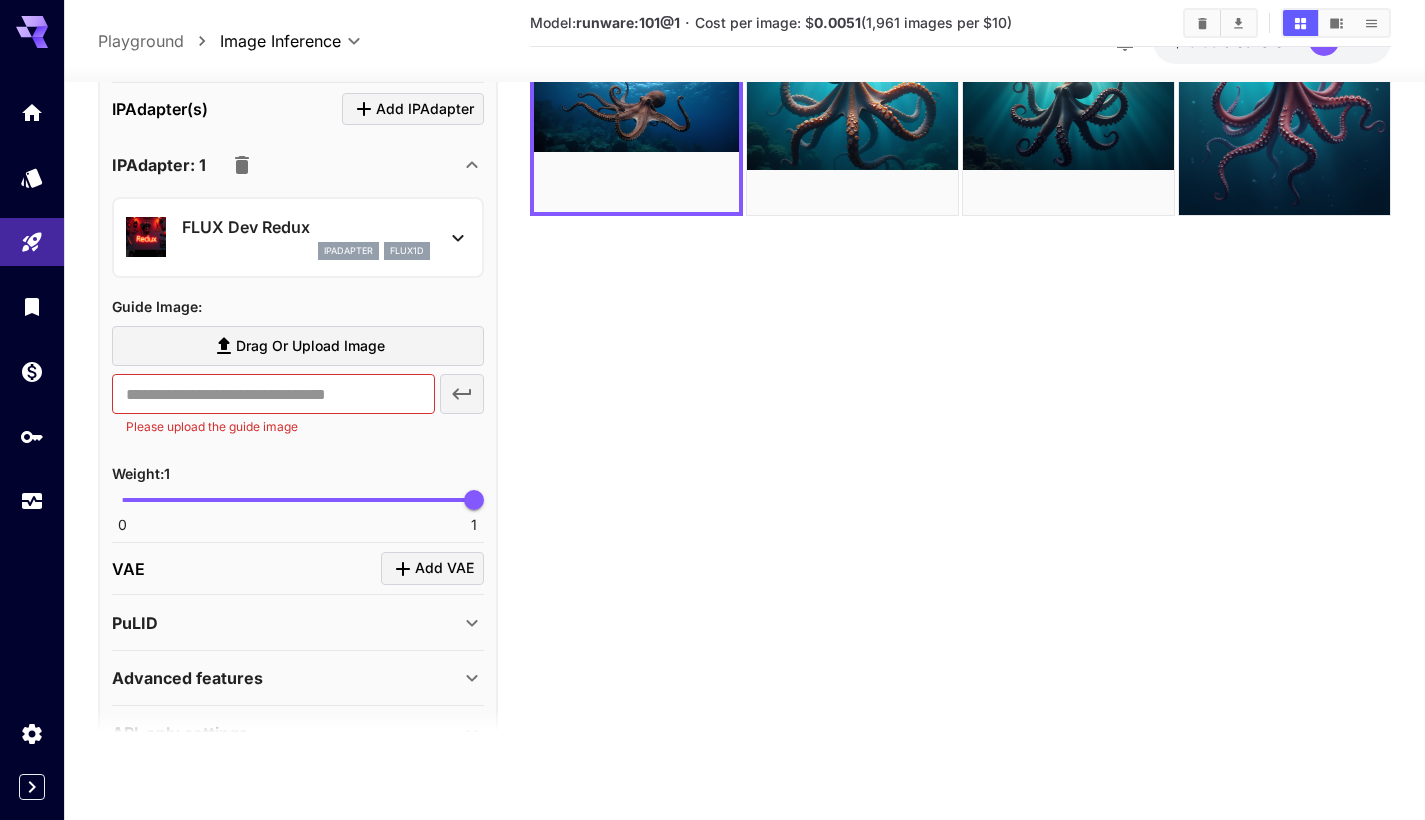 click at bounding box center (242, 165) 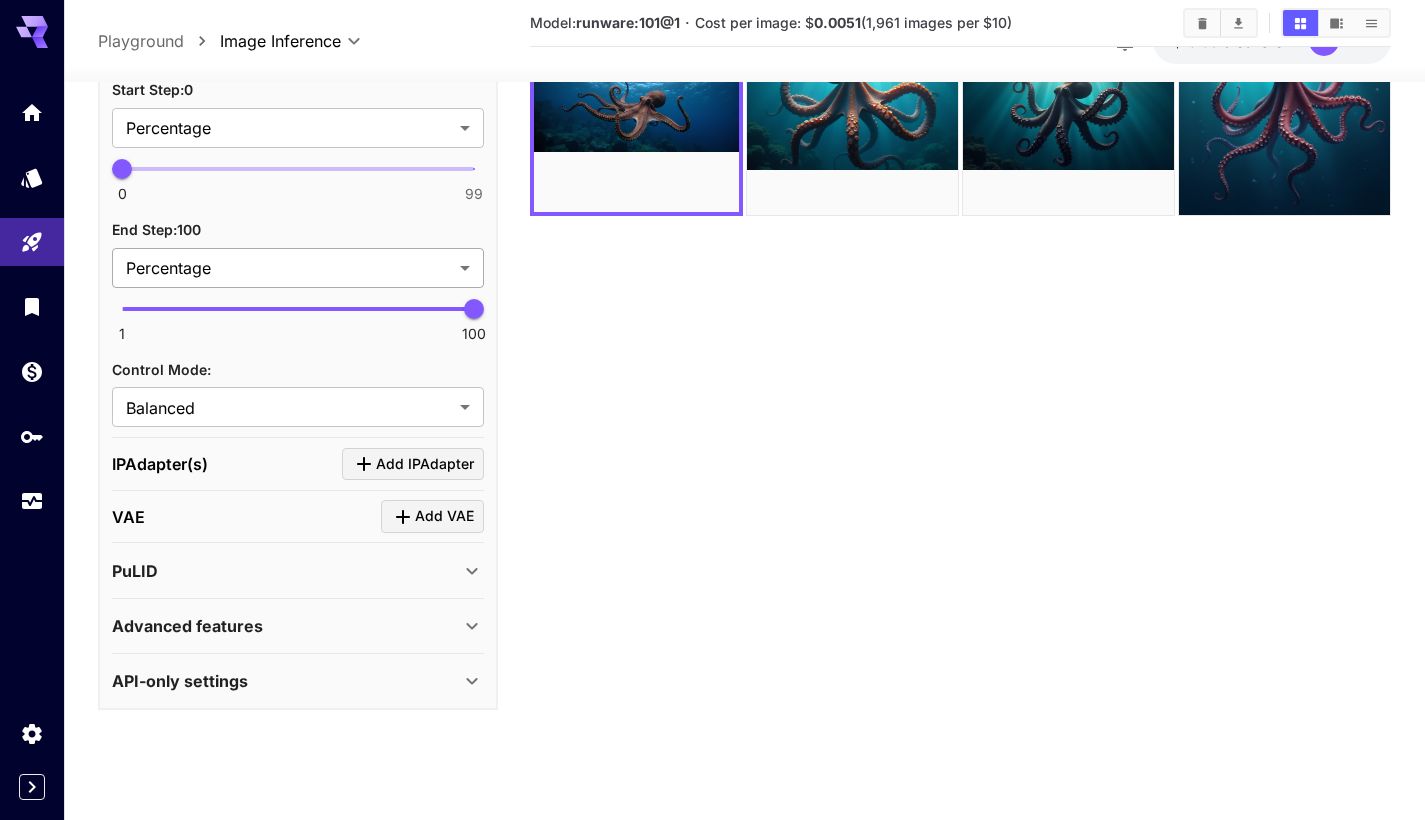 scroll, scrollTop: 3757, scrollLeft: 0, axis: vertical 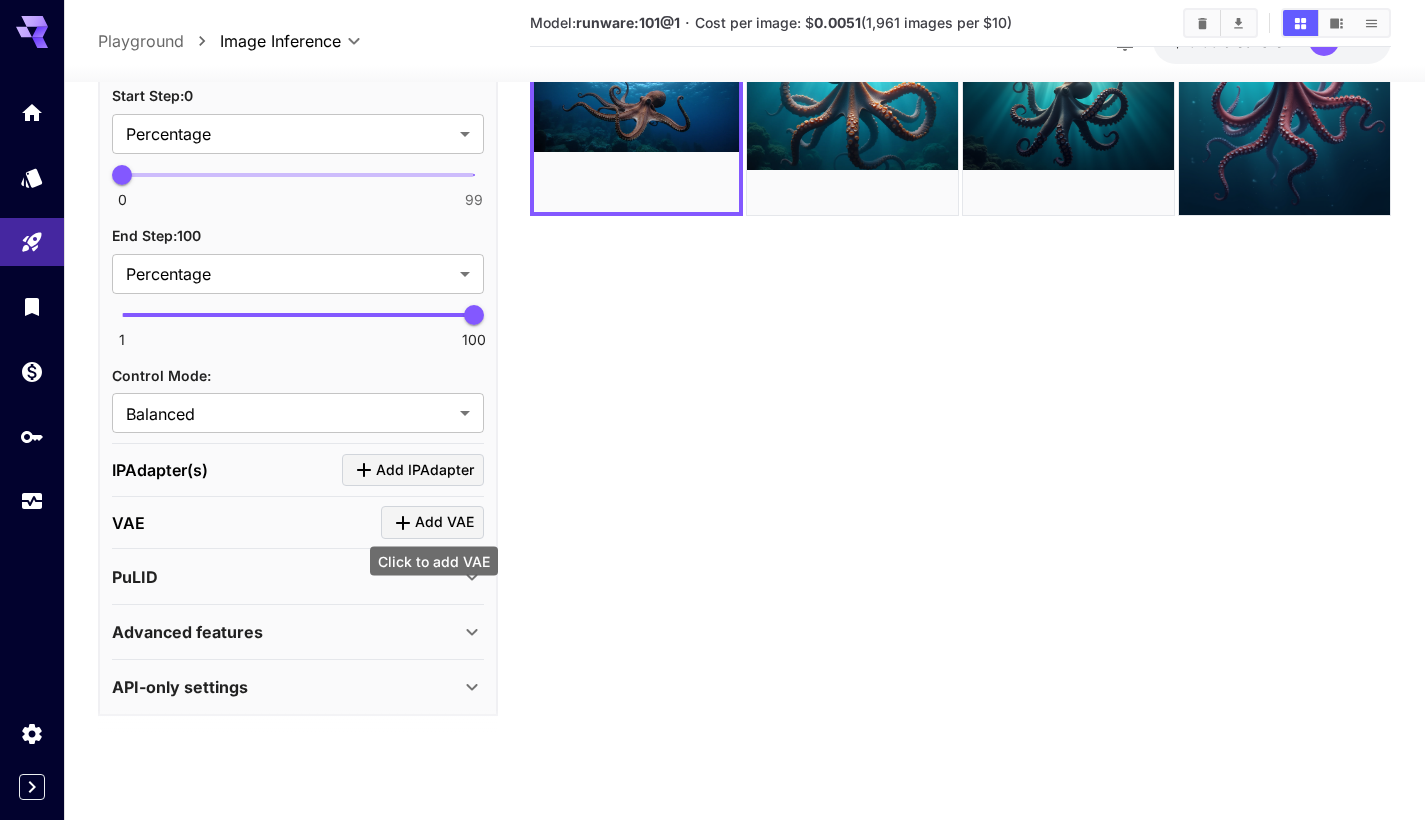 click on "Add VAE" at bounding box center [444, 522] 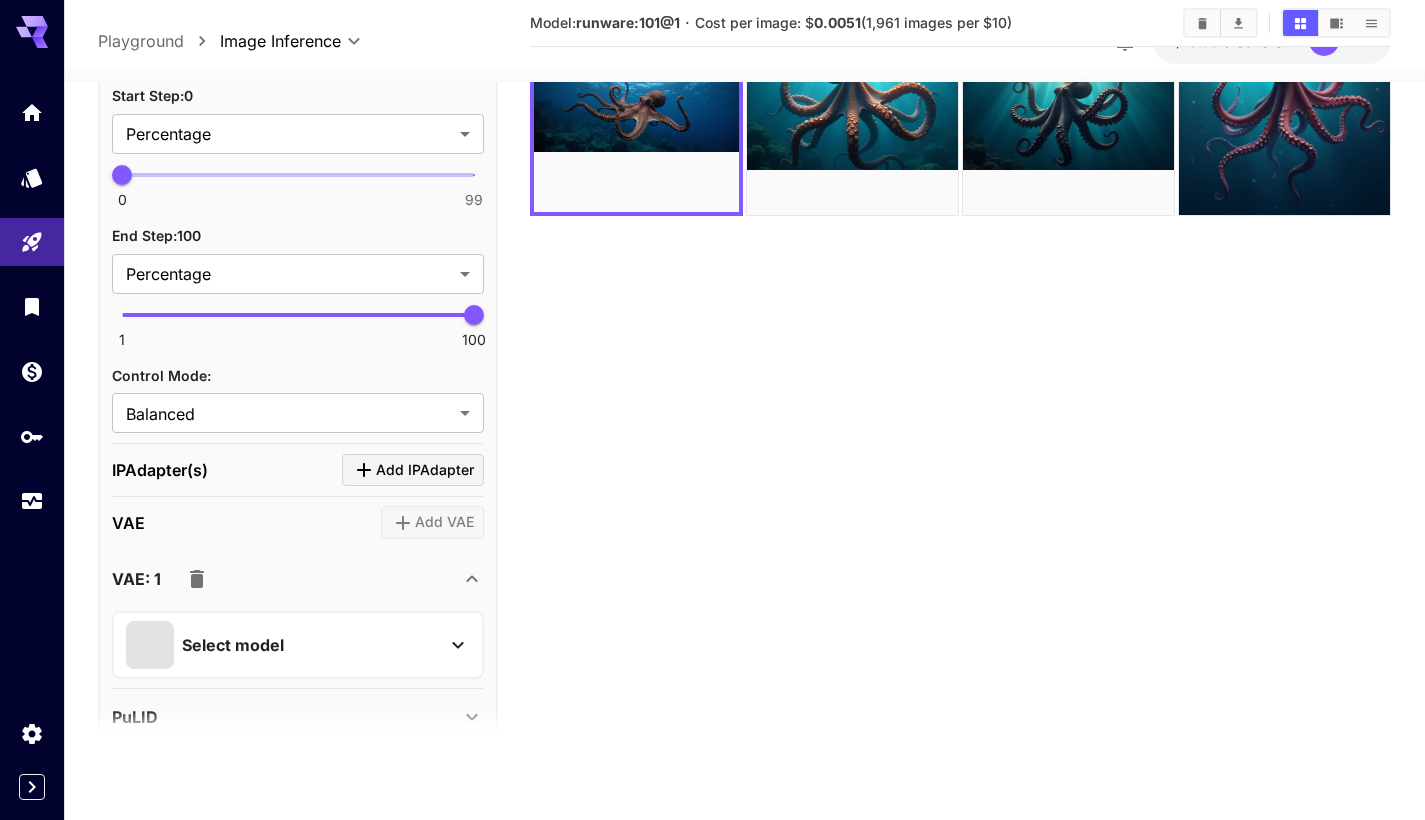 scroll, scrollTop: 3861, scrollLeft: 0, axis: vertical 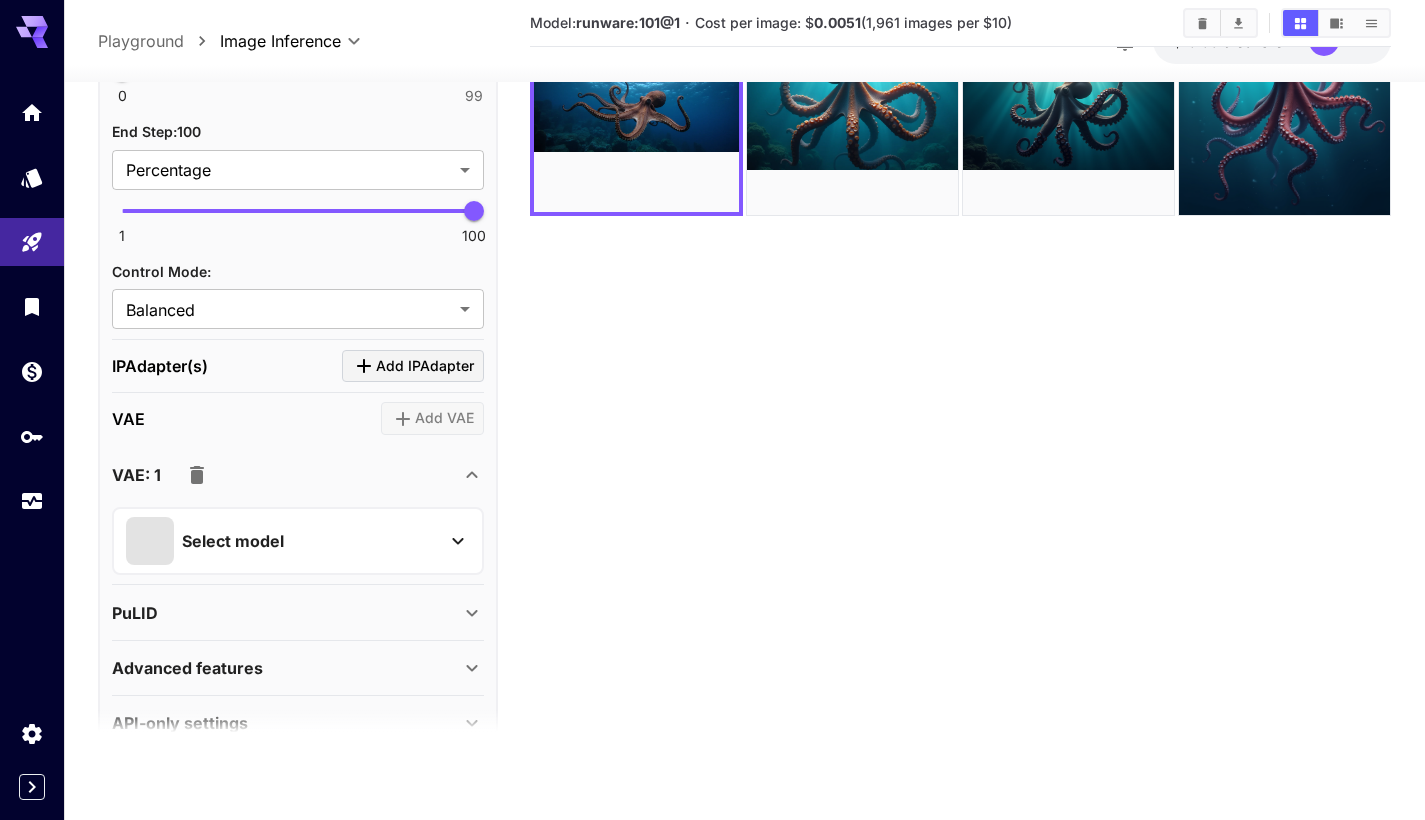 click on "Select model" at bounding box center [282, 541] 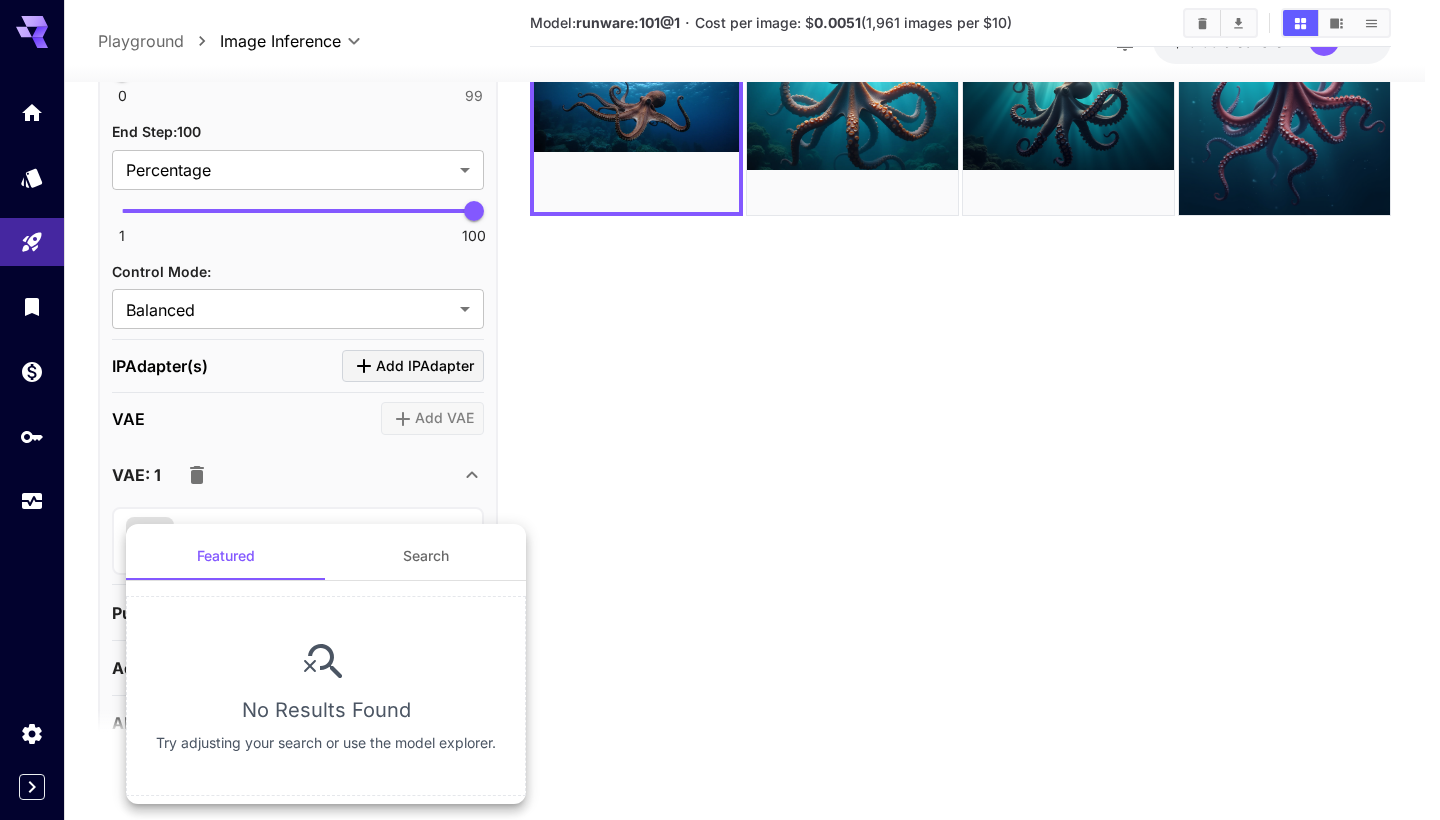 click at bounding box center [720, 410] 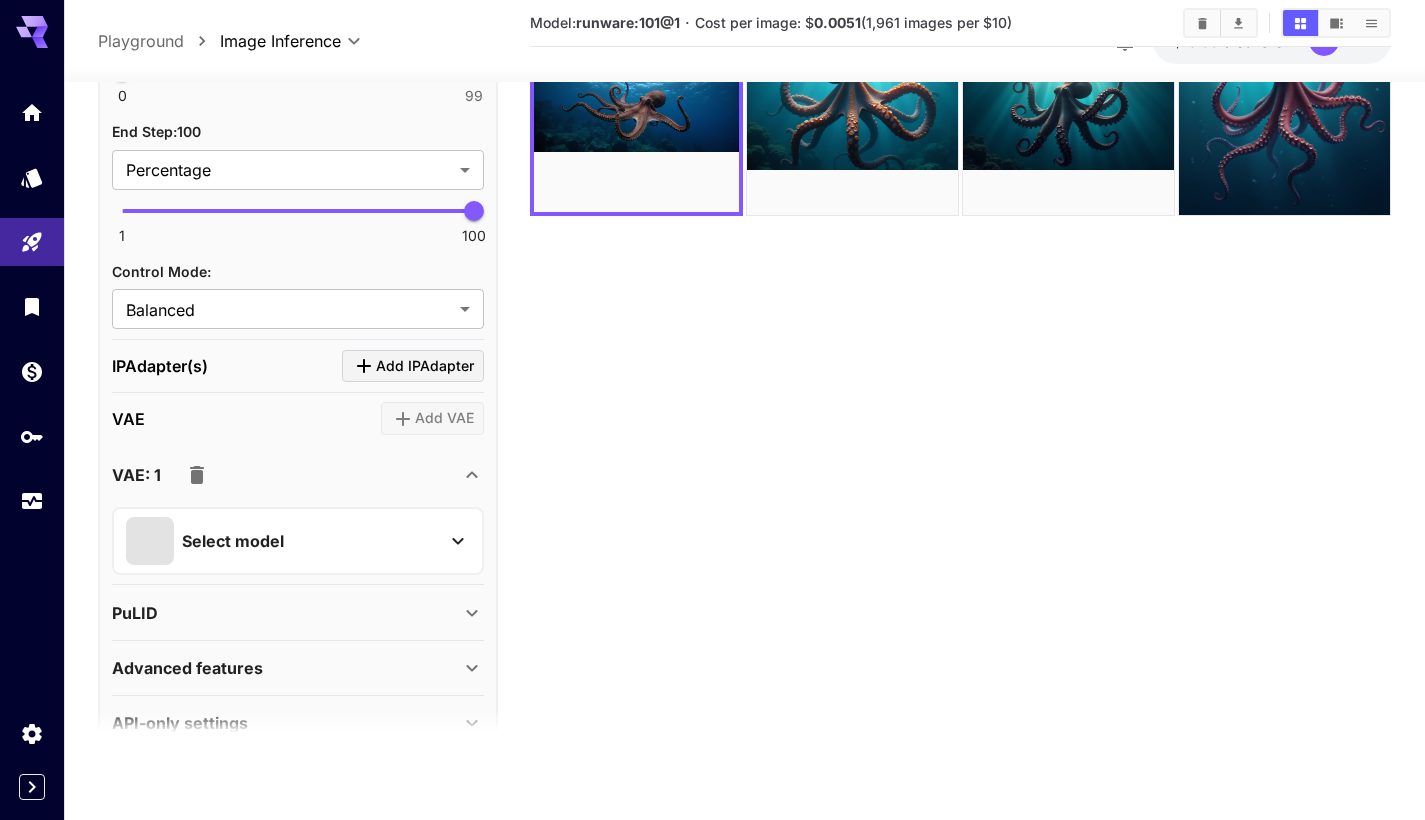 click 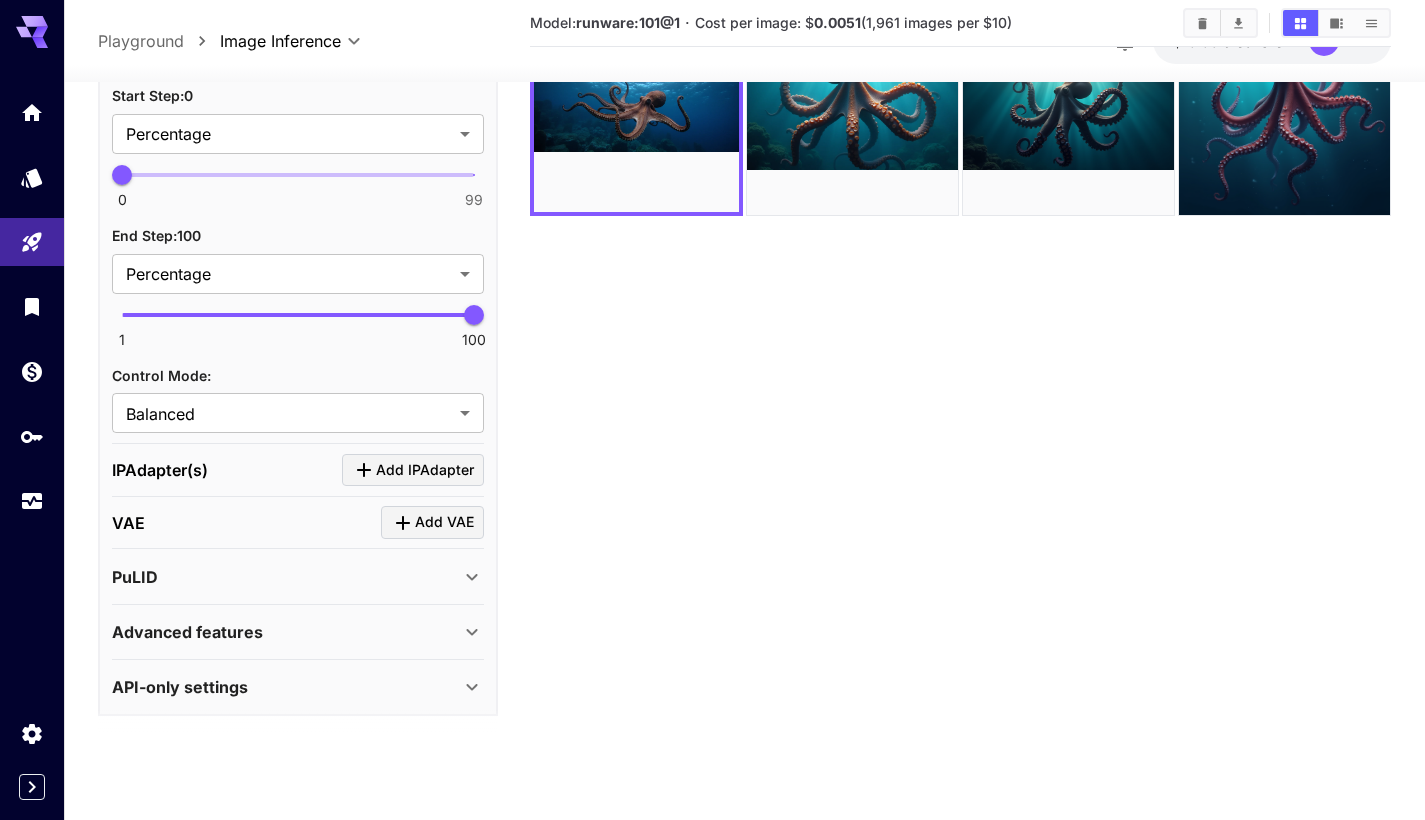 click on "PuLID" at bounding box center [298, 577] 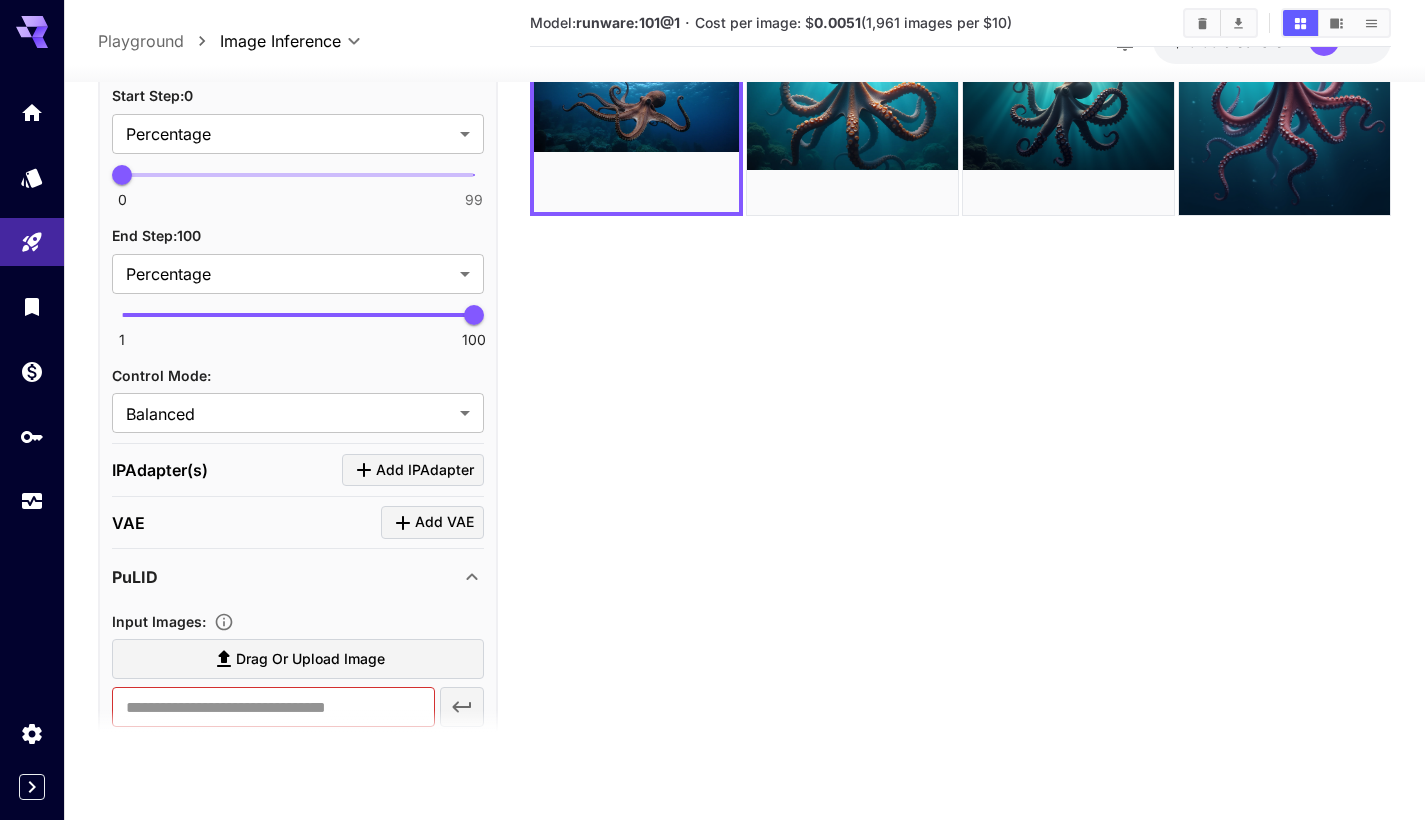 click 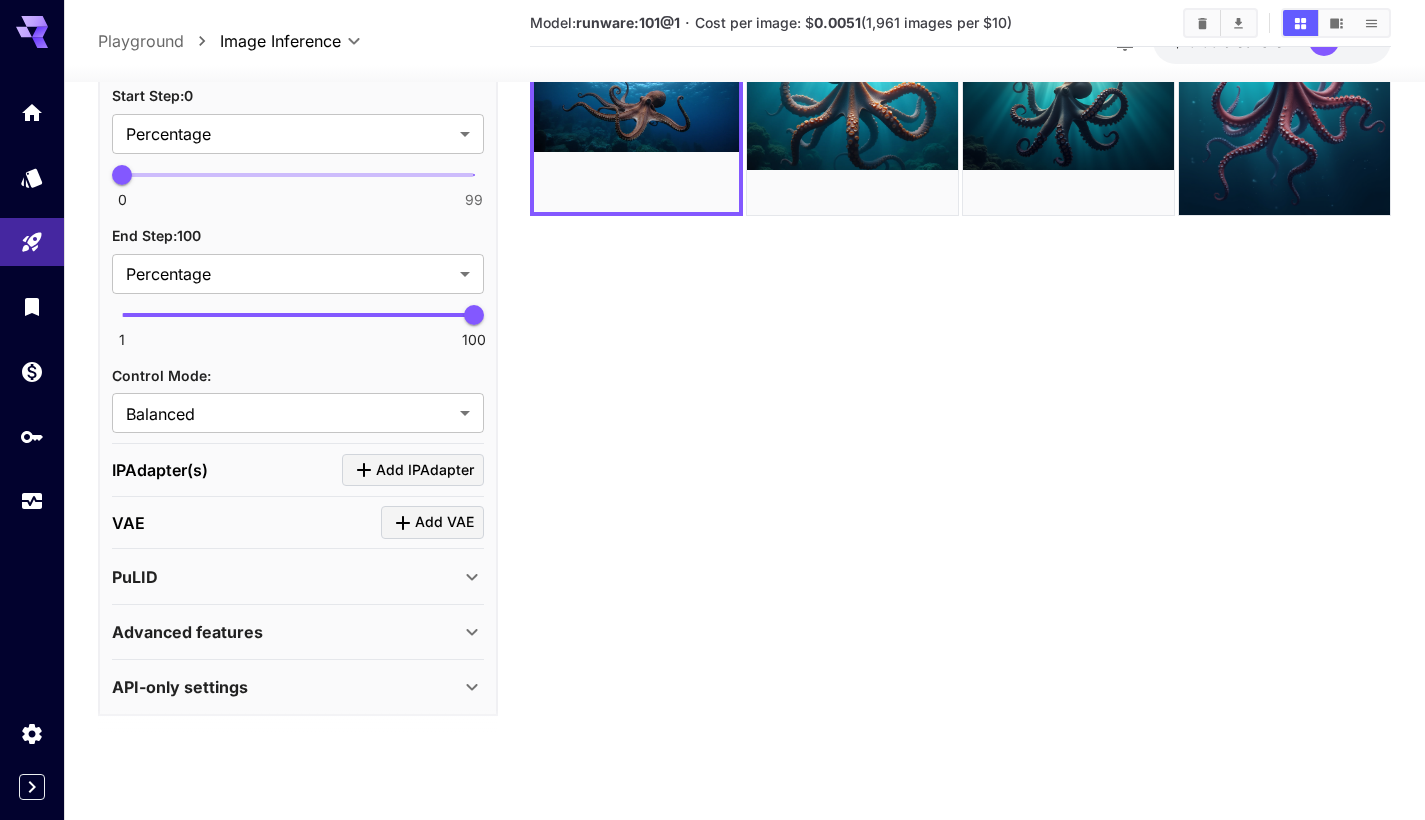 click on "Advanced features" at bounding box center (298, 632) 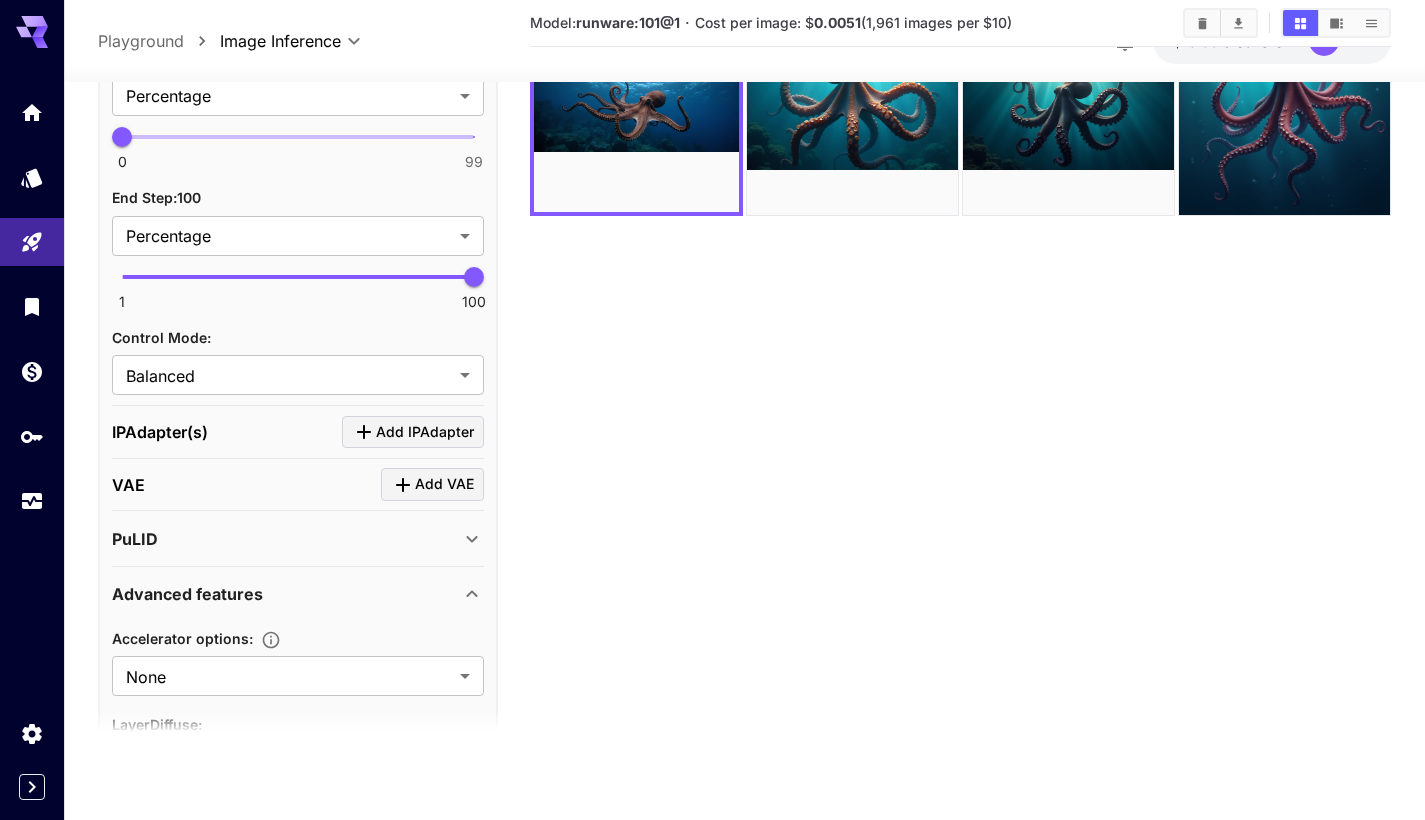 scroll, scrollTop: 3923, scrollLeft: 0, axis: vertical 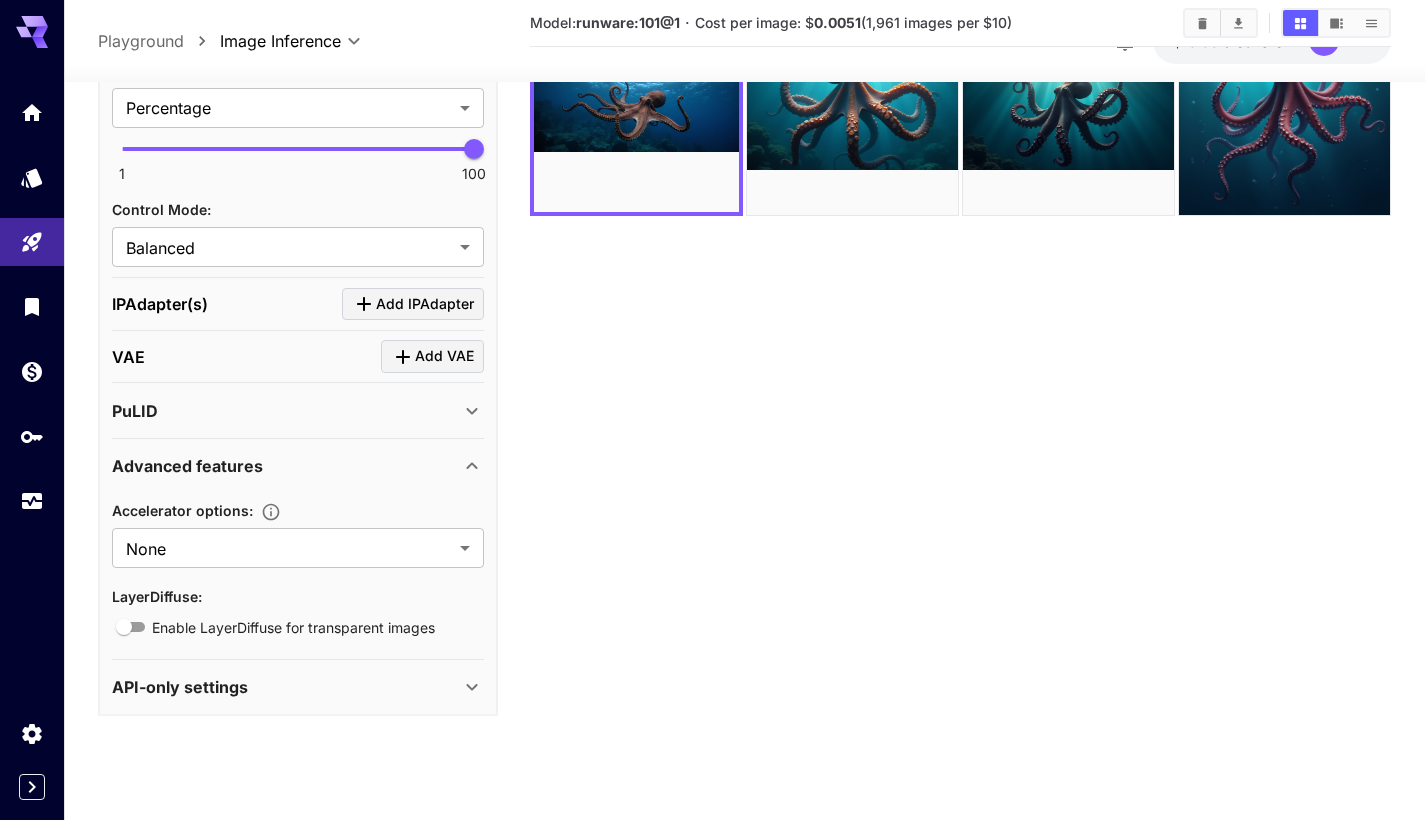 click on "Accelerator options :  None **** ​" at bounding box center (298, 533) 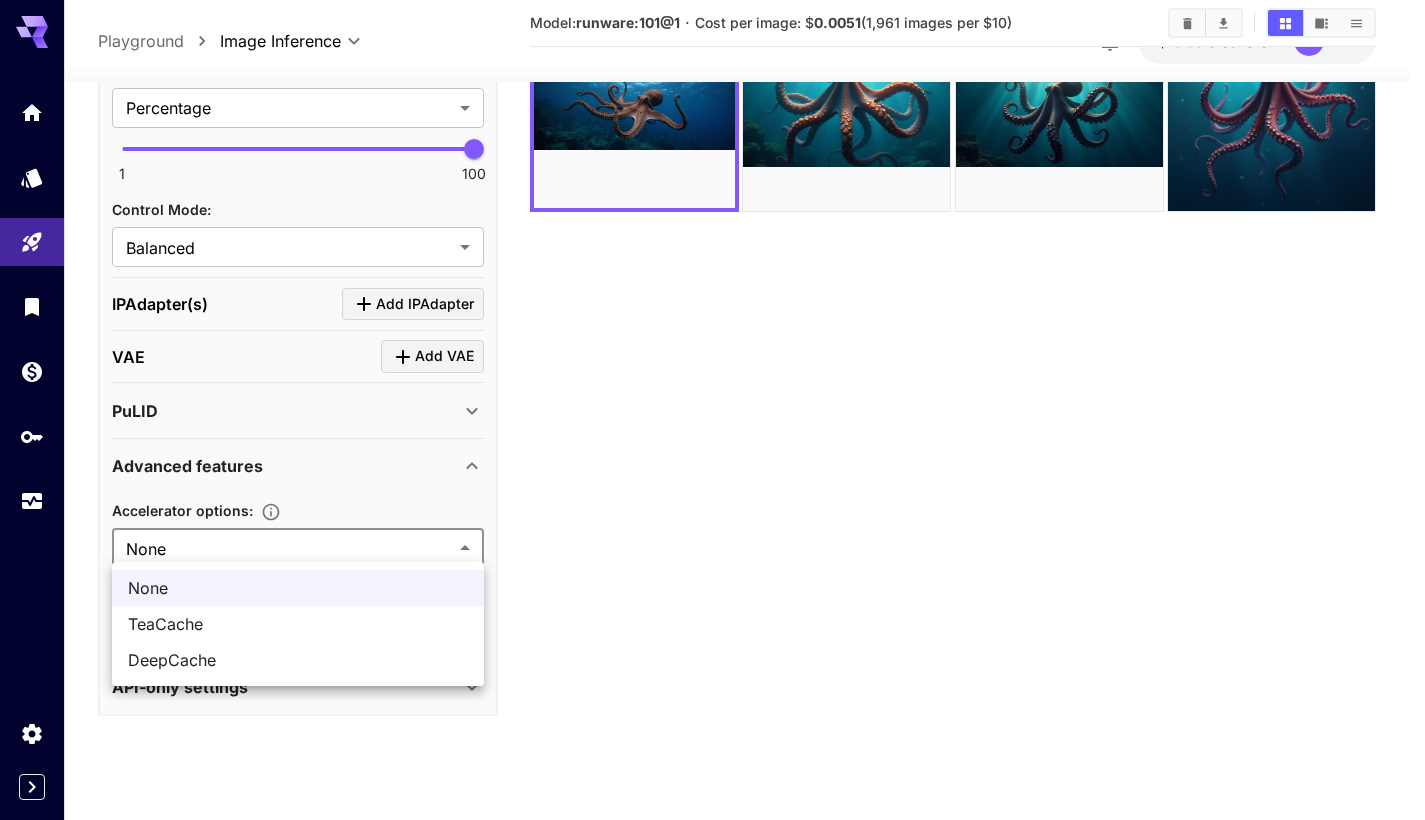 click on "**********" at bounding box center (712, 331) 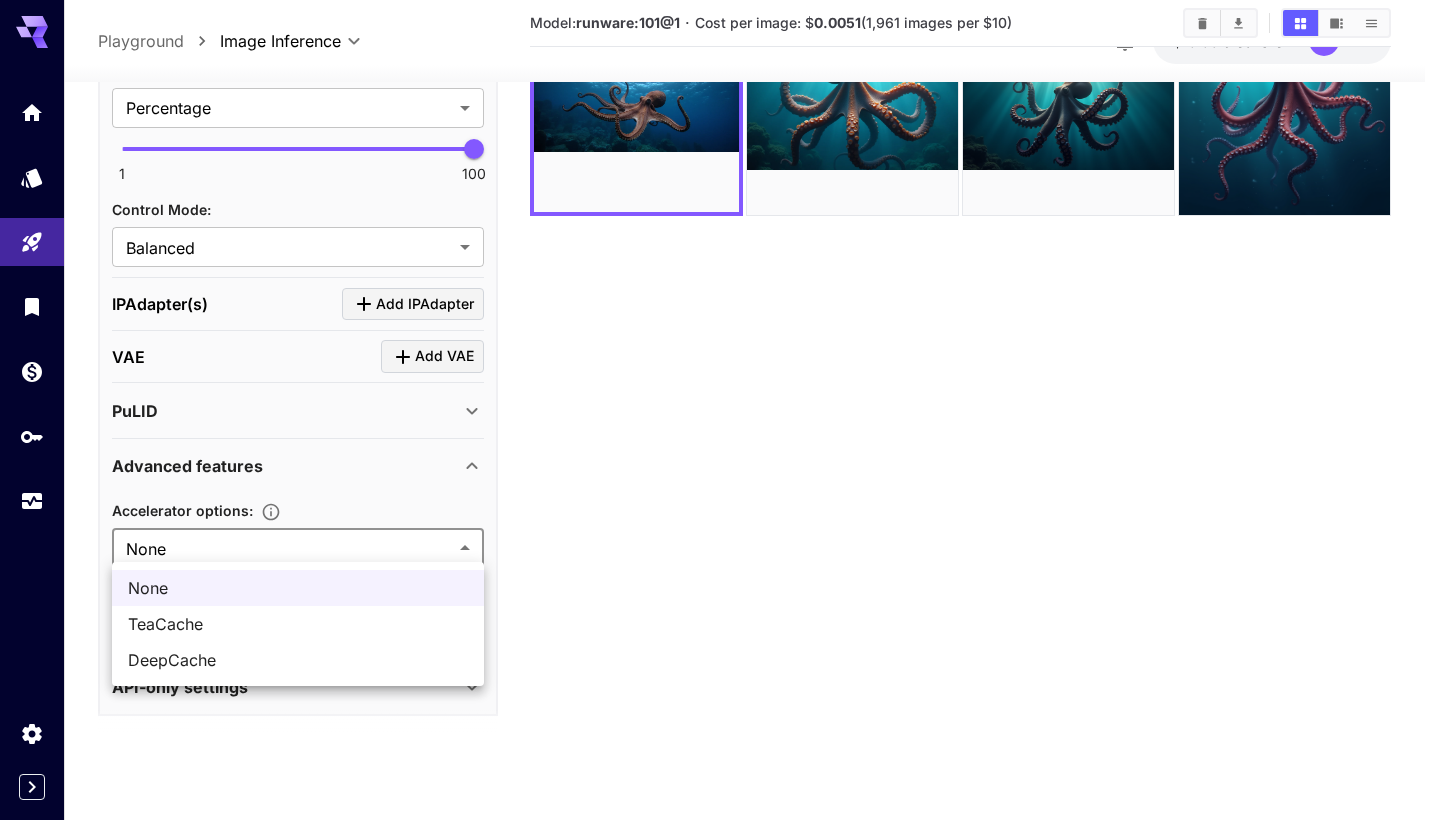 click at bounding box center [720, 410] 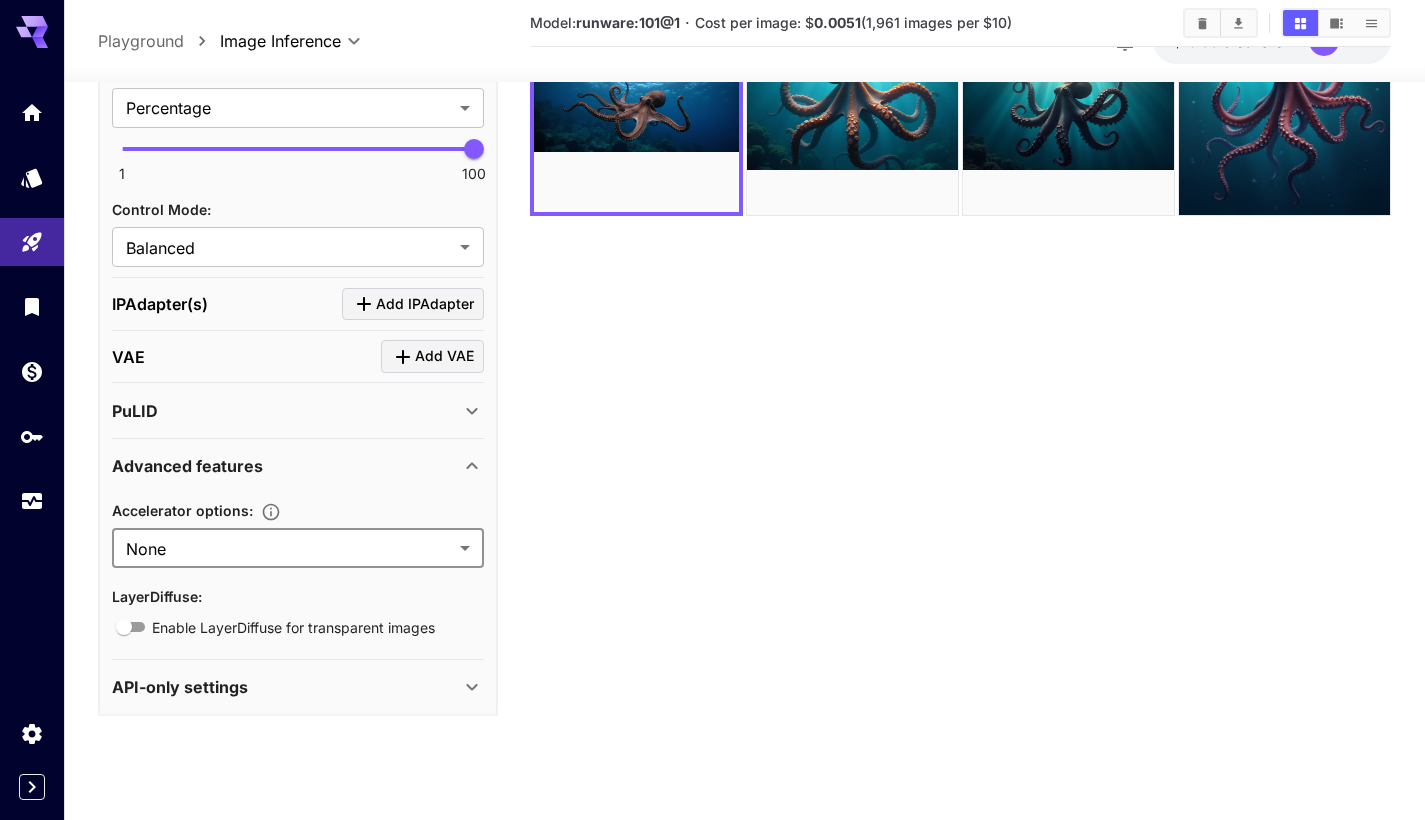 click on "Enable LayerDiffuse for transparent images" at bounding box center (293, 627) 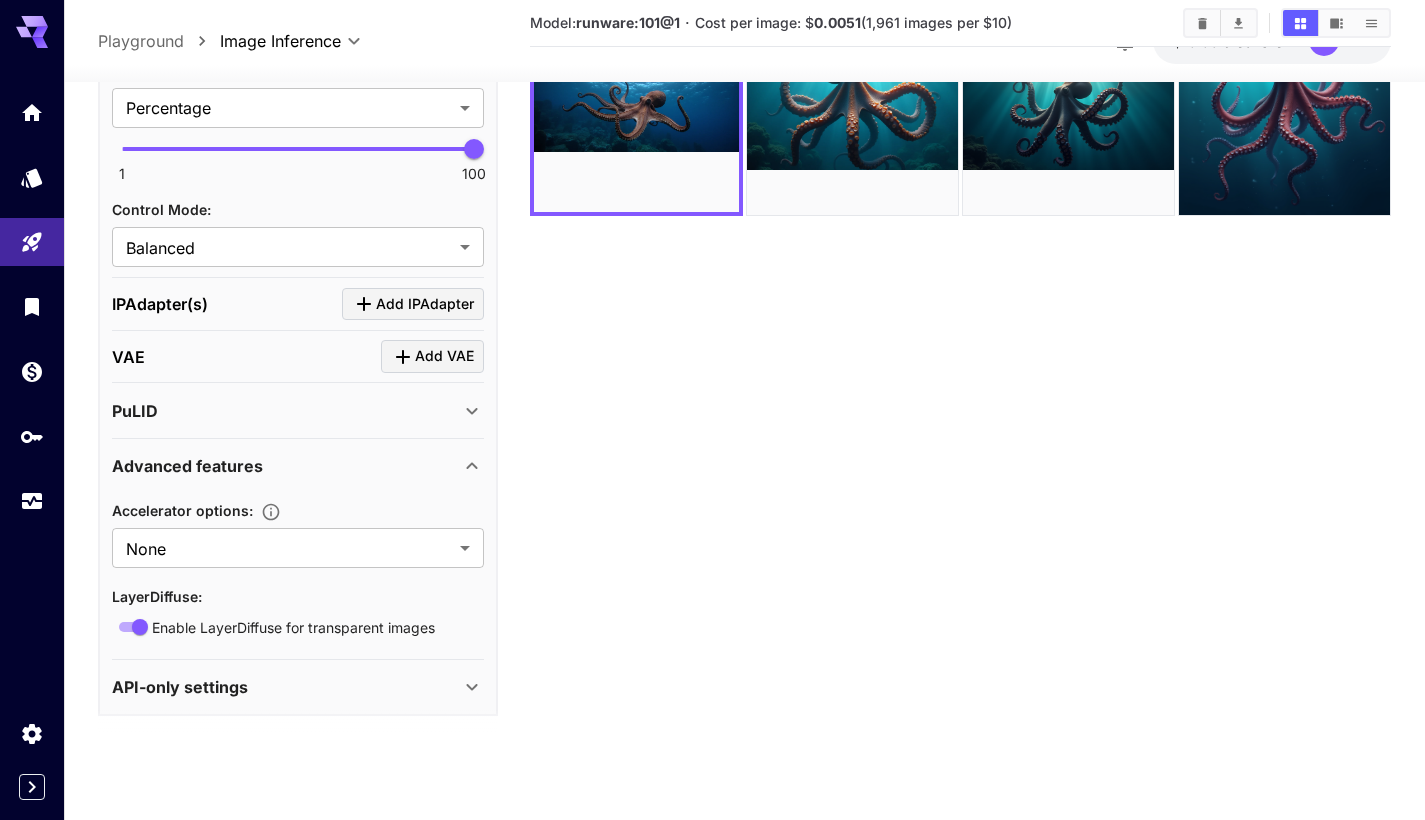 click on "API-only settings" at bounding box center (286, 687) 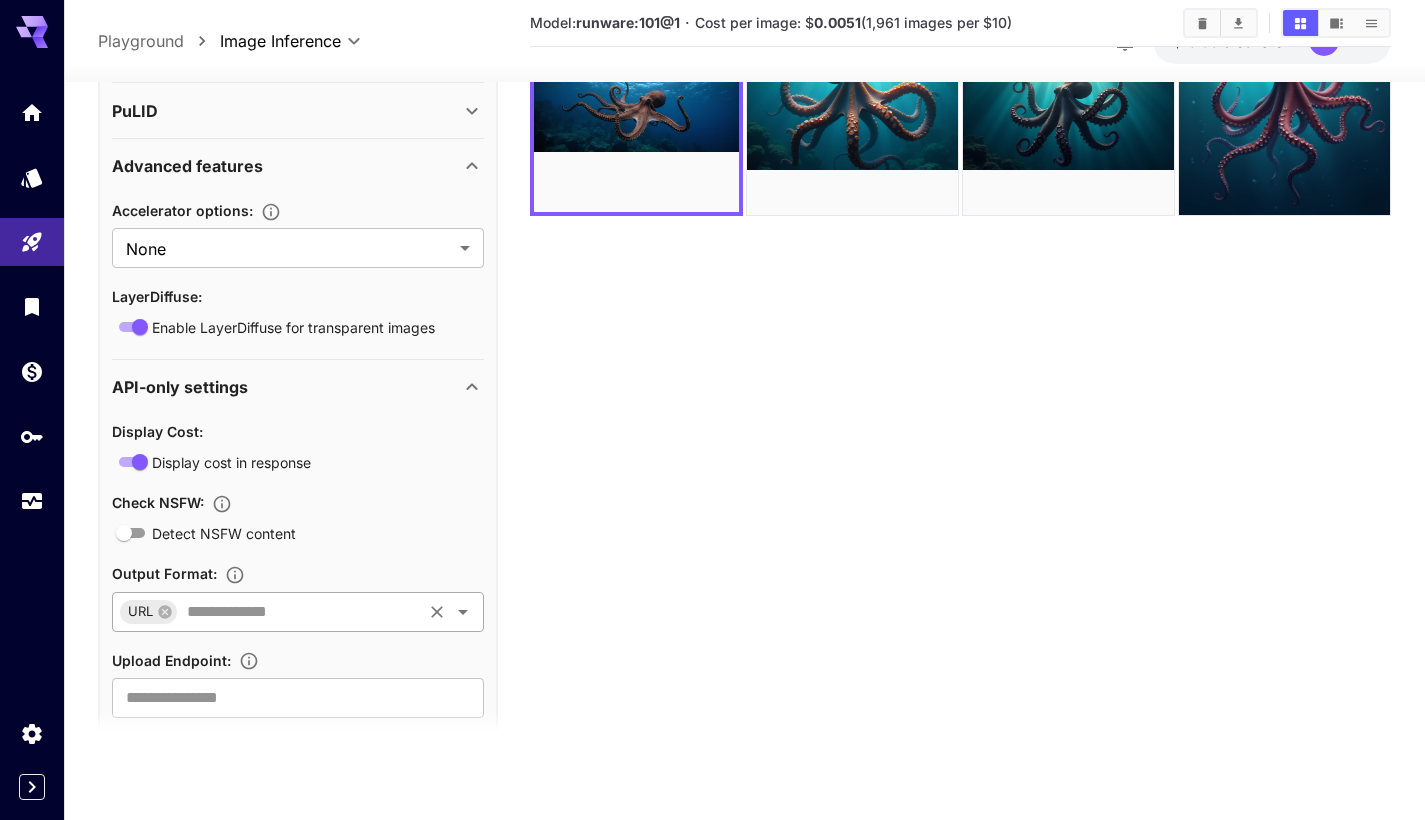 scroll, scrollTop: 4262, scrollLeft: 0, axis: vertical 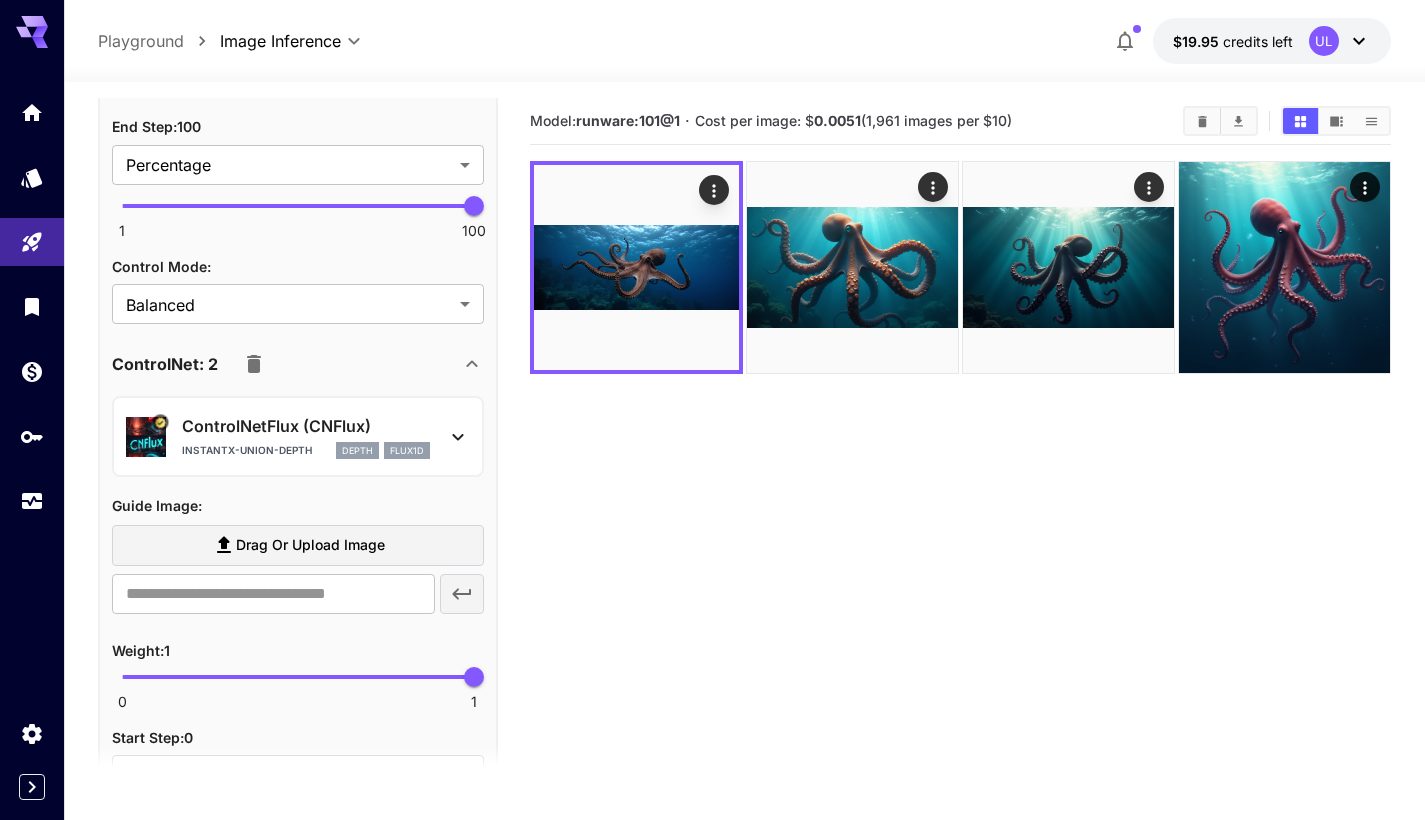 click on "Model:  runware:101@1 · Cost per image: $ 0.0051  (1,961 images per $10)" at bounding box center [960, 508] 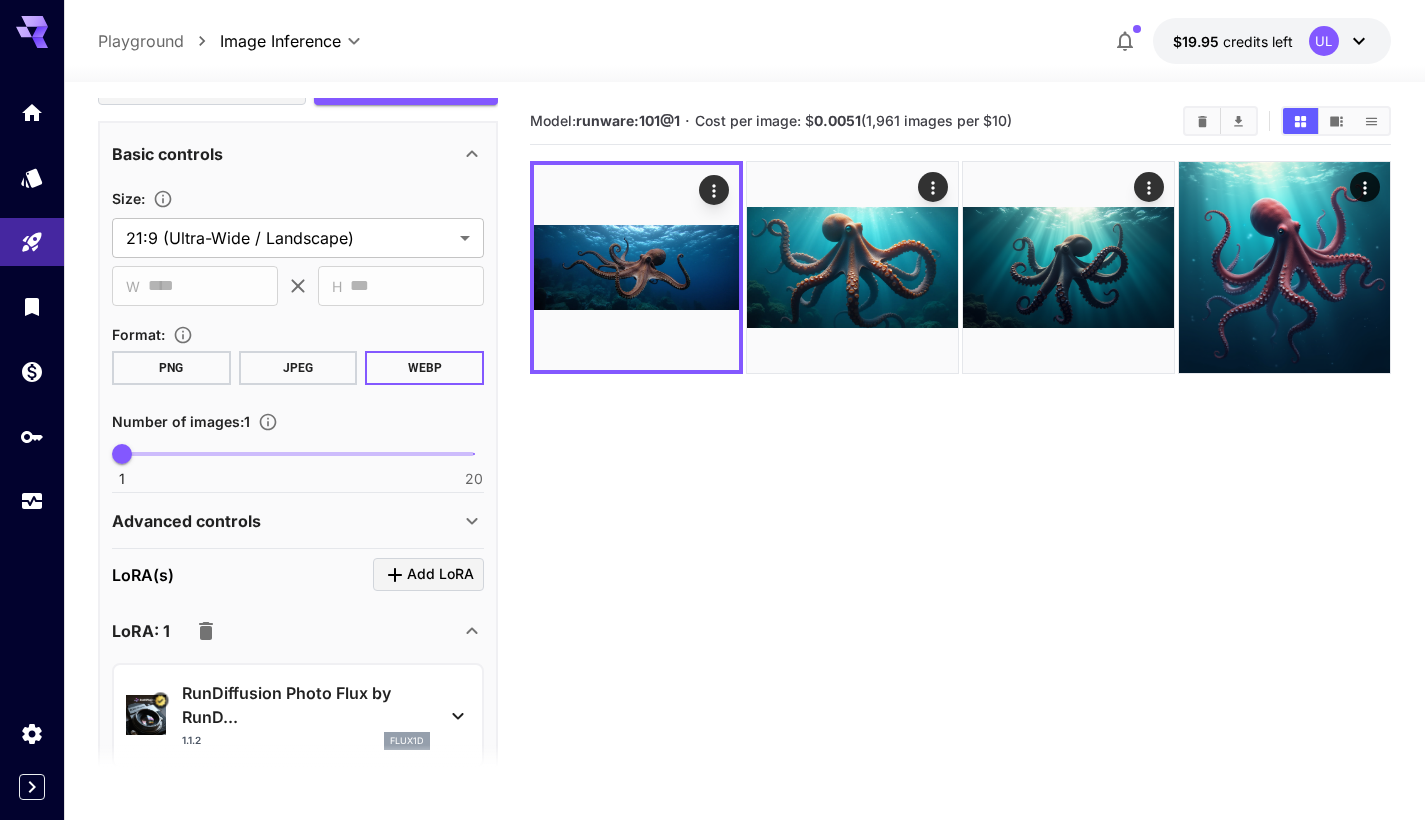scroll, scrollTop: 0, scrollLeft: 0, axis: both 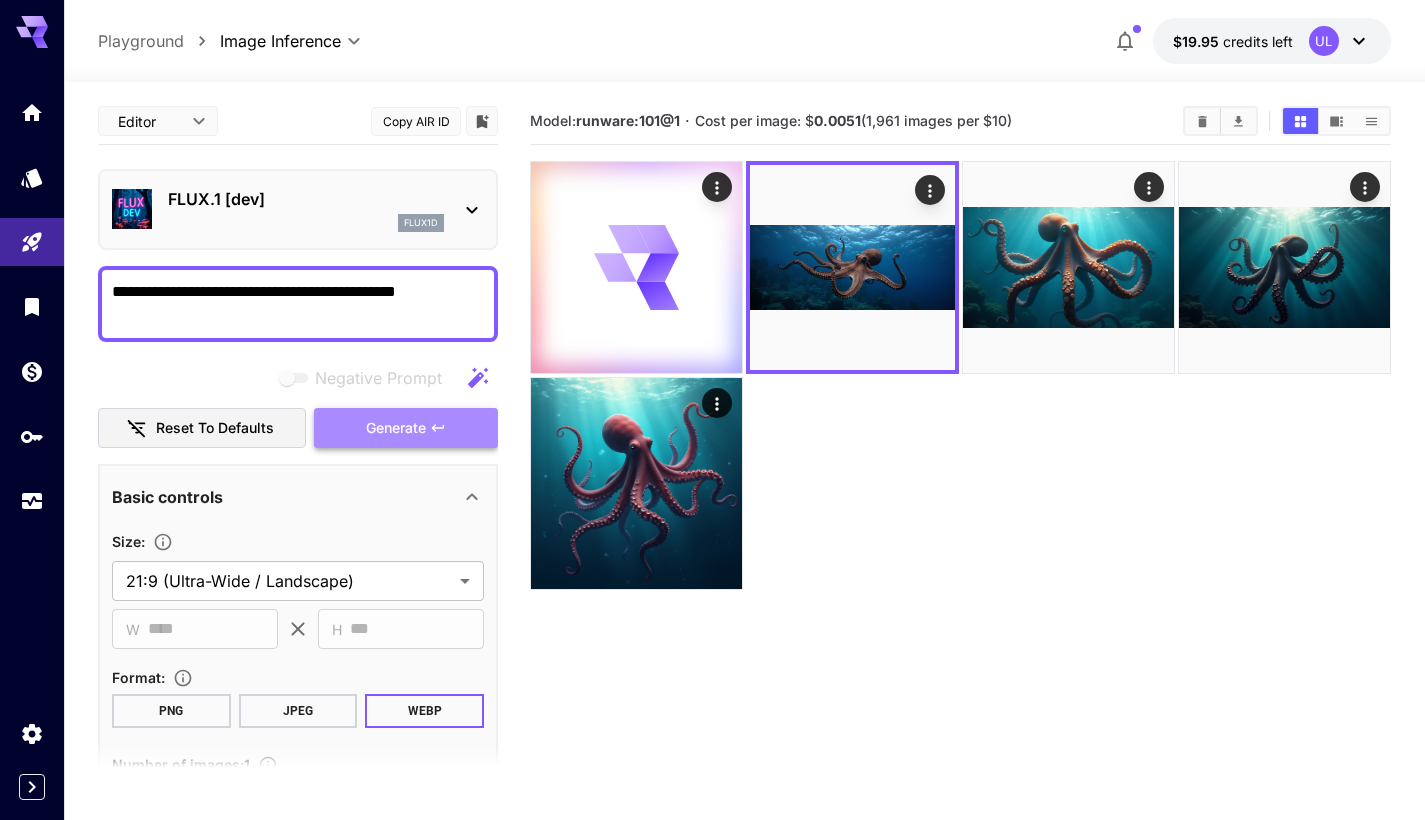 click on "Generate" at bounding box center (396, 428) 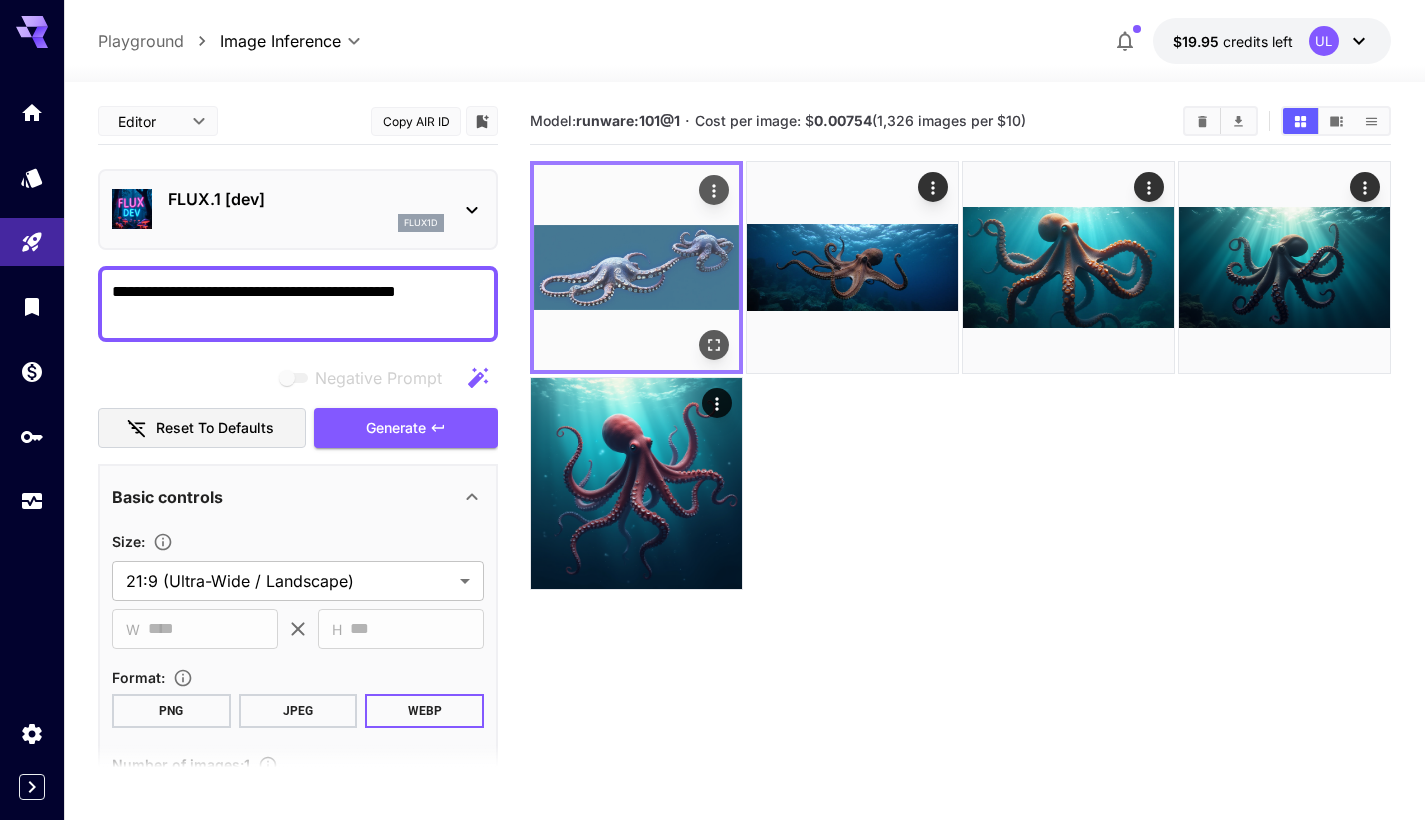 click at bounding box center (636, 267) 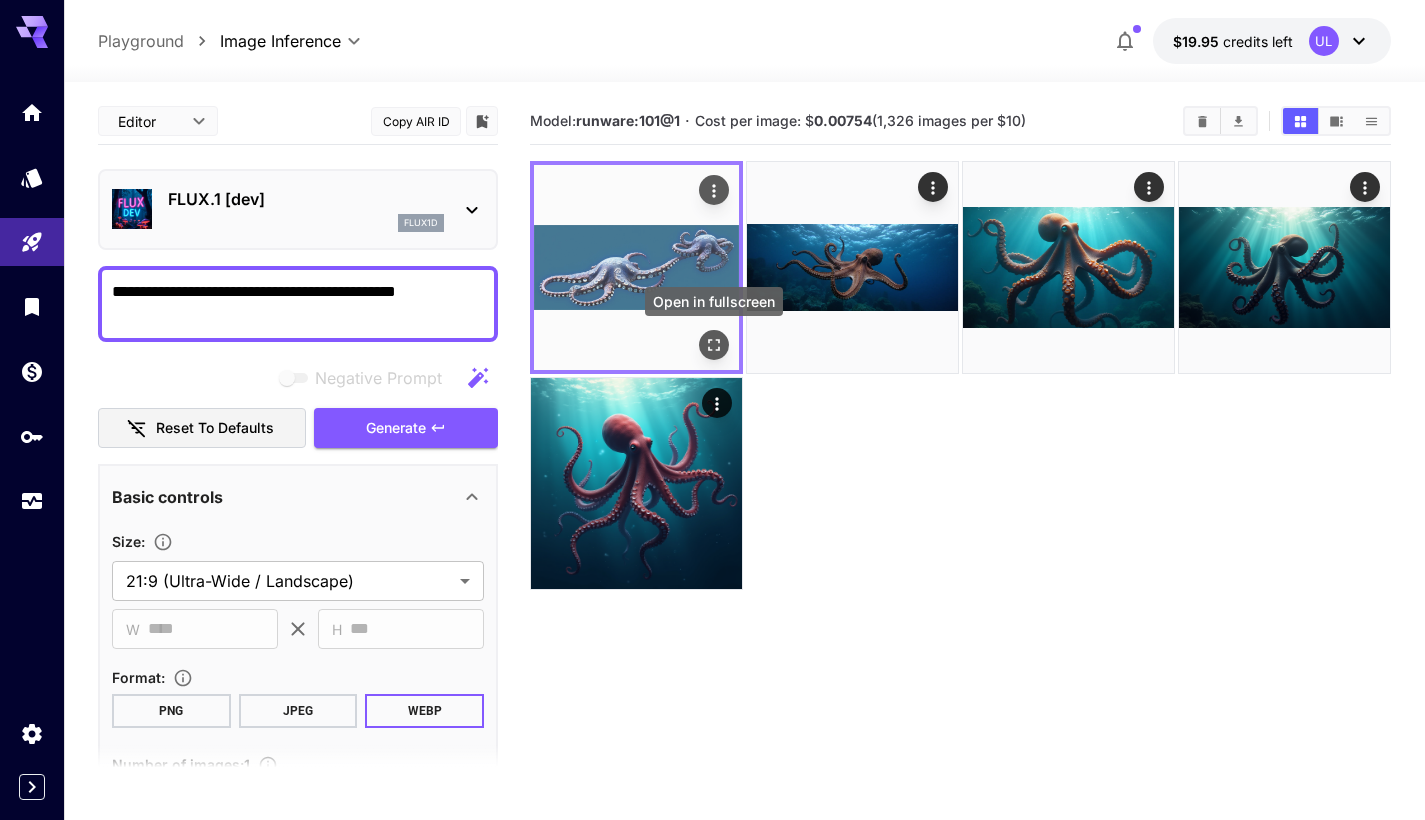 click 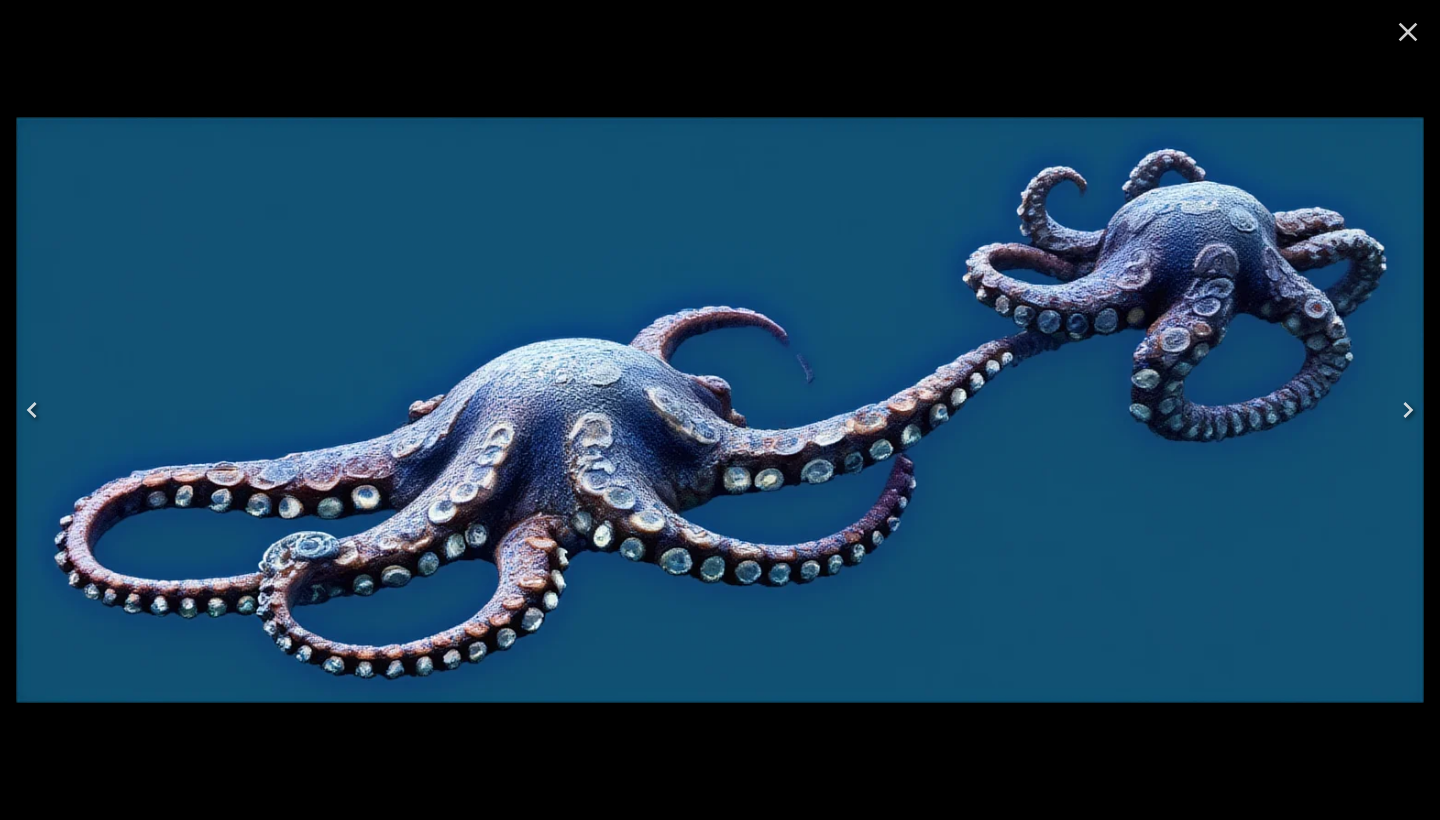 click 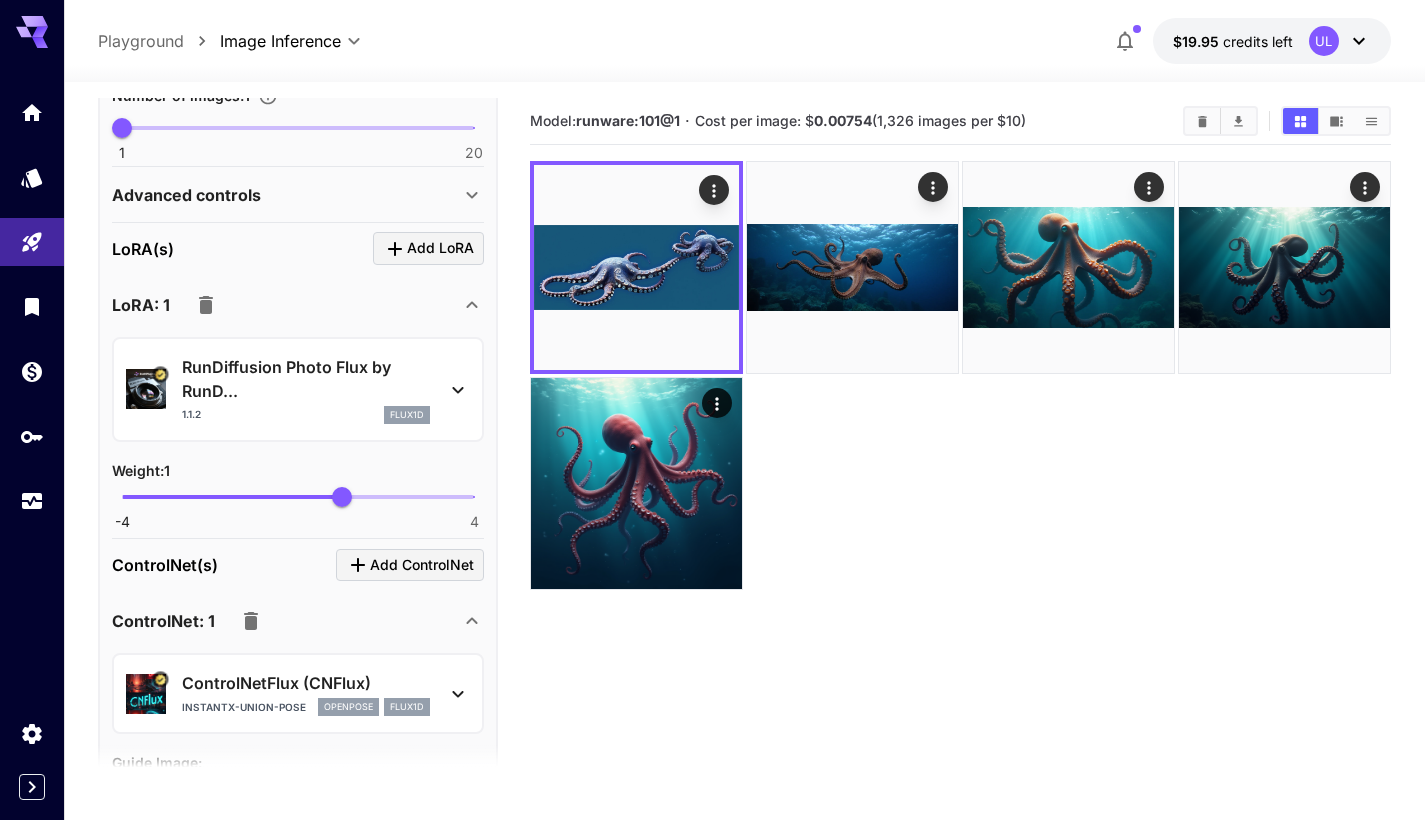 scroll, scrollTop: 783, scrollLeft: 0, axis: vertical 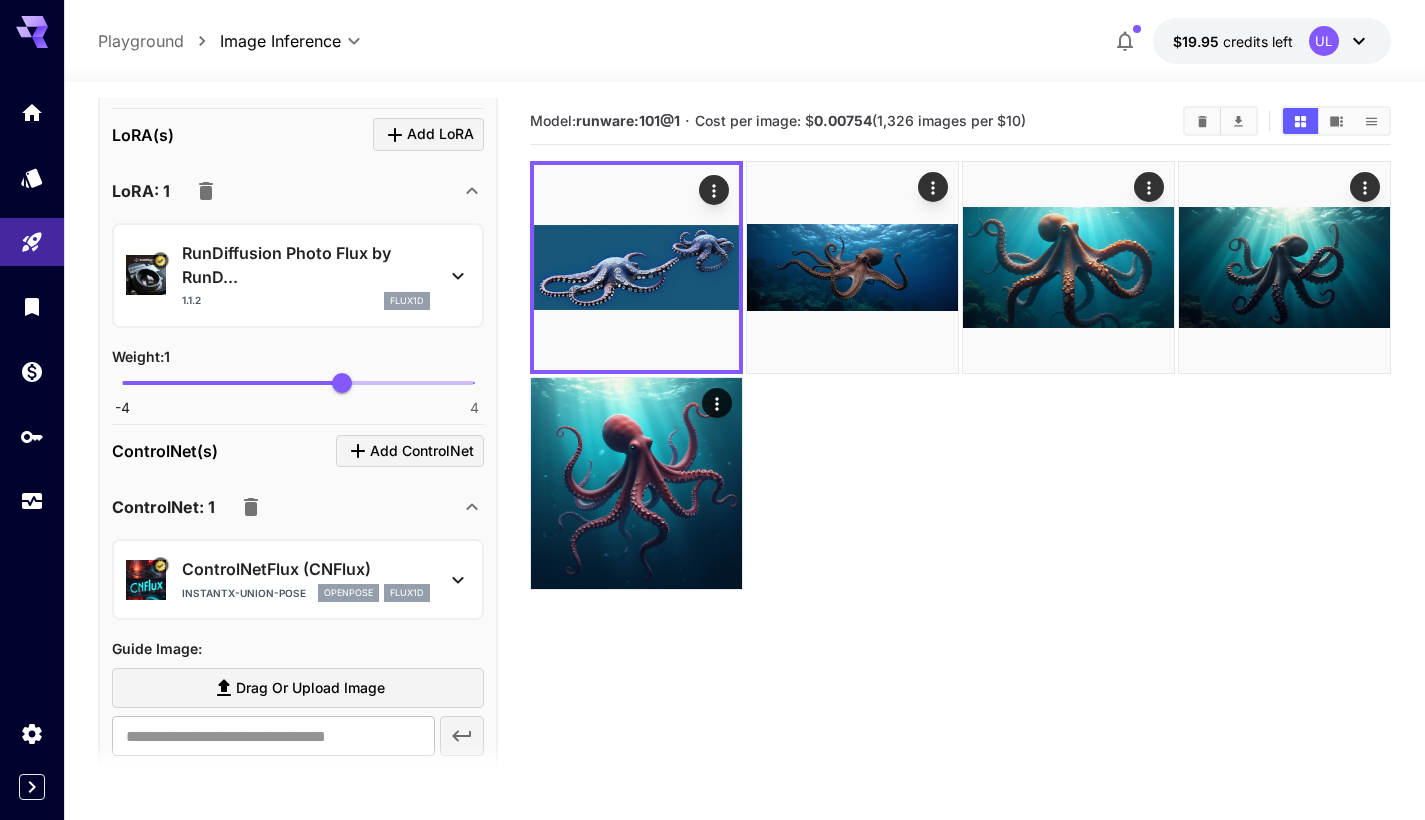 click 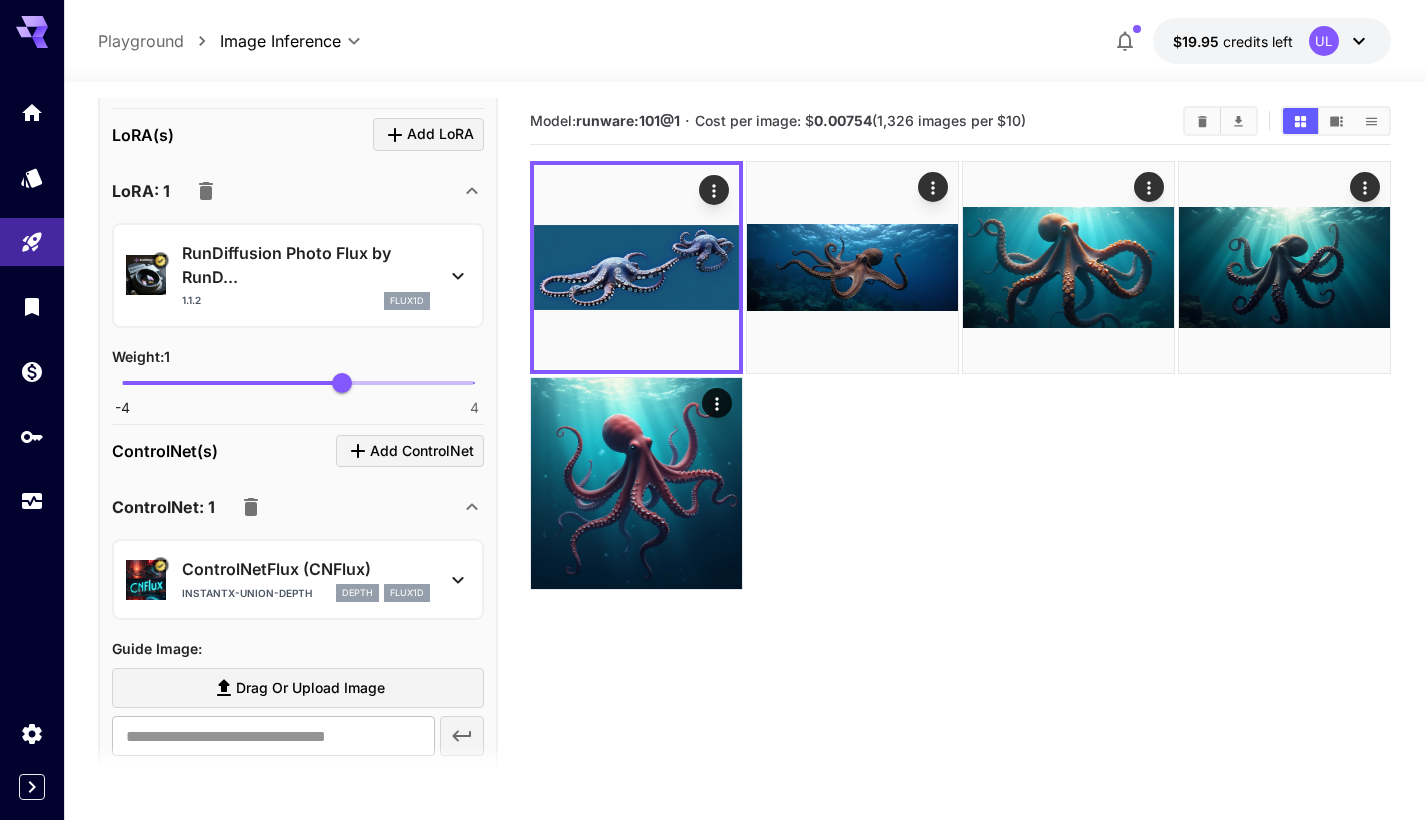 click 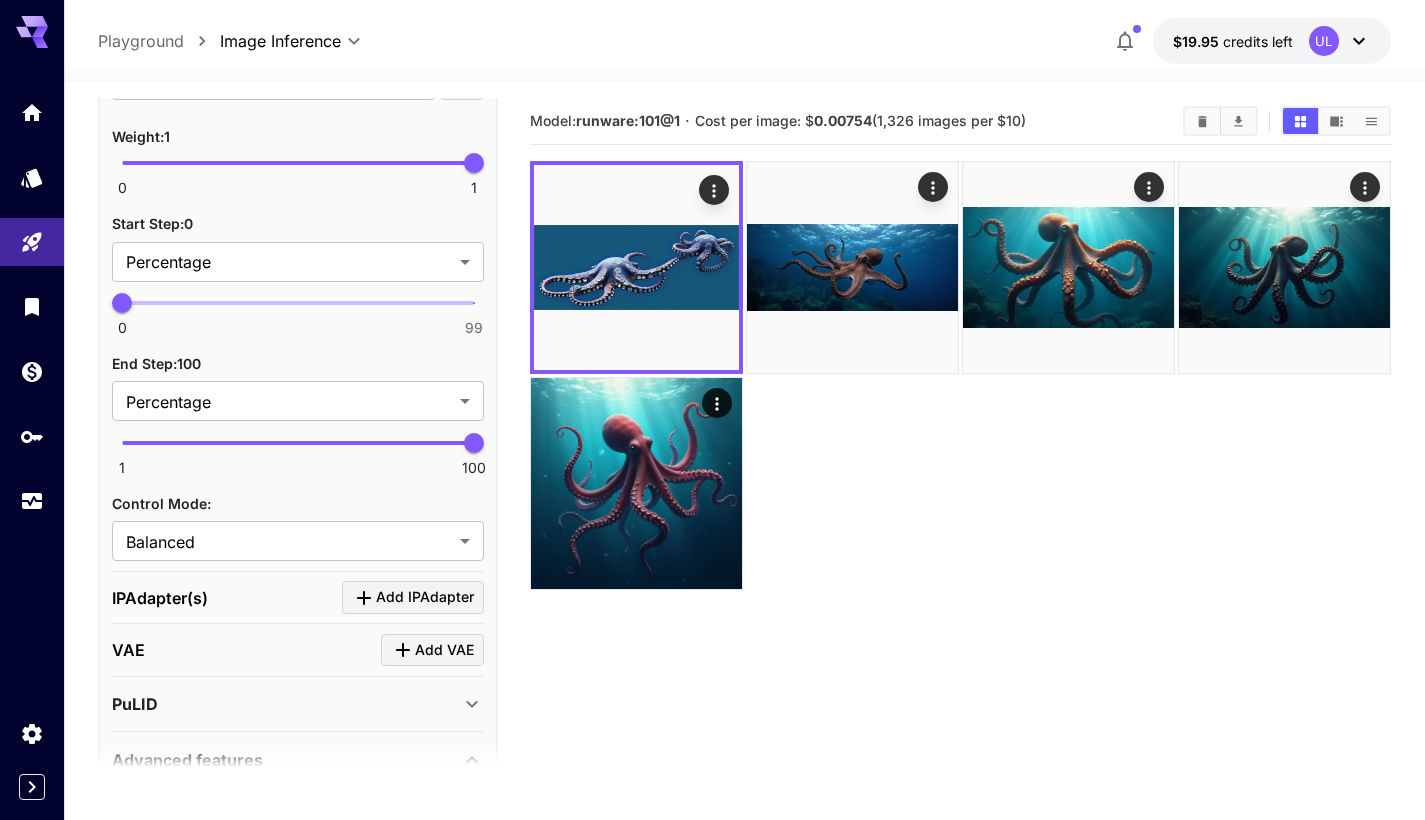 scroll, scrollTop: 2763, scrollLeft: 0, axis: vertical 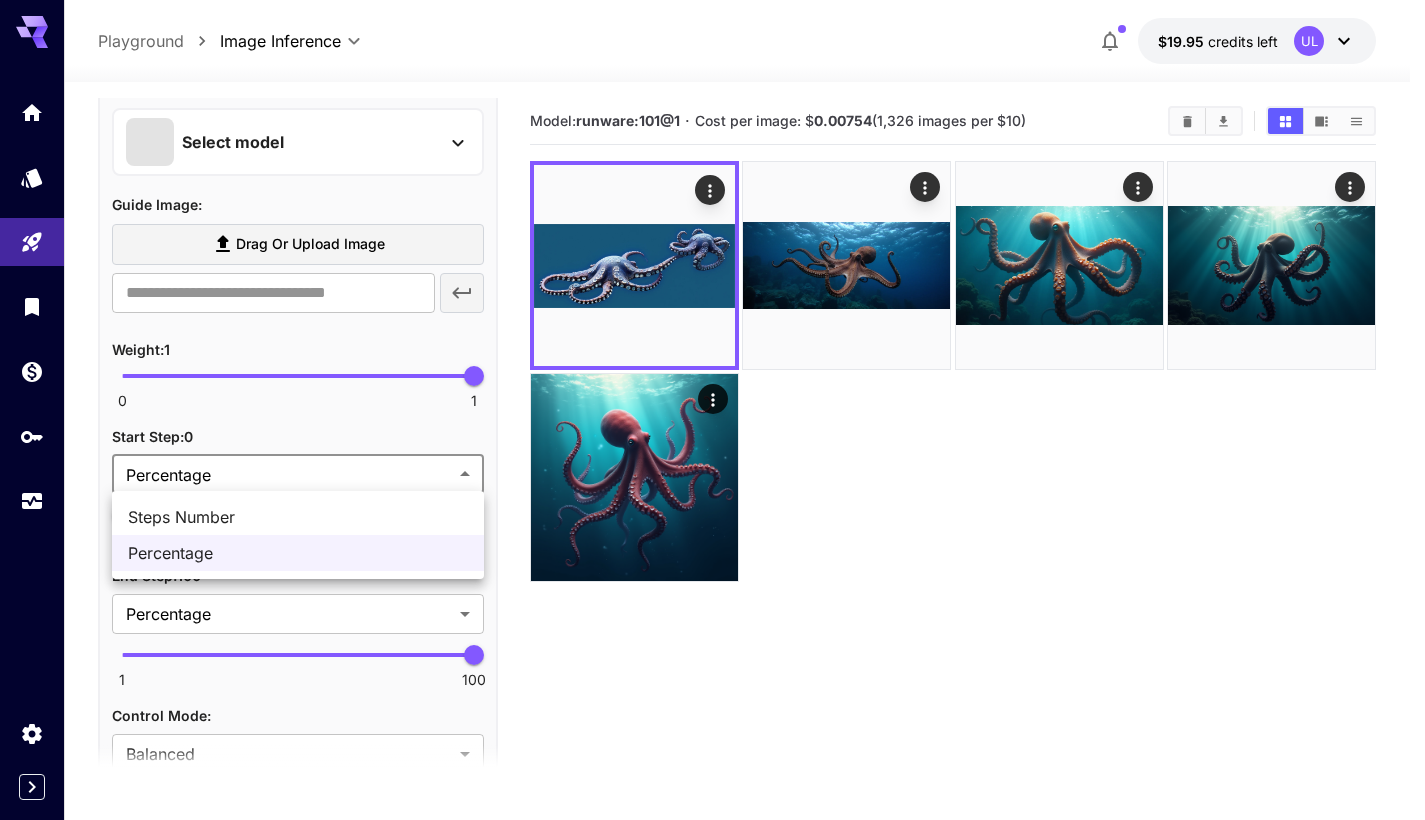 click on "**********" at bounding box center (712, 489) 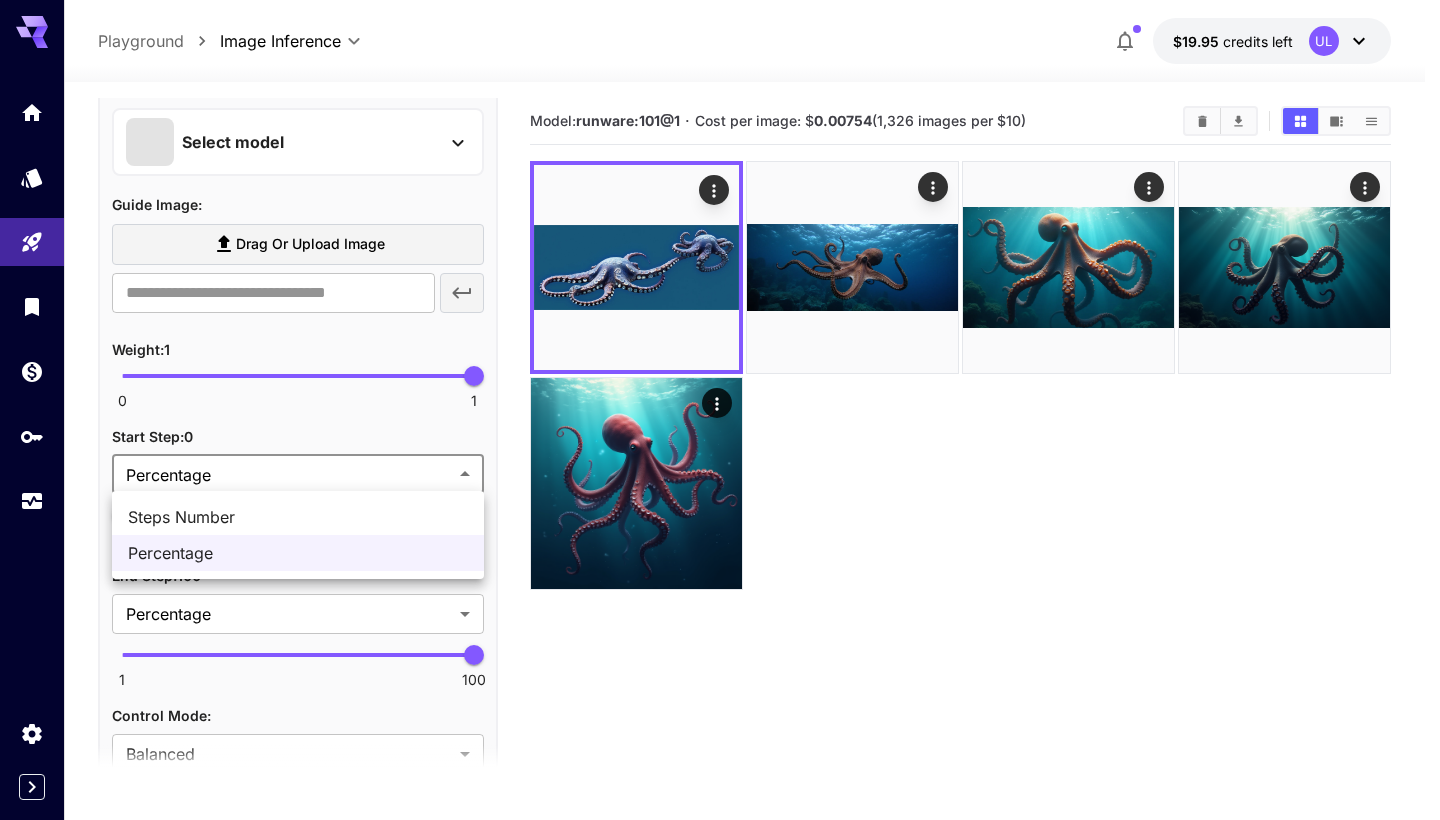 click at bounding box center [720, 410] 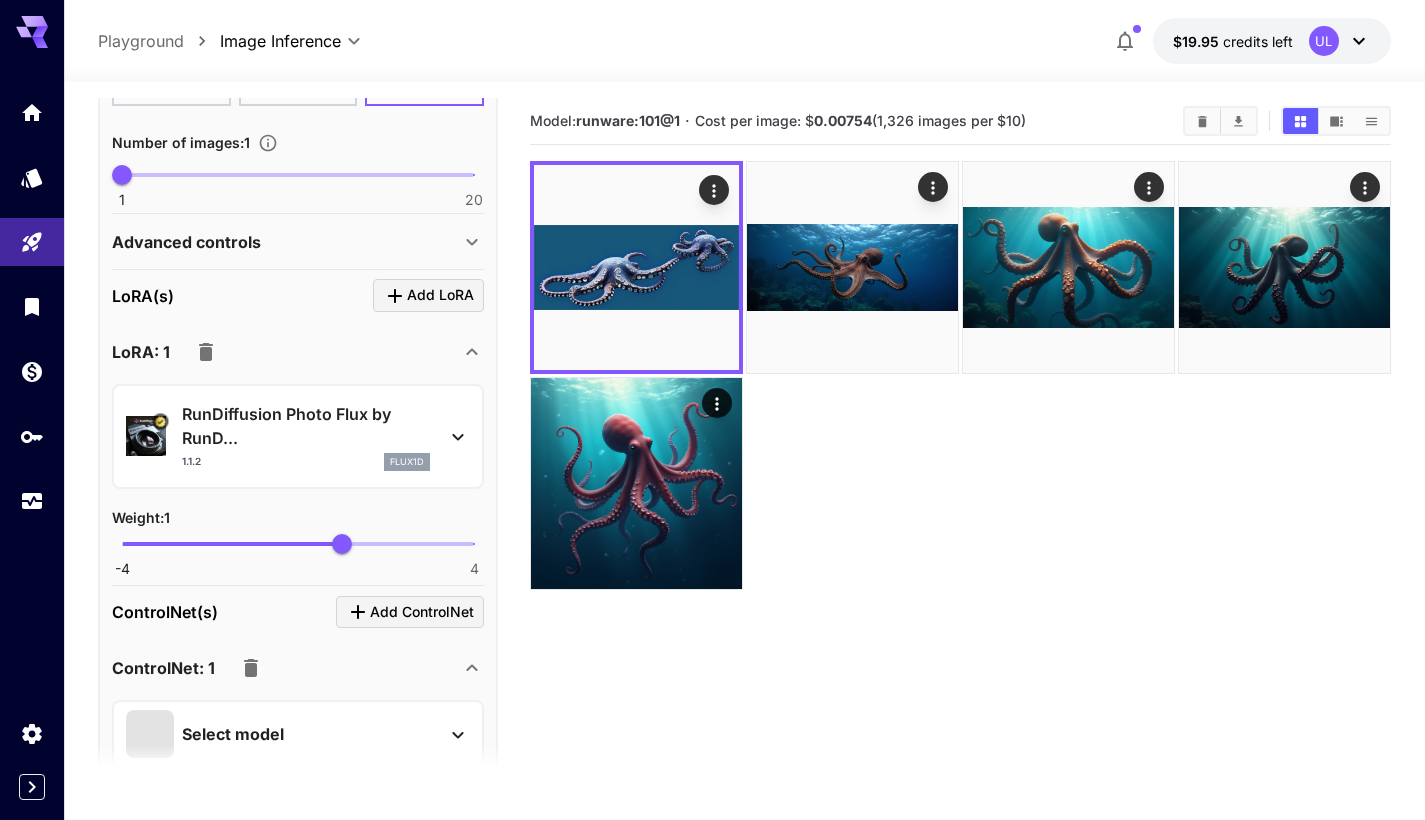 scroll, scrollTop: 0, scrollLeft: 0, axis: both 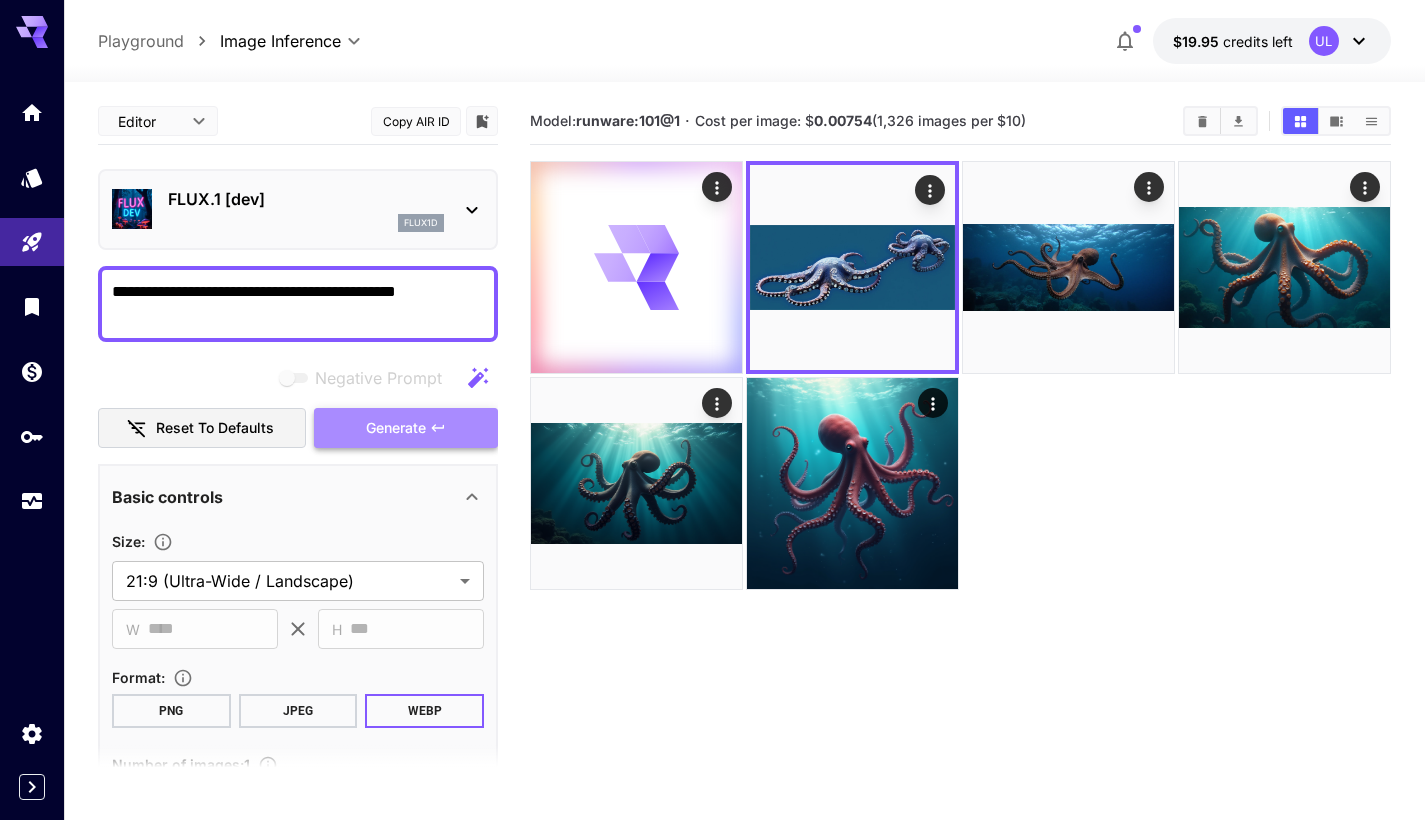 click on "Generate" at bounding box center (396, 428) 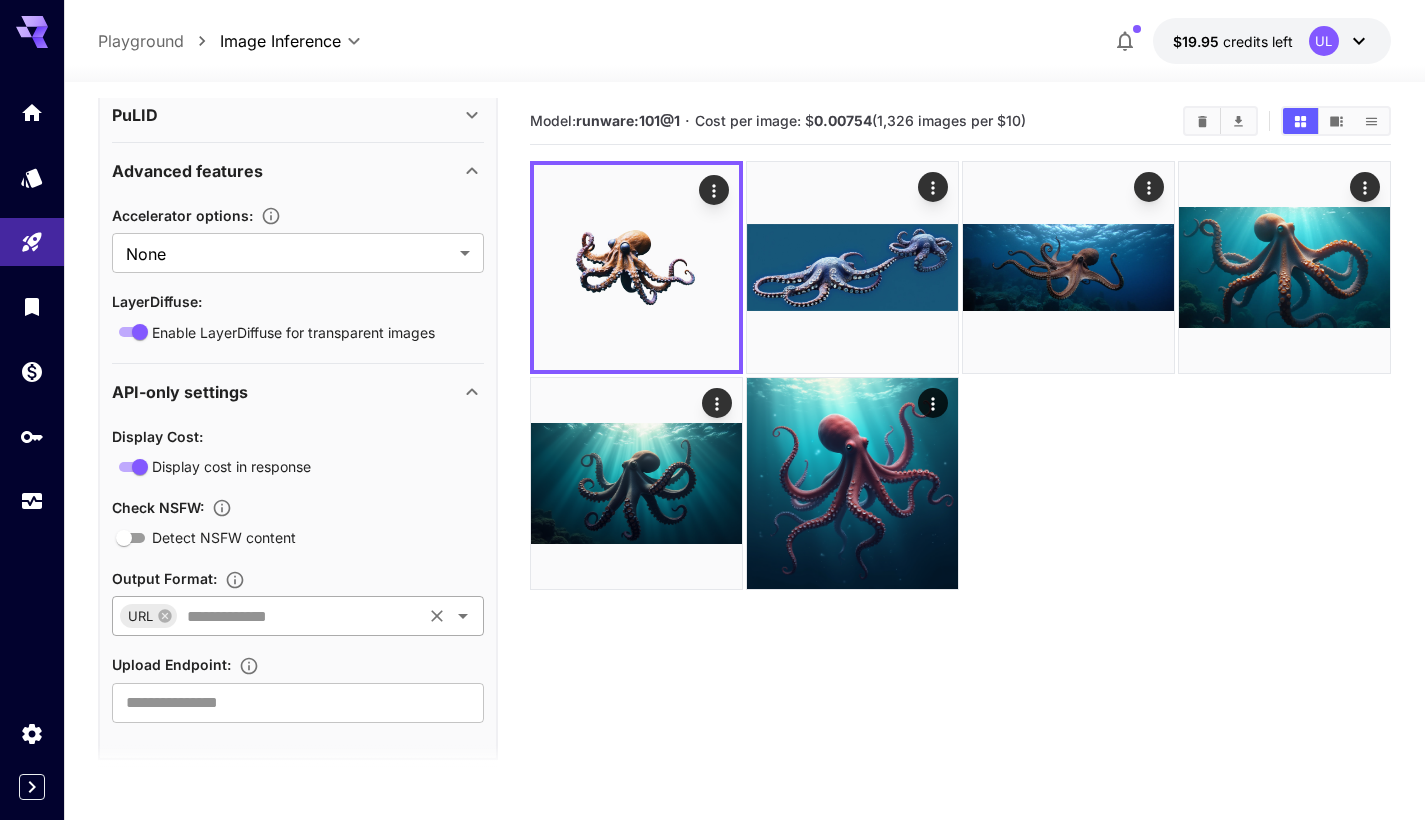 scroll, scrollTop: 2763, scrollLeft: 0, axis: vertical 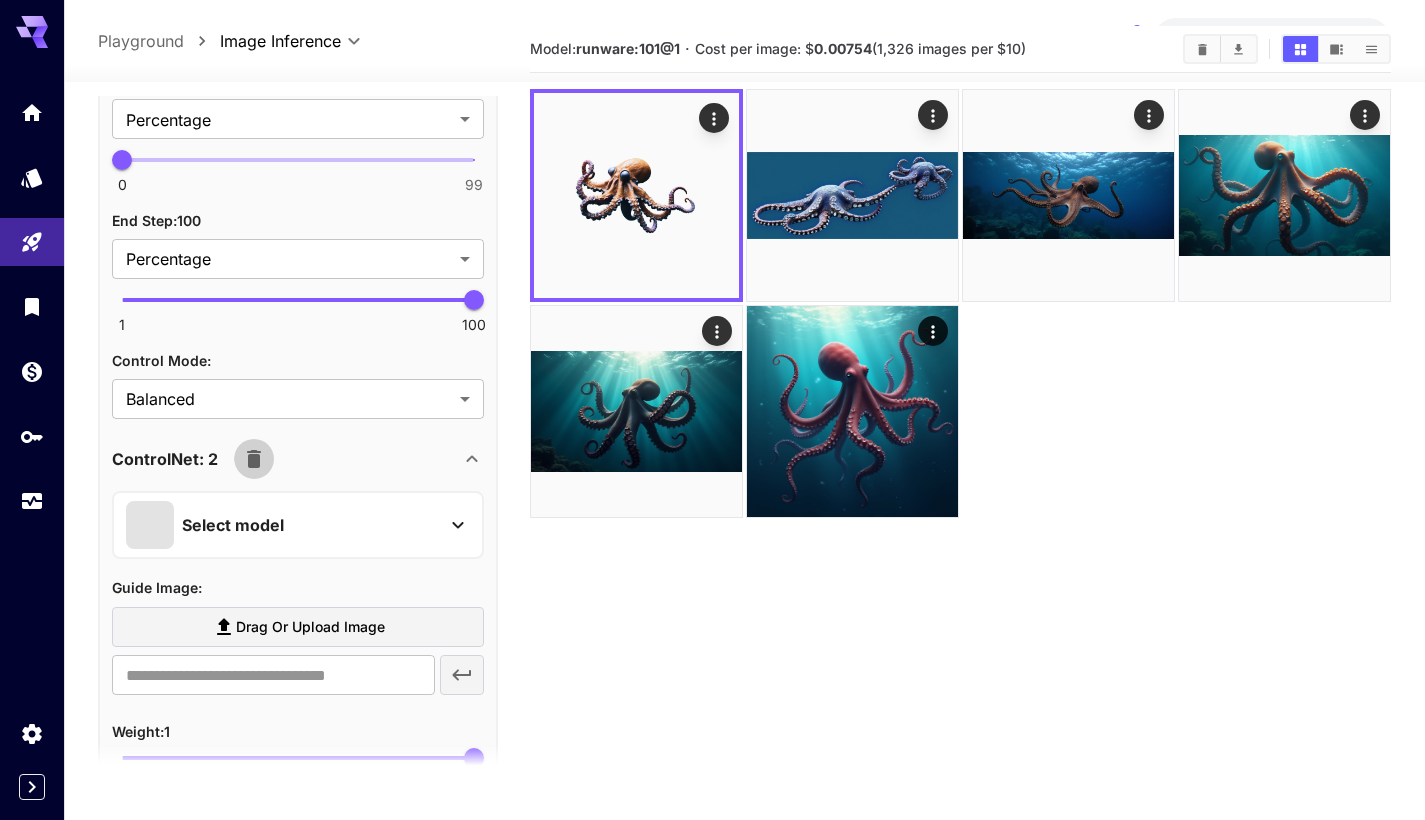 click 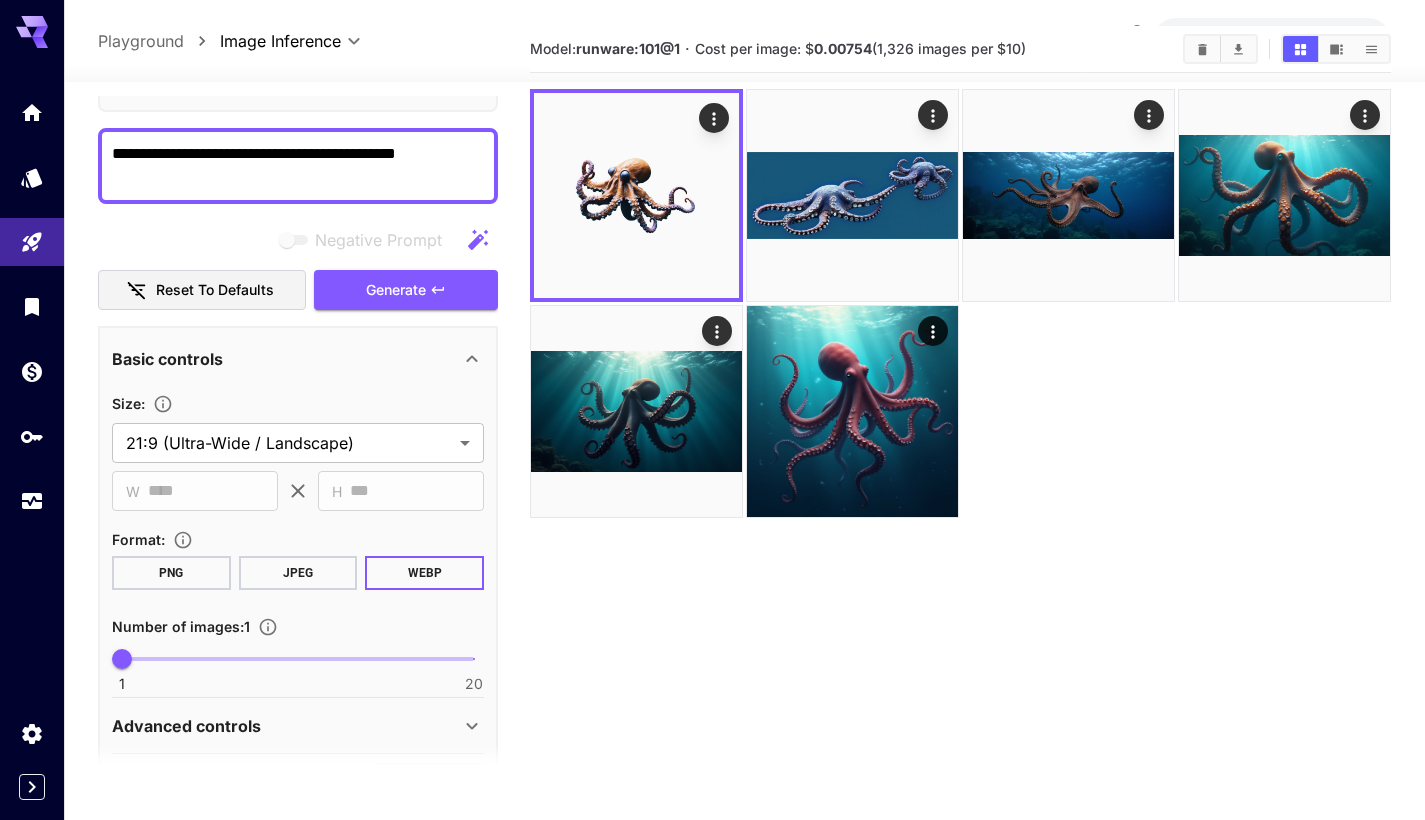 scroll, scrollTop: 0, scrollLeft: 0, axis: both 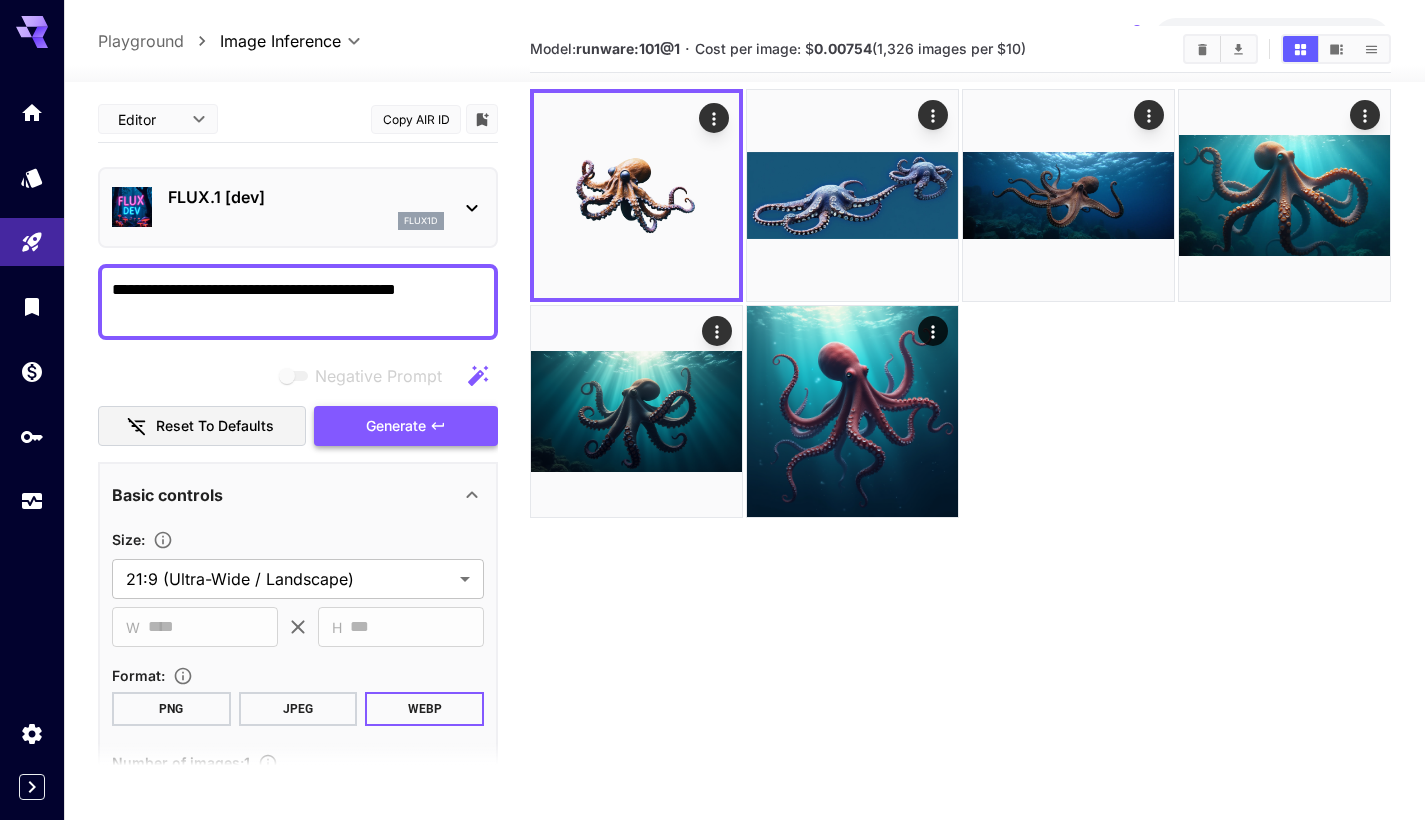 click 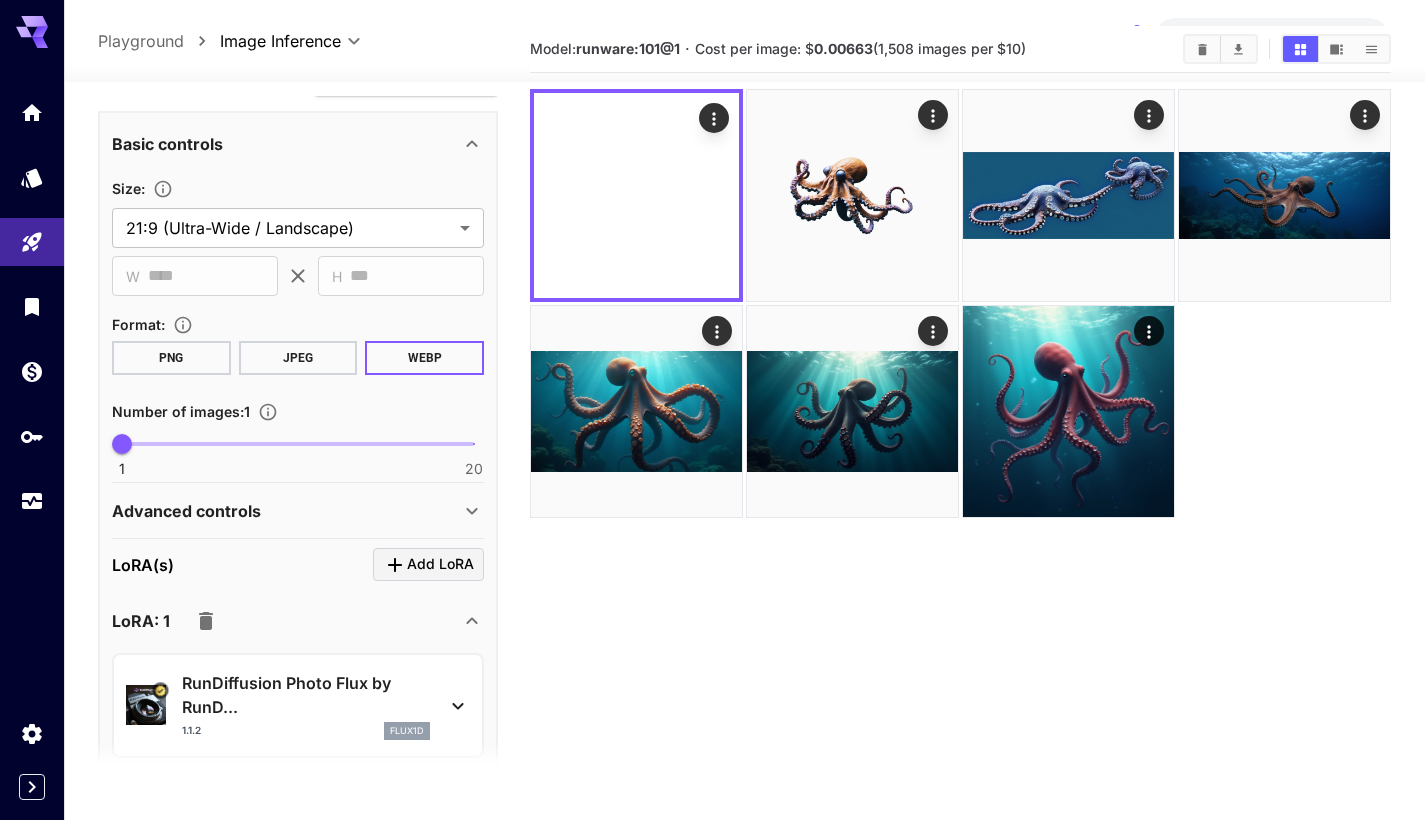scroll, scrollTop: 378, scrollLeft: 0, axis: vertical 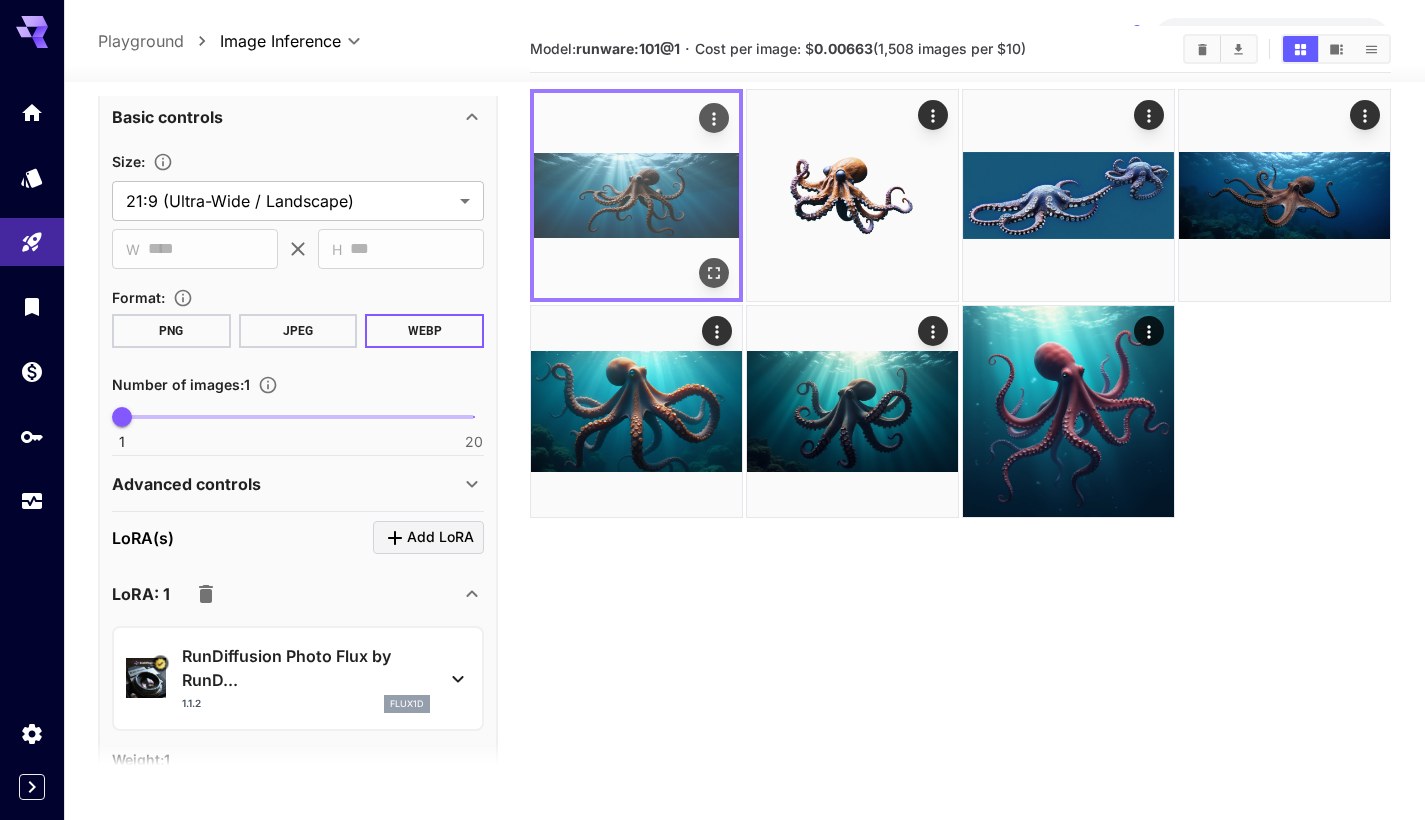 click at bounding box center (636, 195) 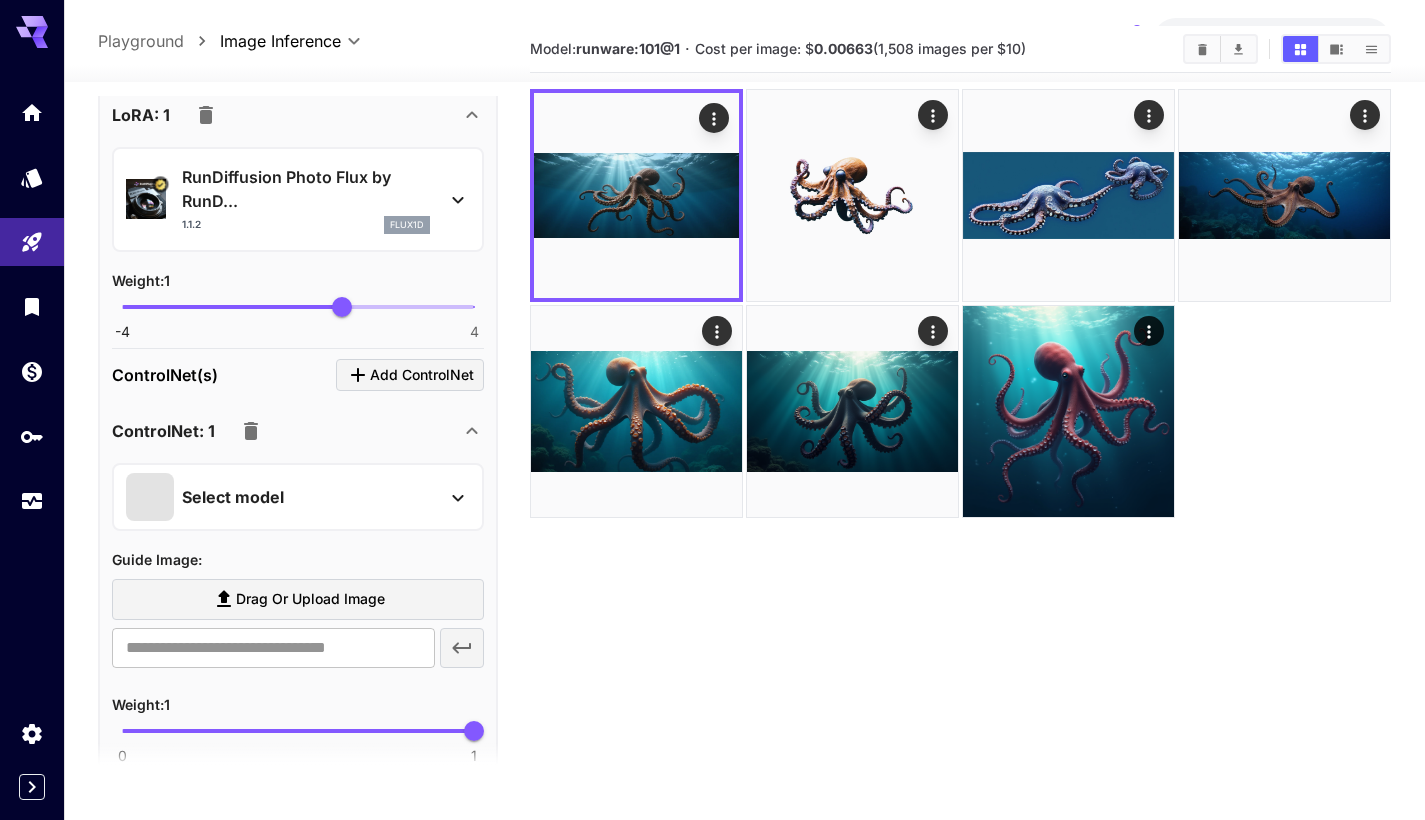 scroll, scrollTop: 979, scrollLeft: 0, axis: vertical 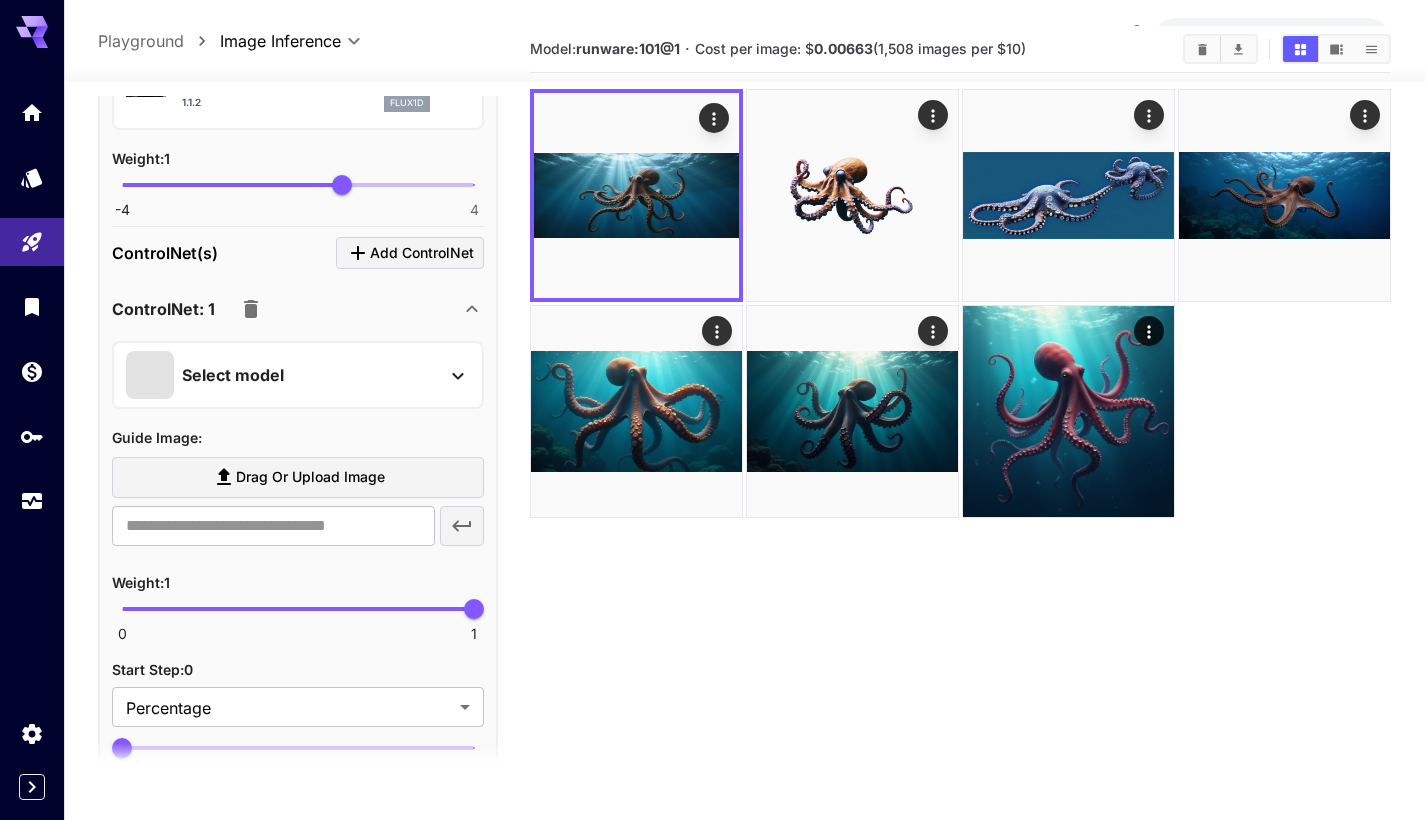 click 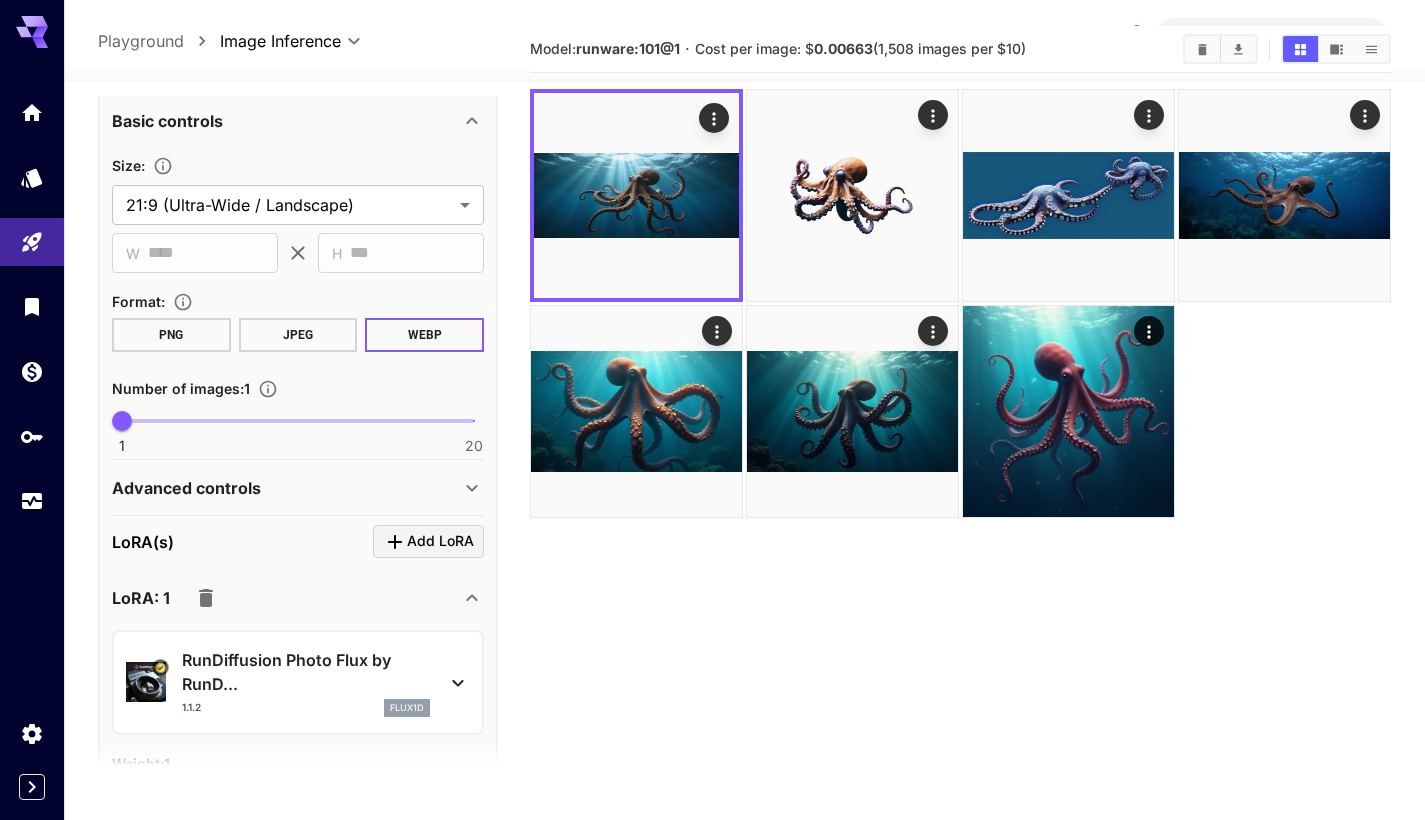 scroll, scrollTop: 209, scrollLeft: 0, axis: vertical 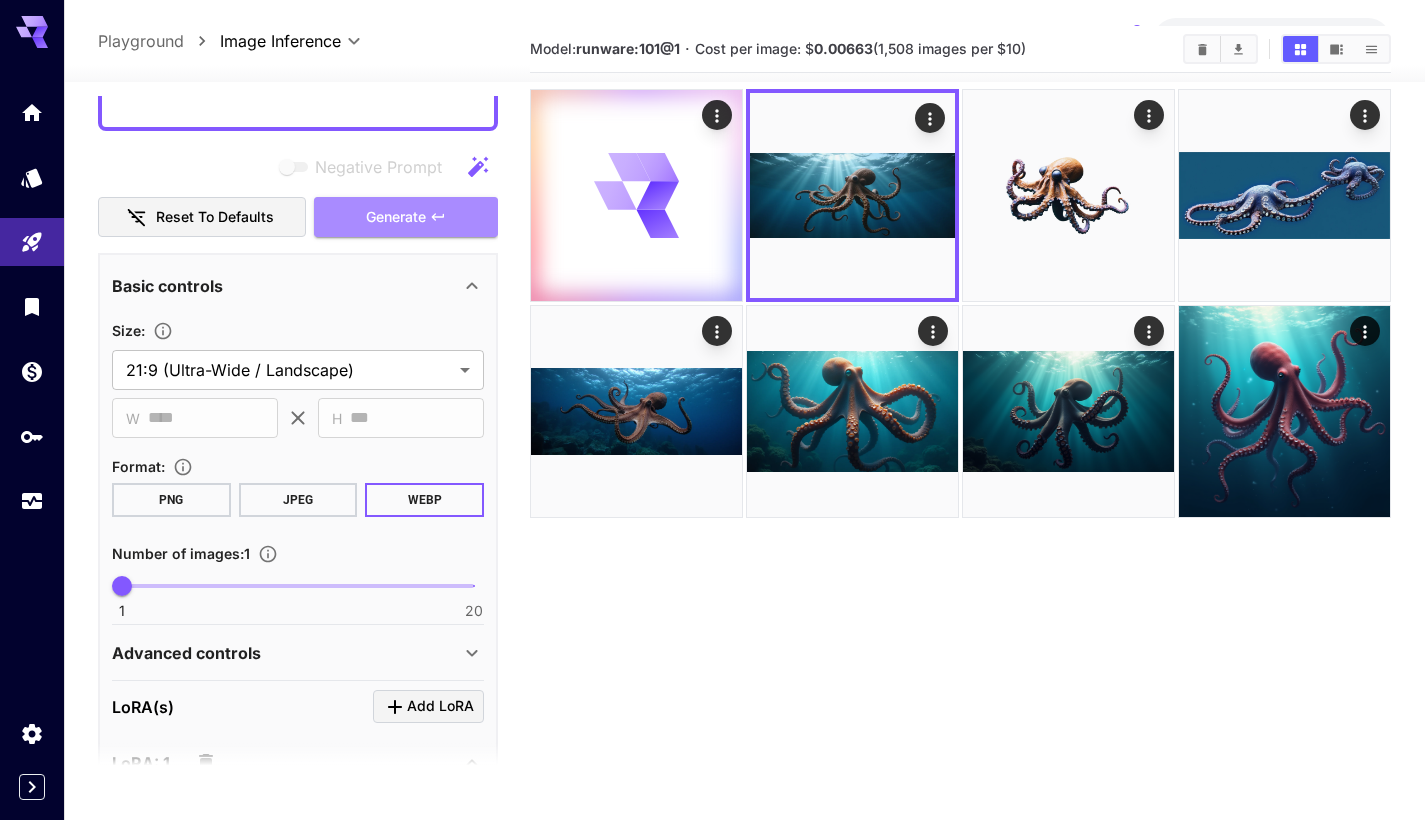 drag, startPoint x: 401, startPoint y: 210, endPoint x: 316, endPoint y: 432, distance: 237.71622 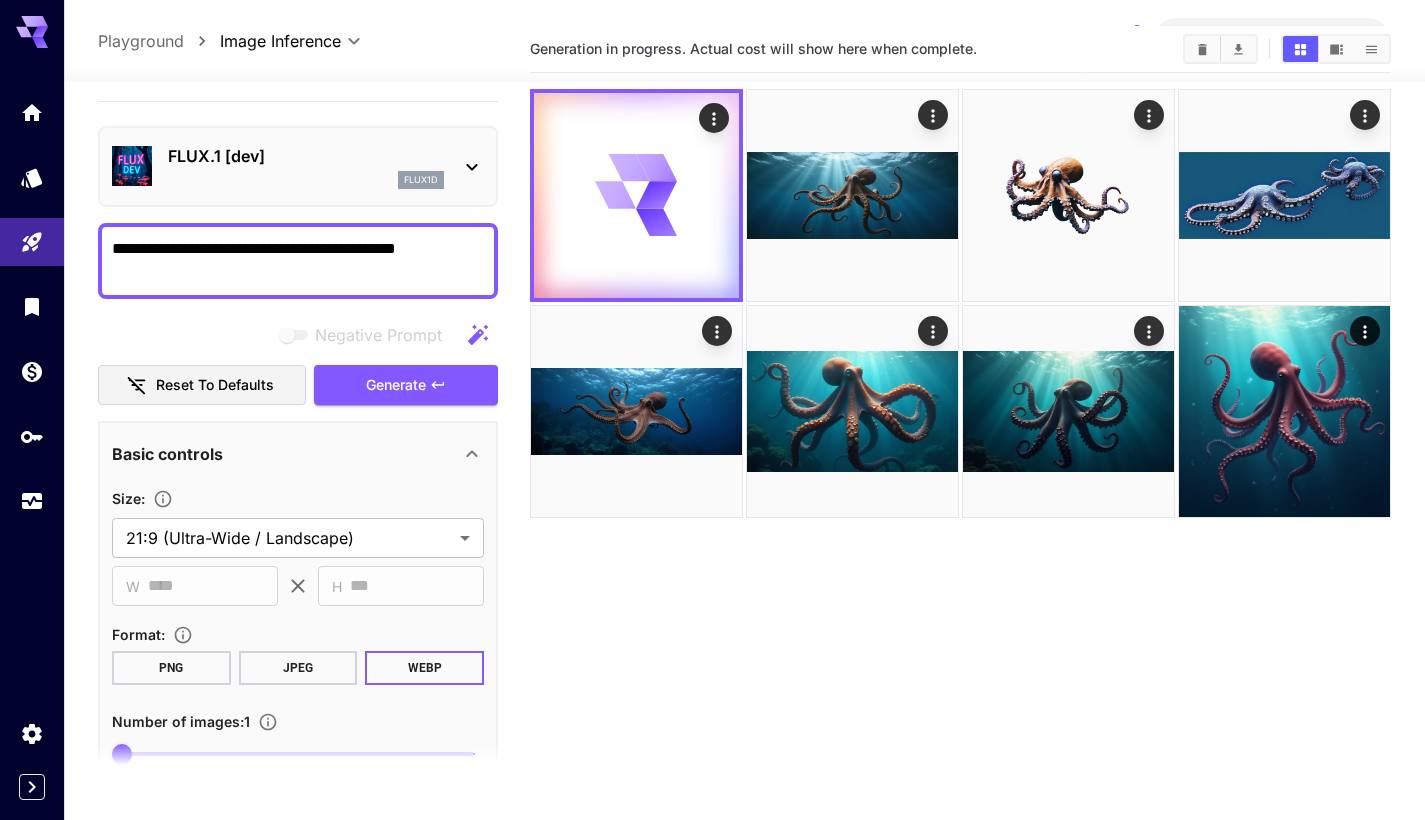 scroll, scrollTop: 0, scrollLeft: 0, axis: both 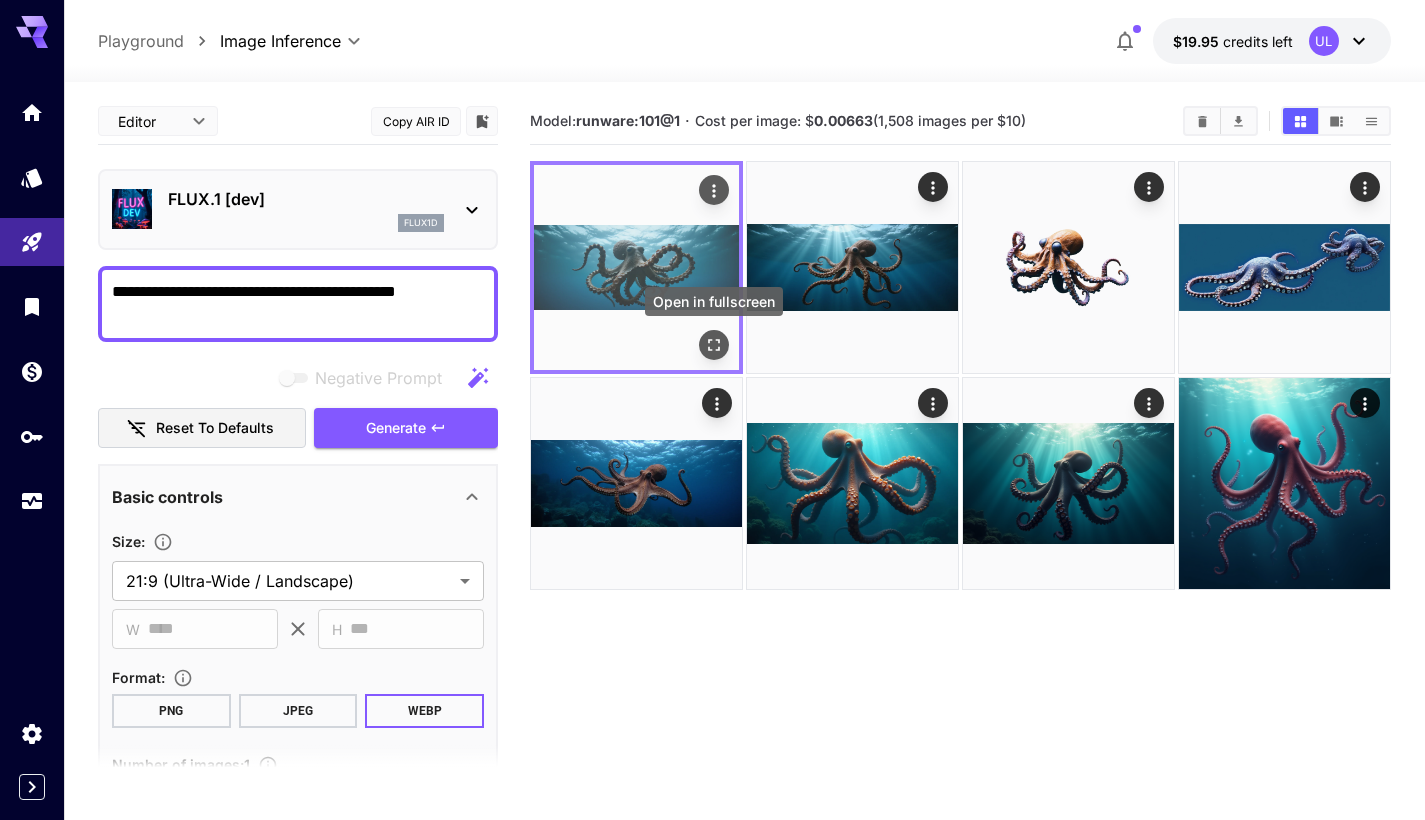 click 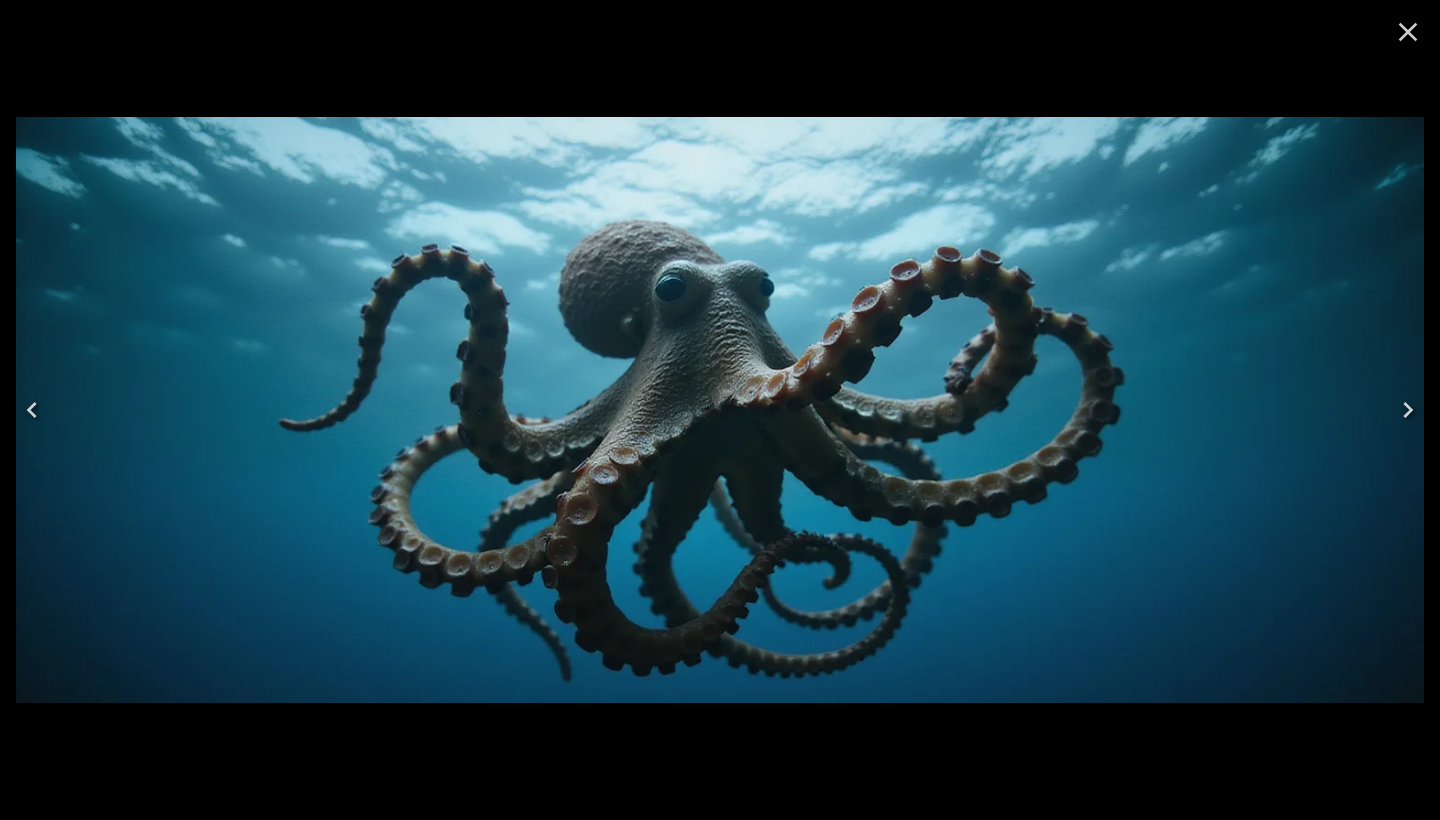 click 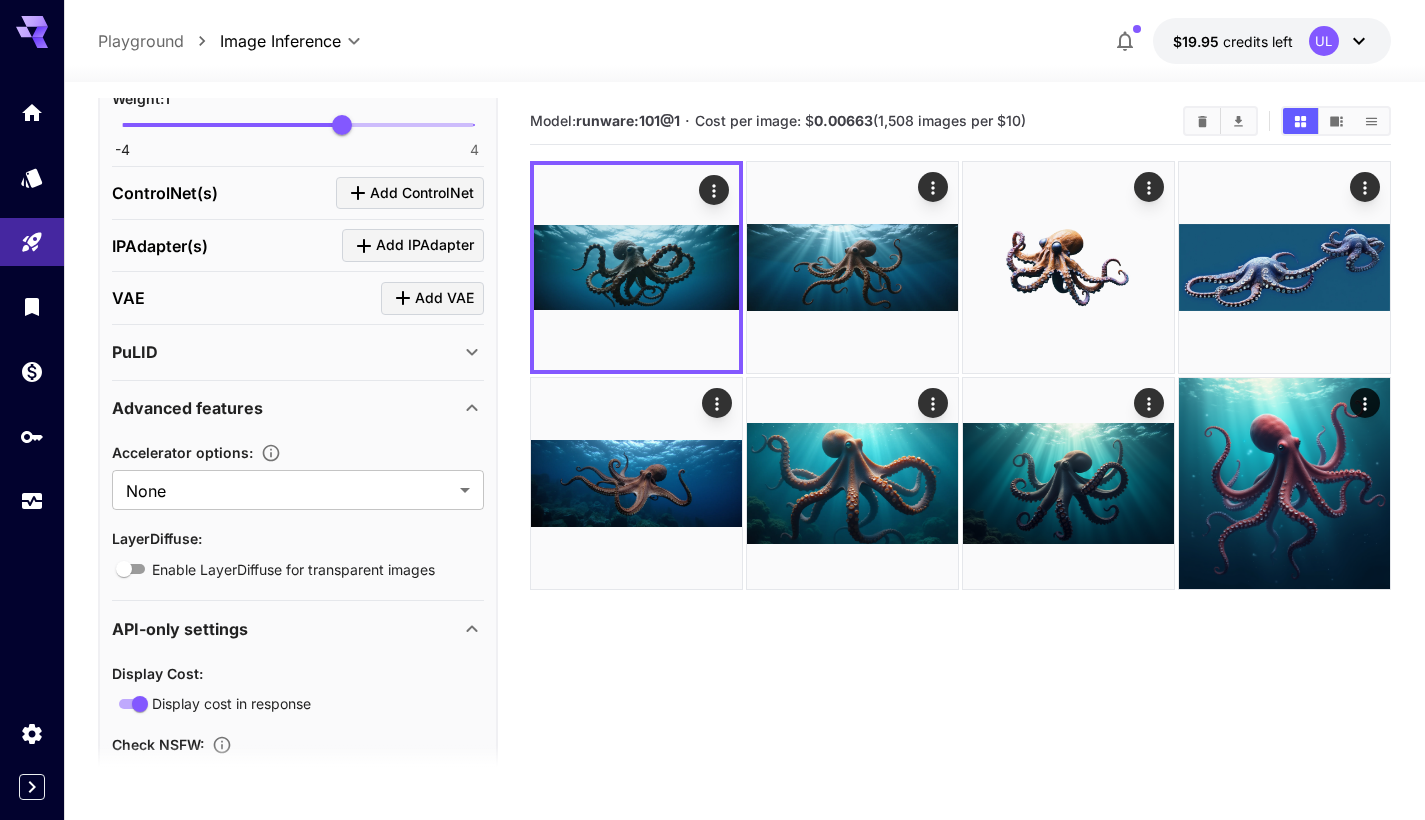 scroll, scrollTop: 1079, scrollLeft: 0, axis: vertical 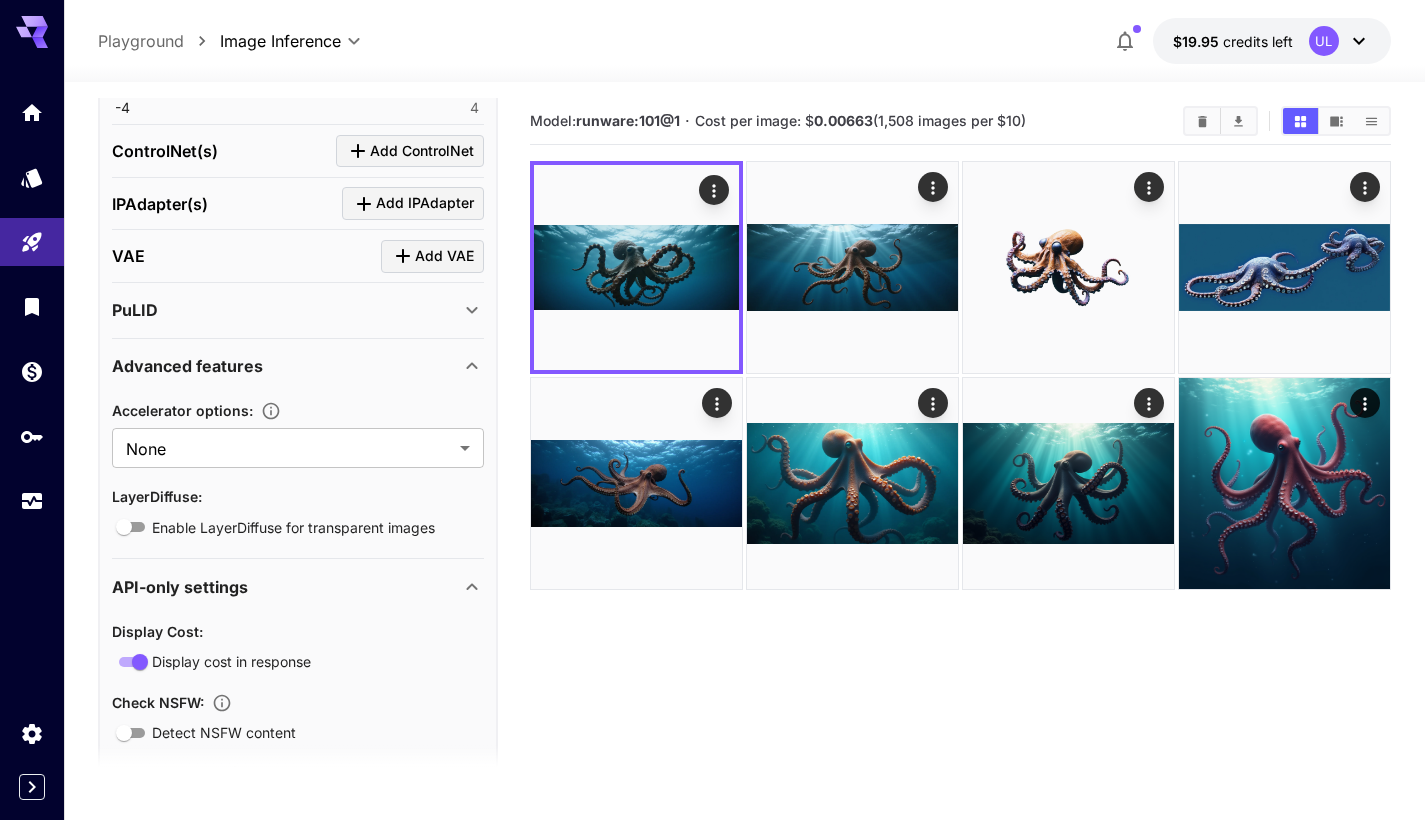 click 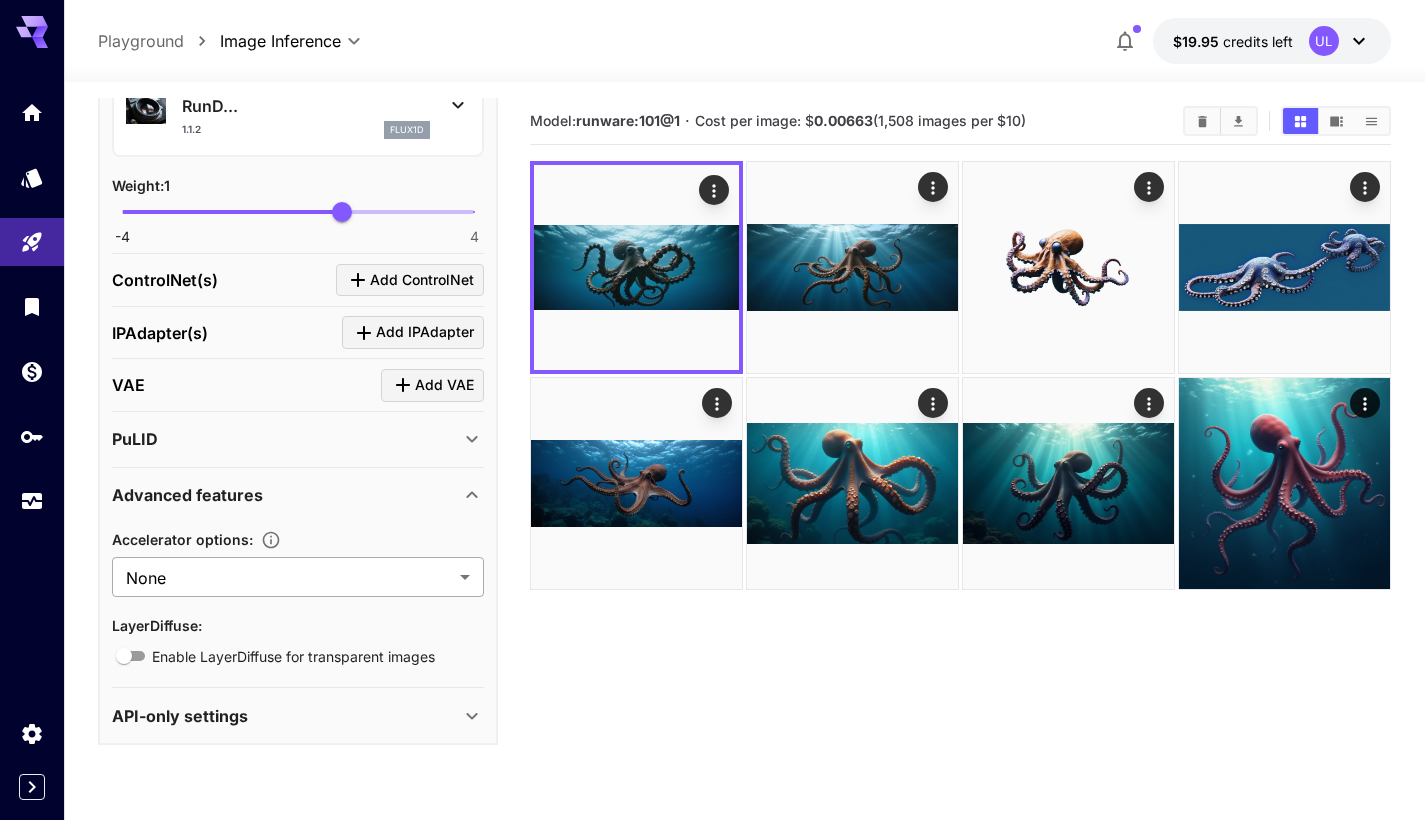 scroll, scrollTop: 950, scrollLeft: 0, axis: vertical 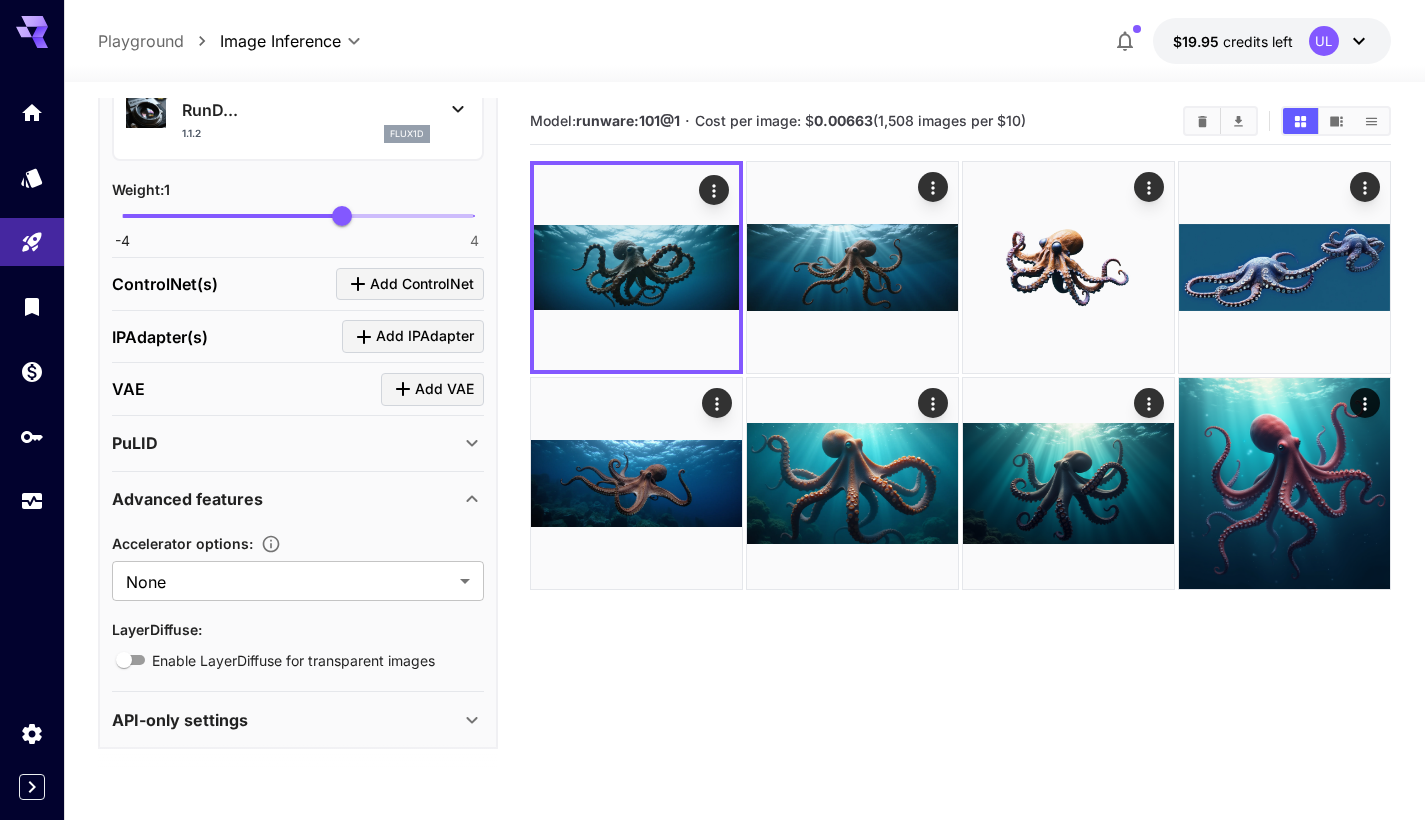 click 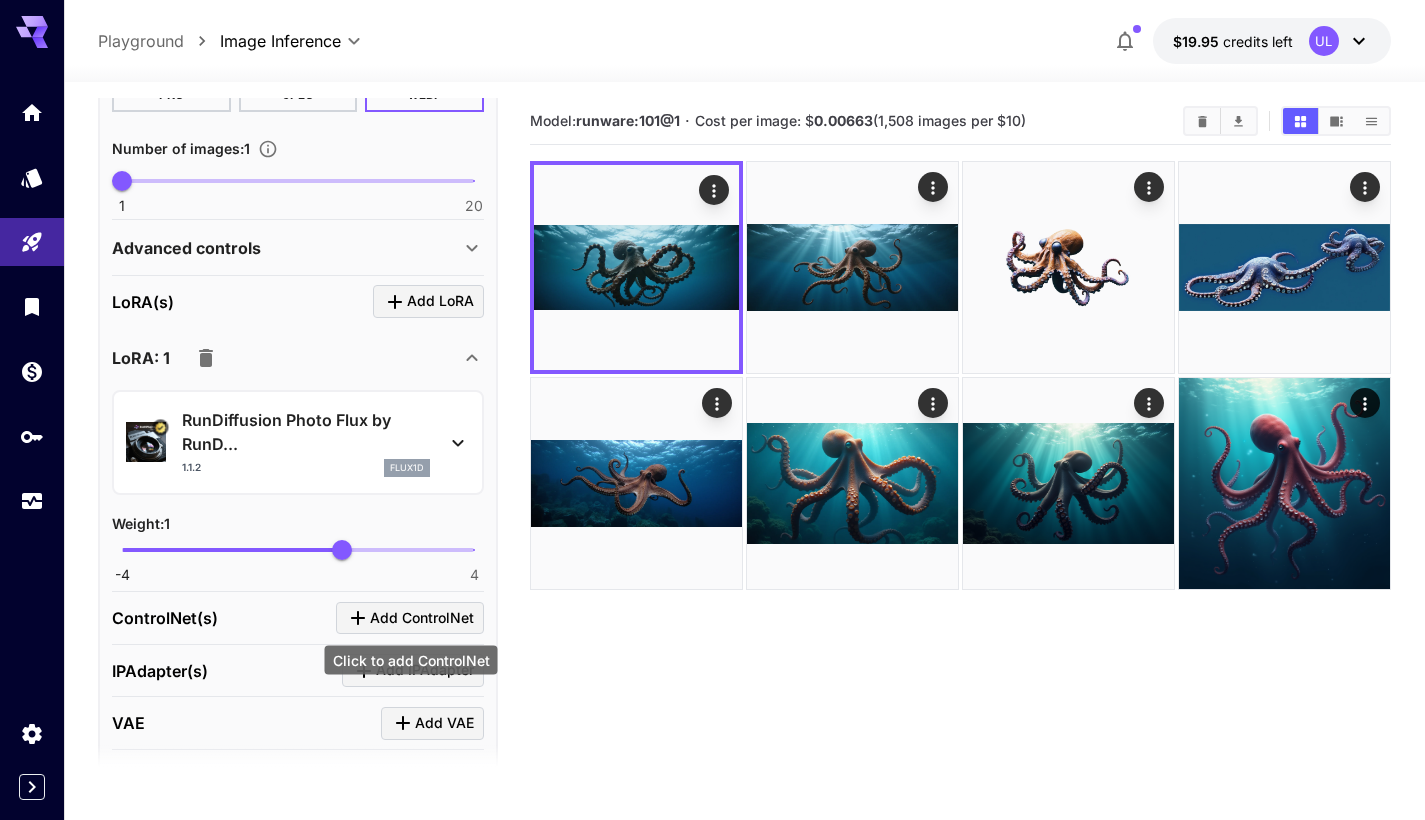 scroll, scrollTop: 612, scrollLeft: 0, axis: vertical 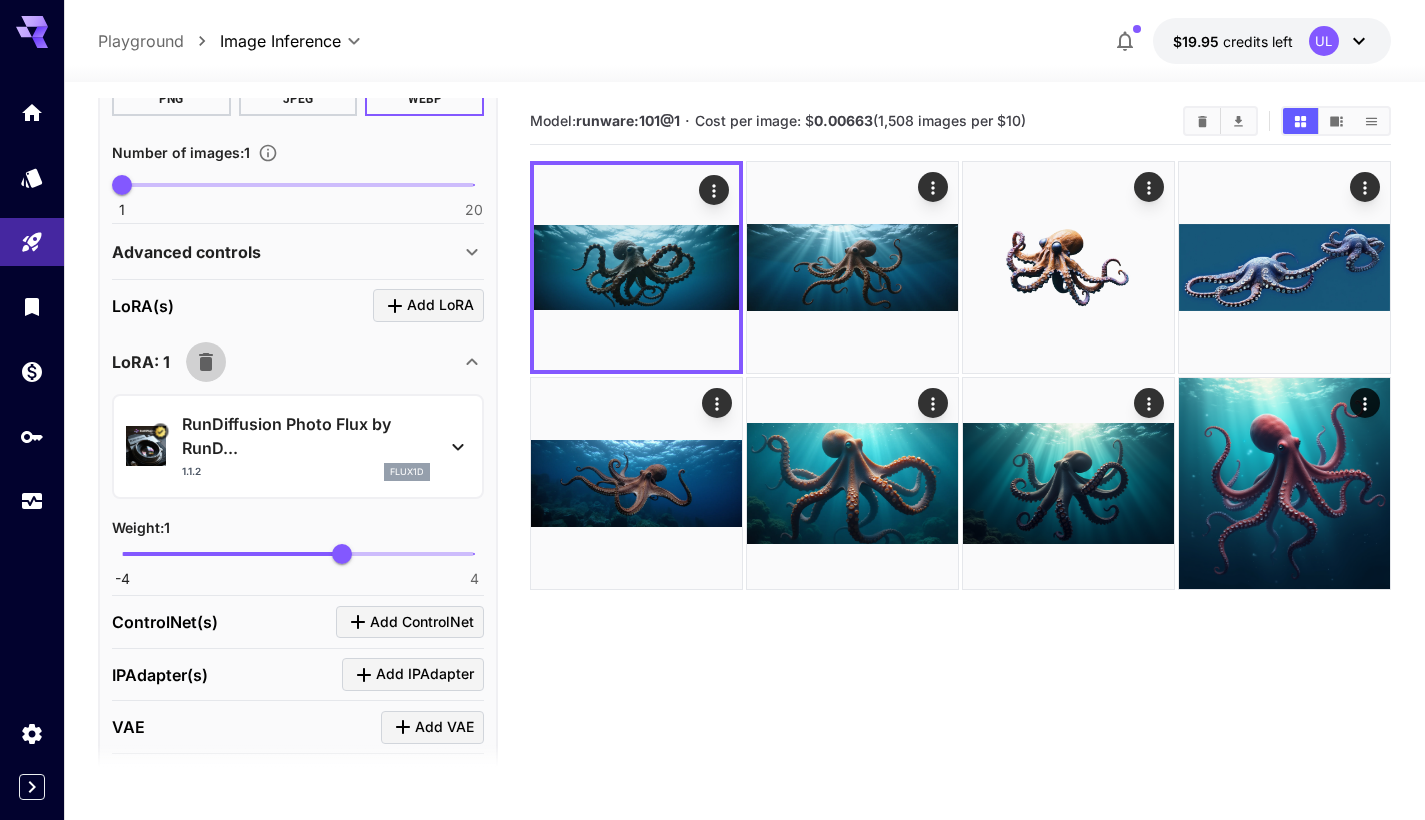 click 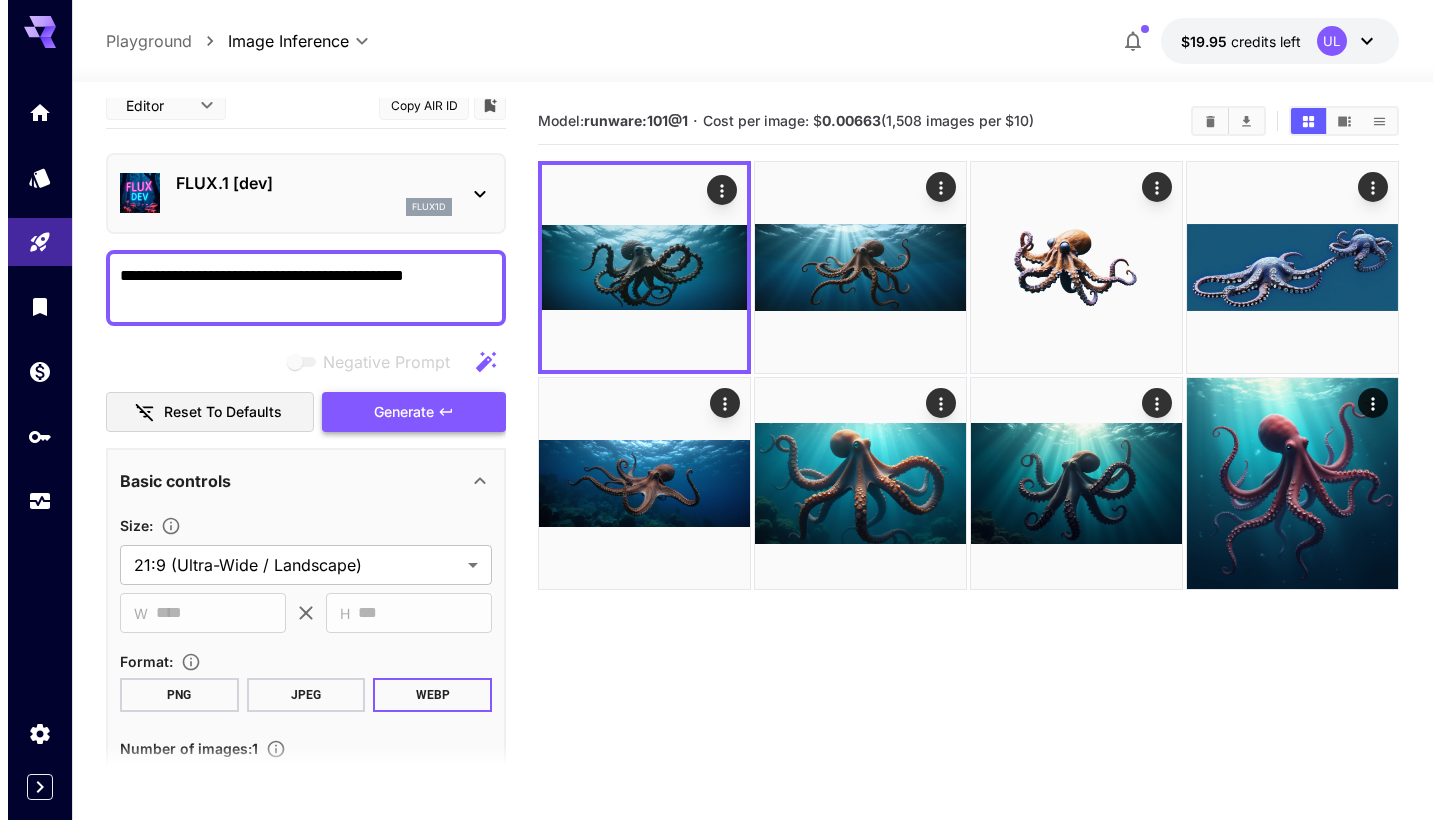 scroll, scrollTop: 0, scrollLeft: 0, axis: both 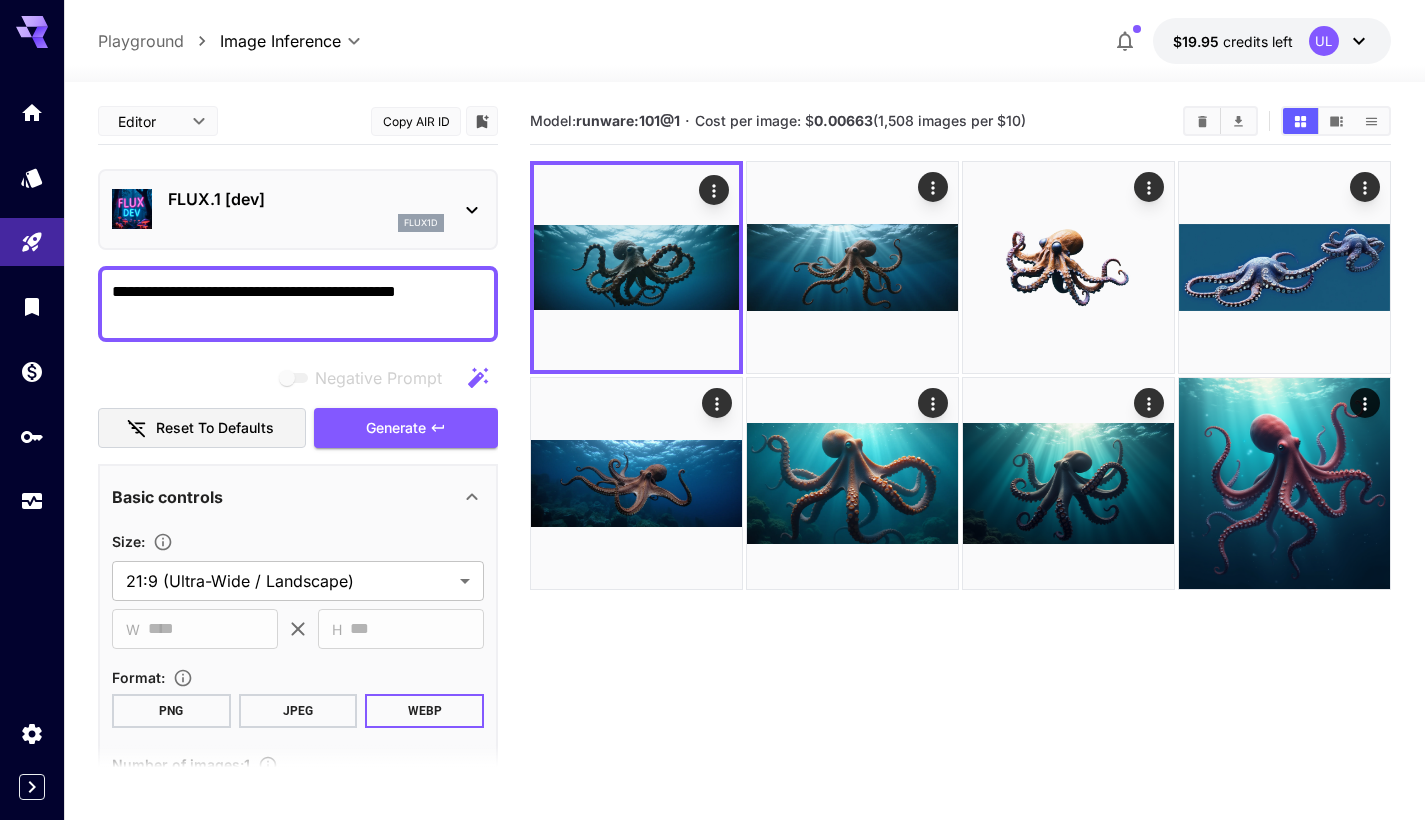 click 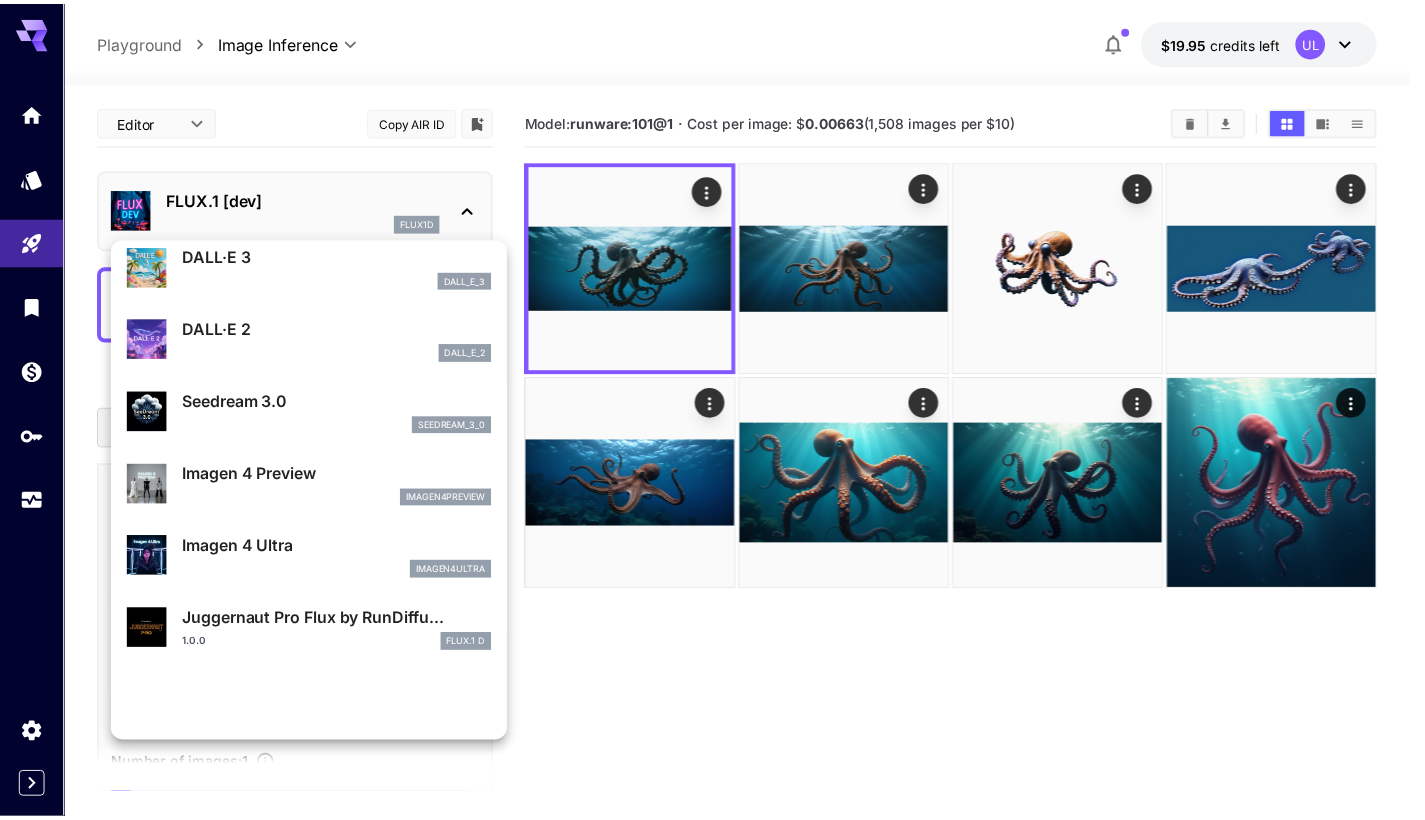 scroll, scrollTop: 270, scrollLeft: 0, axis: vertical 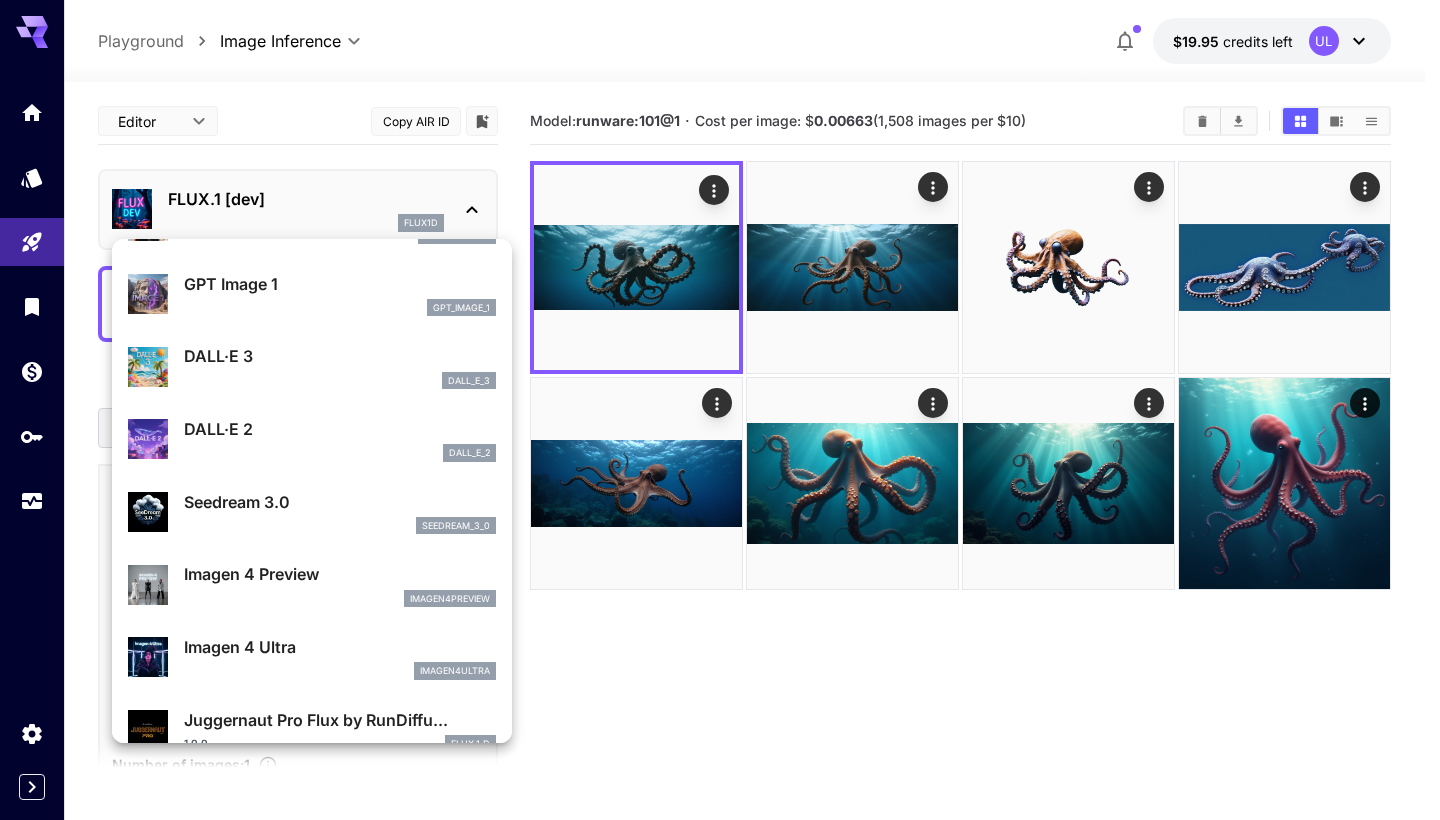 click on "DALL·E 3" at bounding box center (340, 356) 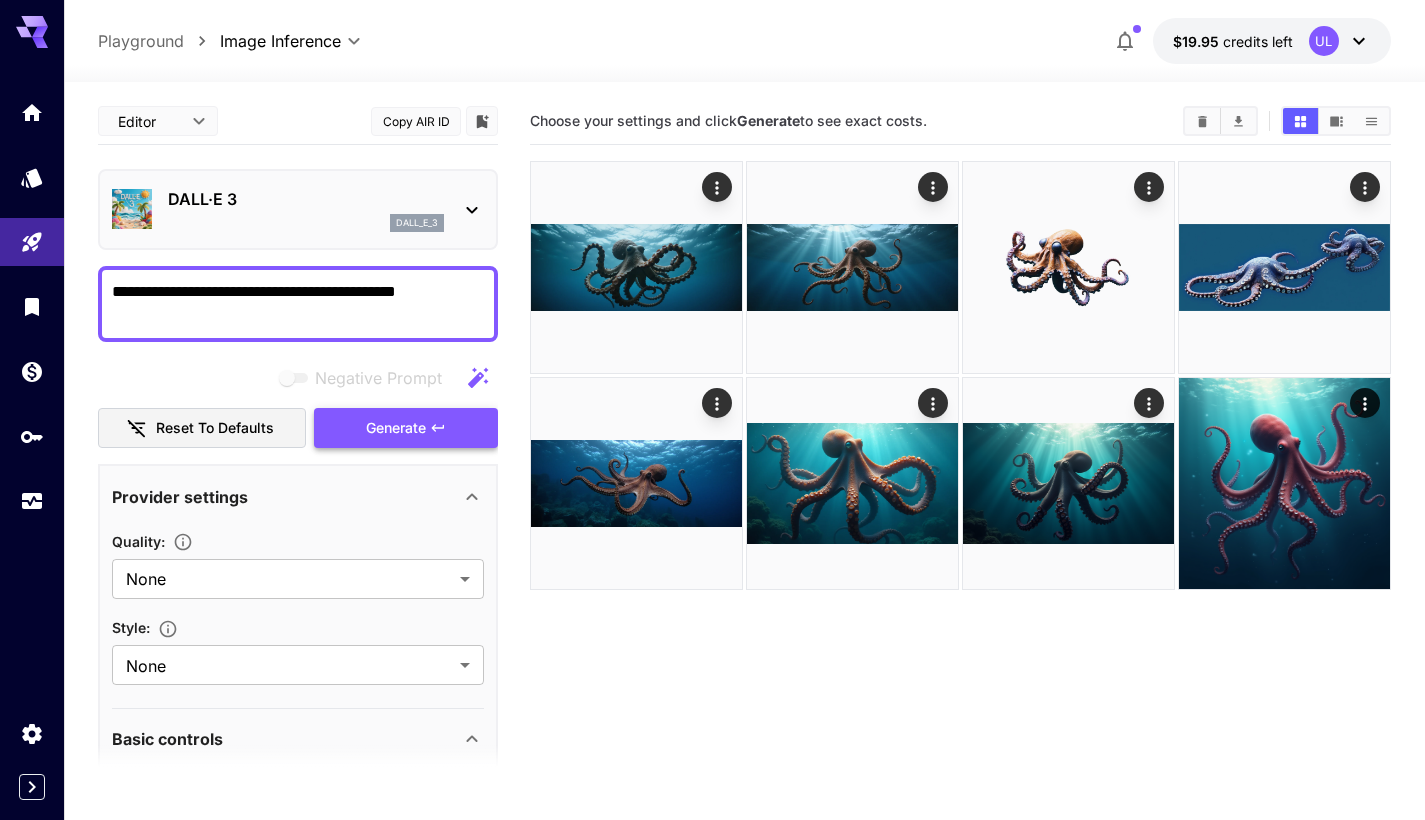 click on "Generate" at bounding box center [396, 428] 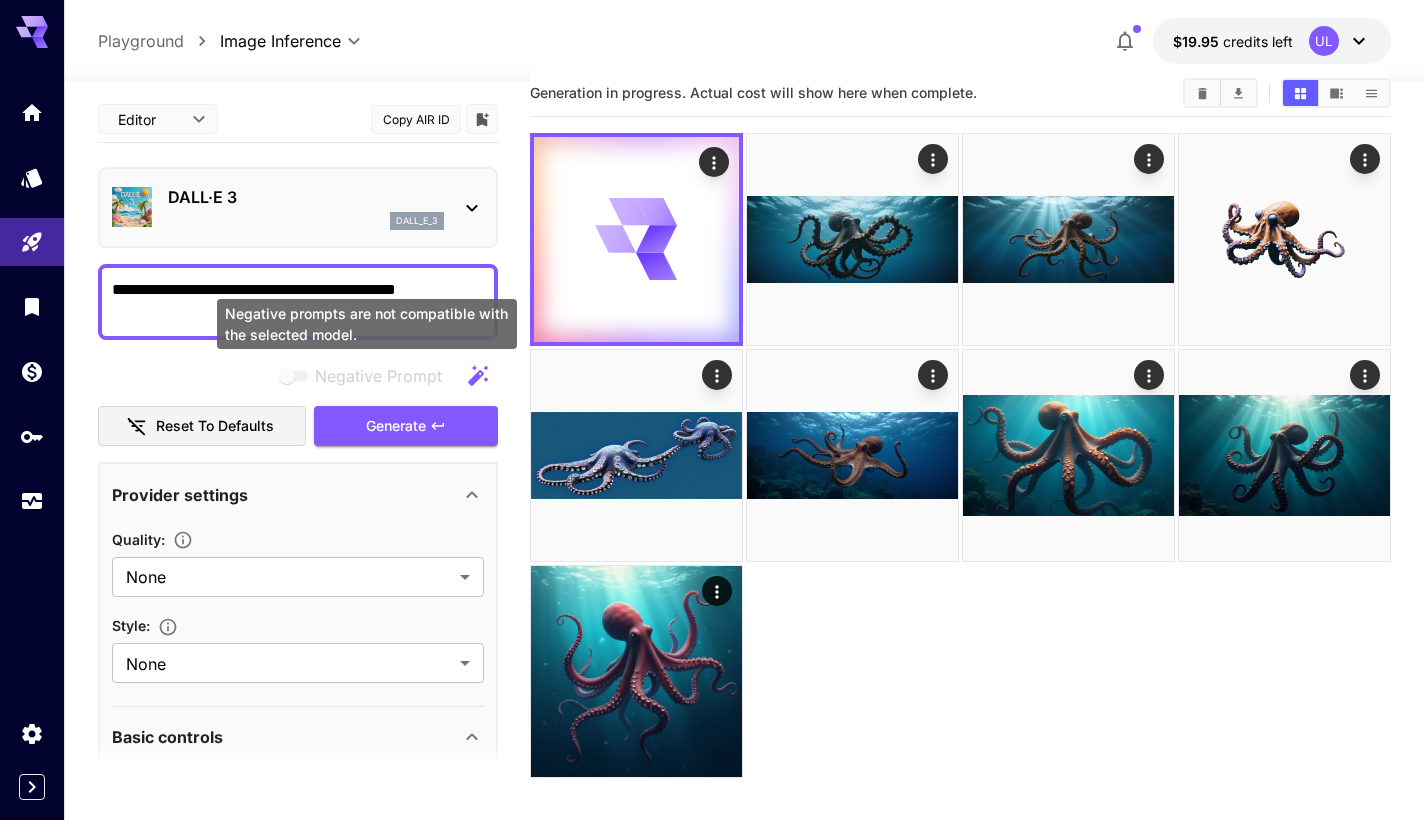 scroll, scrollTop: 0, scrollLeft: 0, axis: both 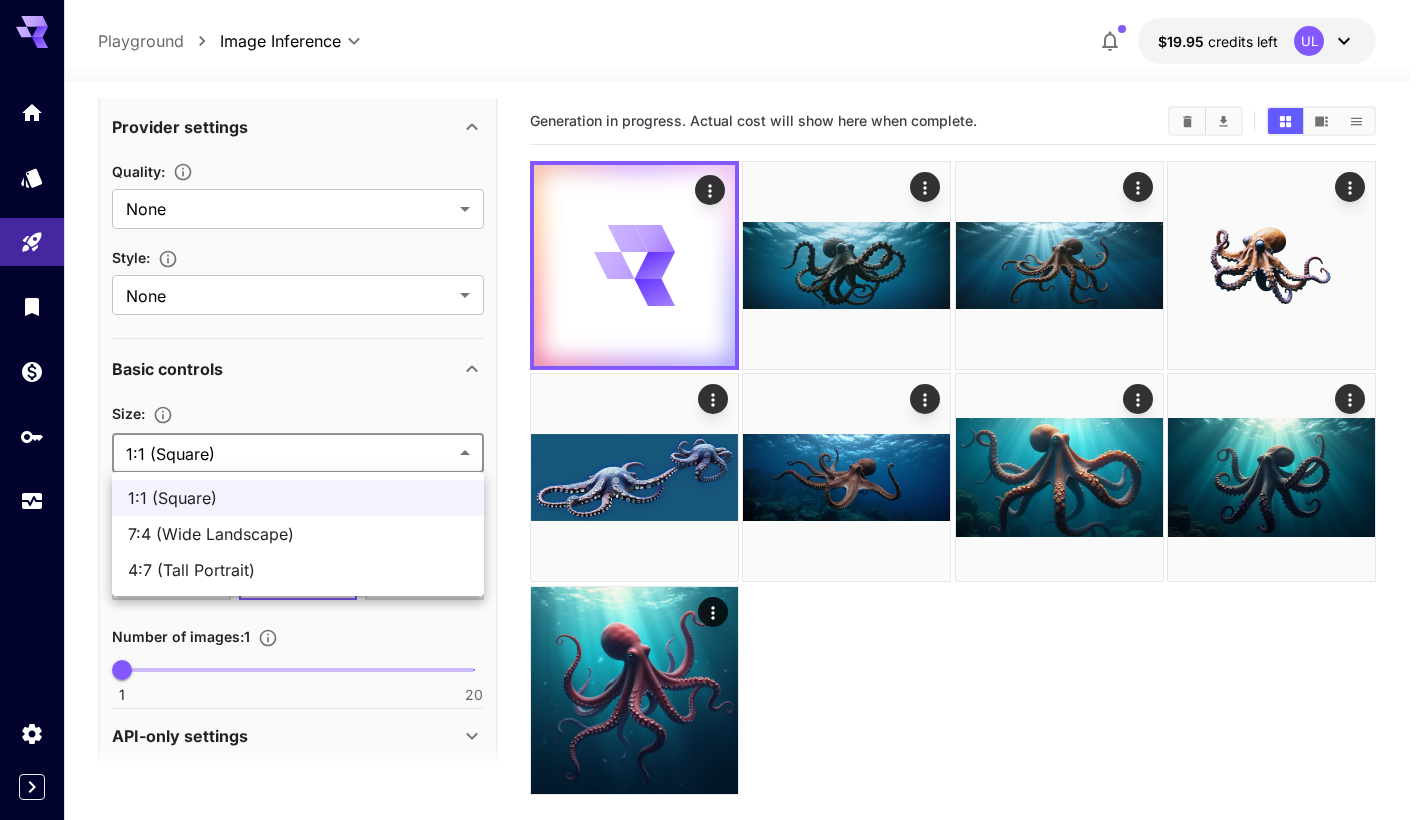 click on "**********" at bounding box center (712, 489) 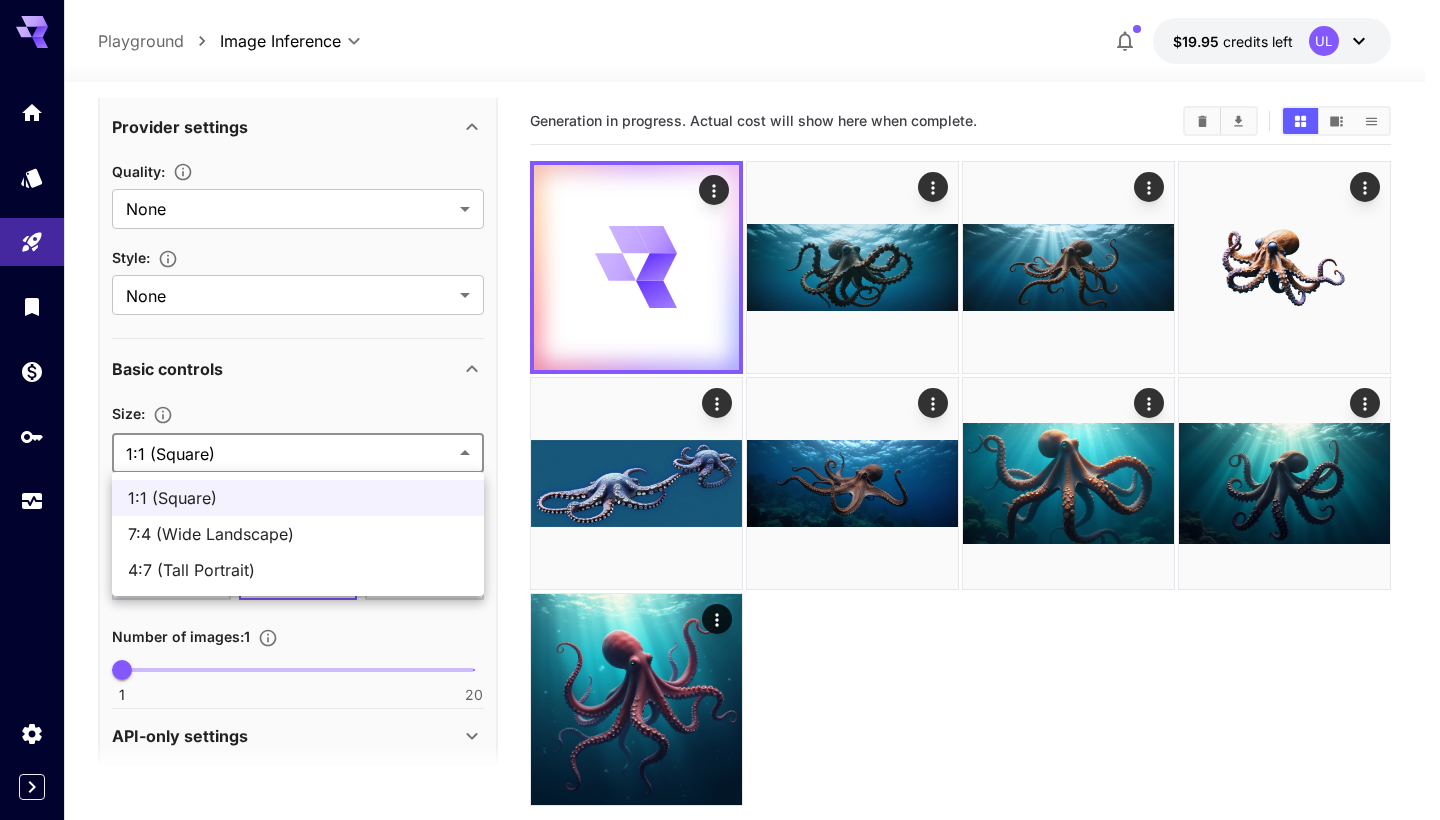 click at bounding box center (720, 410) 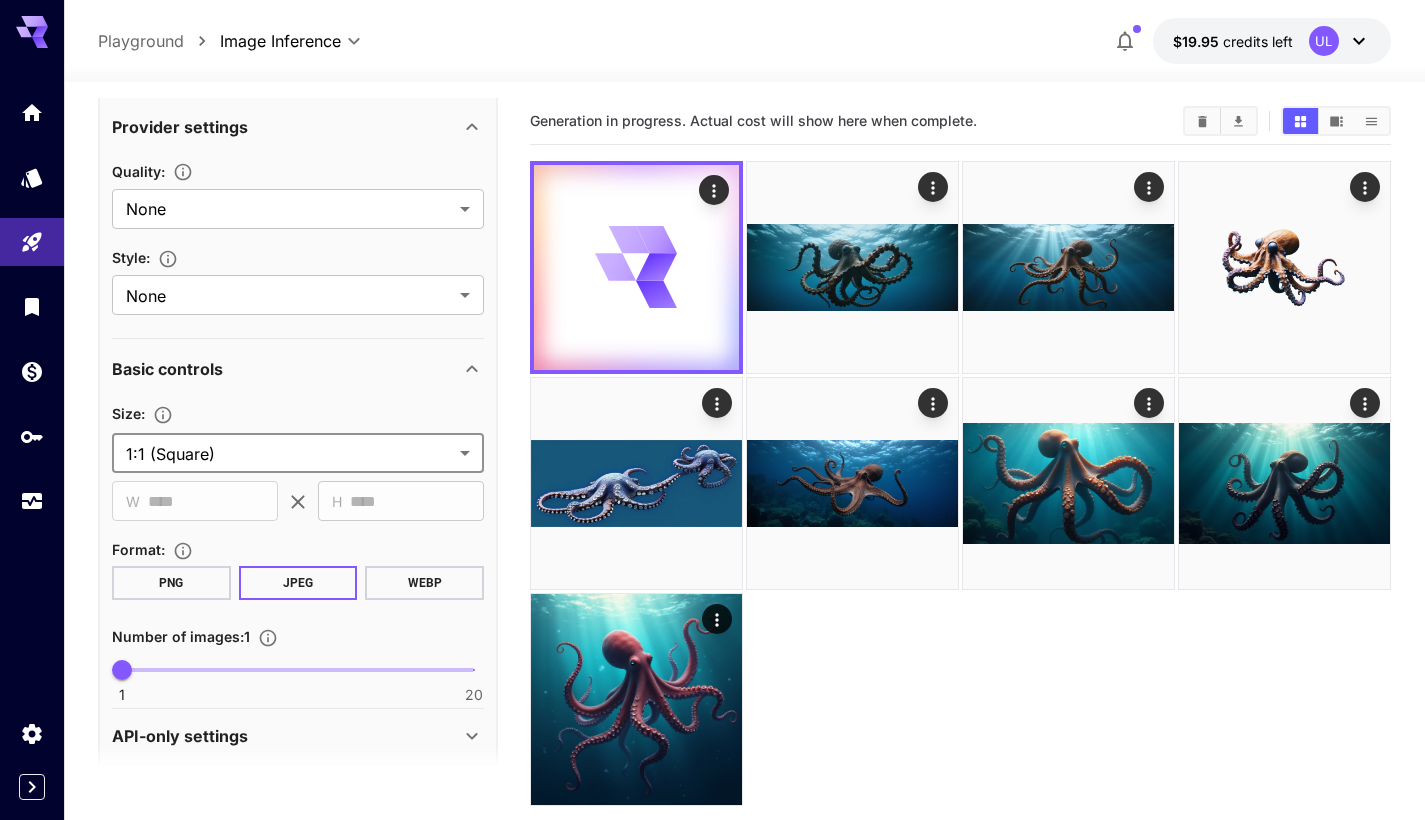 scroll, scrollTop: 389, scrollLeft: 0, axis: vertical 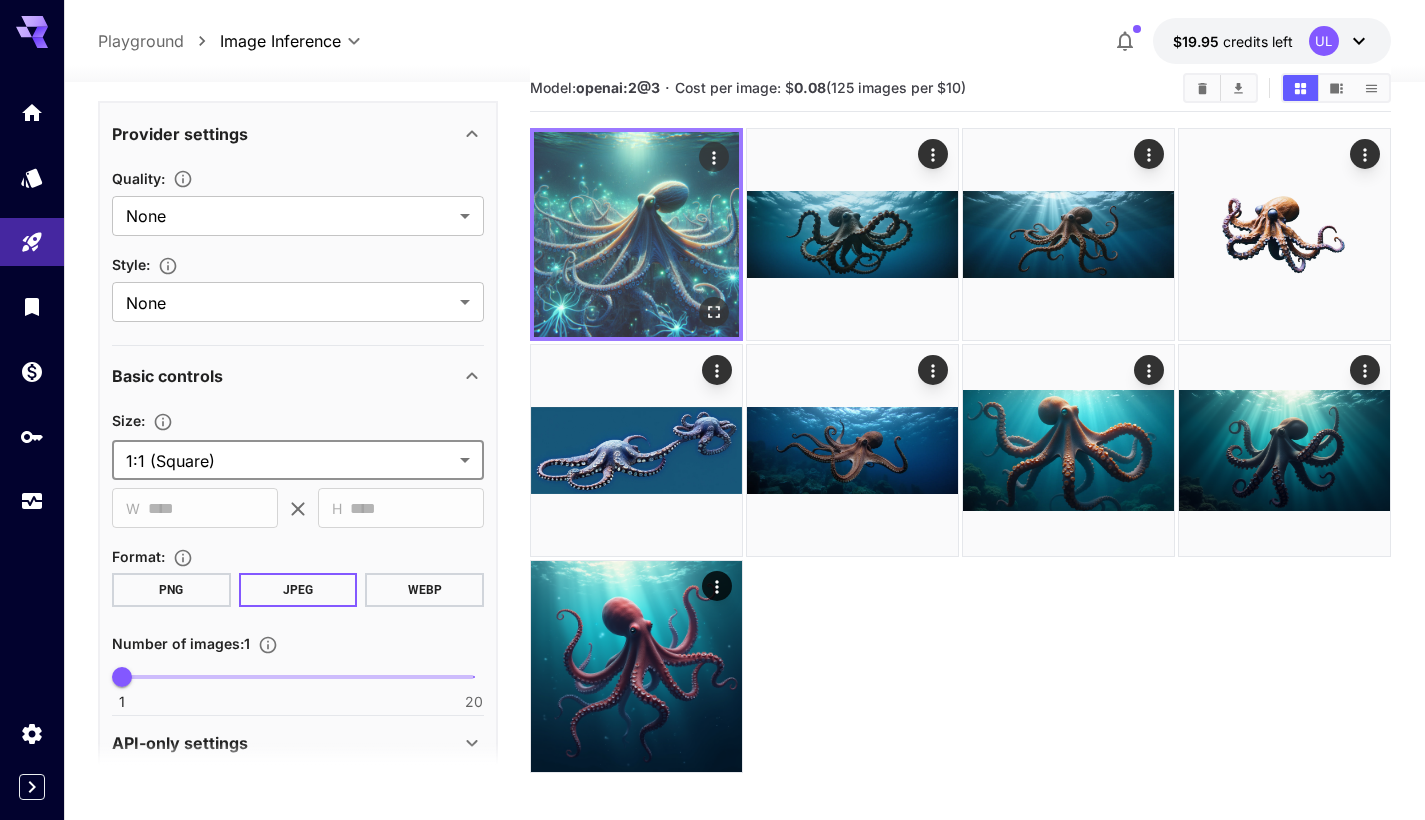 click at bounding box center (636, 234) 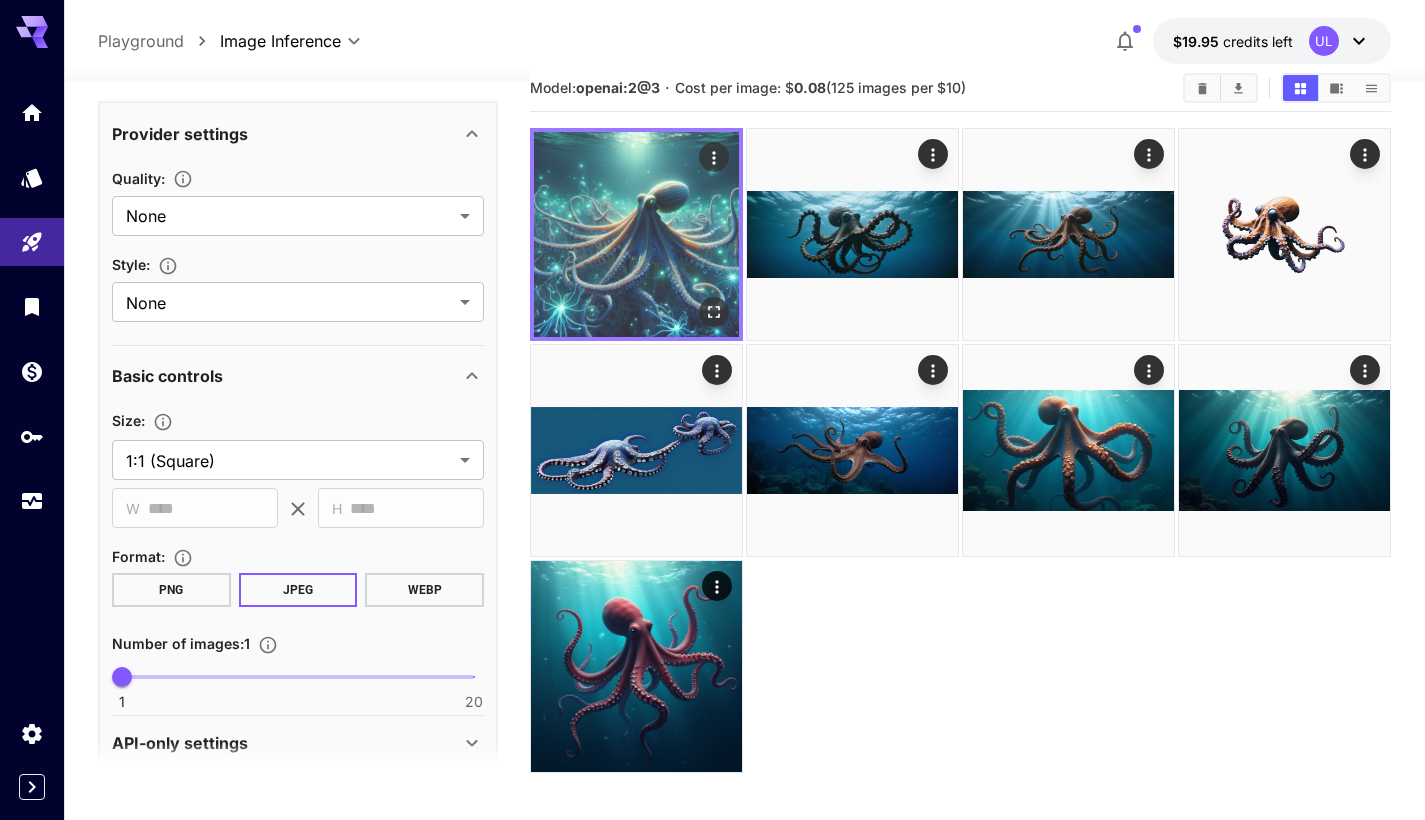 click at bounding box center (636, 234) 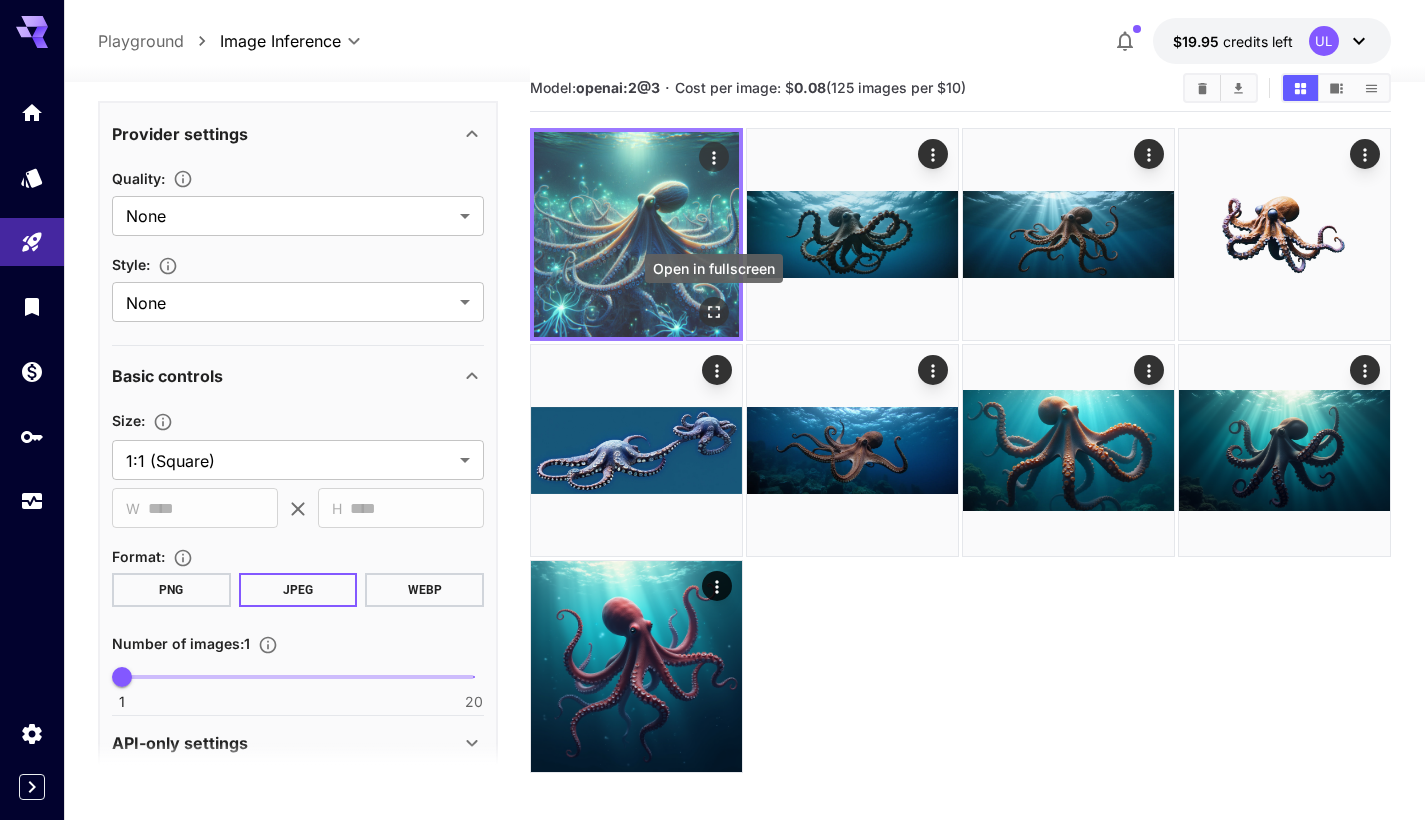 click 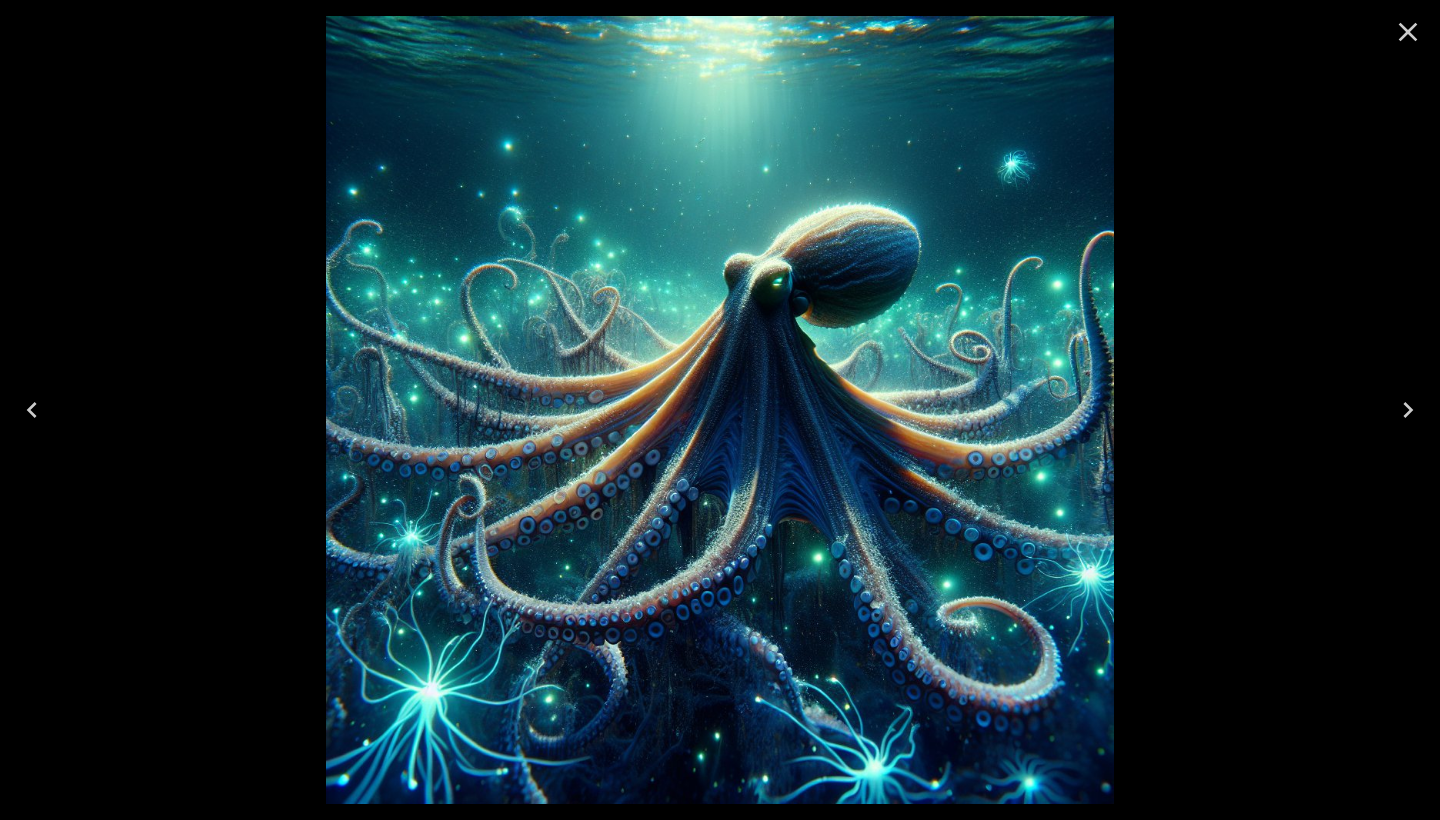 click 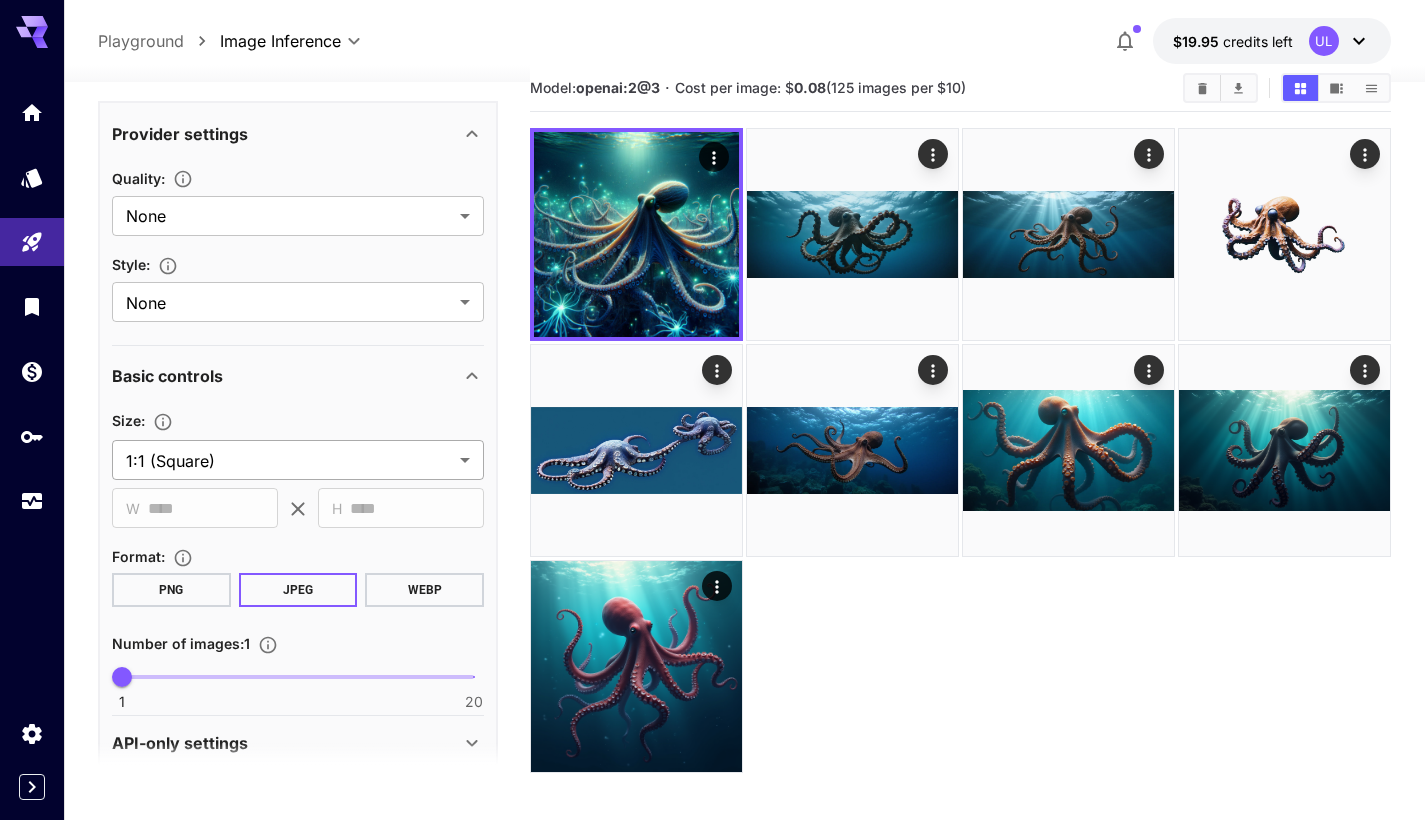 click on "**********" at bounding box center [712, 456] 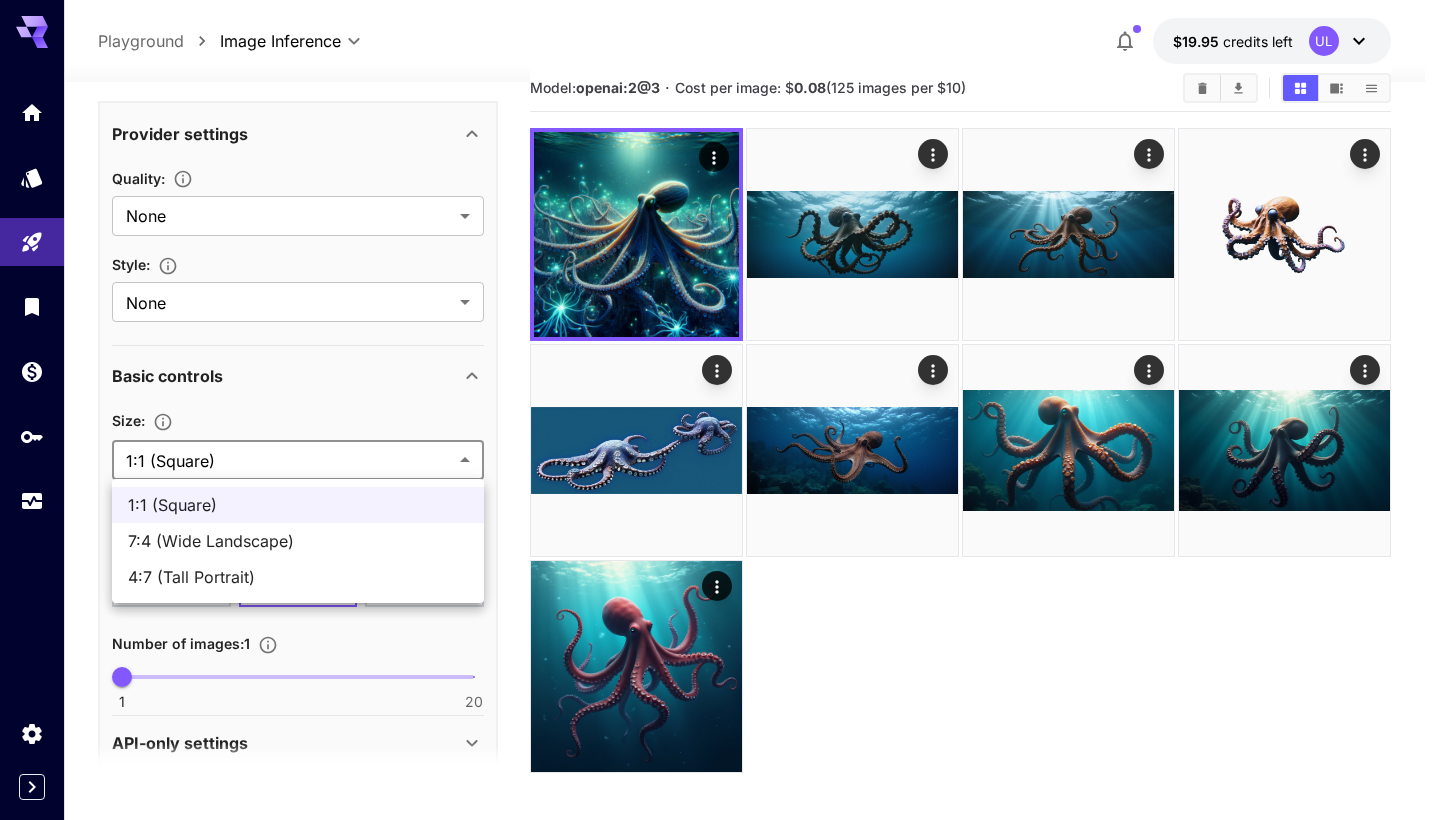 click on "7:4 (Wide Landscape)" at bounding box center (298, 541) 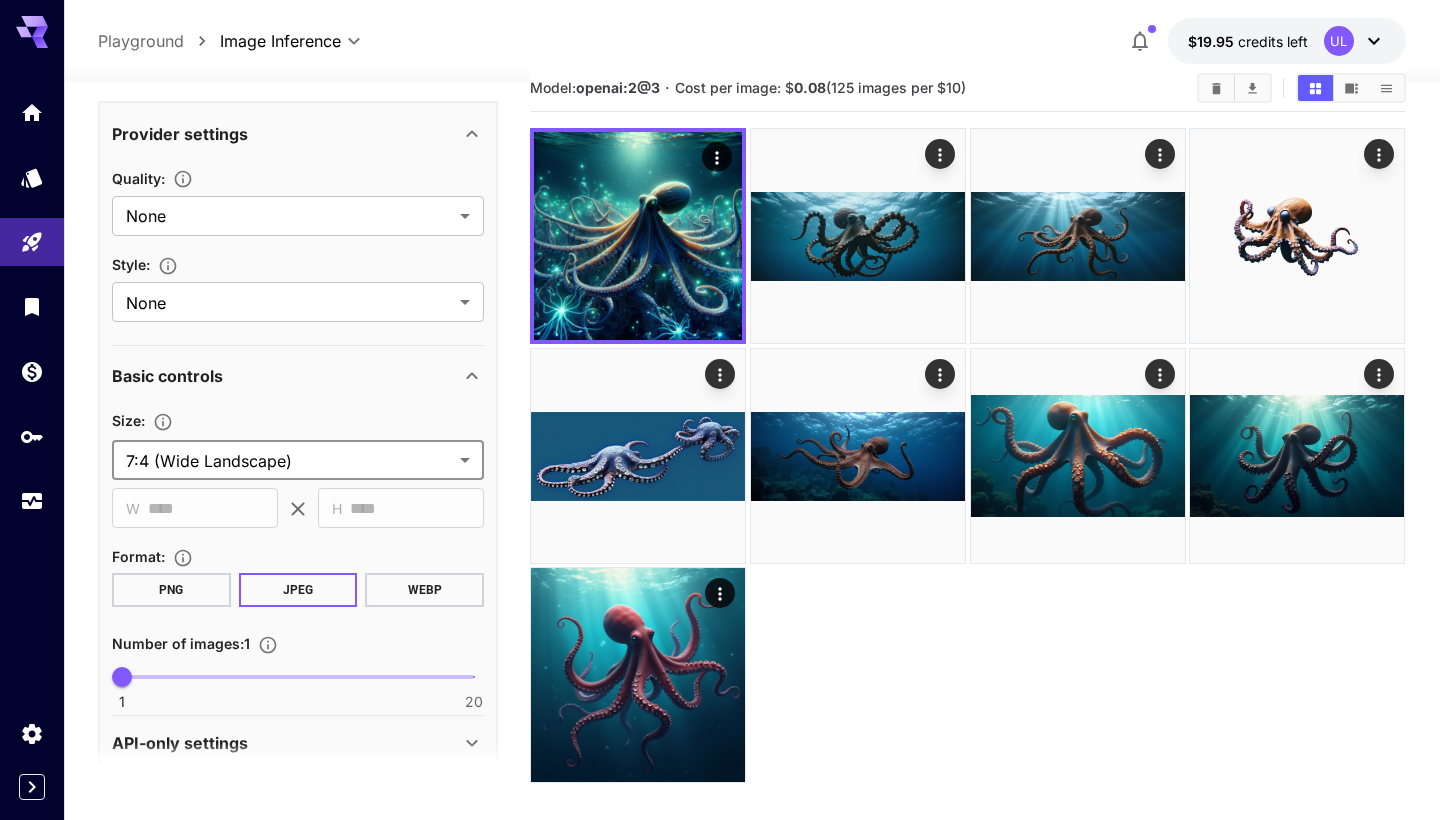 type on "**********" 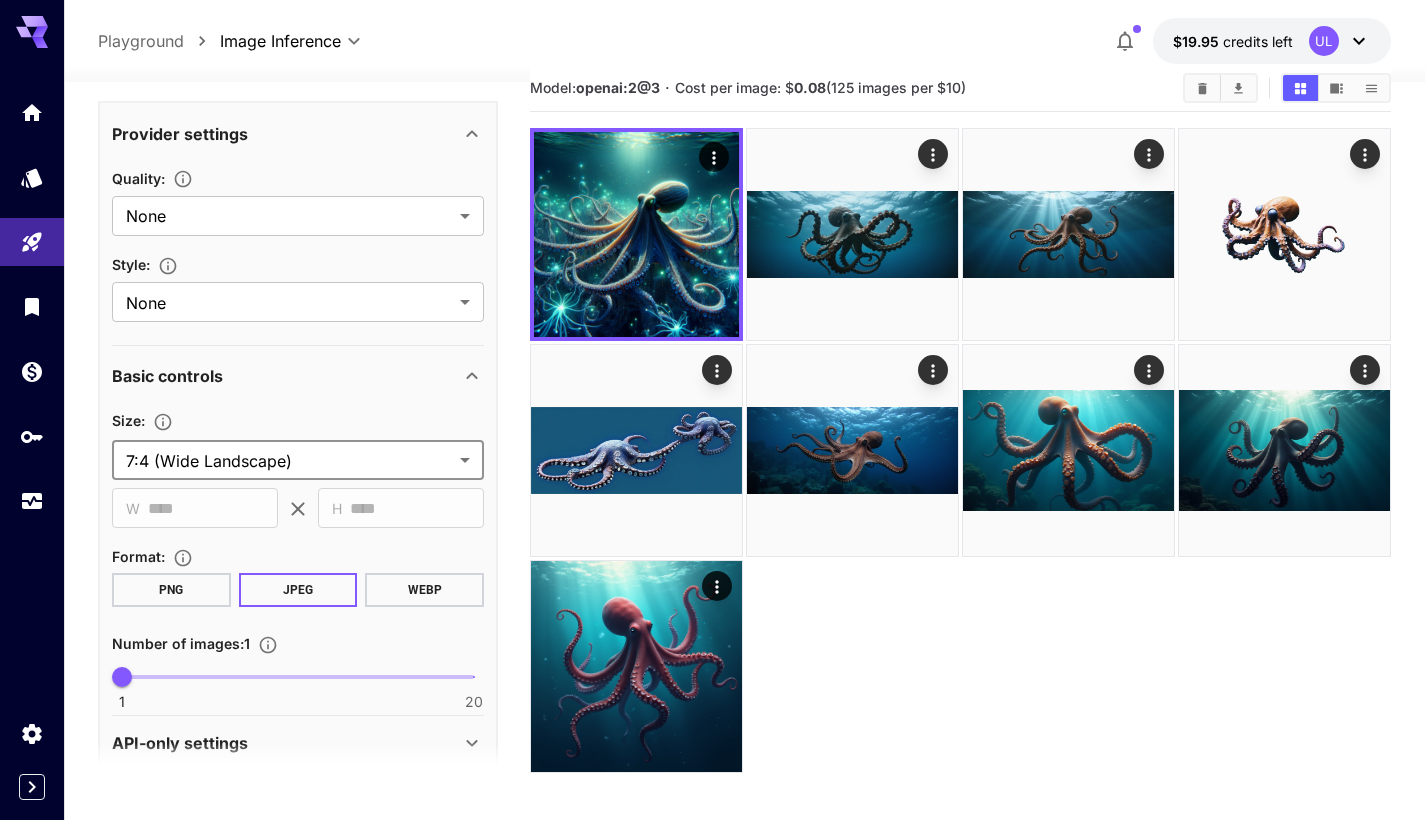 scroll, scrollTop: 206, scrollLeft: 0, axis: vertical 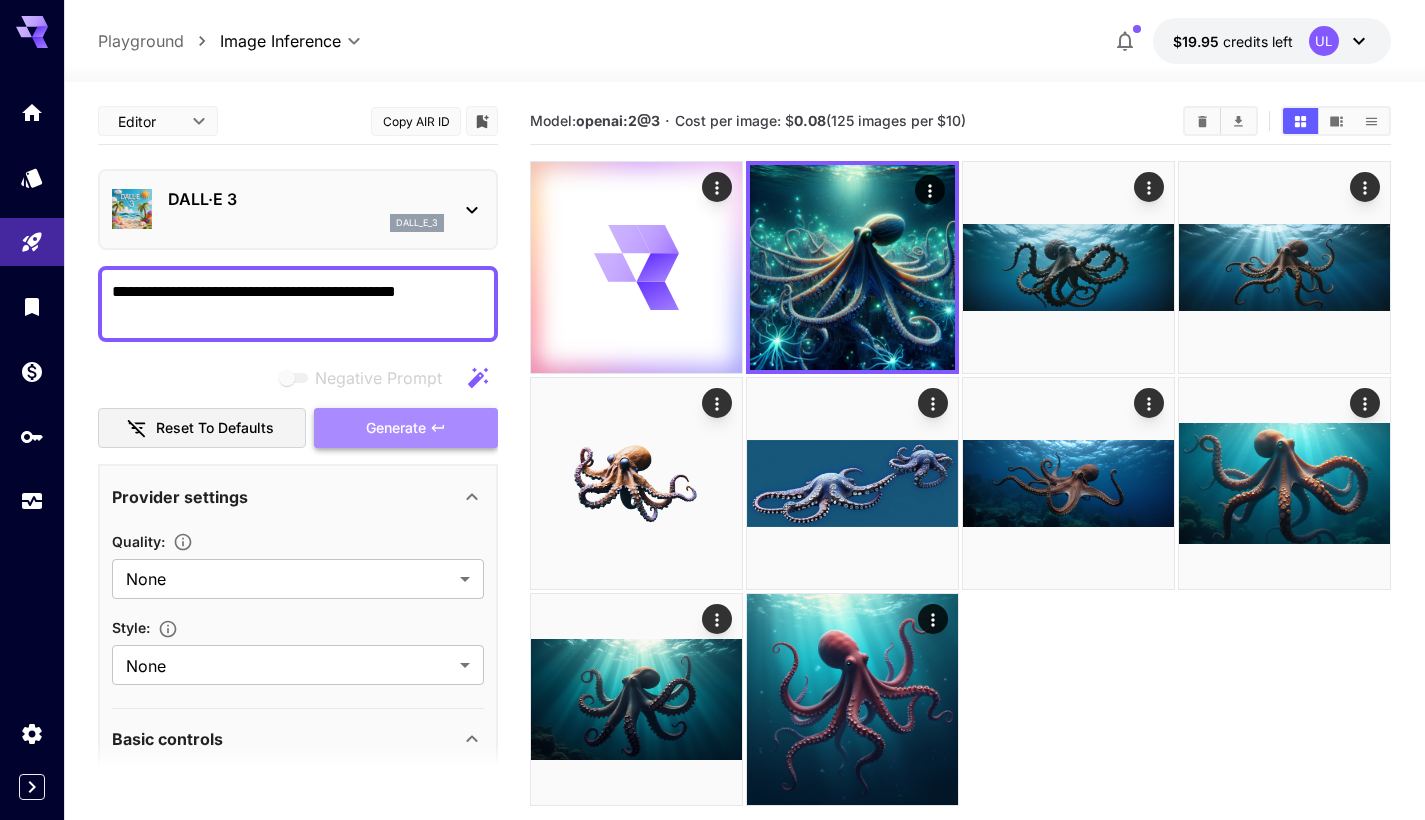 click on "Generate" at bounding box center (396, 428) 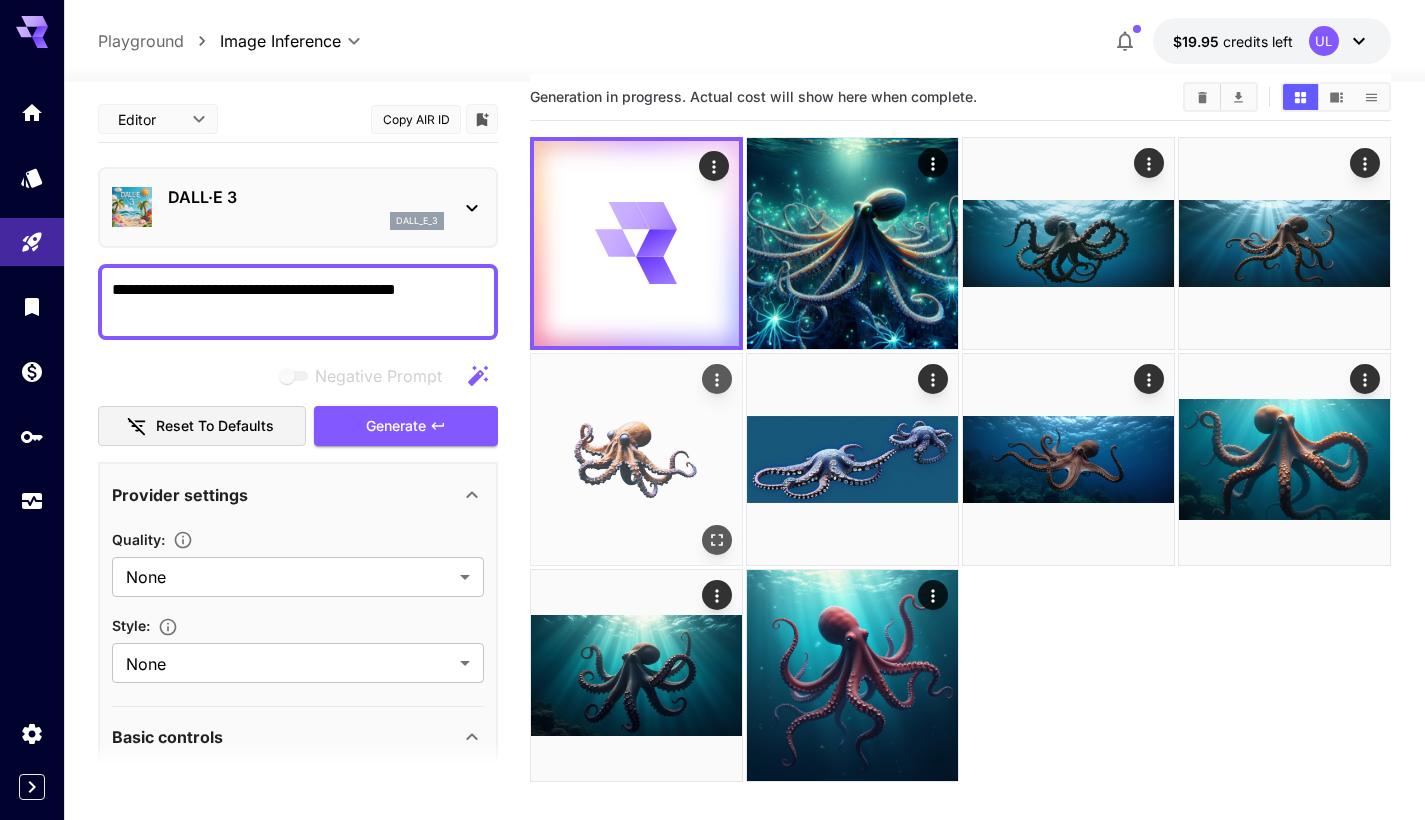 scroll, scrollTop: 28, scrollLeft: 0, axis: vertical 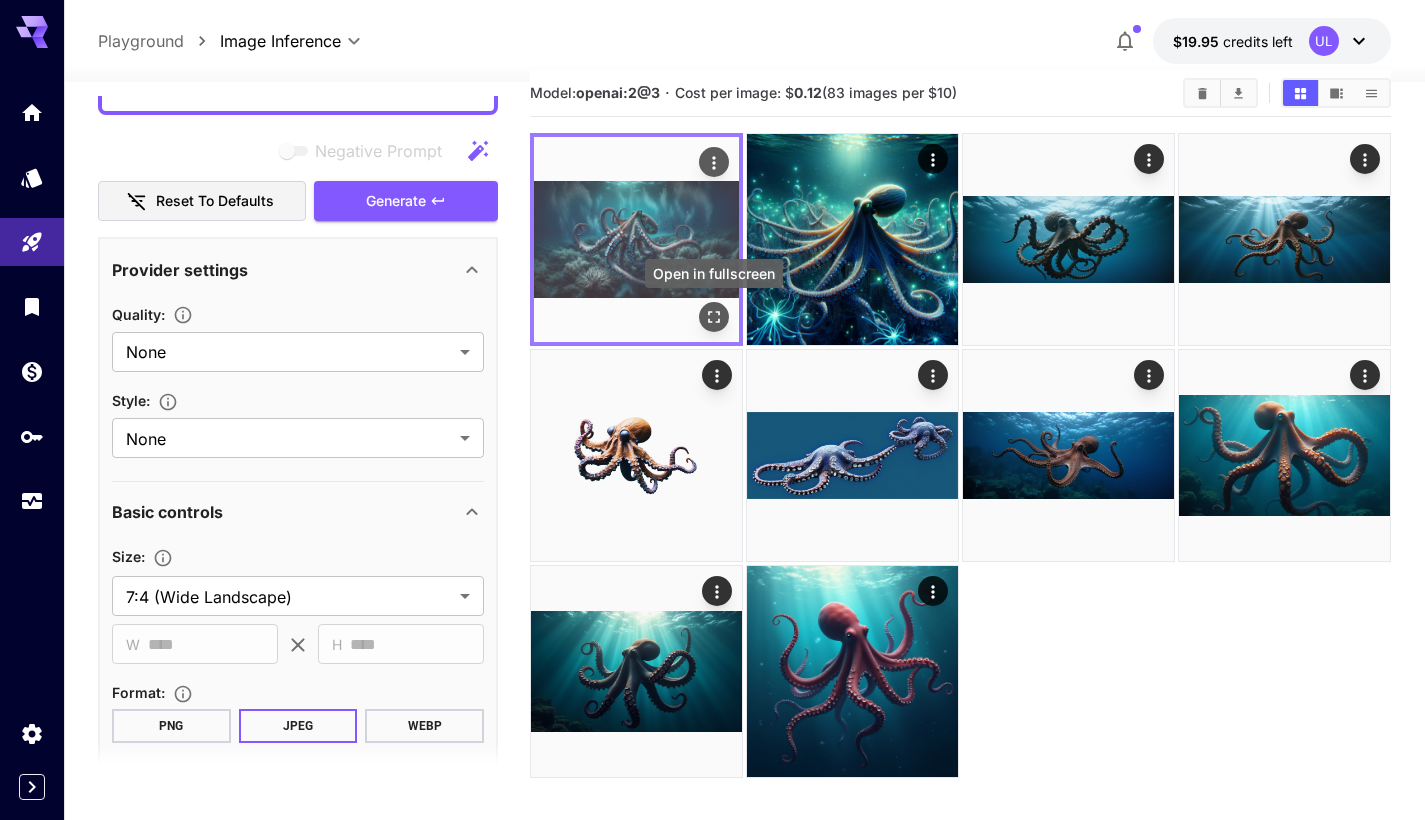 click 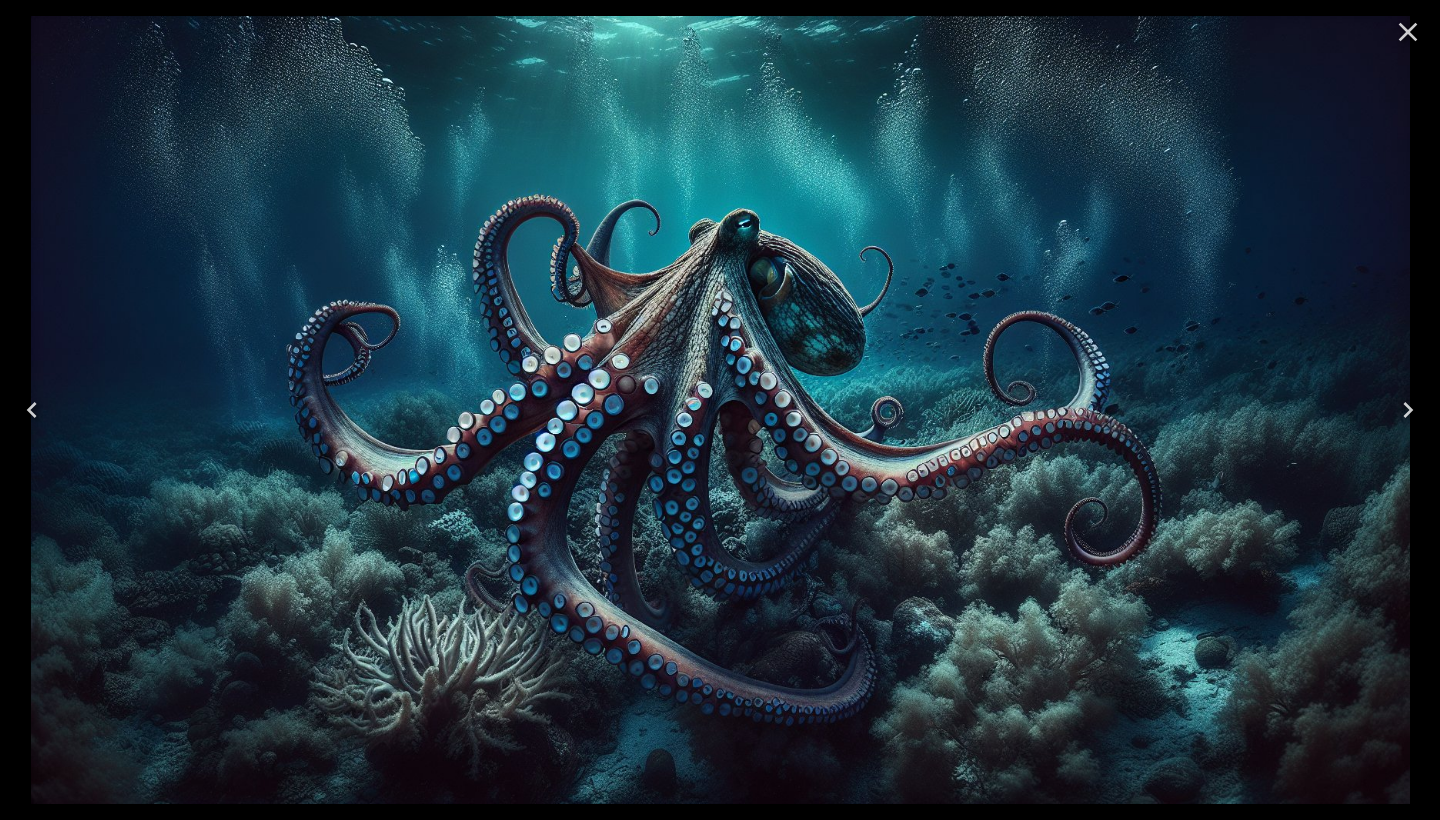 click 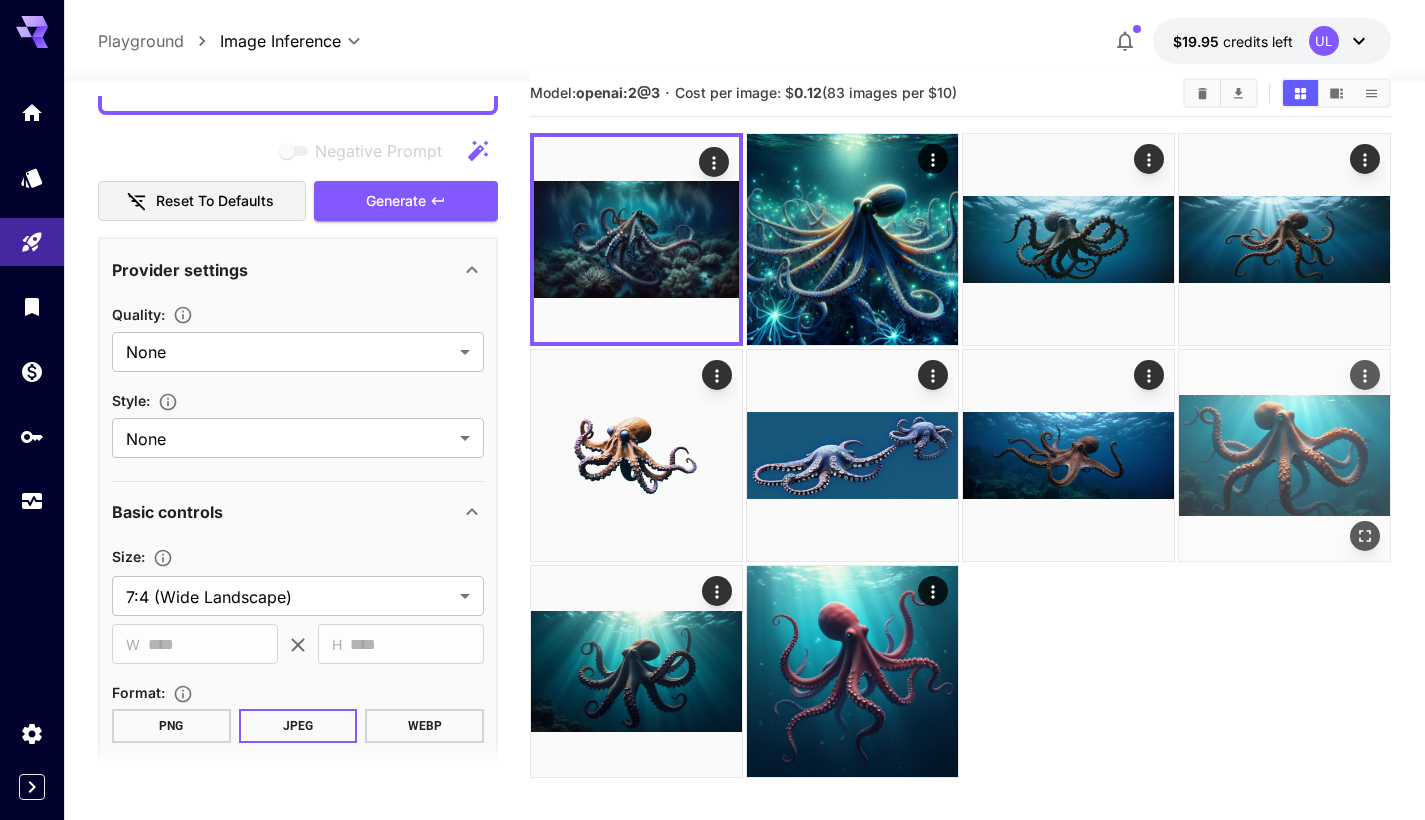click at bounding box center [1284, 455] 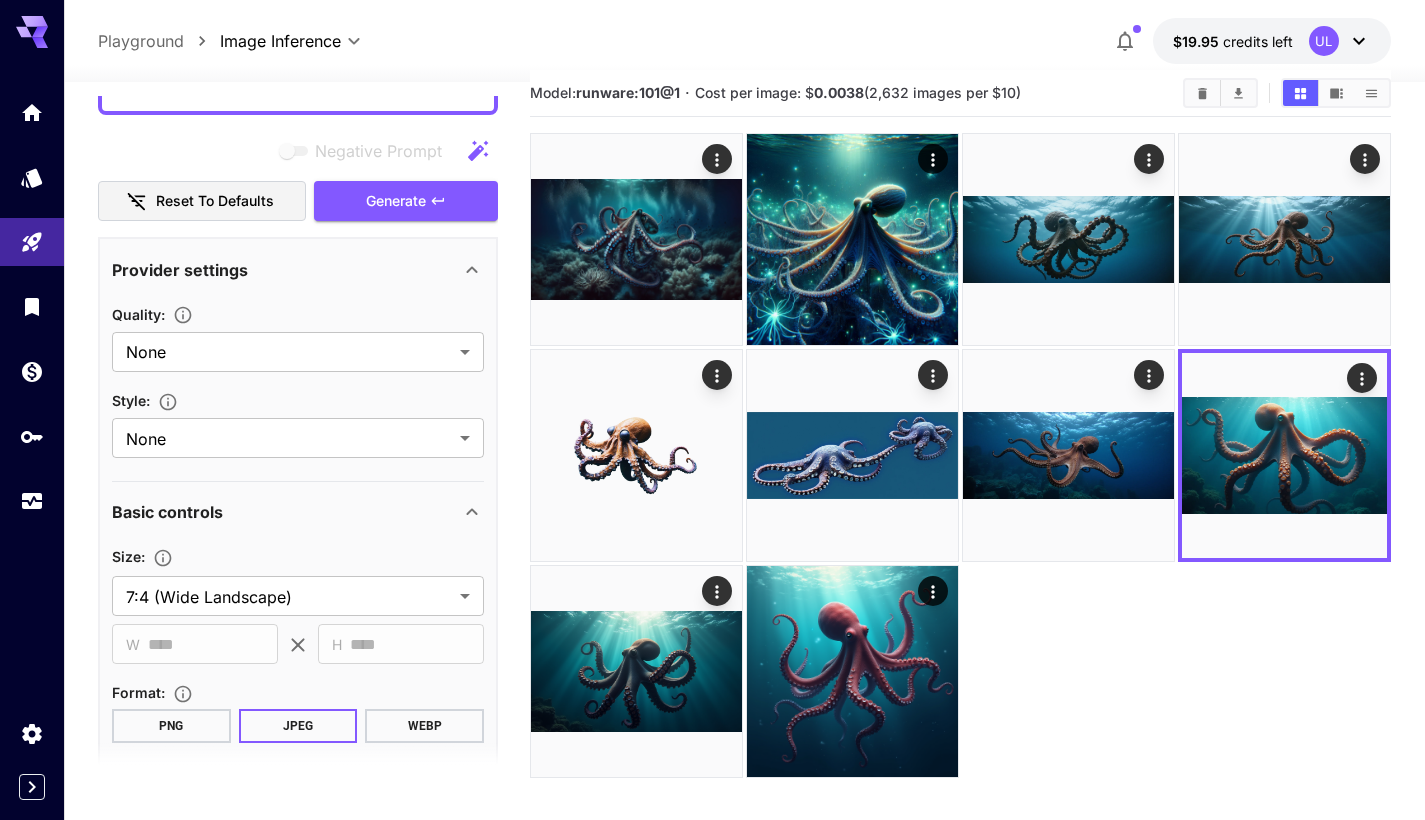 scroll, scrollTop: 35, scrollLeft: 0, axis: vertical 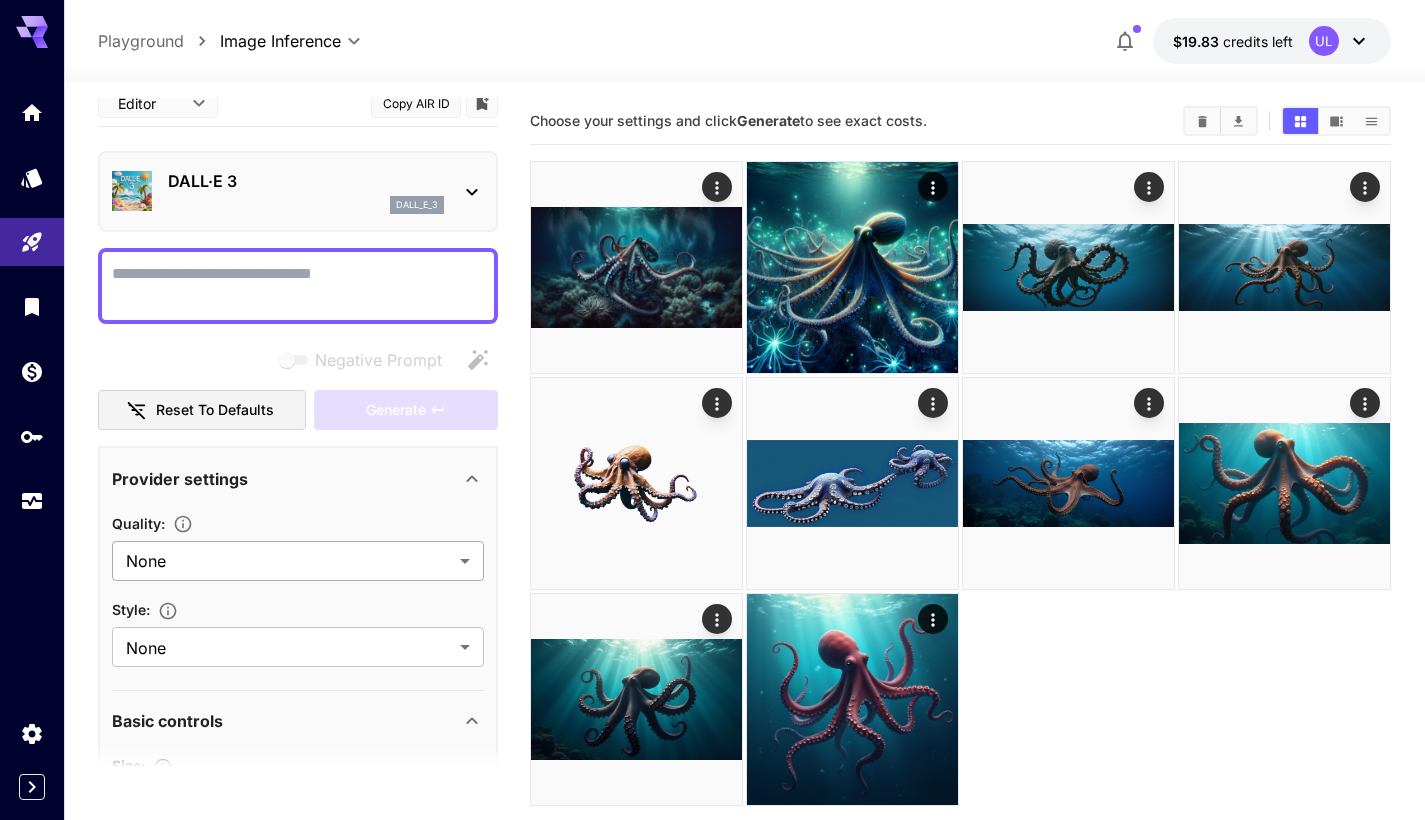 click on "**********" at bounding box center (712, 489) 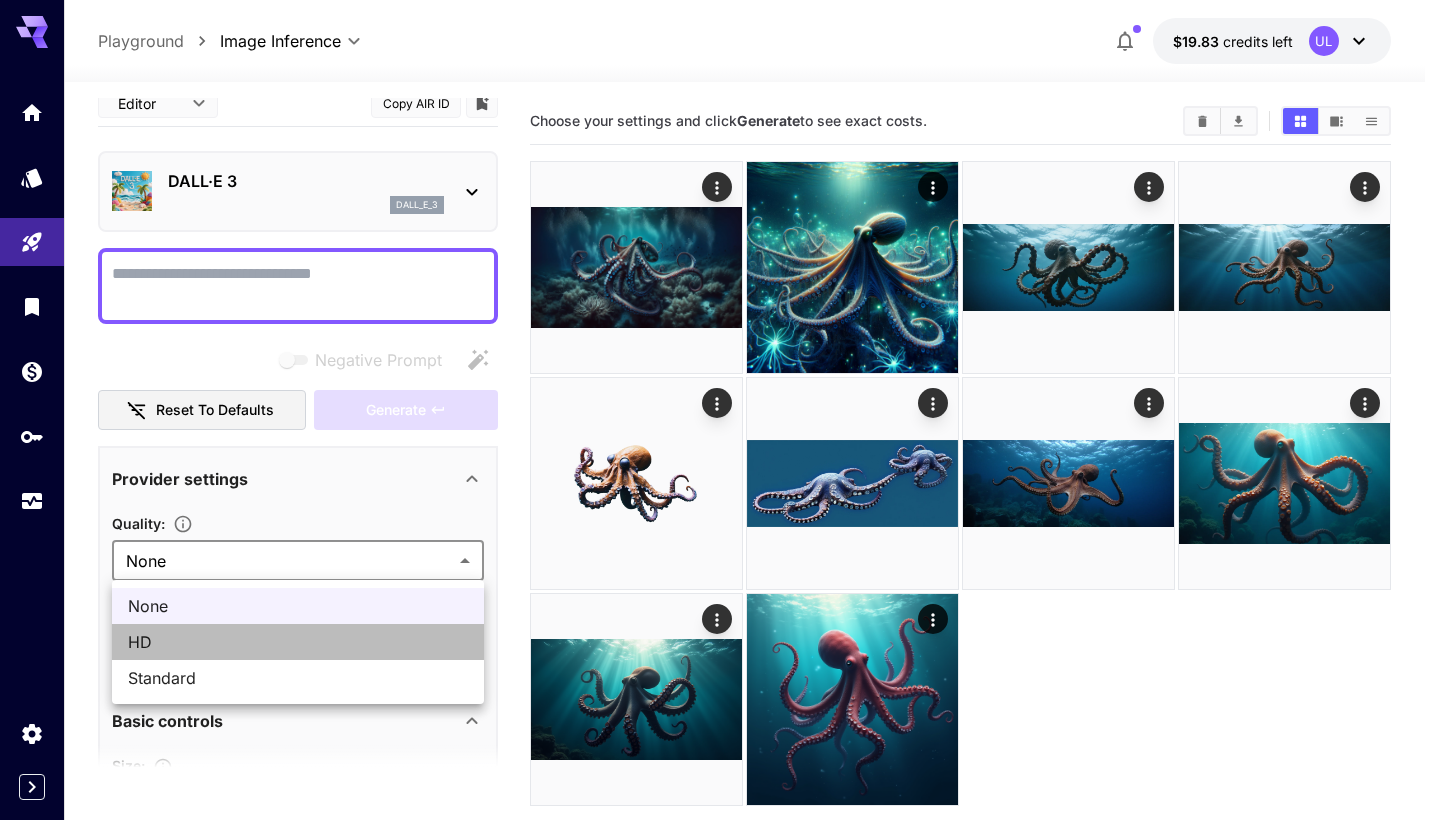 click on "HD" at bounding box center (298, 642) 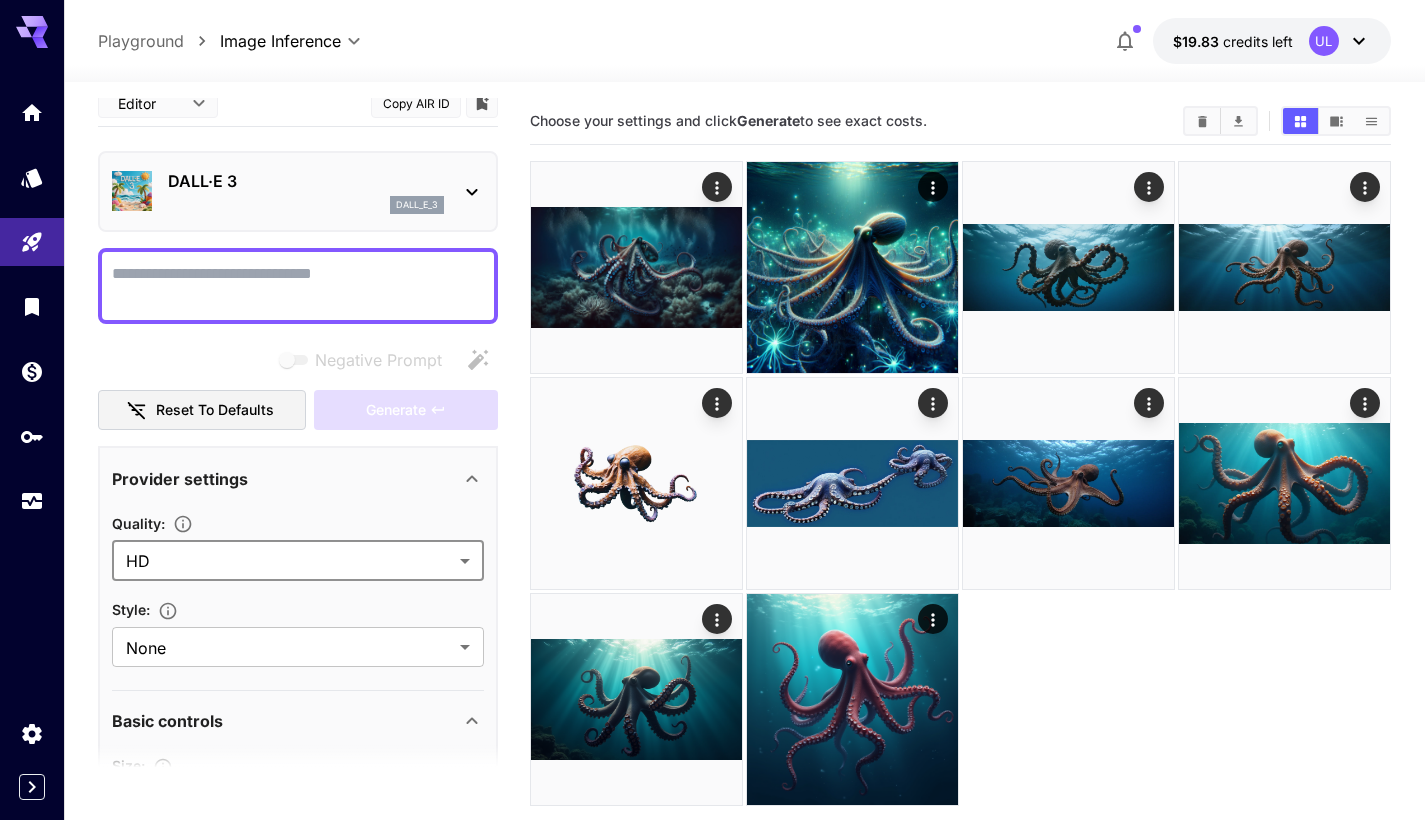 click on "Quality :  HD ** ​" at bounding box center [298, 546] 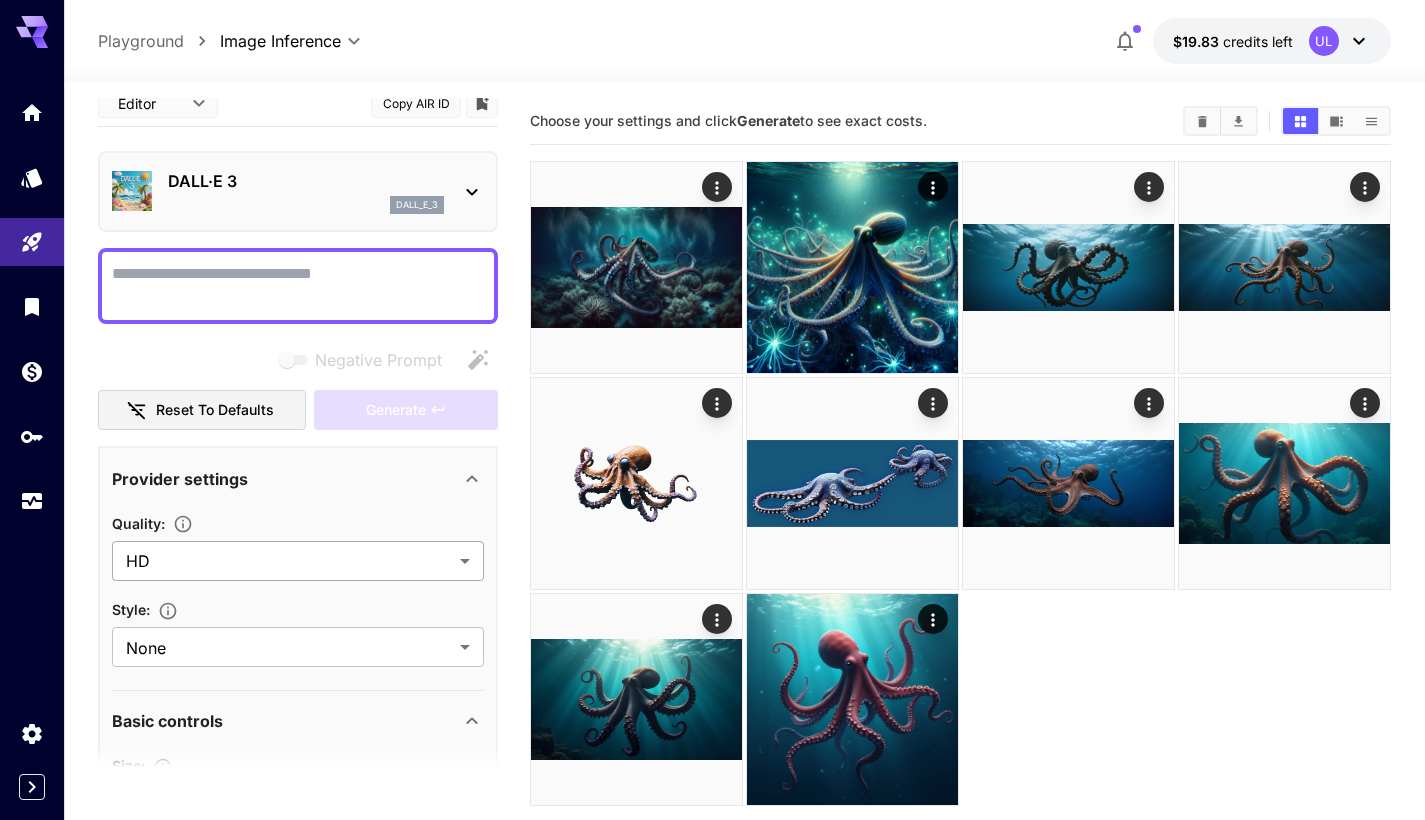 click on "**********" at bounding box center (712, 489) 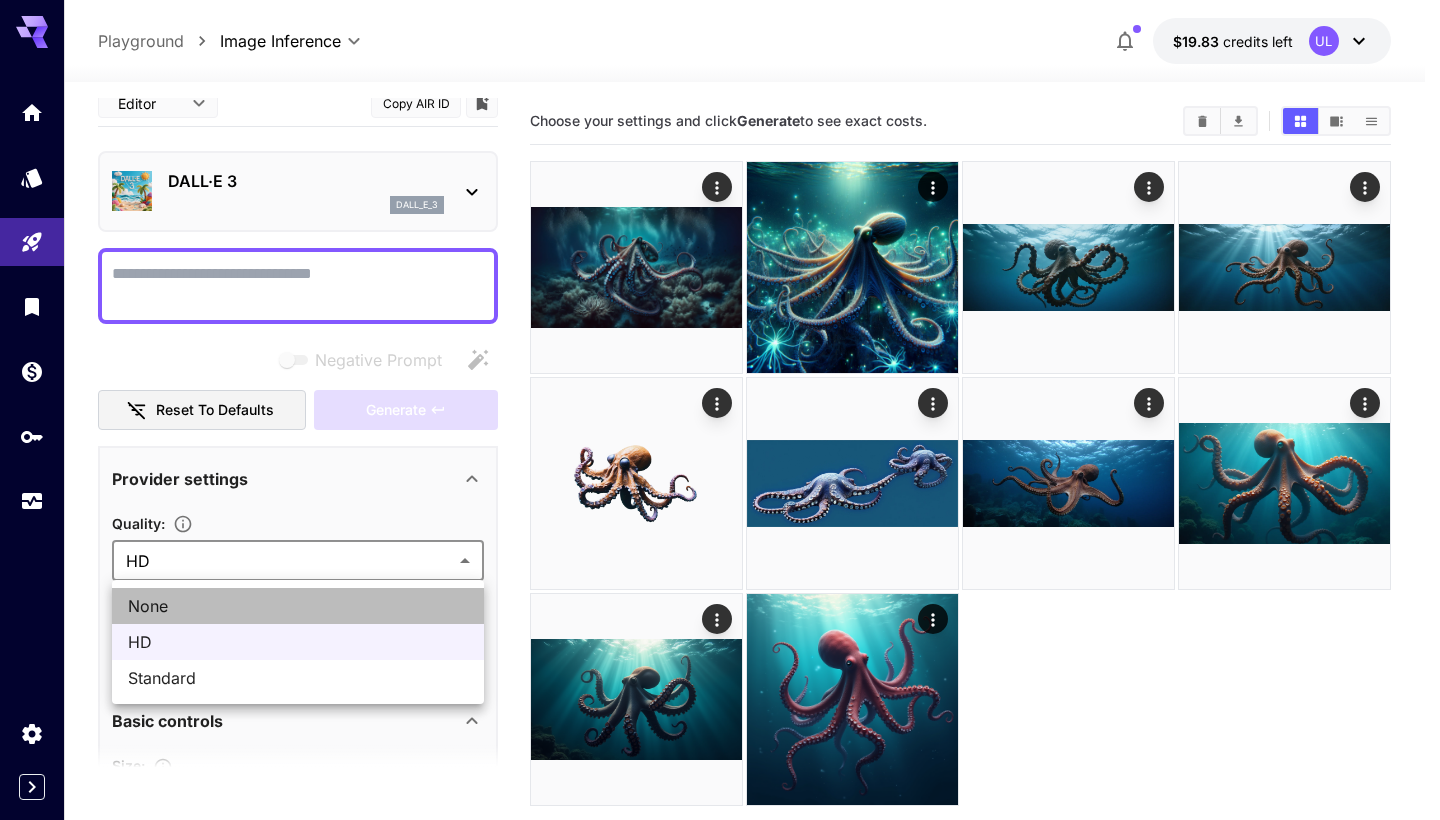 click on "None" at bounding box center (298, 606) 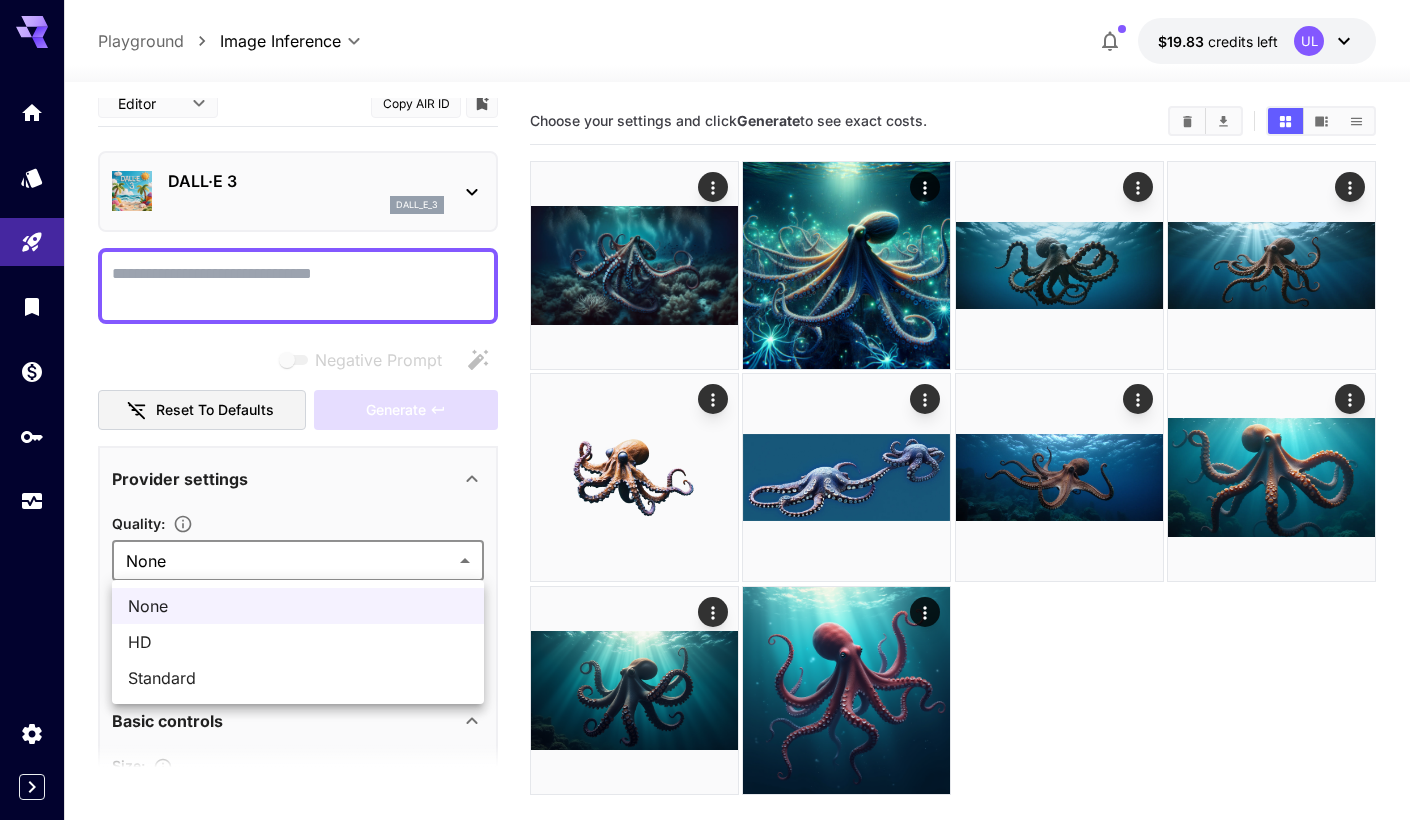 click on "**********" at bounding box center [712, 489] 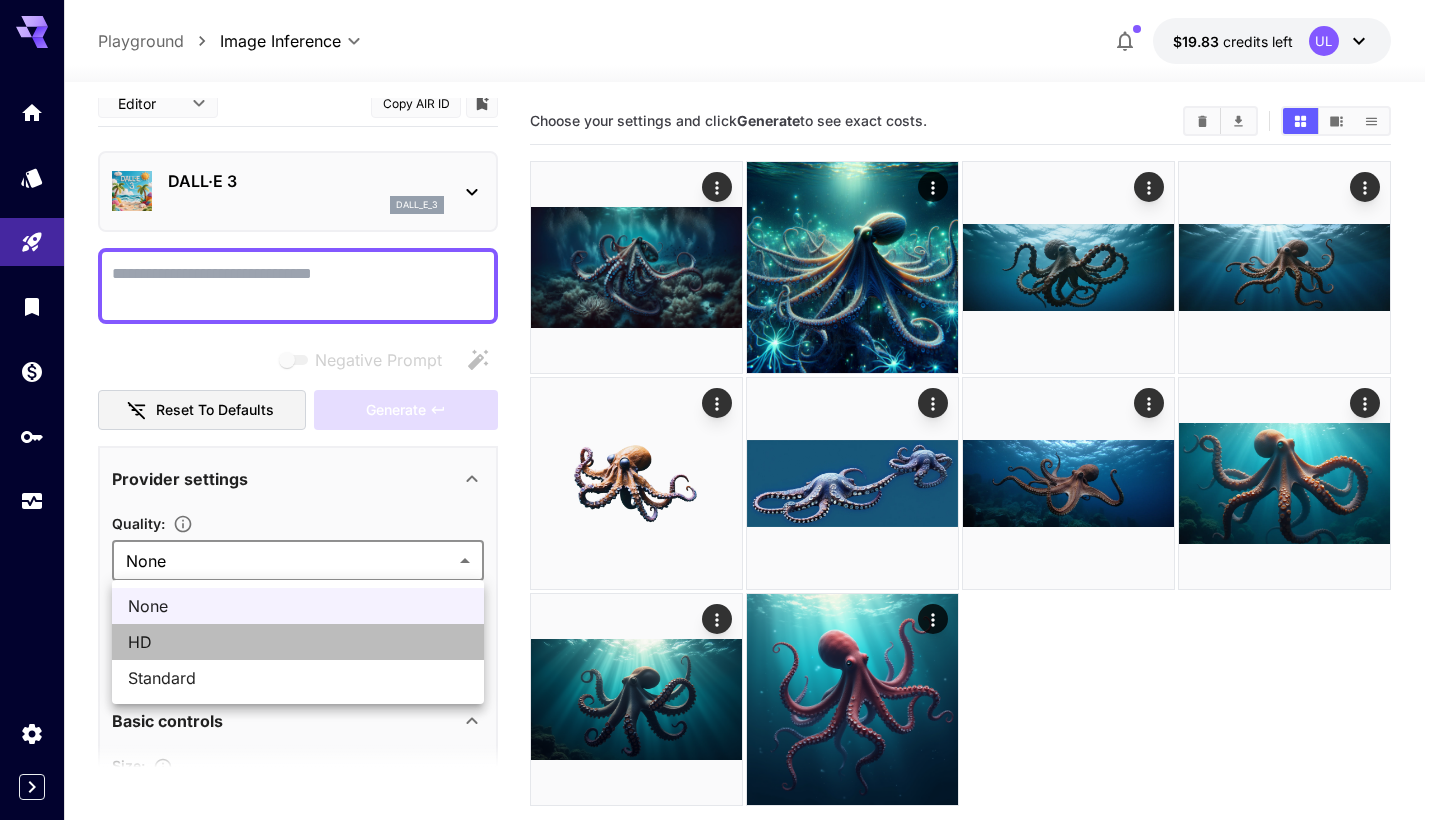 click on "HD" at bounding box center [298, 642] 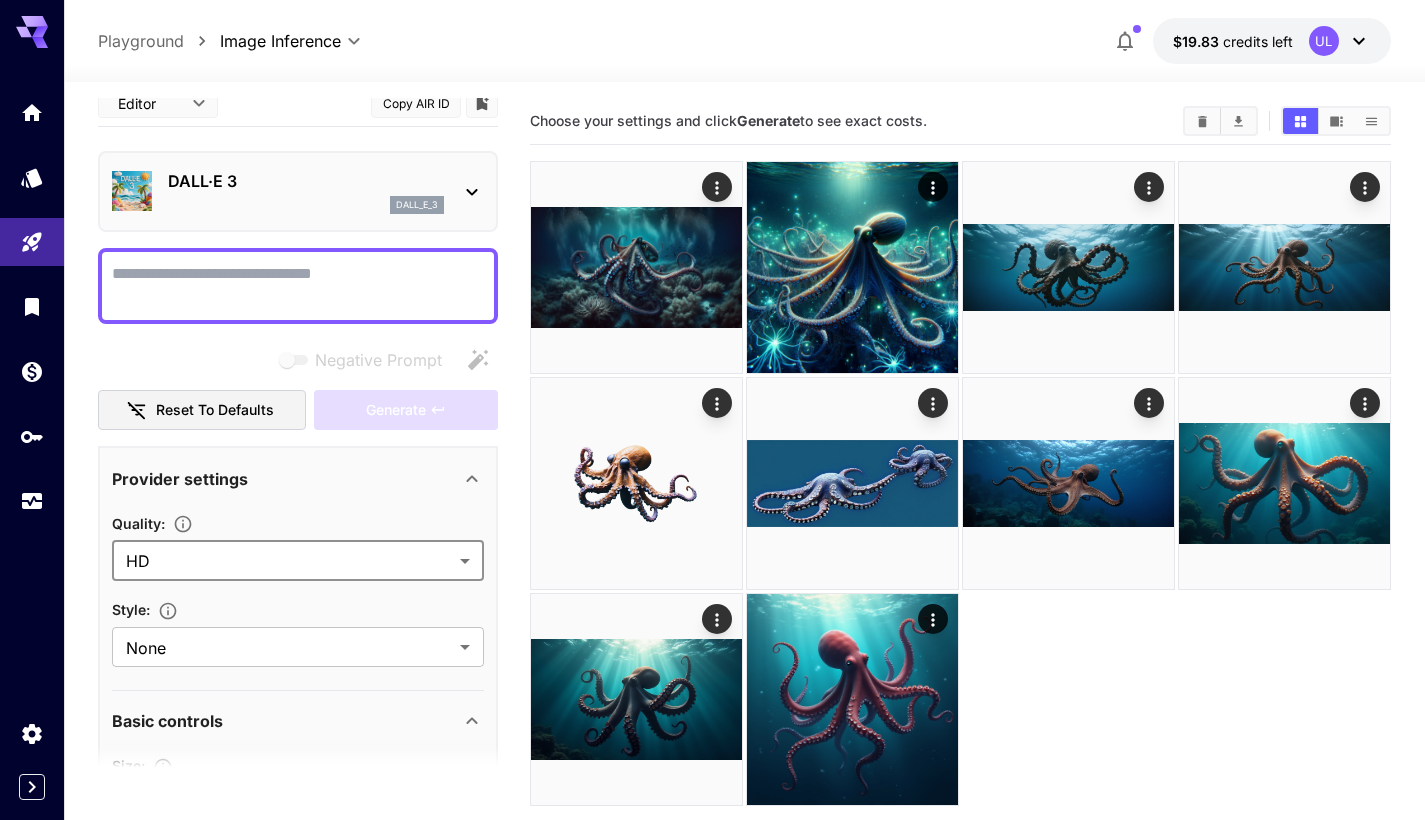 scroll, scrollTop: 45, scrollLeft: 0, axis: vertical 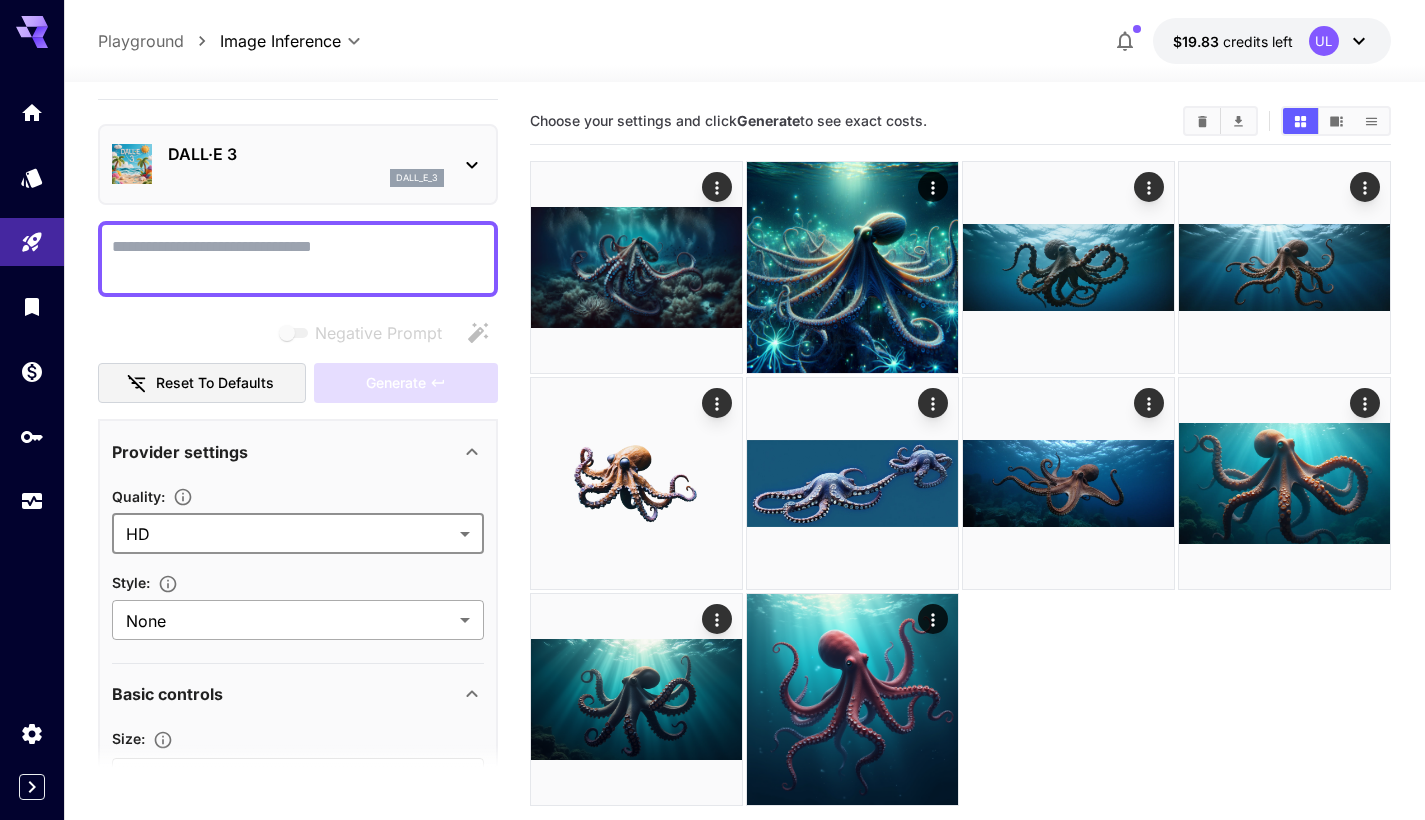 click on "**********" at bounding box center [712, 489] 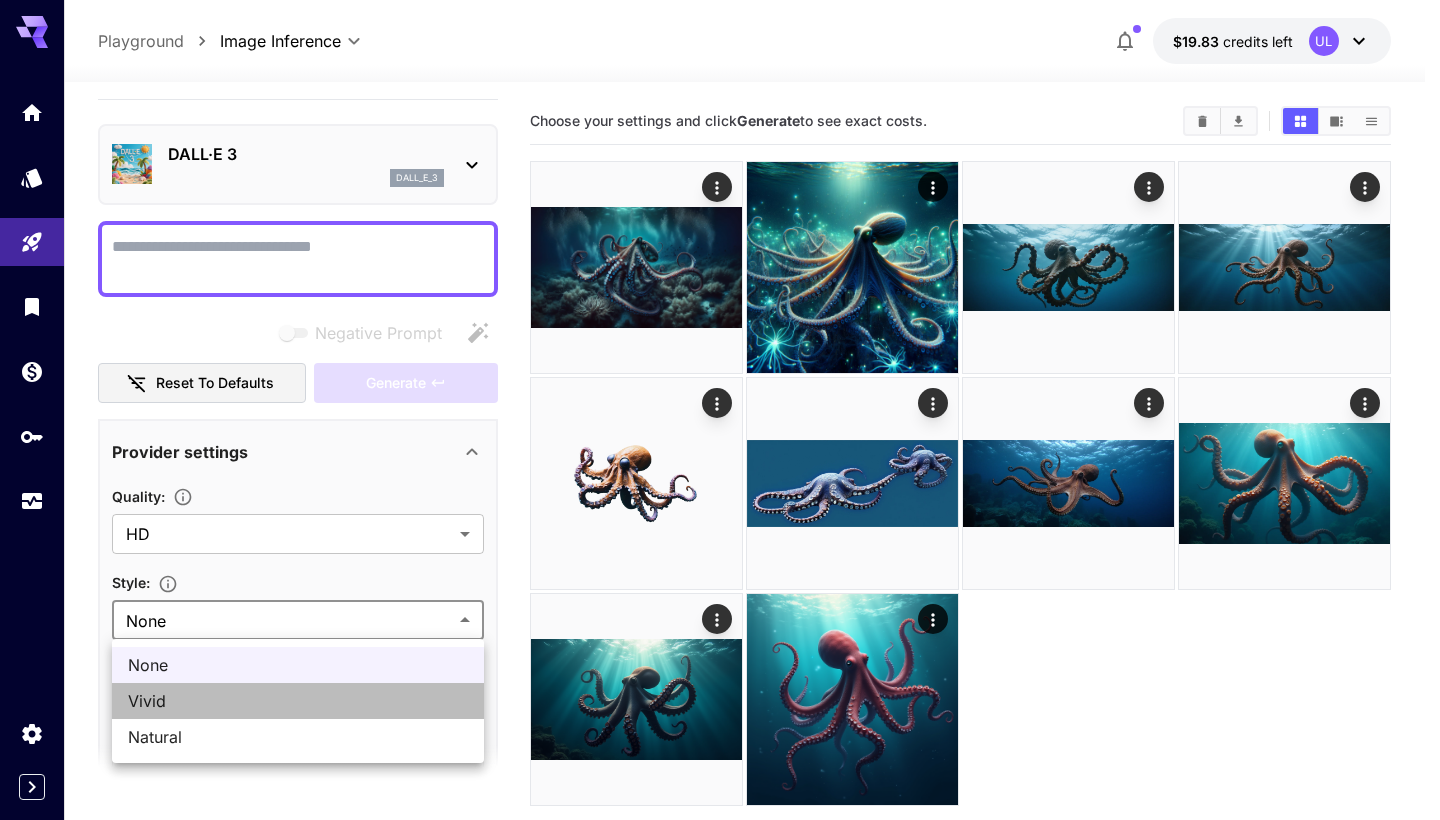 click on "Vivid" at bounding box center (298, 701) 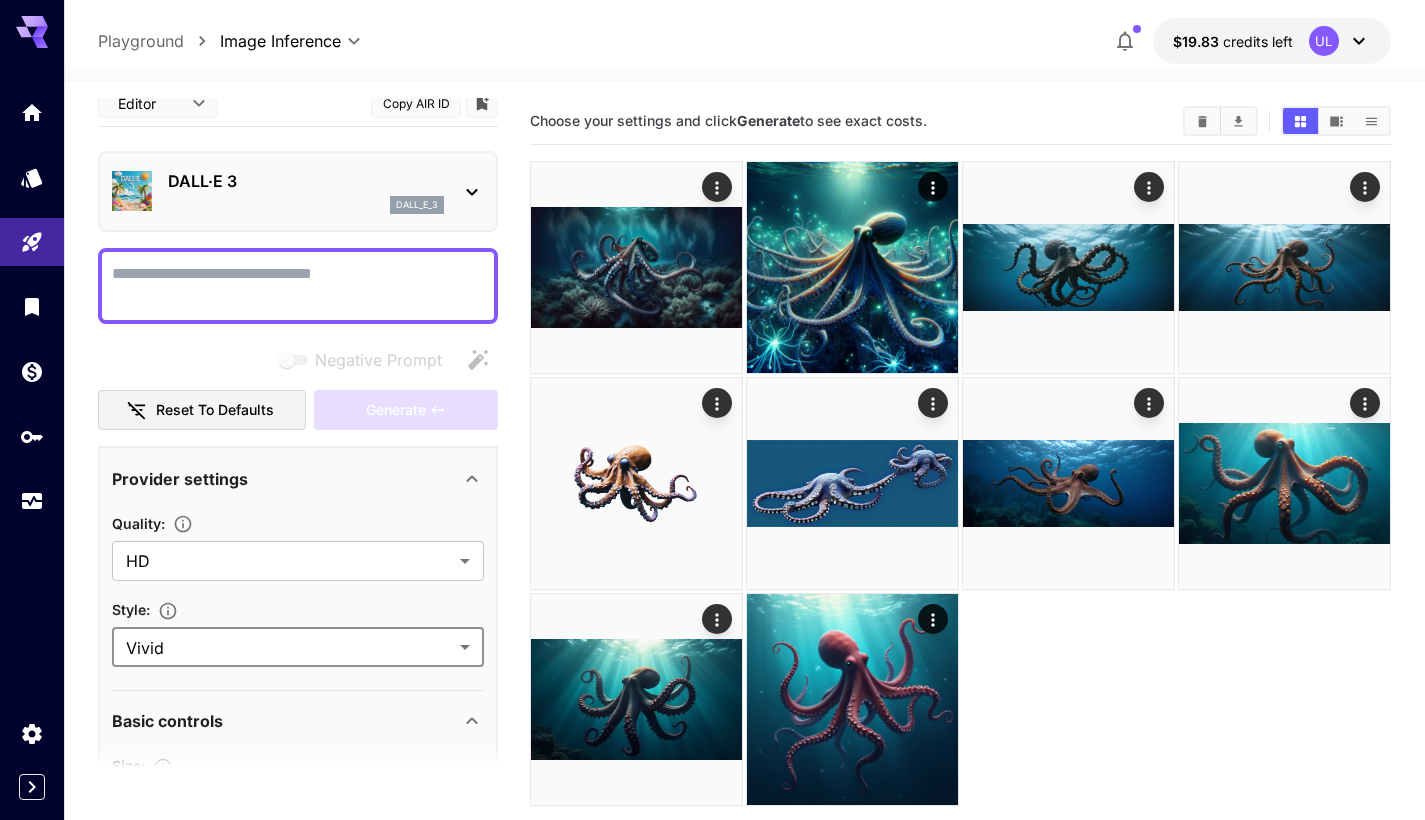 scroll, scrollTop: 0, scrollLeft: 0, axis: both 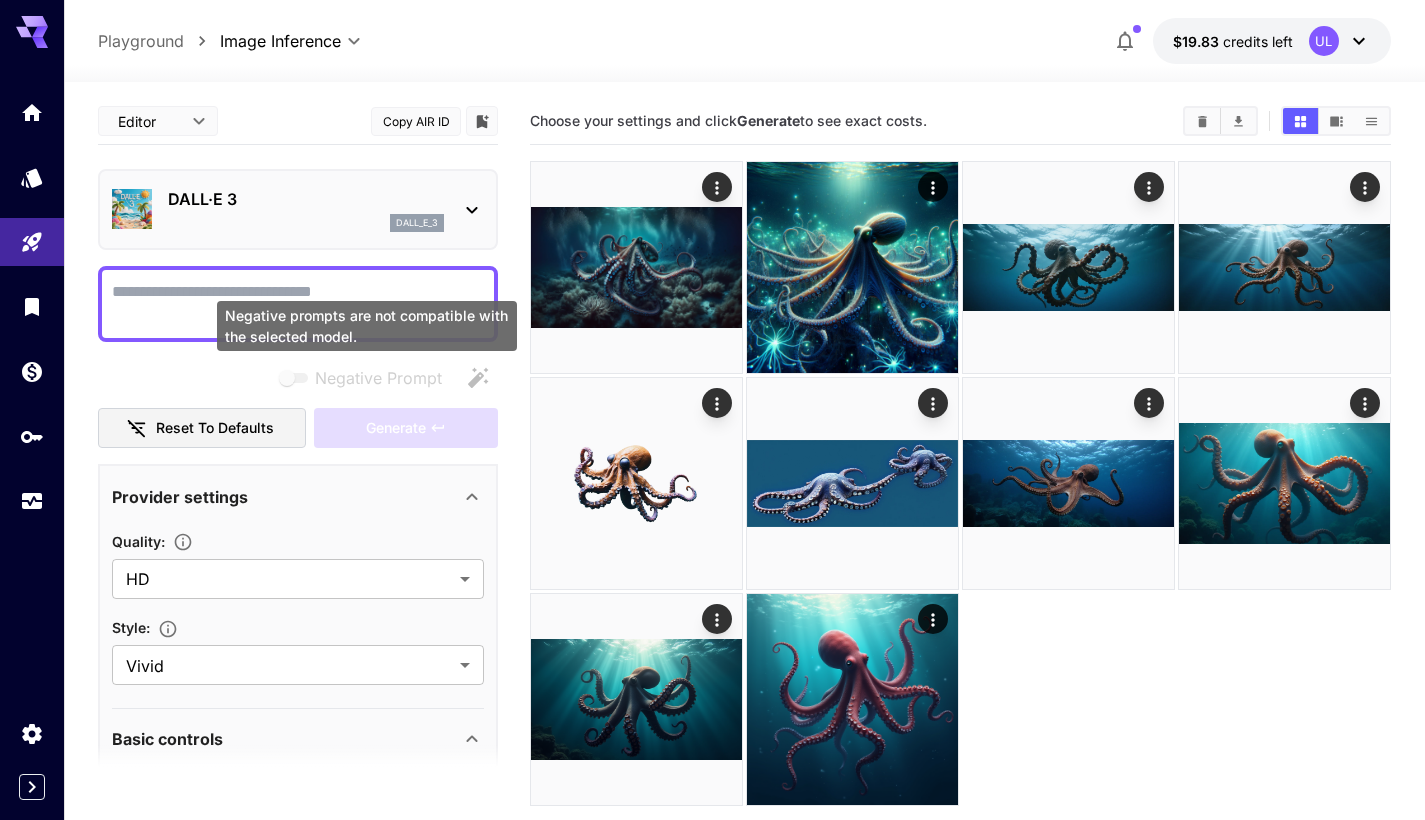 click on "Negative prompts are not compatible with the selected model." at bounding box center [367, 326] 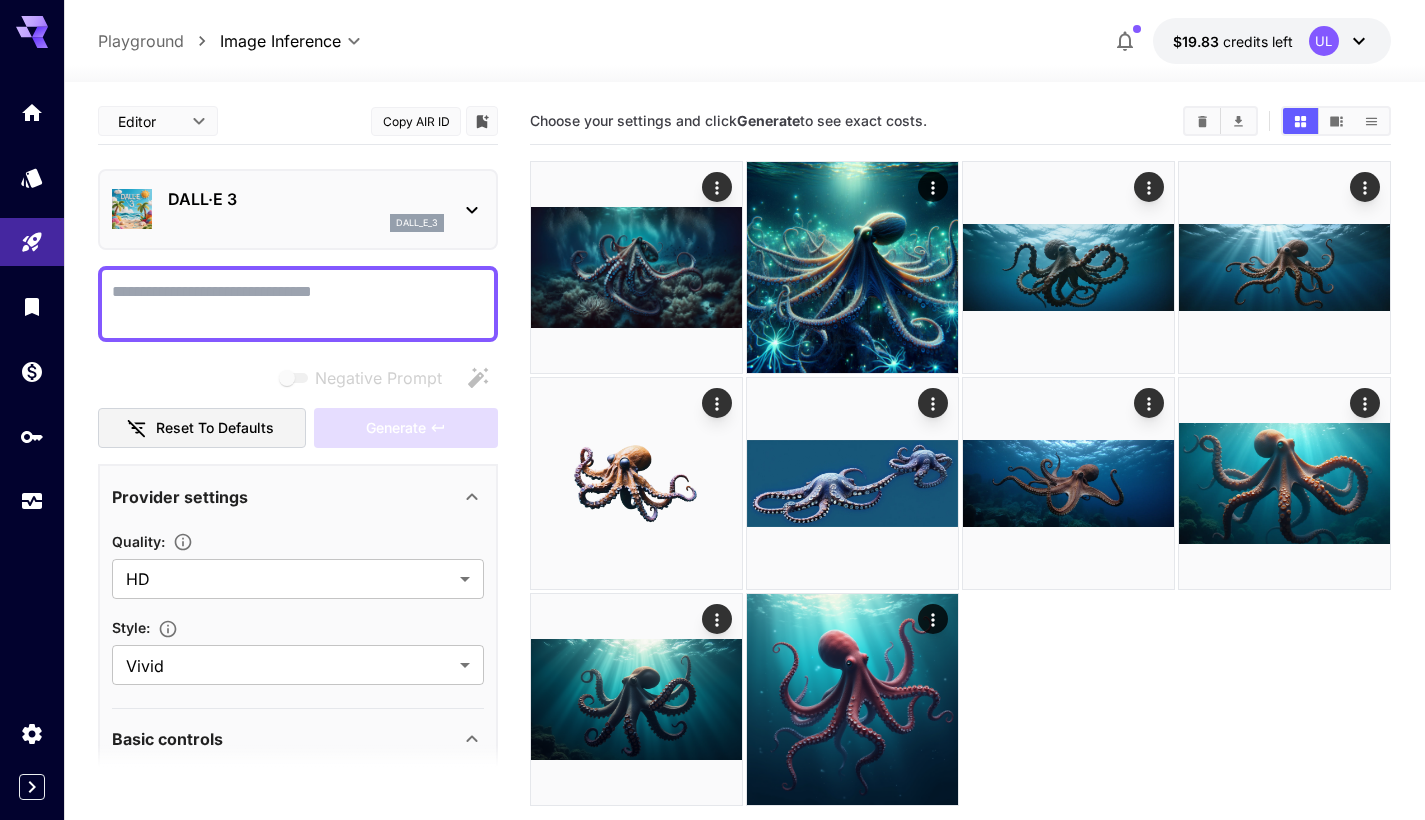 click on "Negative Prompt" at bounding box center (298, 304) 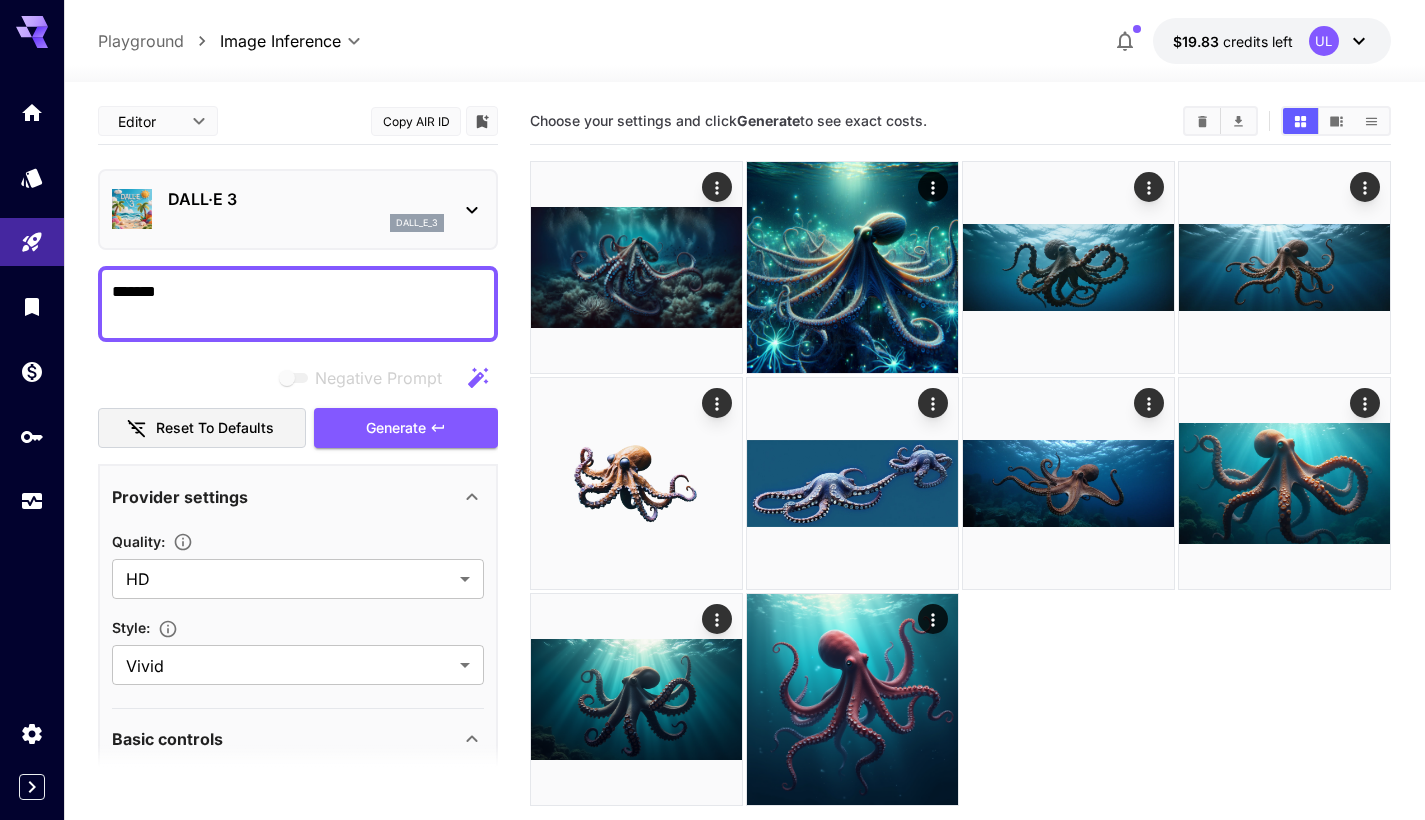 click on "*******" at bounding box center (298, 304) 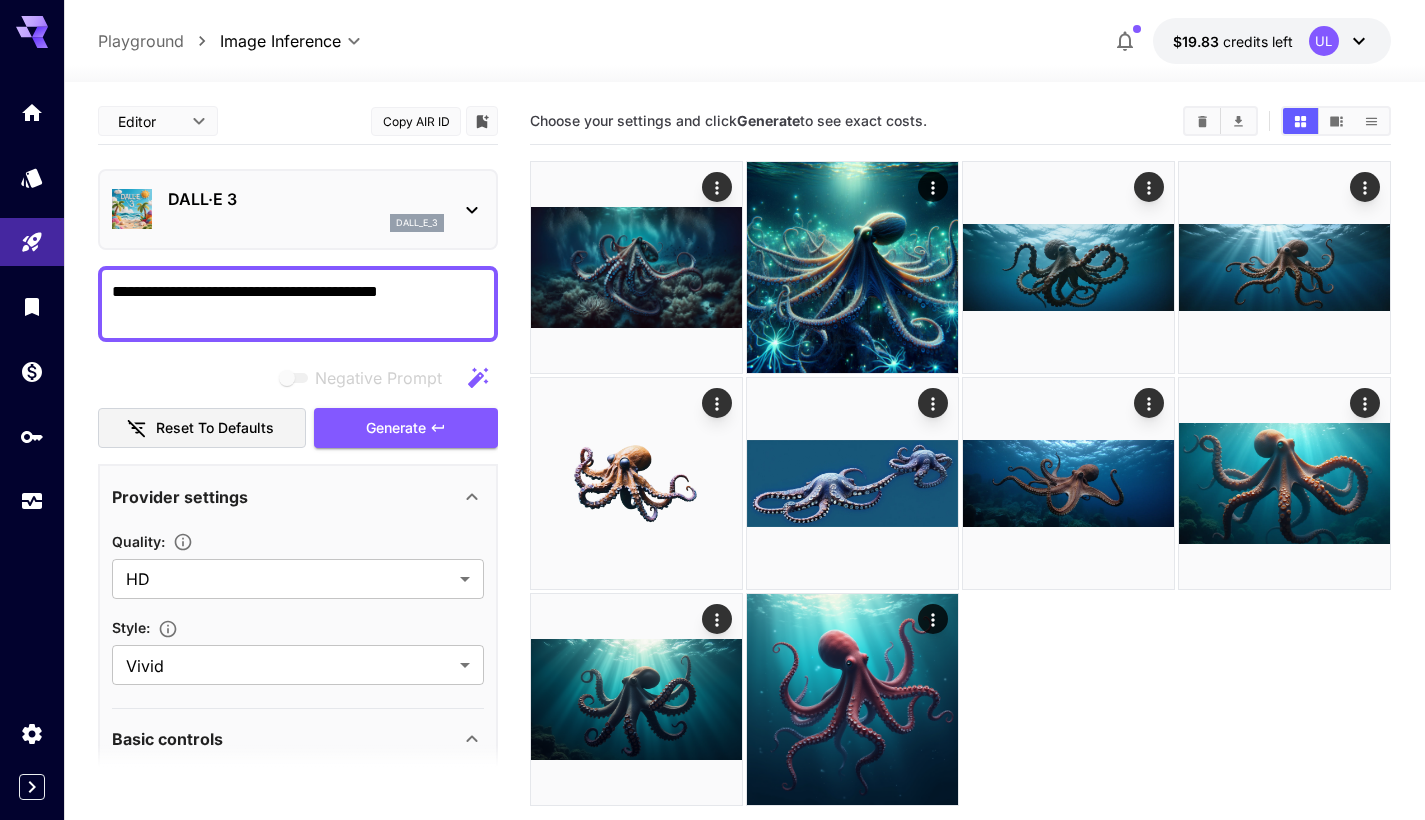 click on "**********" at bounding box center (298, 304) 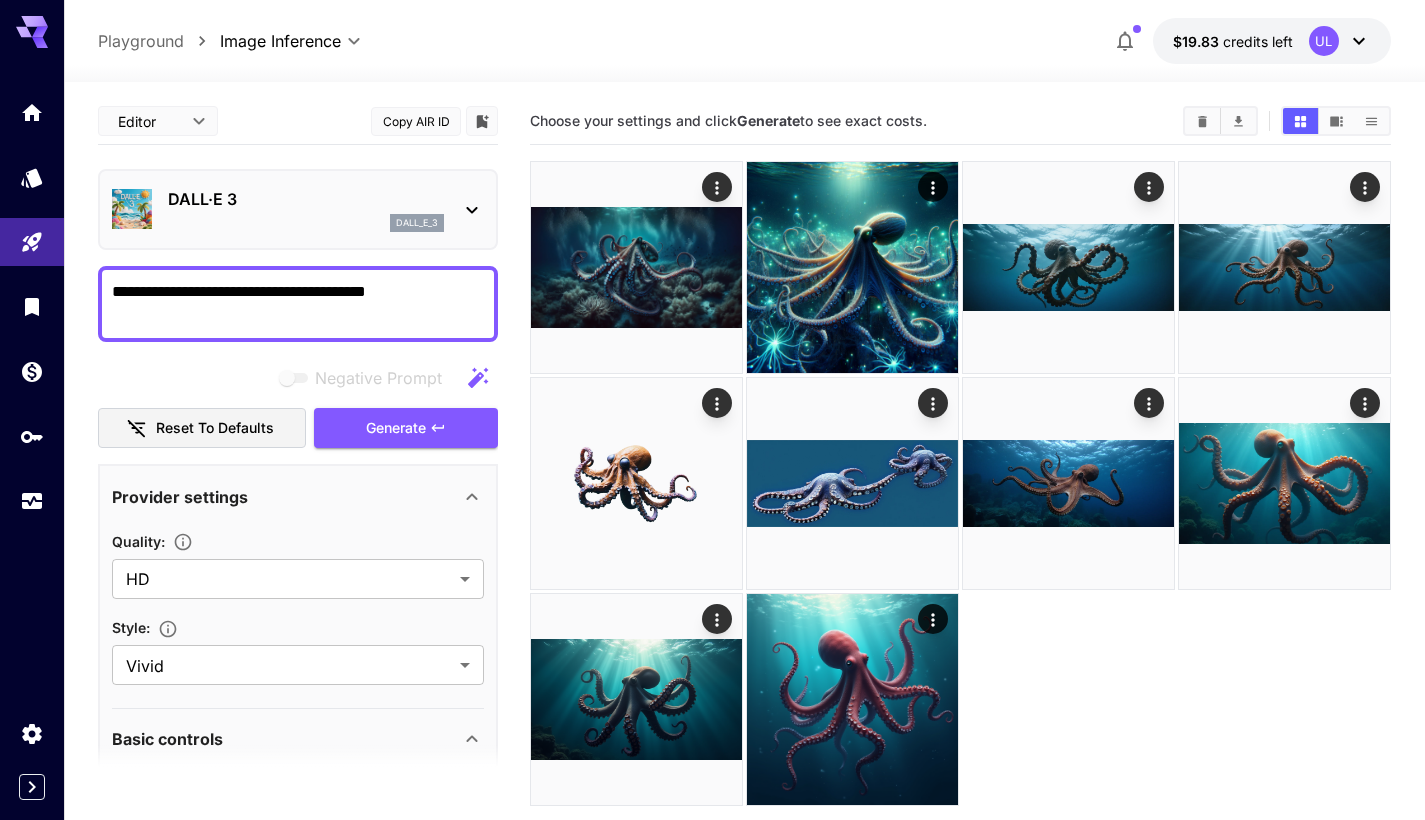 click on "**********" at bounding box center [298, 304] 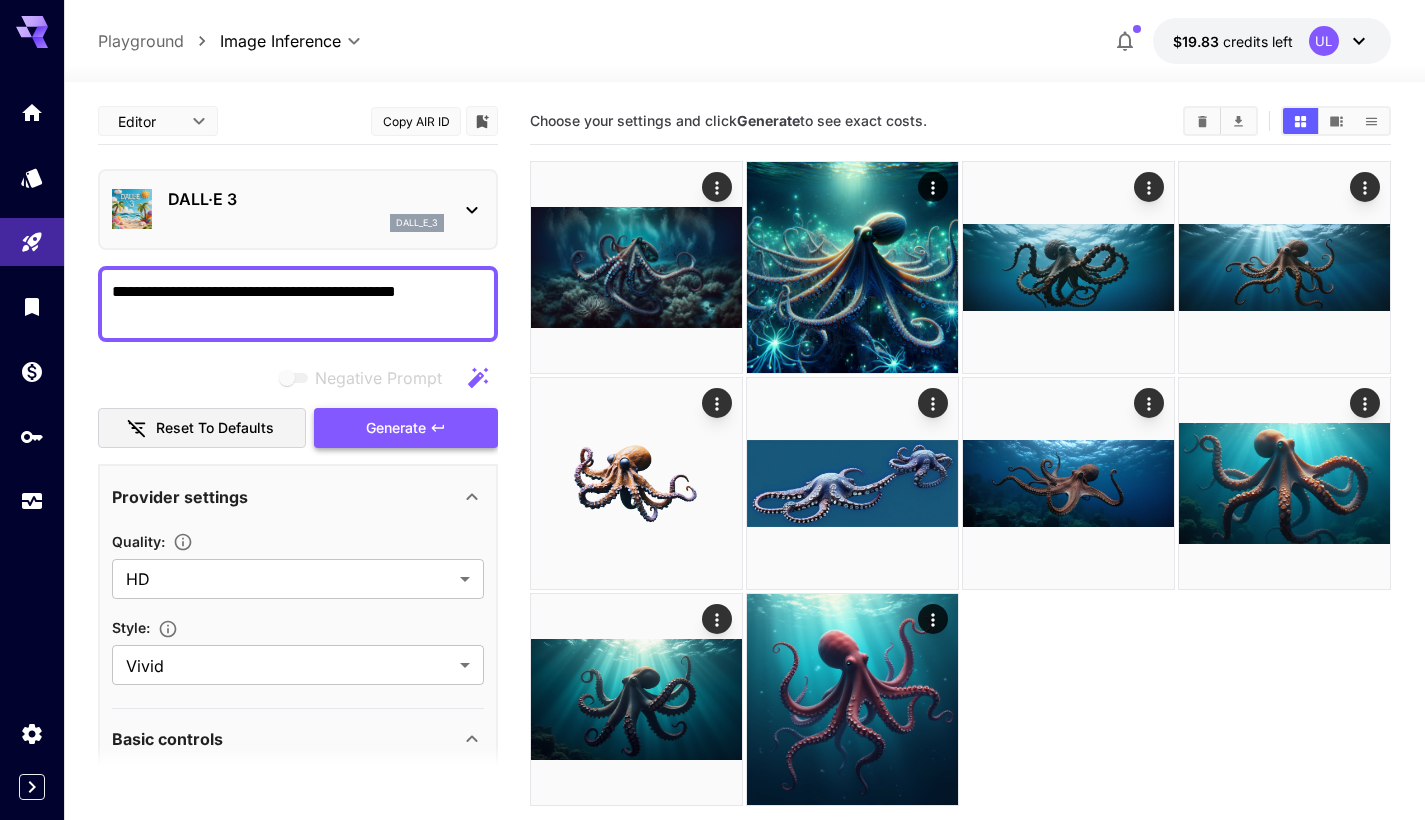 type on "**********" 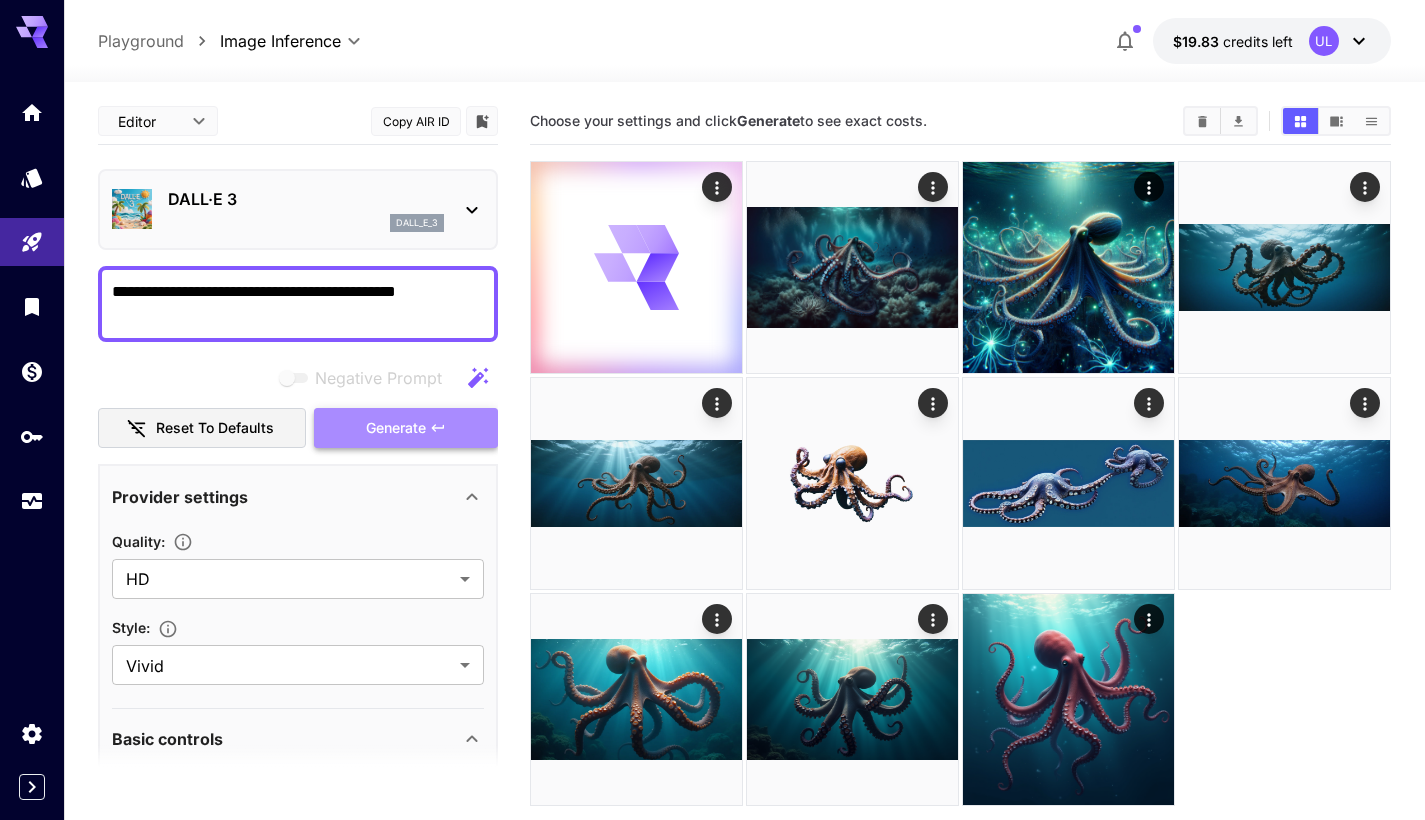 click on "Generate" at bounding box center (406, 428) 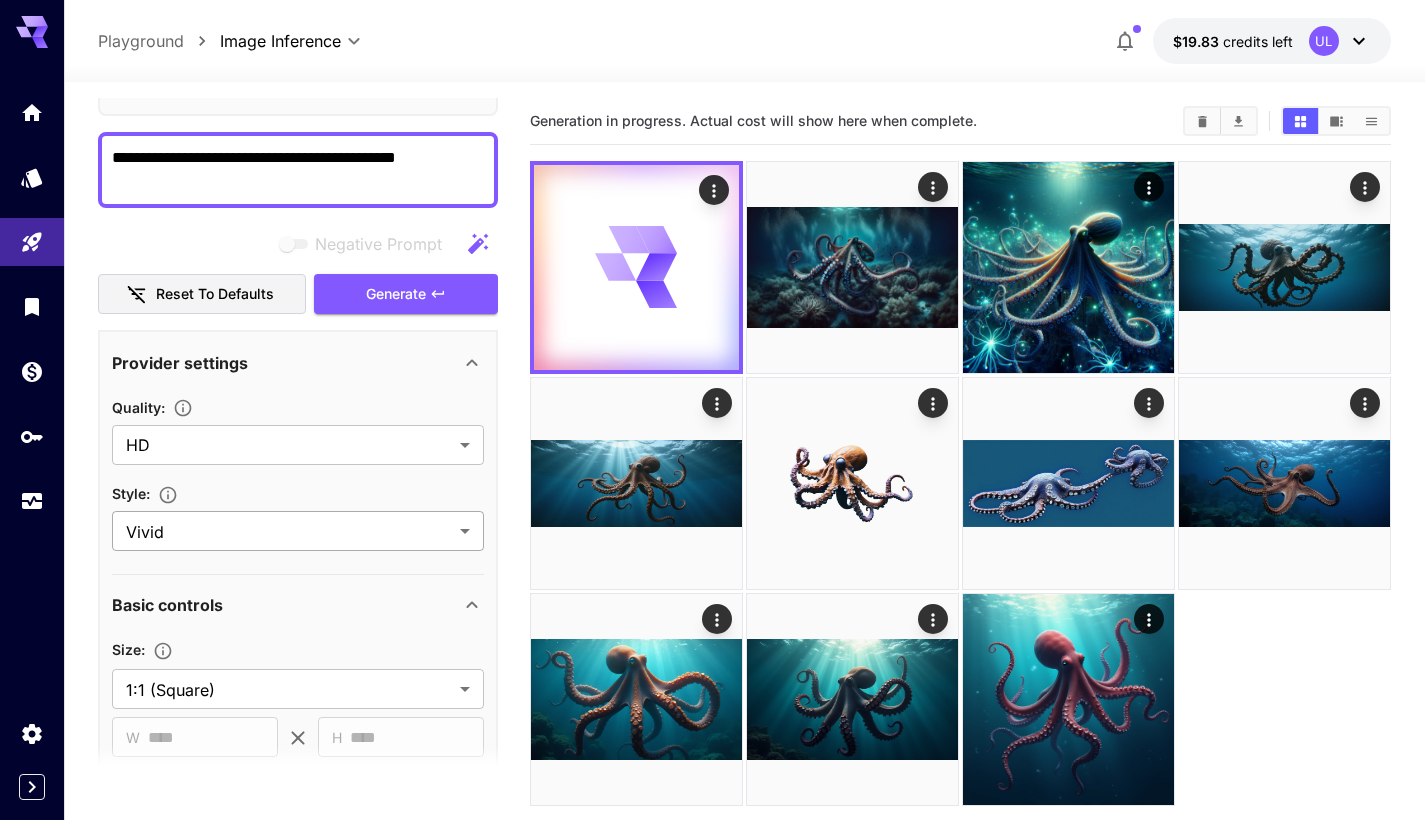scroll, scrollTop: 130, scrollLeft: 0, axis: vertical 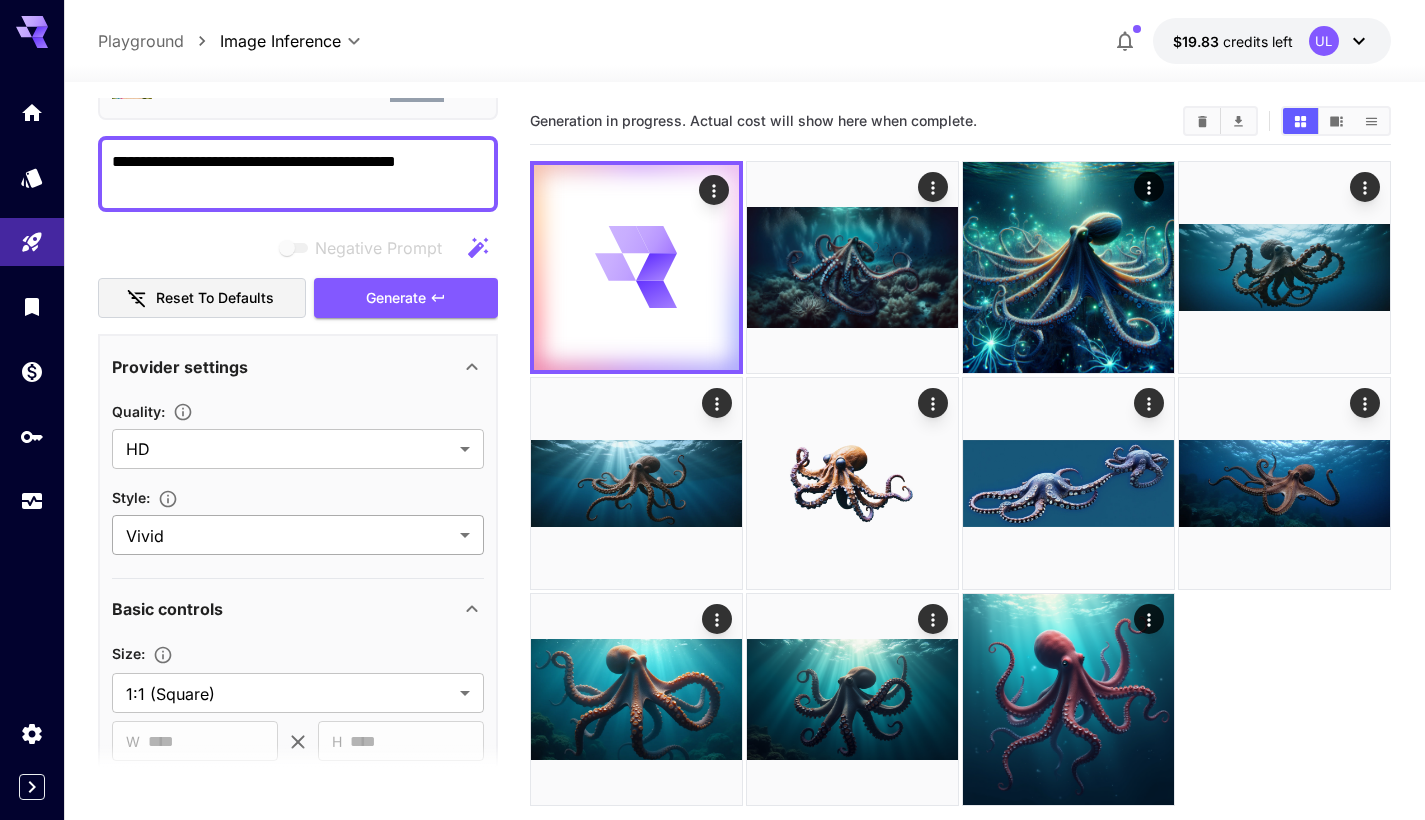 click on "**********" at bounding box center (712, 489) 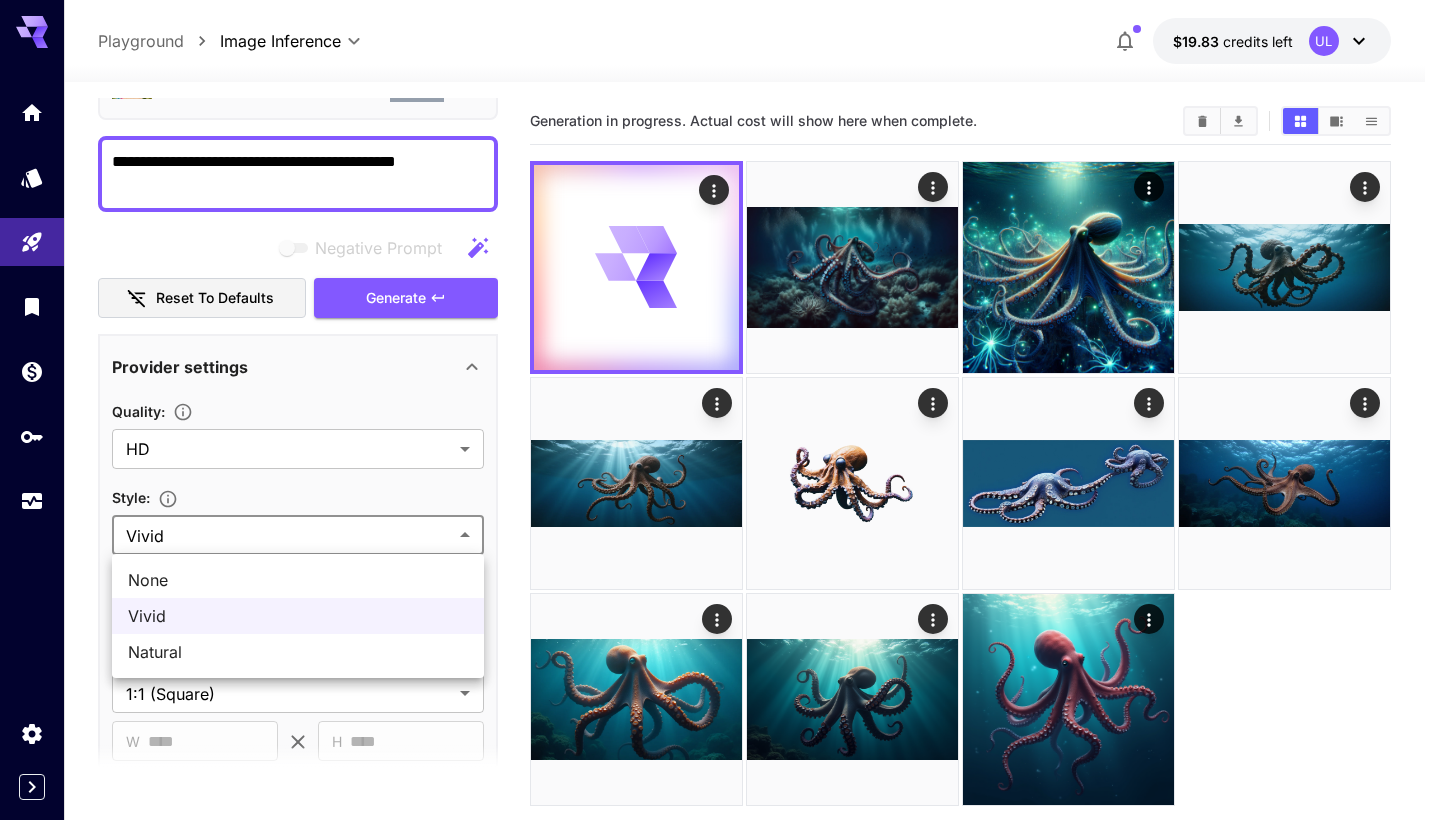 click at bounding box center [720, 410] 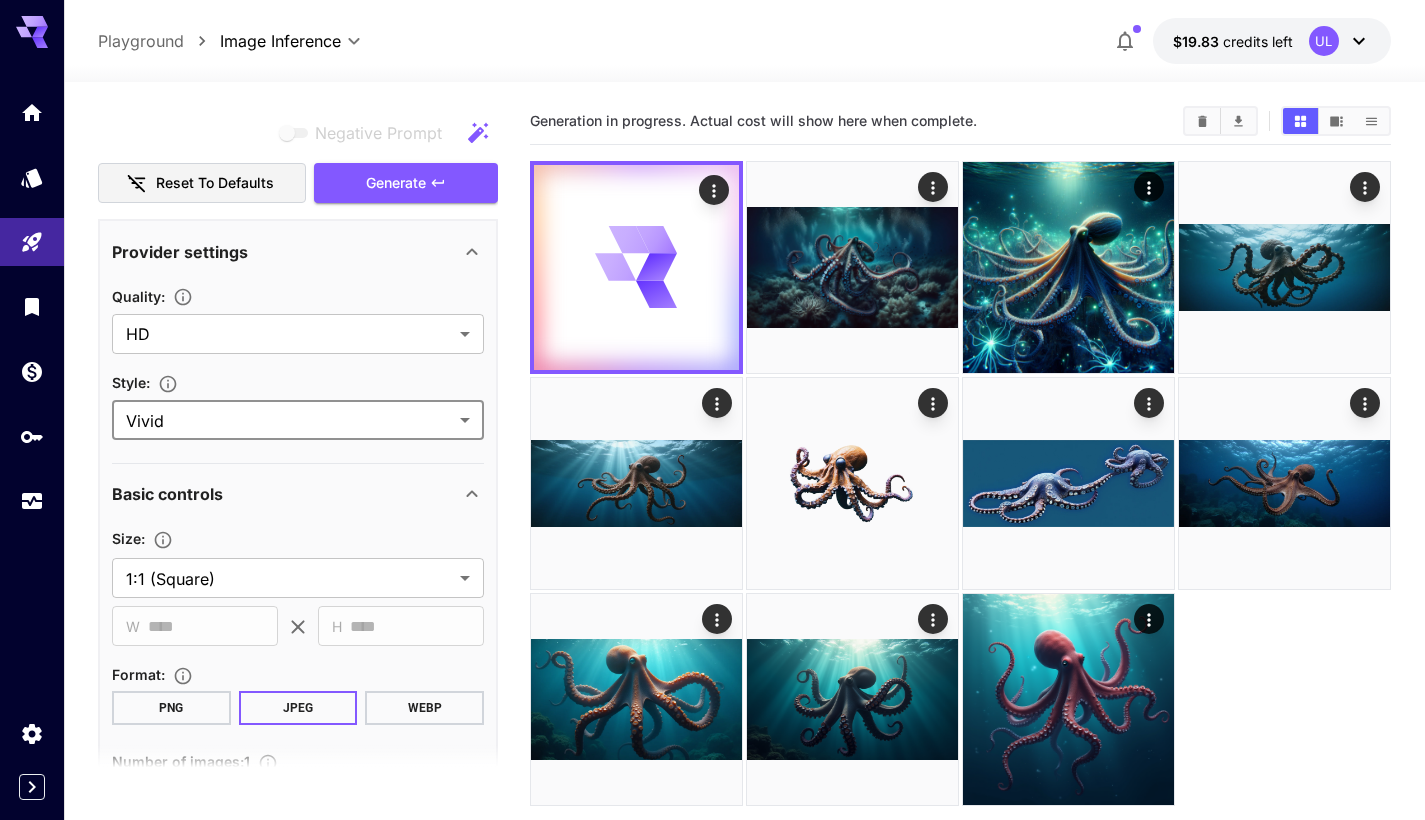 scroll, scrollTop: 387, scrollLeft: 0, axis: vertical 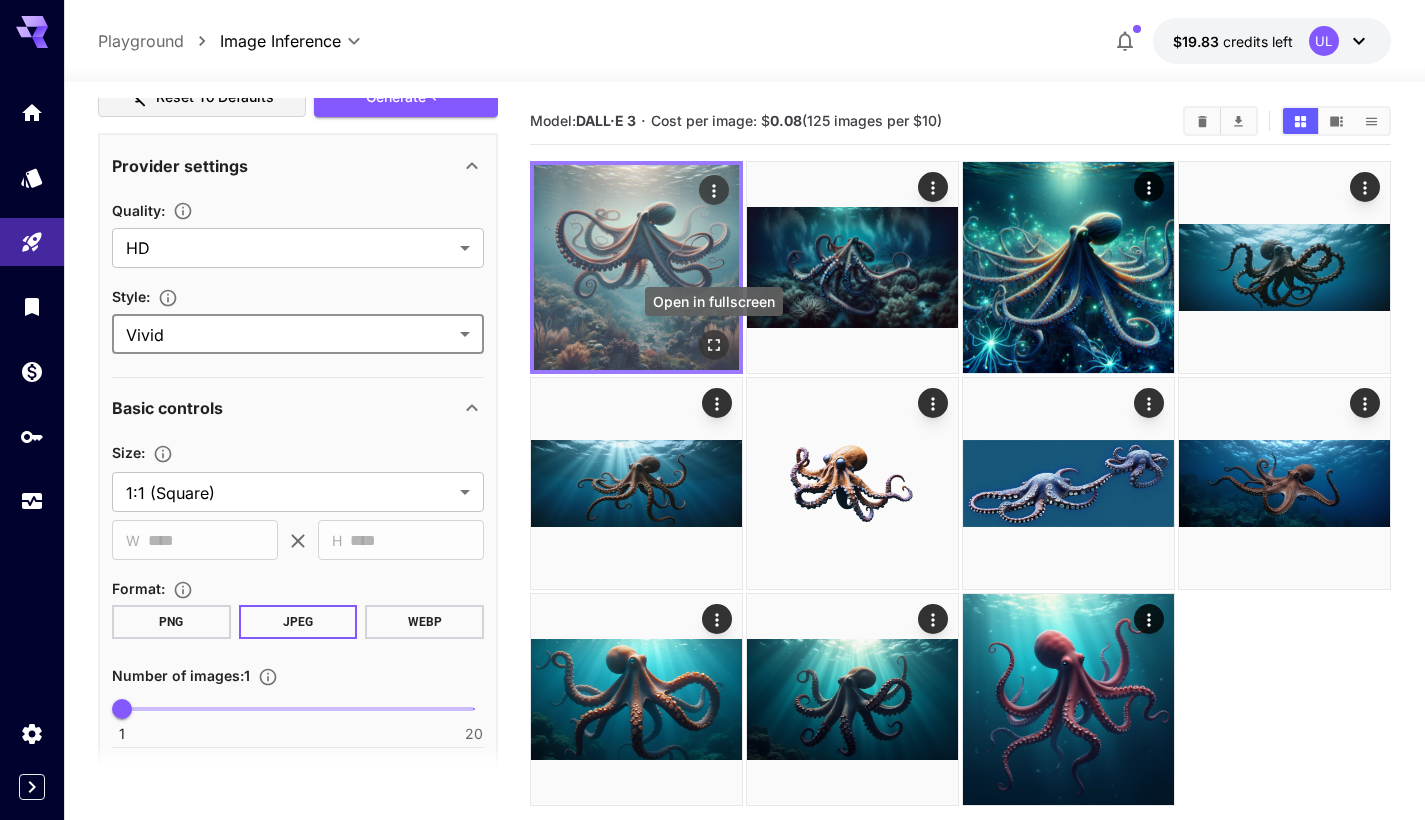 click 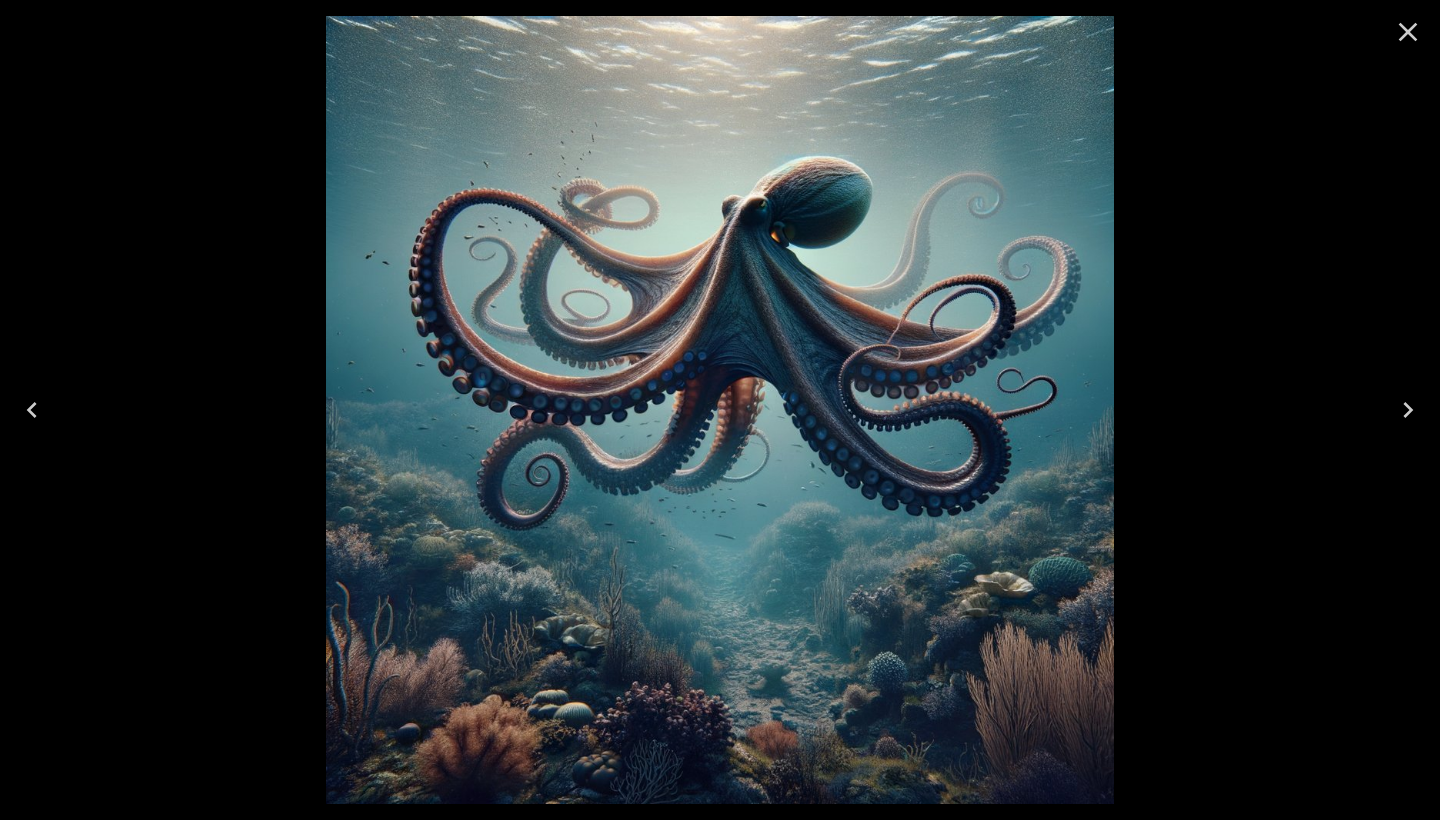 click 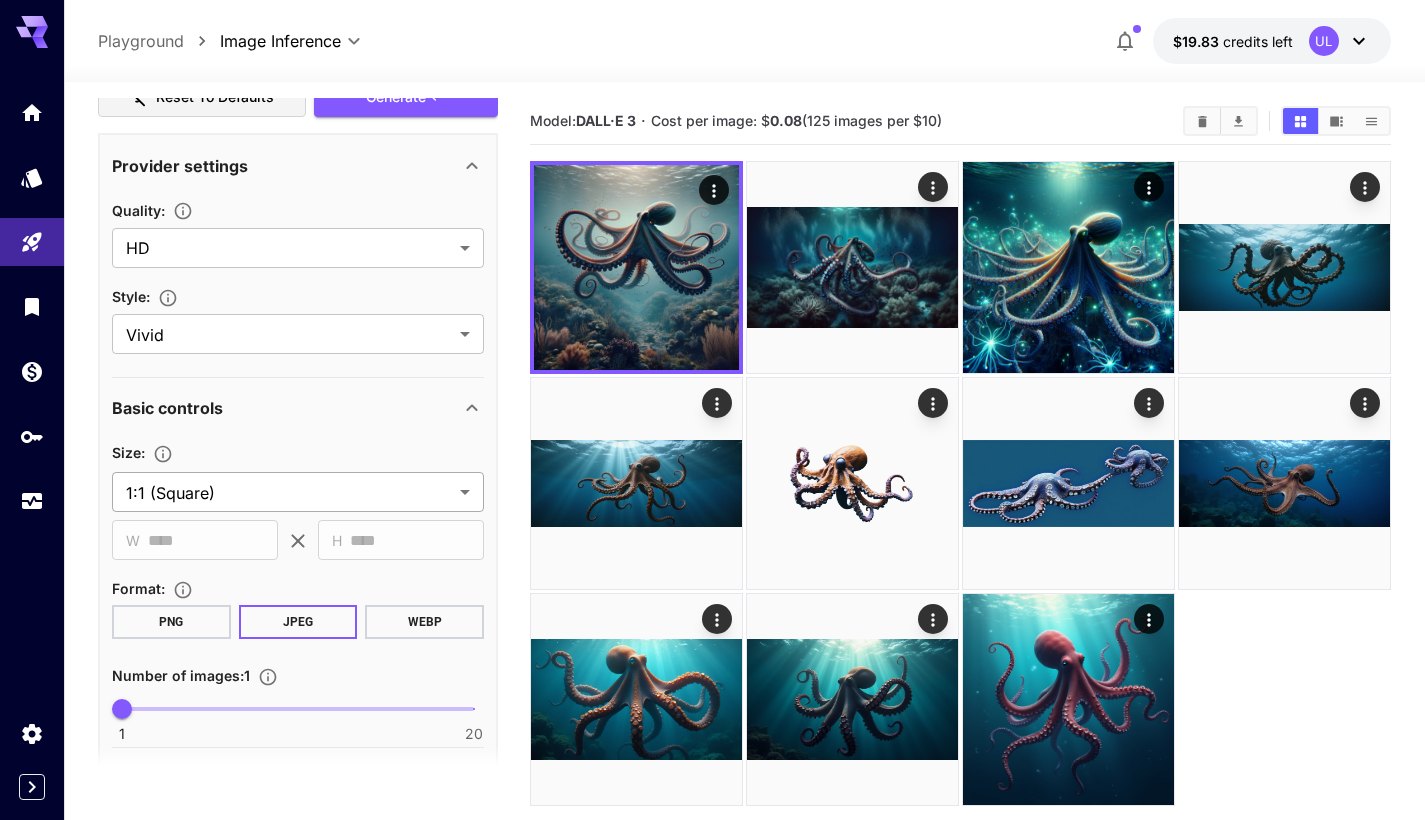 click on "**********" at bounding box center (712, 489) 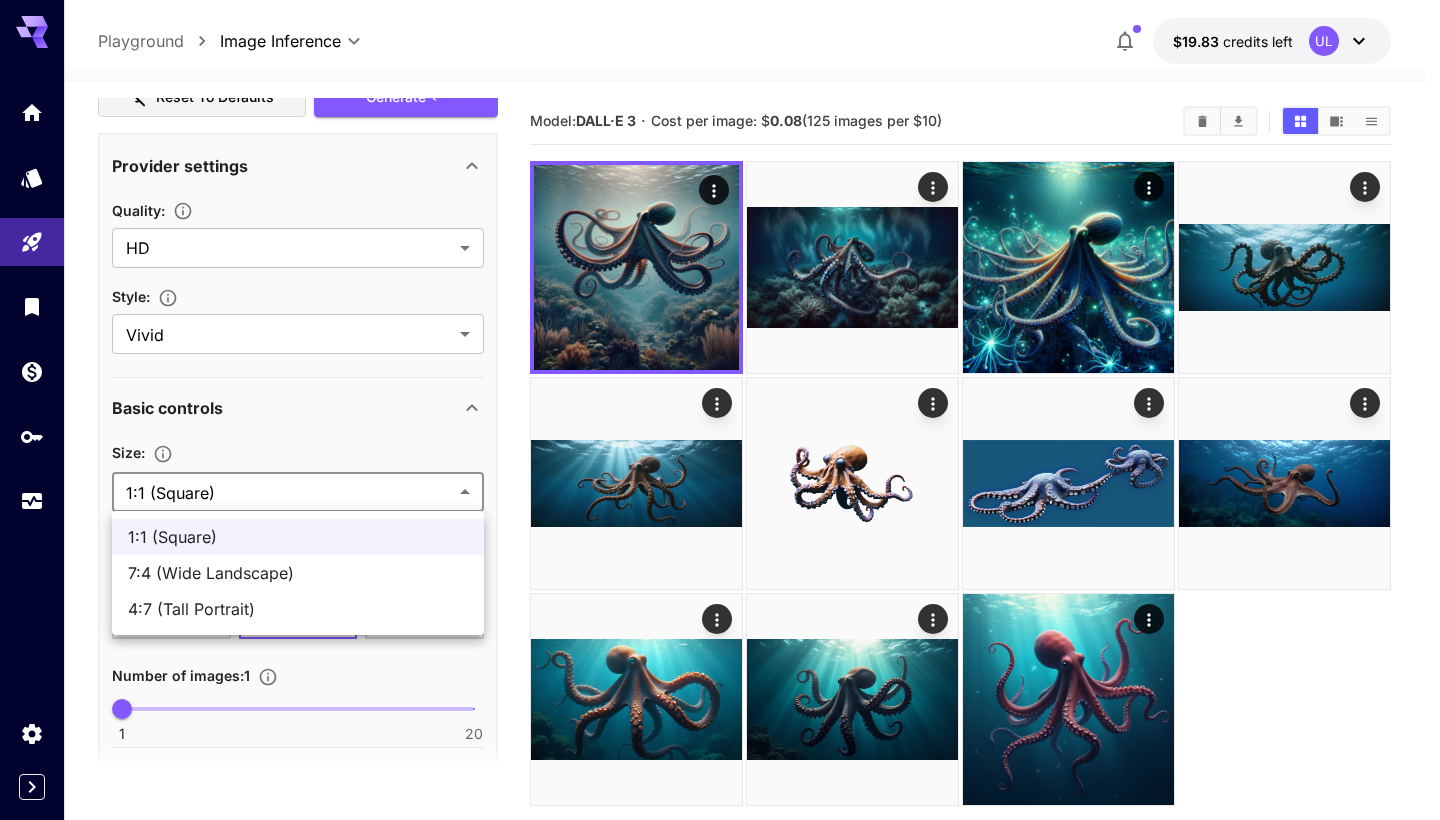 click on "4:7 (Tall Portrait)" at bounding box center [298, 609] 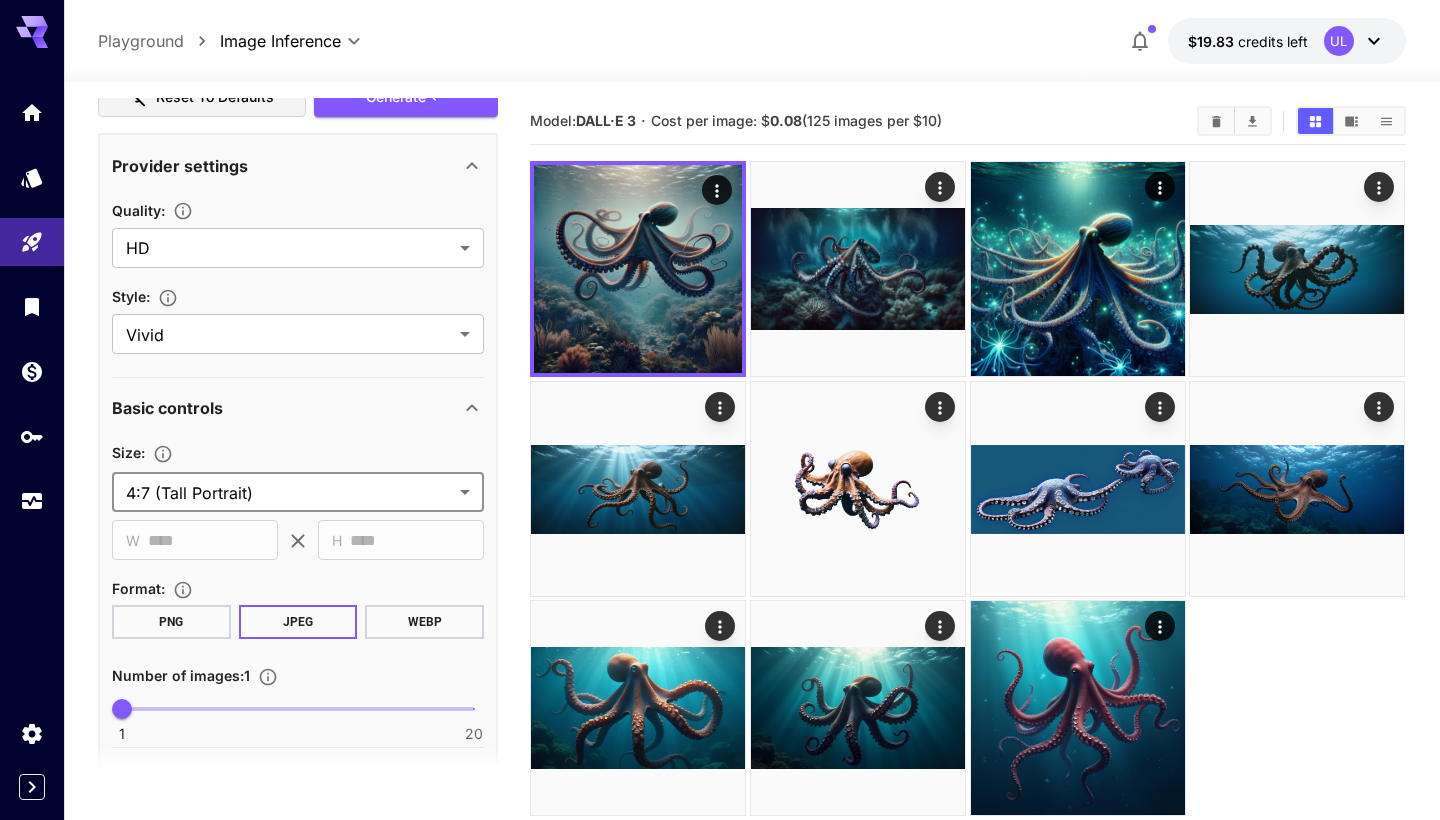 type on "**********" 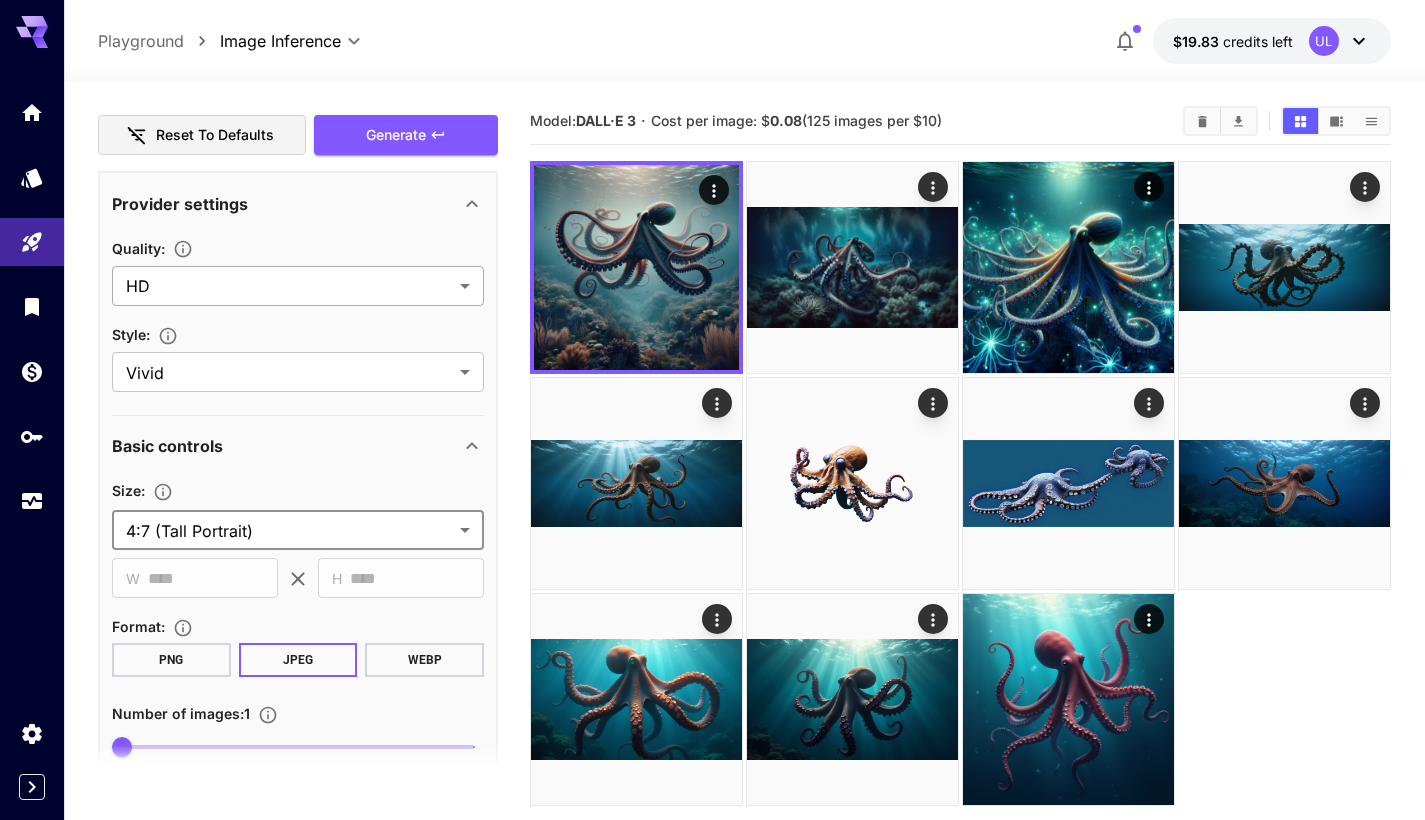 scroll, scrollTop: 217, scrollLeft: 0, axis: vertical 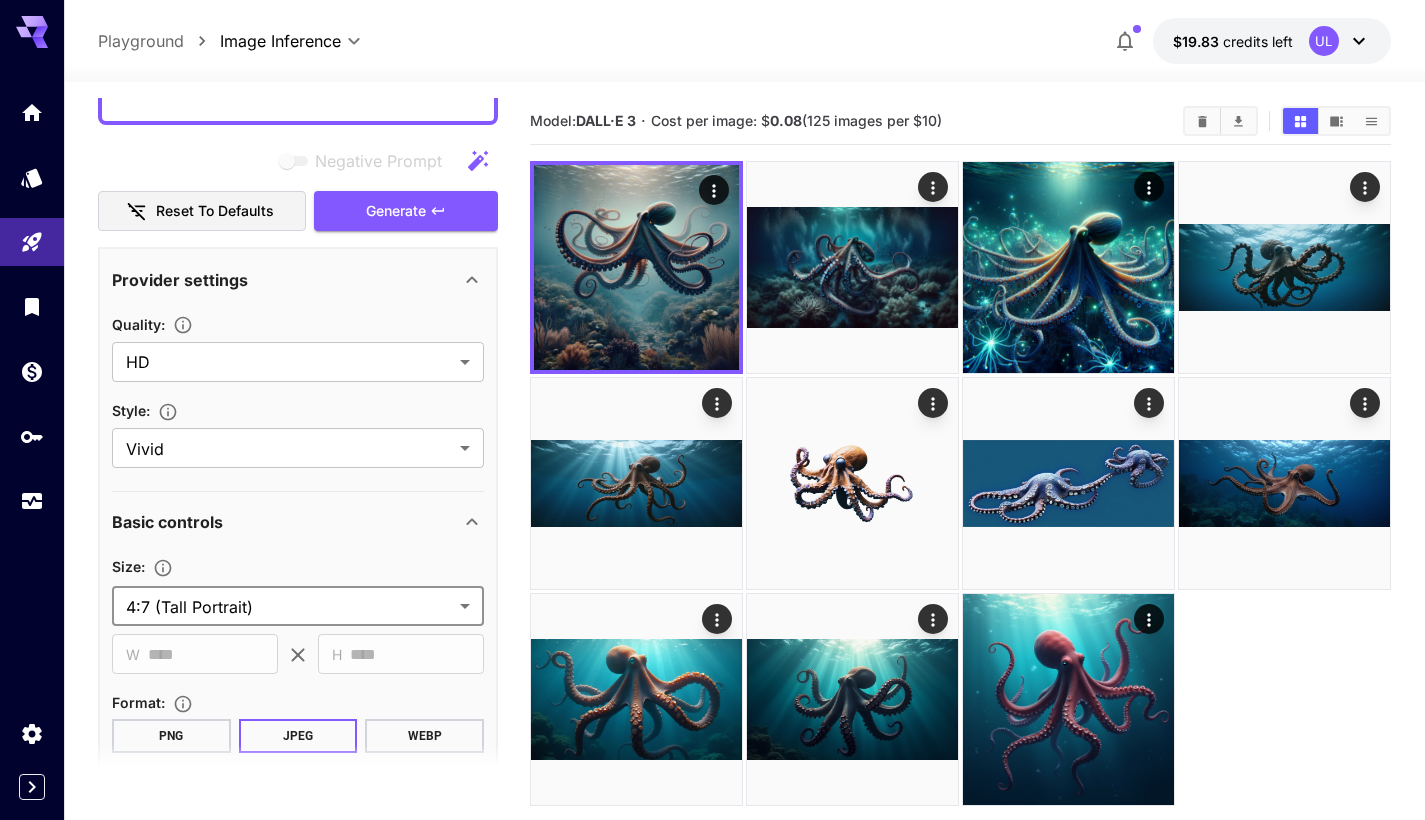 click on "**********" at bounding box center (712, 489) 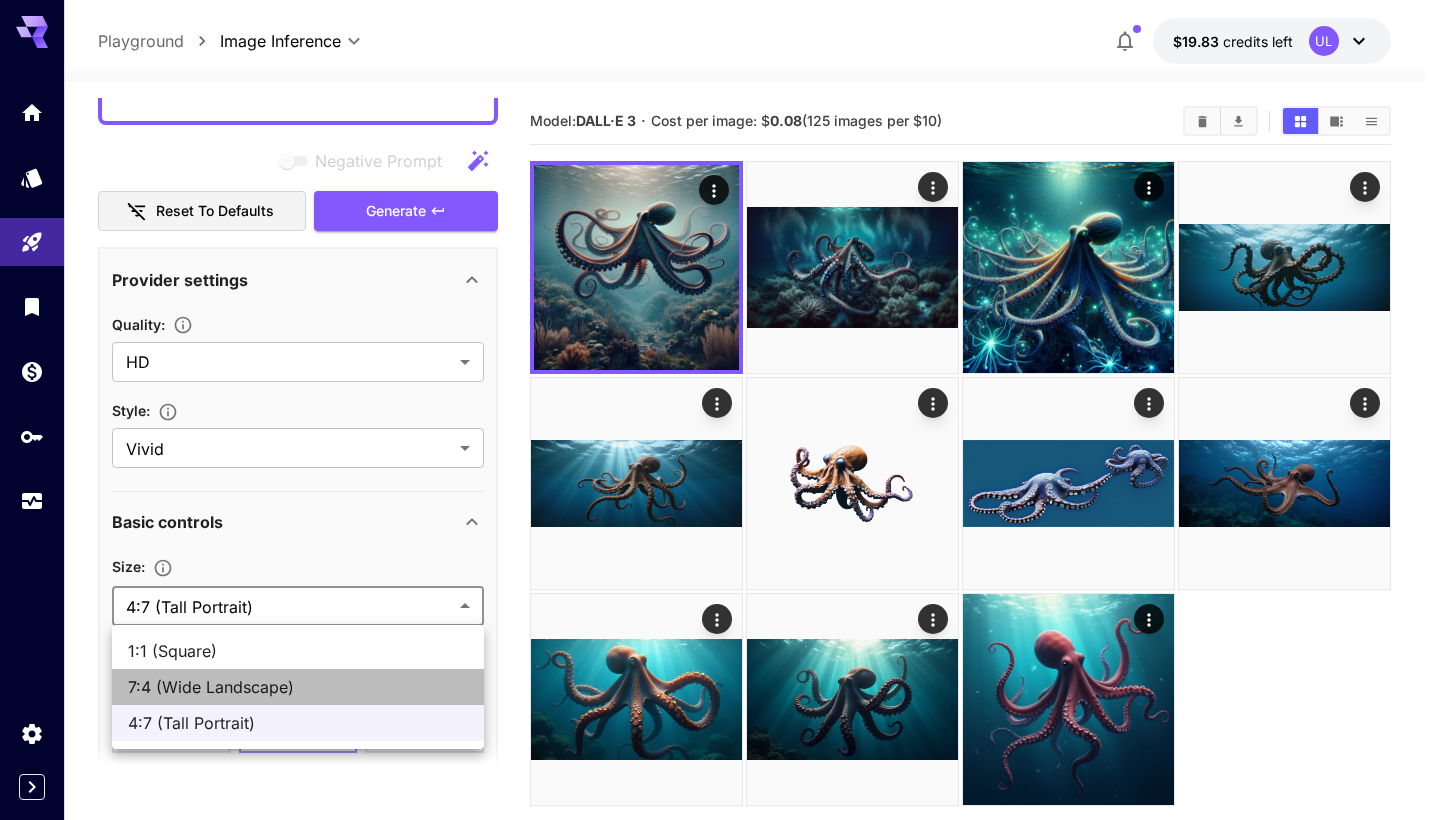 click on "7:4 (Wide Landscape)" at bounding box center (298, 687) 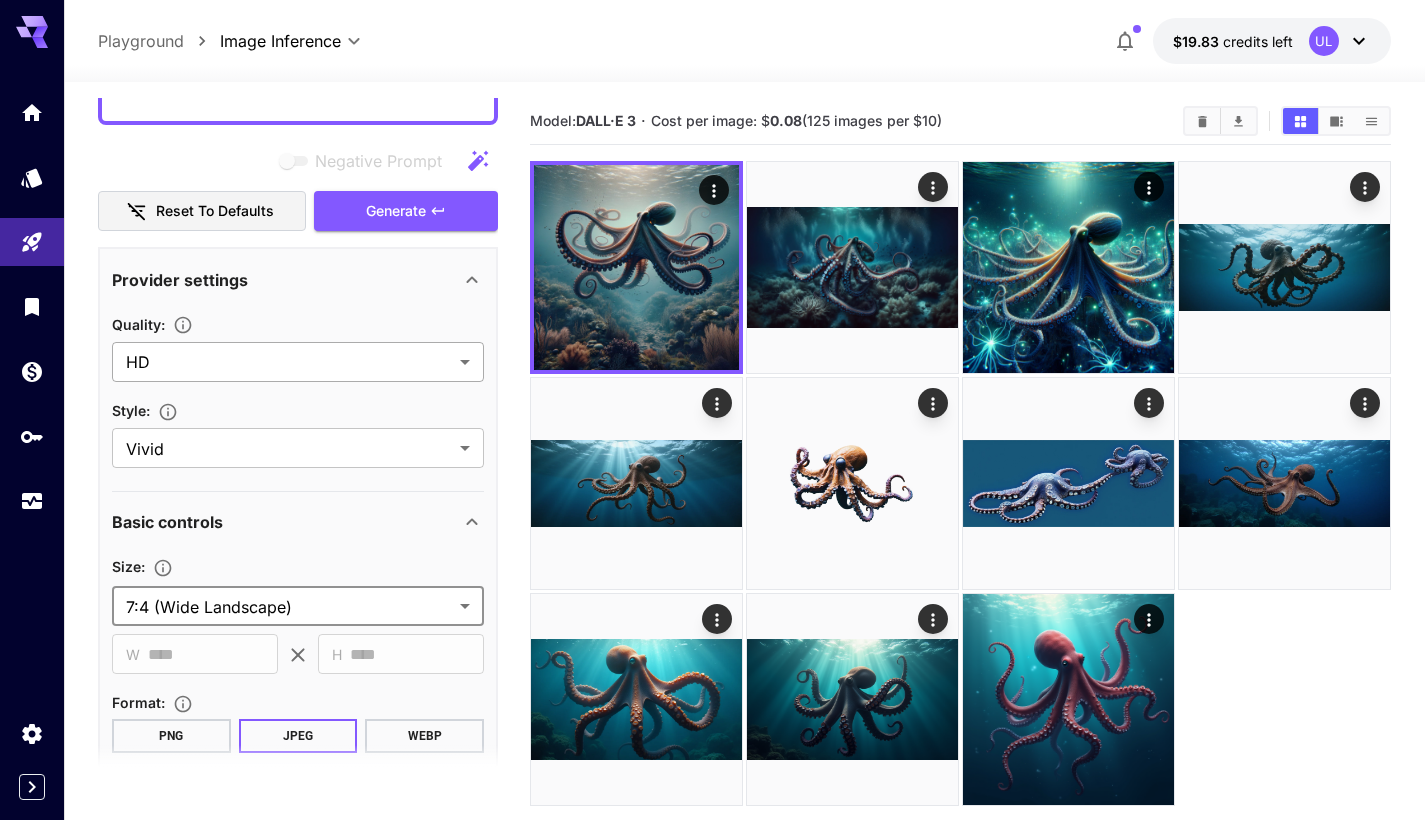 scroll, scrollTop: 63, scrollLeft: 0, axis: vertical 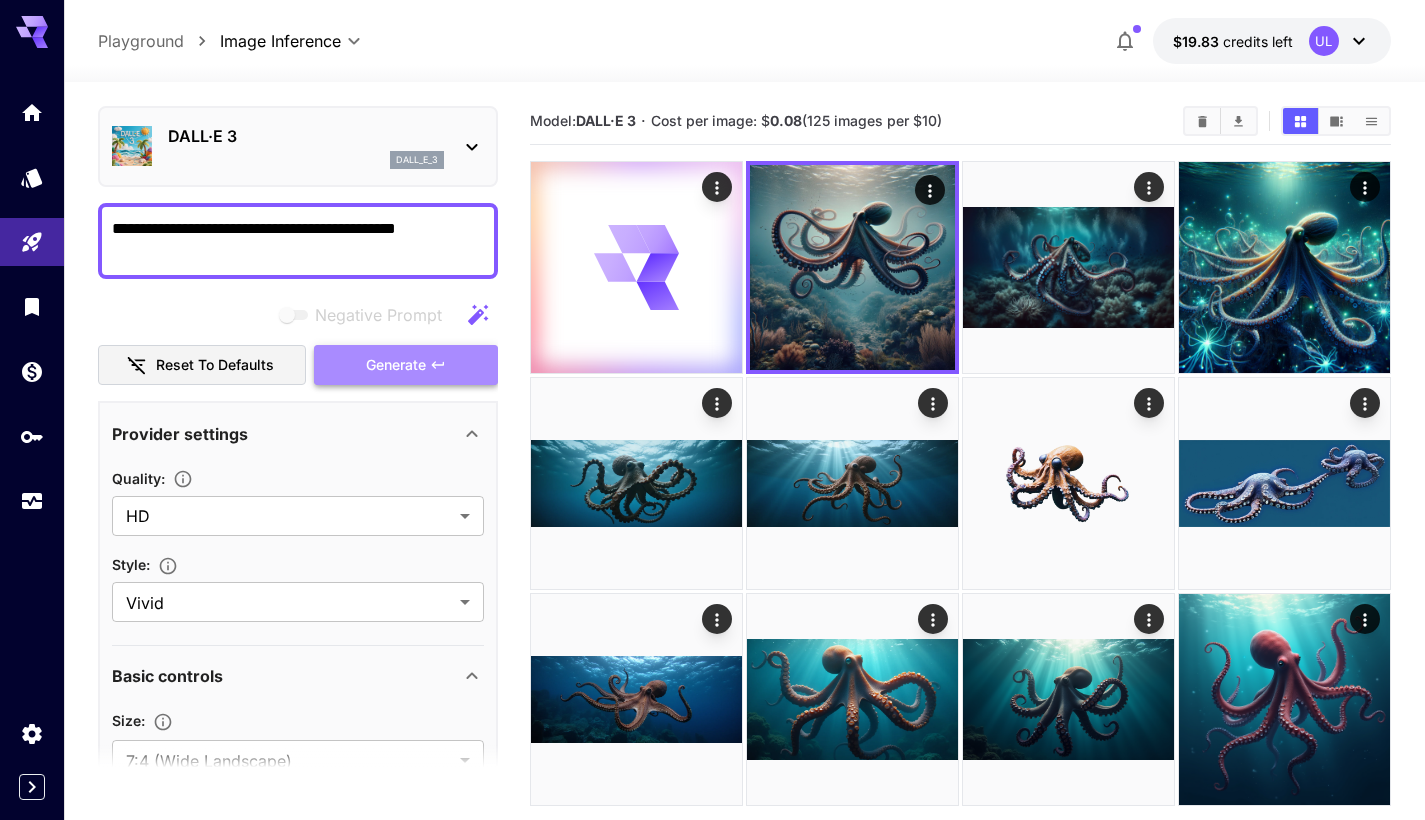 click on "Generate" at bounding box center (396, 365) 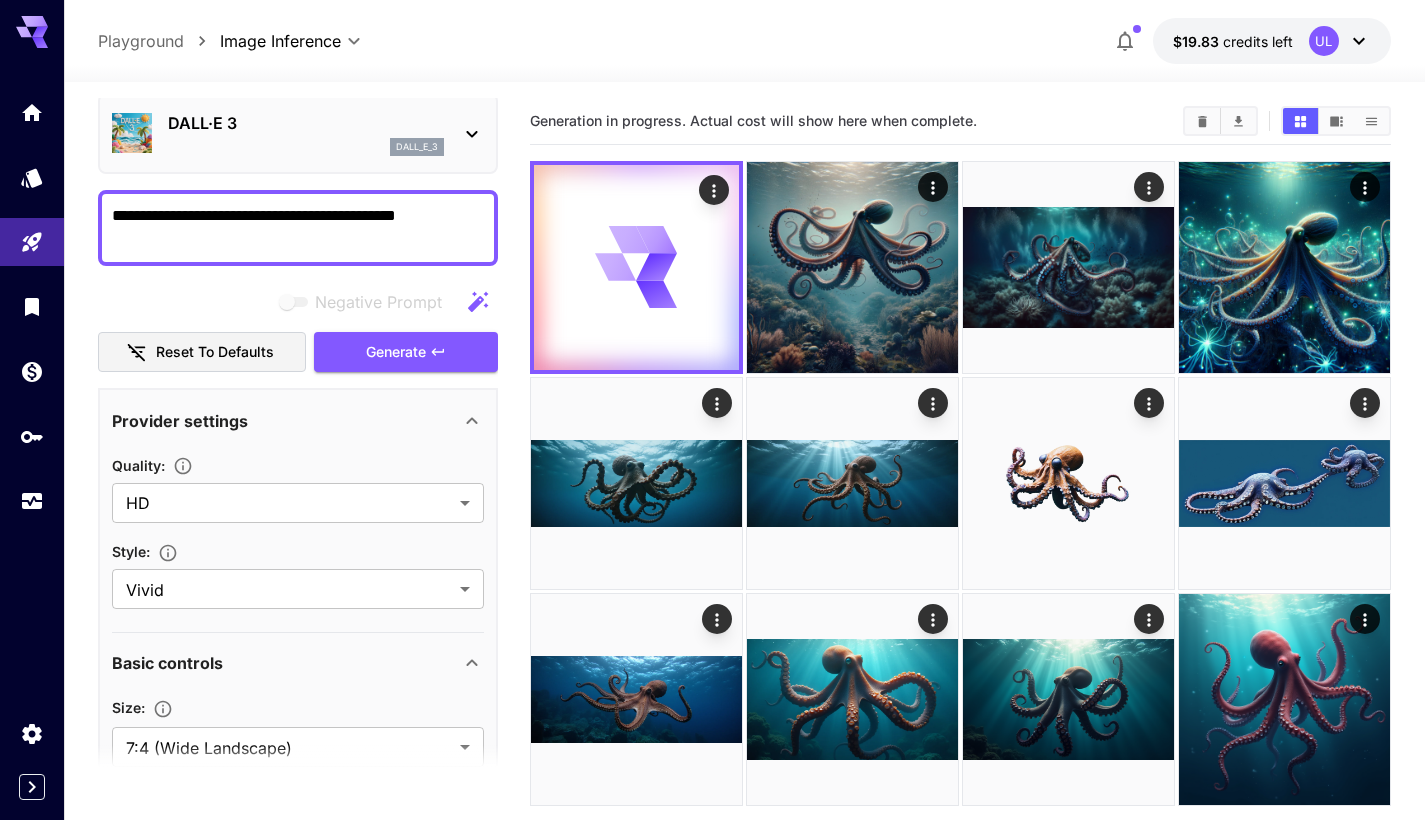 scroll, scrollTop: 80, scrollLeft: 0, axis: vertical 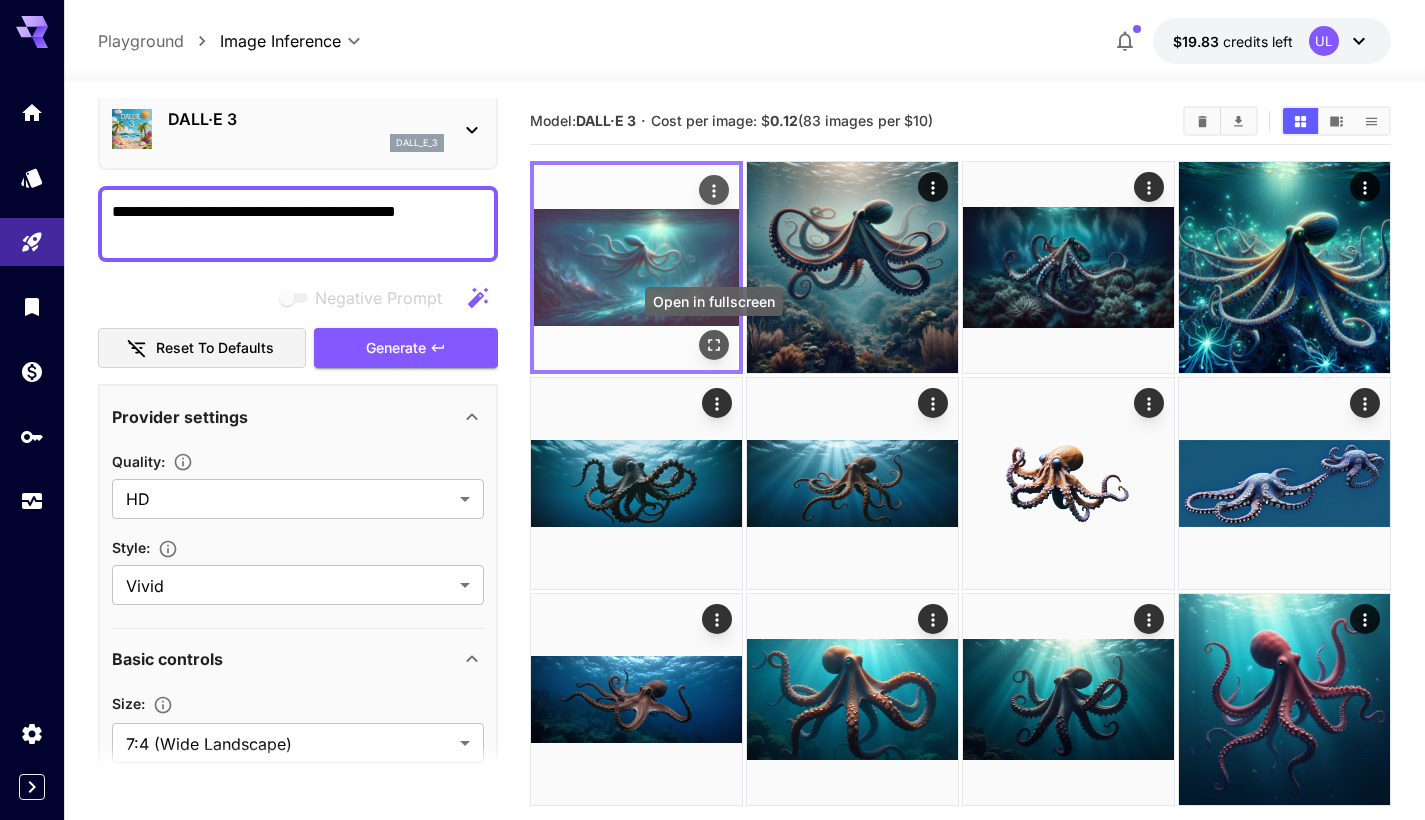 click 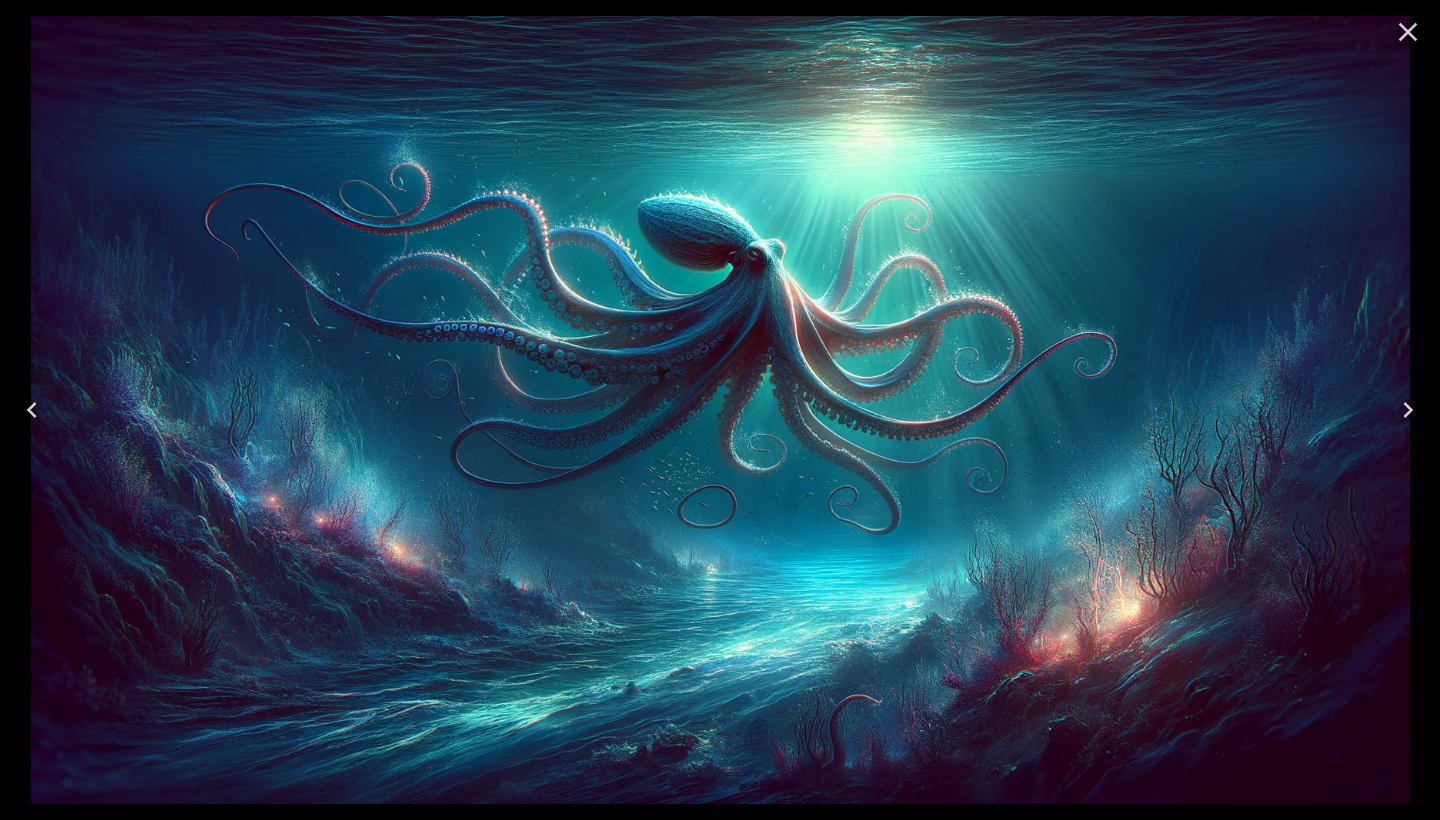 click 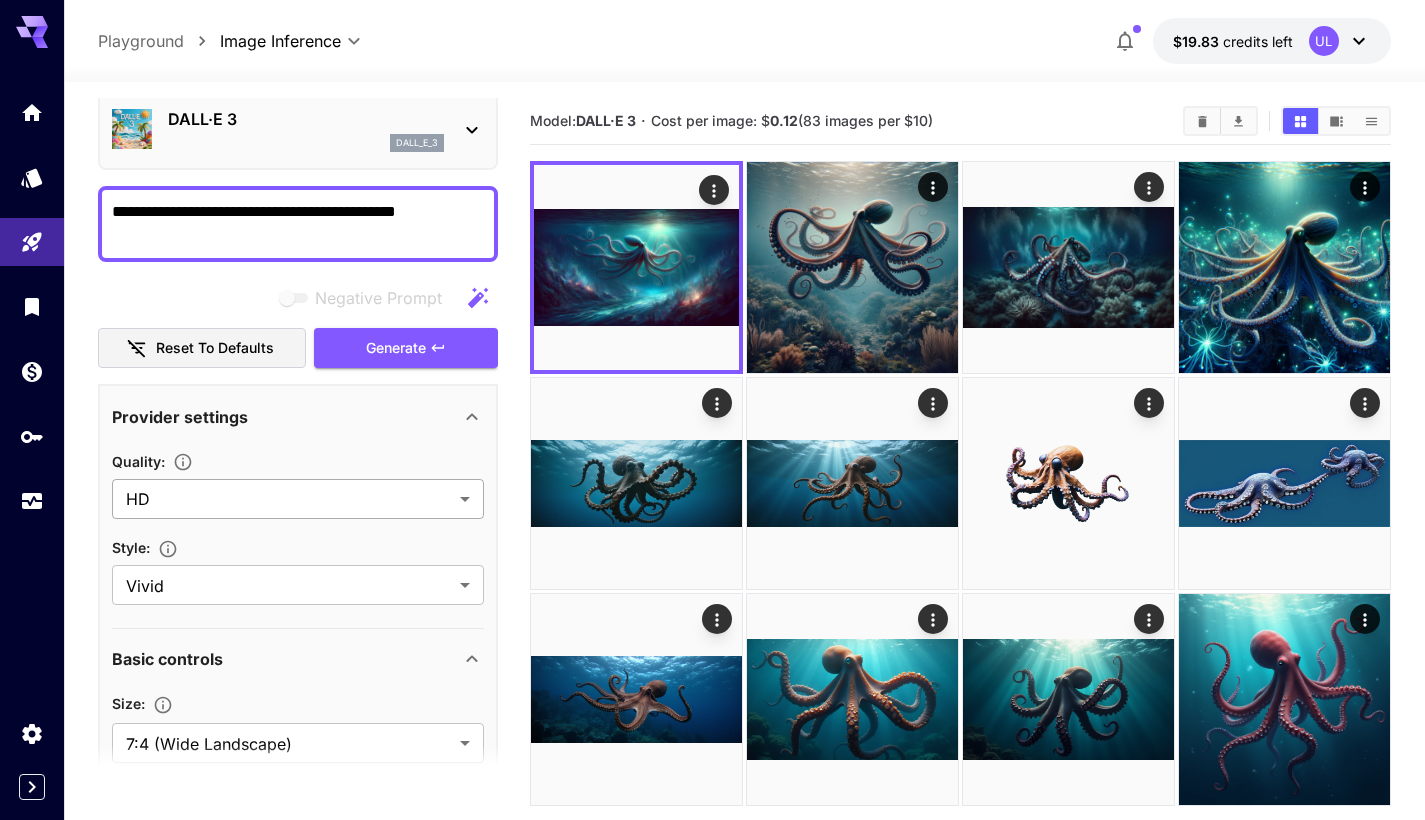 scroll, scrollTop: 249, scrollLeft: 0, axis: vertical 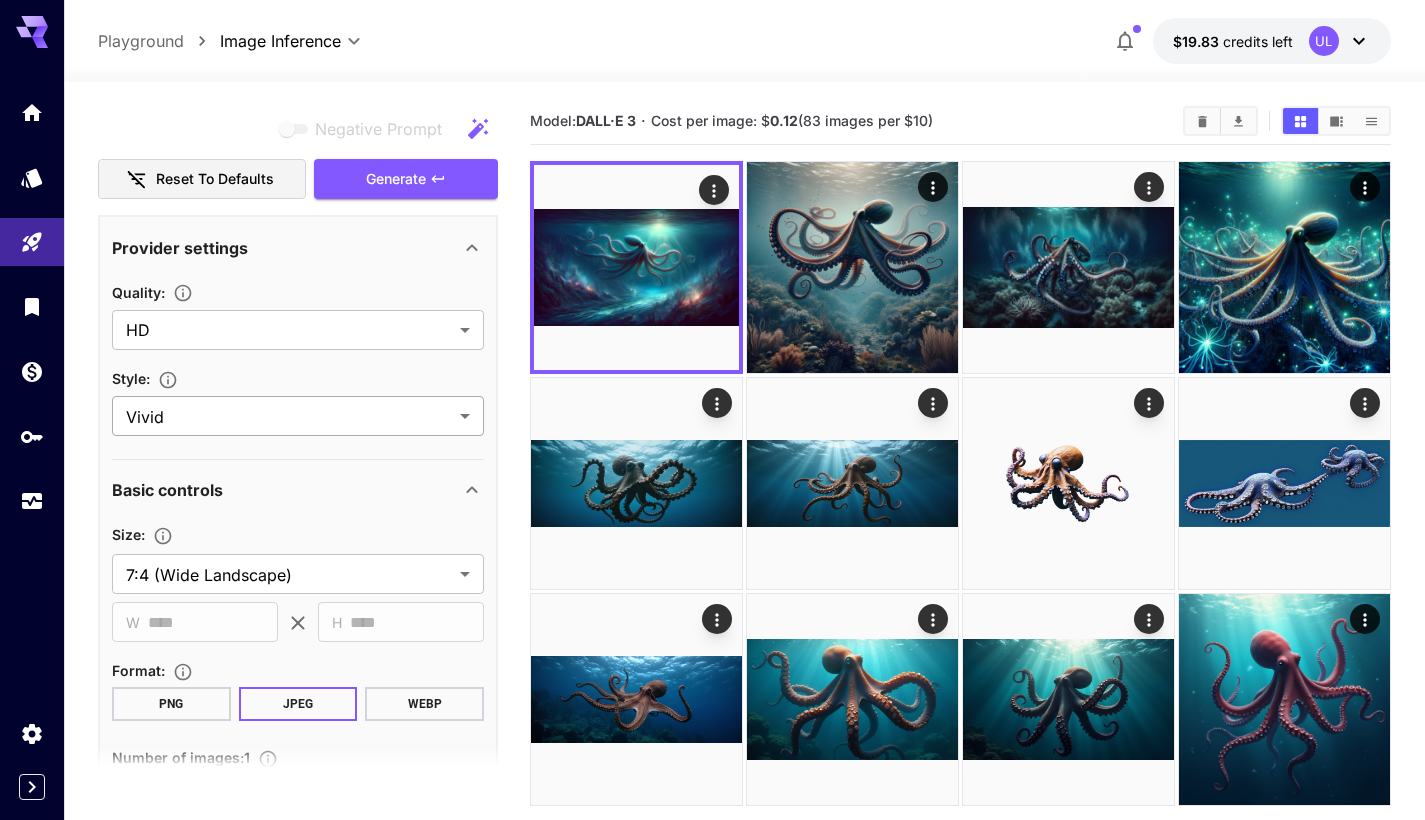 click on "**********" at bounding box center (712, 489) 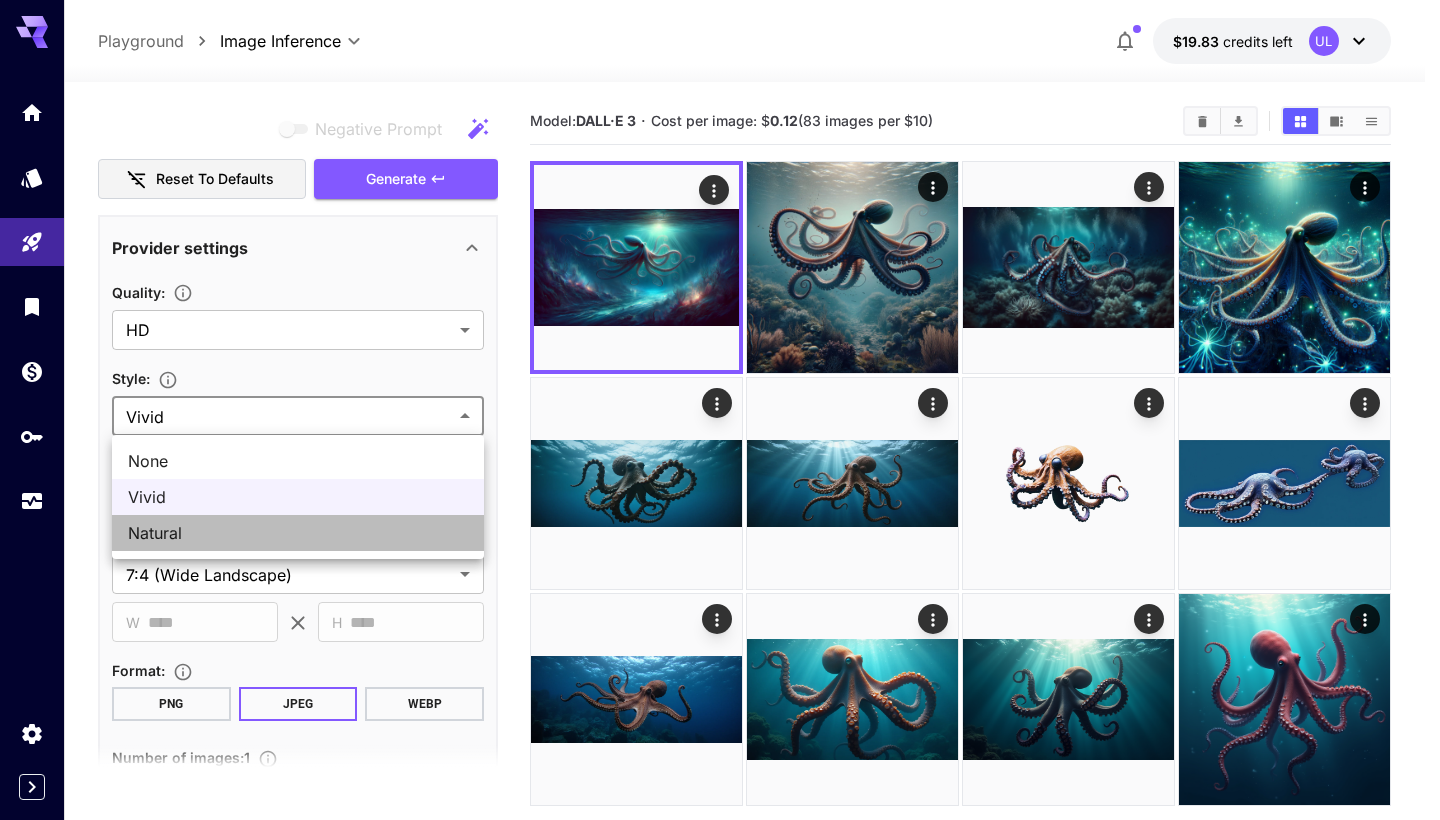 click on "Natural" at bounding box center [298, 533] 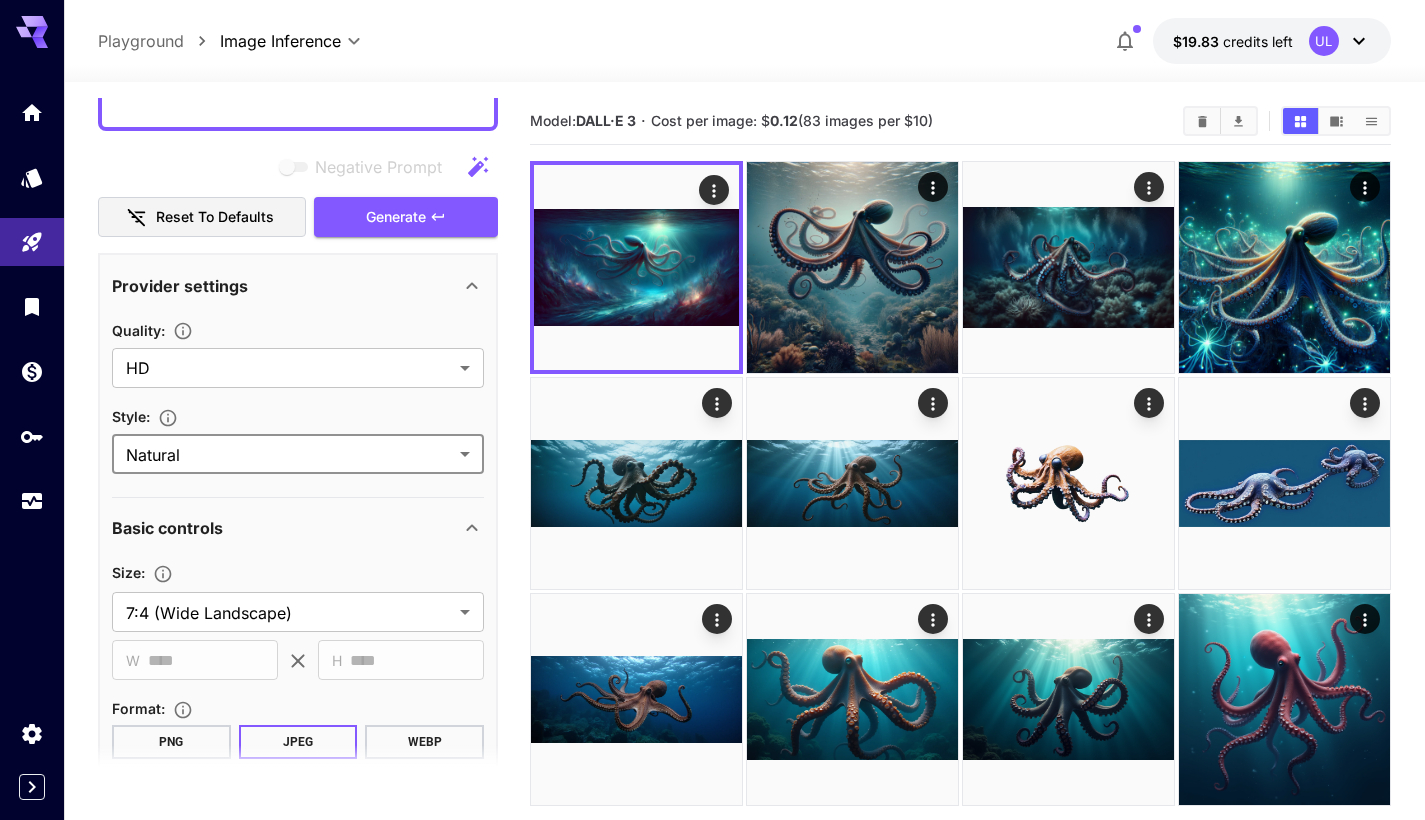 scroll, scrollTop: 36, scrollLeft: 0, axis: vertical 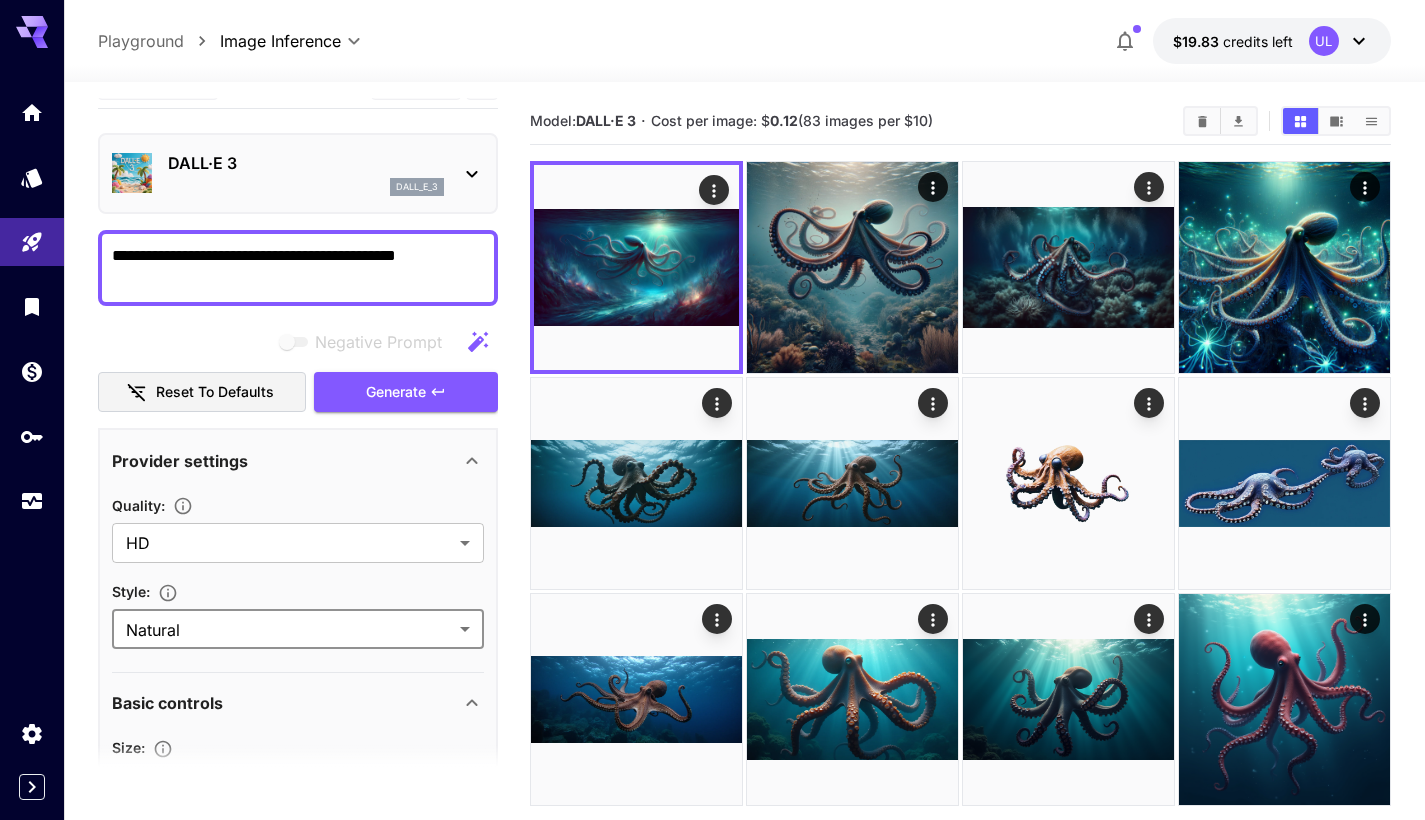 drag, startPoint x: 419, startPoint y: 397, endPoint x: 403, endPoint y: 412, distance: 21.931713 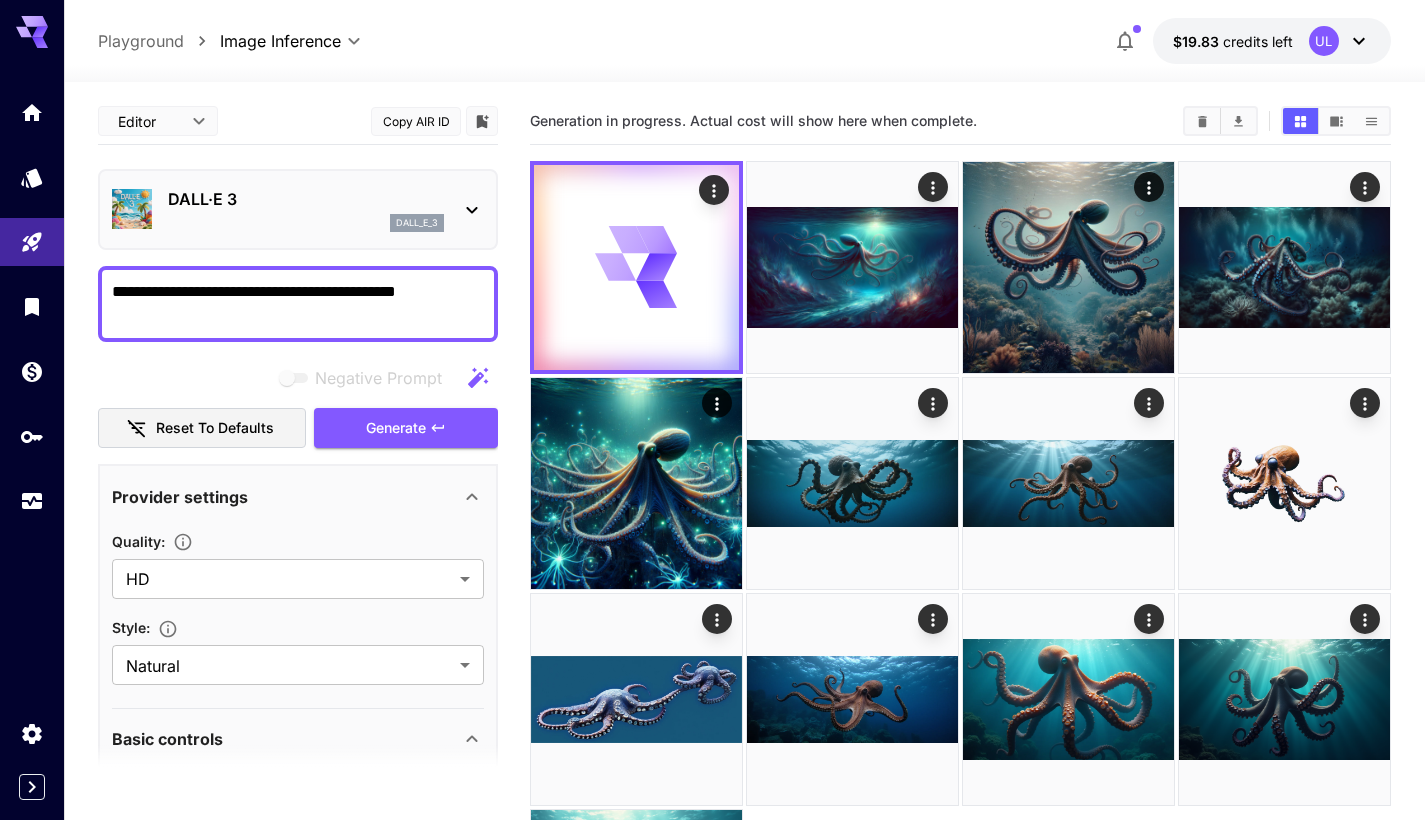 scroll, scrollTop: 389, scrollLeft: 0, axis: vertical 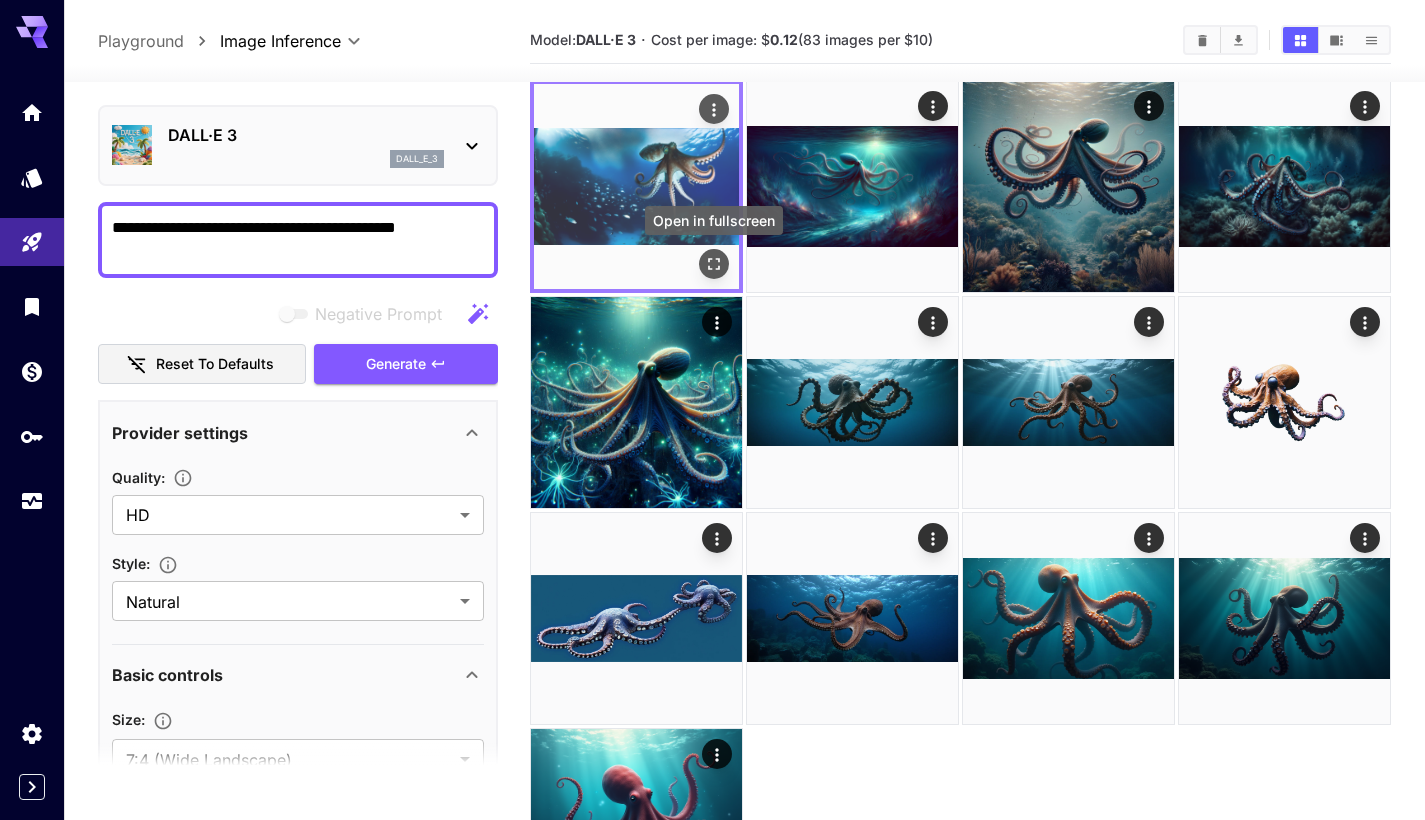 click 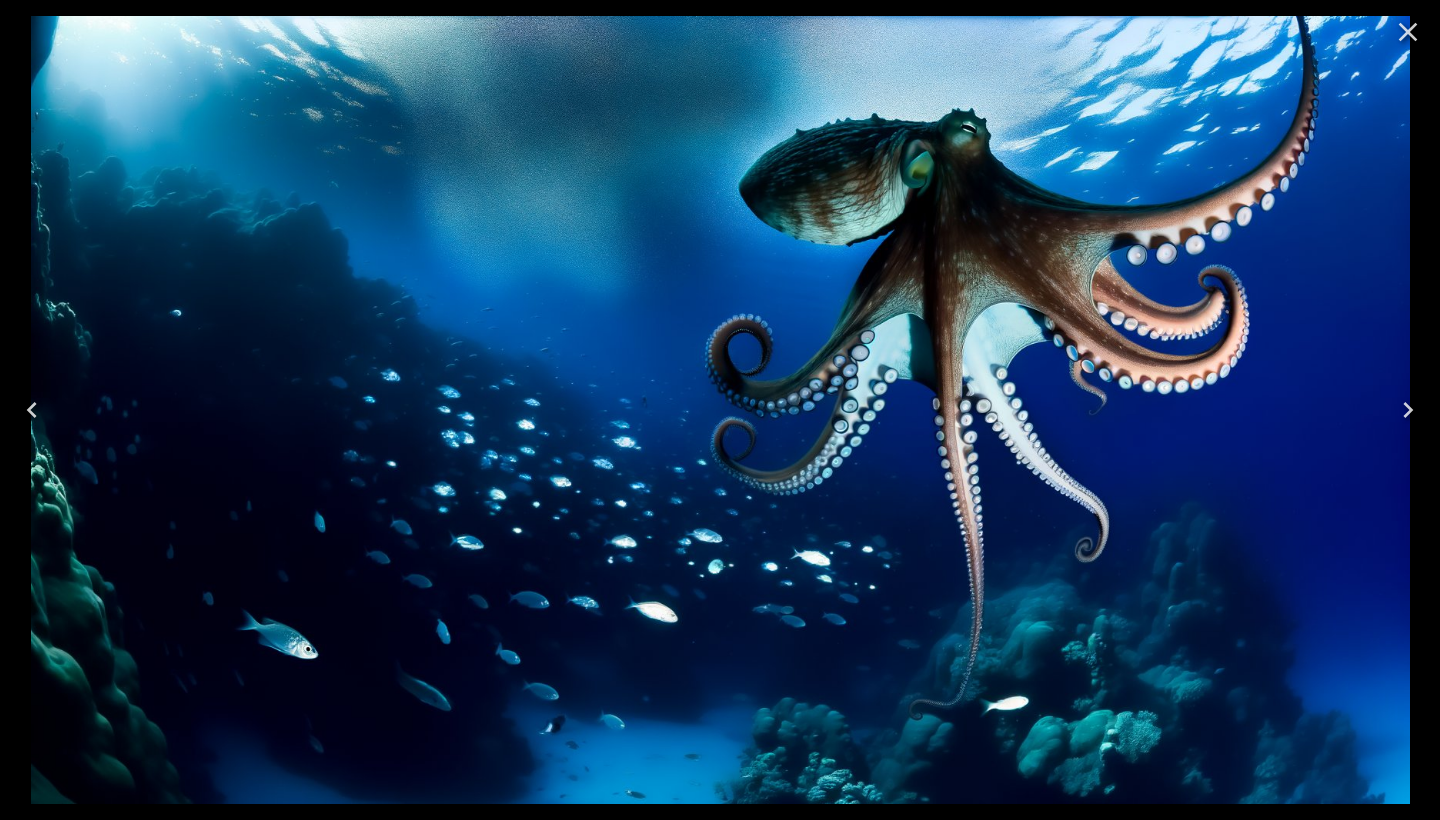 click 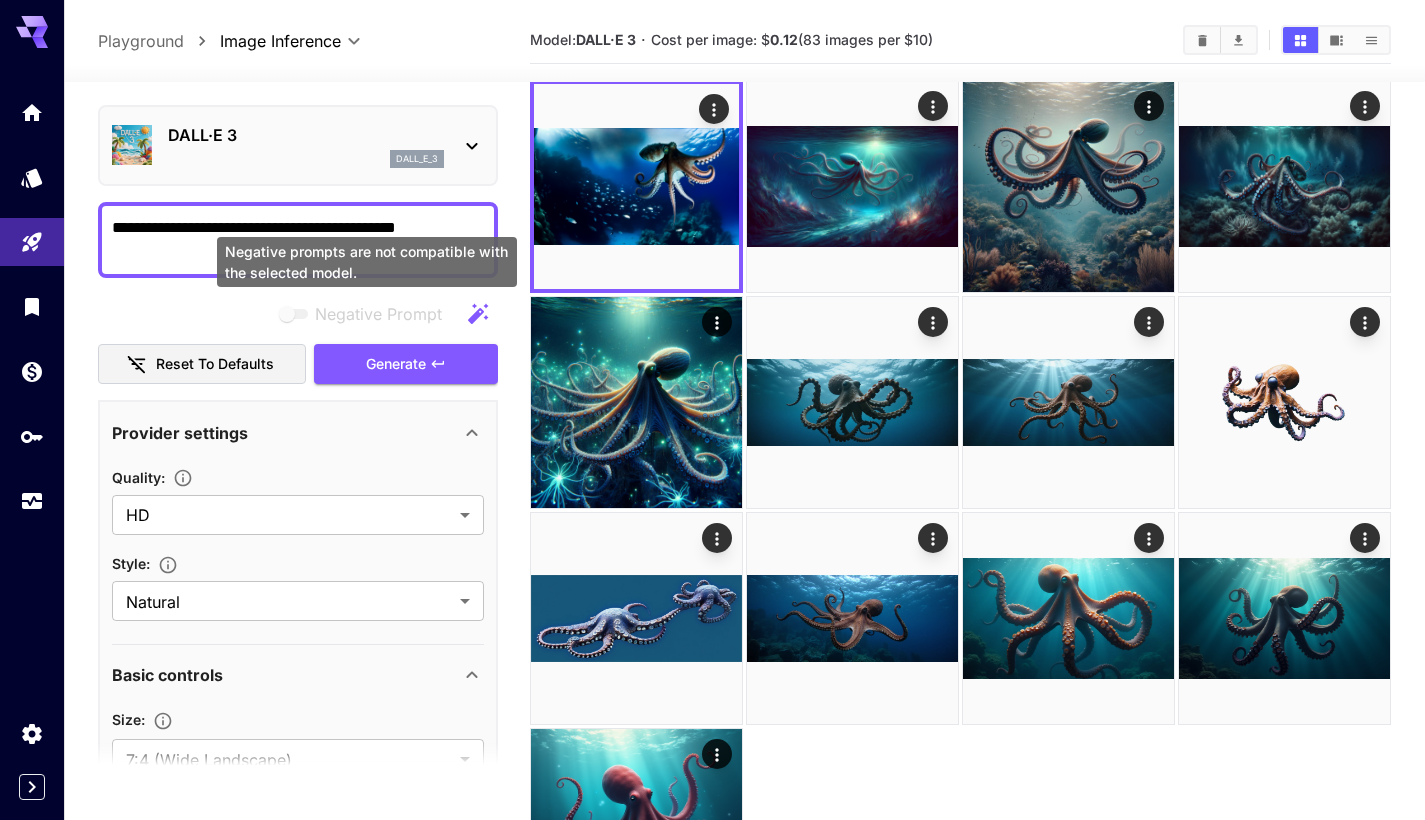scroll, scrollTop: 0, scrollLeft: 0, axis: both 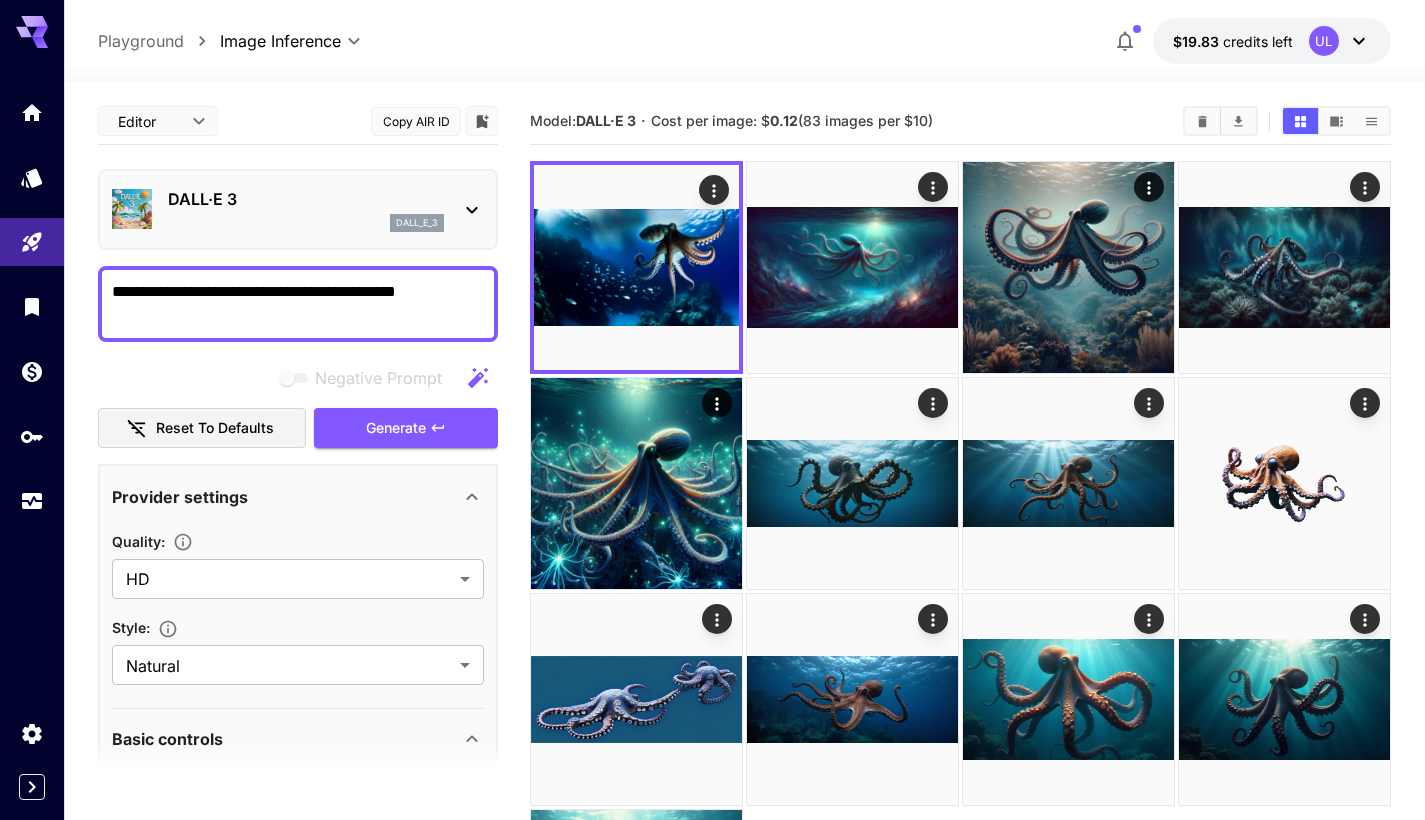 click 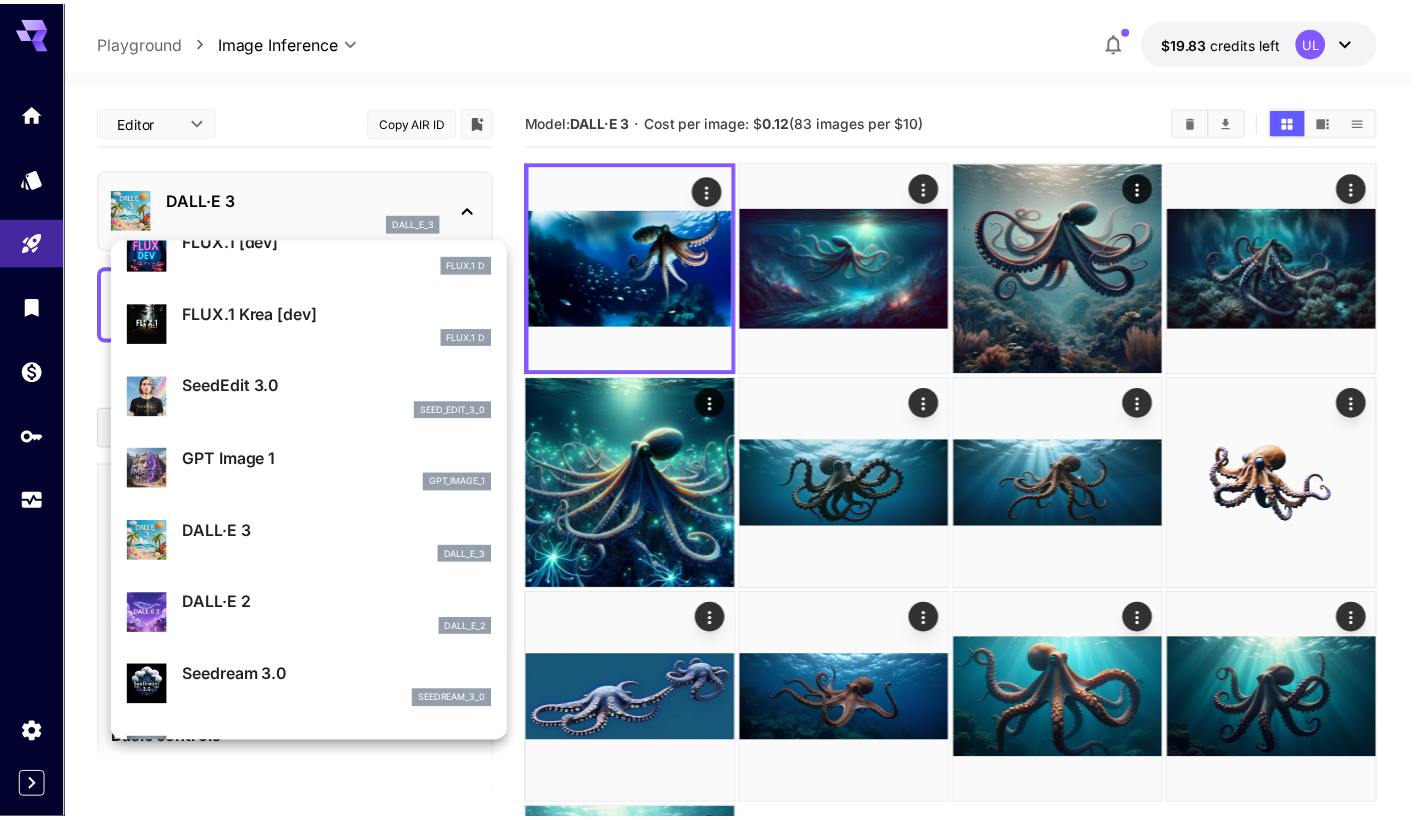 scroll, scrollTop: 119, scrollLeft: 0, axis: vertical 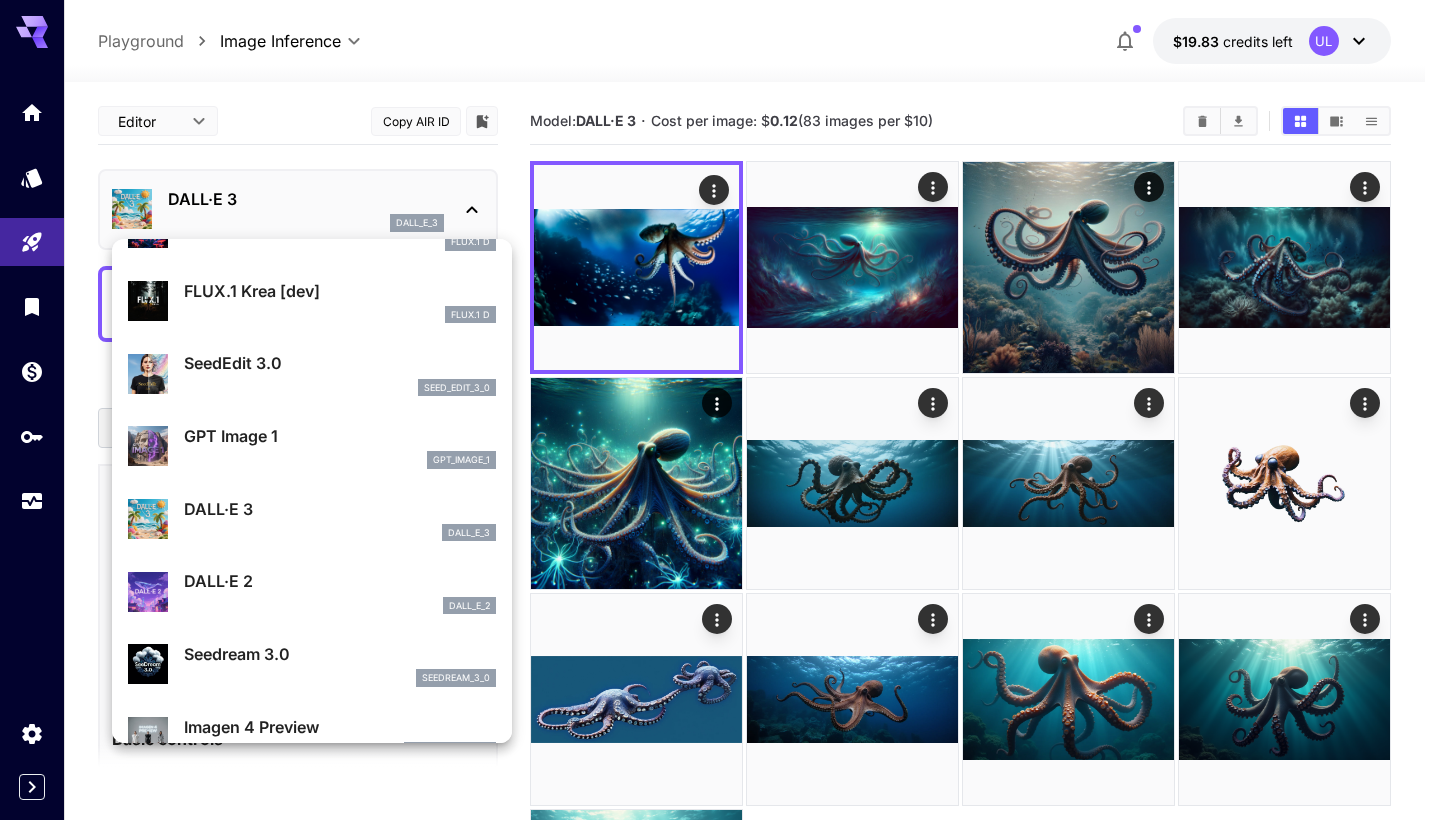 click on "GPT Image 1" at bounding box center [340, 436] 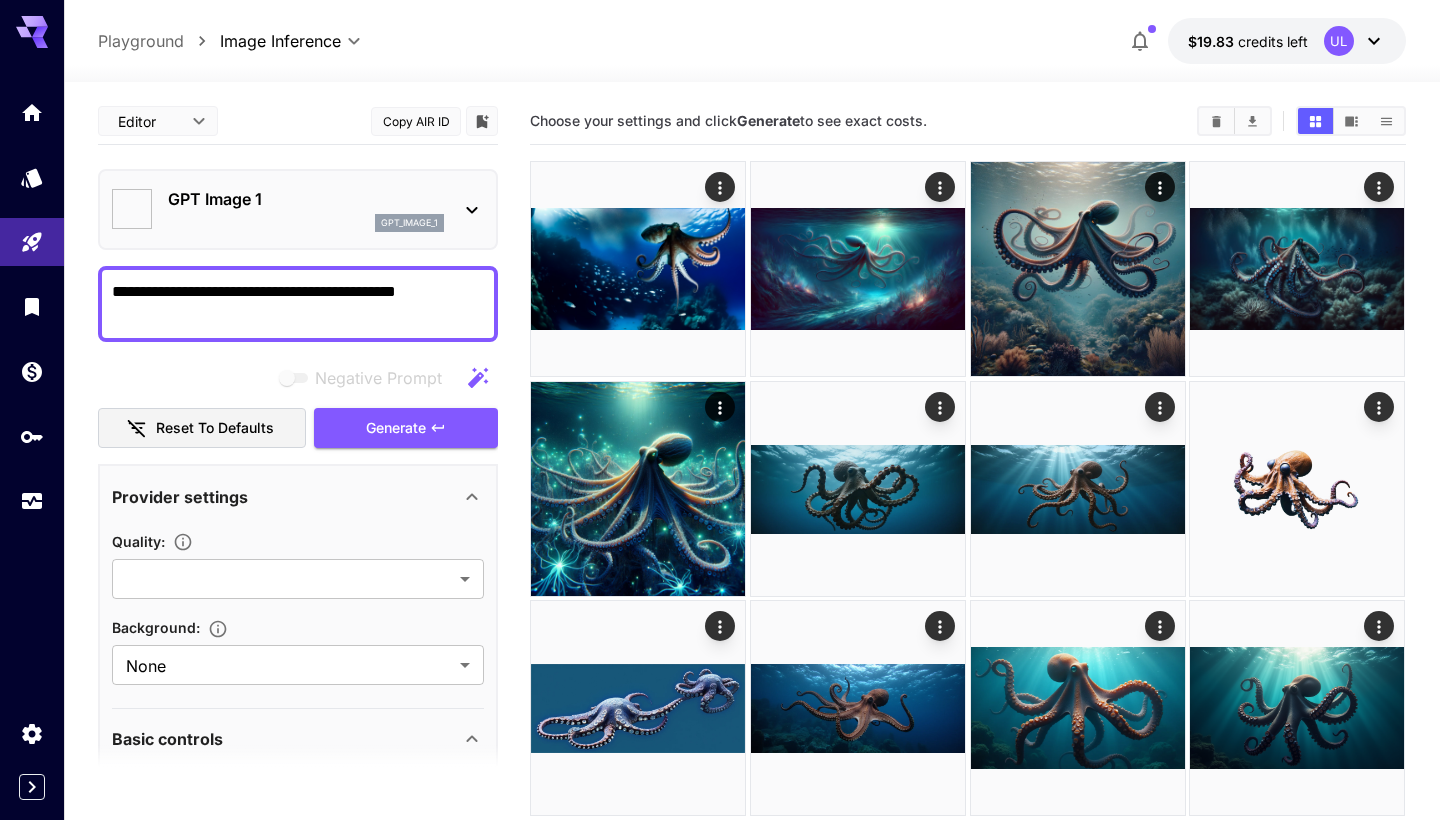 type on "**********" 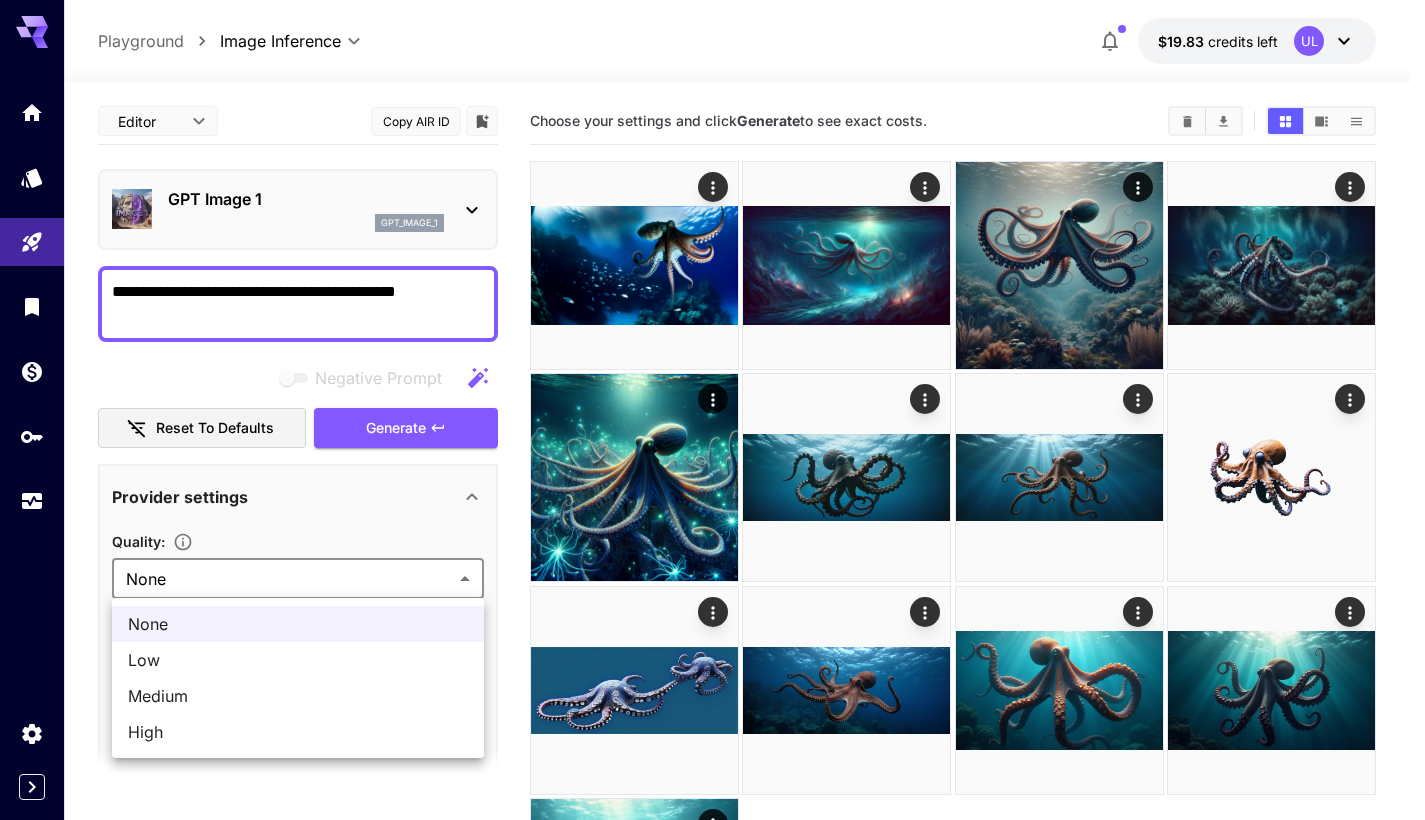 click on "**********" at bounding box center [712, 534] 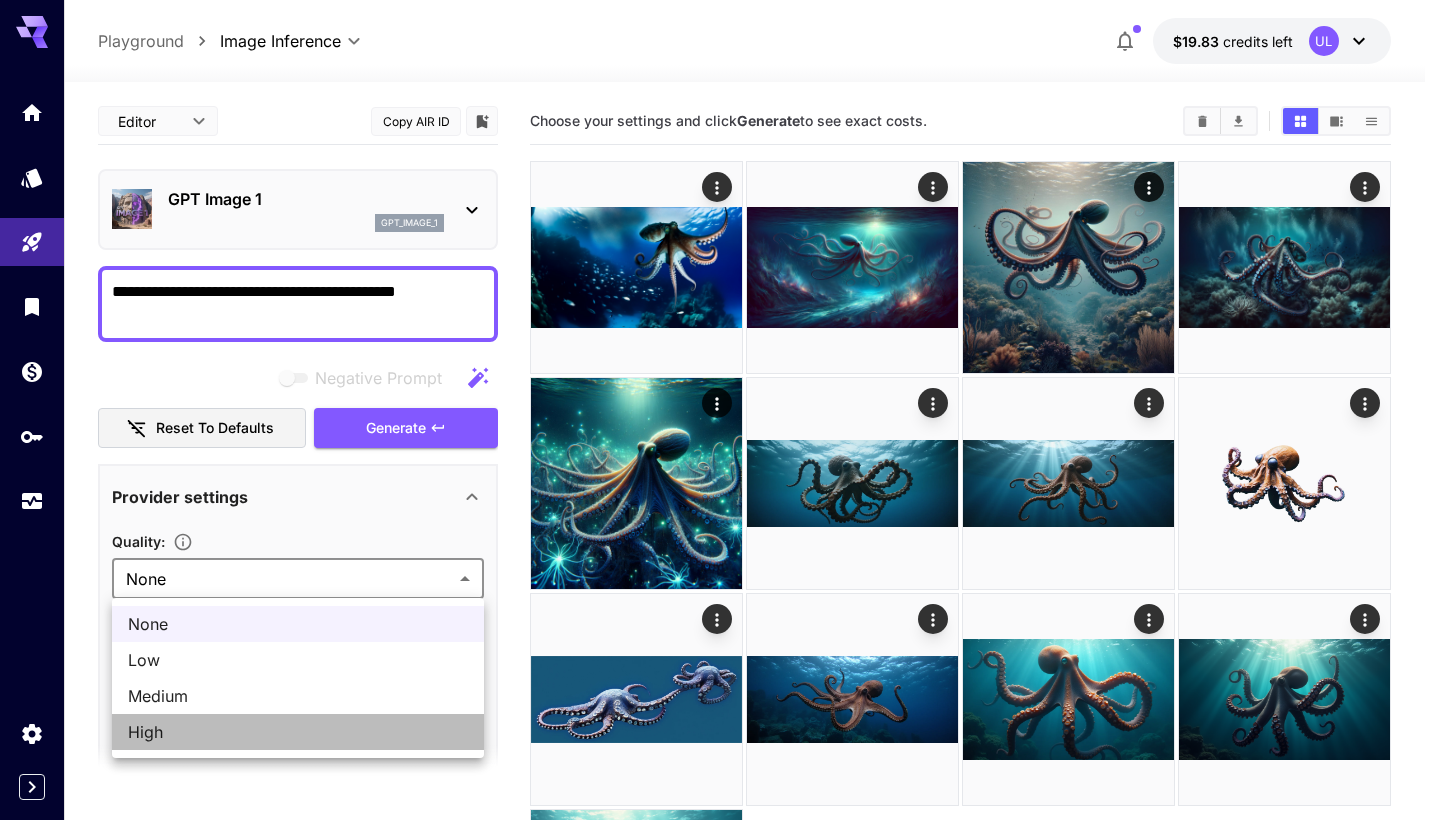 click on "High" at bounding box center (298, 732) 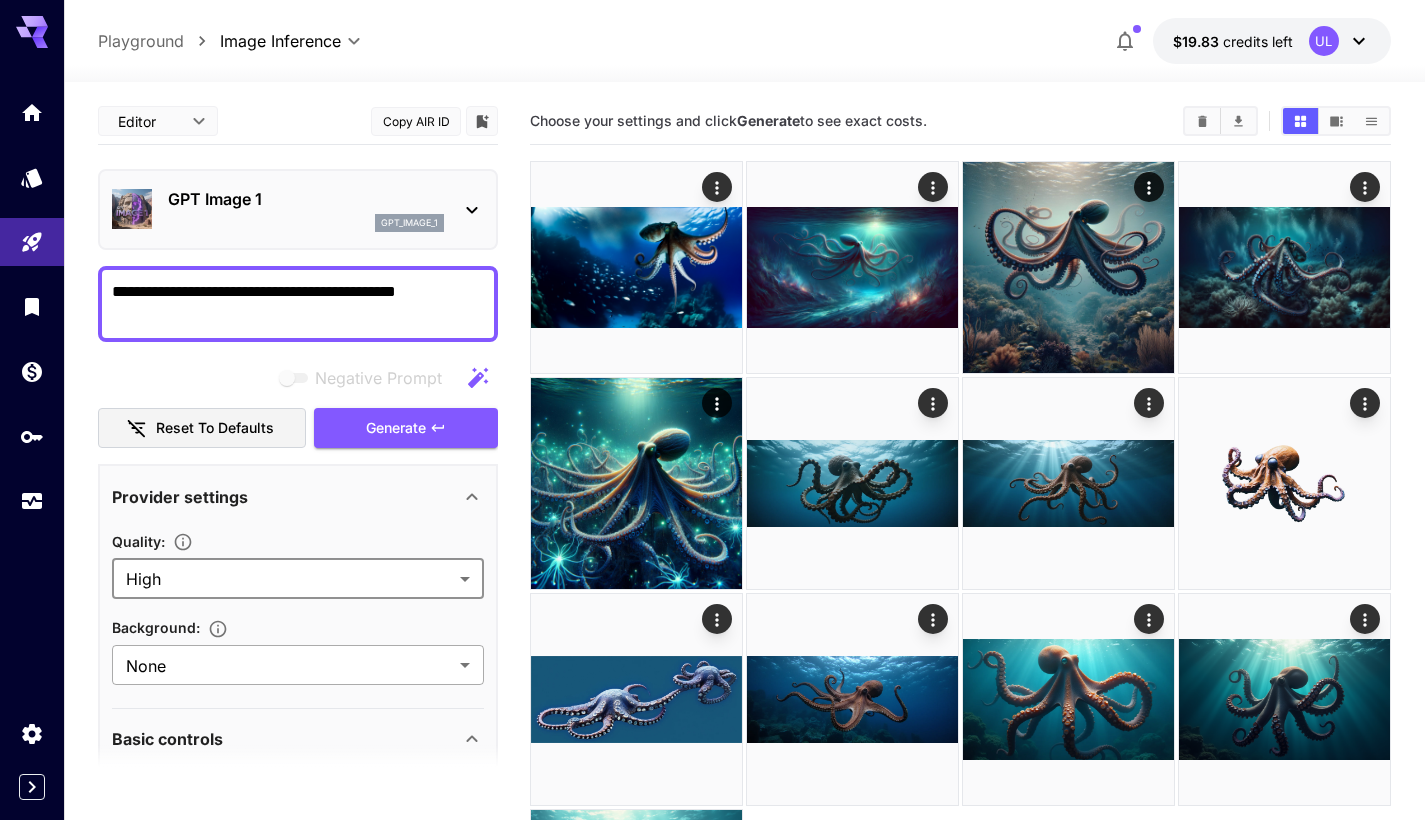 click on "**********" at bounding box center (712, 541) 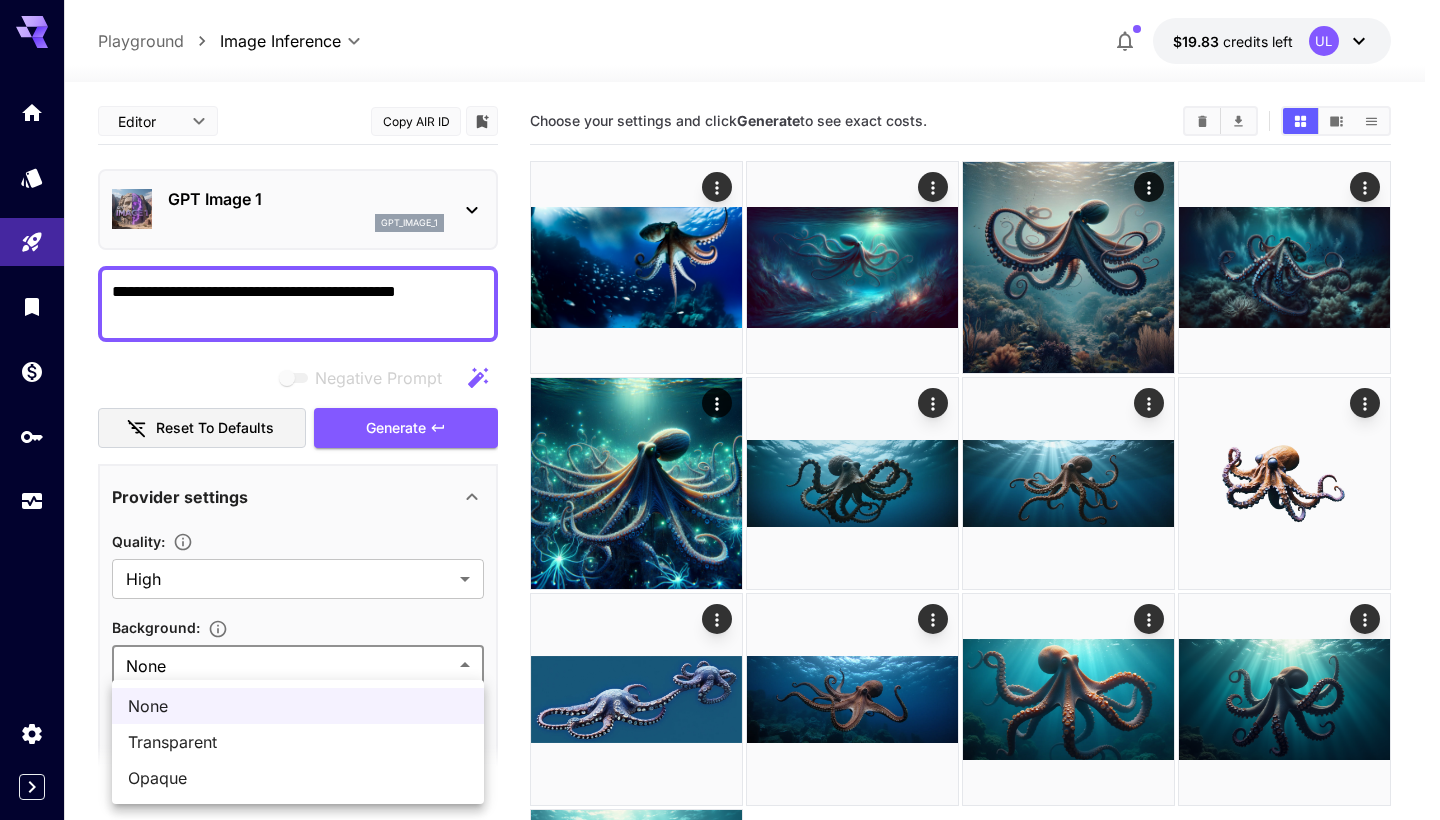 click on "None" at bounding box center (298, 706) 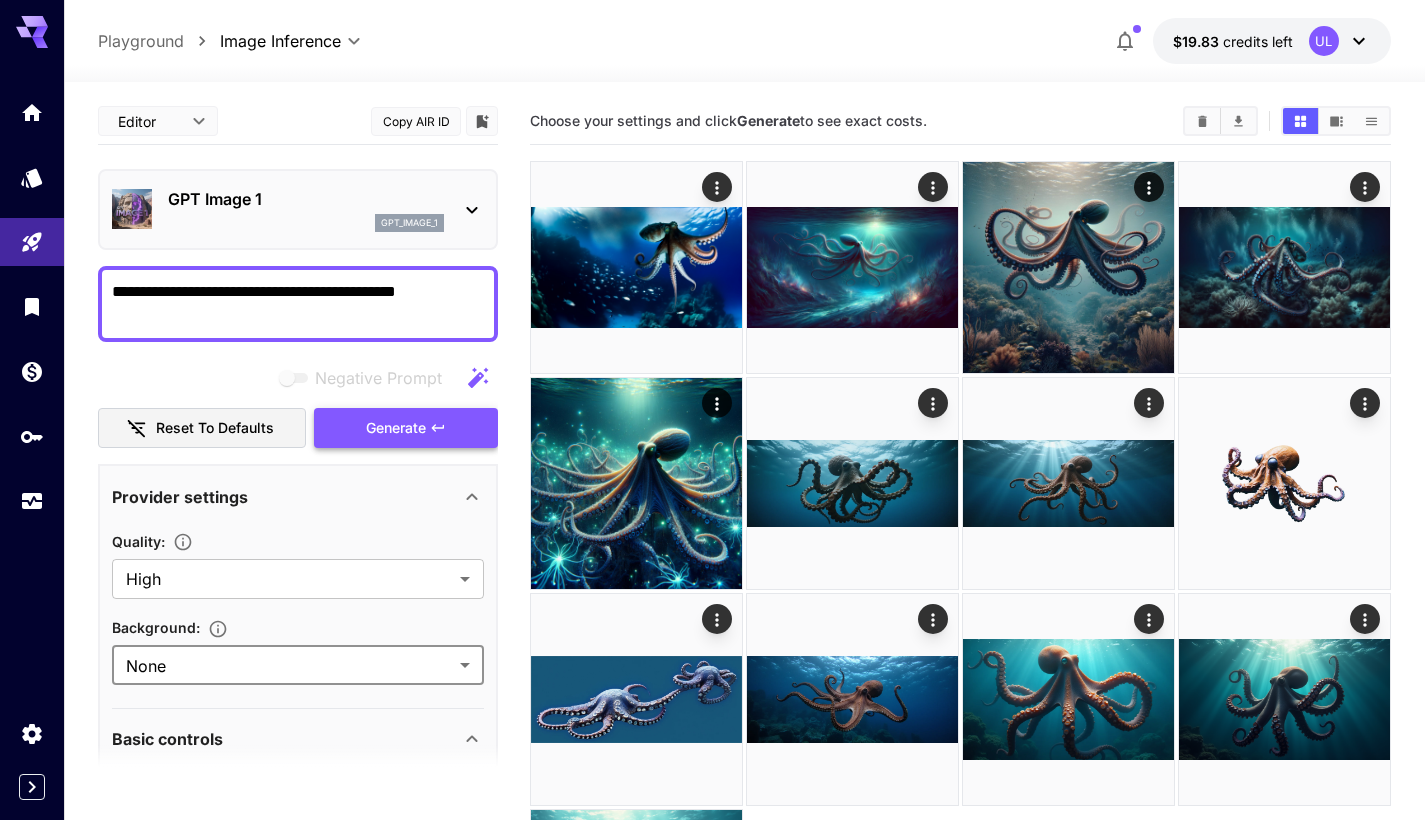 click on "Generate" at bounding box center [396, 428] 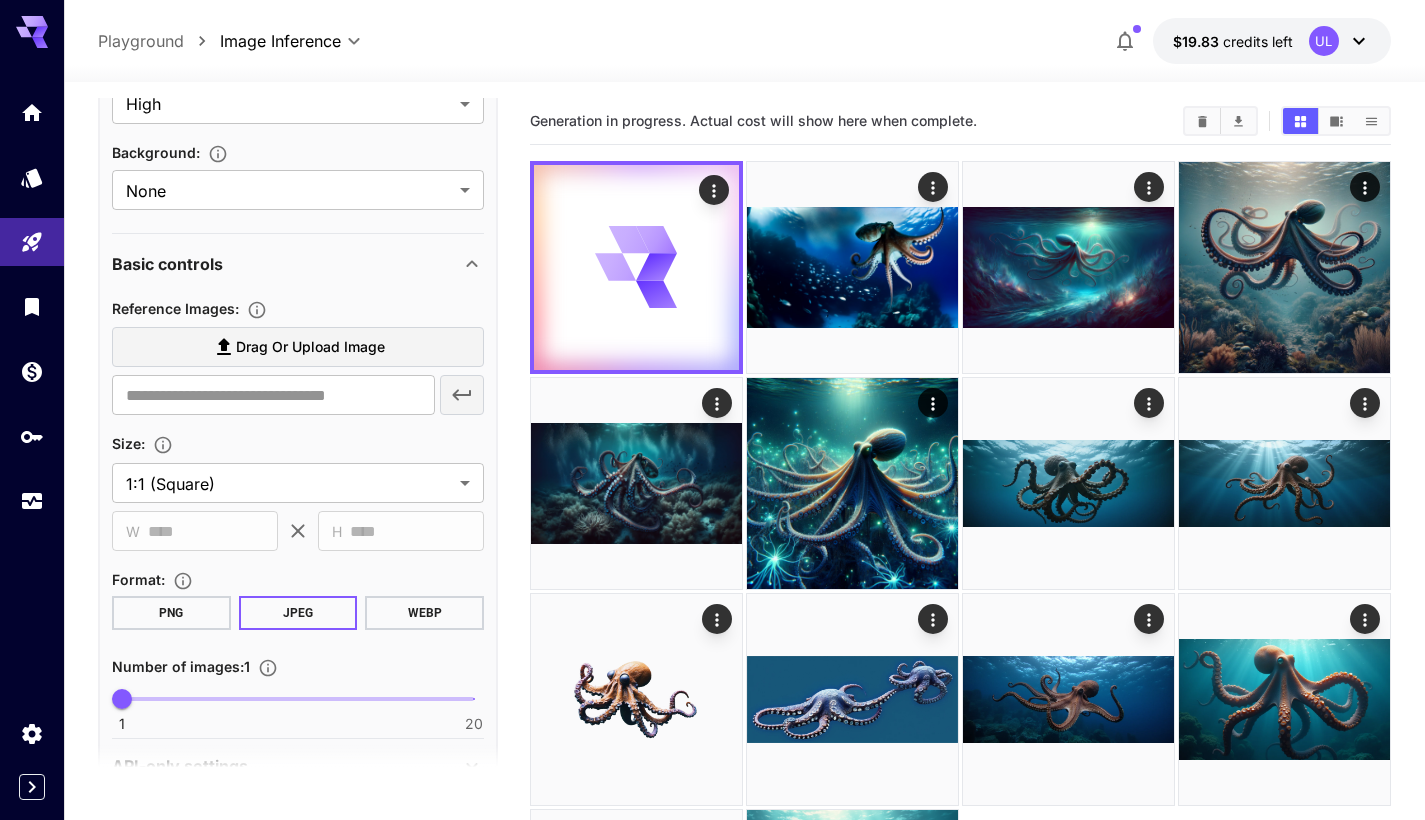 scroll, scrollTop: 524, scrollLeft: 0, axis: vertical 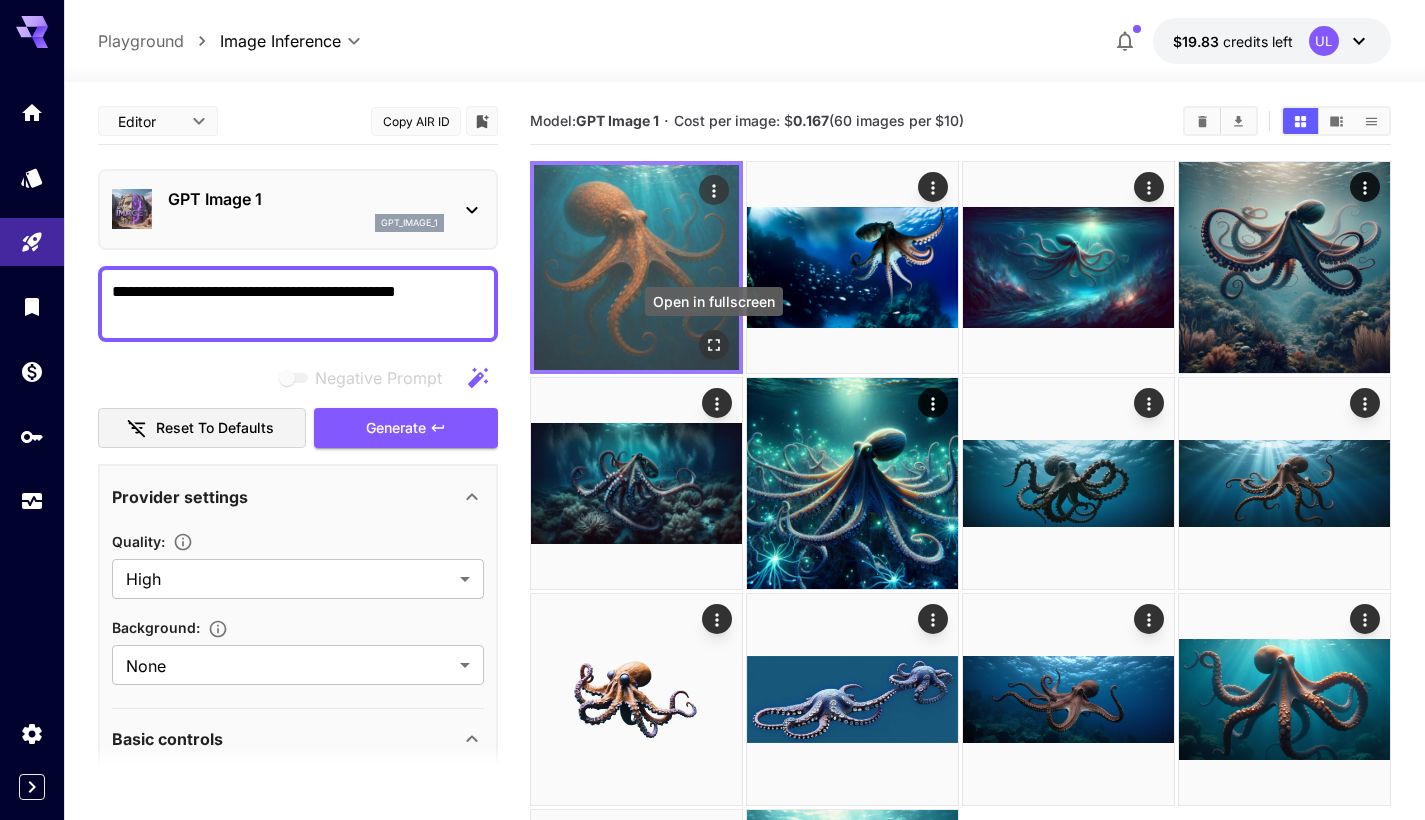 click 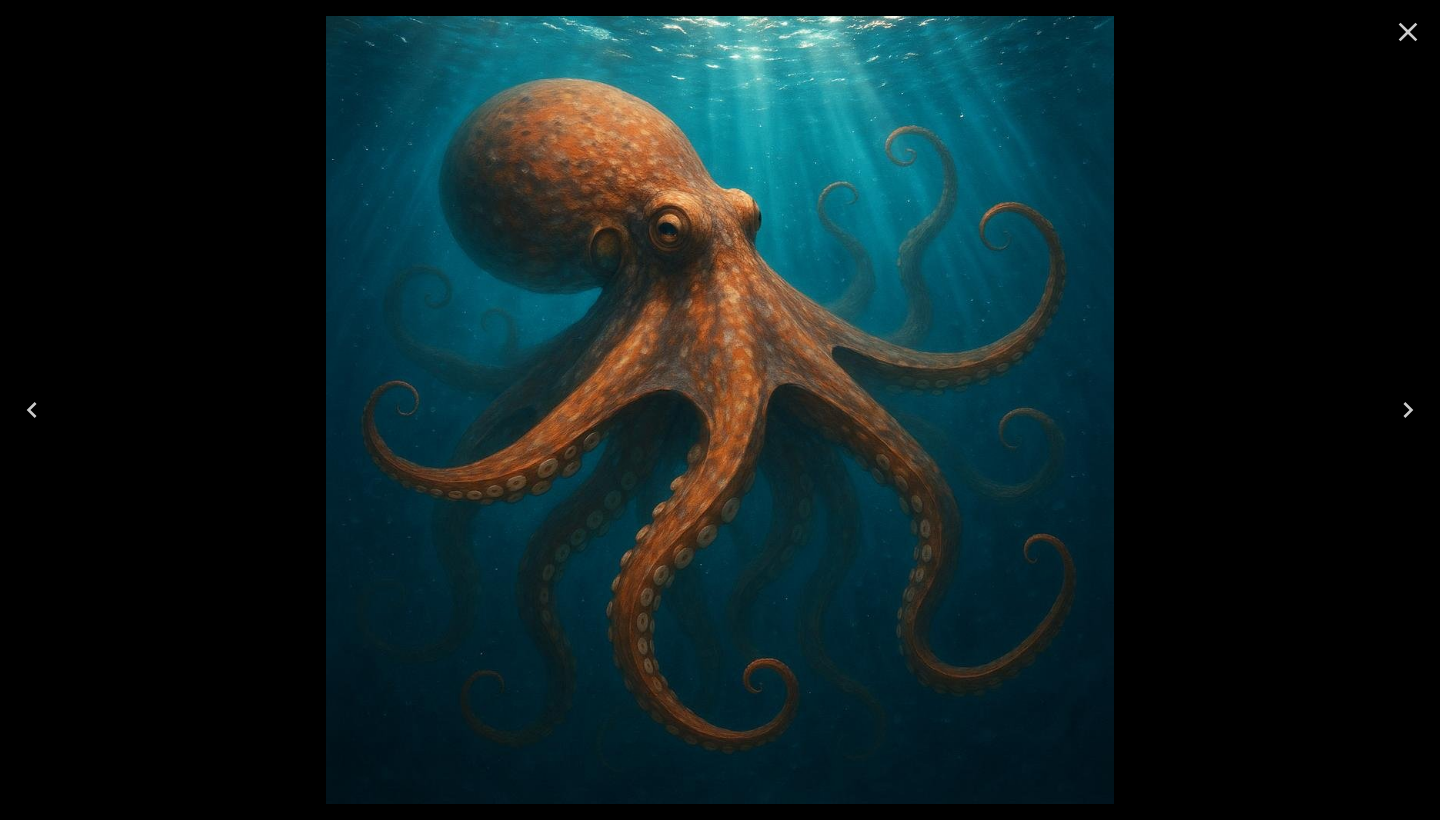 click 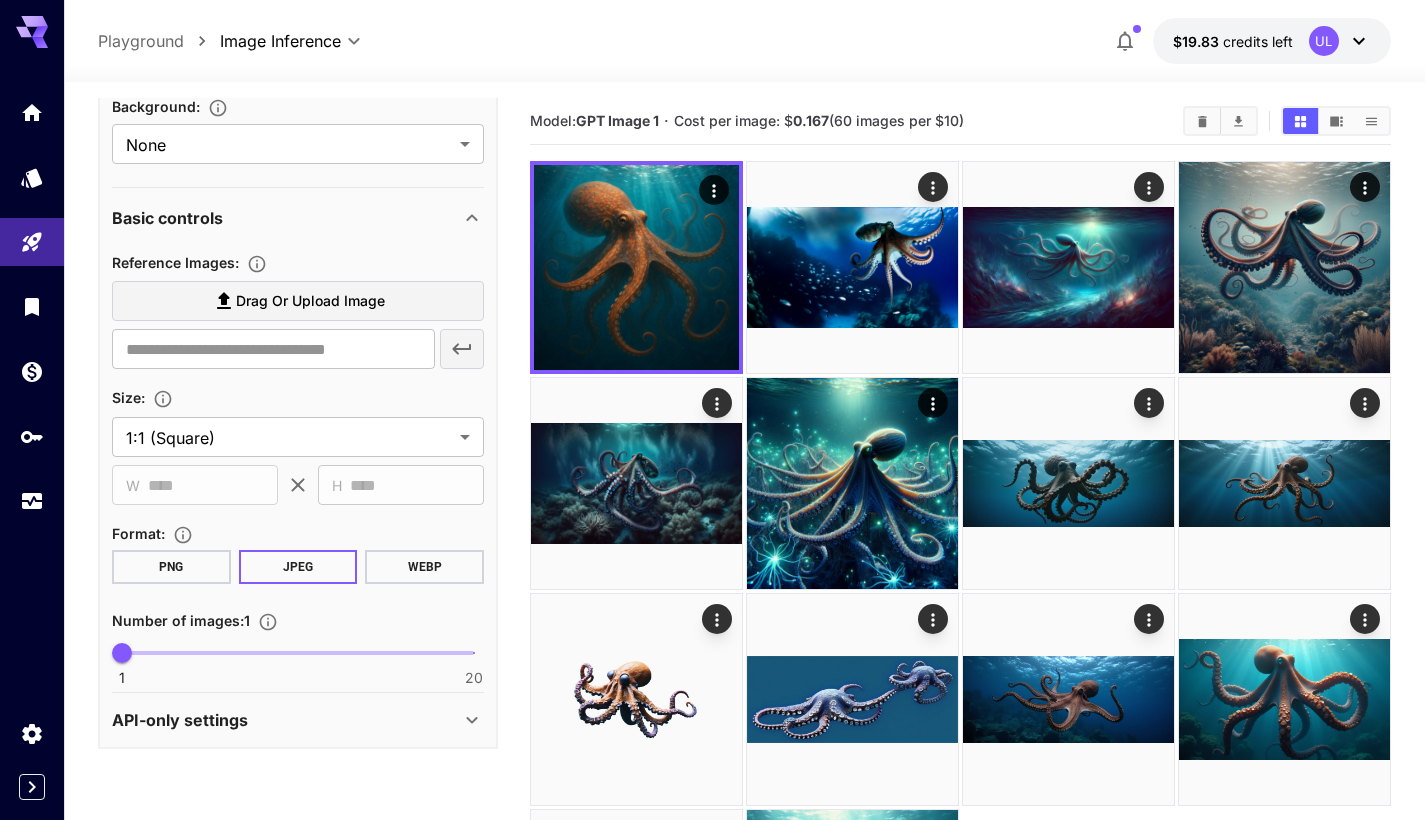 scroll, scrollTop: 524, scrollLeft: 0, axis: vertical 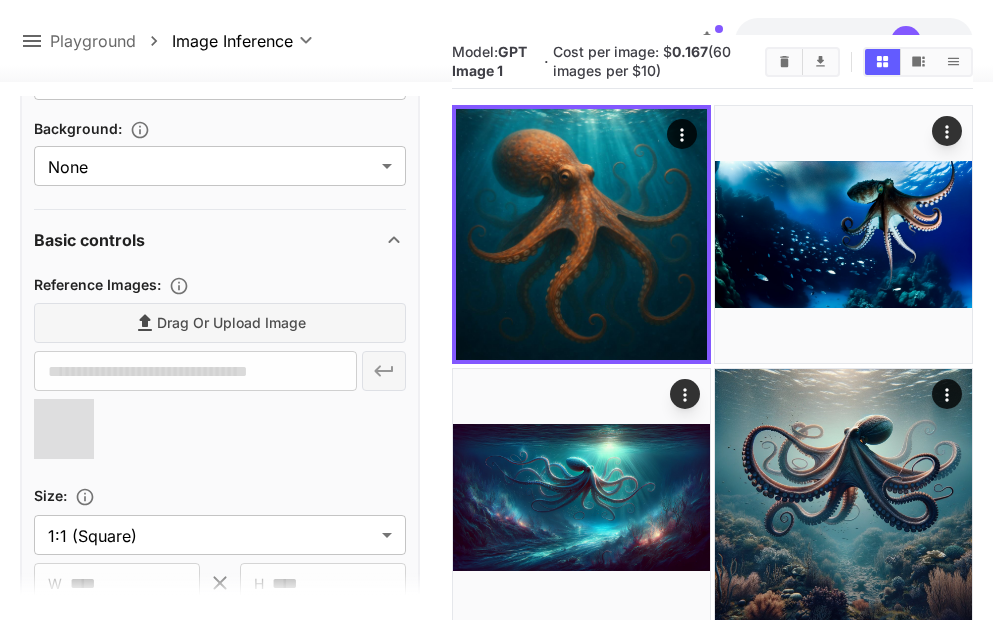 type on "**********" 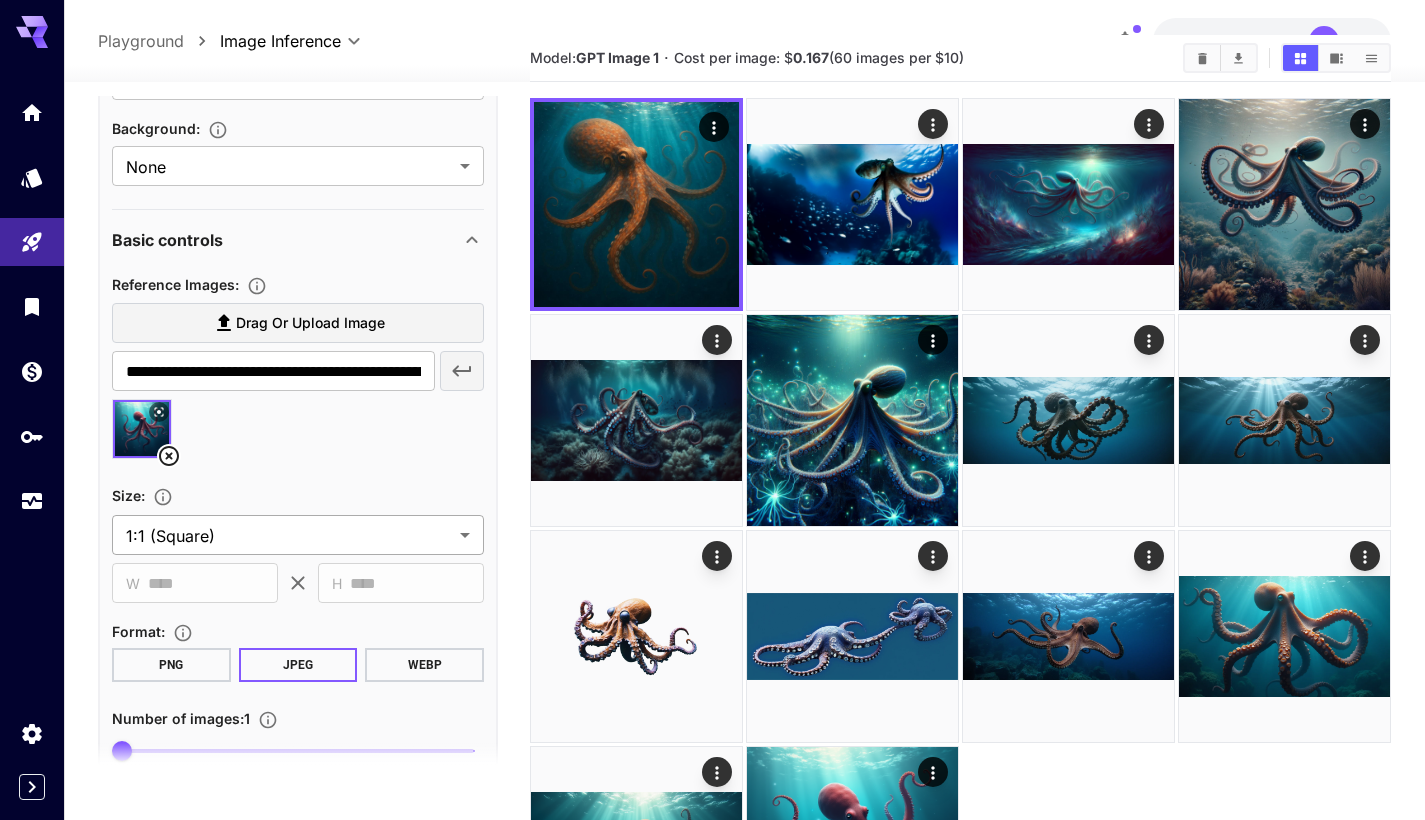 click on "**********" at bounding box center (712, 478) 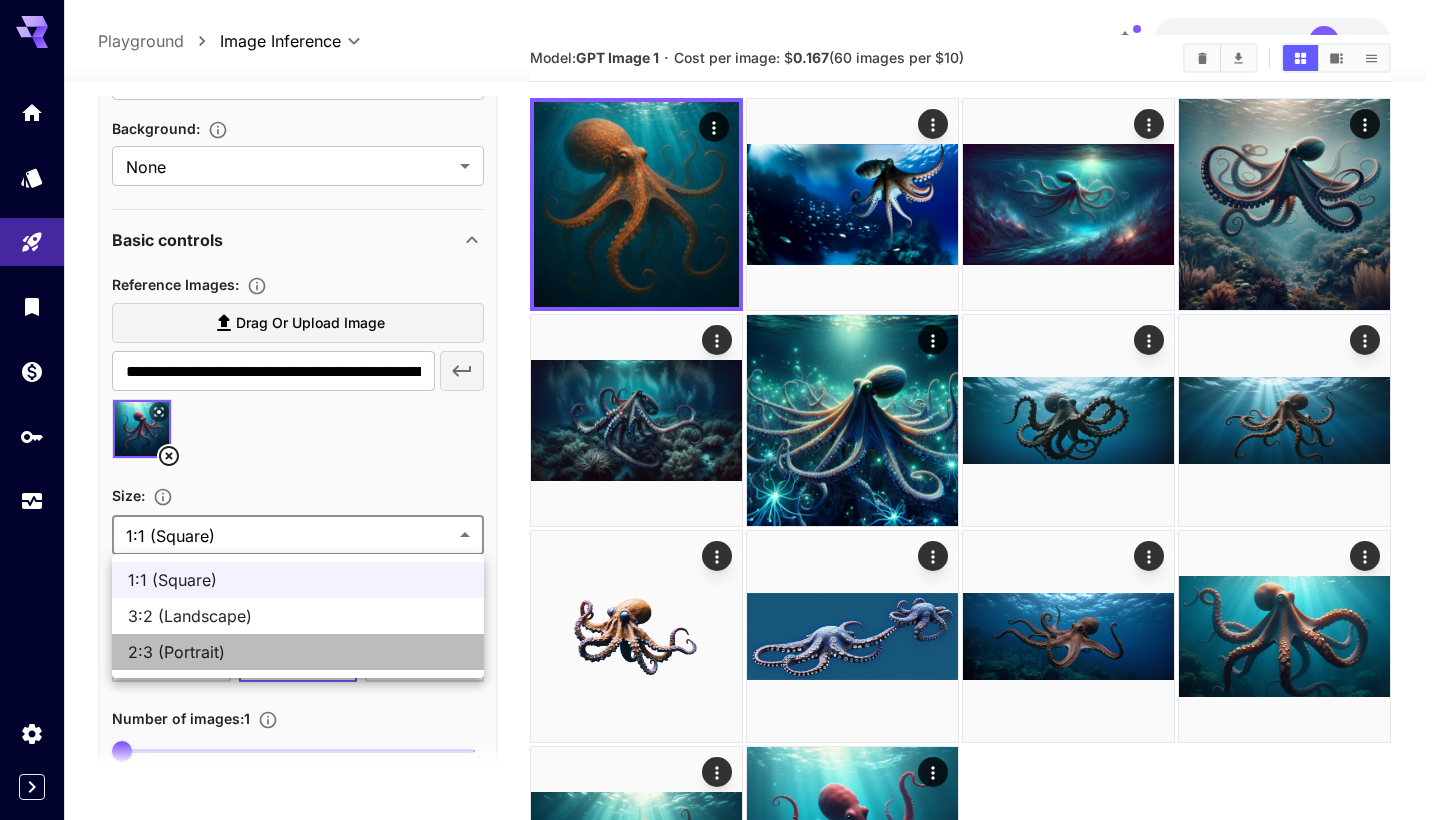 click on "2:3 (Portrait)" at bounding box center (298, 652) 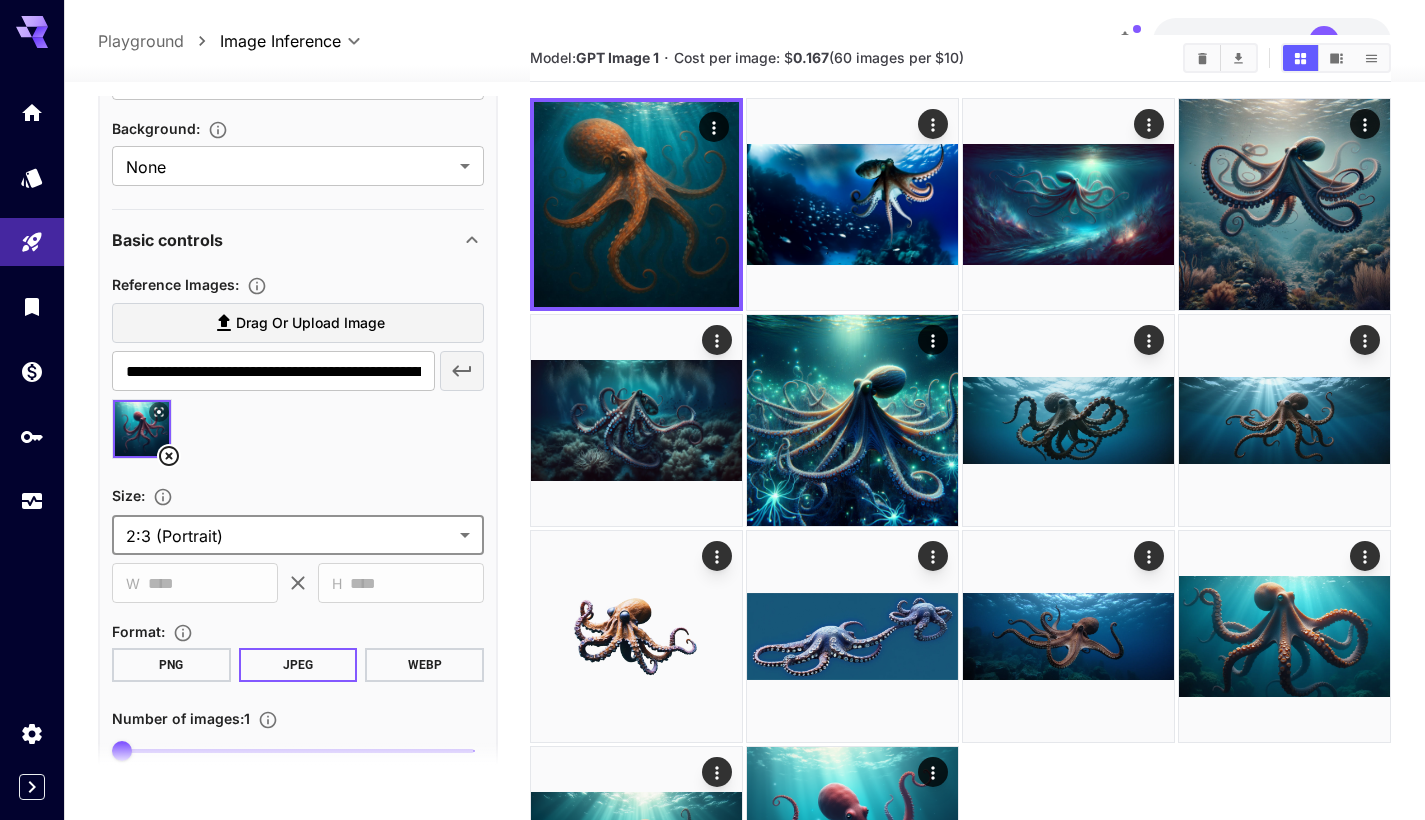click on "WEBP" at bounding box center (424, 665) 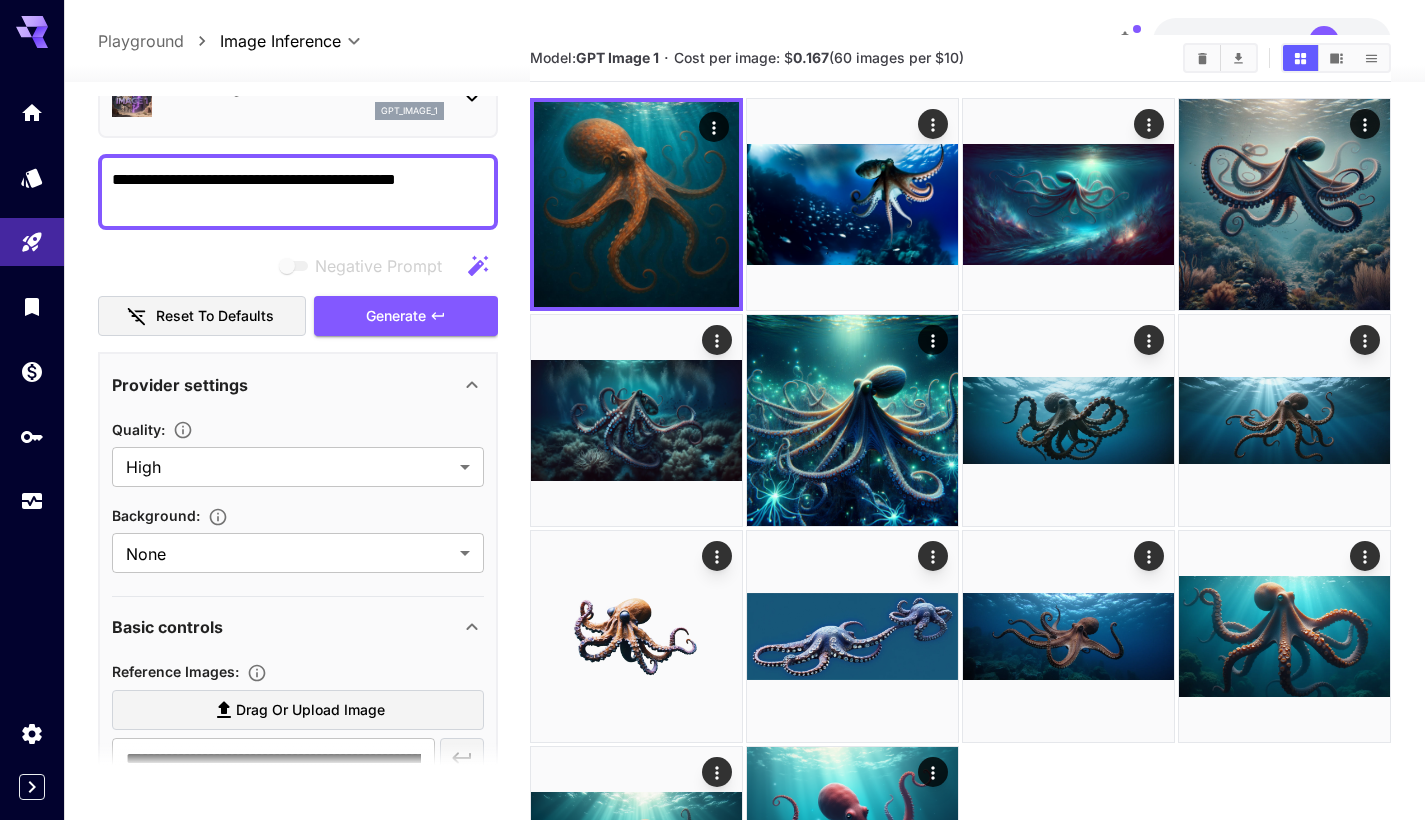 scroll, scrollTop: 0, scrollLeft: 0, axis: both 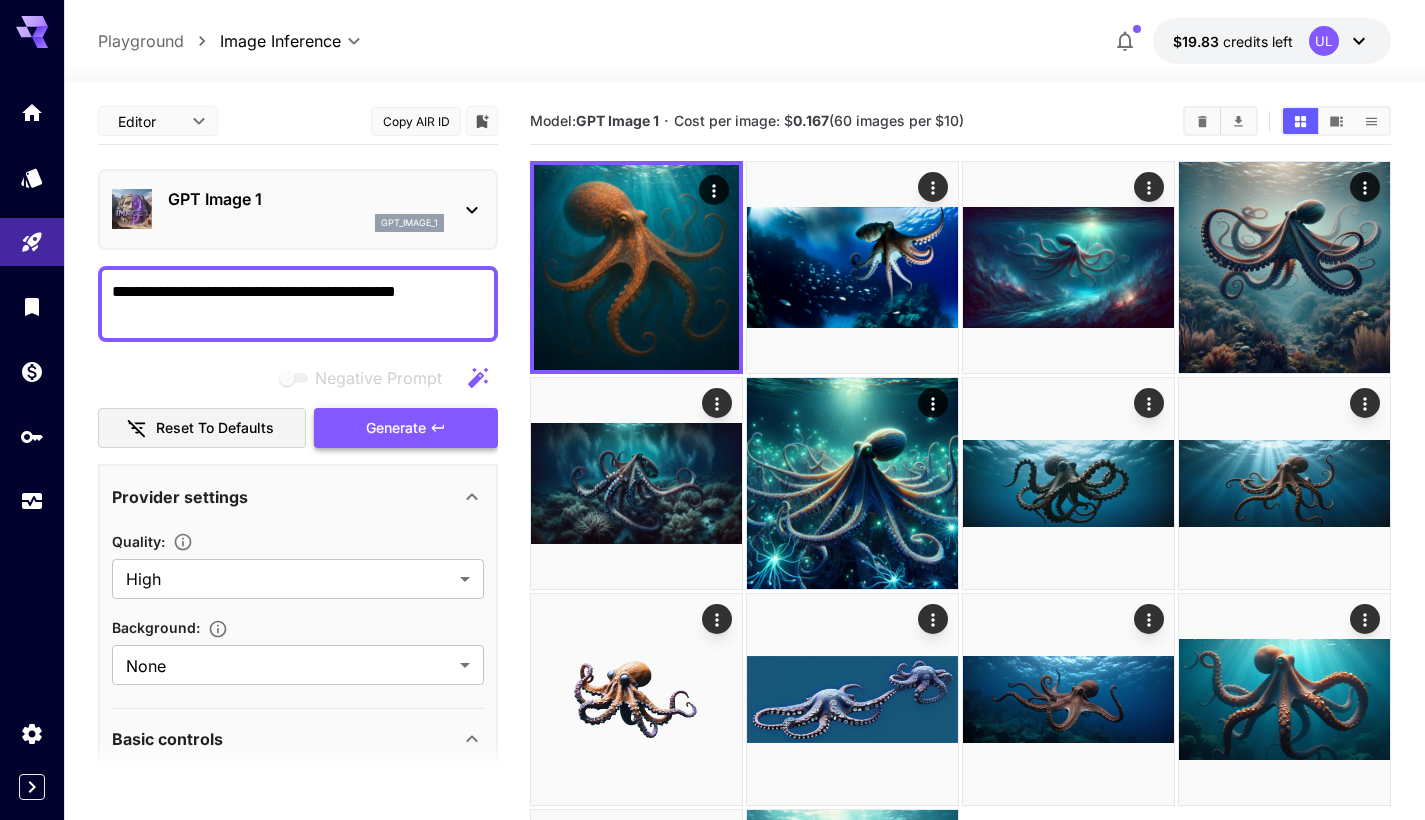 click on "Generate" at bounding box center [396, 428] 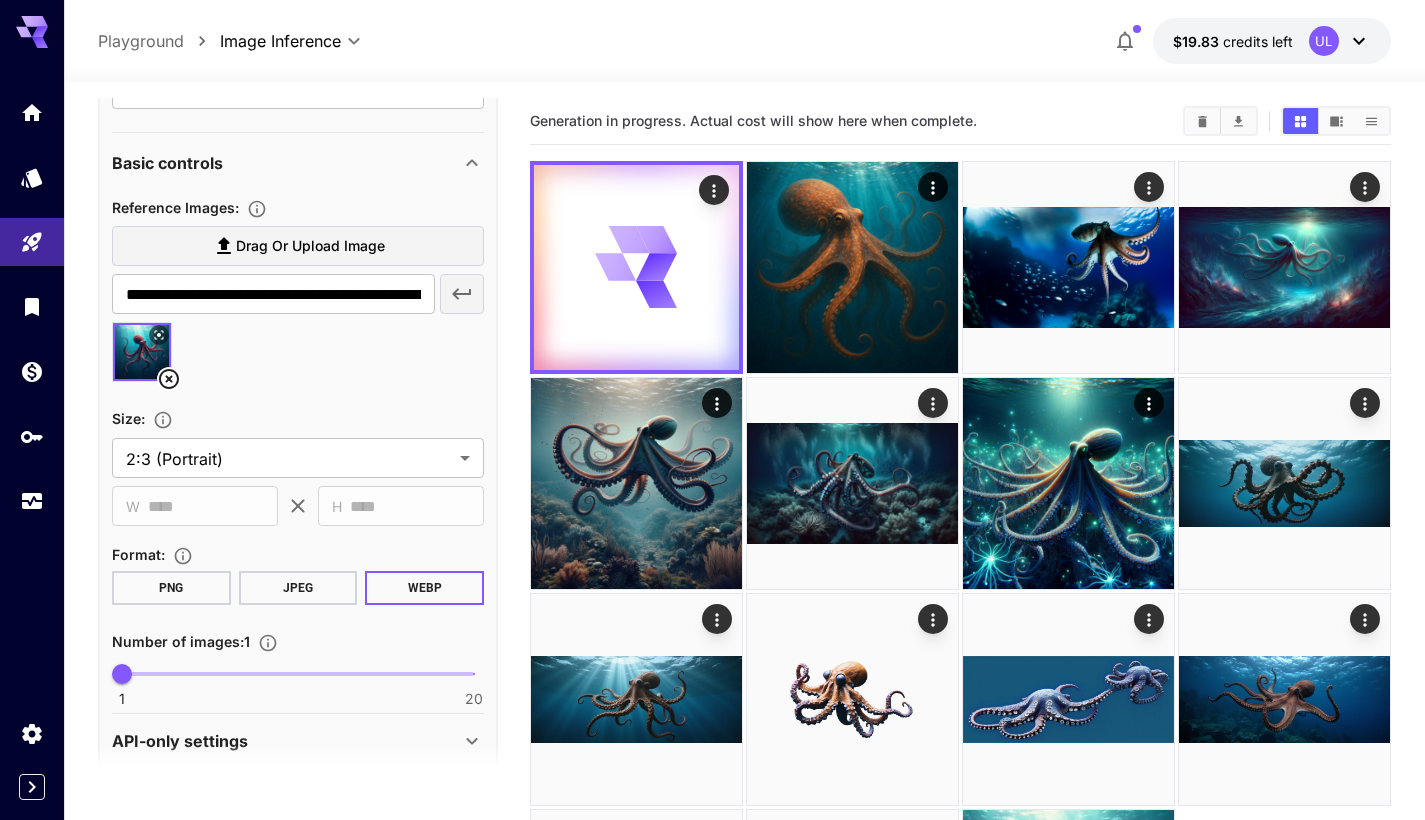 scroll, scrollTop: 600, scrollLeft: 0, axis: vertical 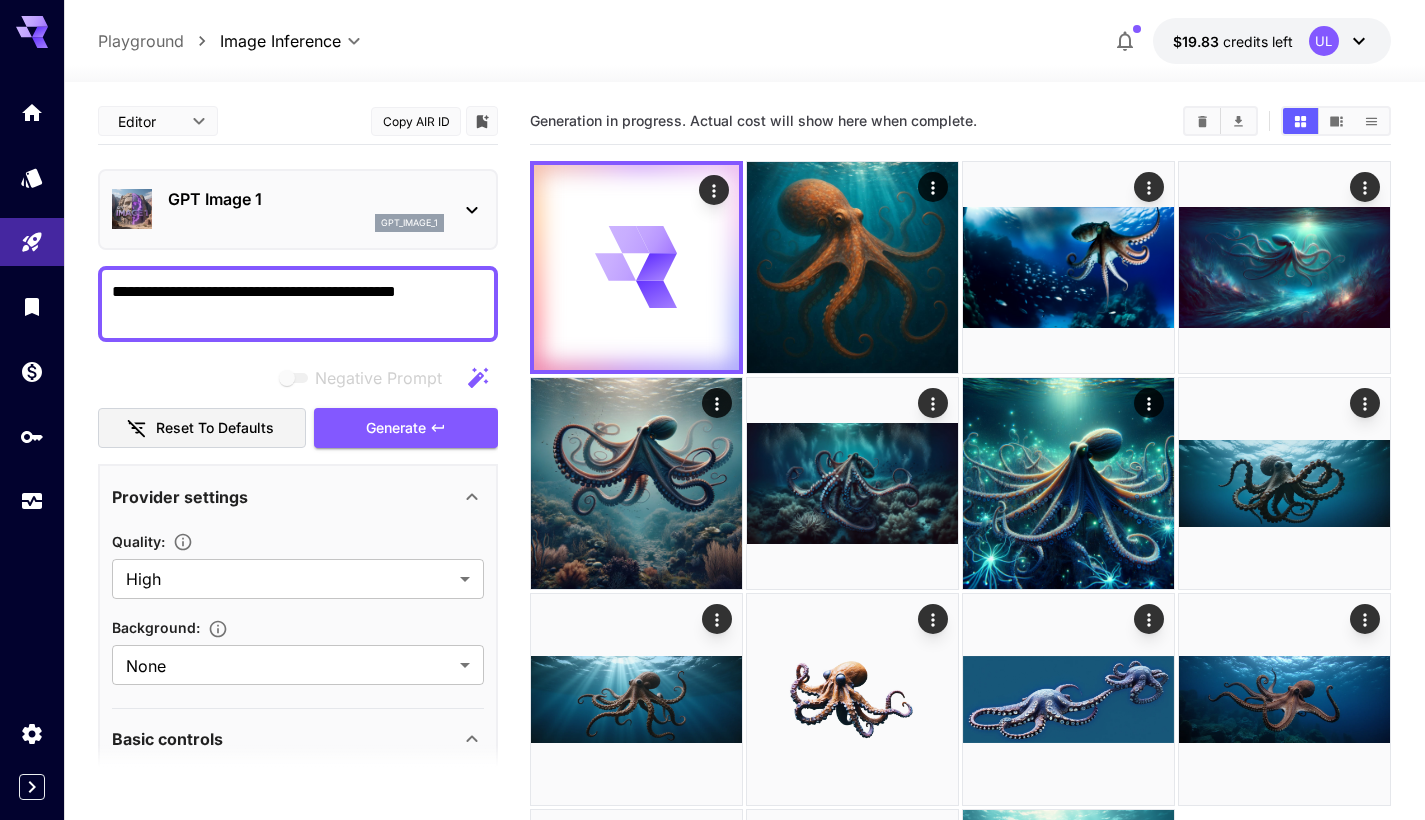 click on "**********" at bounding box center [298, 304] 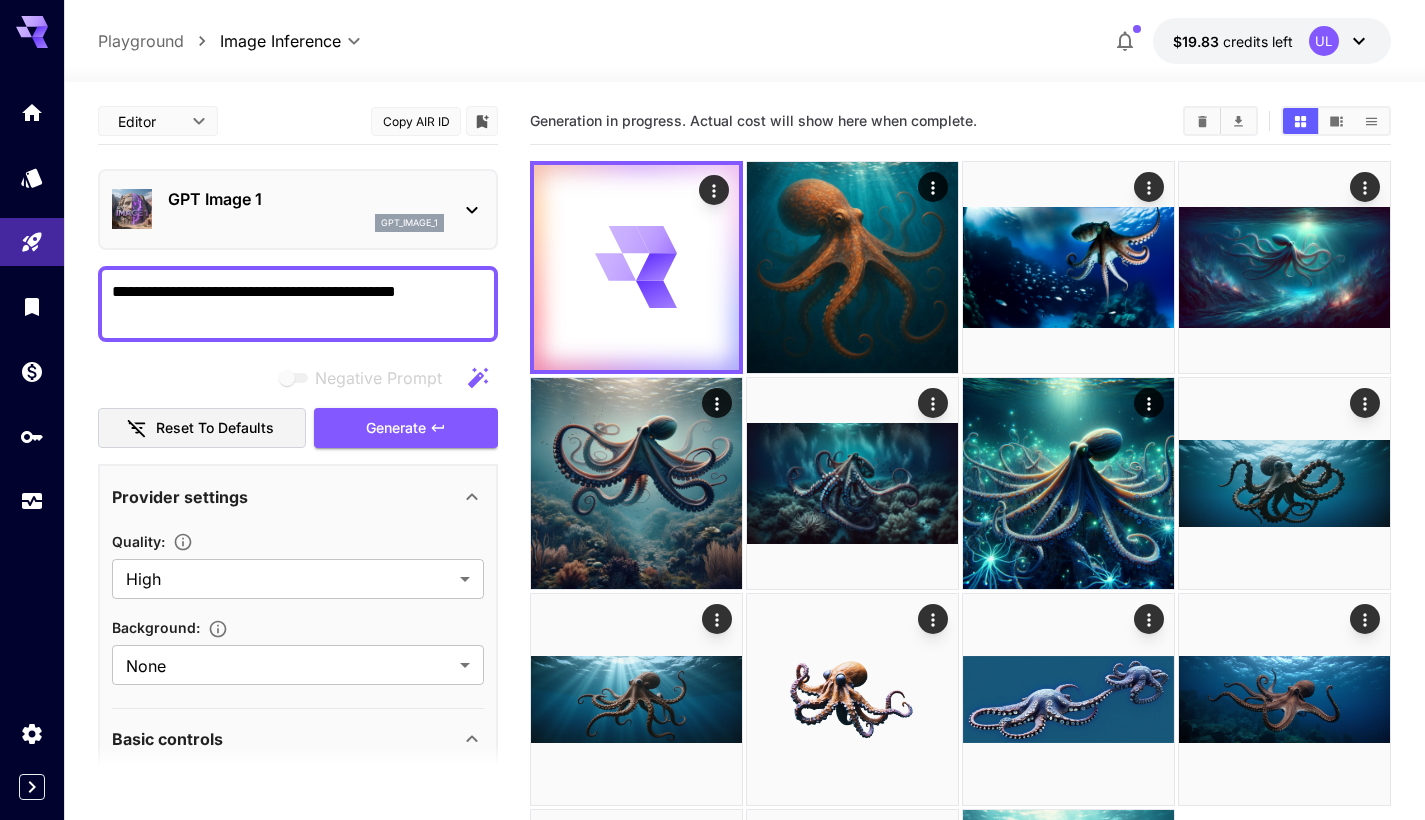 click on "**********" at bounding box center (298, 304) 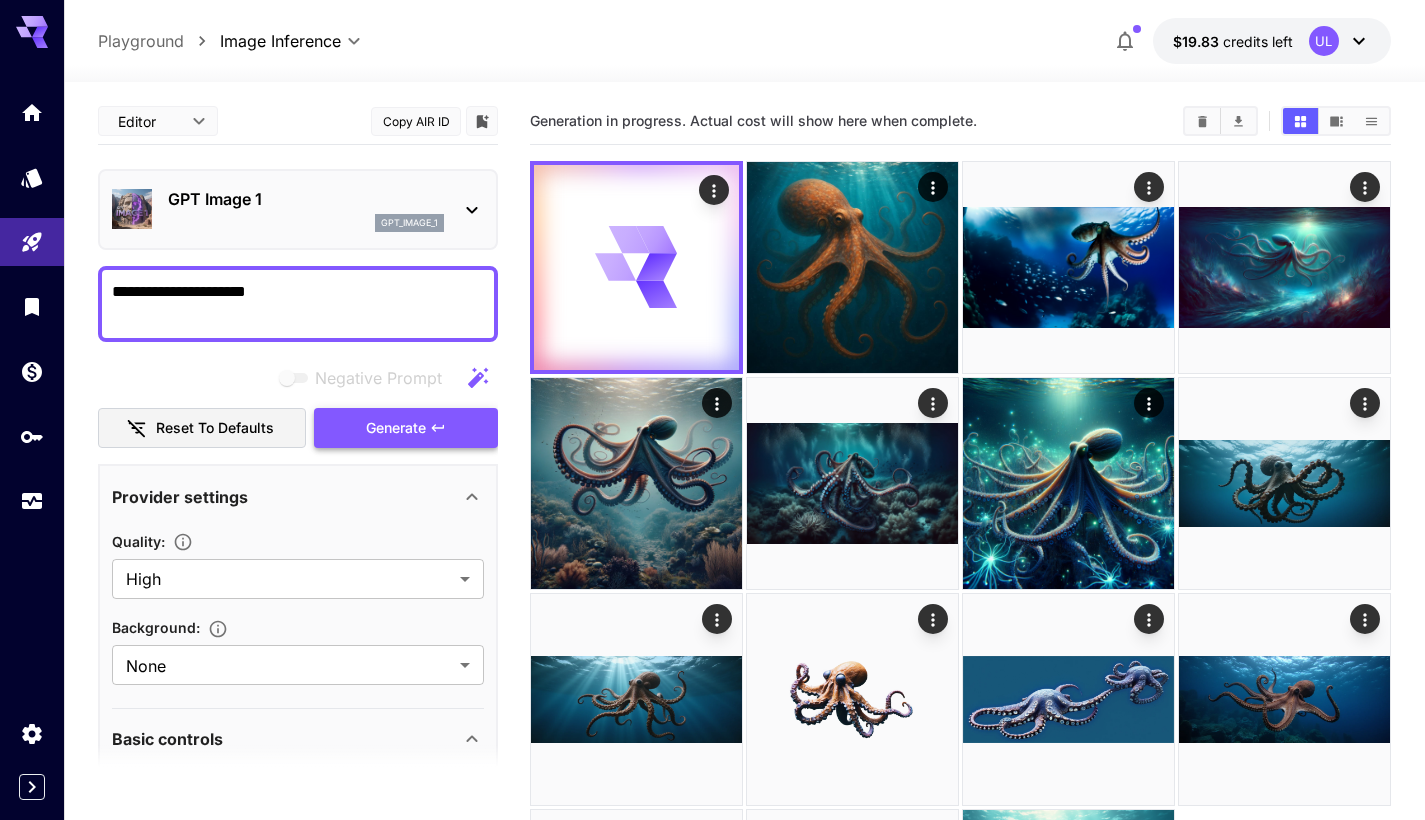 type on "**********" 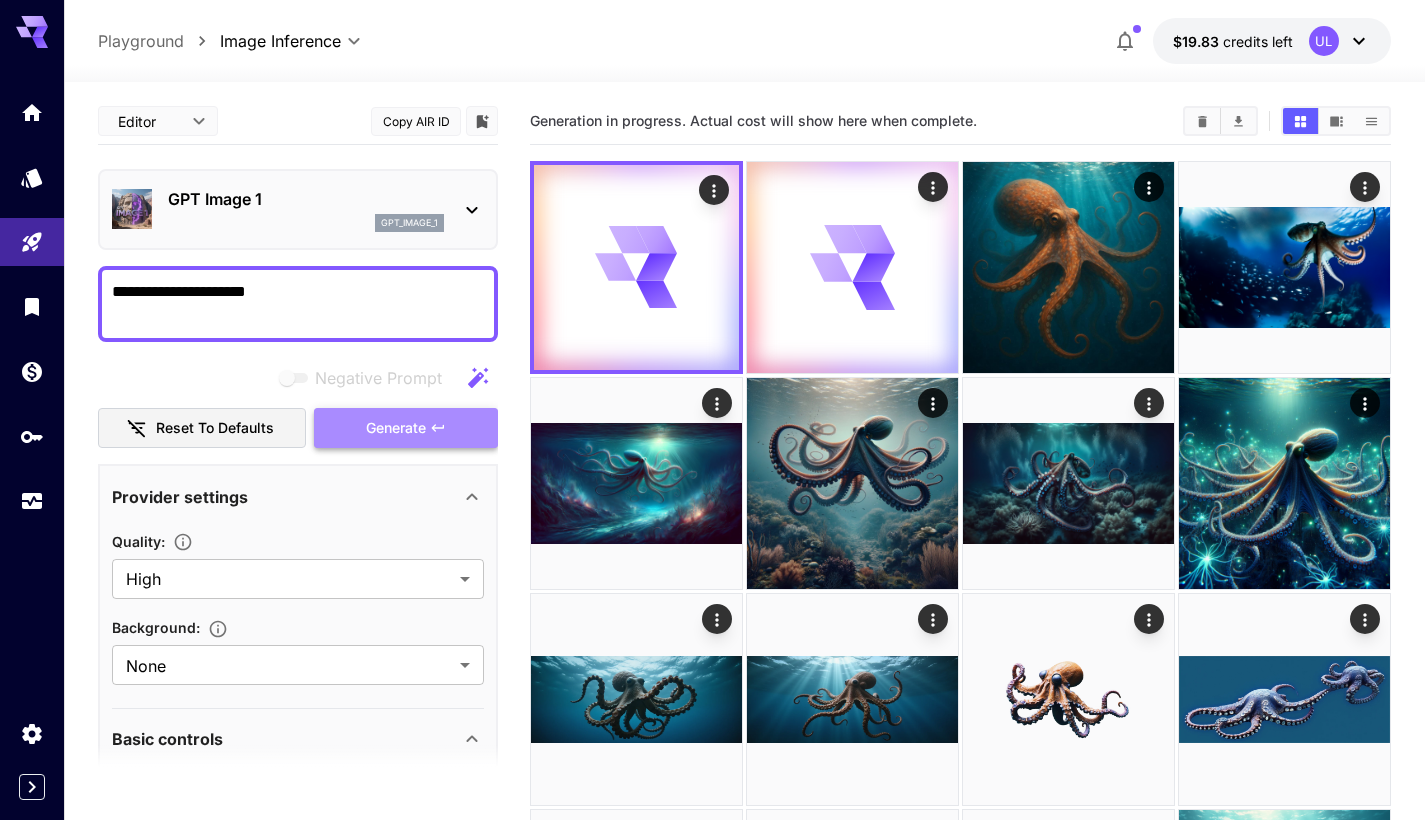 click on "Generate" at bounding box center (396, 428) 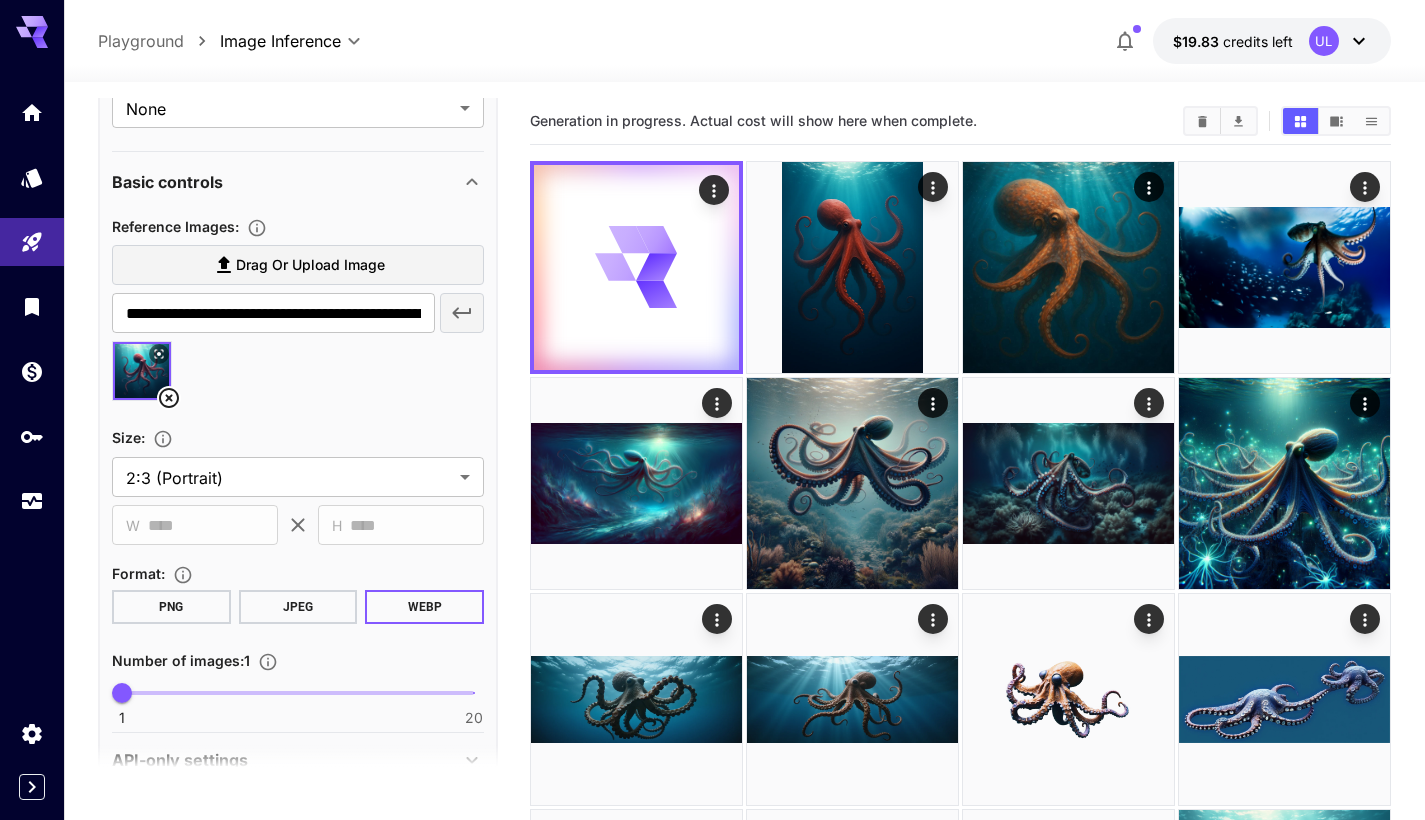scroll, scrollTop: 600, scrollLeft: 0, axis: vertical 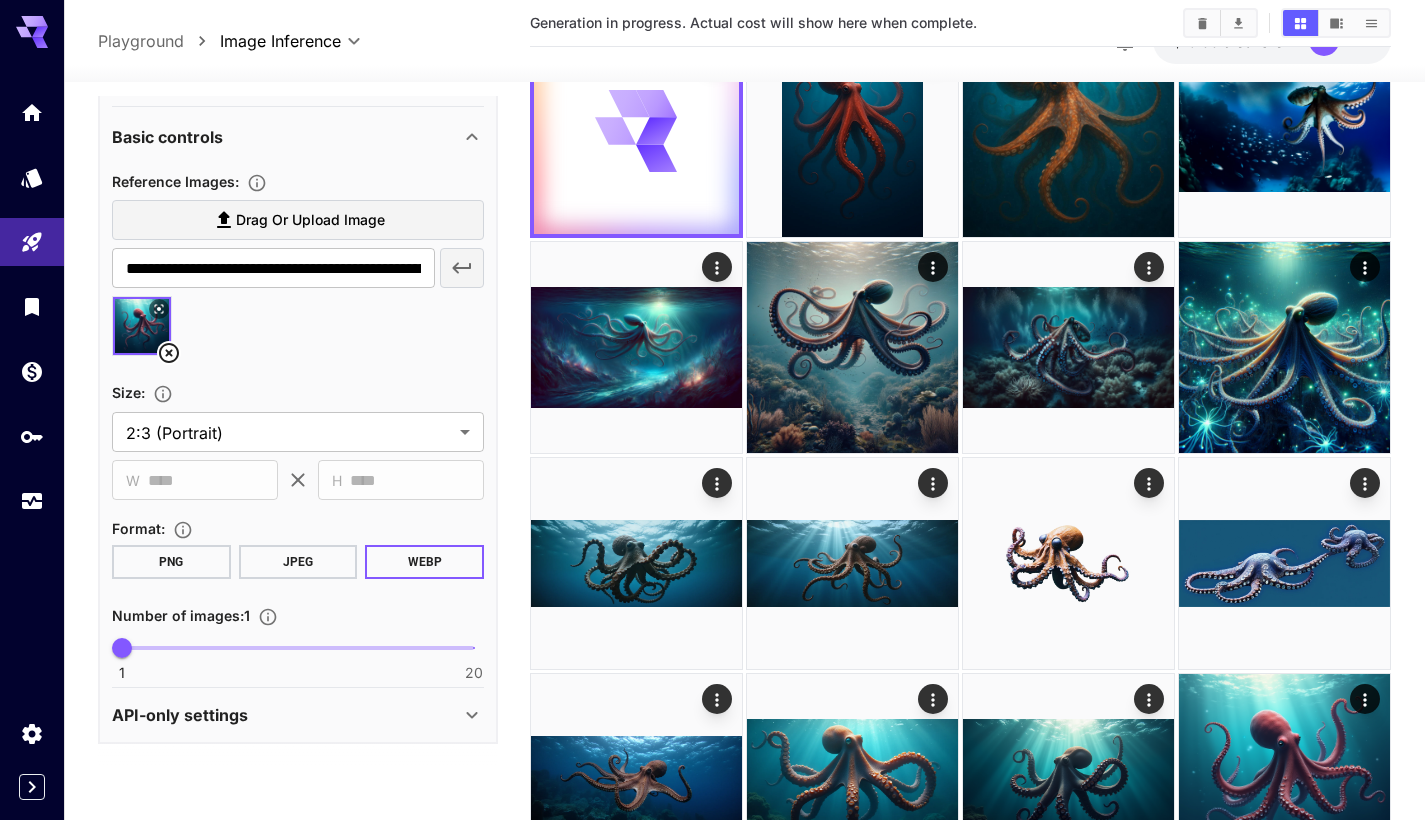 click on "API-only settings" at bounding box center [286, 715] 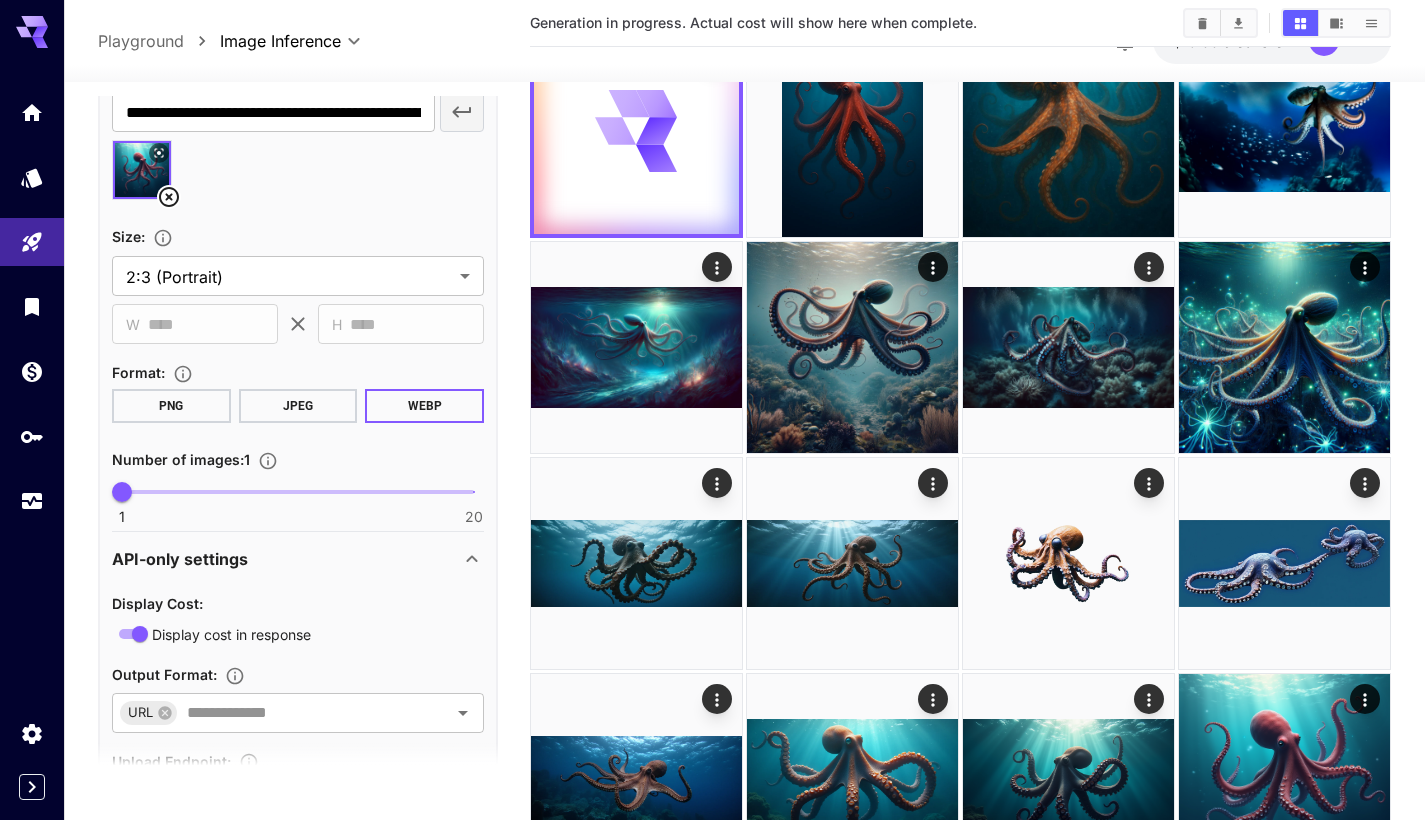 scroll, scrollTop: 868, scrollLeft: 0, axis: vertical 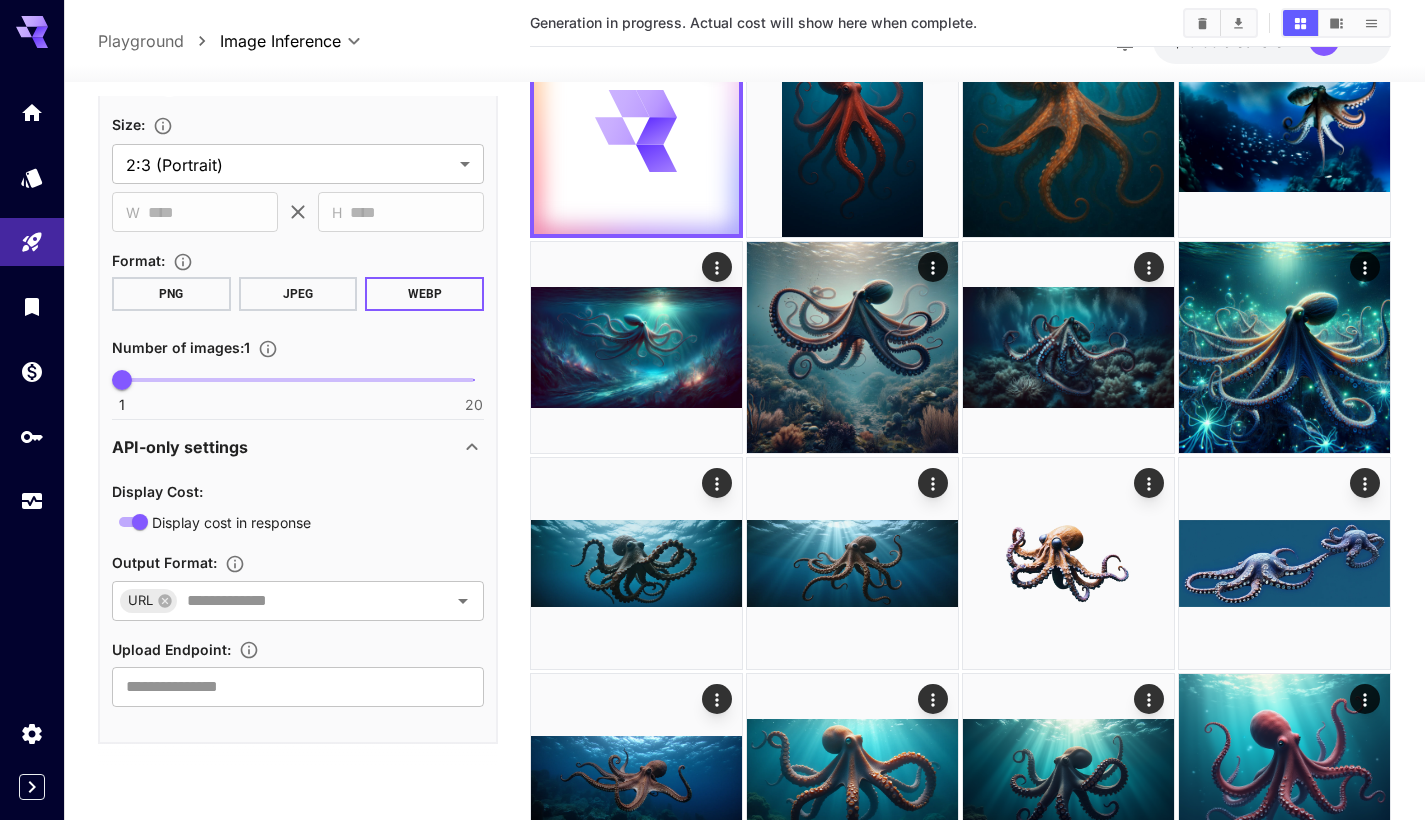 click 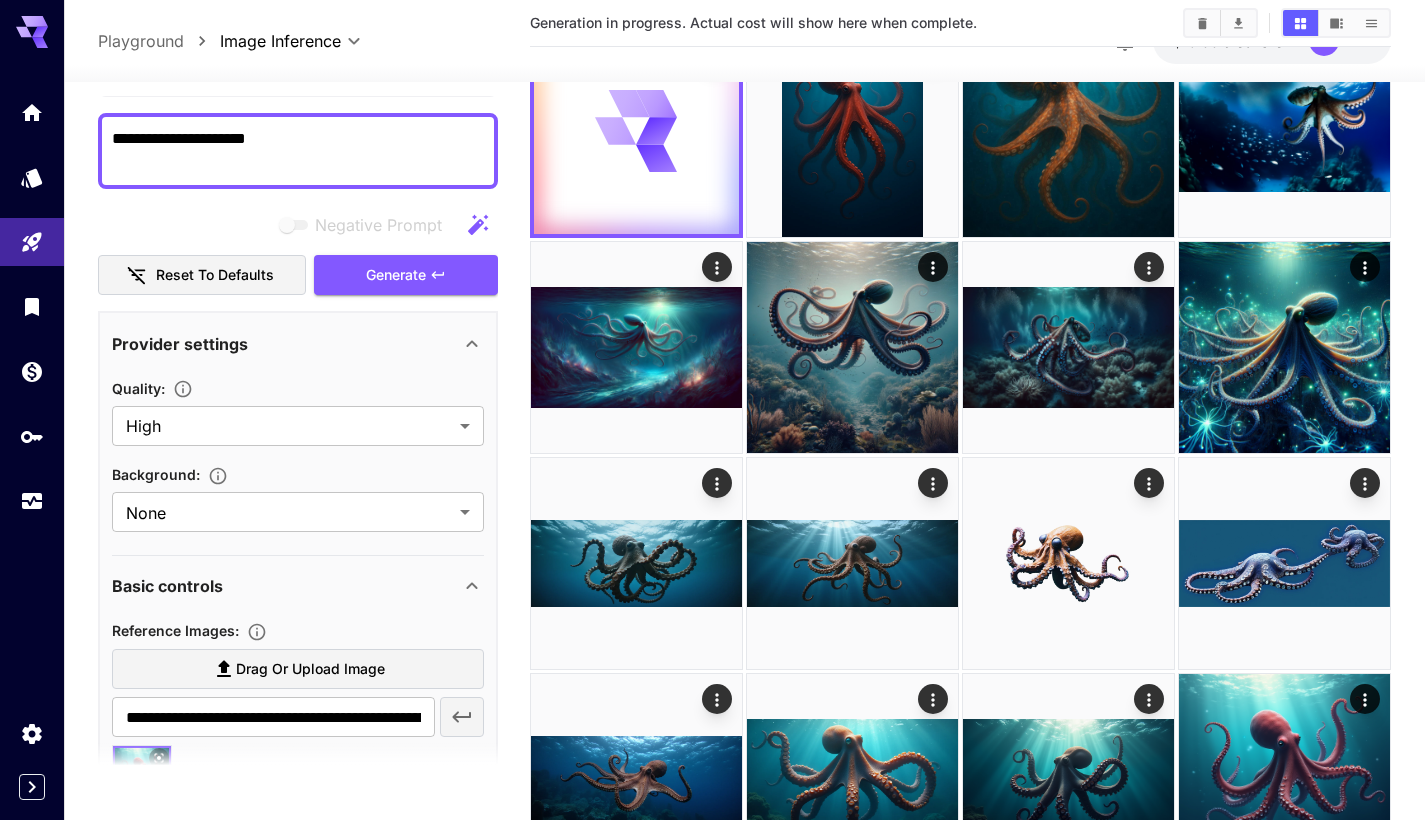 scroll, scrollTop: 0, scrollLeft: 0, axis: both 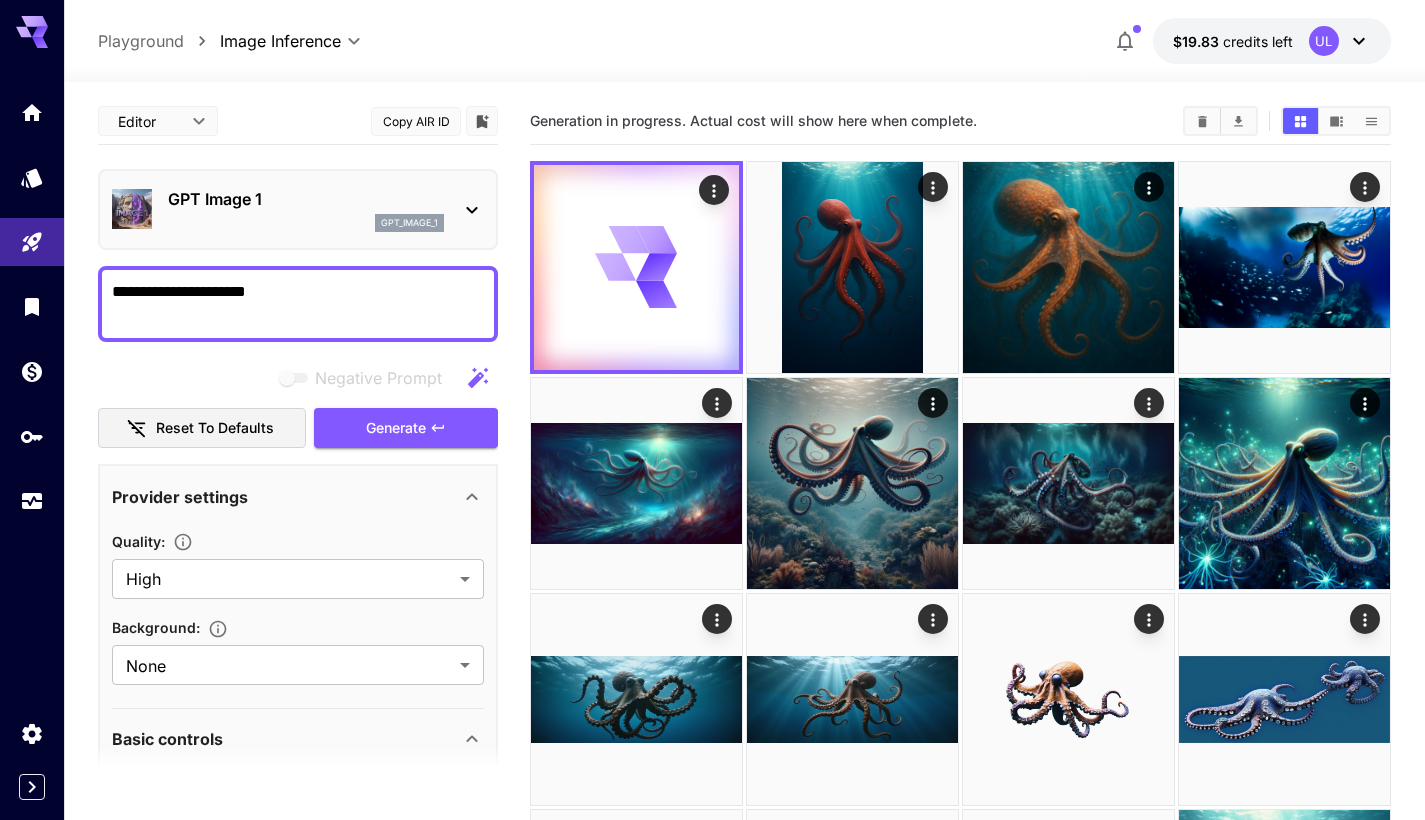 click on "**********" at bounding box center [712, 541] 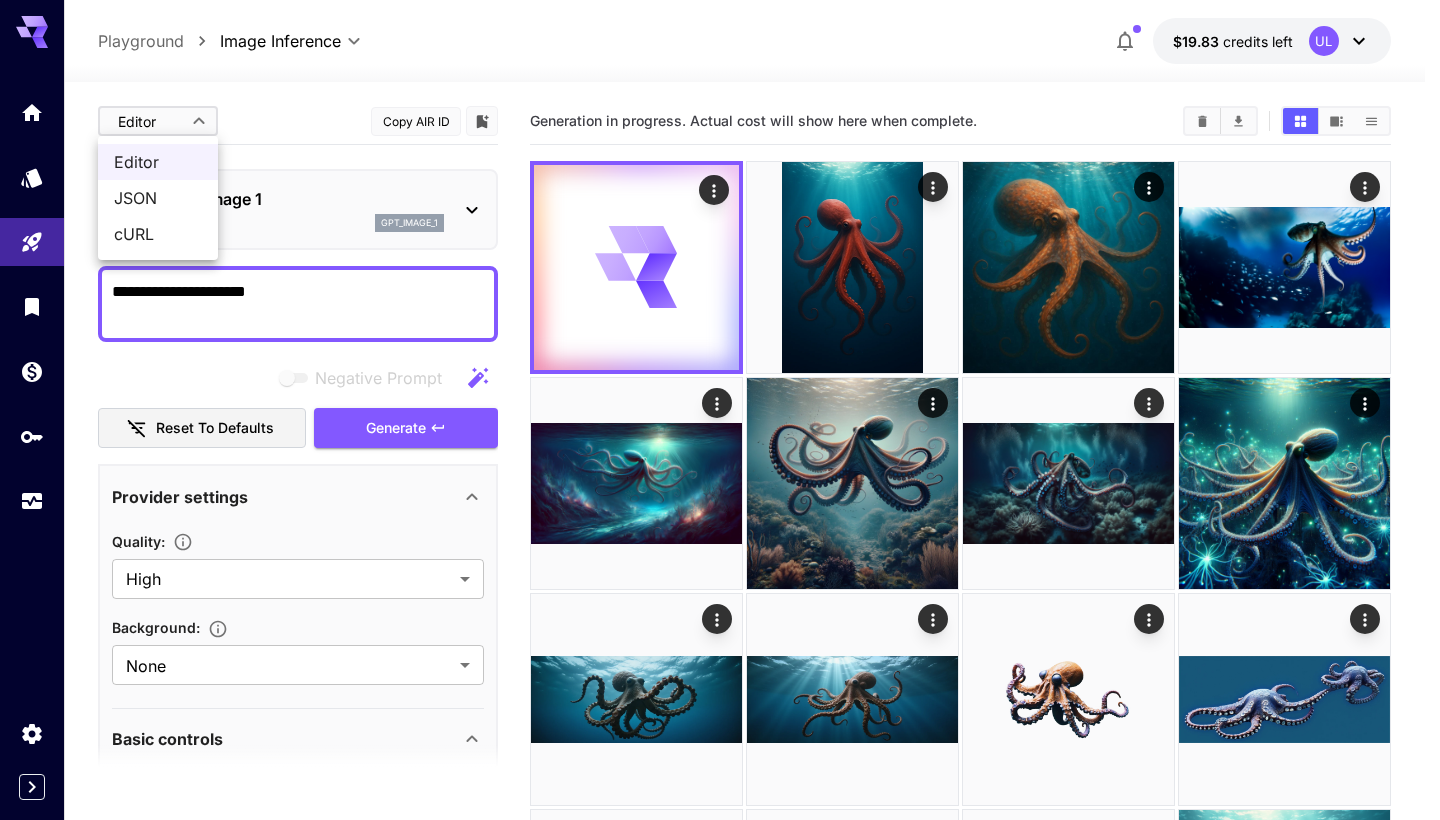 click at bounding box center (720, 410) 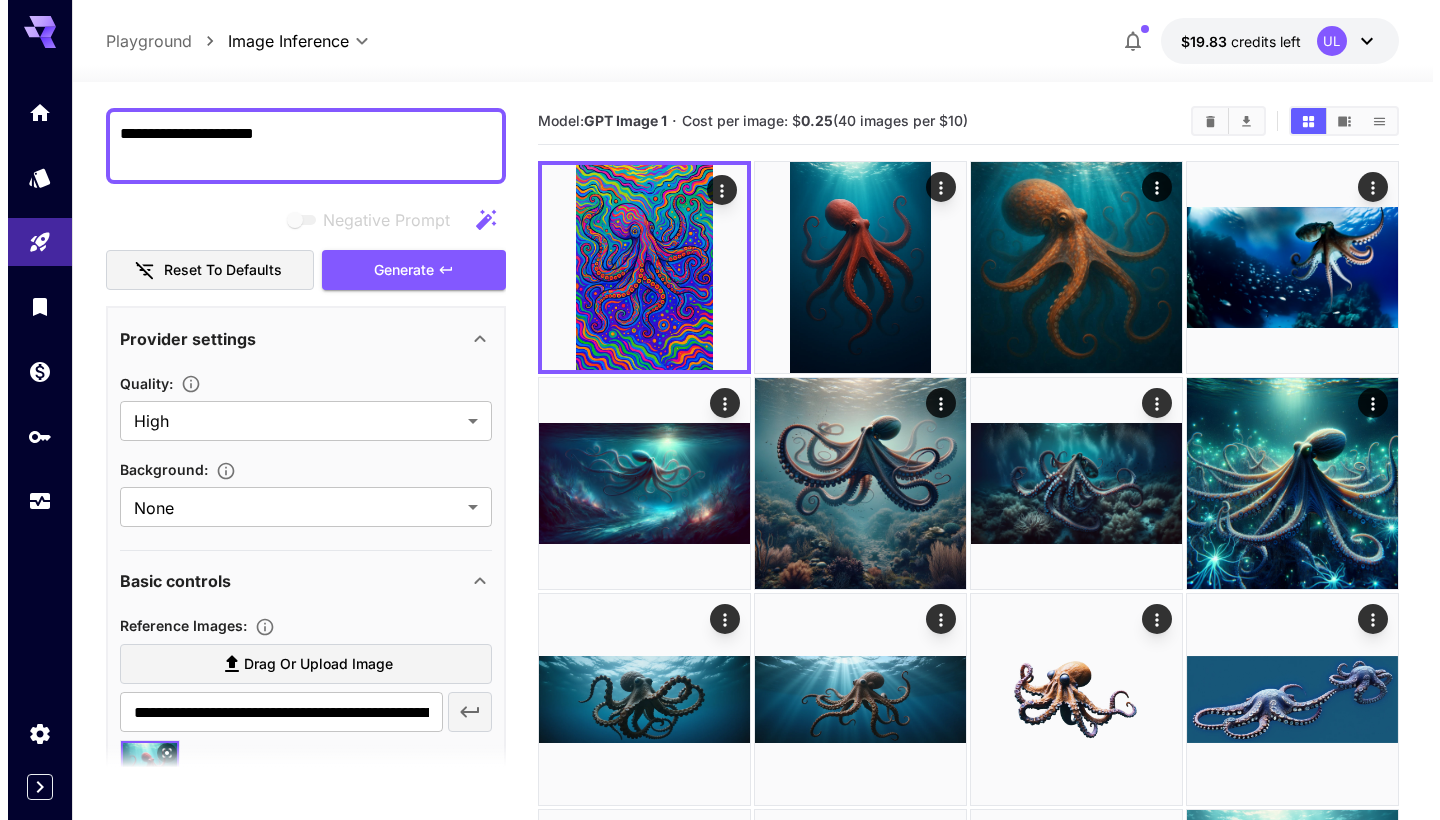scroll, scrollTop: 0, scrollLeft: 0, axis: both 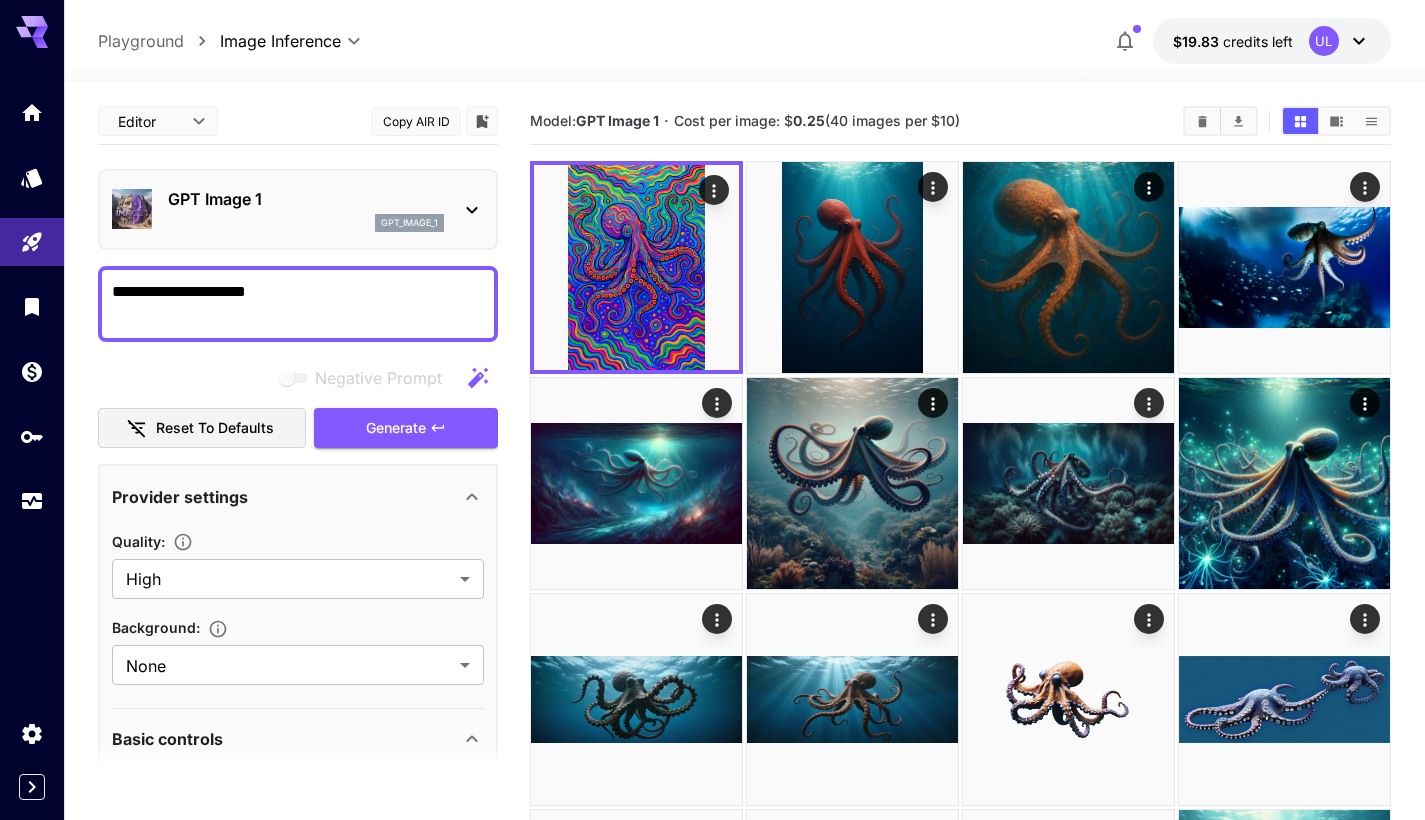 click on "GPT Image 1 gpt_image_1" at bounding box center (298, 209) 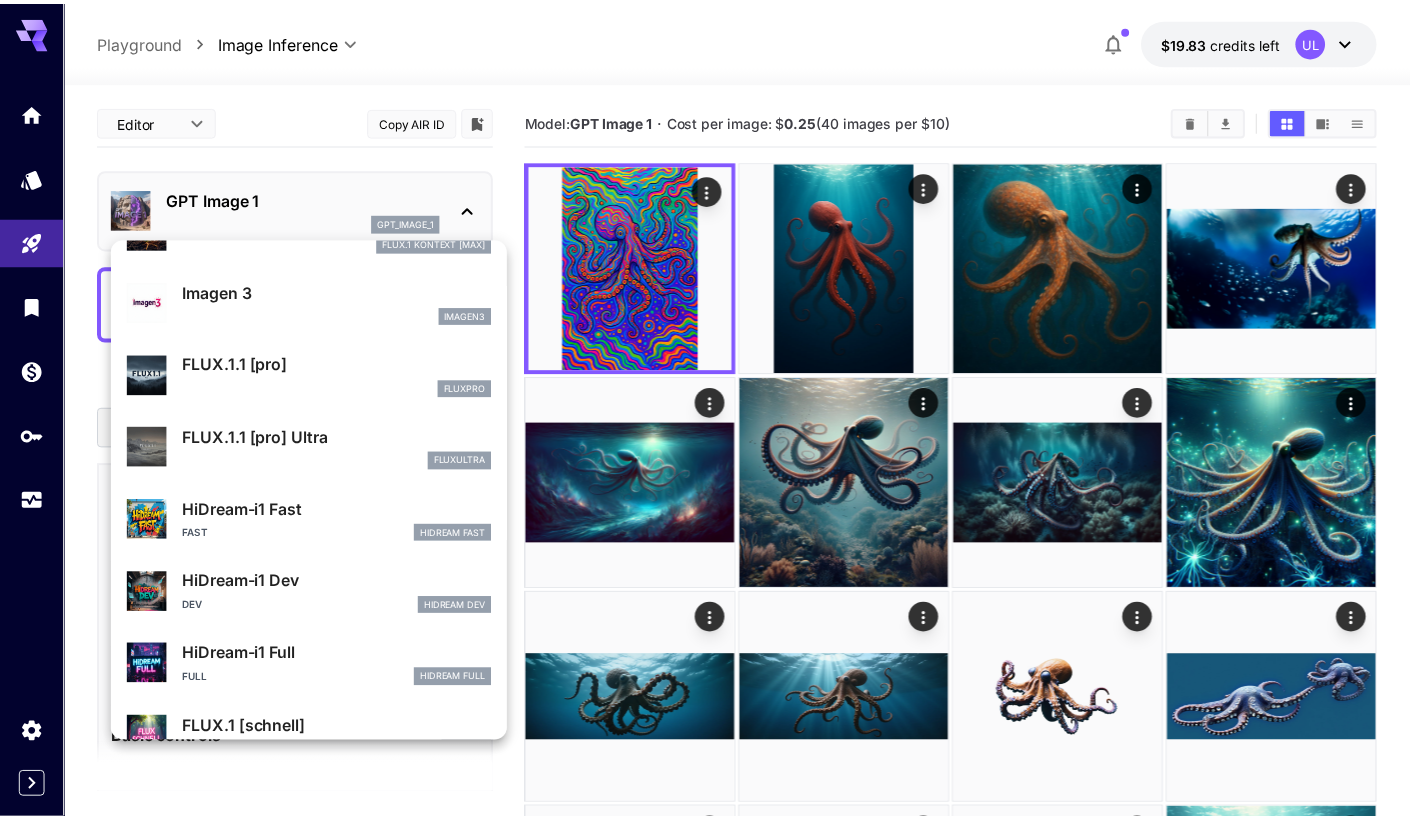 scroll, scrollTop: 1017, scrollLeft: 0, axis: vertical 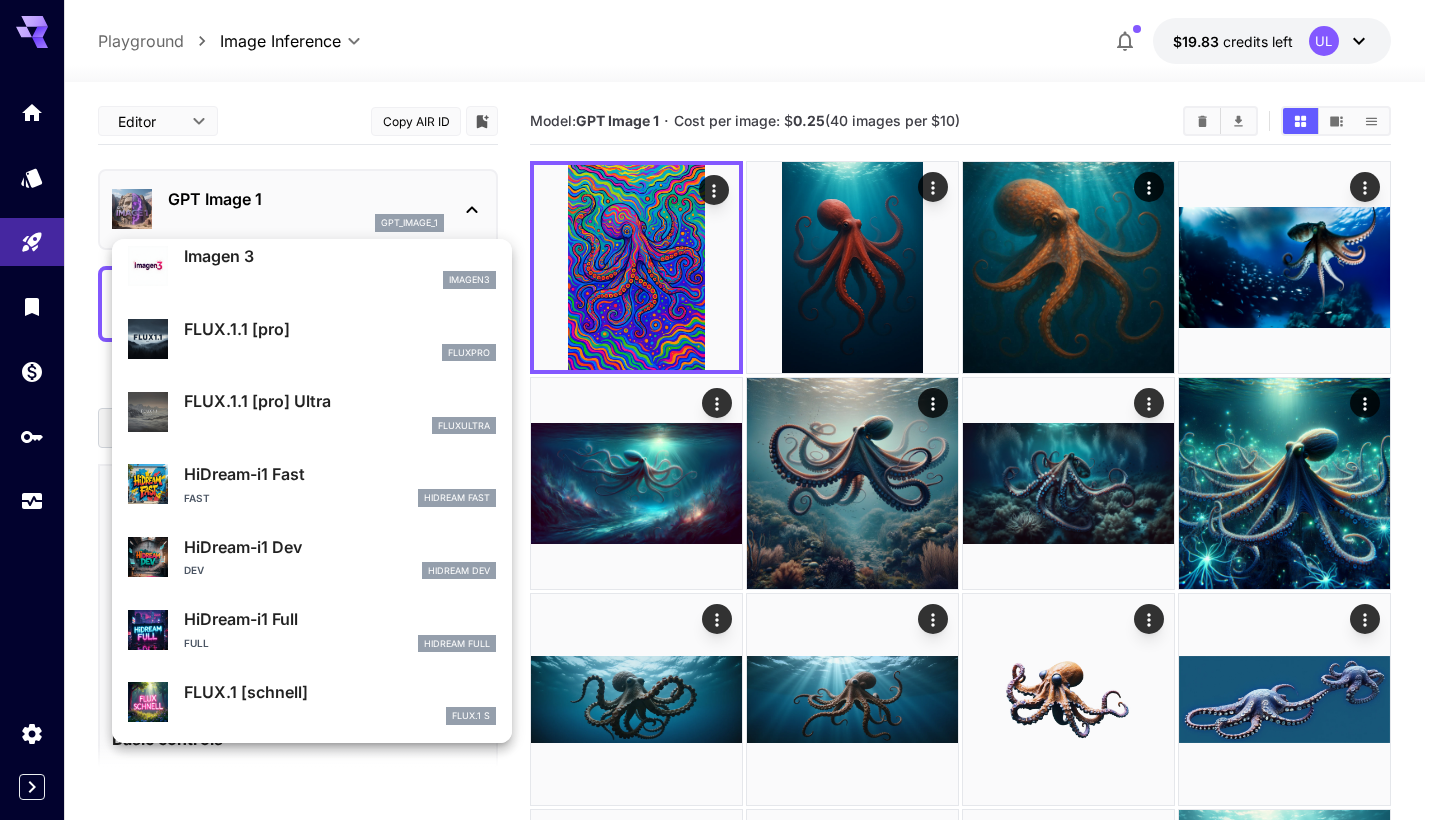 click on "Dev HiDream Dev" at bounding box center (340, 571) 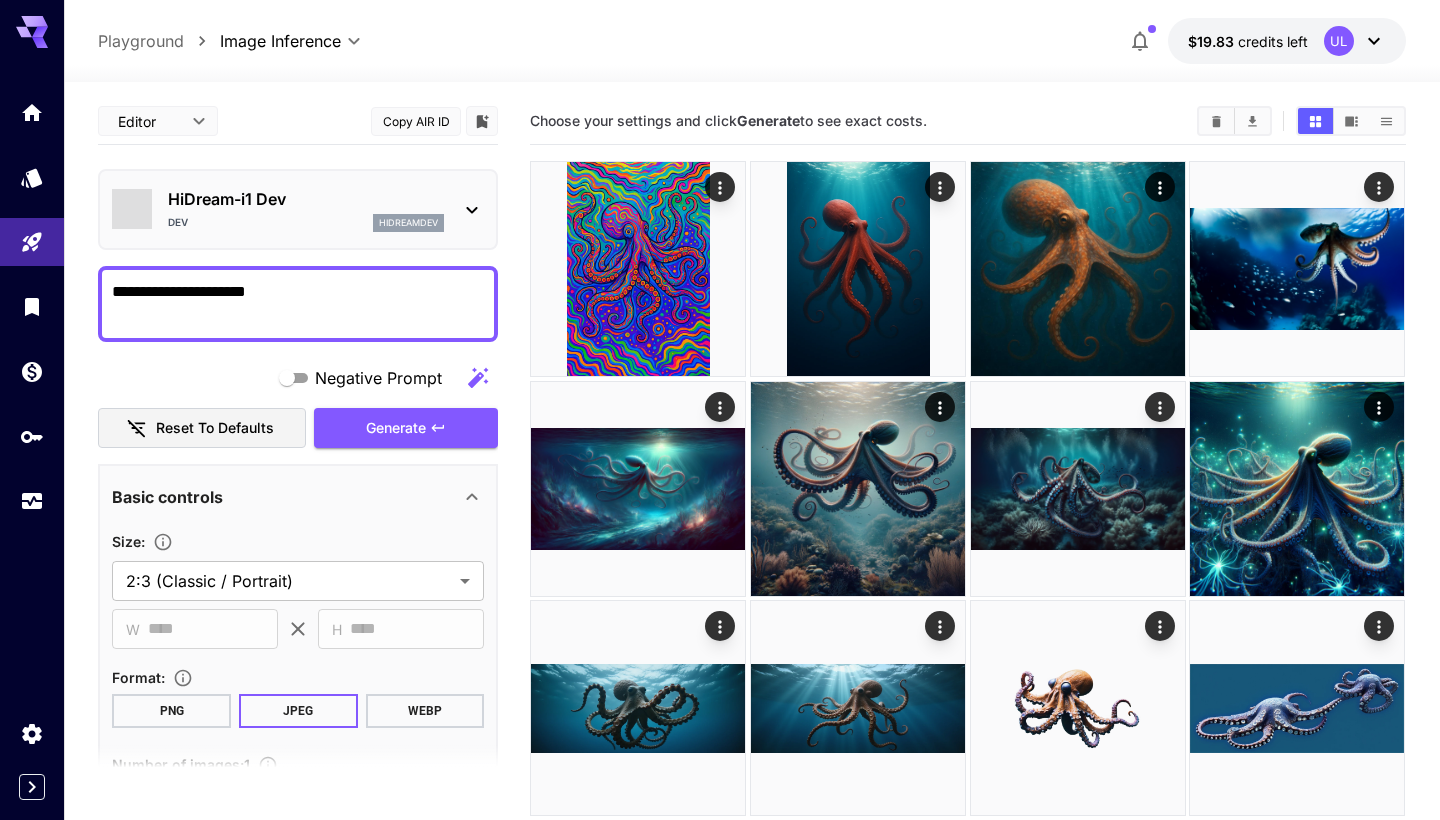 type on "**********" 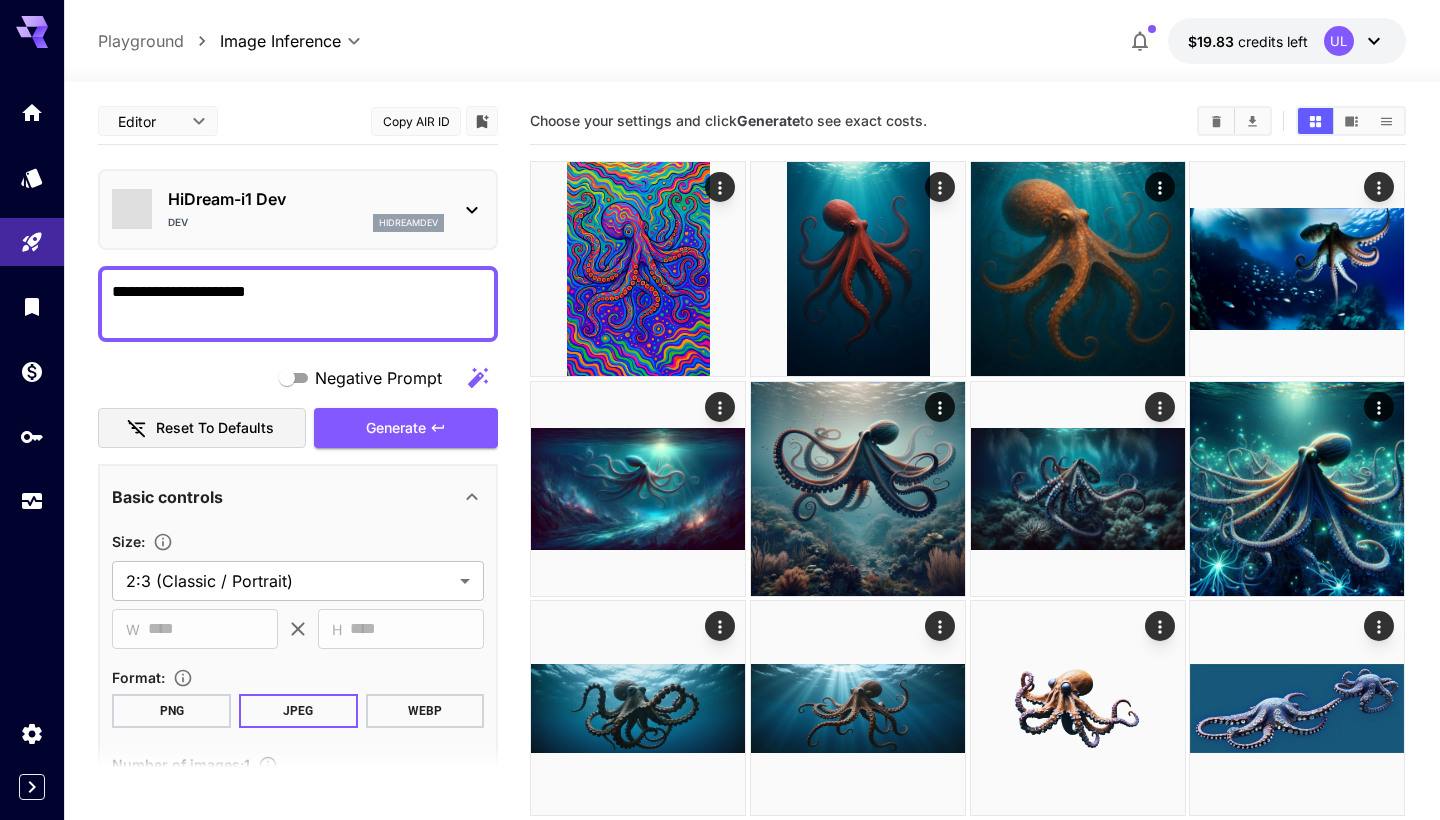 type on "***" 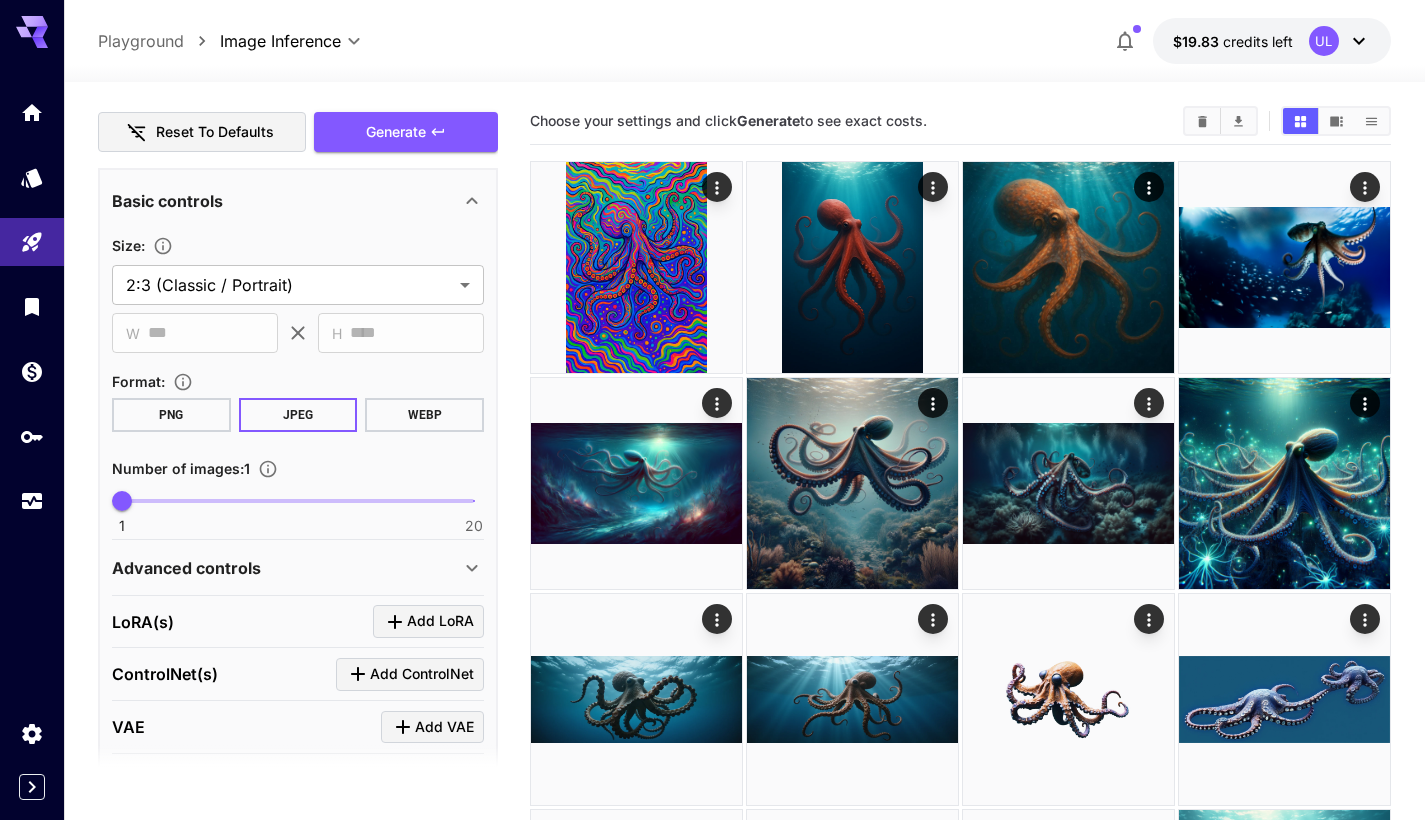 scroll, scrollTop: 414, scrollLeft: 0, axis: vertical 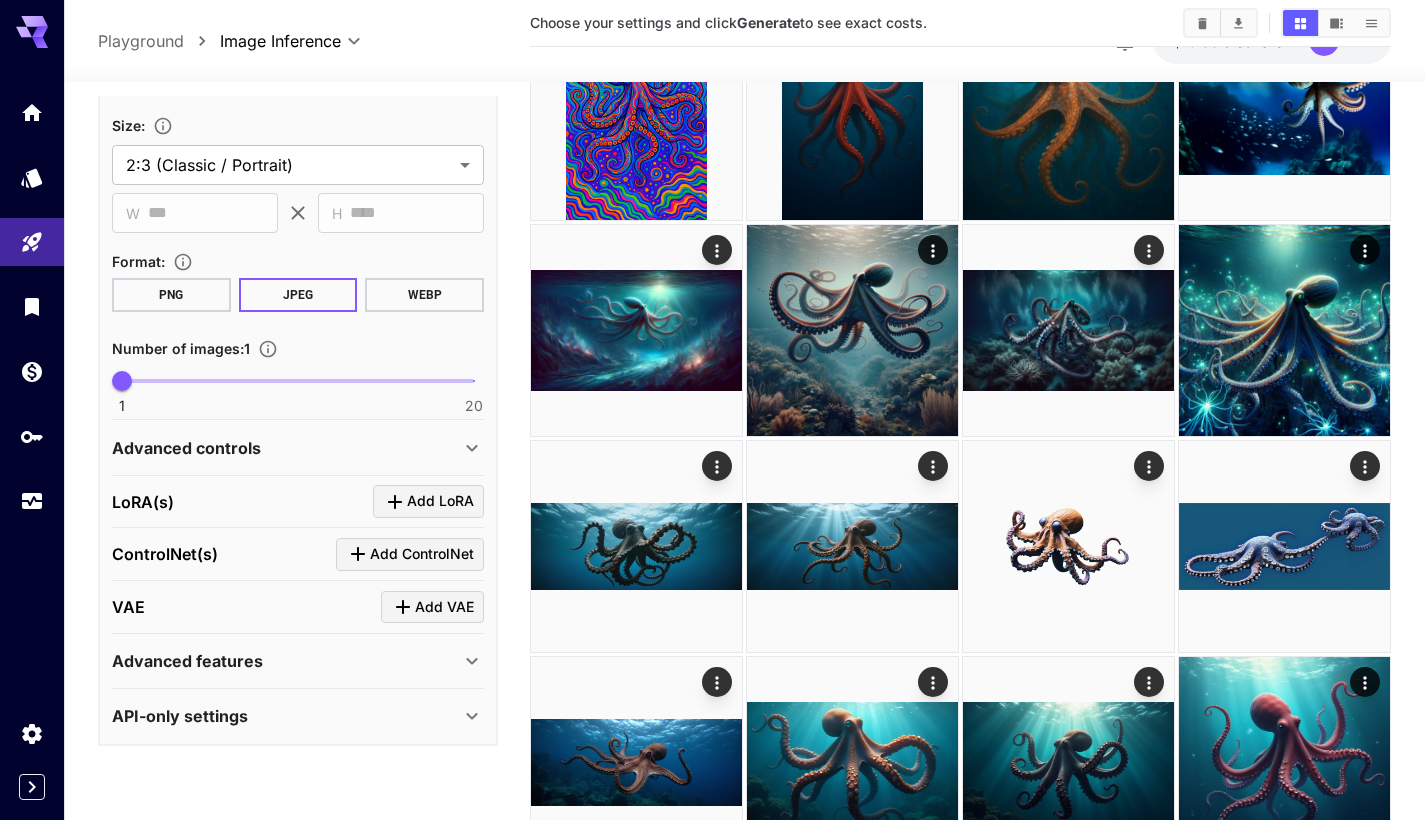 click 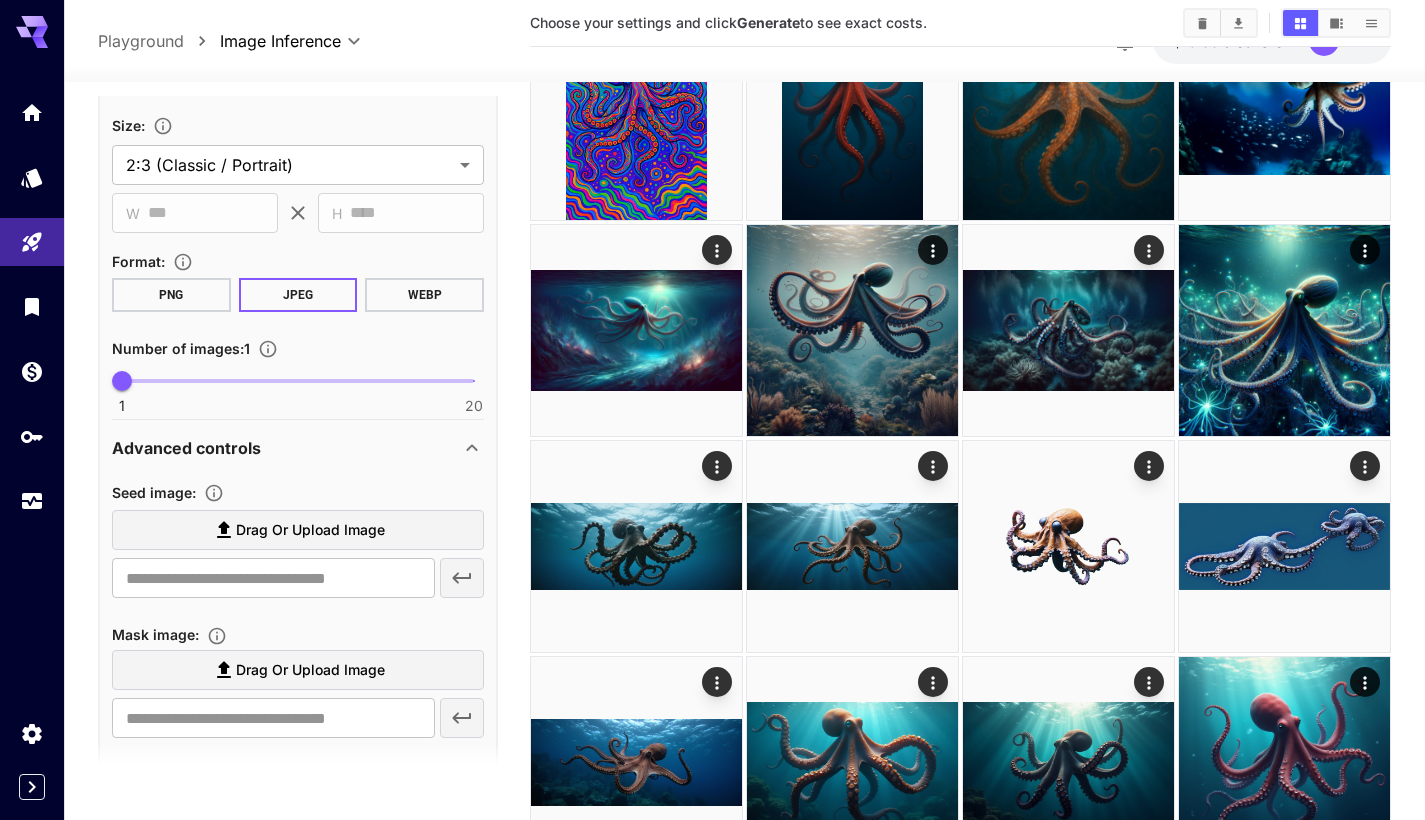 click 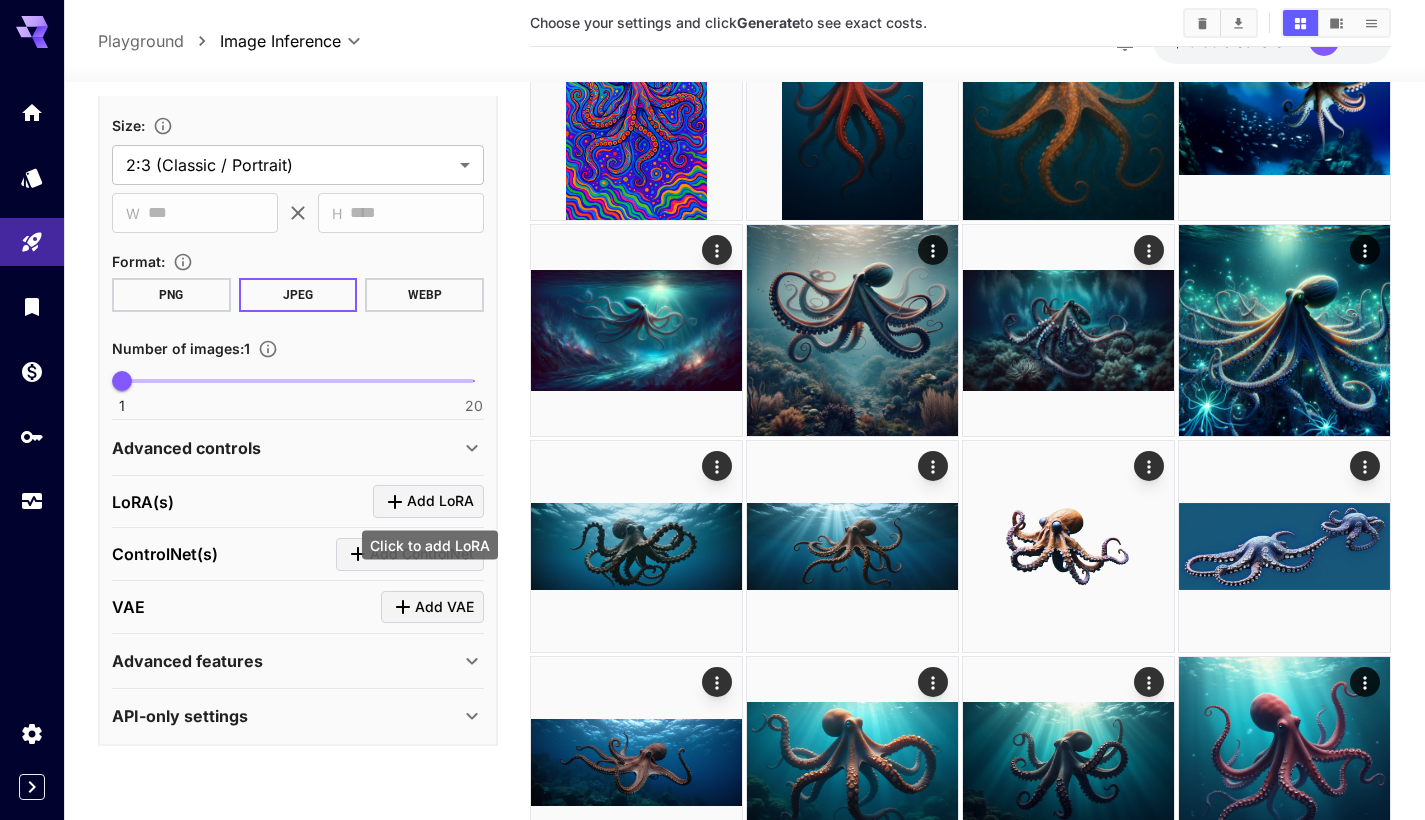 click on "Add LoRA" at bounding box center [440, 501] 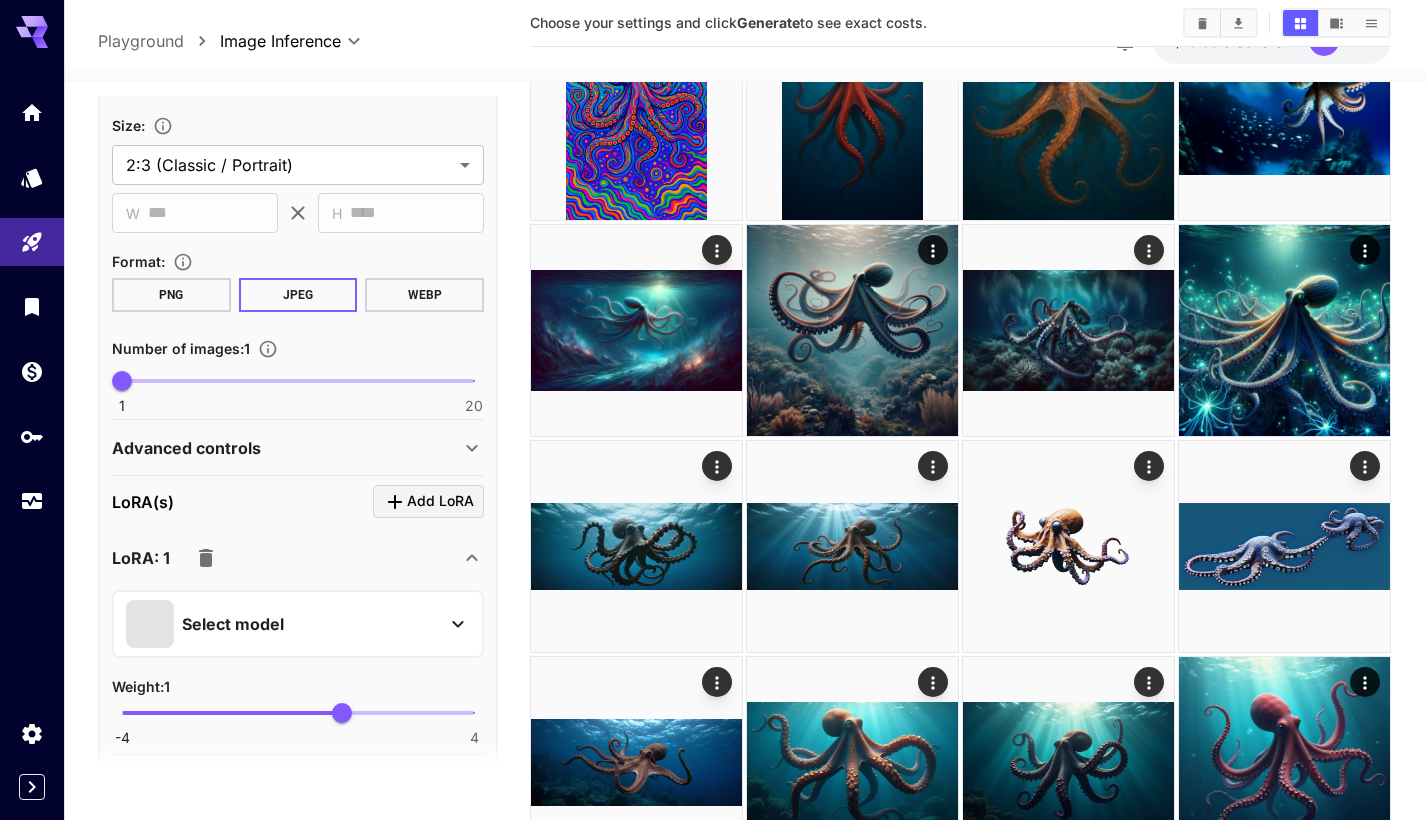 click on "Select model" at bounding box center [282, 624] 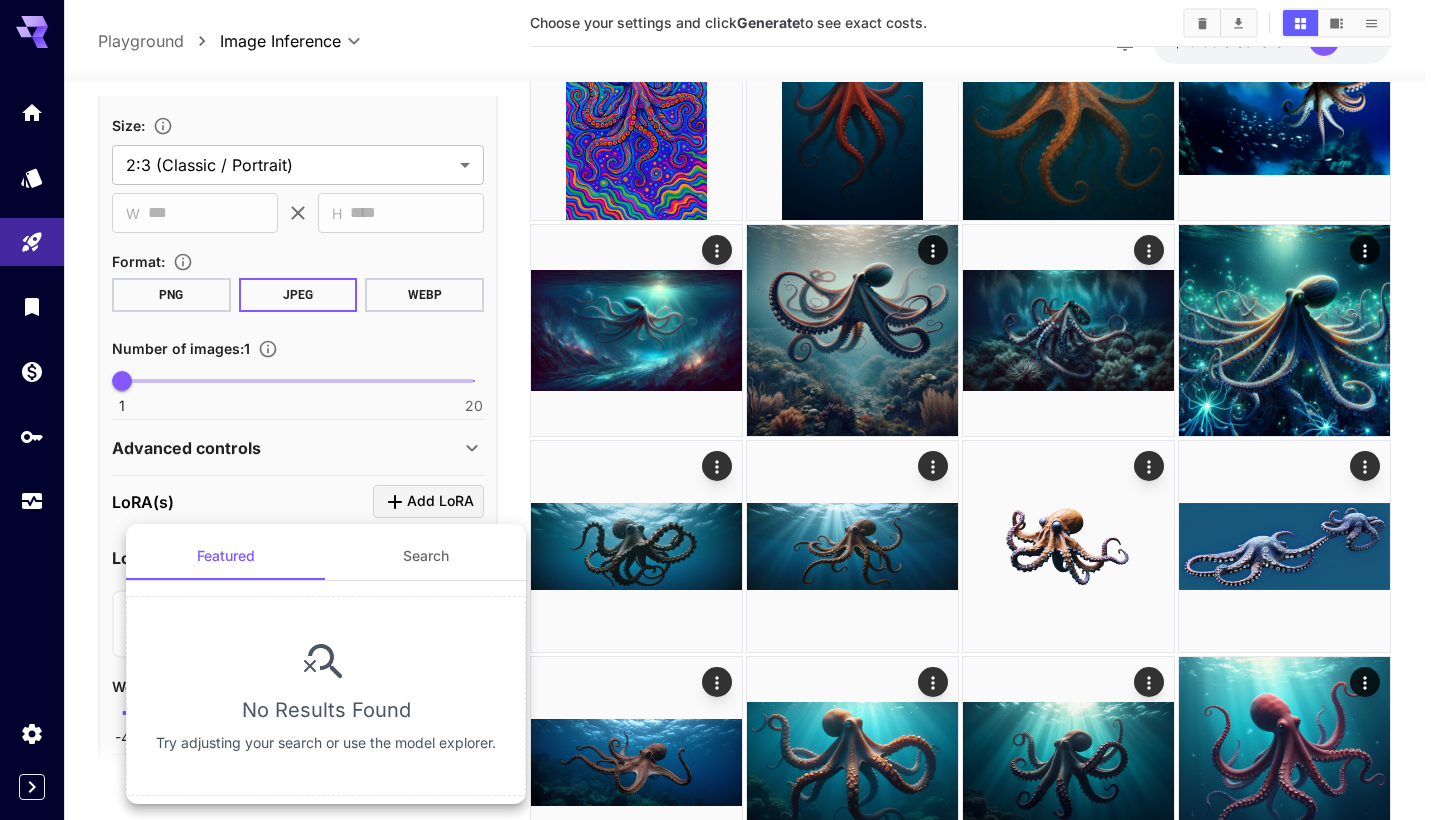 click on "No Results Found Try adjusting your search or use the model explorer." at bounding box center [326, 696] 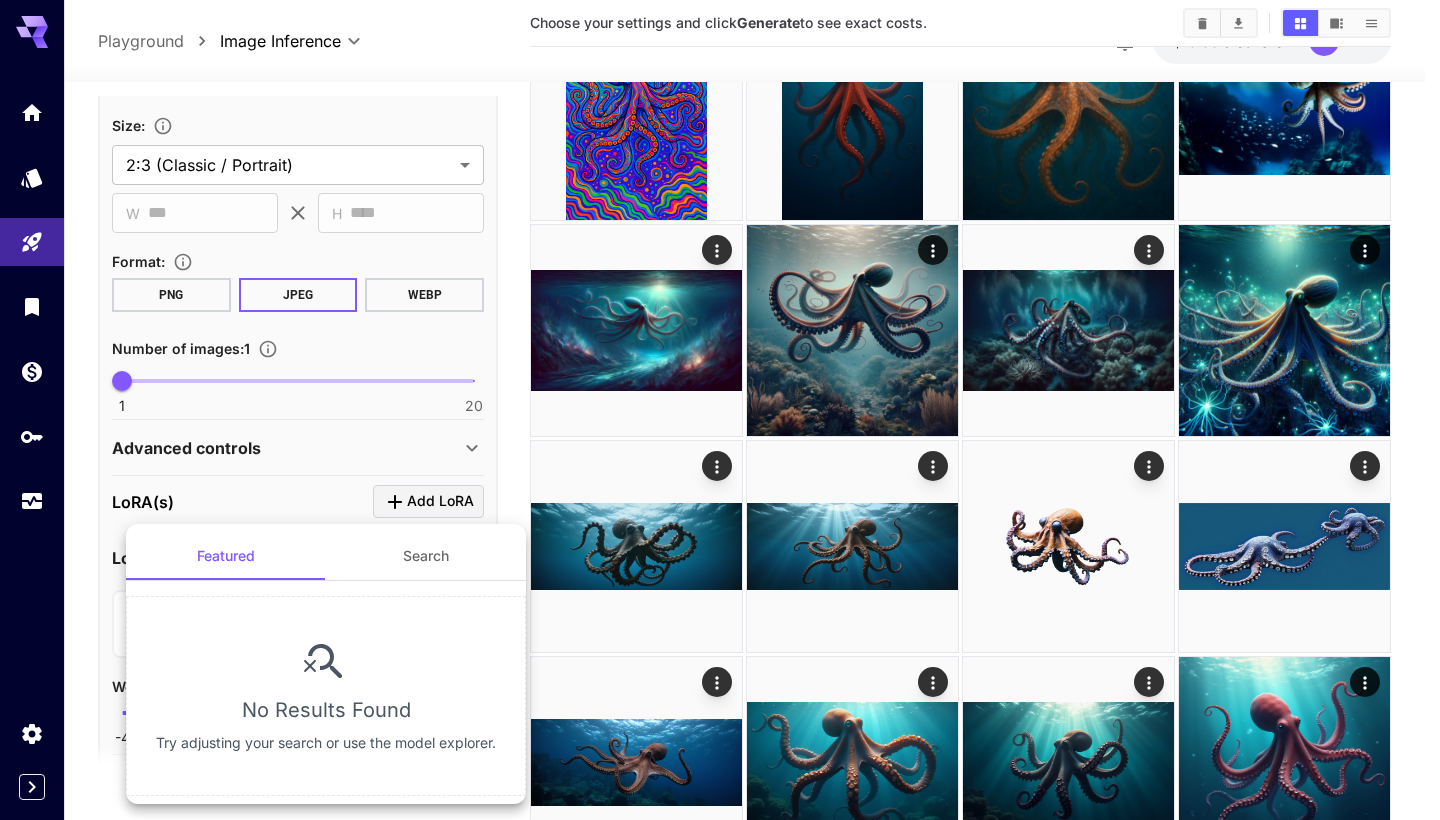 click at bounding box center (720, 410) 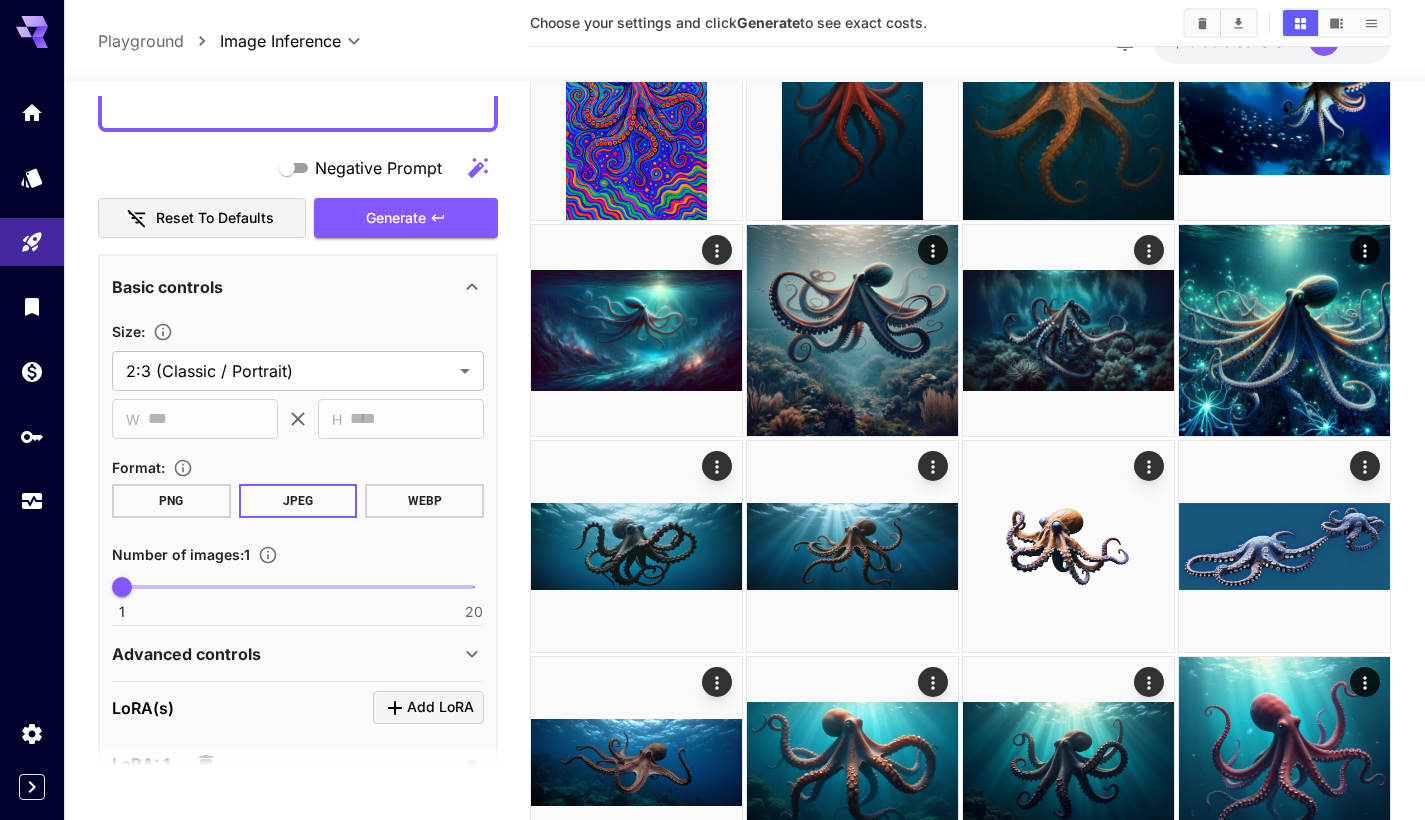 scroll, scrollTop: 0, scrollLeft: 0, axis: both 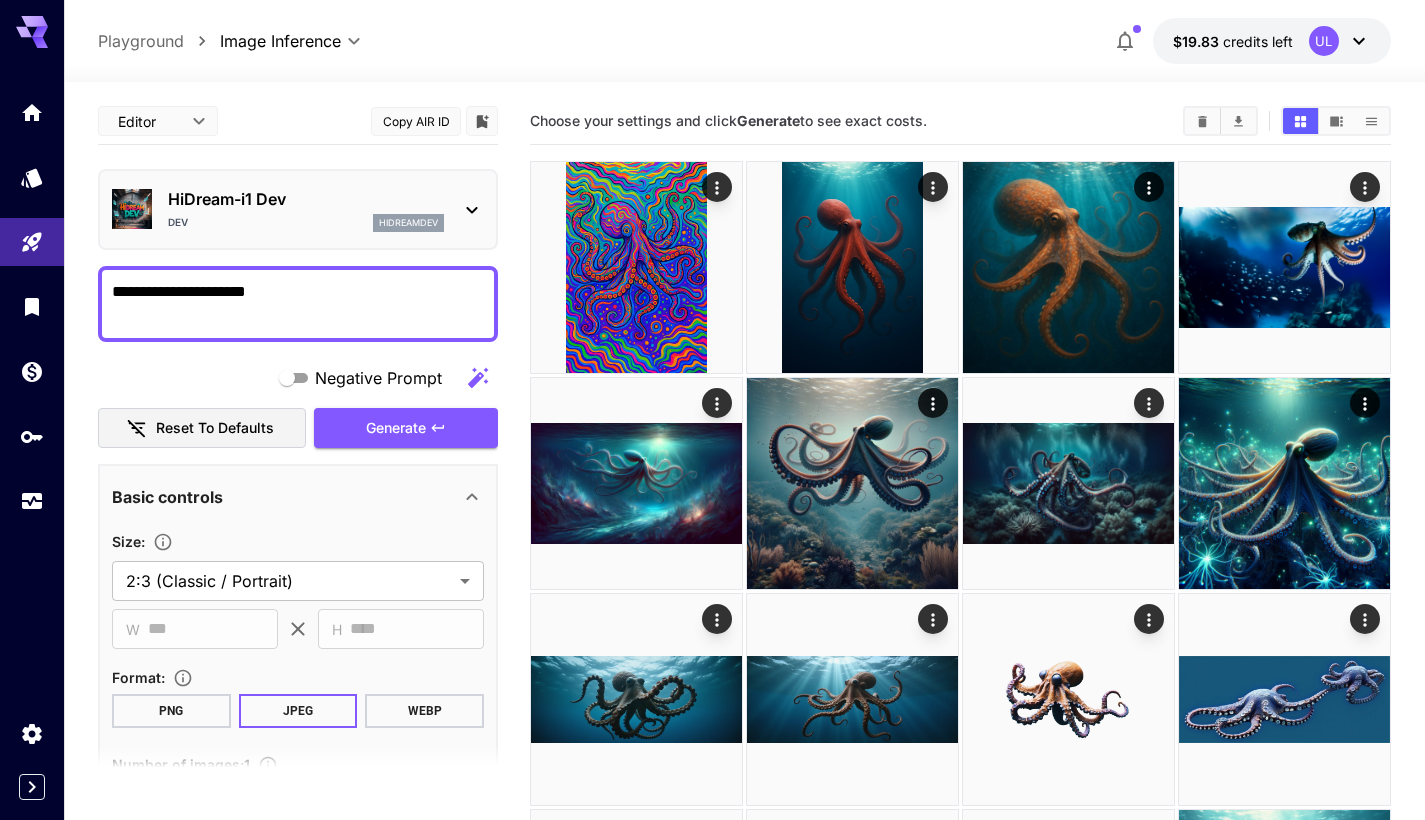 click on "HiDream-i1 Dev" at bounding box center (306, 199) 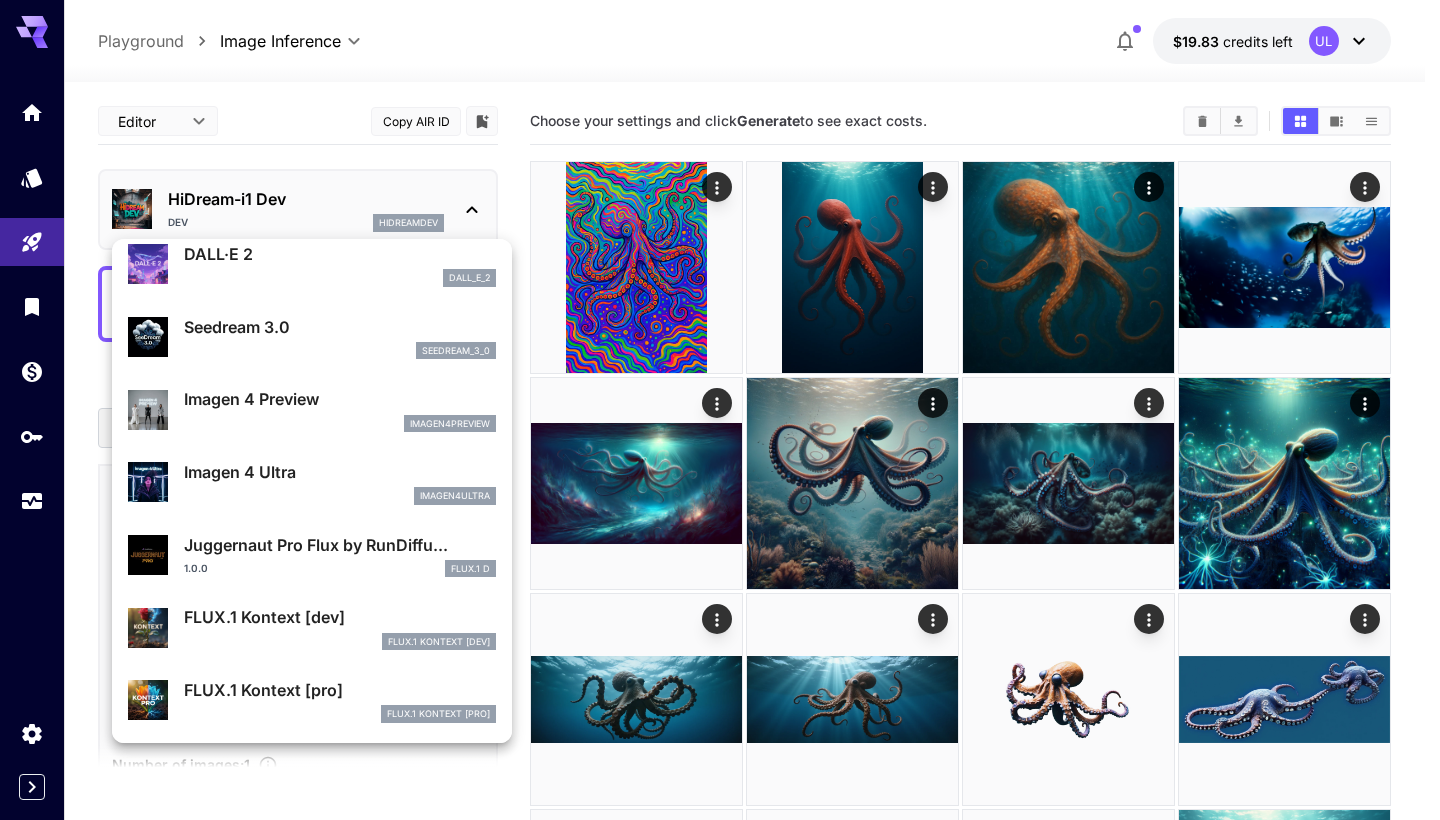scroll, scrollTop: 579, scrollLeft: 0, axis: vertical 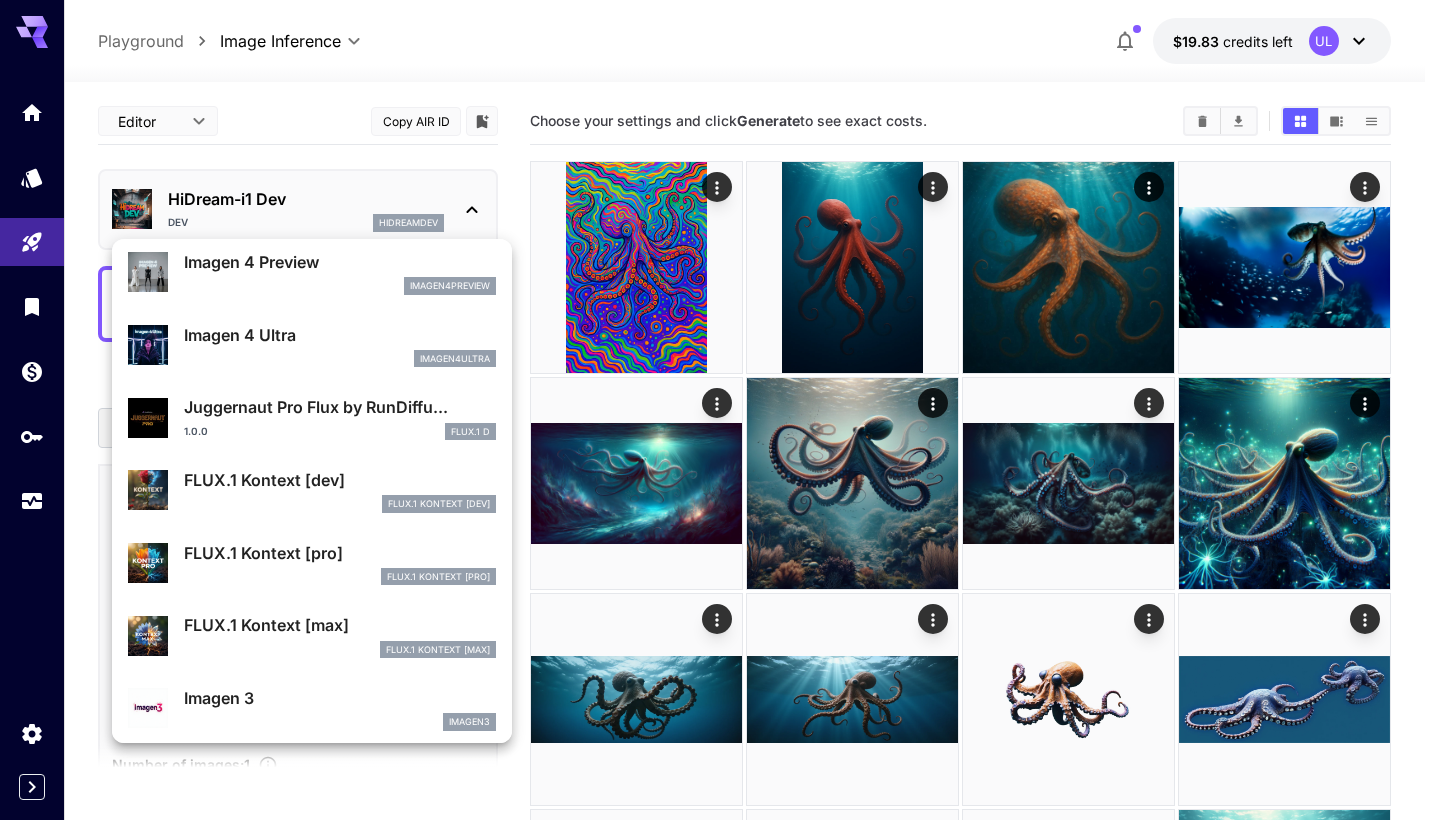 click at bounding box center [720, 410] 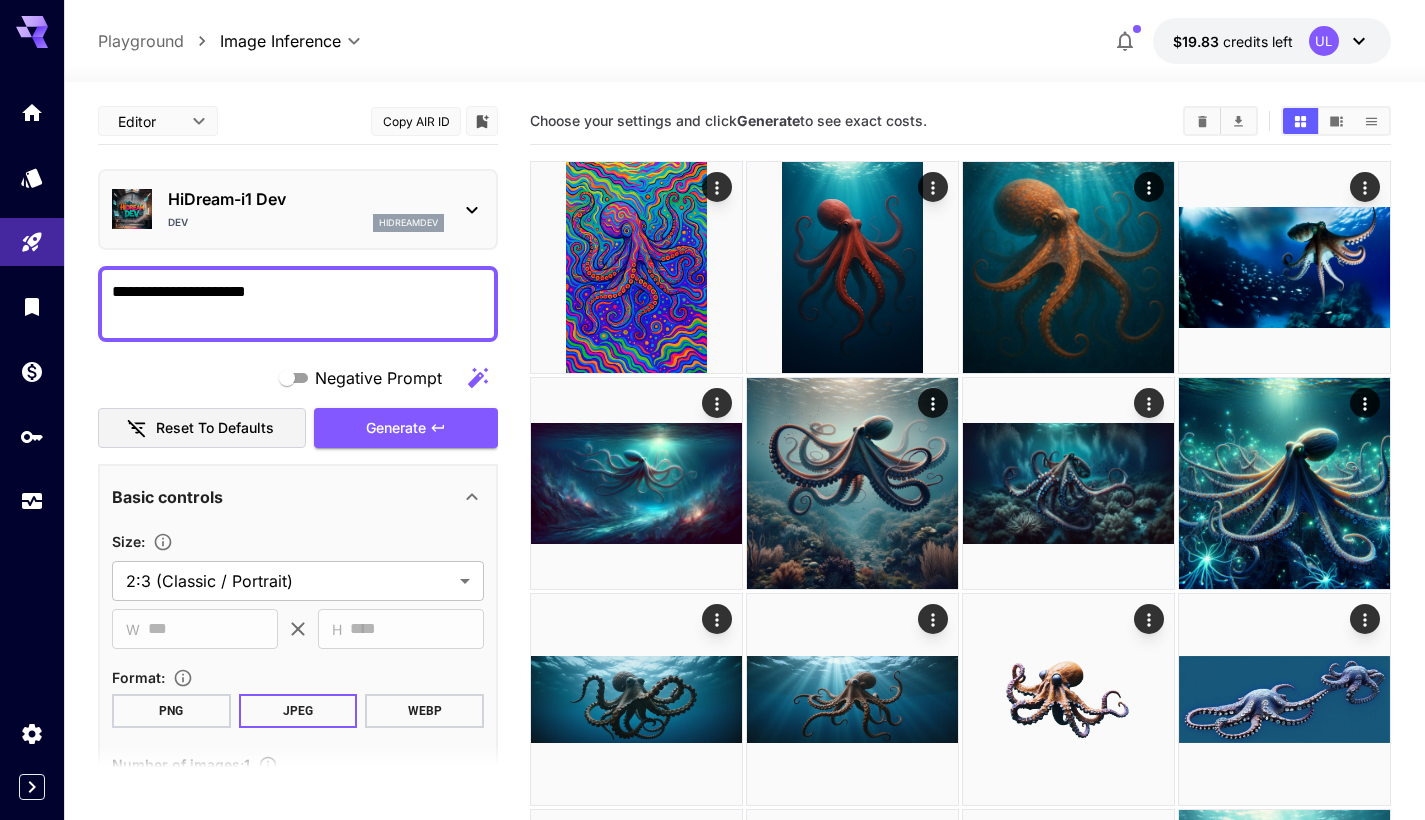 click on "**********" at bounding box center [298, 304] 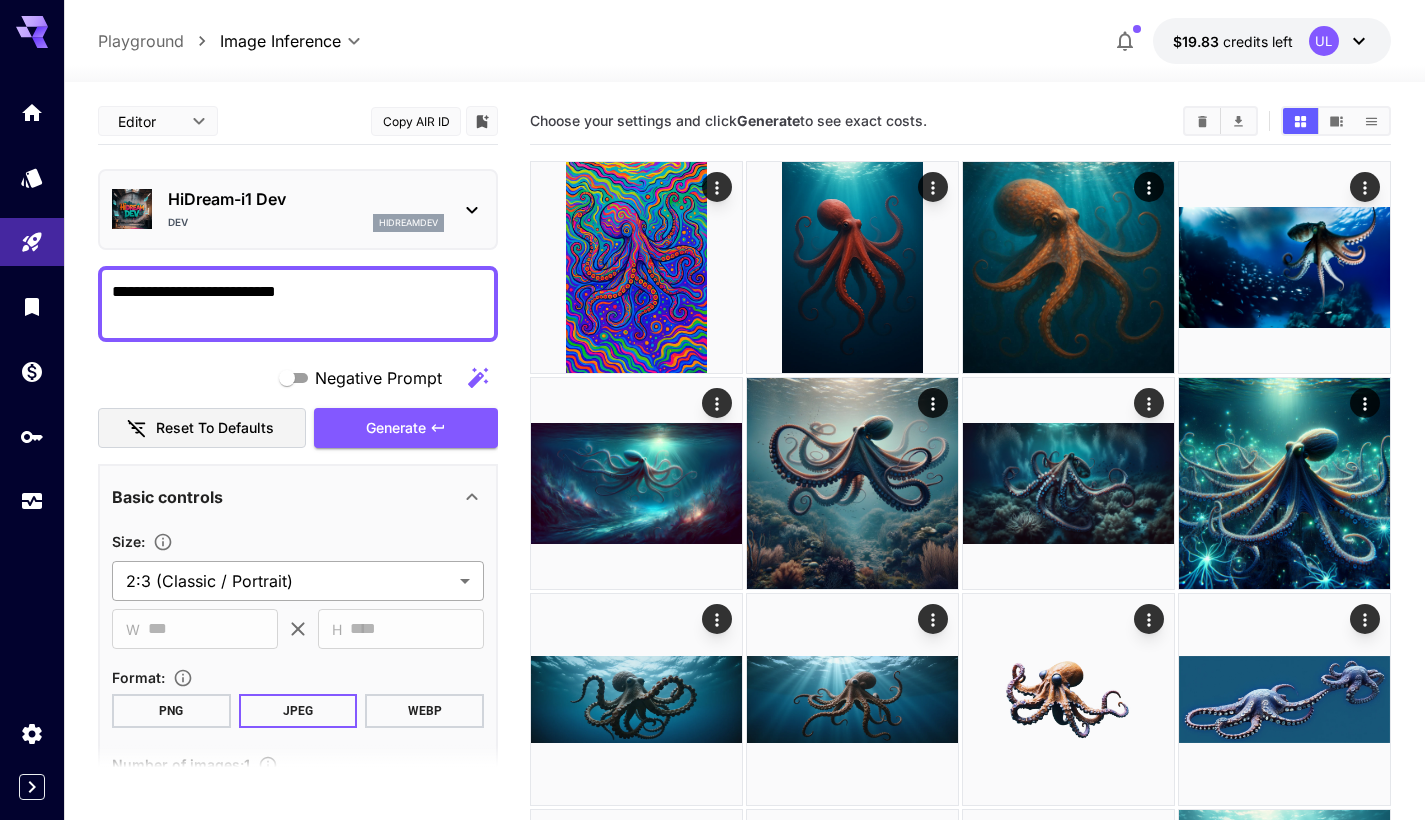 type on "**********" 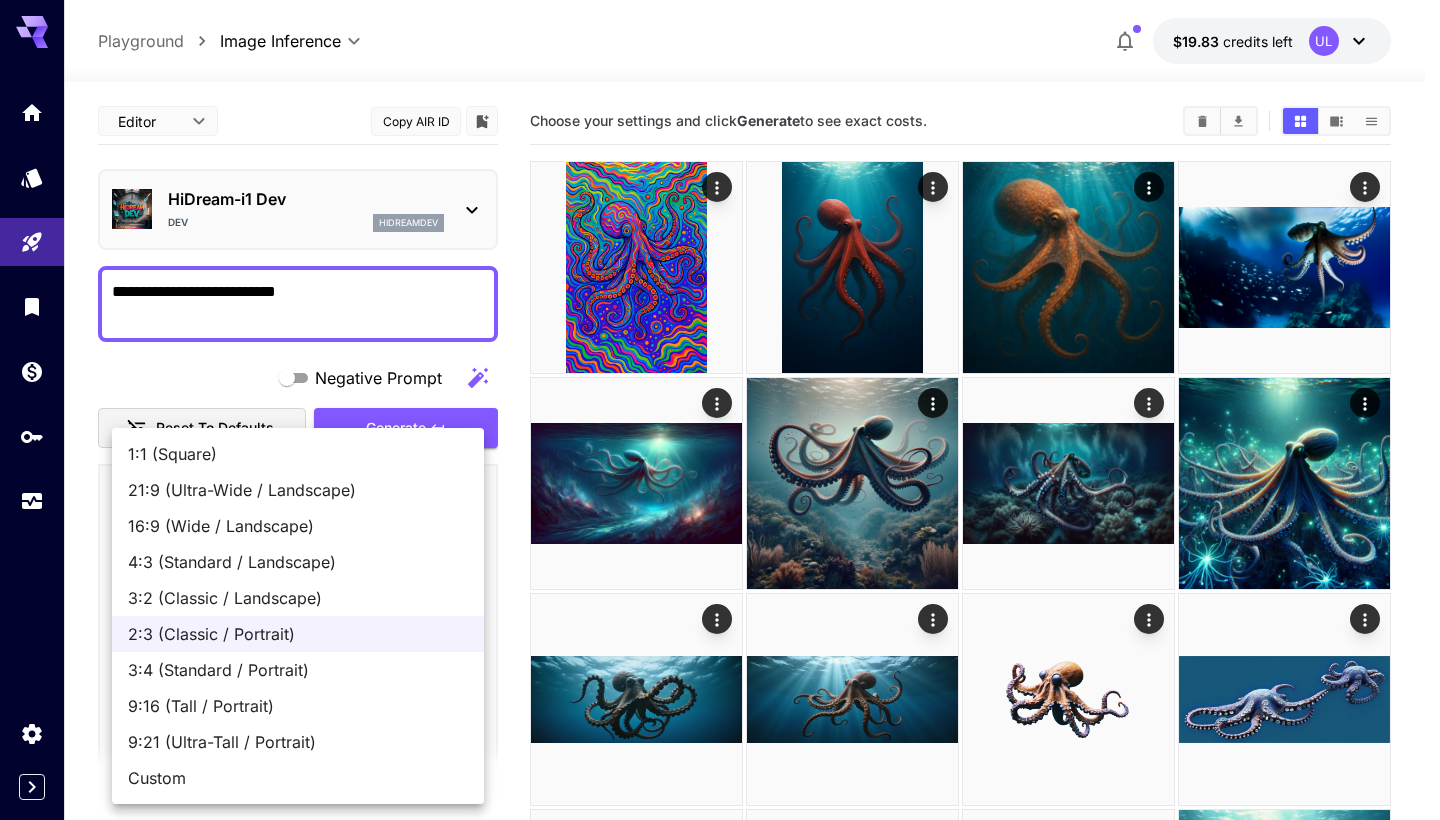 click on "Custom" at bounding box center [298, 778] 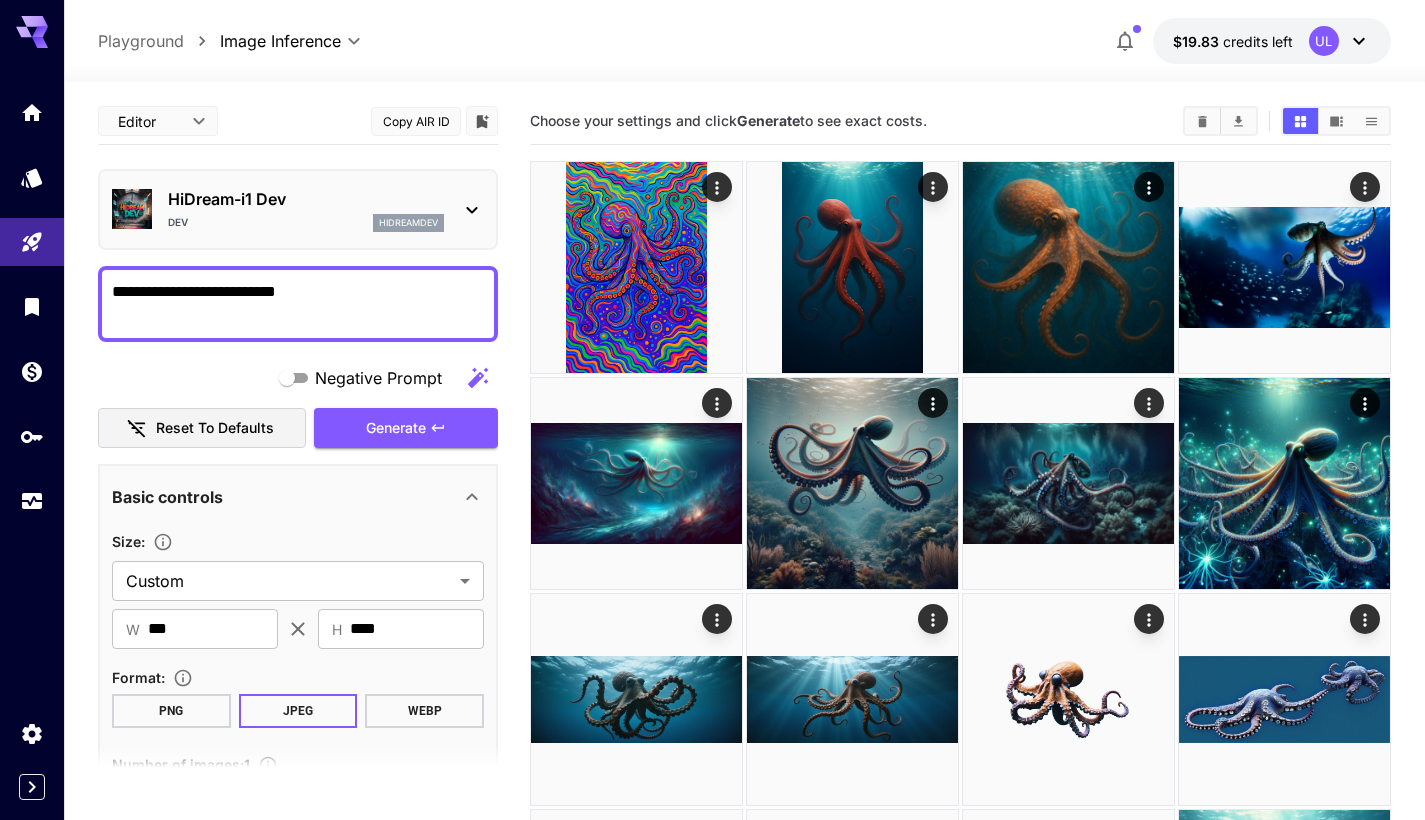 click on "WEBP" at bounding box center (424, 711) 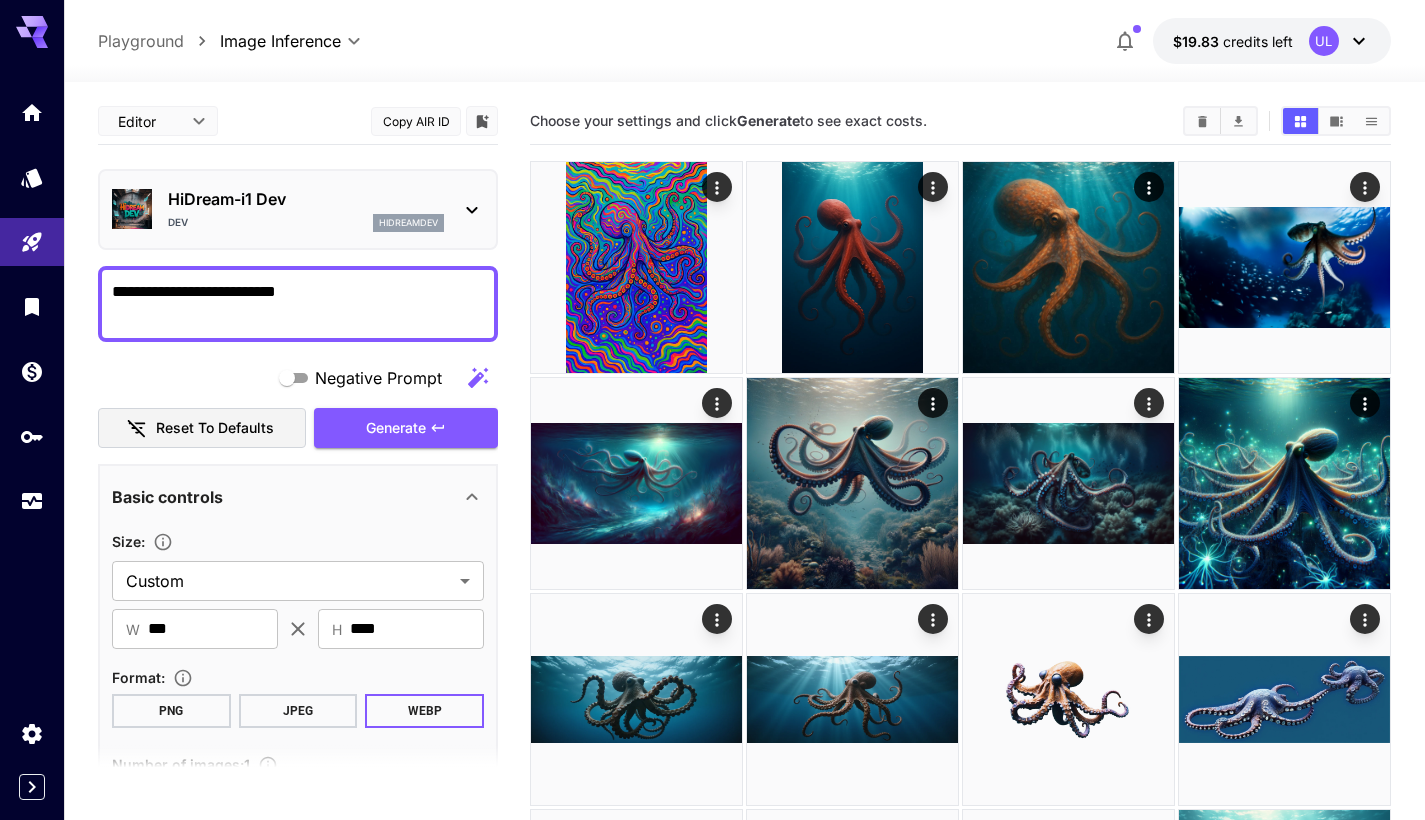click on "HiDream-i1 Dev Dev hidreamdev" at bounding box center [306, 209] 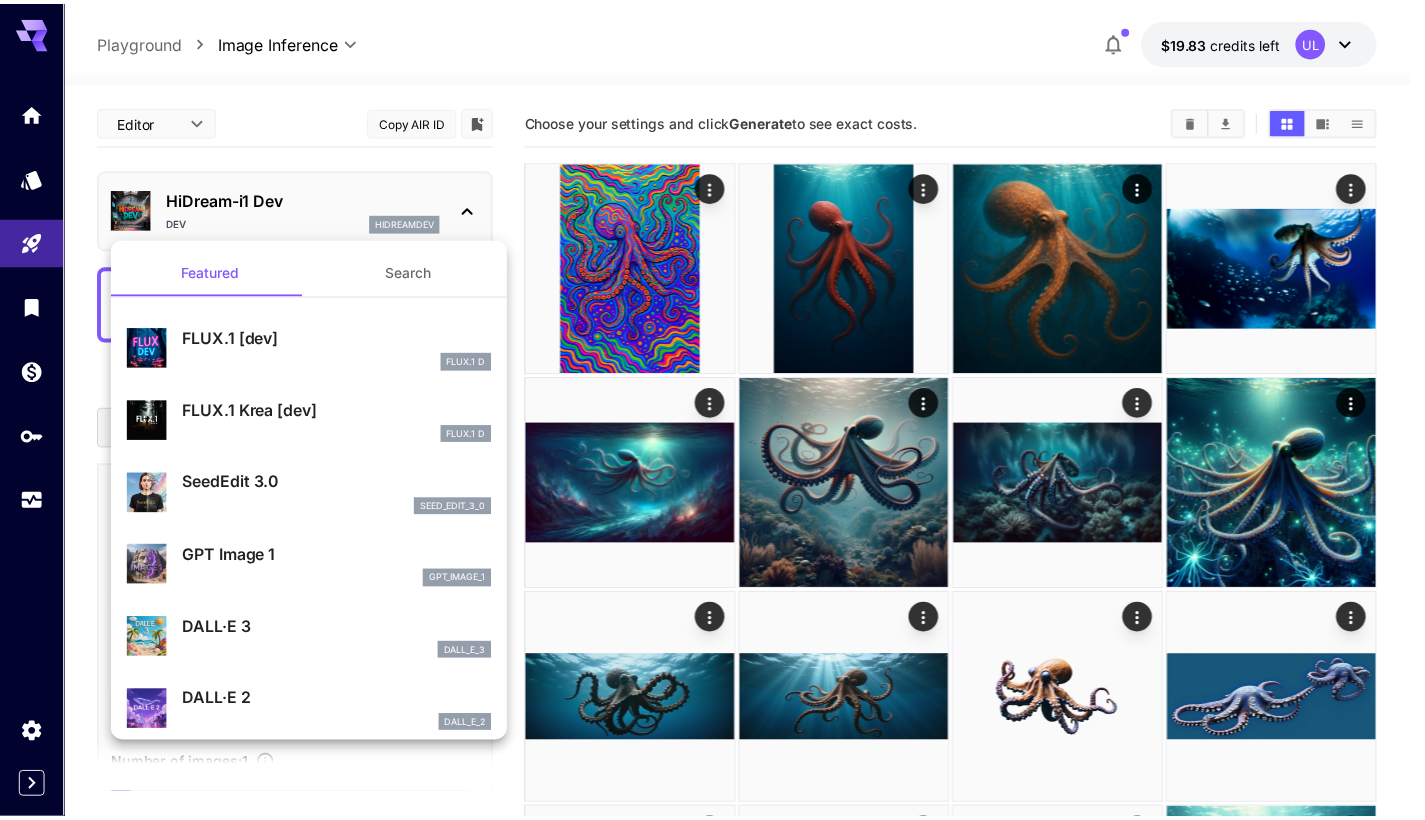 scroll, scrollTop: 4, scrollLeft: 0, axis: vertical 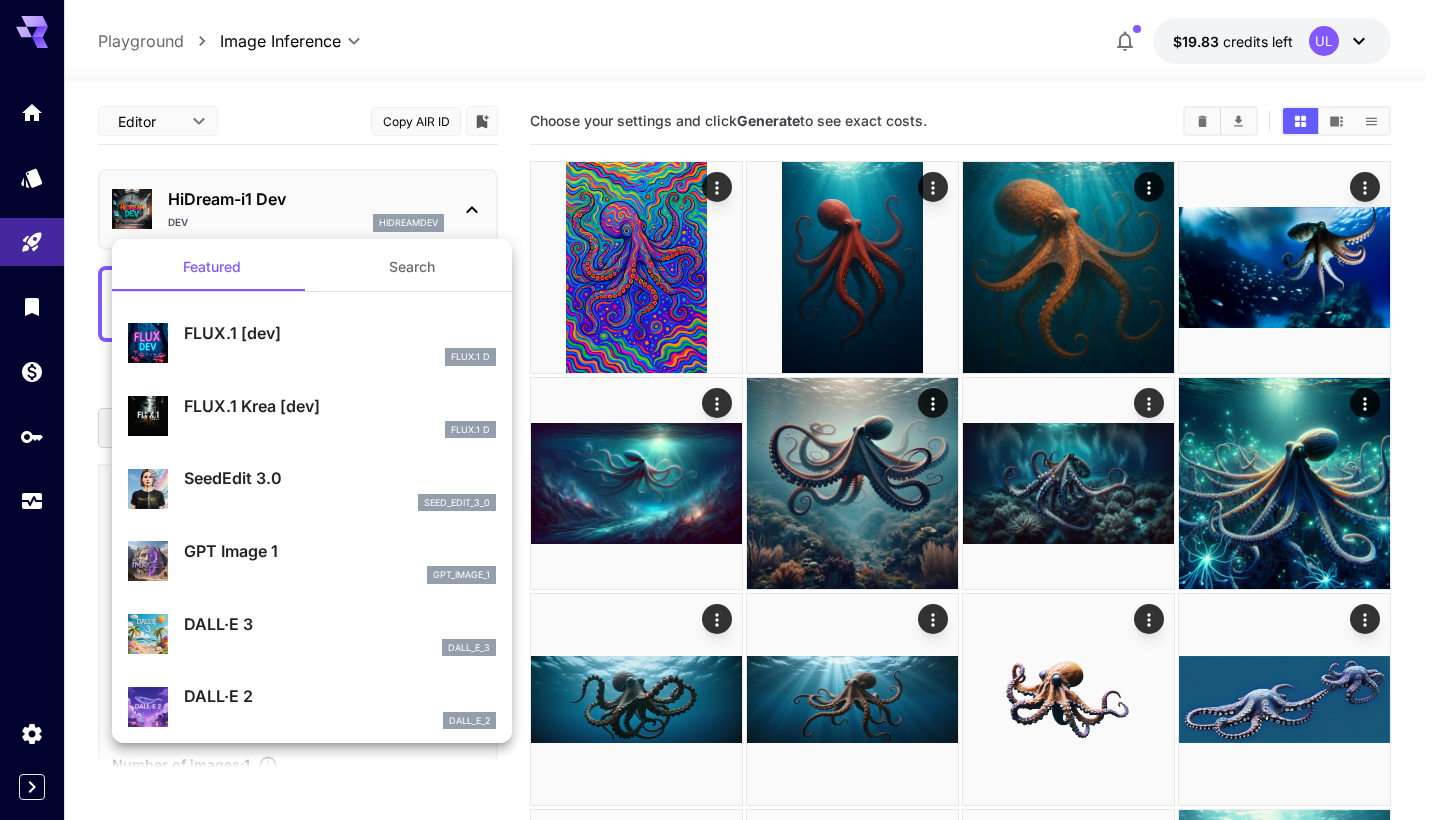 click on "DALL·E 3" at bounding box center (340, 624) 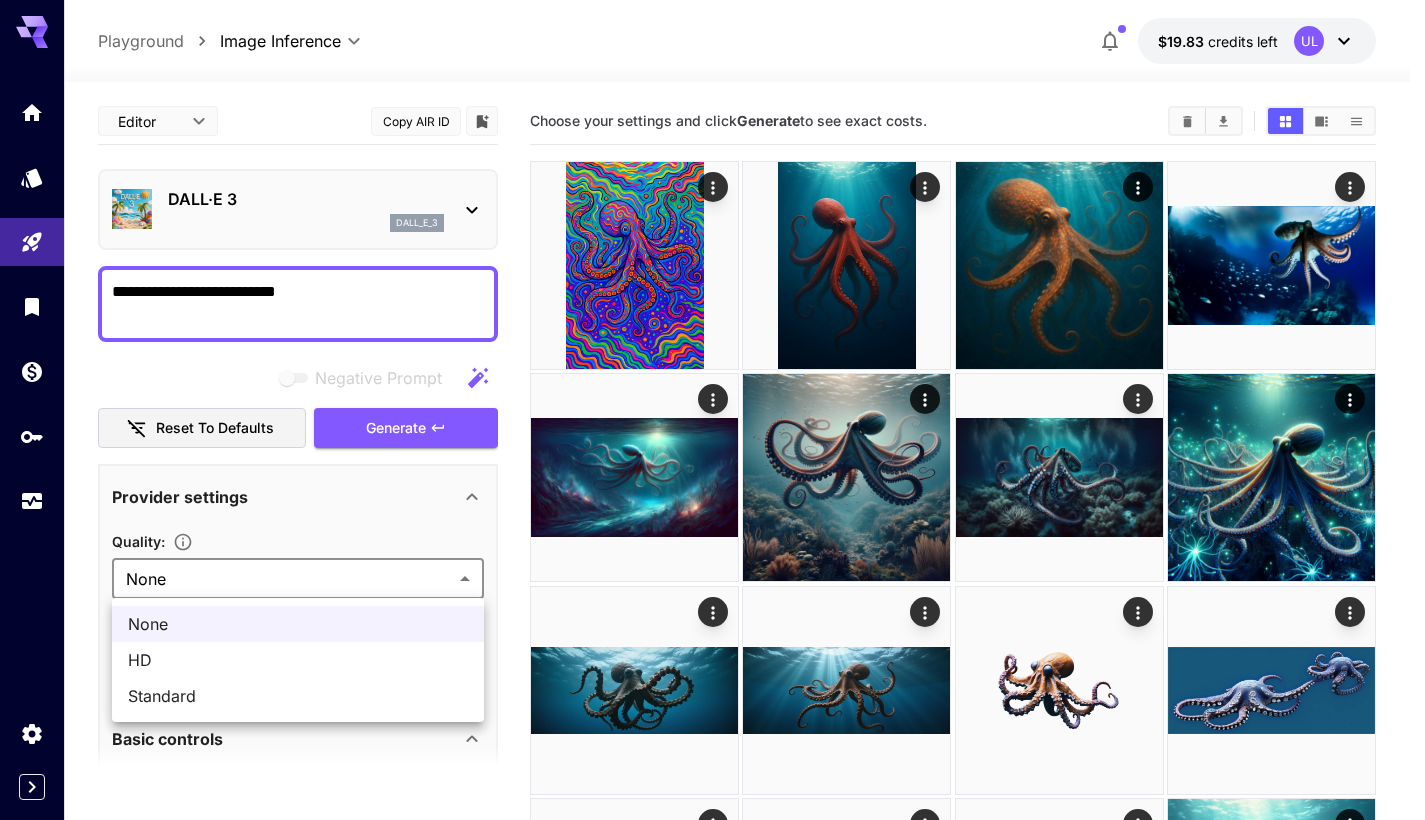 click on "**********" at bounding box center (712, 534) 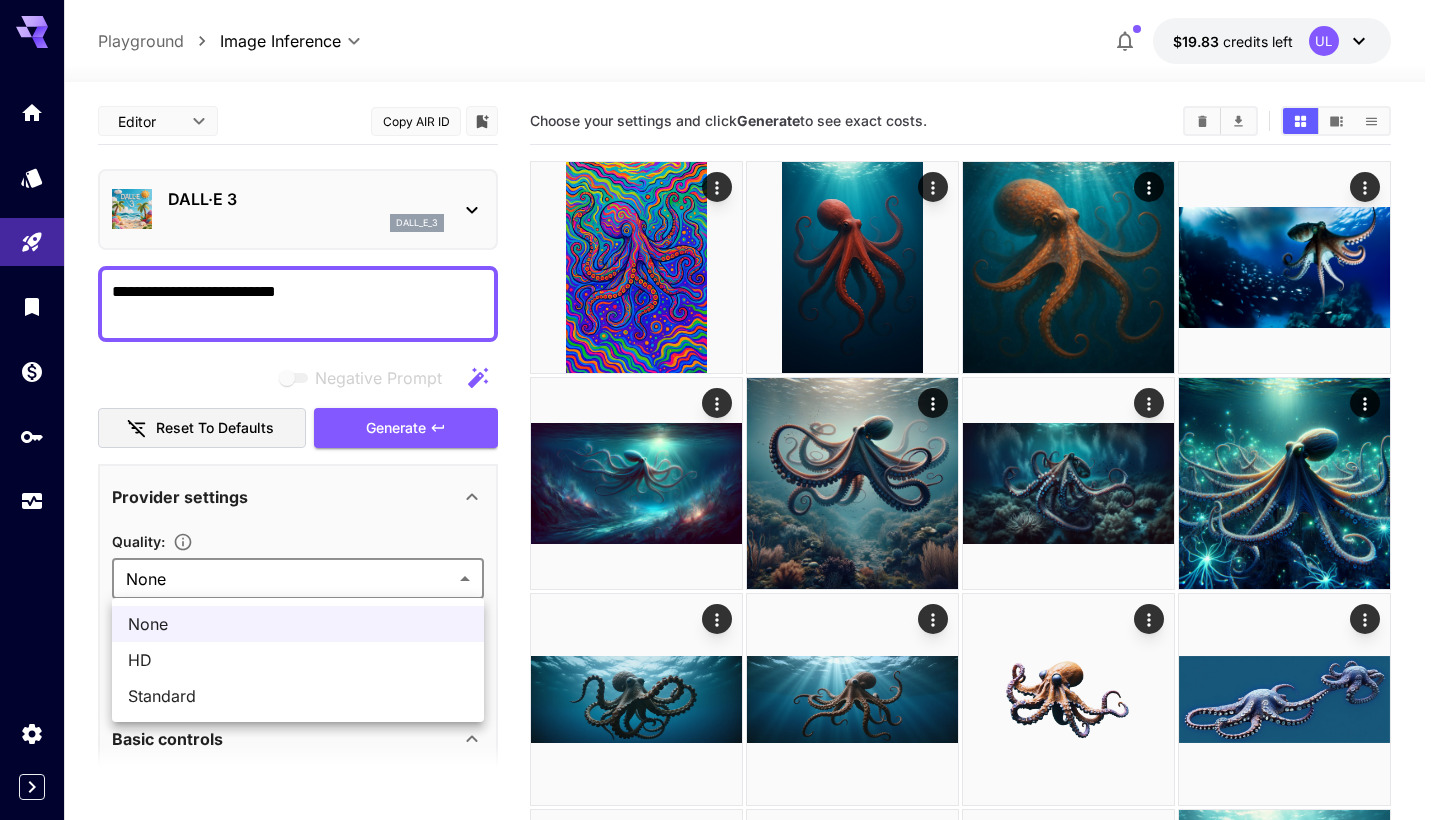 click on "HD" at bounding box center (298, 660) 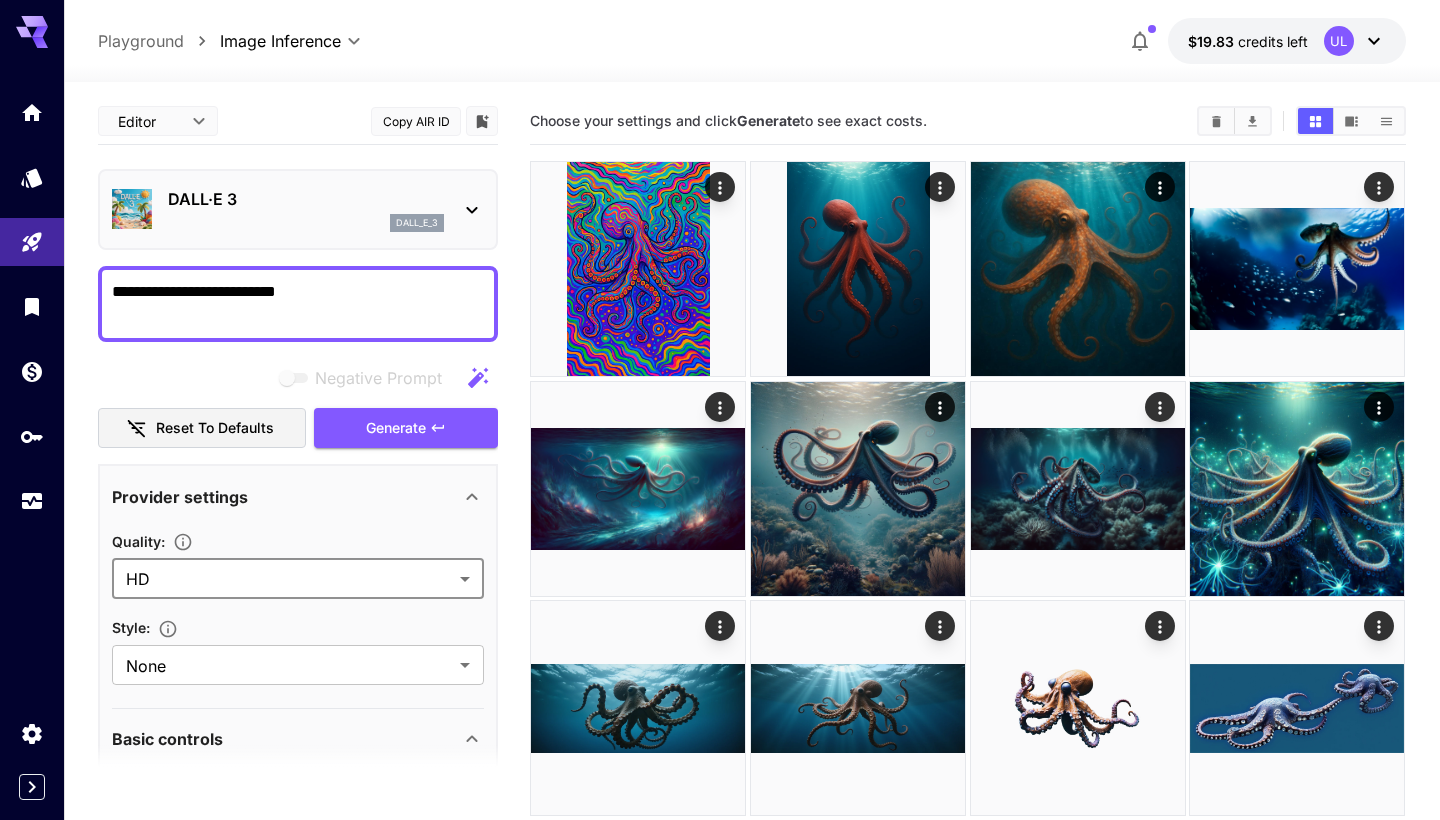 type on "**" 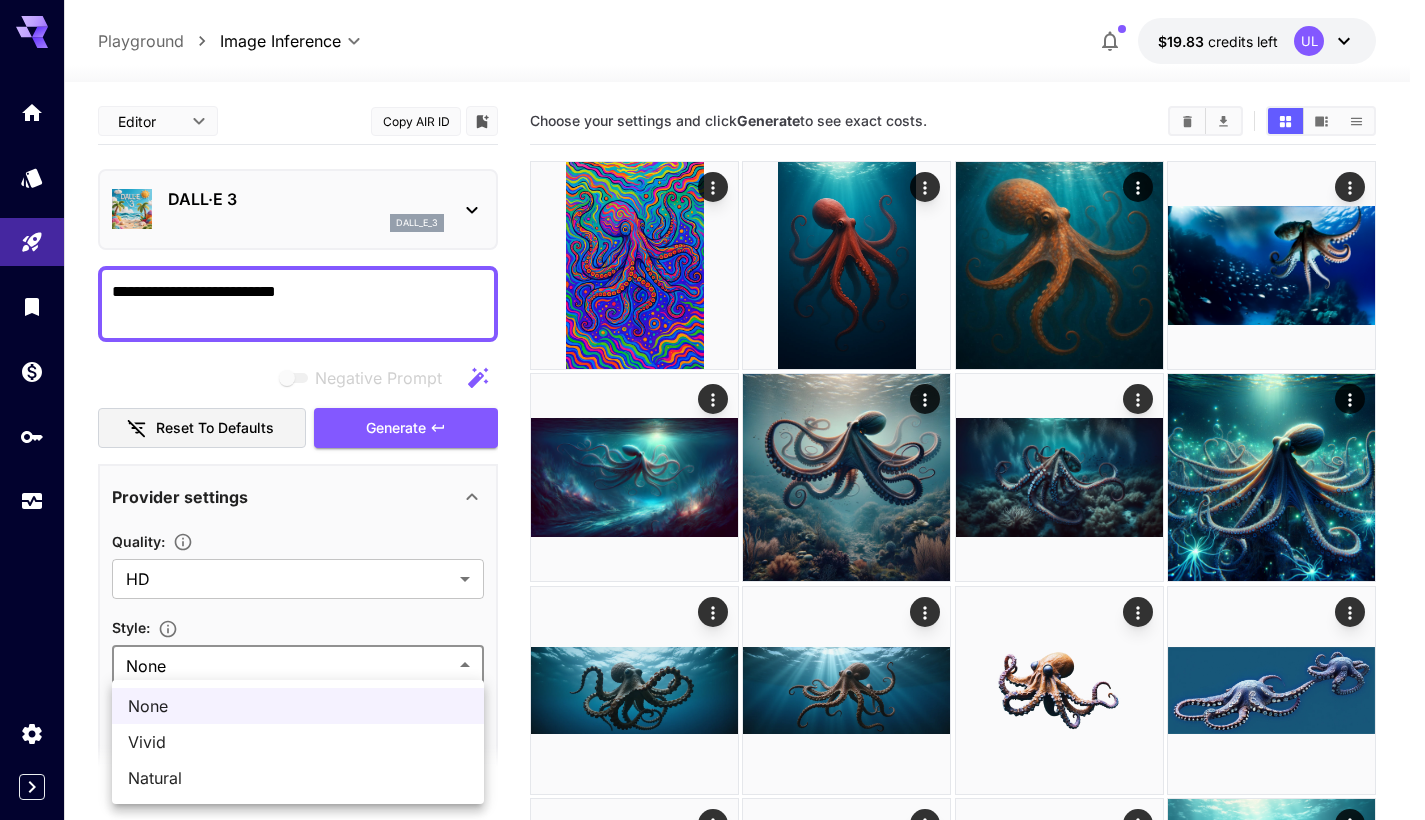 click on "**********" at bounding box center (712, 534) 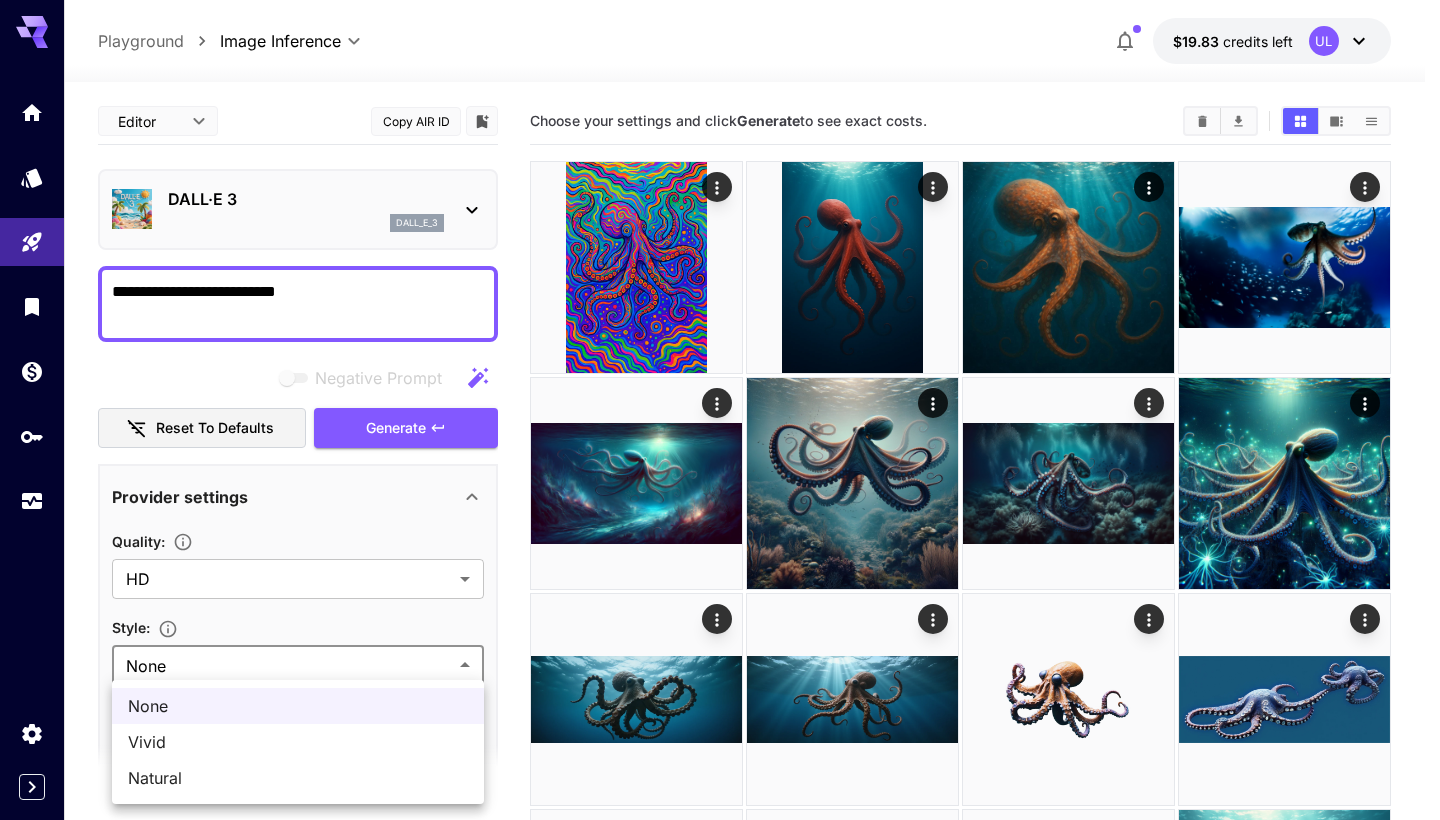 click at bounding box center (720, 410) 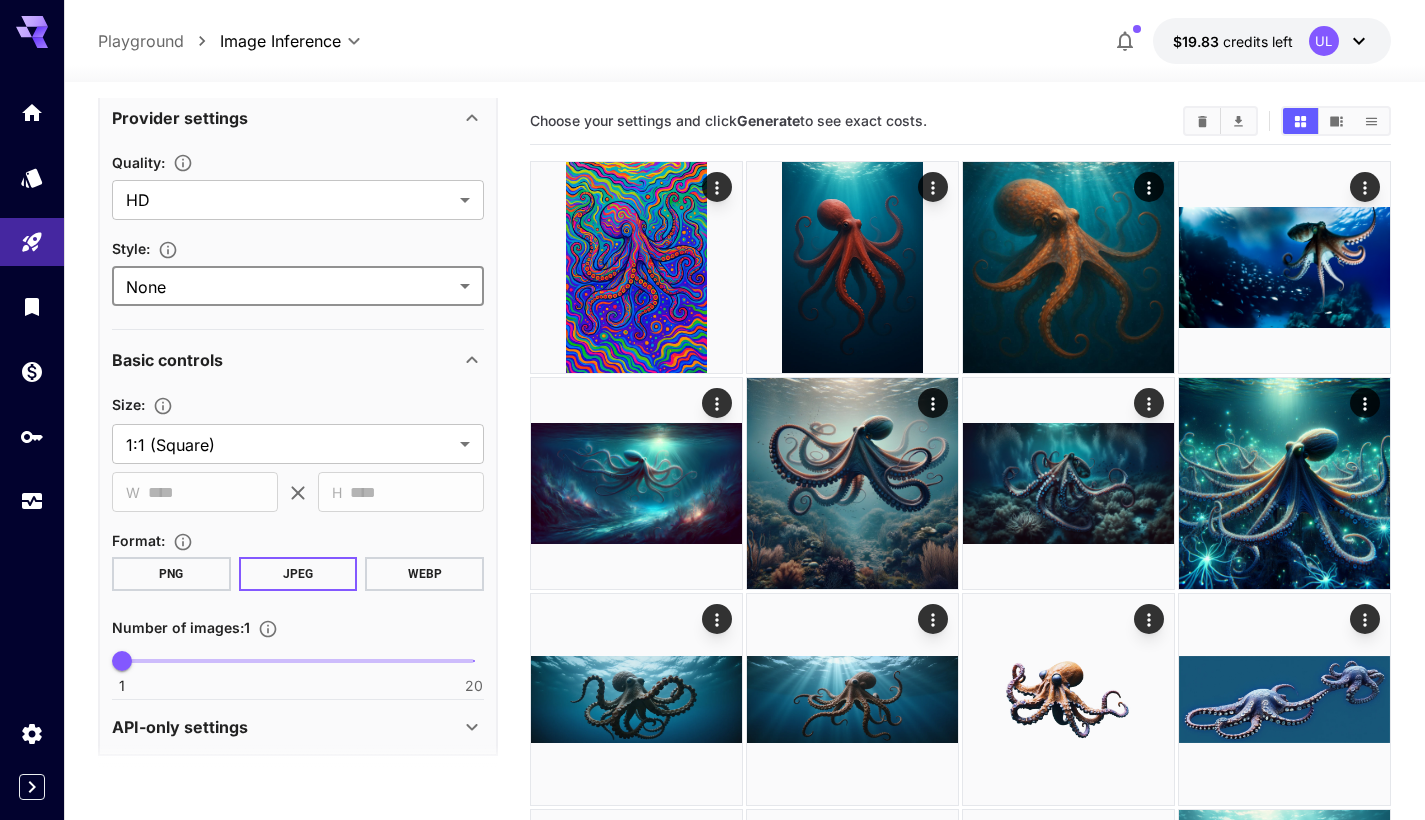 scroll, scrollTop: 0, scrollLeft: 0, axis: both 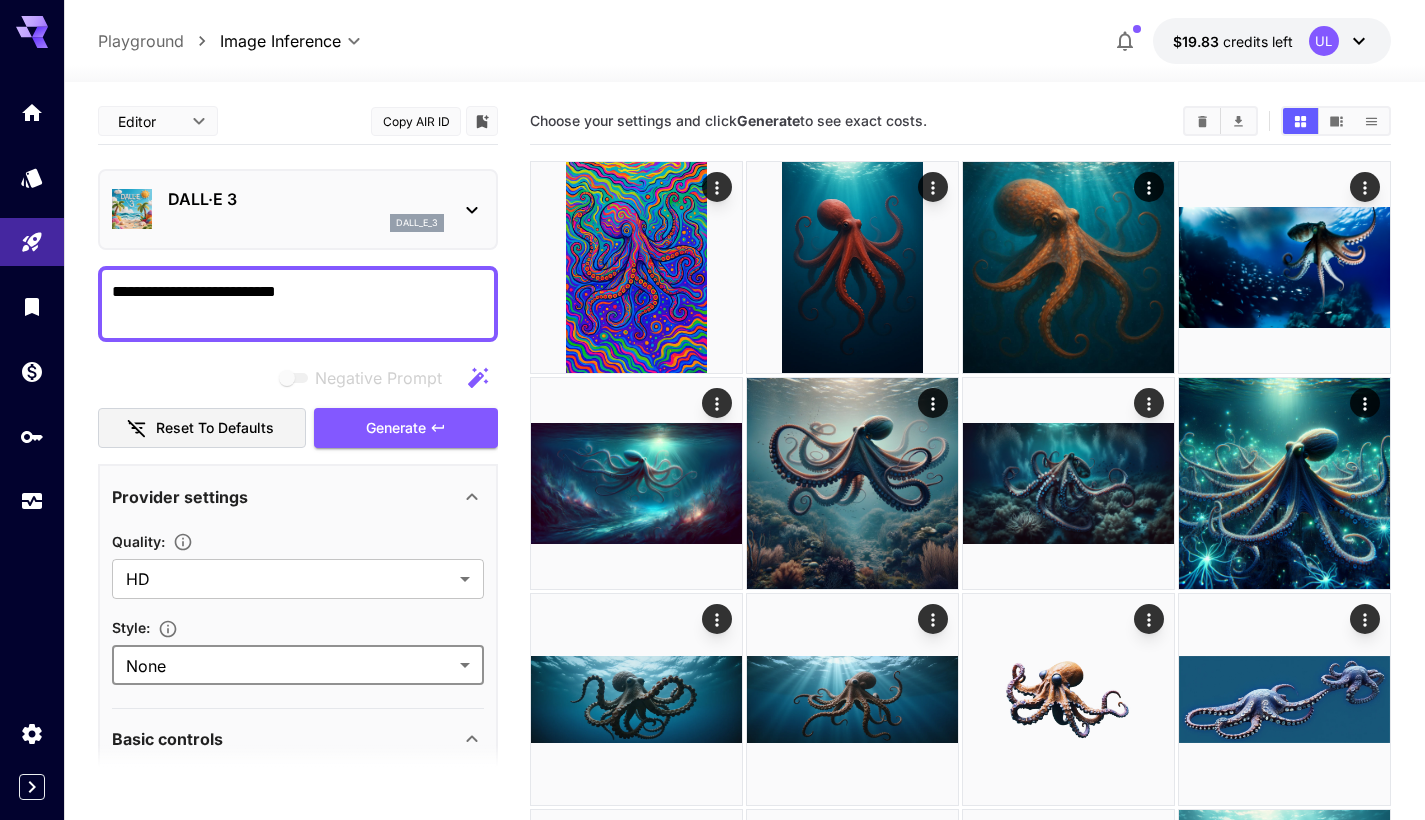 click on "DALL·E 3 dall_e_3" at bounding box center (306, 209) 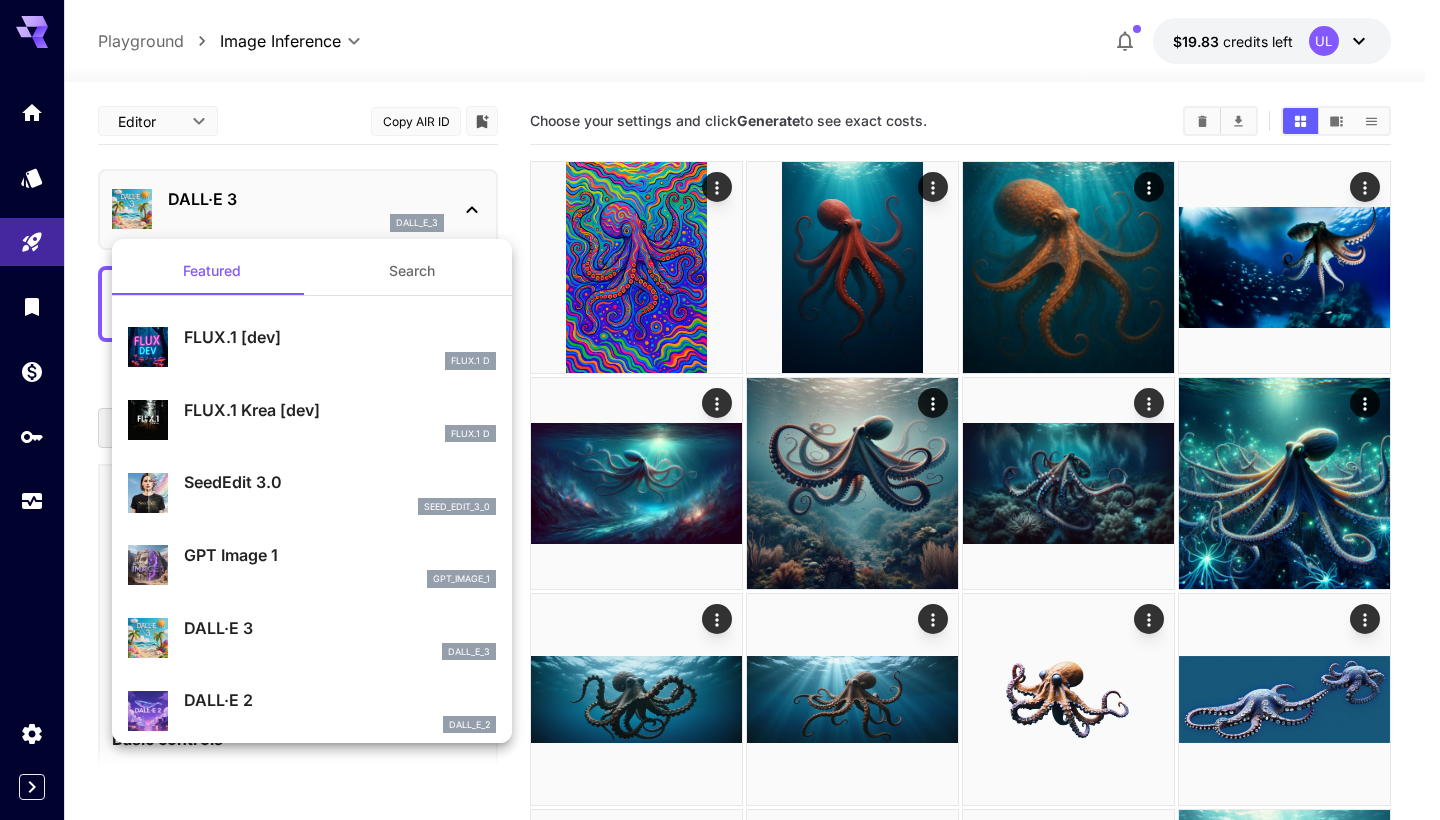 click on "DALL·E 2" at bounding box center [340, 700] 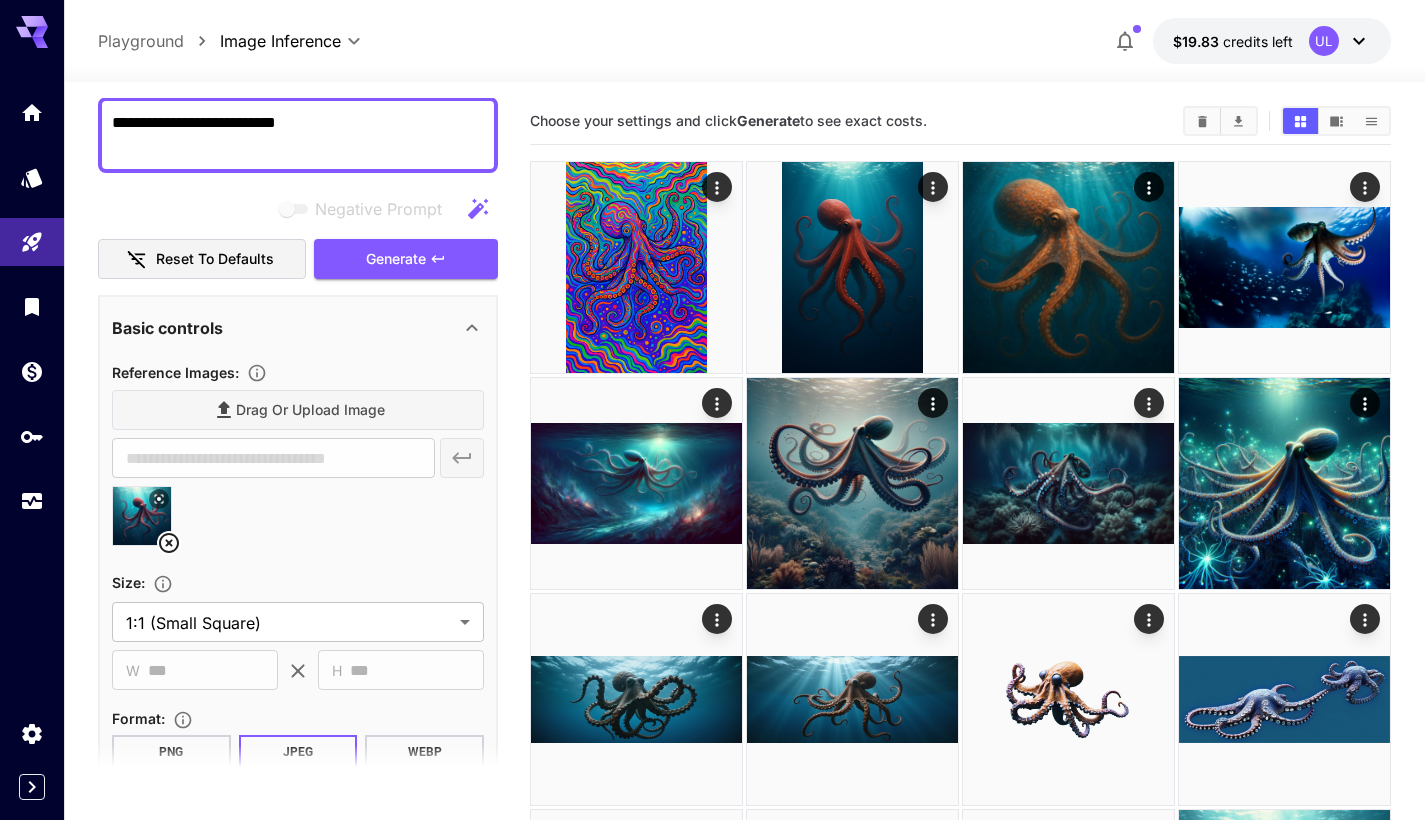 scroll, scrollTop: 0, scrollLeft: 0, axis: both 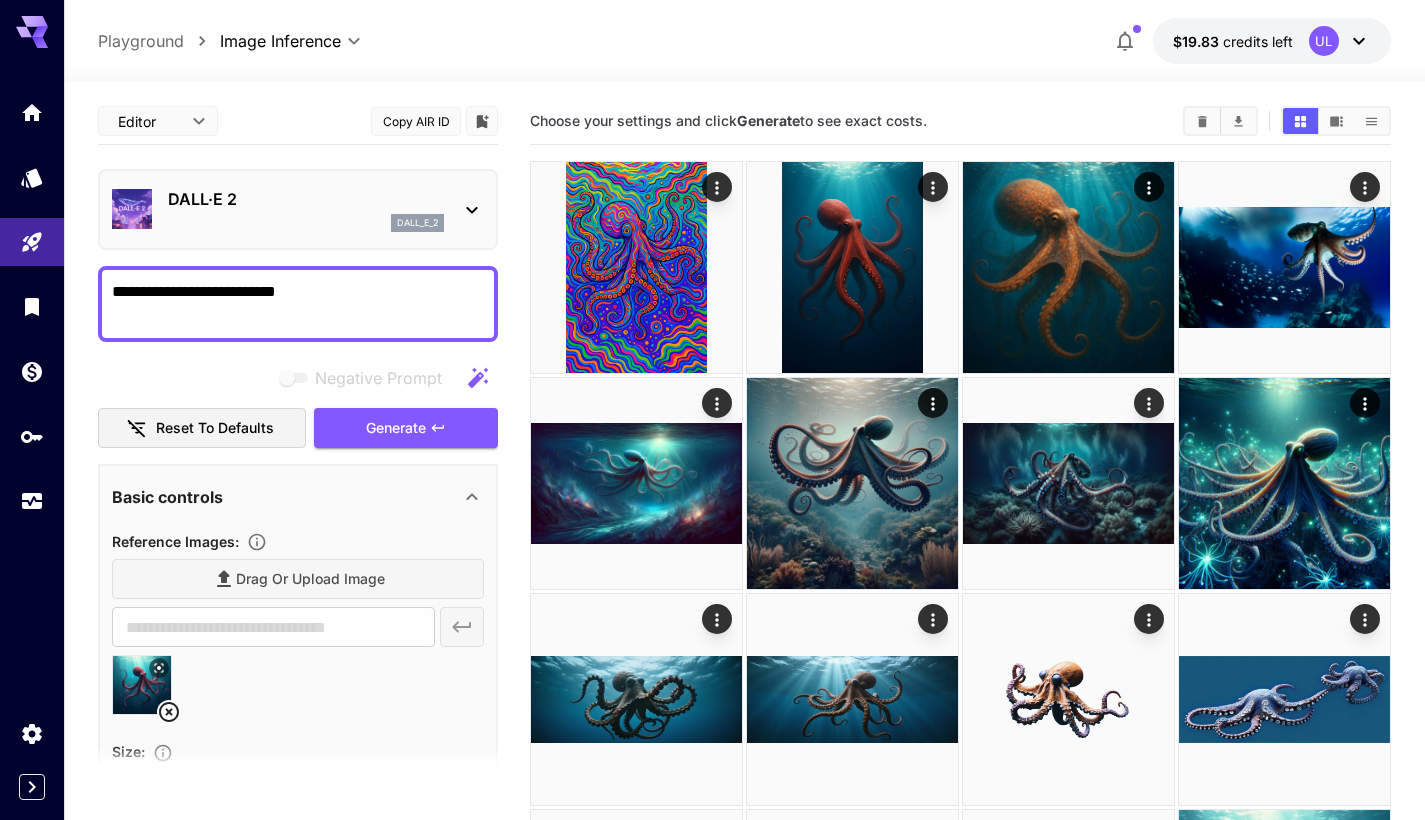 click on "Basic controls" at bounding box center (286, 497) 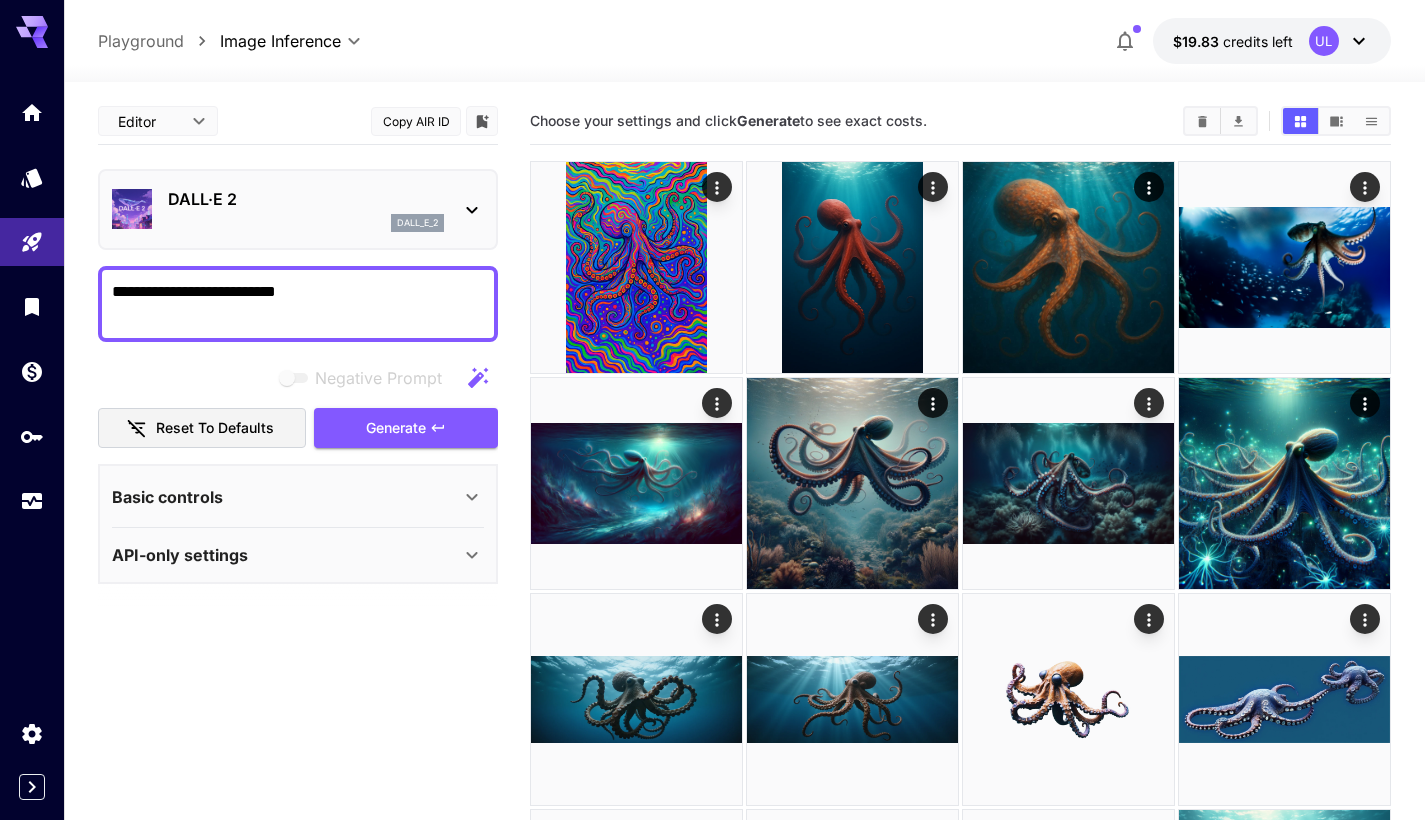 click on "Basic controls" at bounding box center (286, 497) 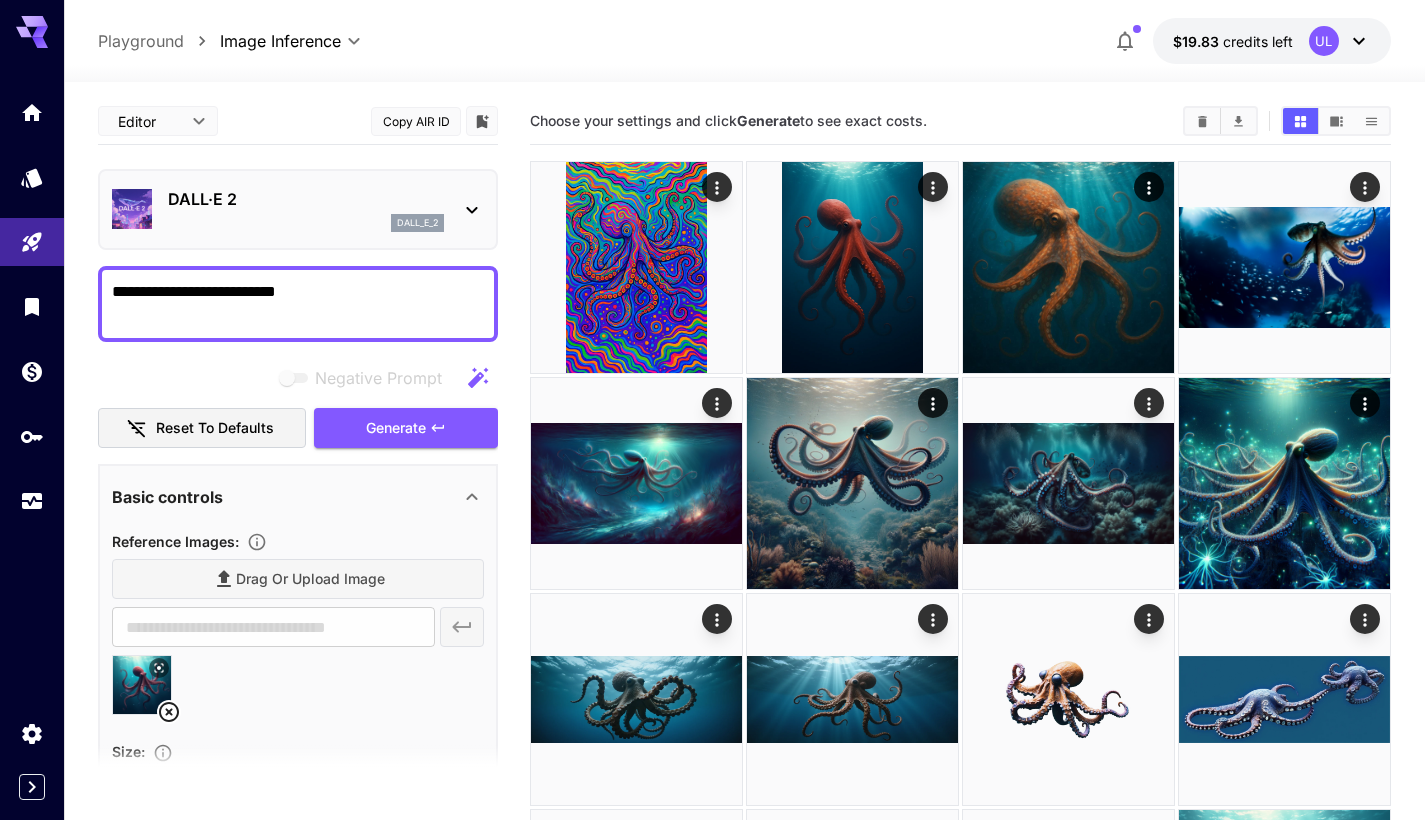 click on "Basic controls" at bounding box center [286, 497] 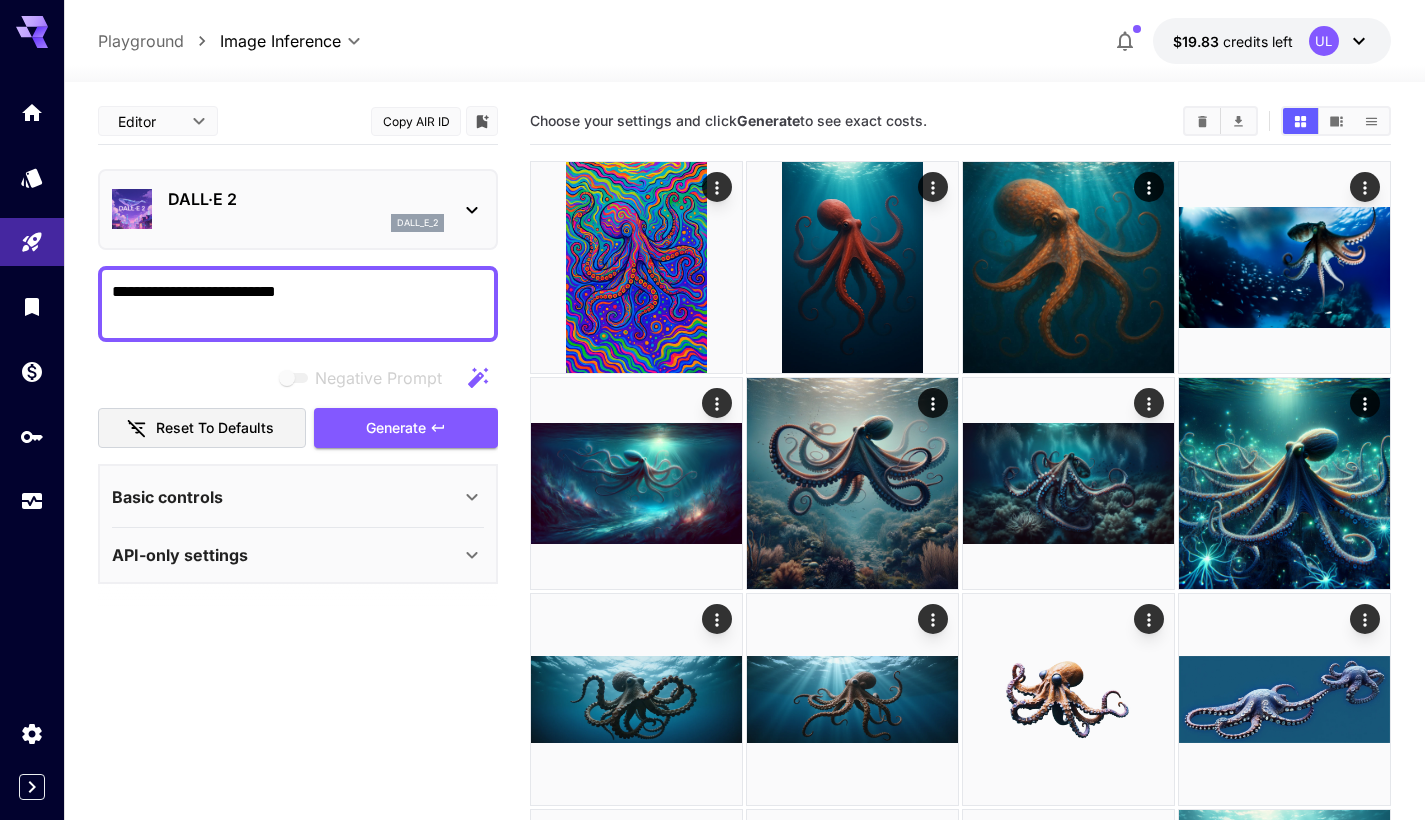click on "DALL·E 2 dall_e_2" at bounding box center [306, 209] 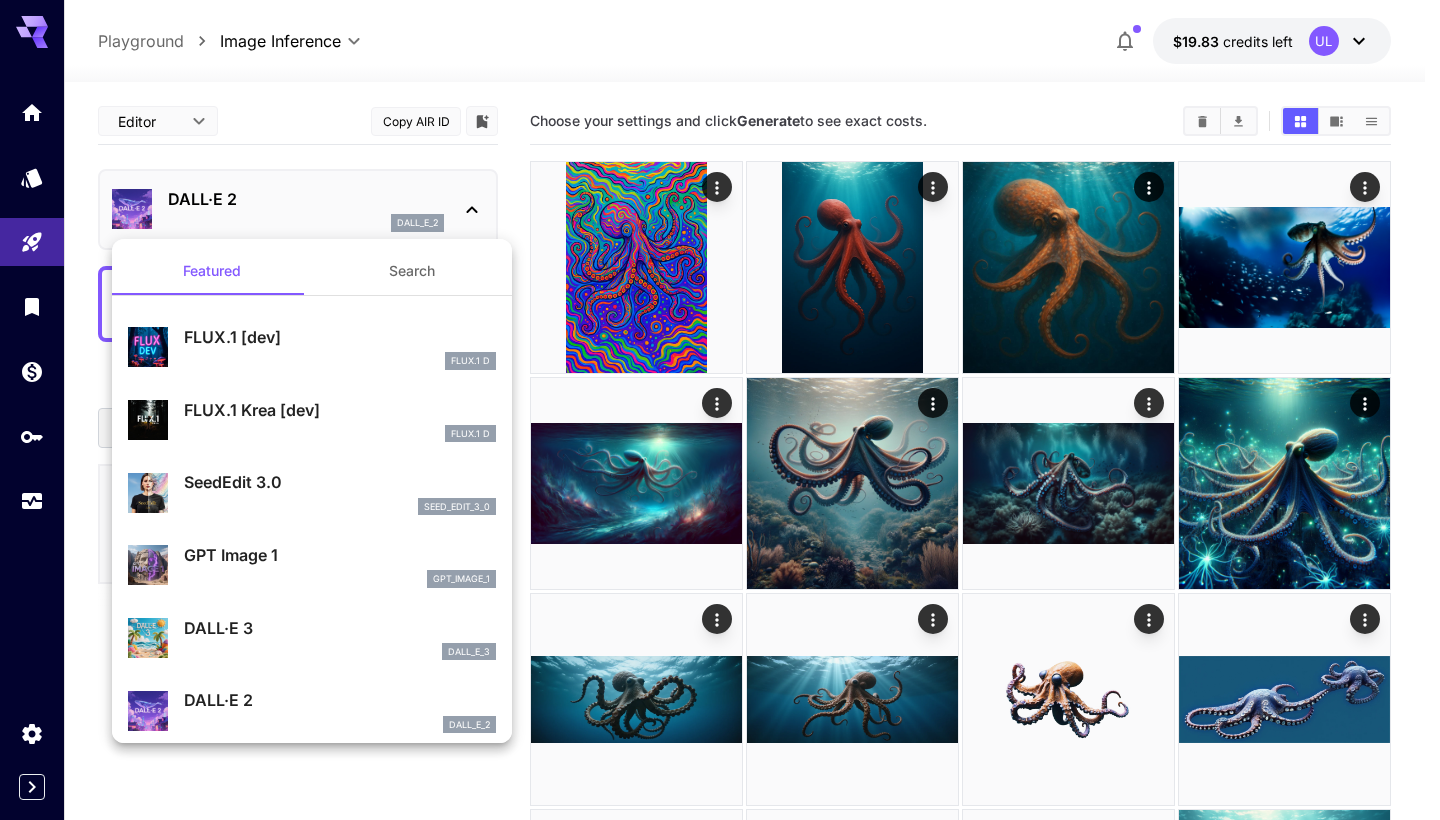 click at bounding box center [720, 410] 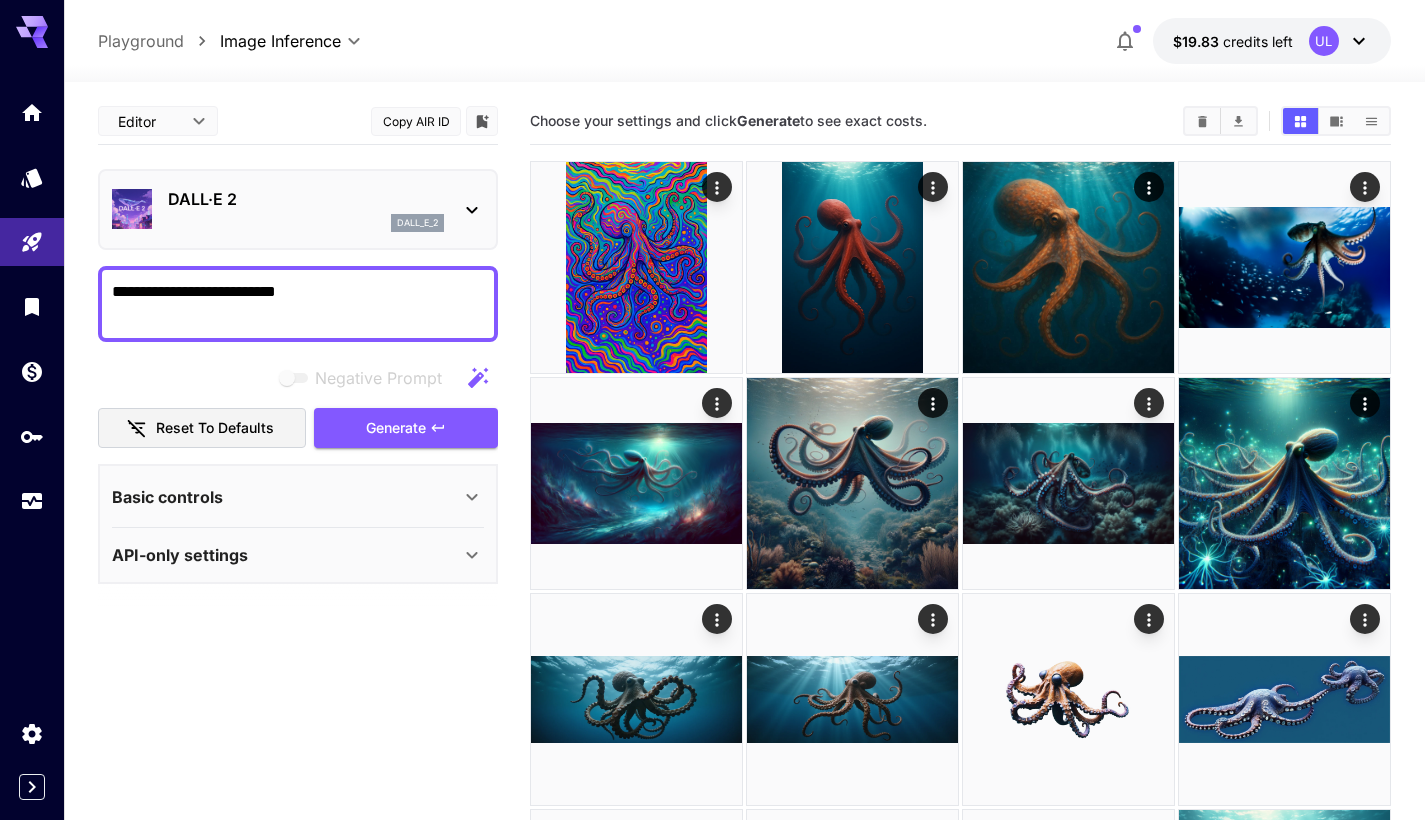 click on "DALL·E 2 dall_e_2" at bounding box center [306, 209] 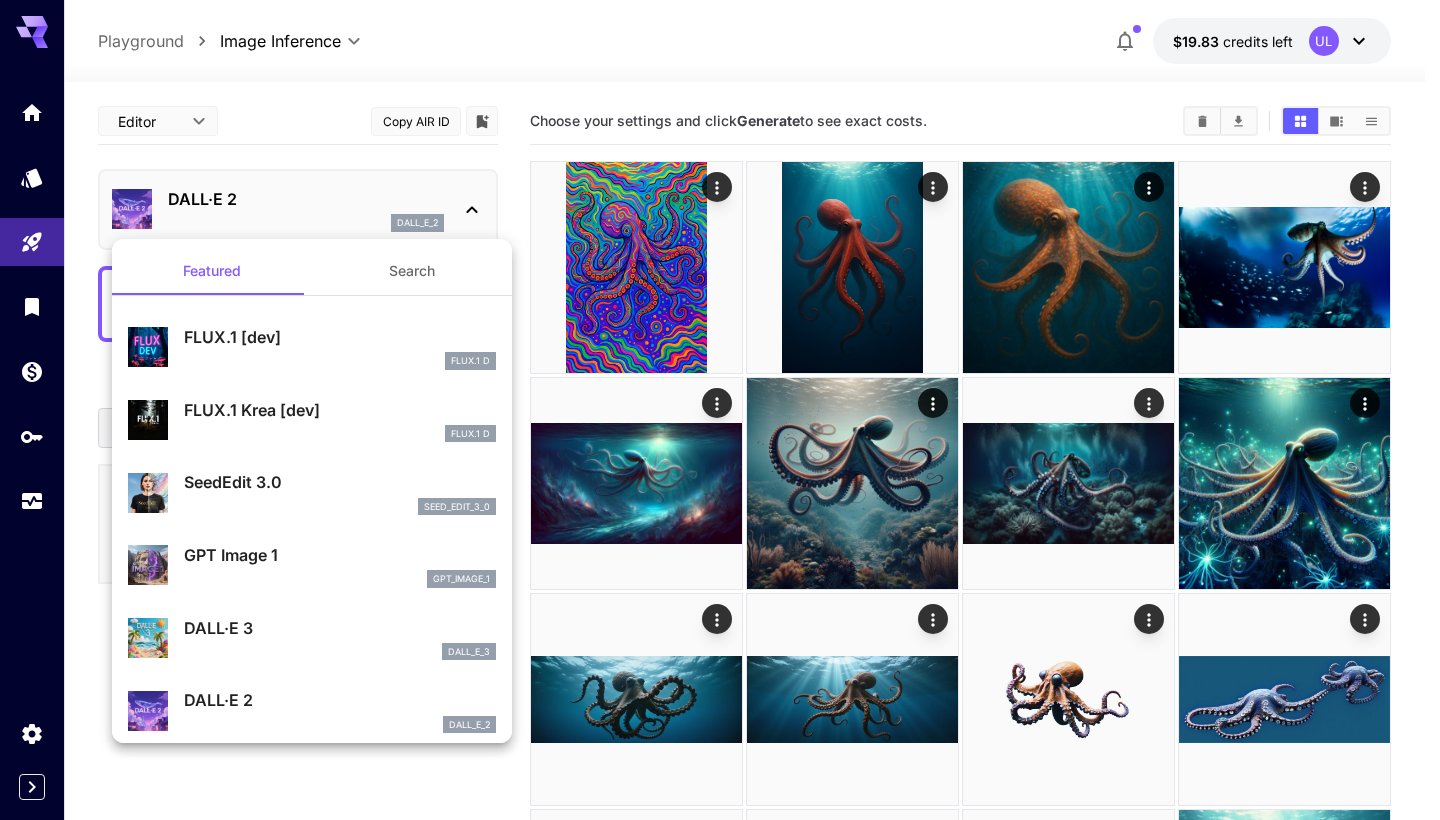 click on "GPT Image 1 gpt_image_1" at bounding box center (340, 565) 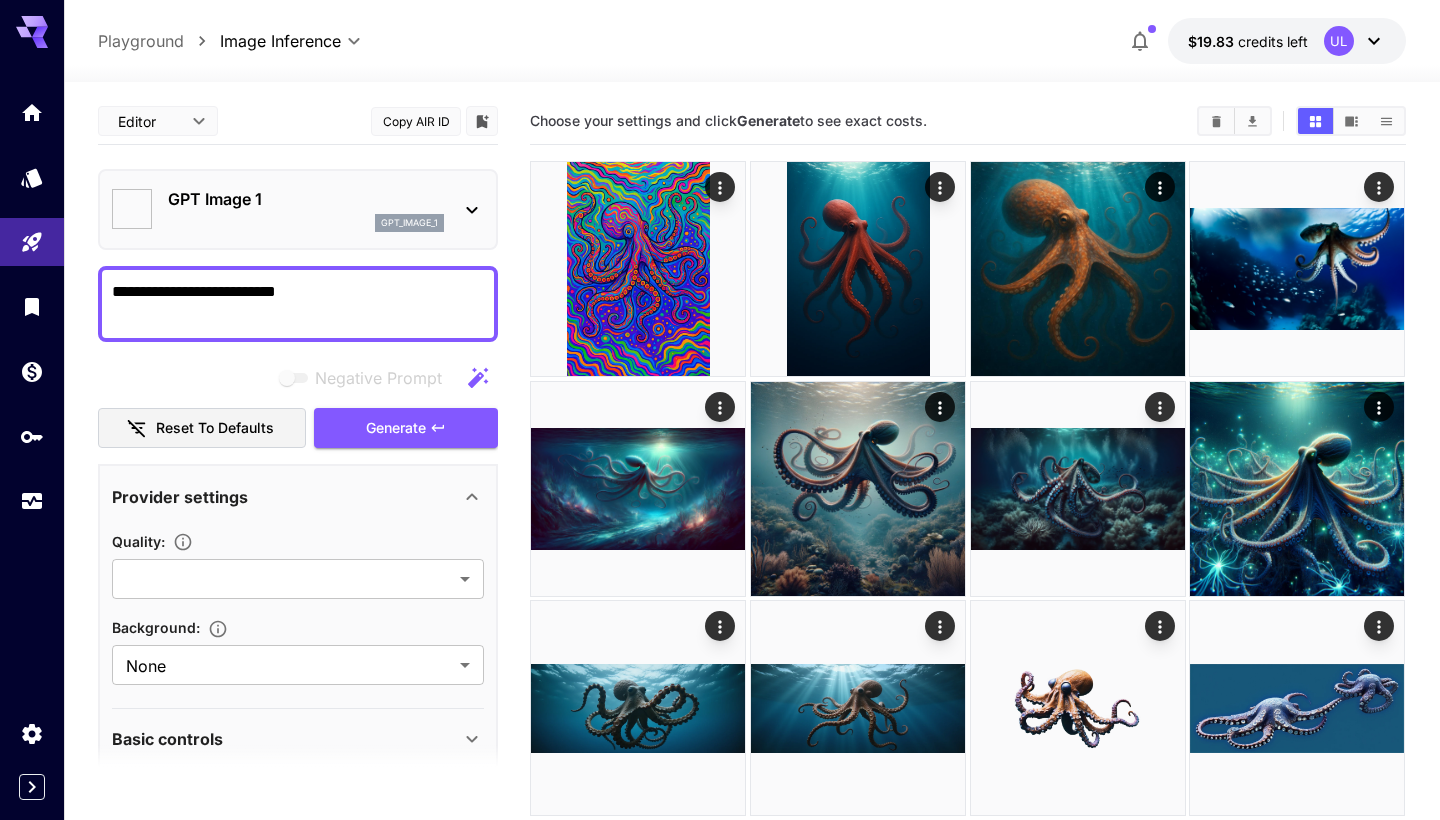 type on "*******" 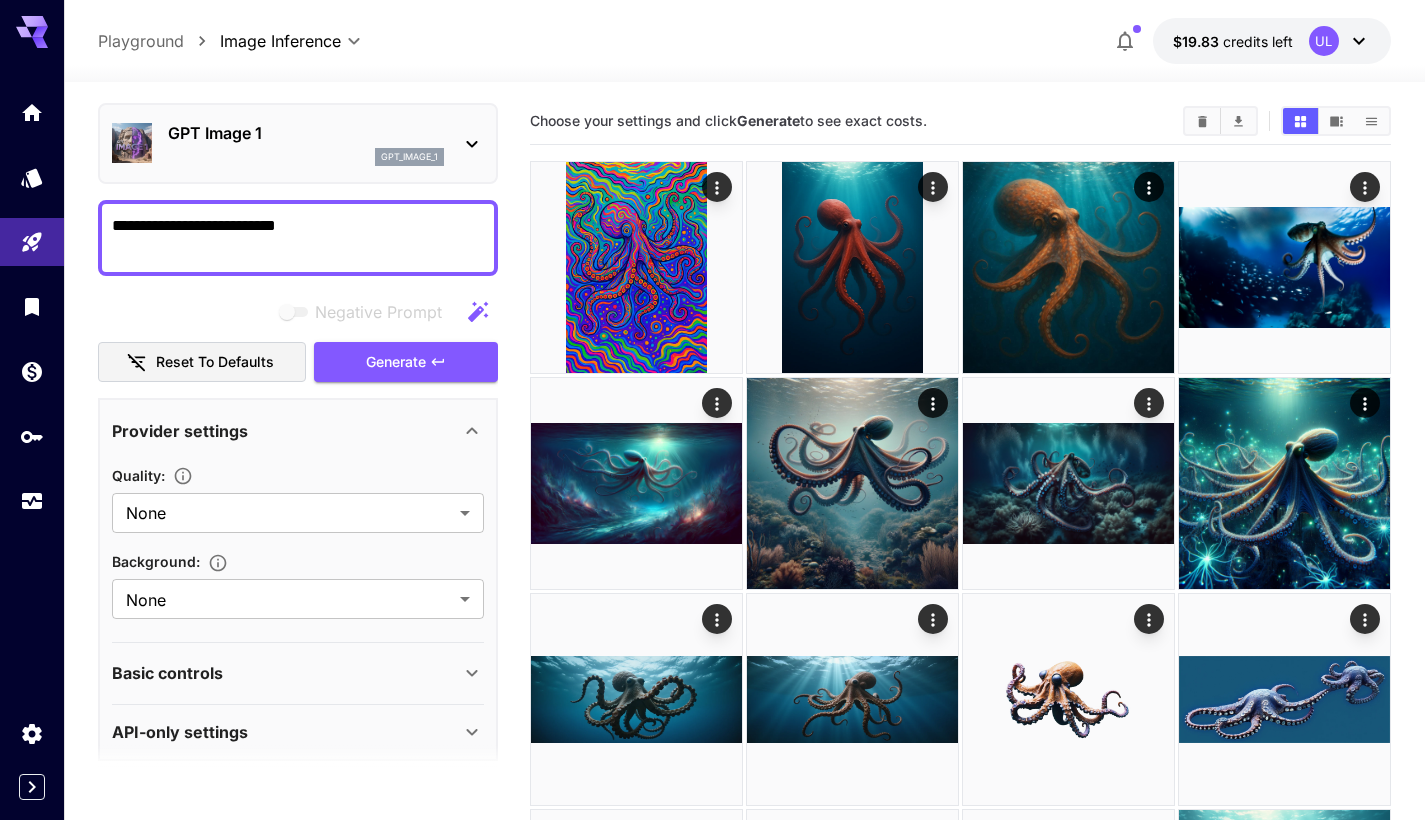 scroll, scrollTop: 81, scrollLeft: 0, axis: vertical 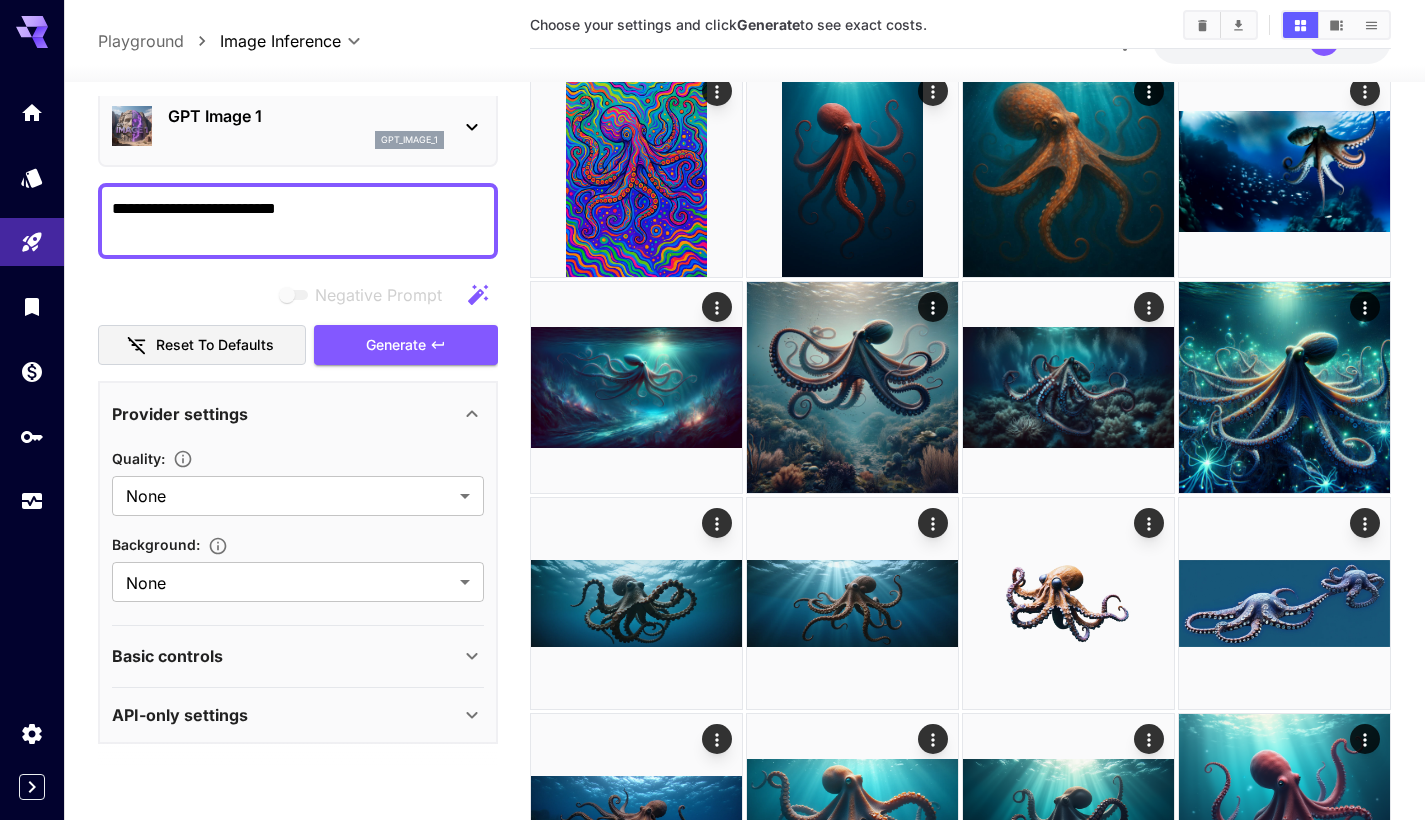 click on "Basic controls" at bounding box center (286, 656) 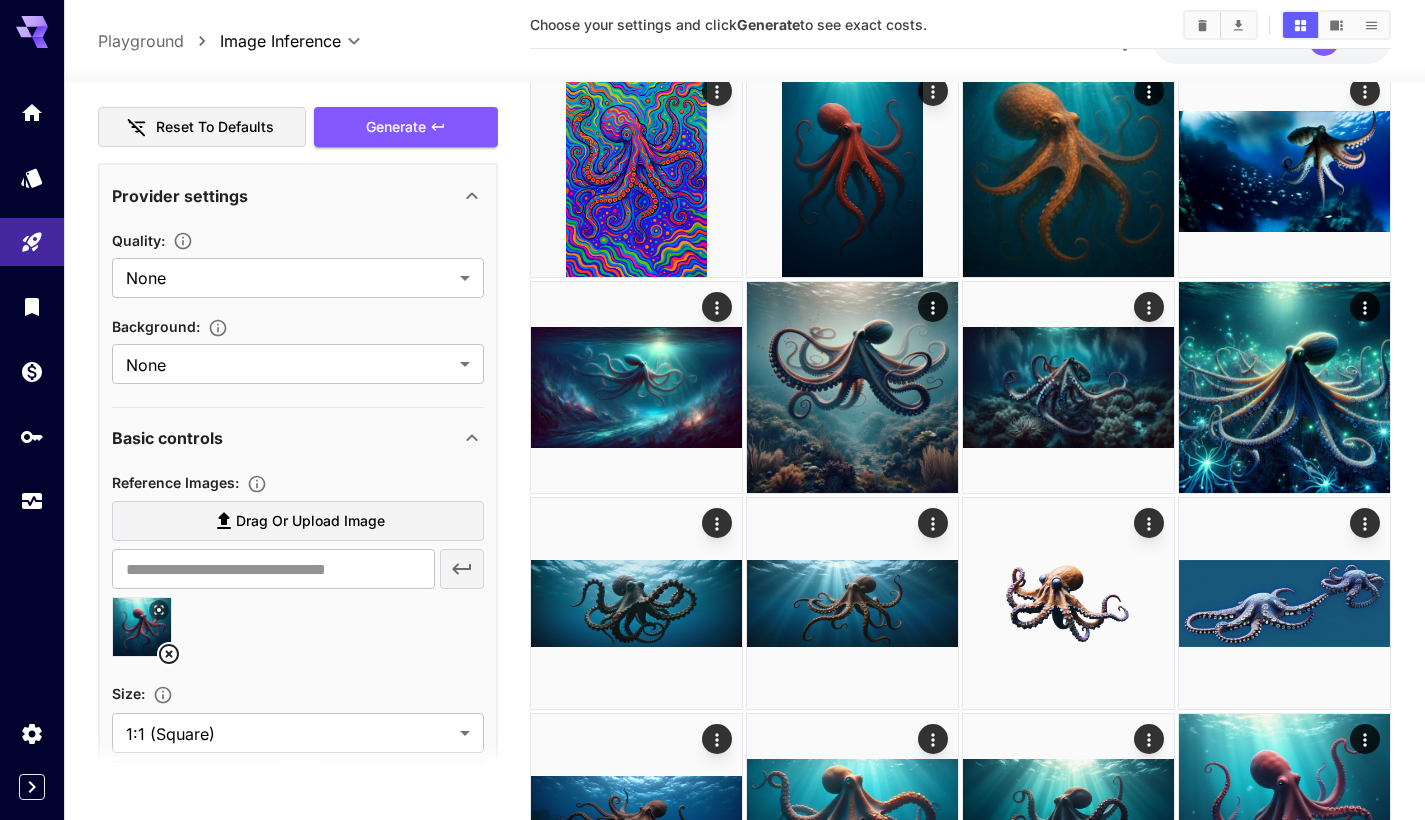 scroll, scrollTop: 321, scrollLeft: 0, axis: vertical 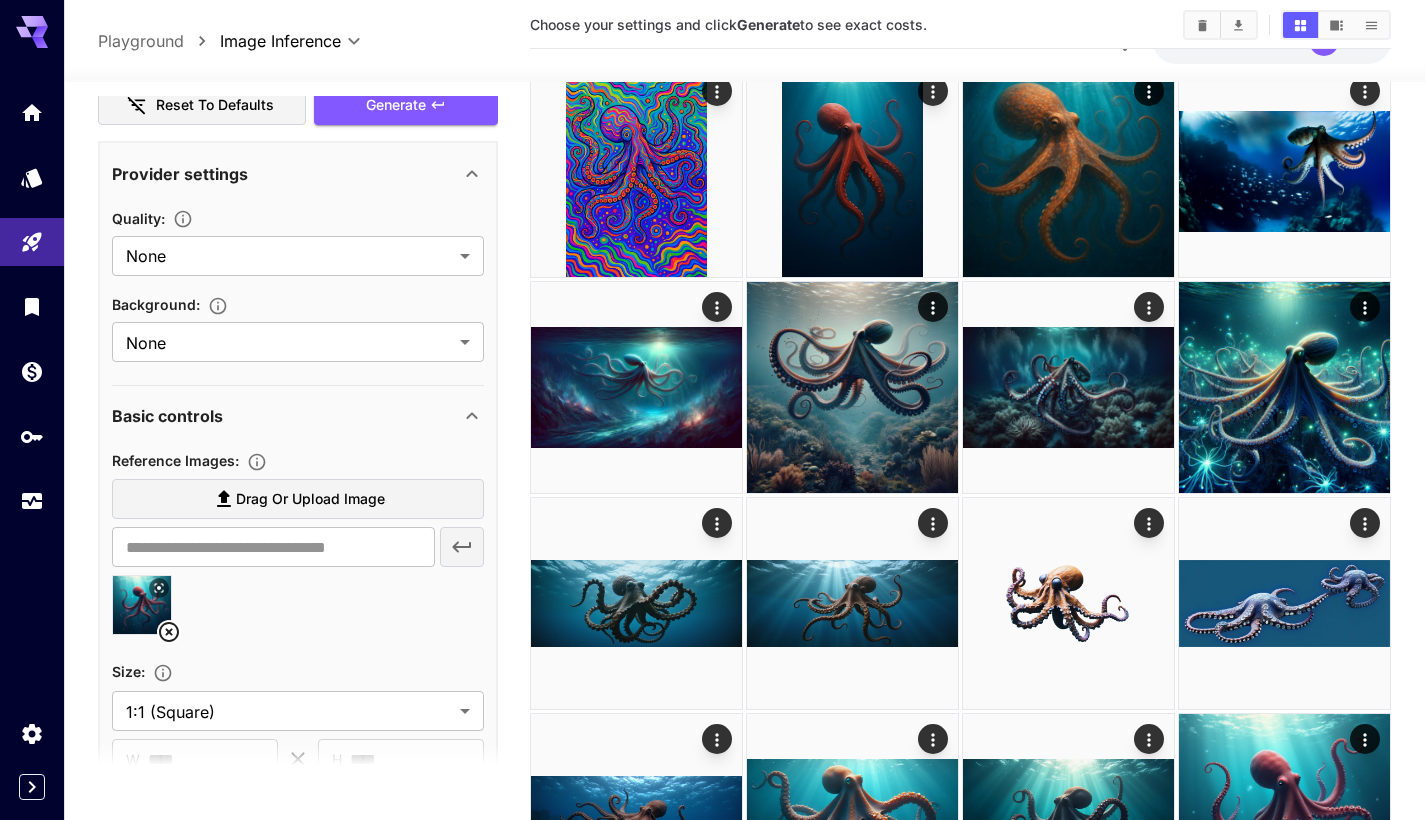 click 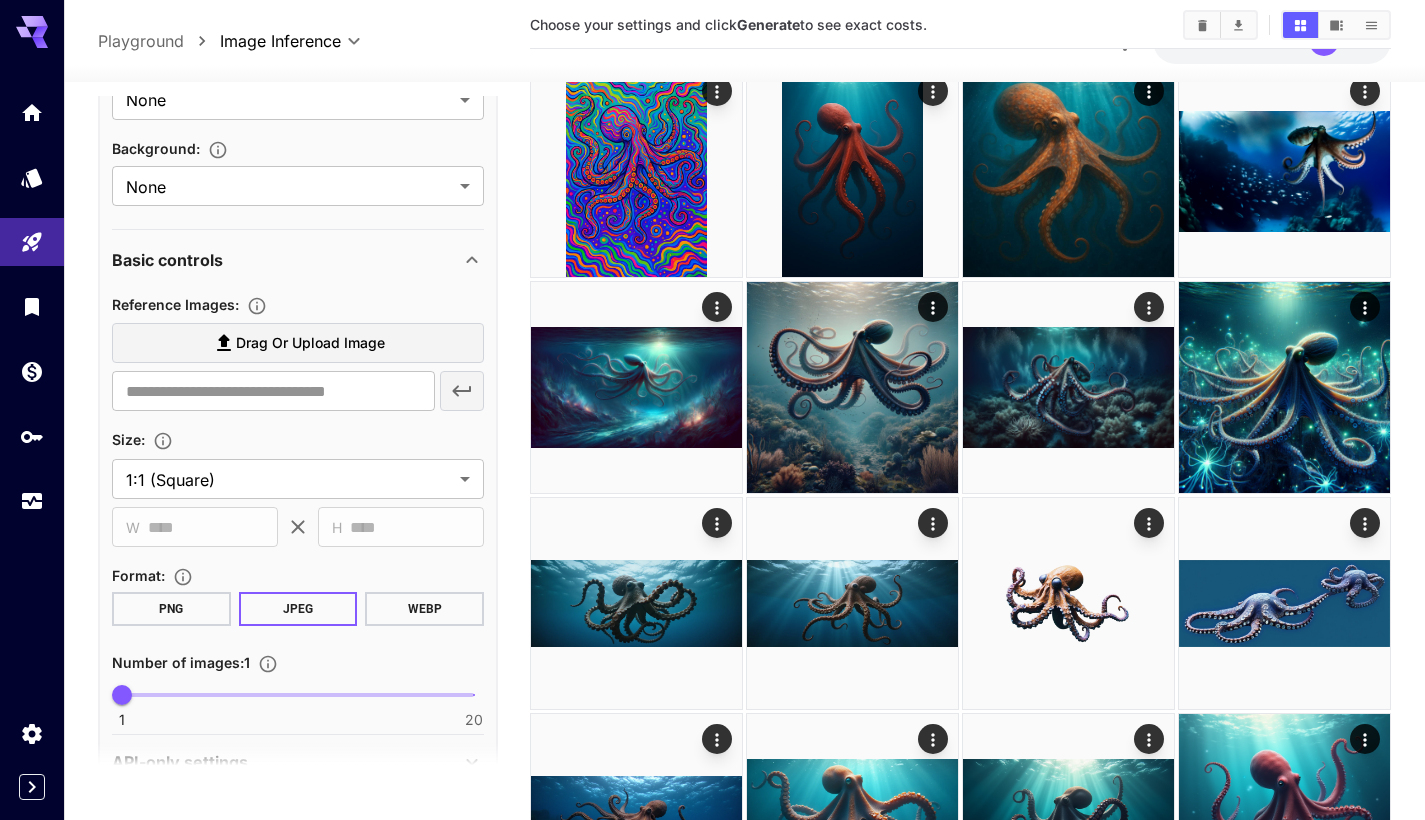scroll, scrollTop: 524, scrollLeft: 0, axis: vertical 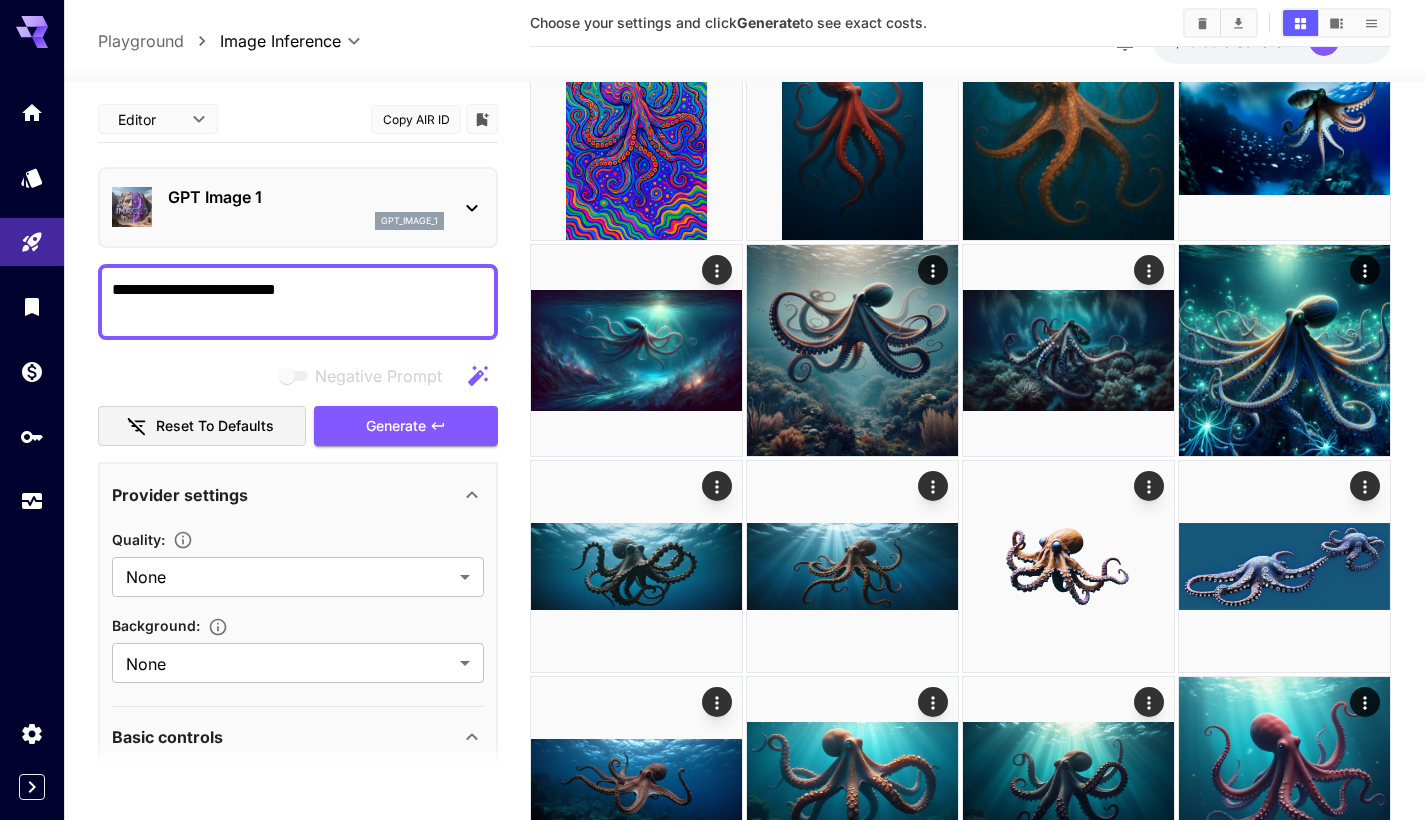 click 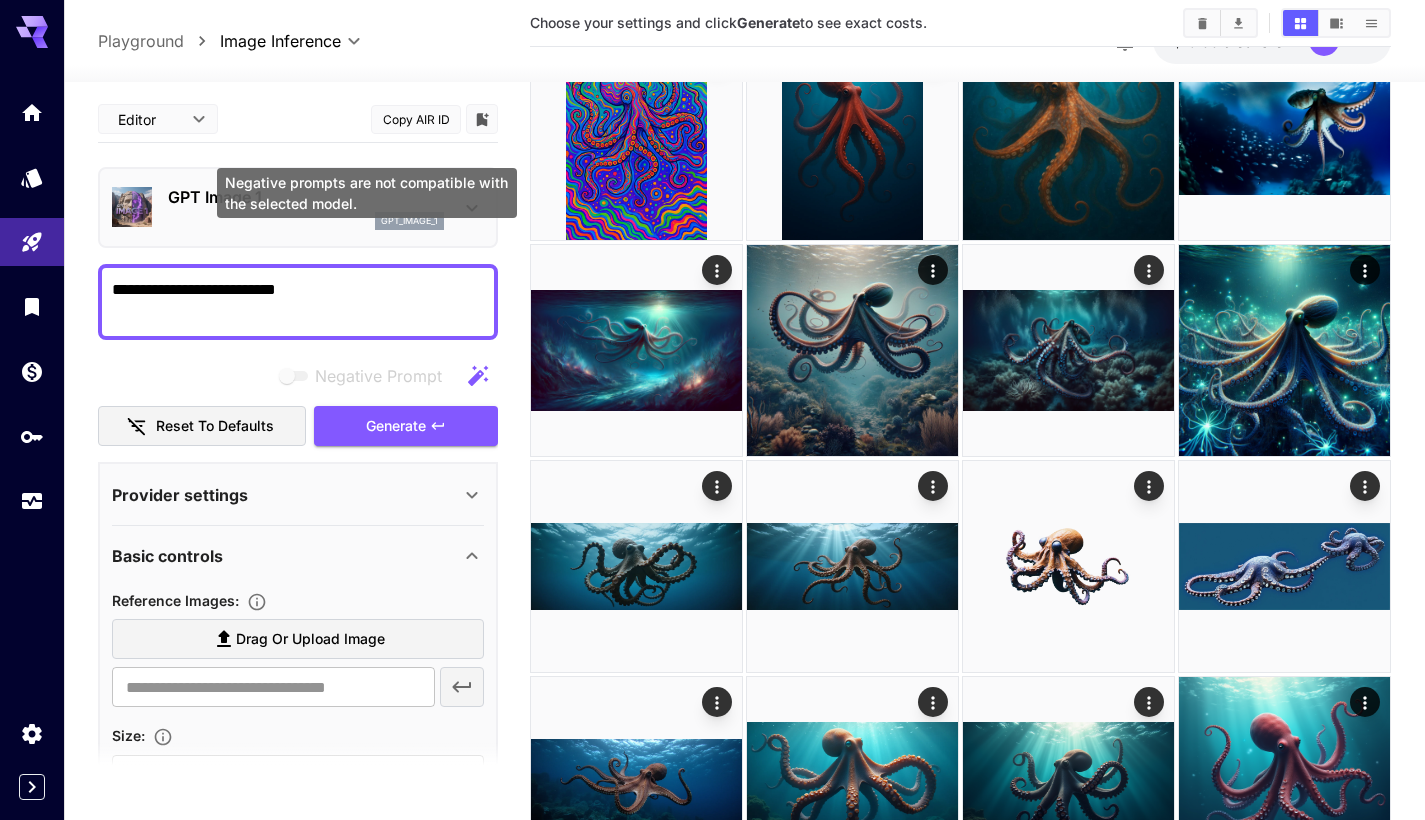 scroll, scrollTop: 0, scrollLeft: 0, axis: both 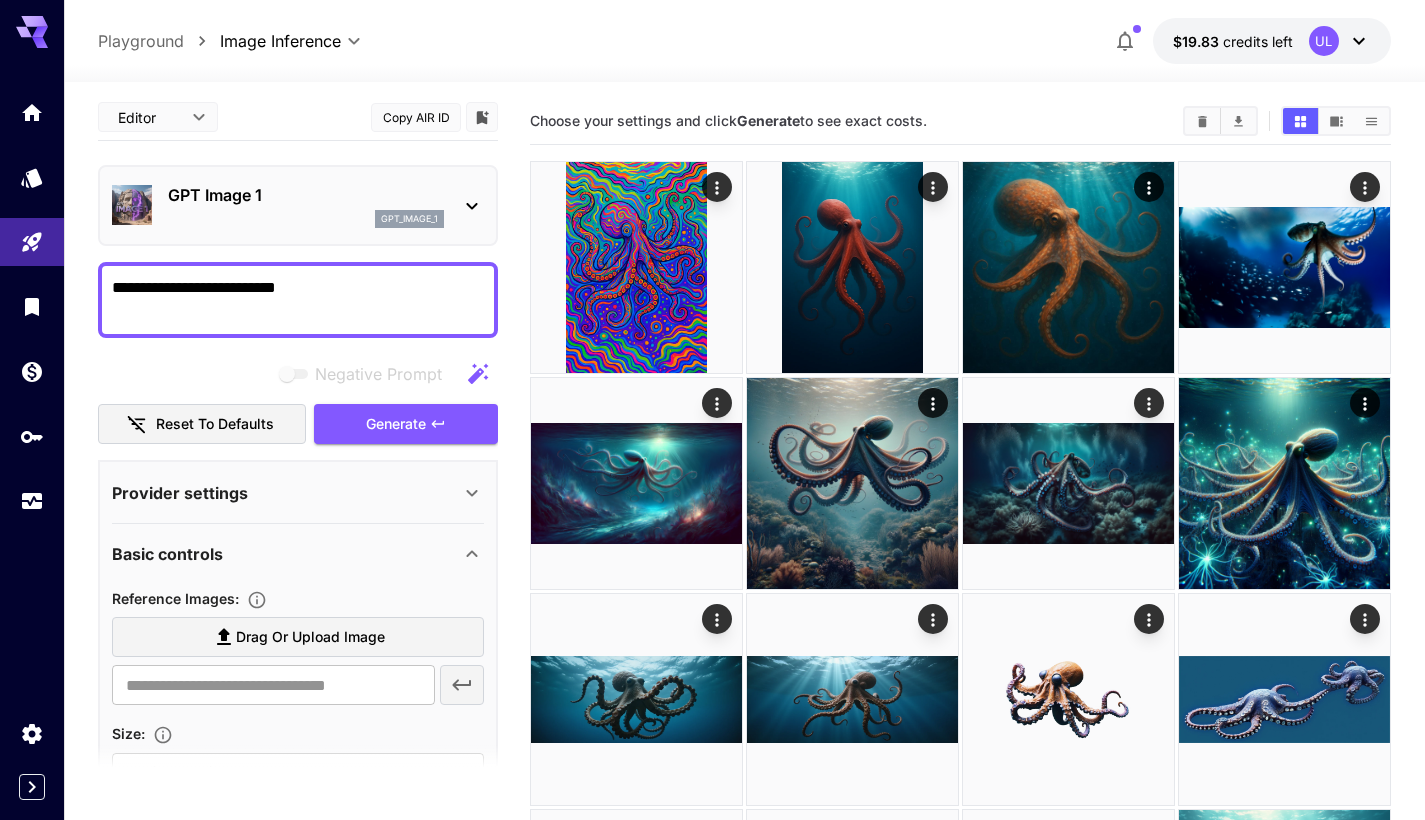 click on "gpt_image_1" at bounding box center (306, 219) 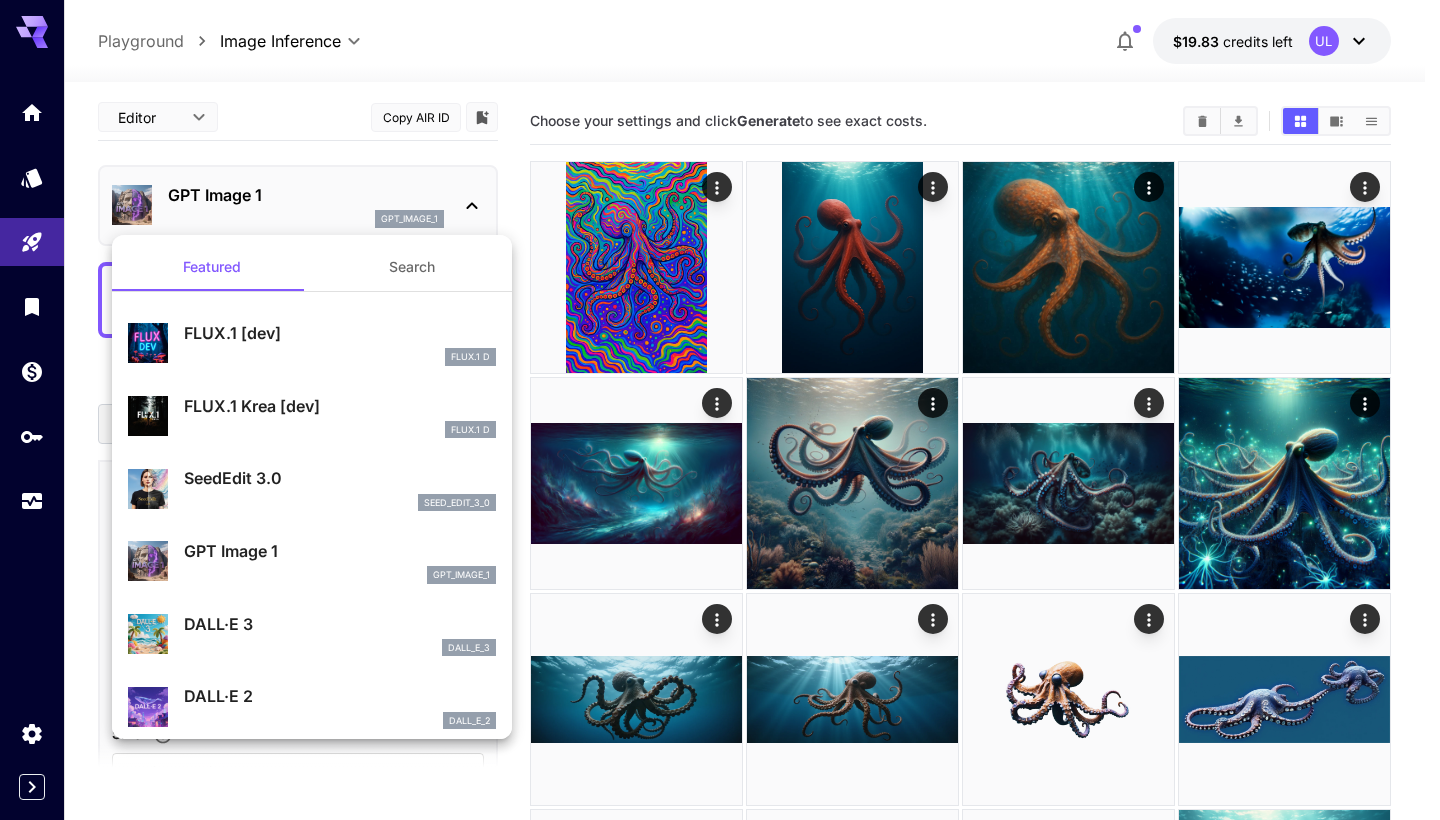 click on "SeedEdit 3.0" at bounding box center [340, 478] 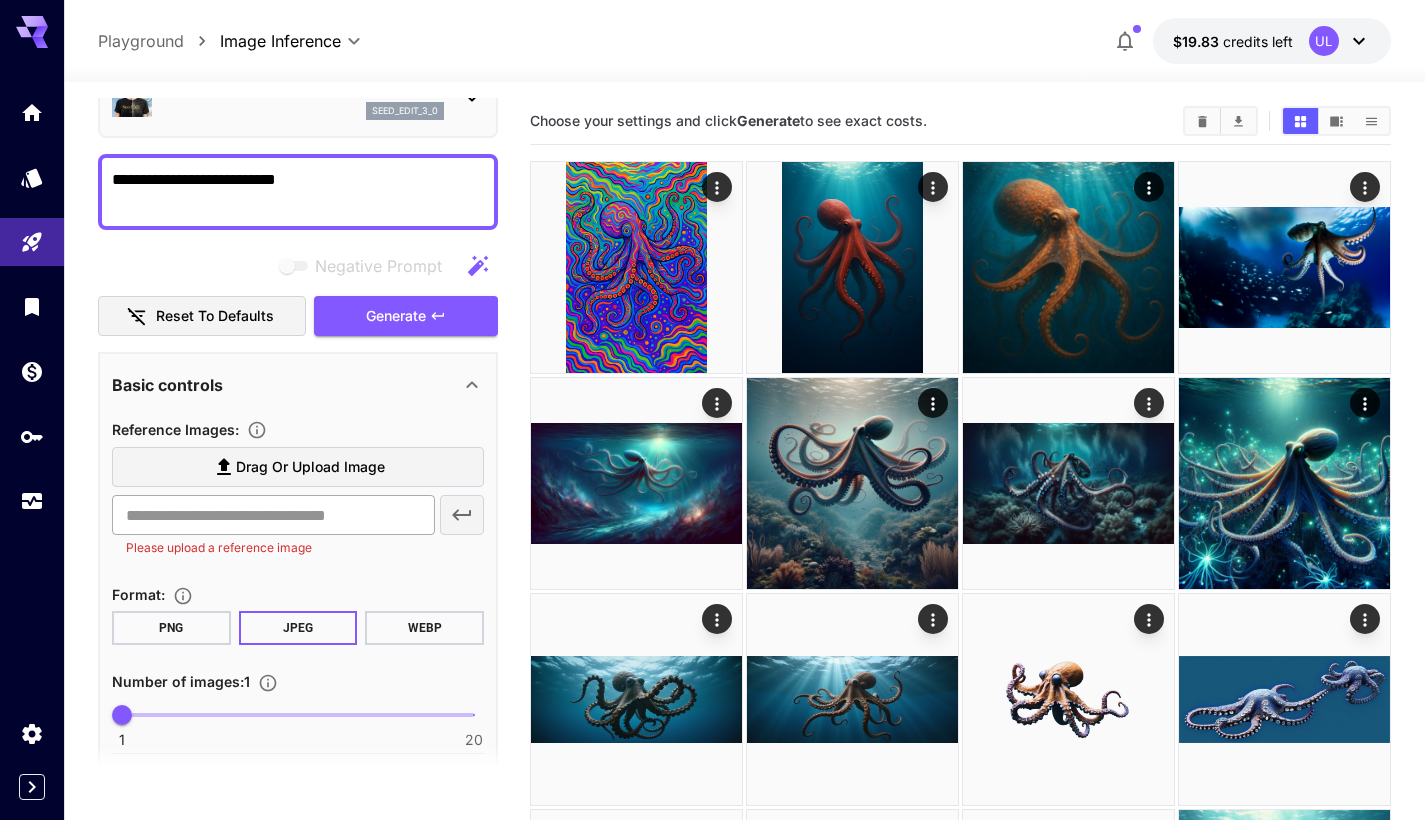 scroll, scrollTop: 231, scrollLeft: 0, axis: vertical 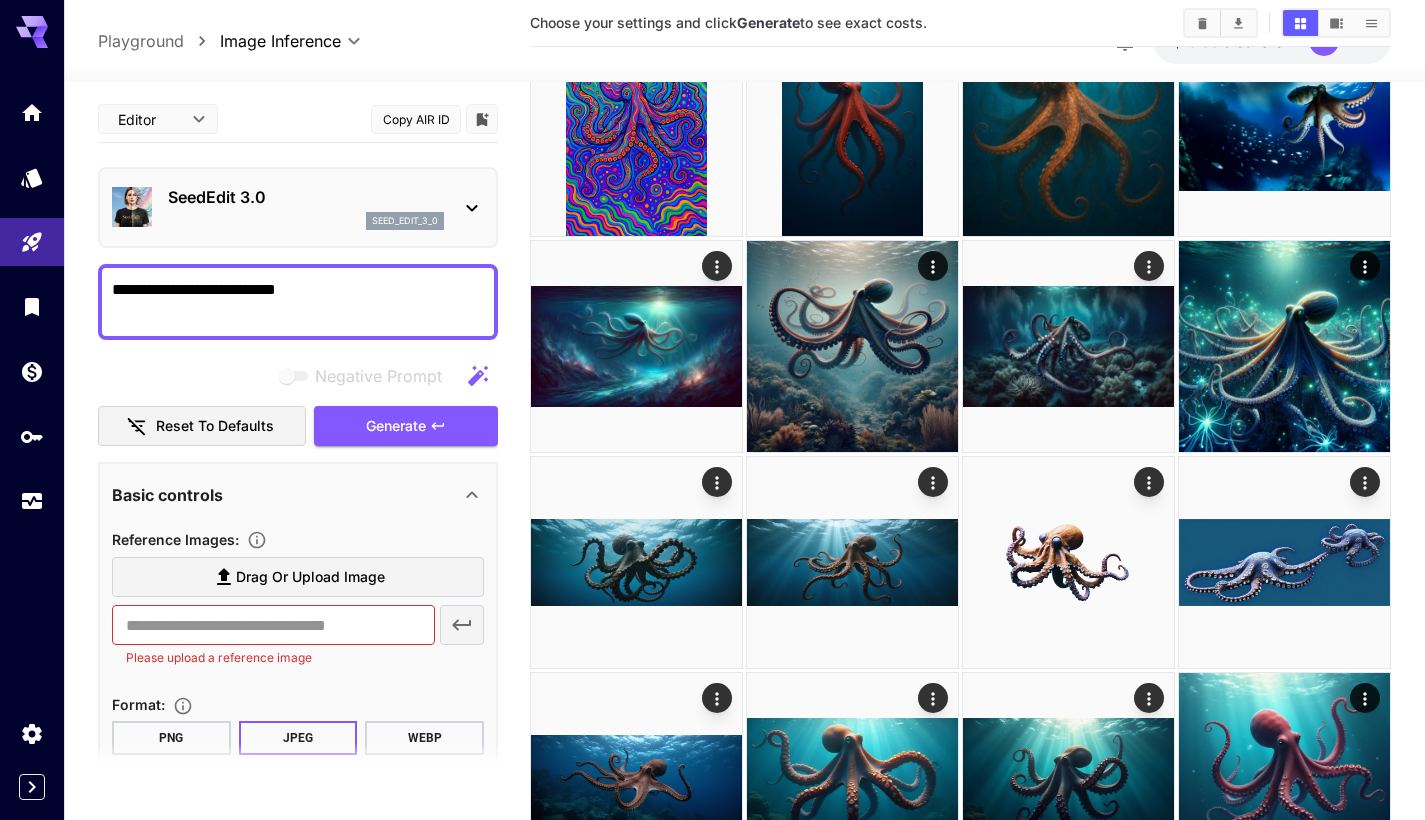 click on "seed_edit_3_0" at bounding box center [306, 221] 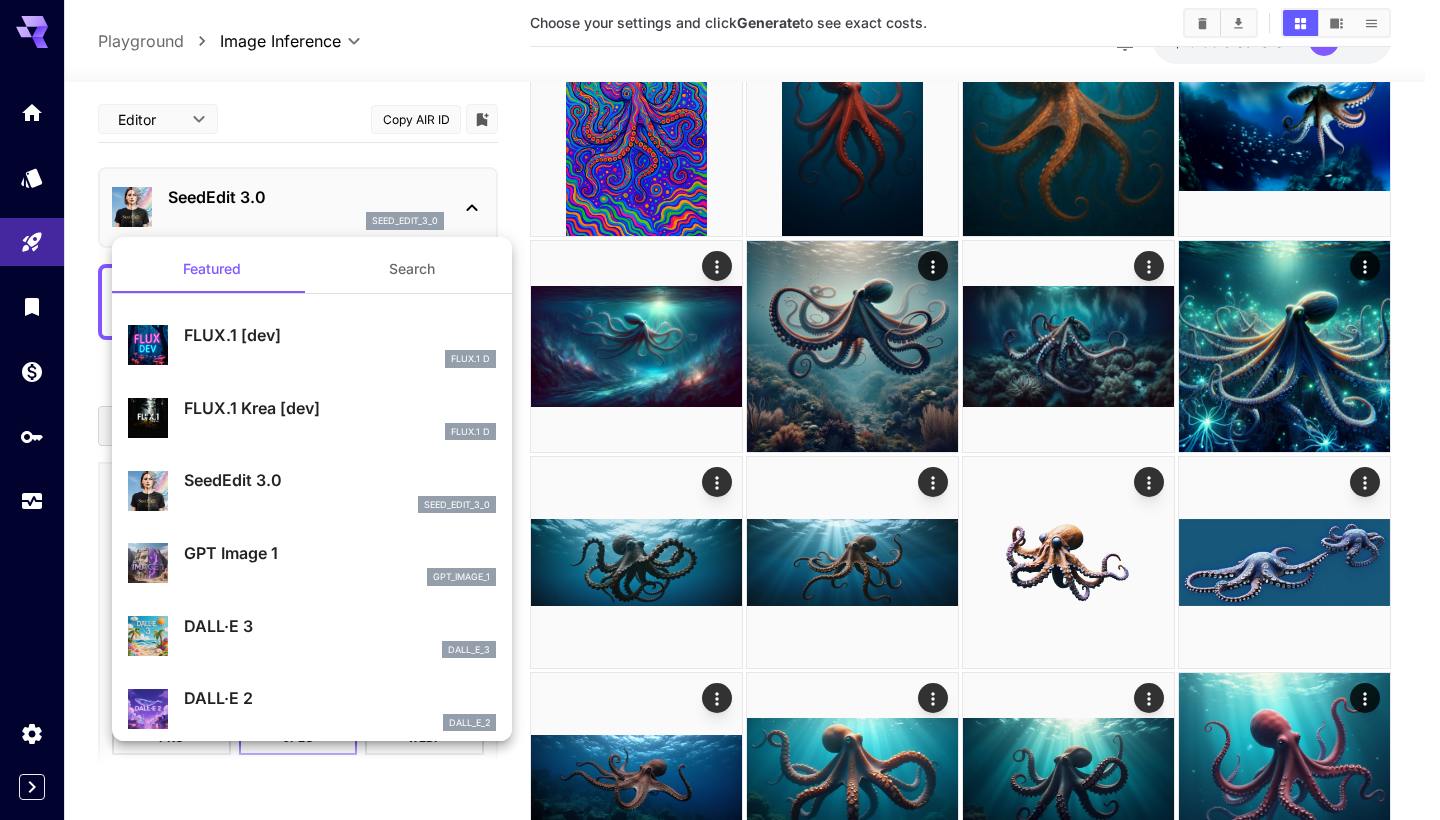 click on "FLUX.1 [dev]" at bounding box center [340, 335] 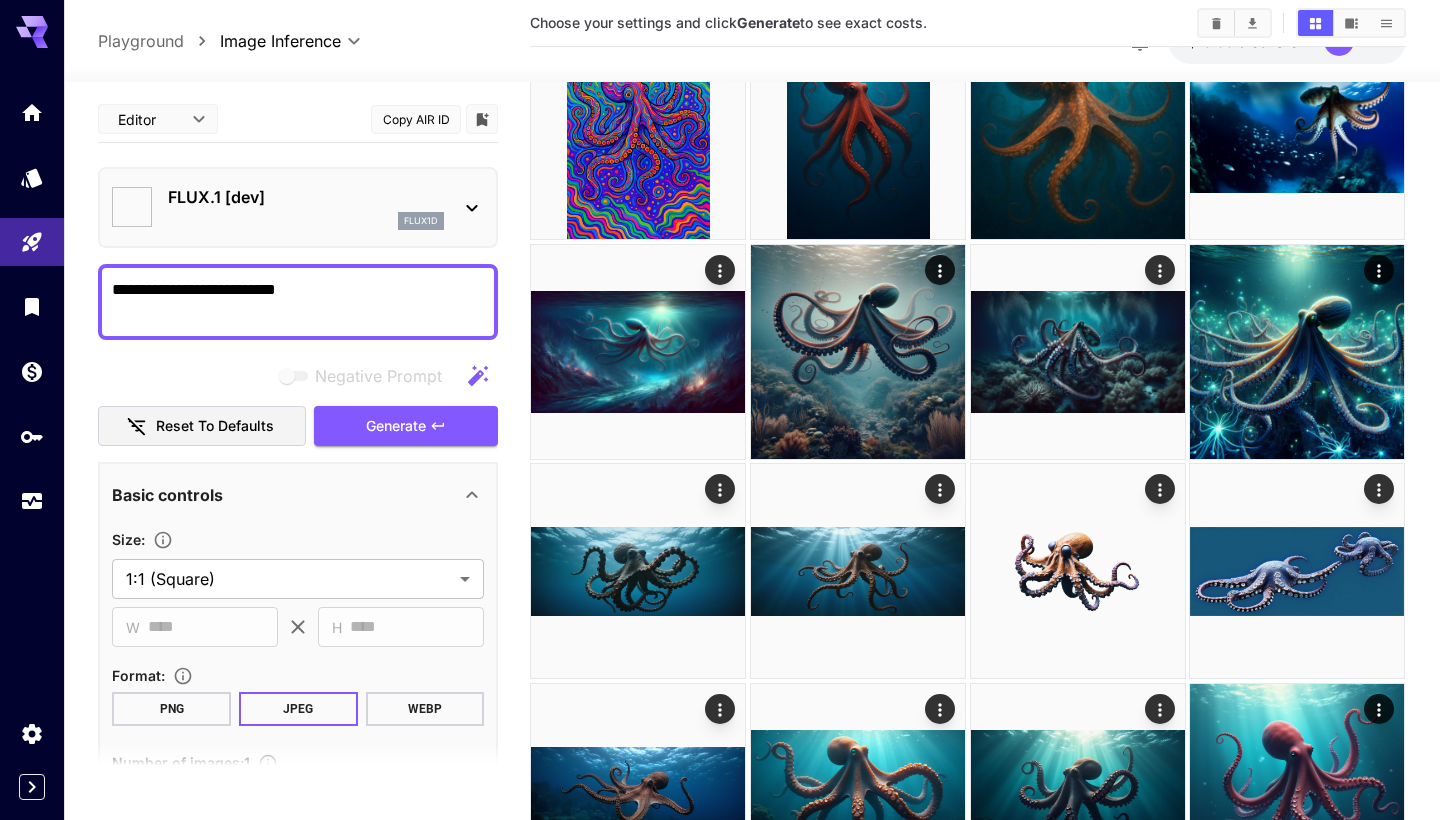 type on "***" 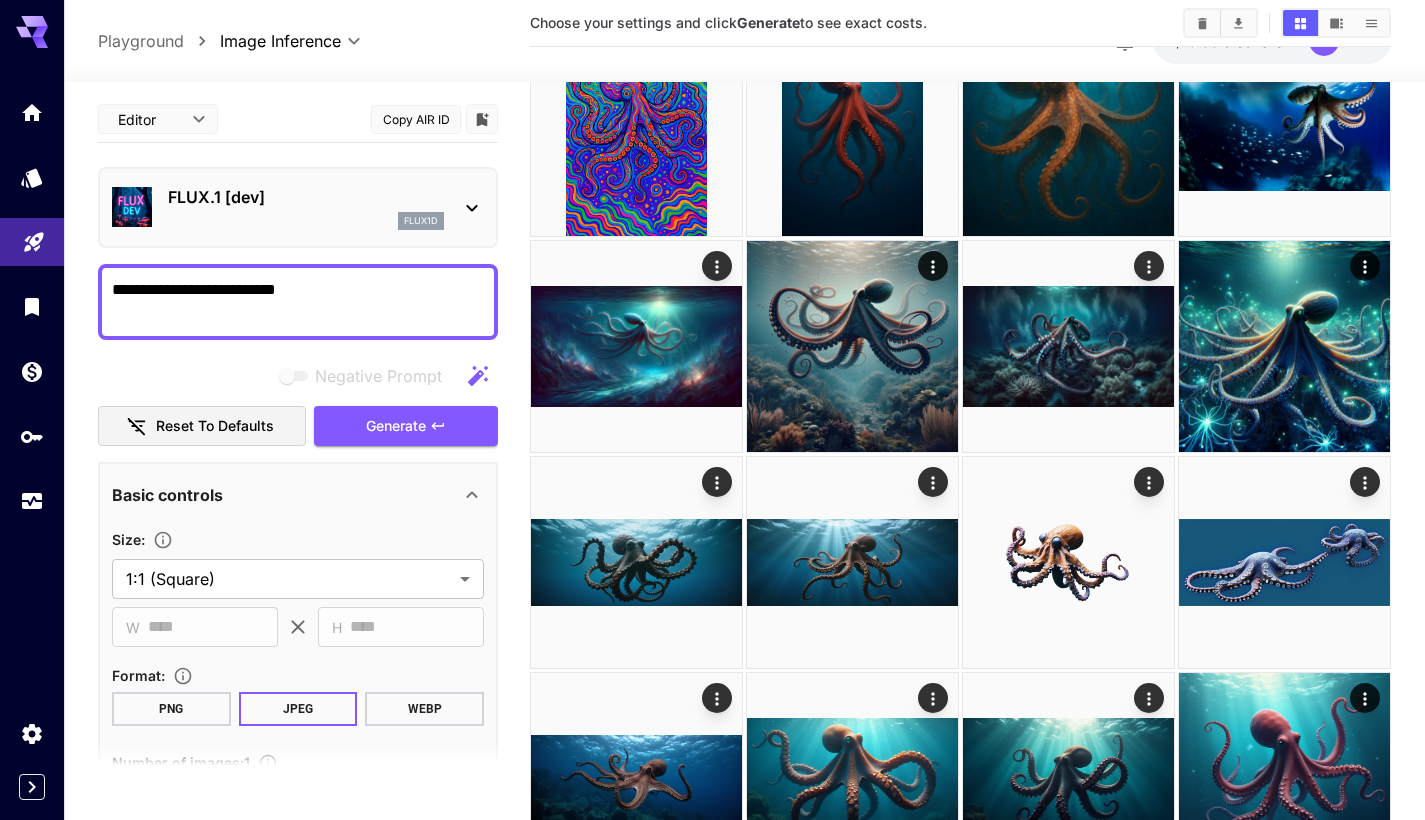 drag, startPoint x: 327, startPoint y: 301, endPoint x: 0, endPoint y: 259, distance: 329.68622 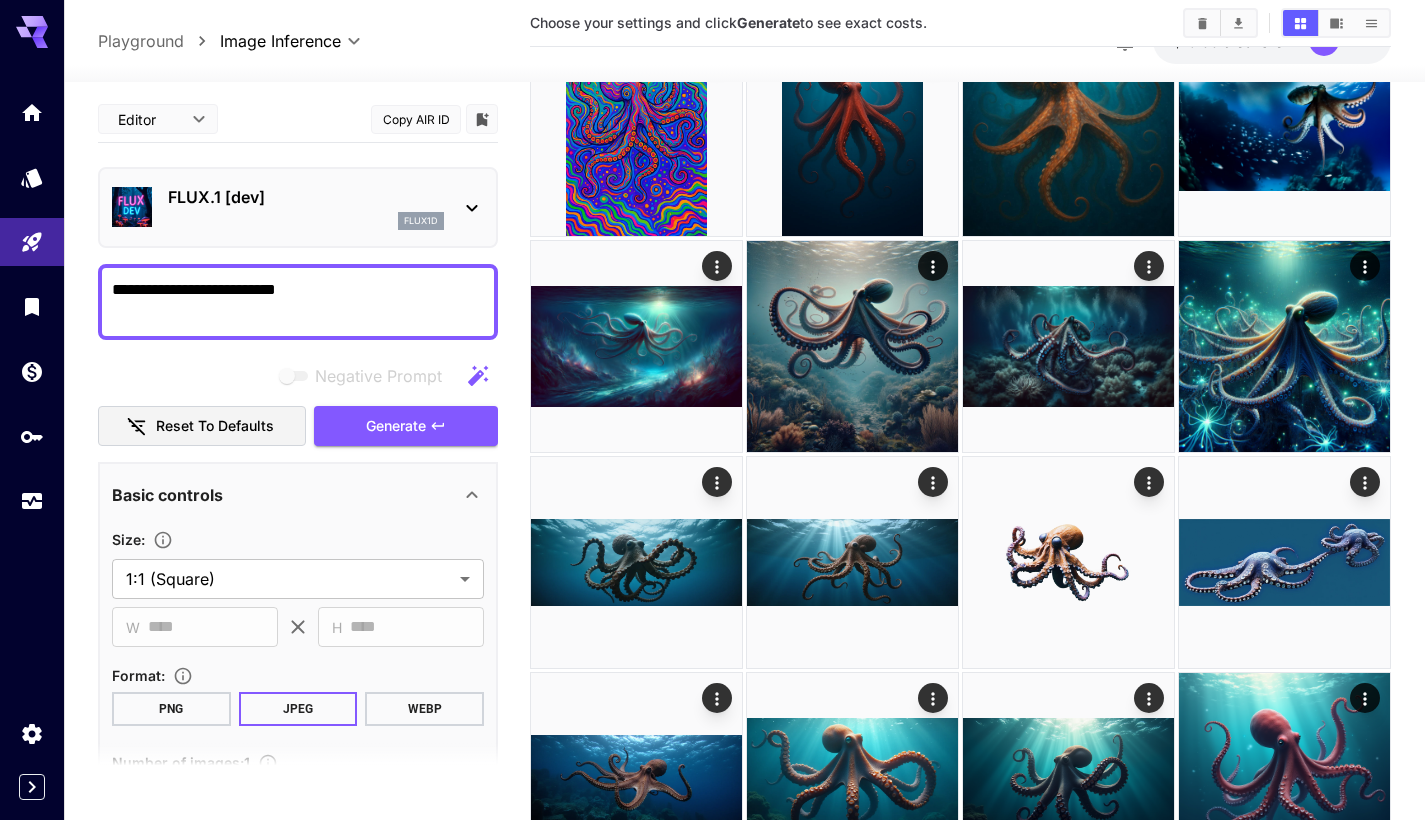 click on "flux1d" at bounding box center (306, 221) 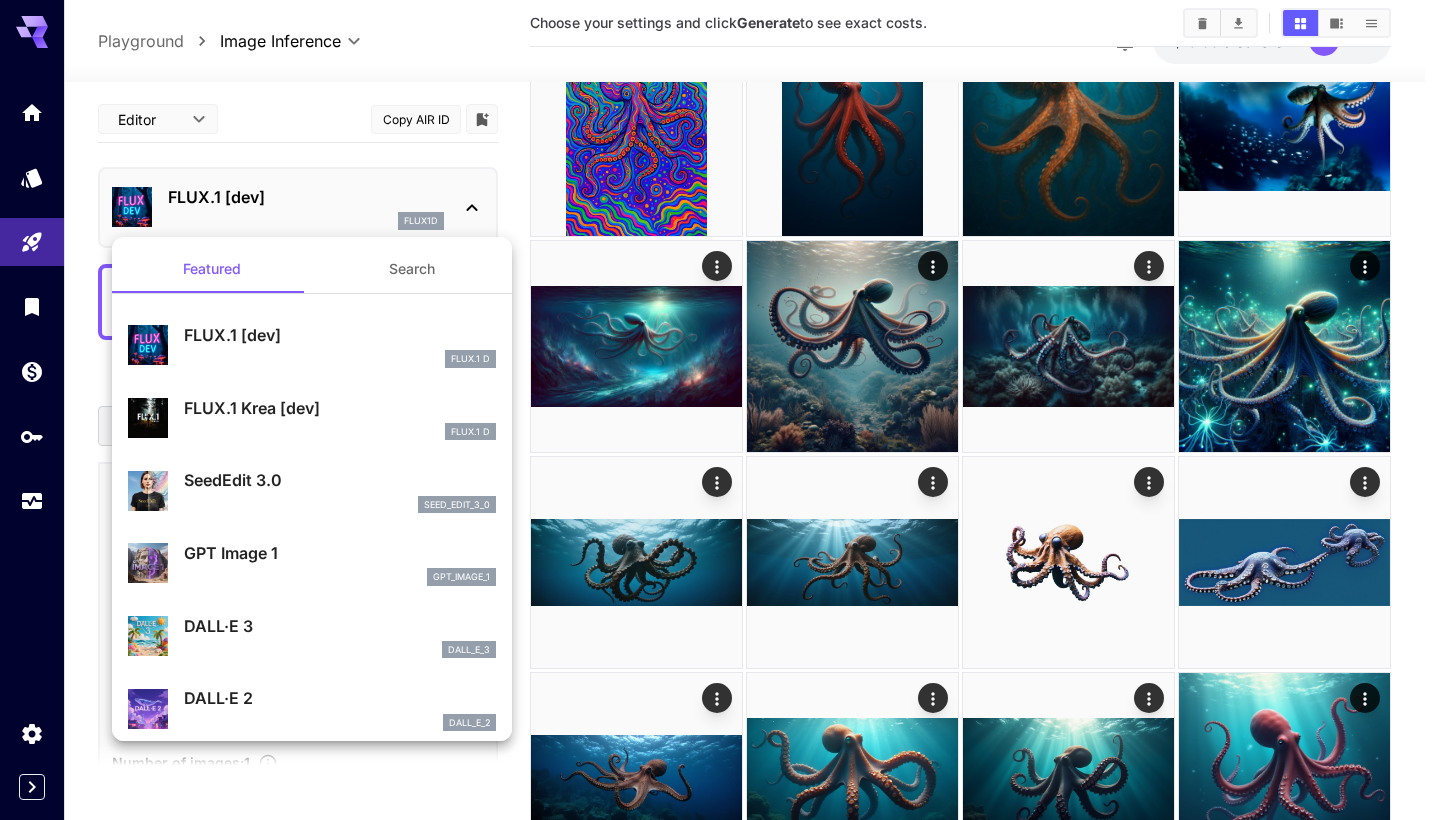 click on "DALL·E 3" at bounding box center [340, 626] 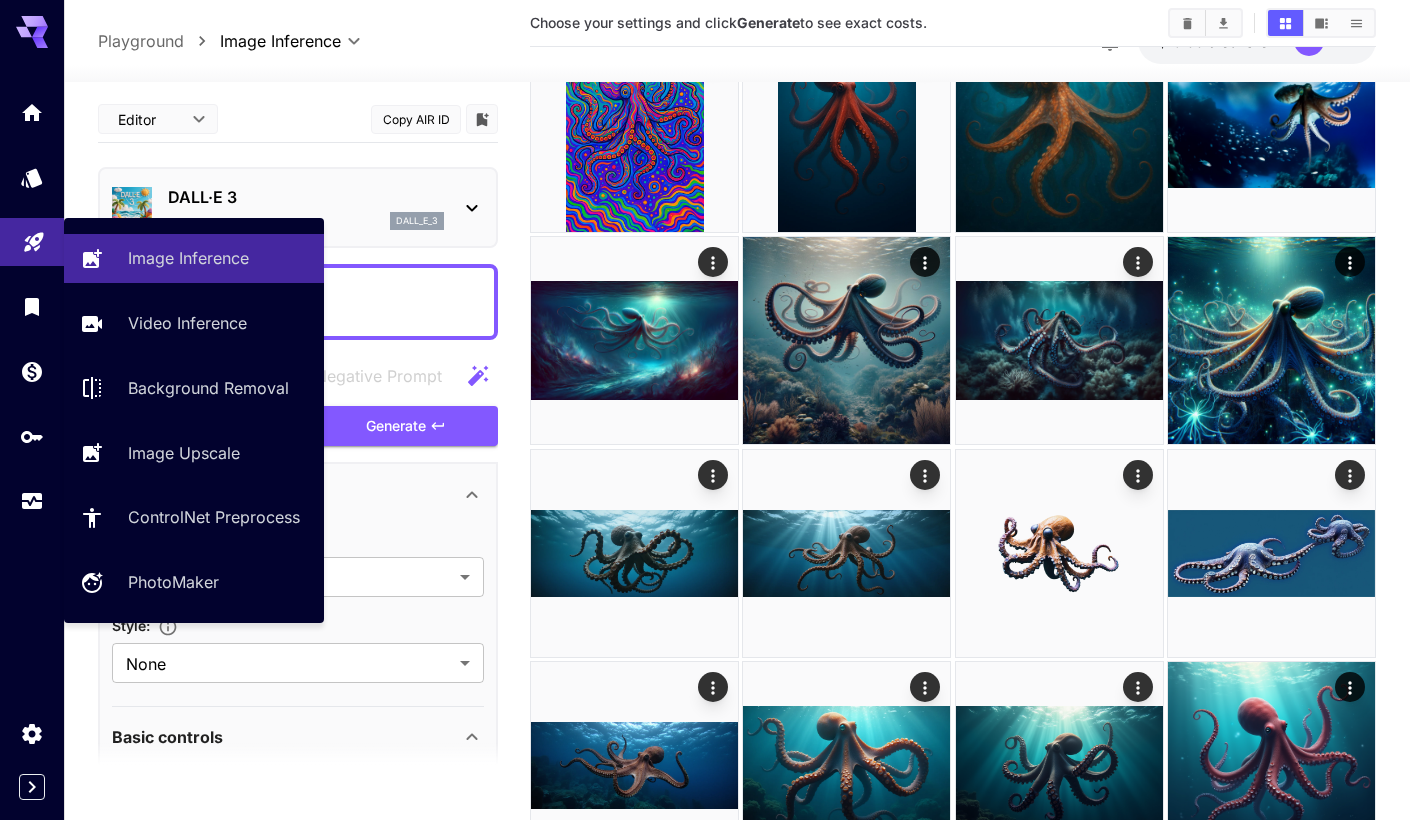 drag, startPoint x: 327, startPoint y: 303, endPoint x: 4, endPoint y: 260, distance: 325.84967 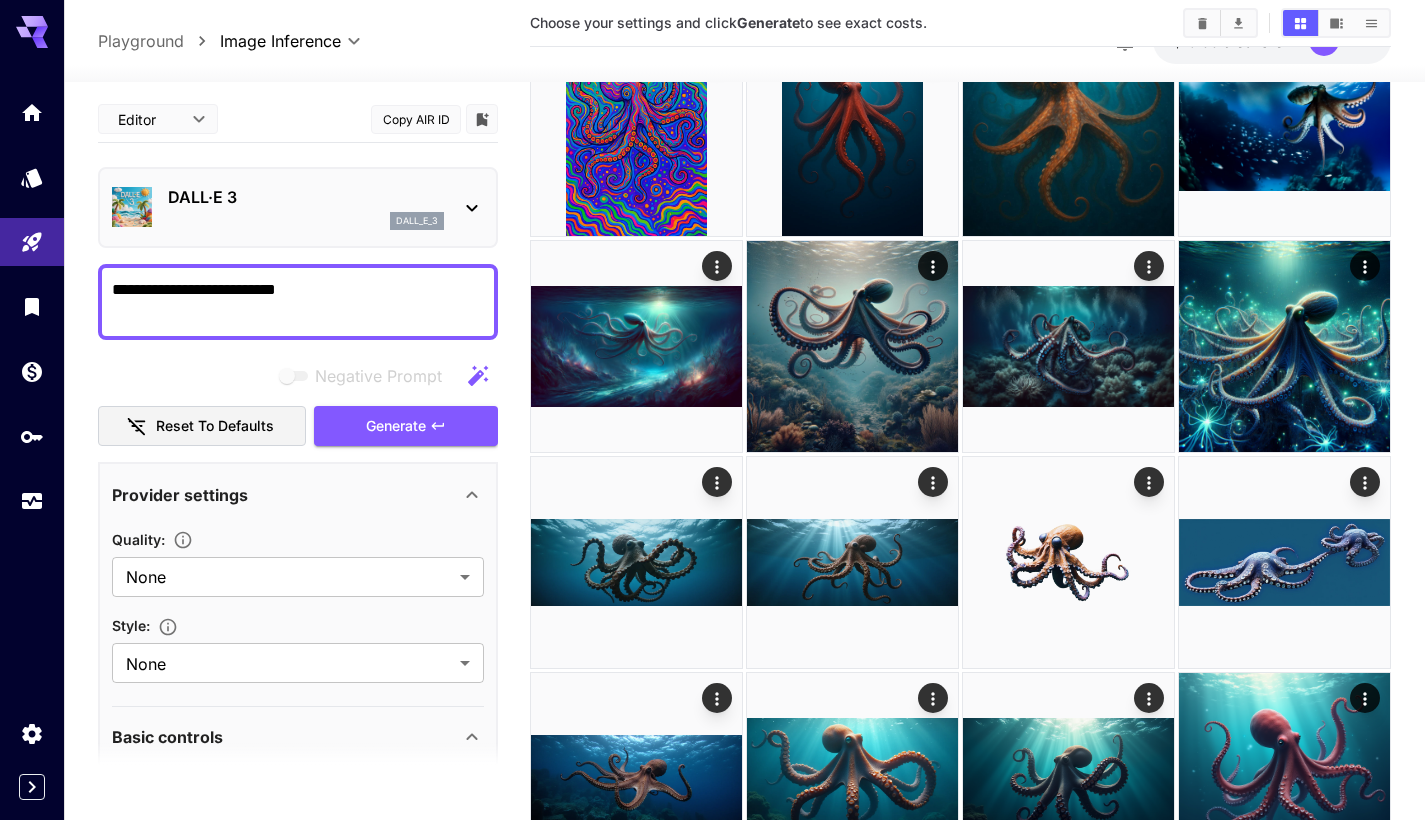click on "**********" at bounding box center [298, 302] 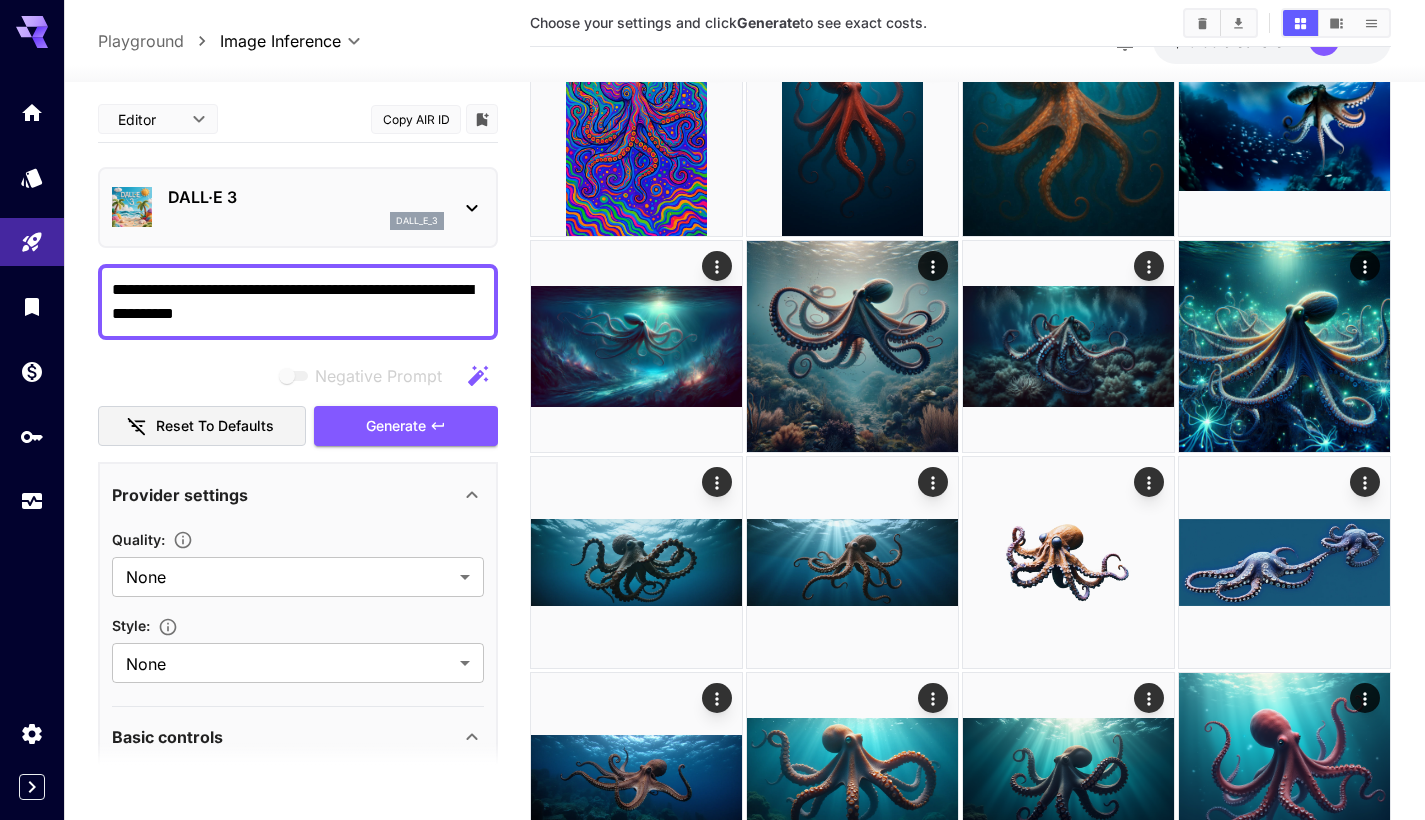 drag, startPoint x: 322, startPoint y: 307, endPoint x: 147, endPoint y: 309, distance: 175.01143 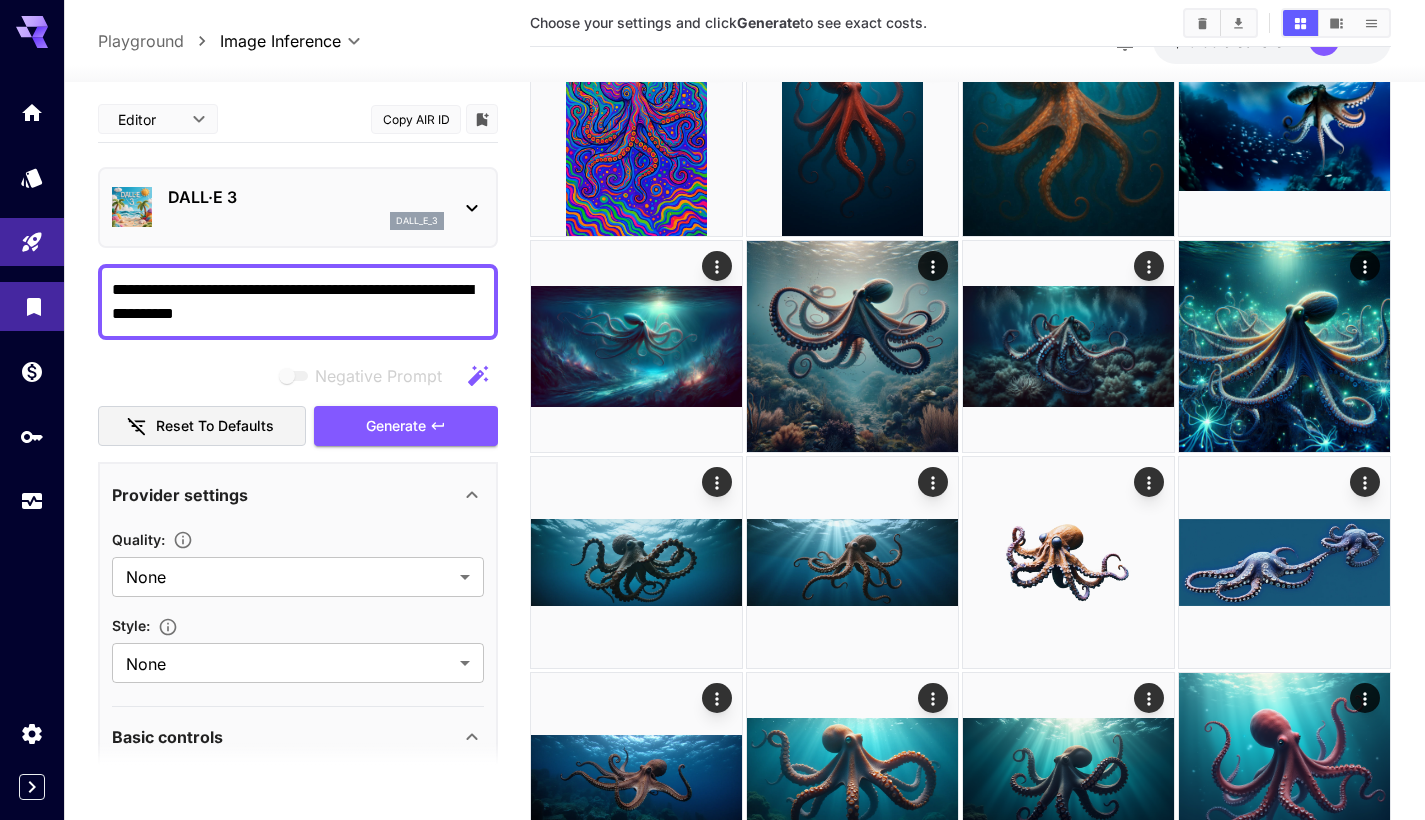 drag, startPoint x: 358, startPoint y: 317, endPoint x: 2, endPoint y: 286, distance: 357.34717 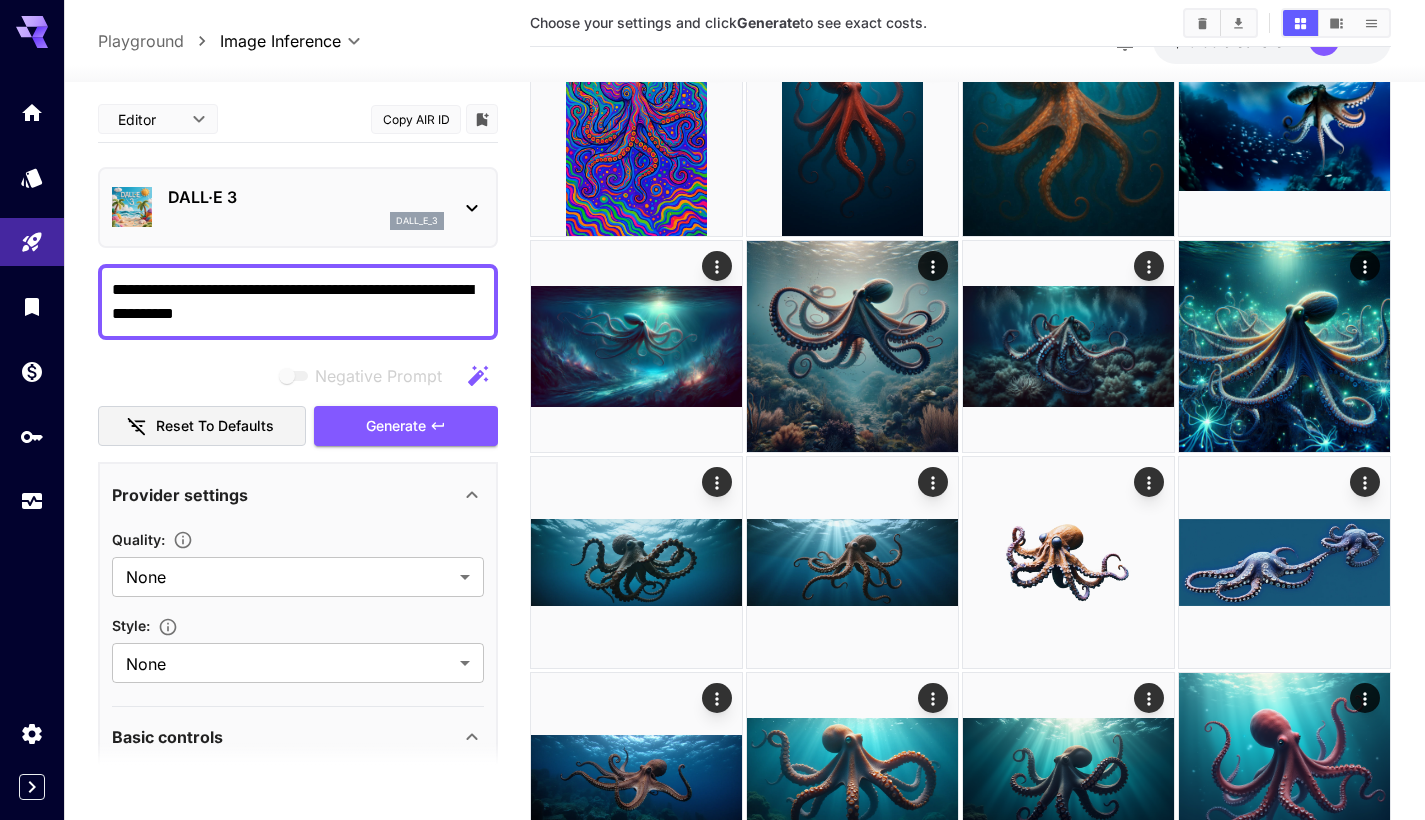 click on "**********" at bounding box center (298, 302) 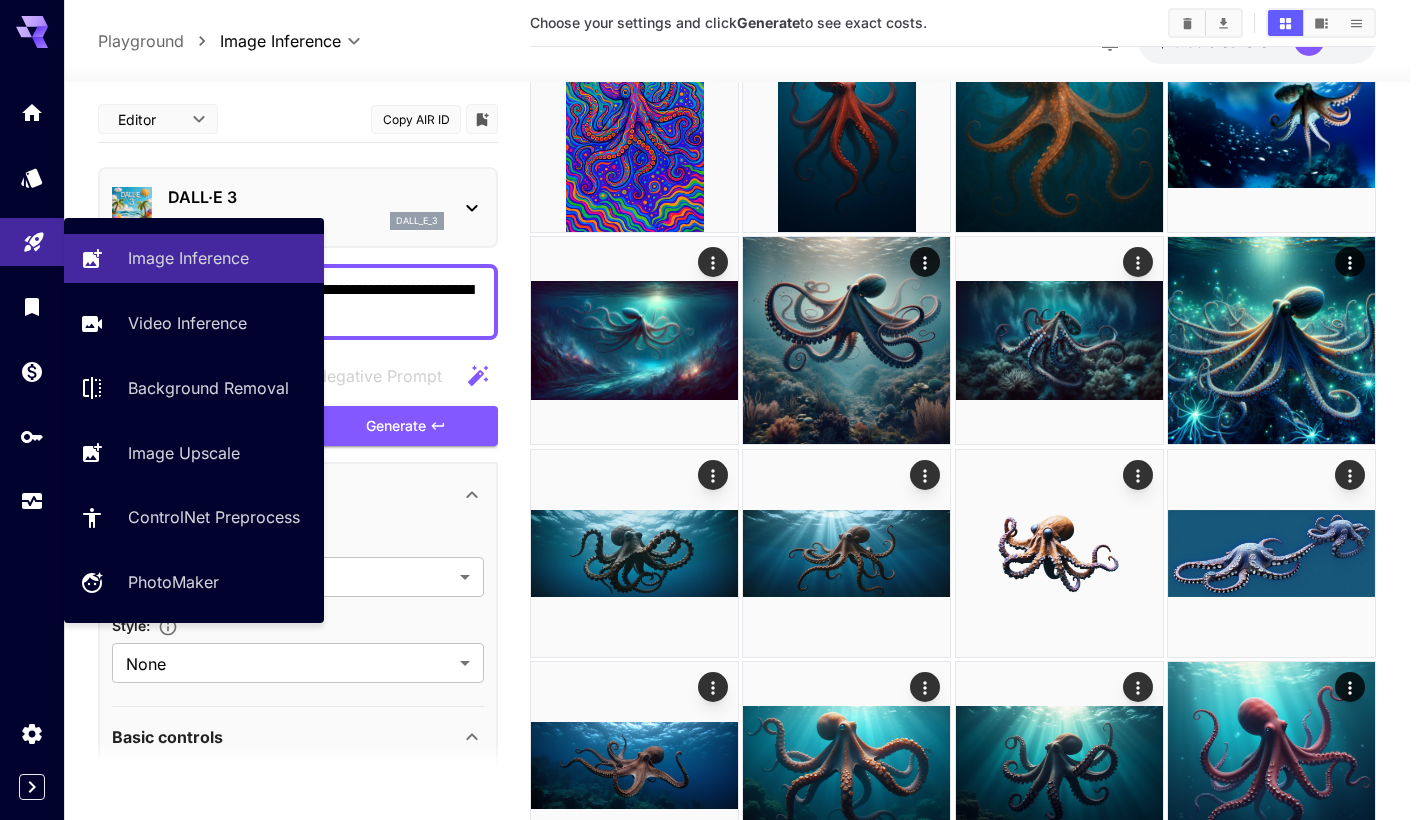 drag, startPoint x: 306, startPoint y: 318, endPoint x: 55, endPoint y: 266, distance: 256.32986 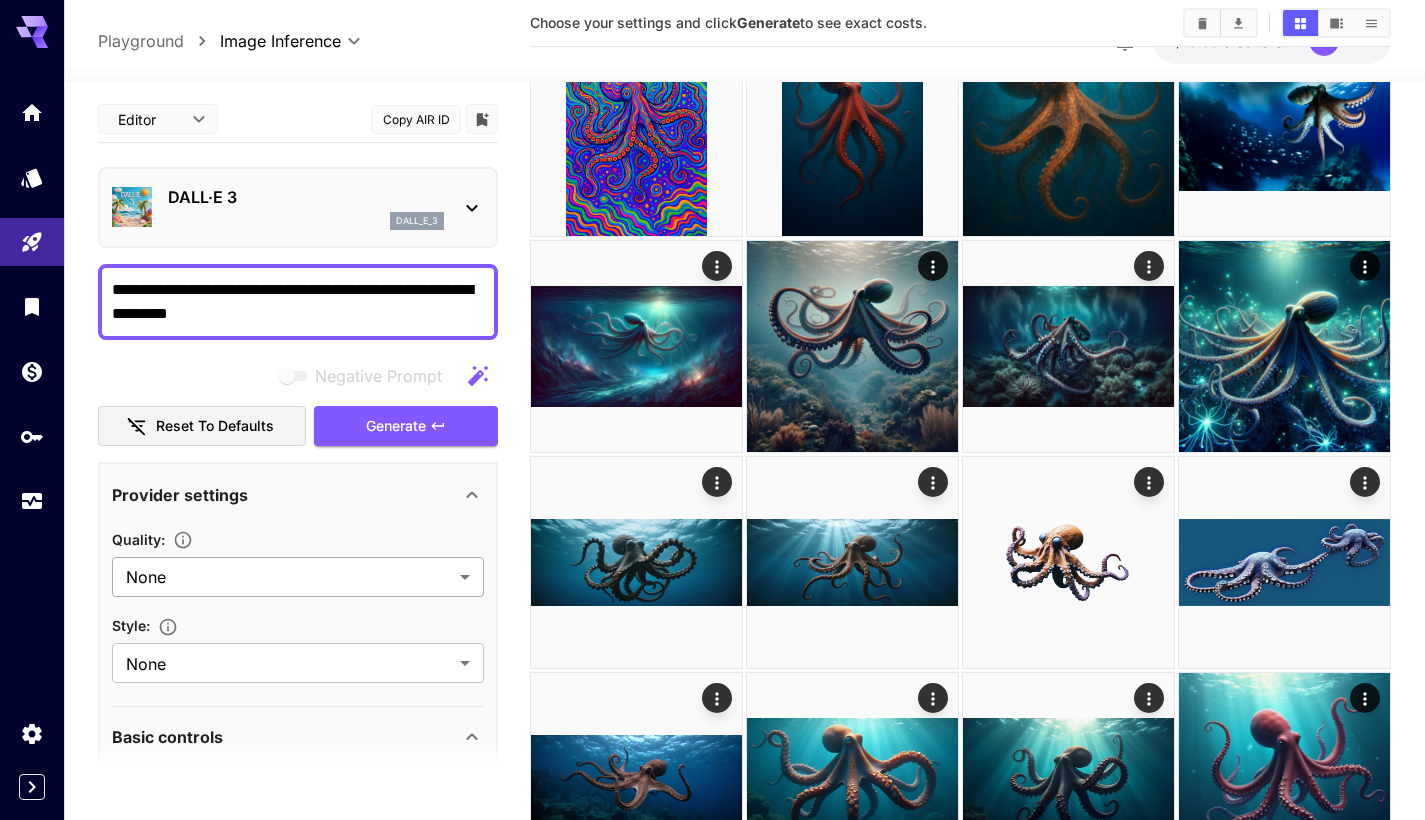 type on "**********" 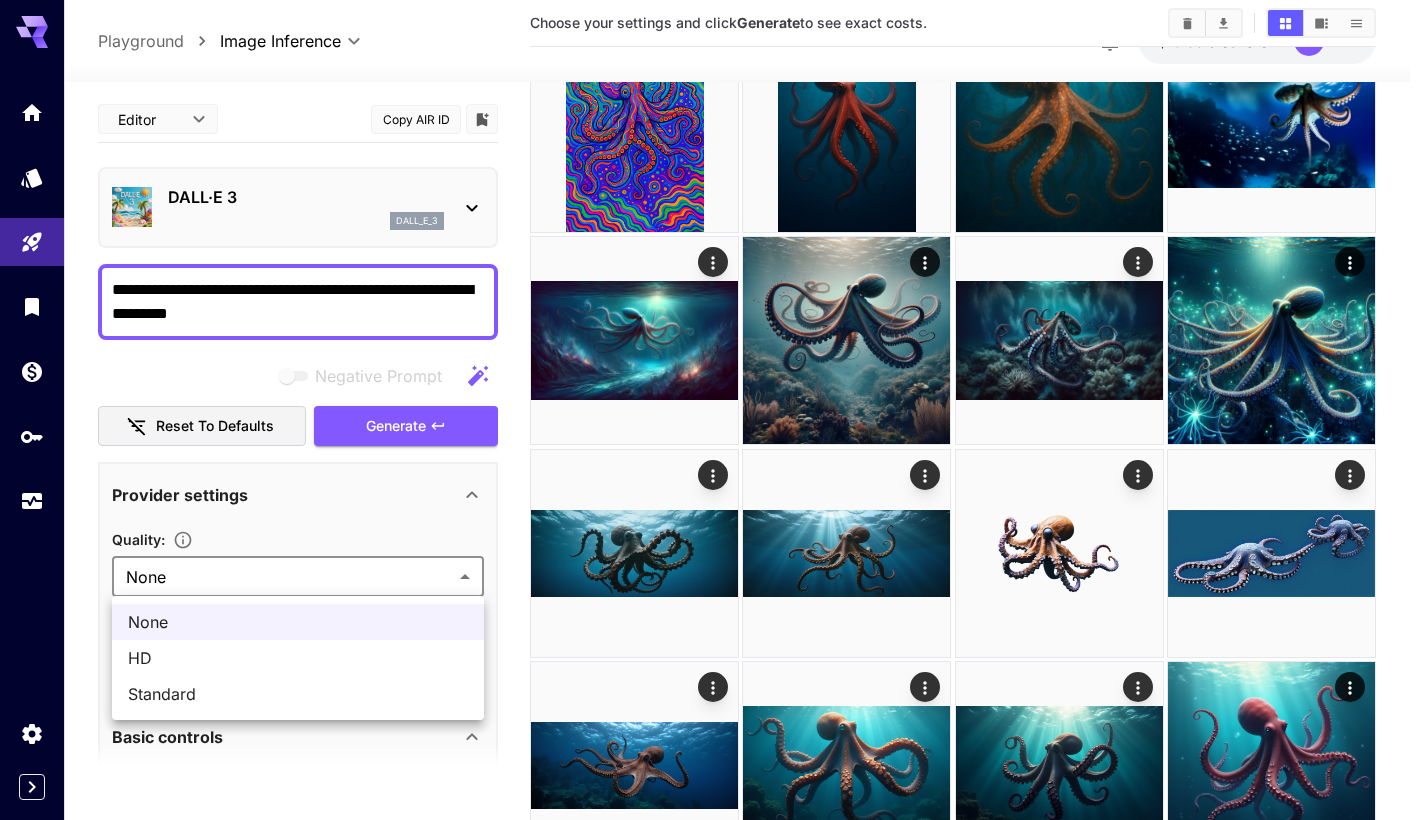 click on "**********" at bounding box center (712, 397) 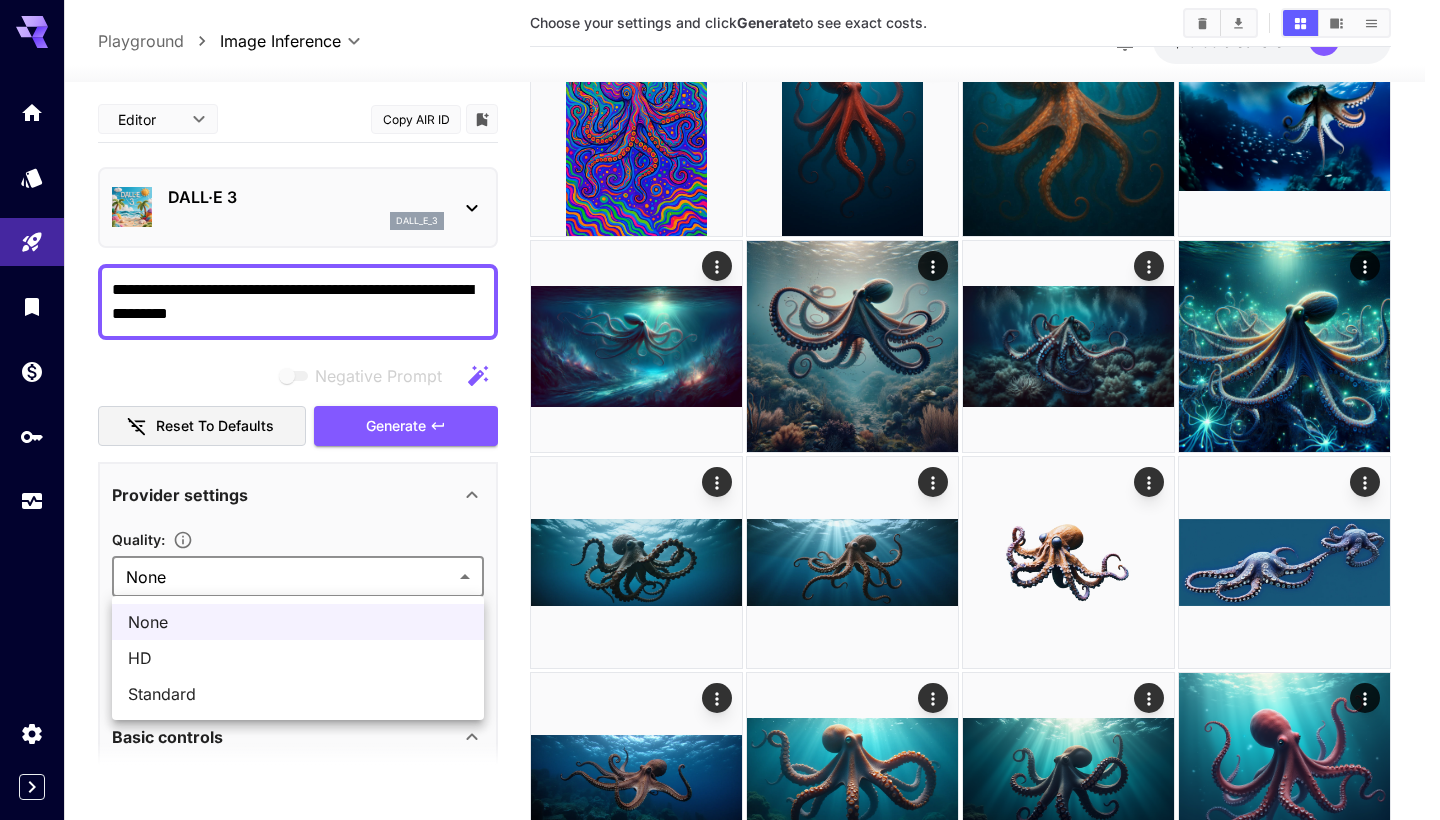 click on "Standard" at bounding box center (298, 694) 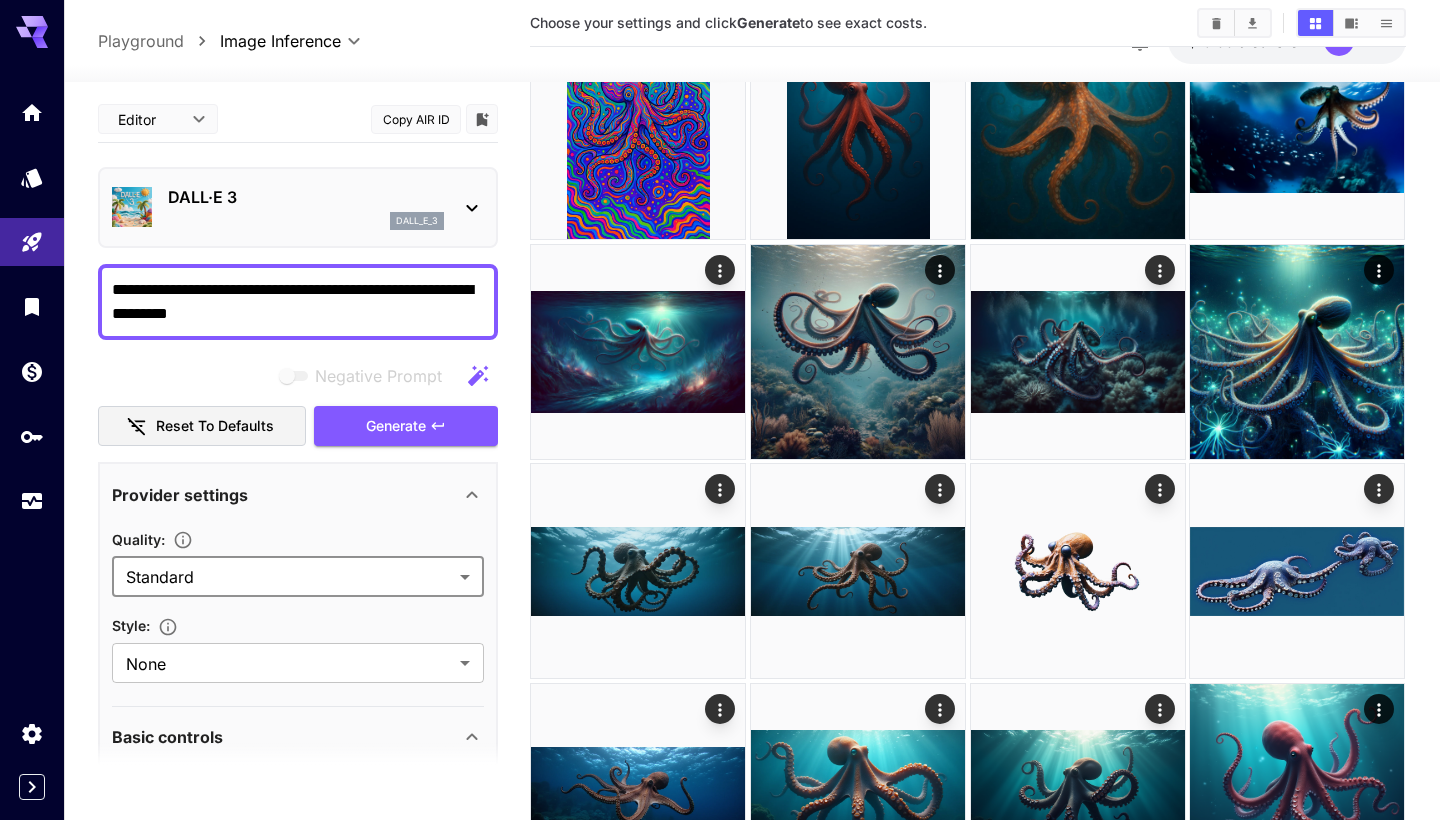 type on "********" 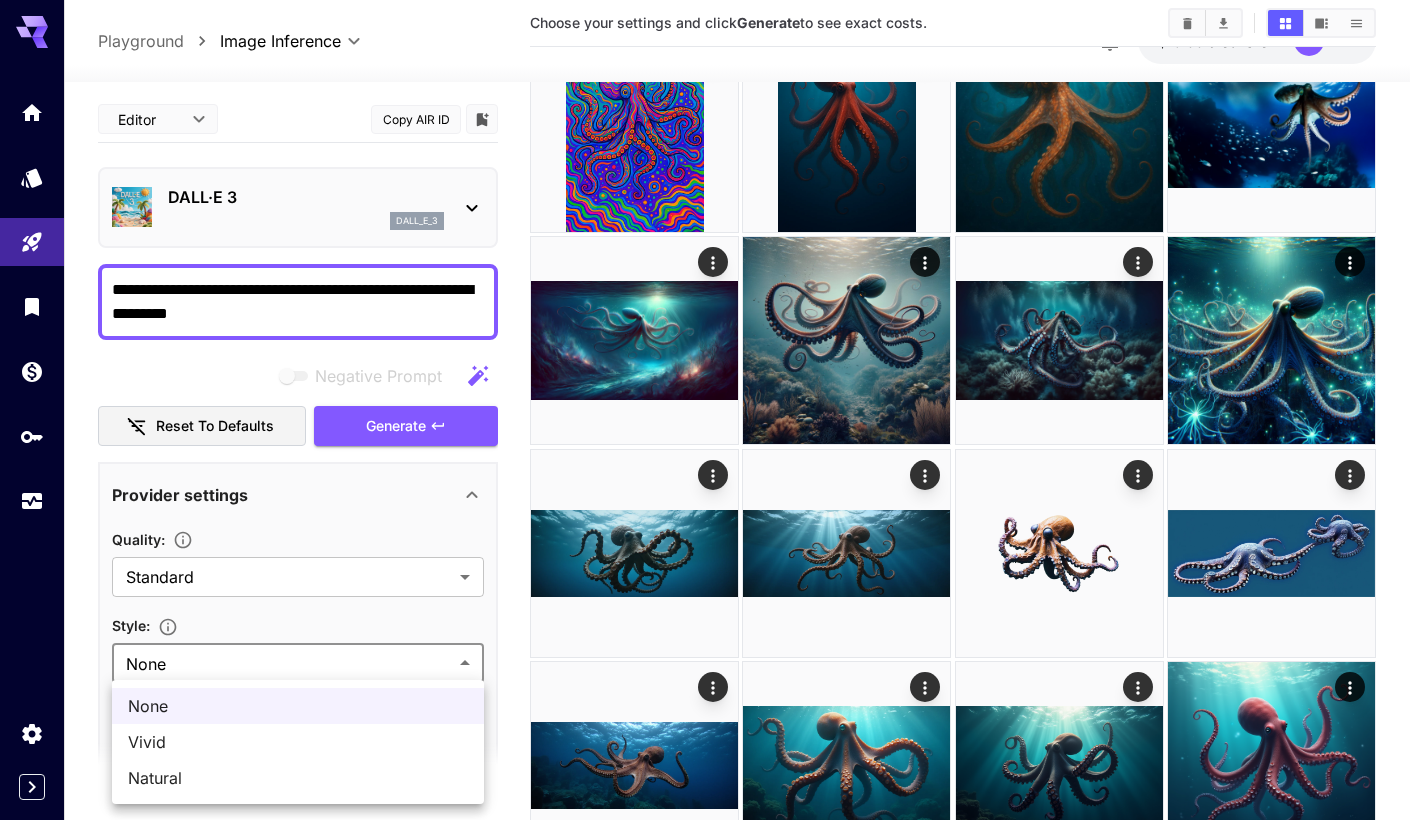 click on "**********" at bounding box center (712, 397) 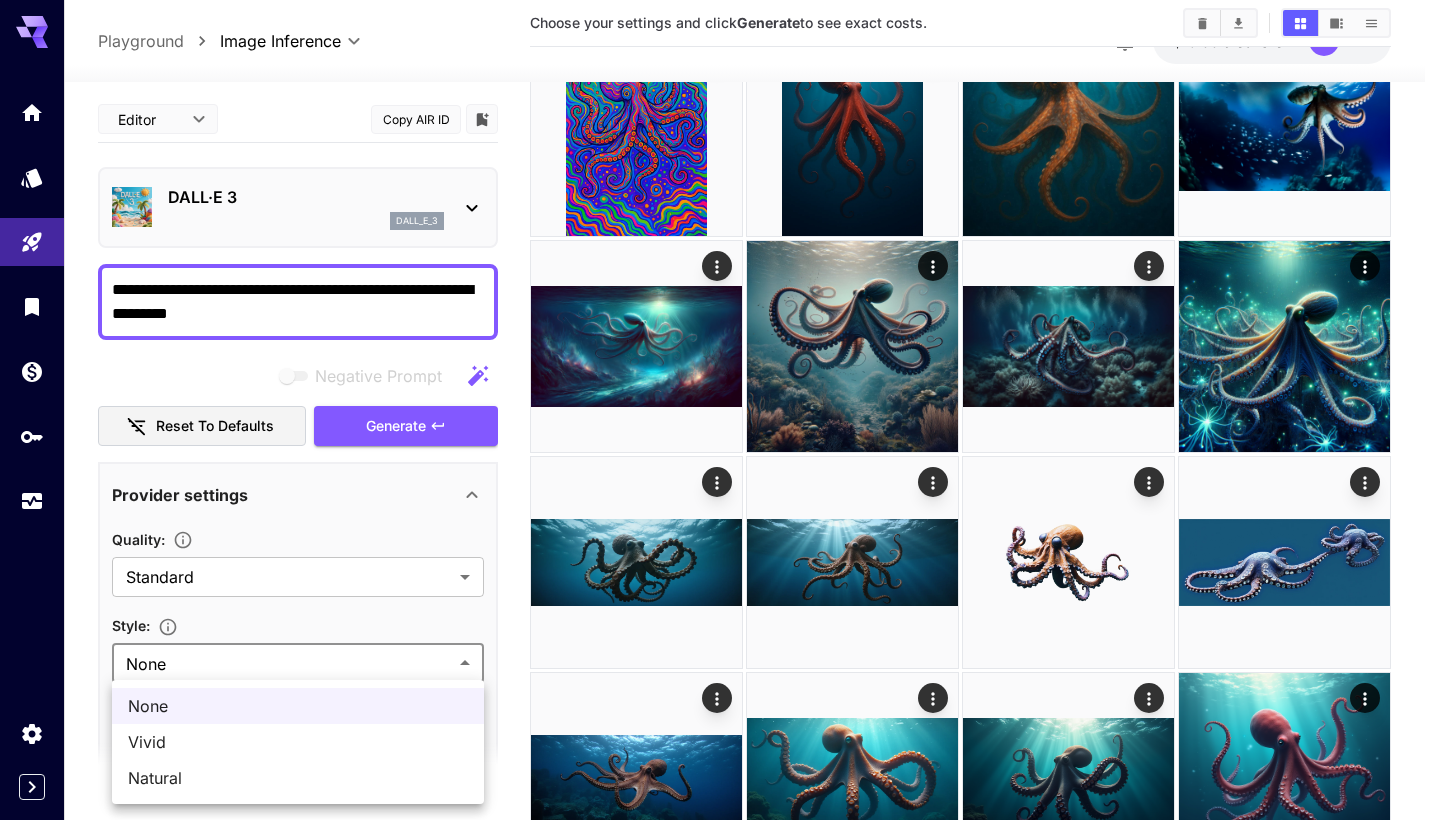 click at bounding box center [720, 410] 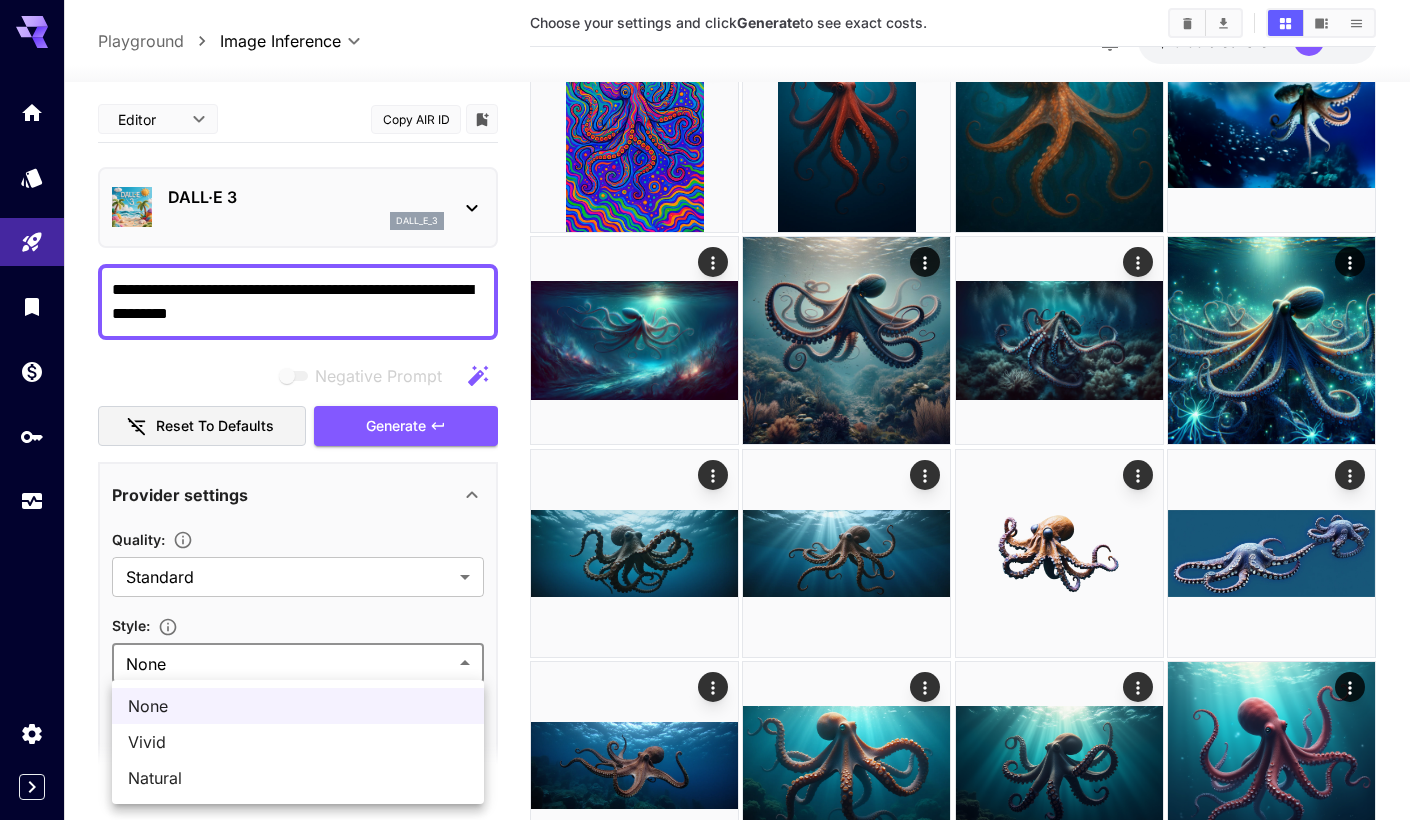 click on "**********" at bounding box center (712, 397) 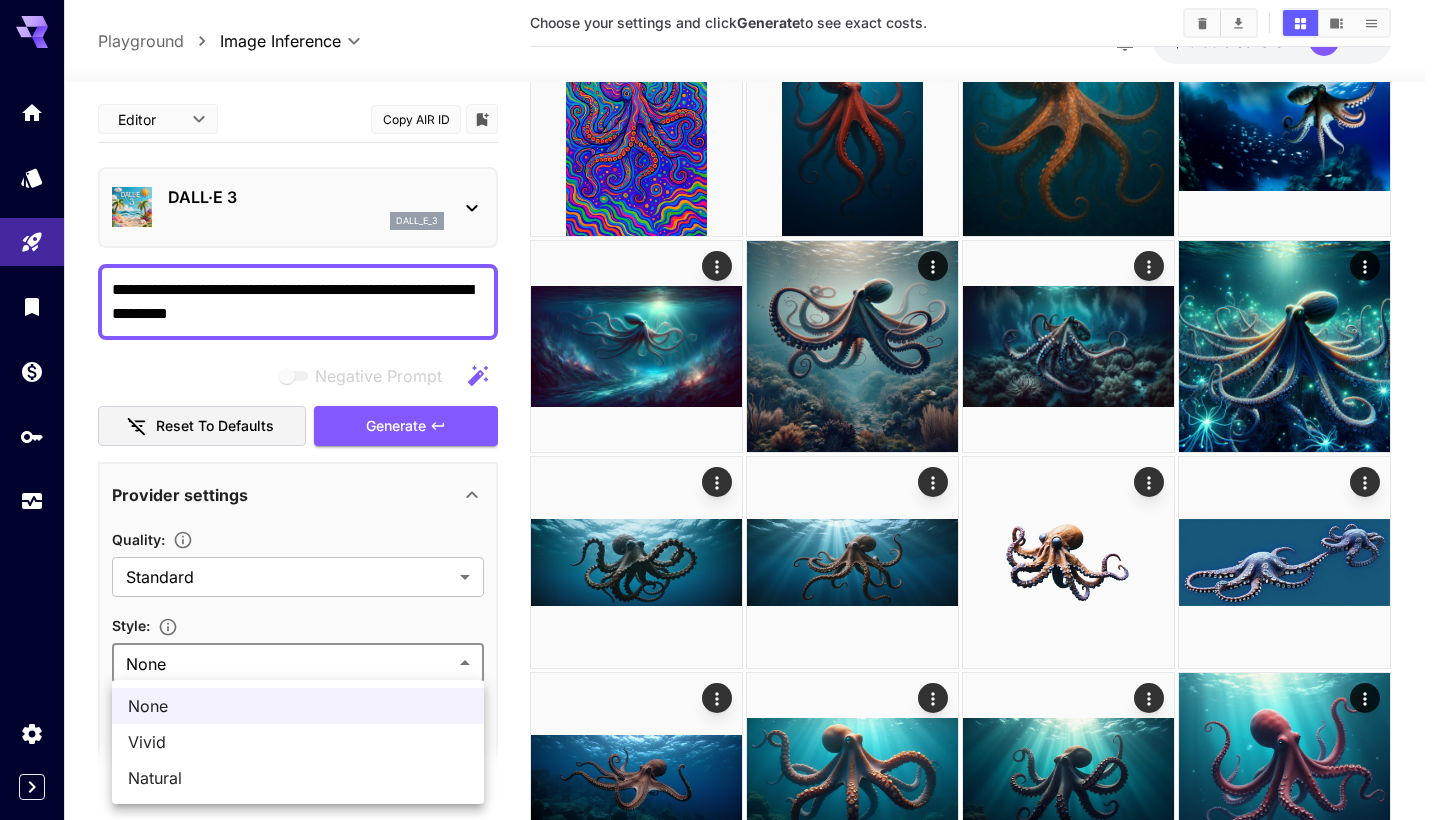 click at bounding box center [720, 410] 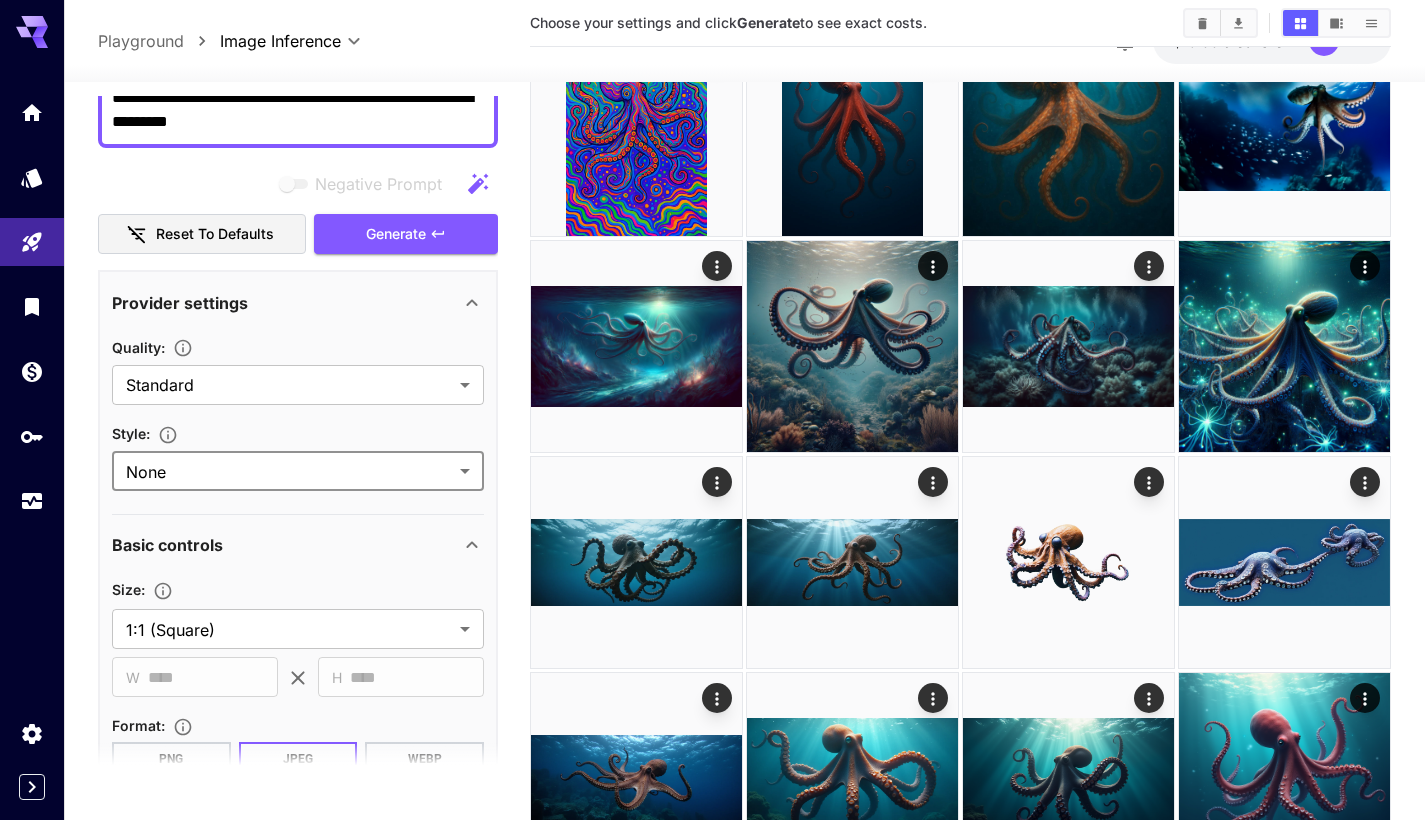 scroll, scrollTop: 225, scrollLeft: 0, axis: vertical 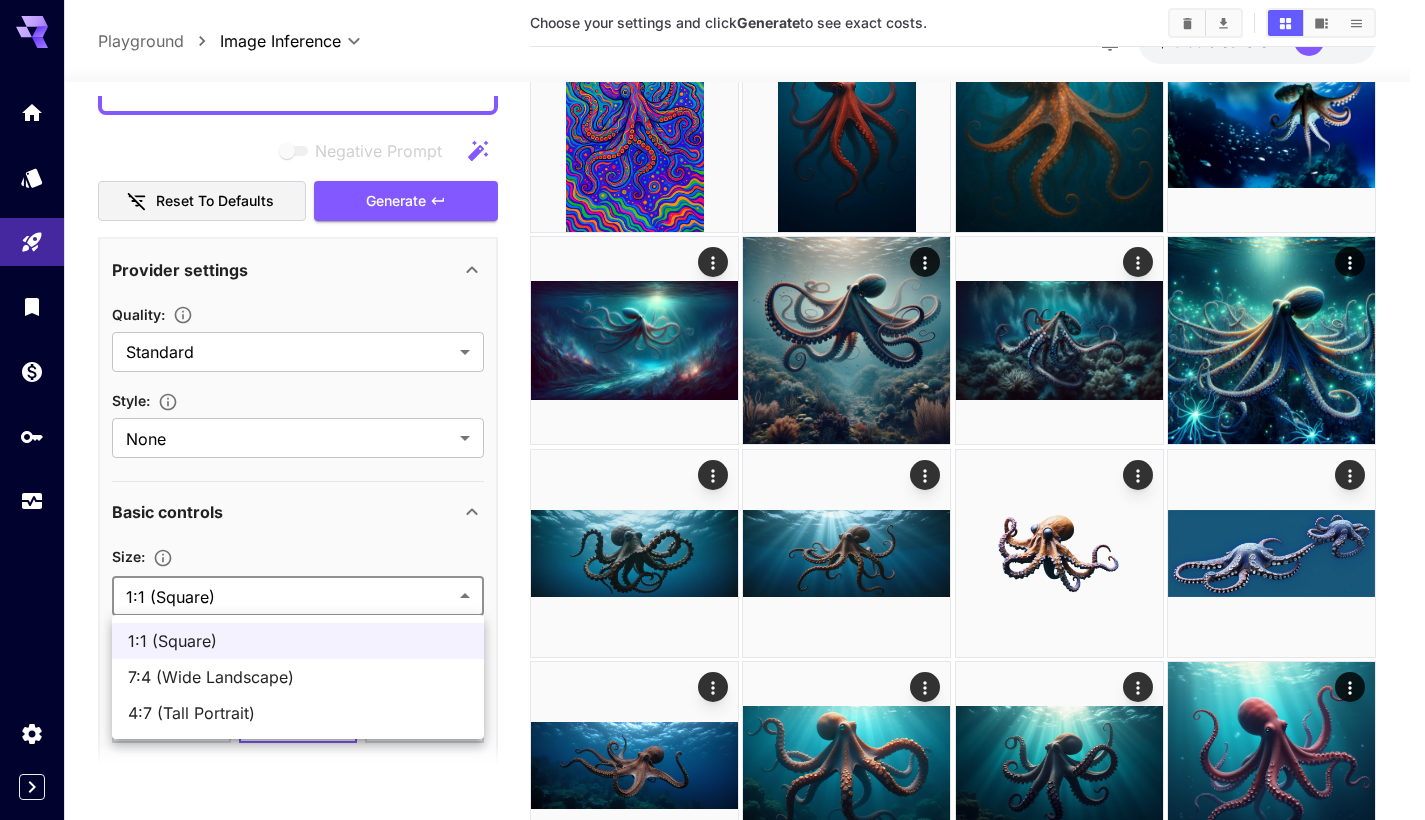 click on "**********" at bounding box center (712, 397) 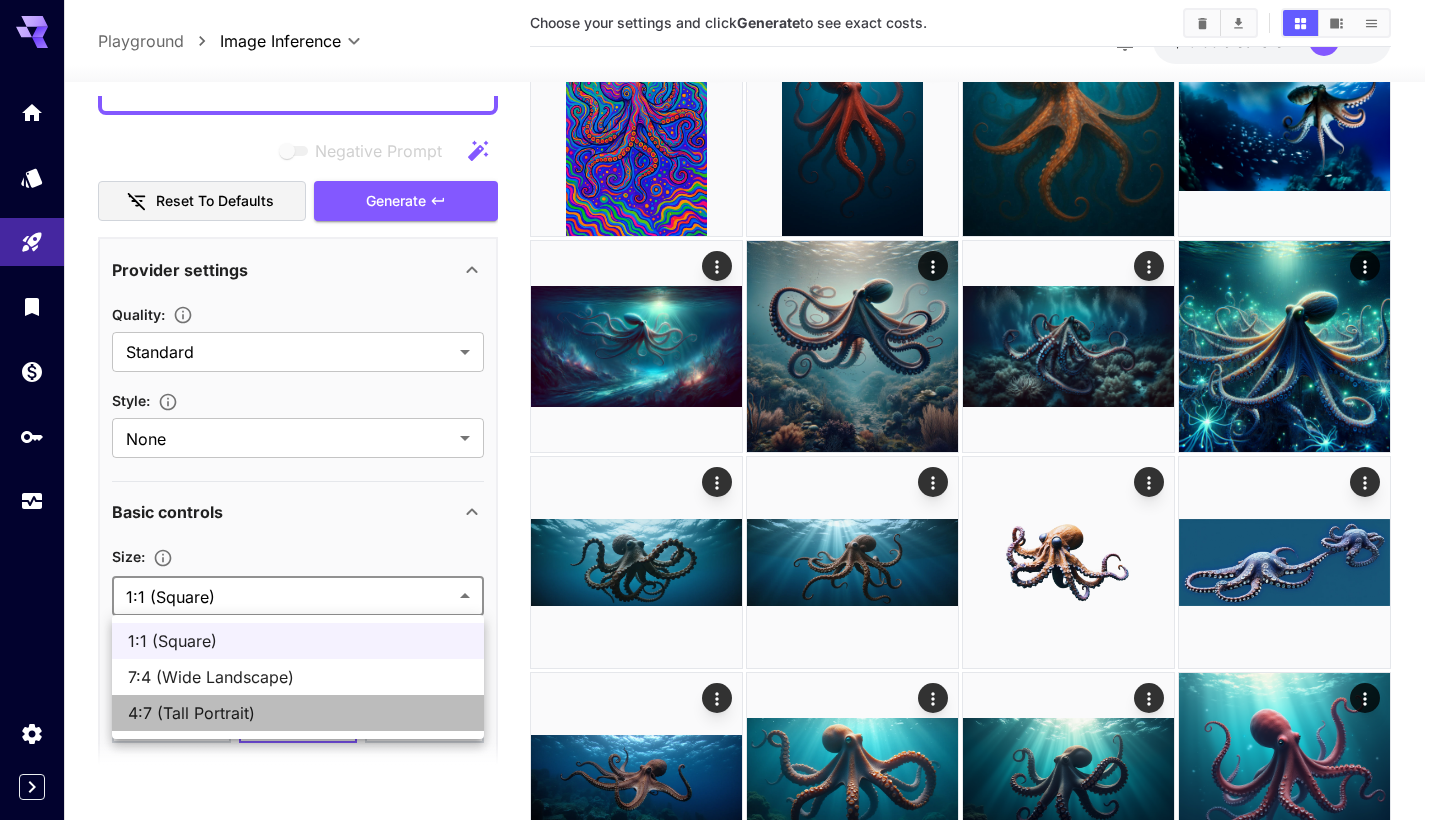 click on "4:7 (Tall Portrait)" at bounding box center [298, 713] 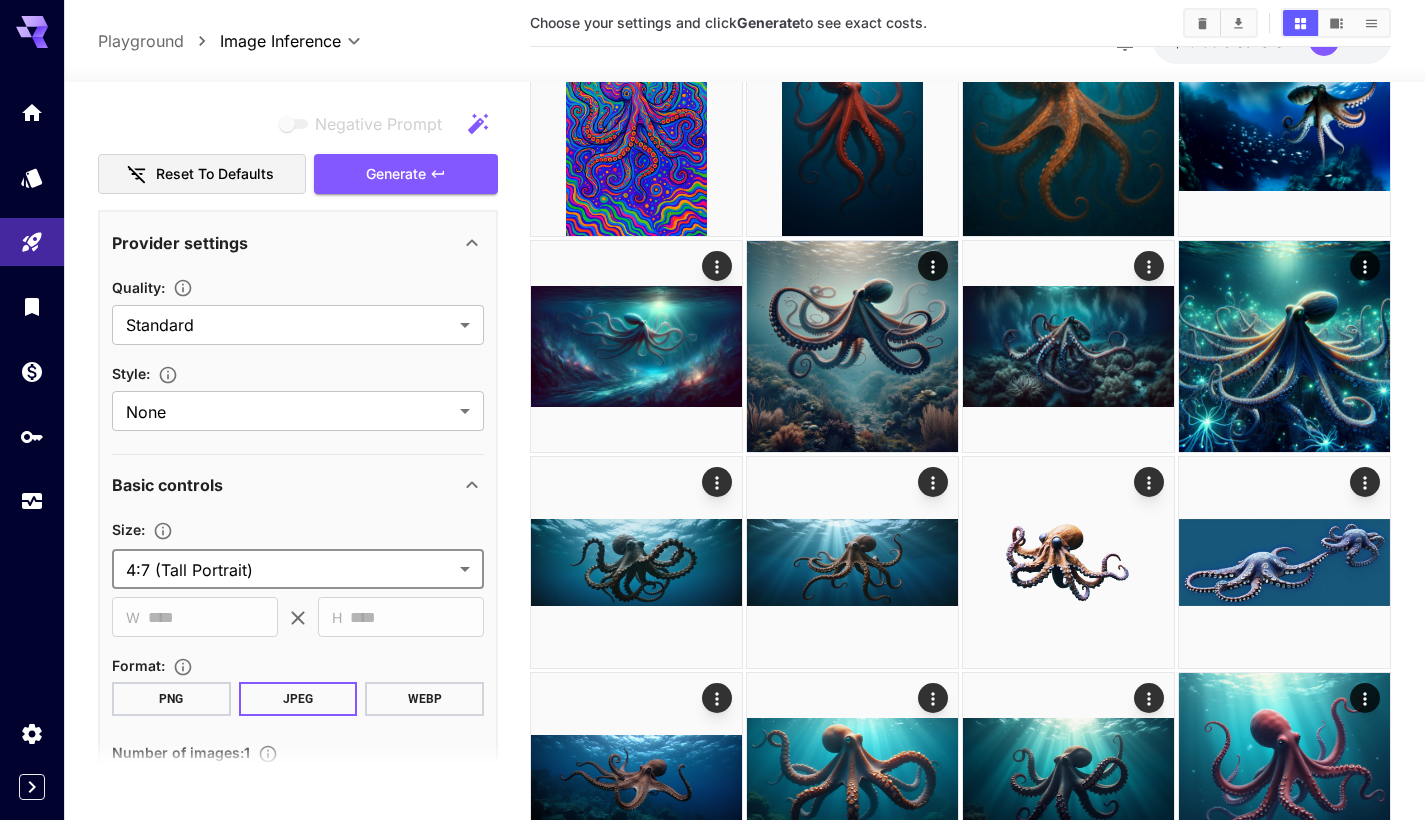 scroll, scrollTop: 389, scrollLeft: 0, axis: vertical 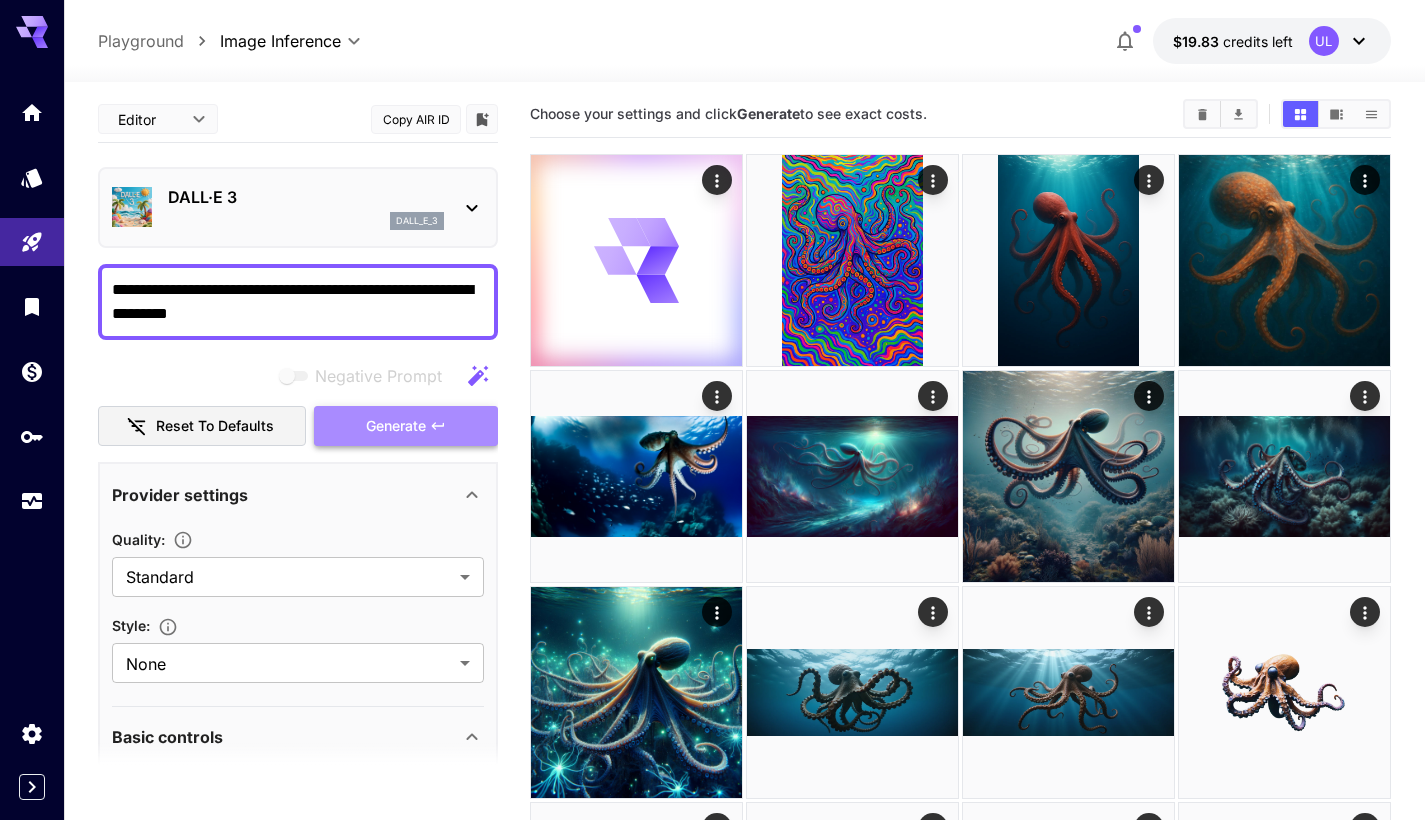 click on "Generate" at bounding box center (396, 426) 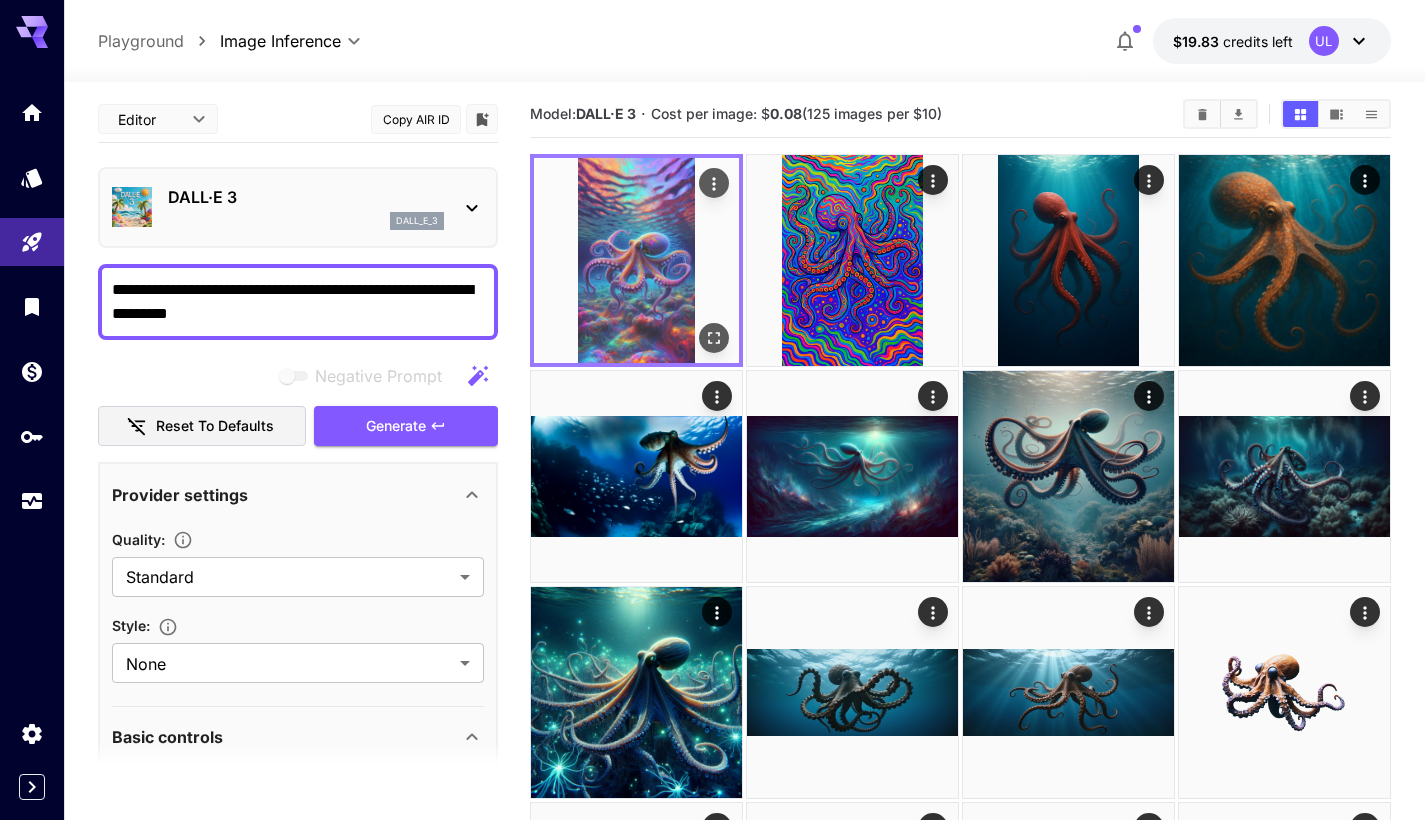 click at bounding box center (636, 260) 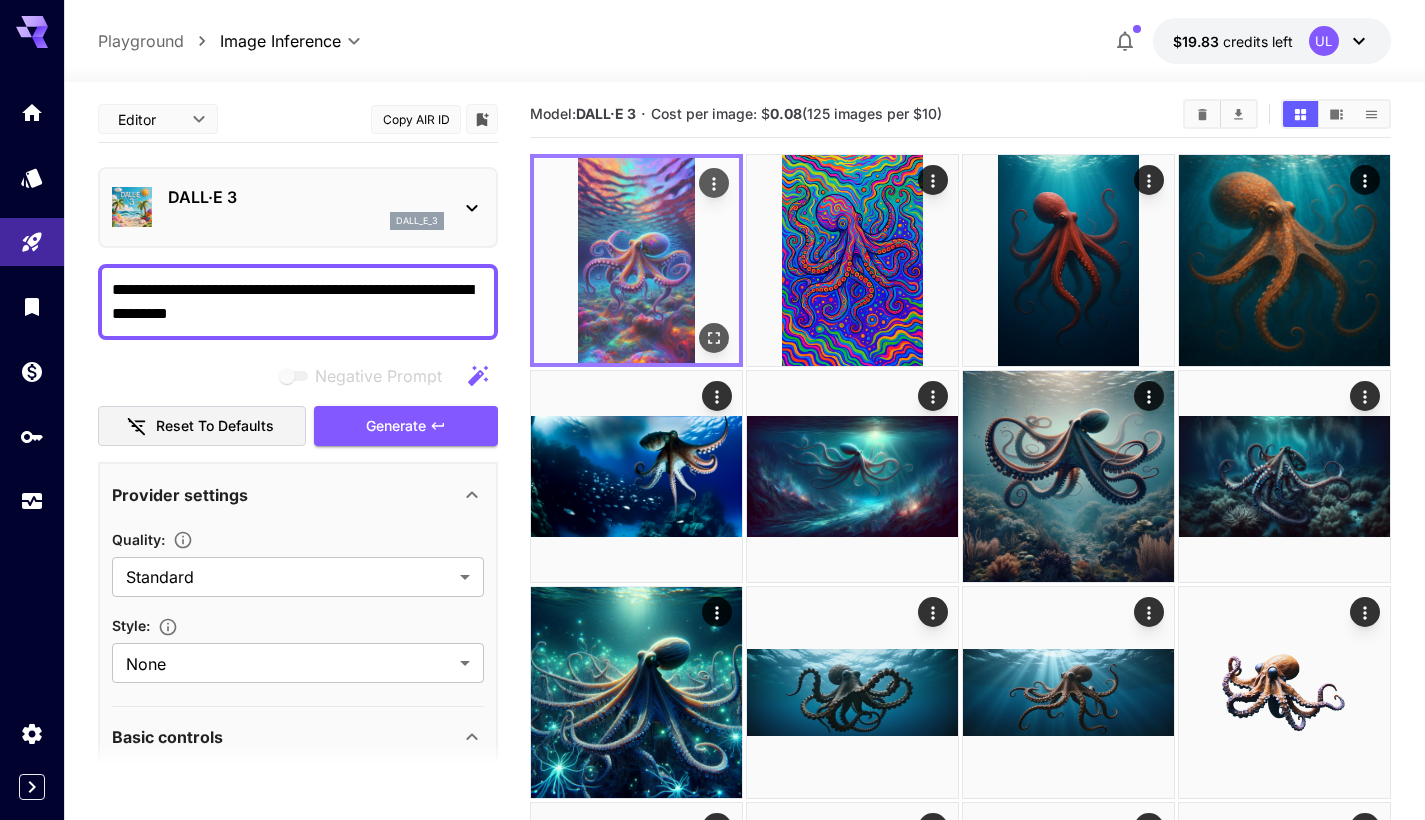 click at bounding box center [636, 260] 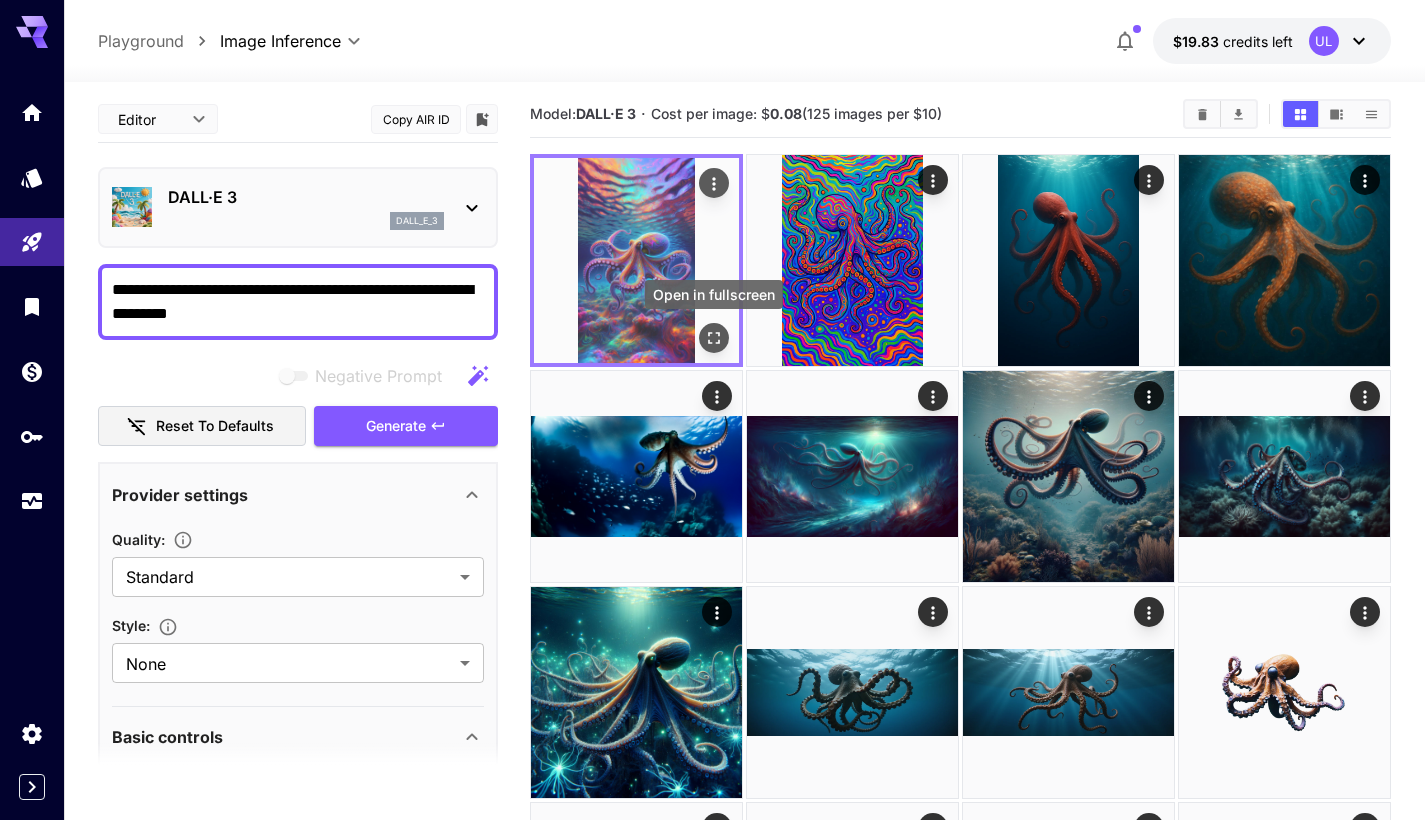 click 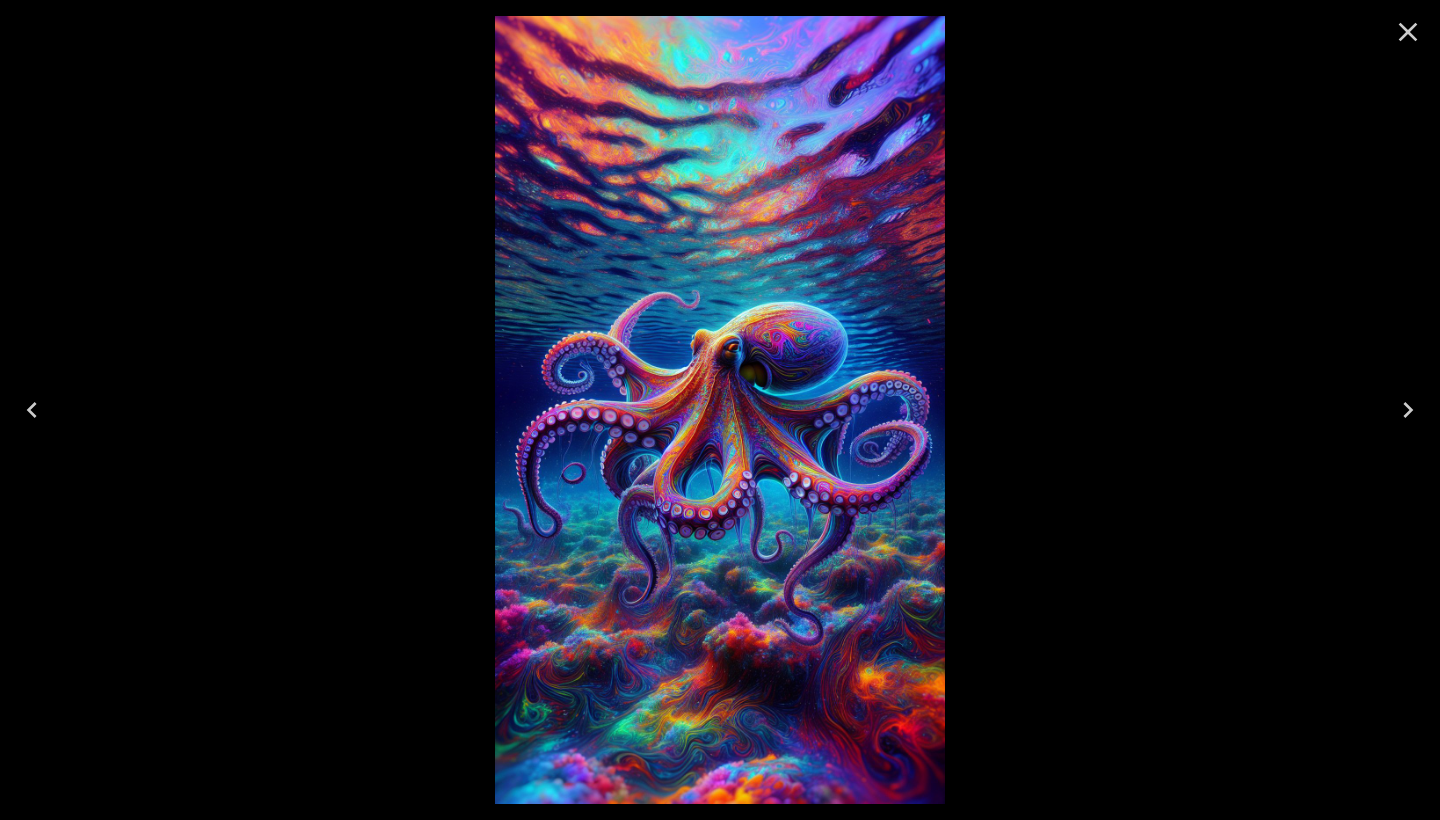 click 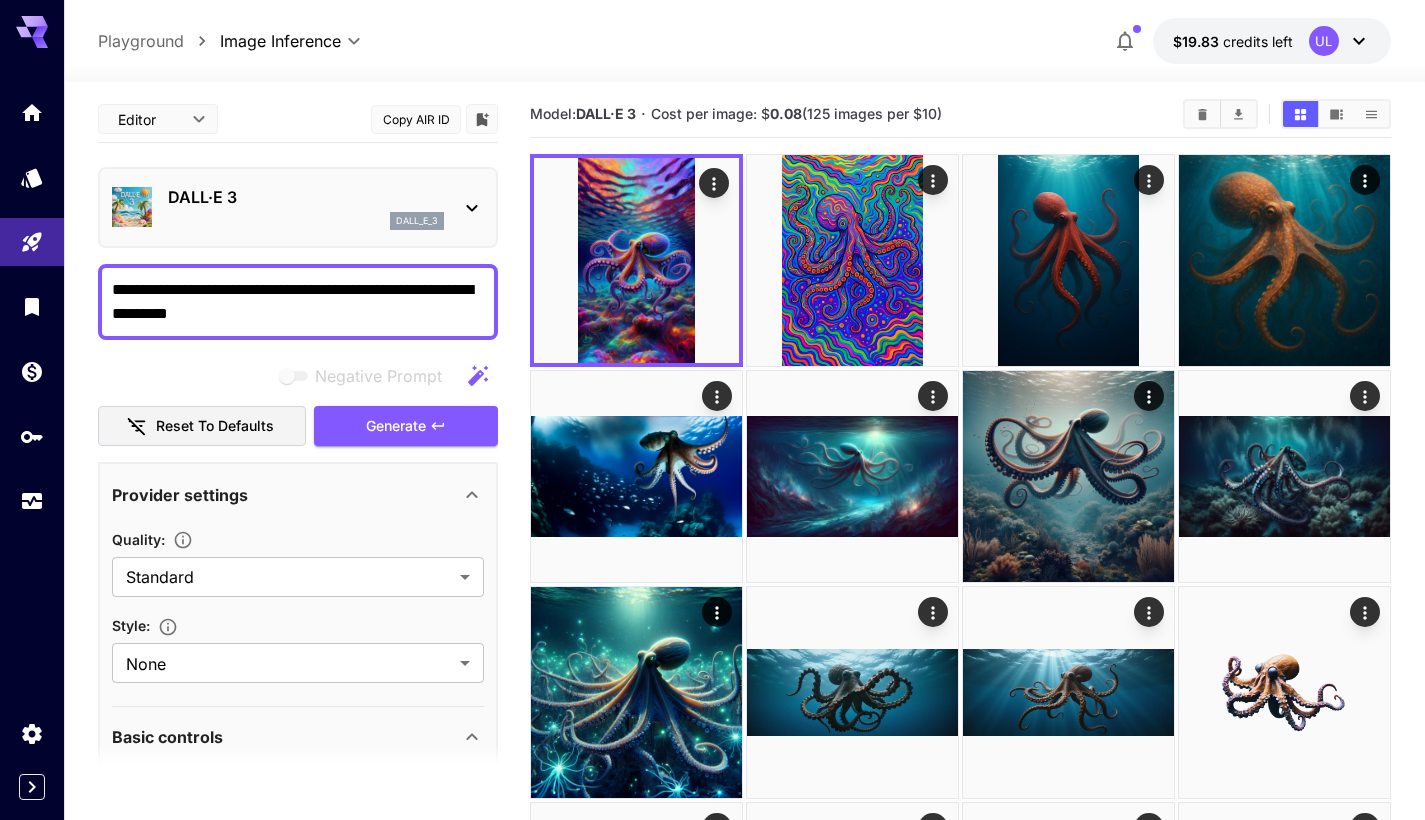 click on "DALL·E 3" at bounding box center [306, 197] 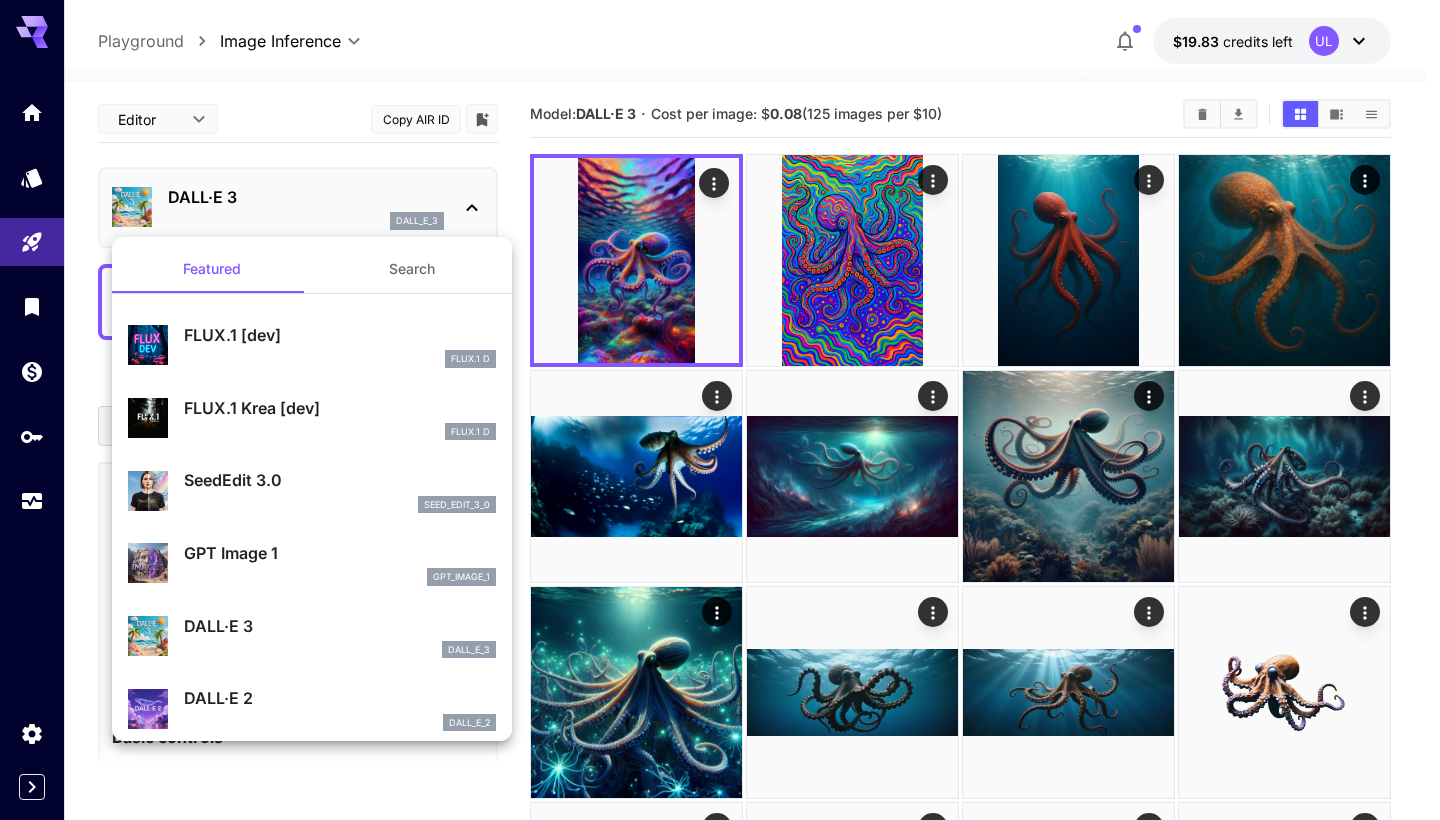 click on "FLUX.1 D" at bounding box center (340, 359) 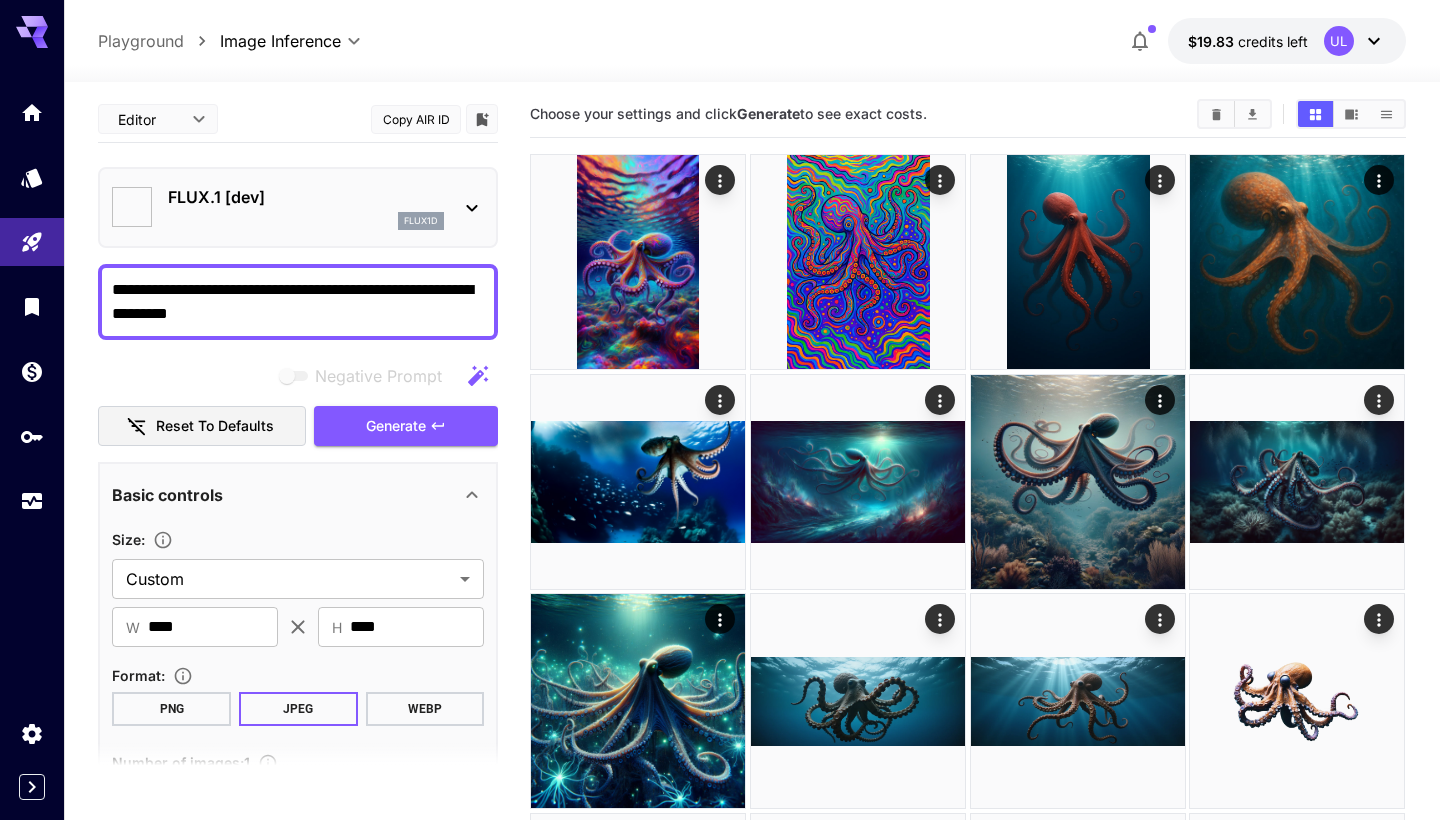type on "******" 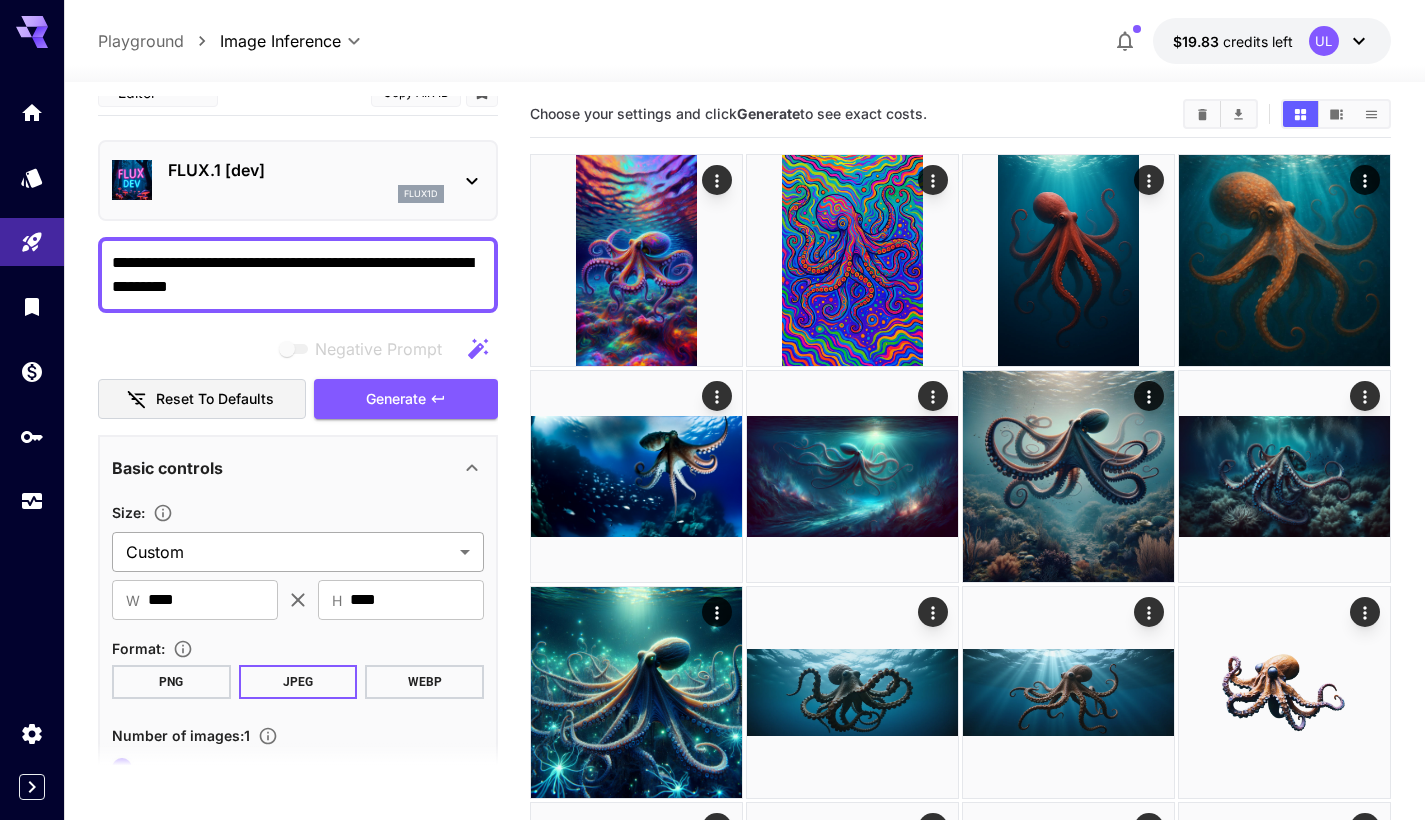 scroll, scrollTop: 40, scrollLeft: 0, axis: vertical 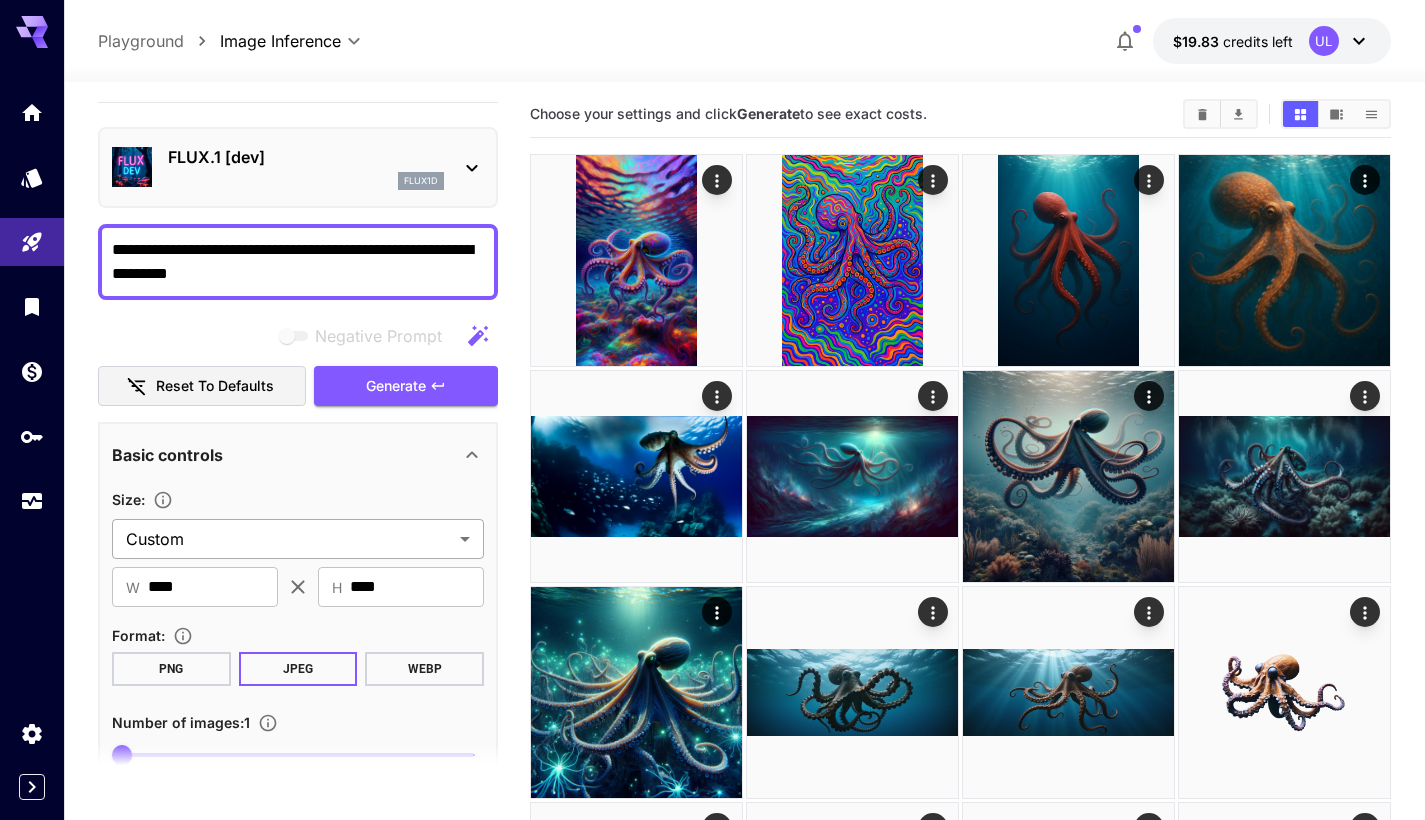 click on "**********" at bounding box center [712, 642] 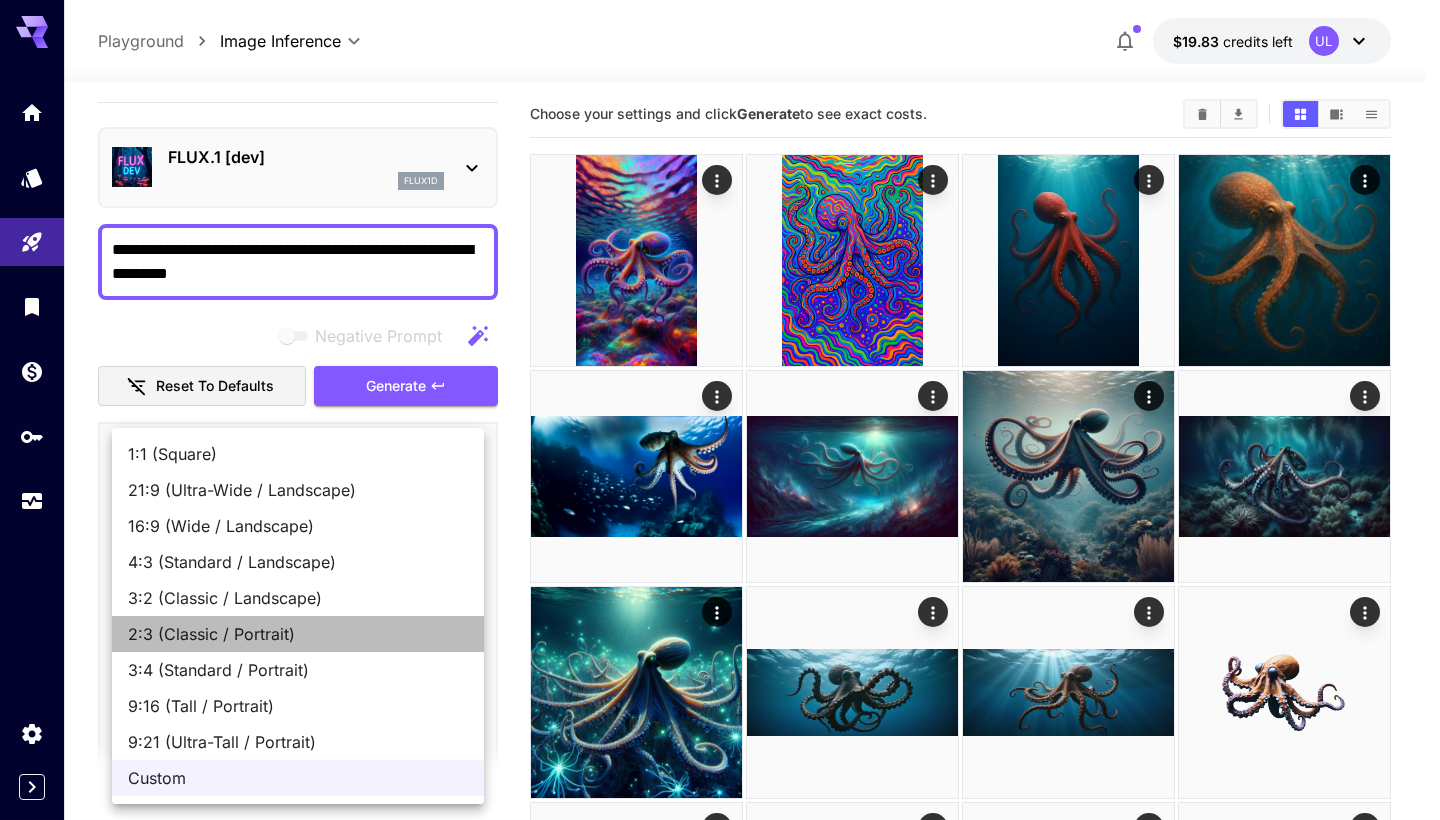 click on "2:3 (Classic / Portrait)" at bounding box center [298, 634] 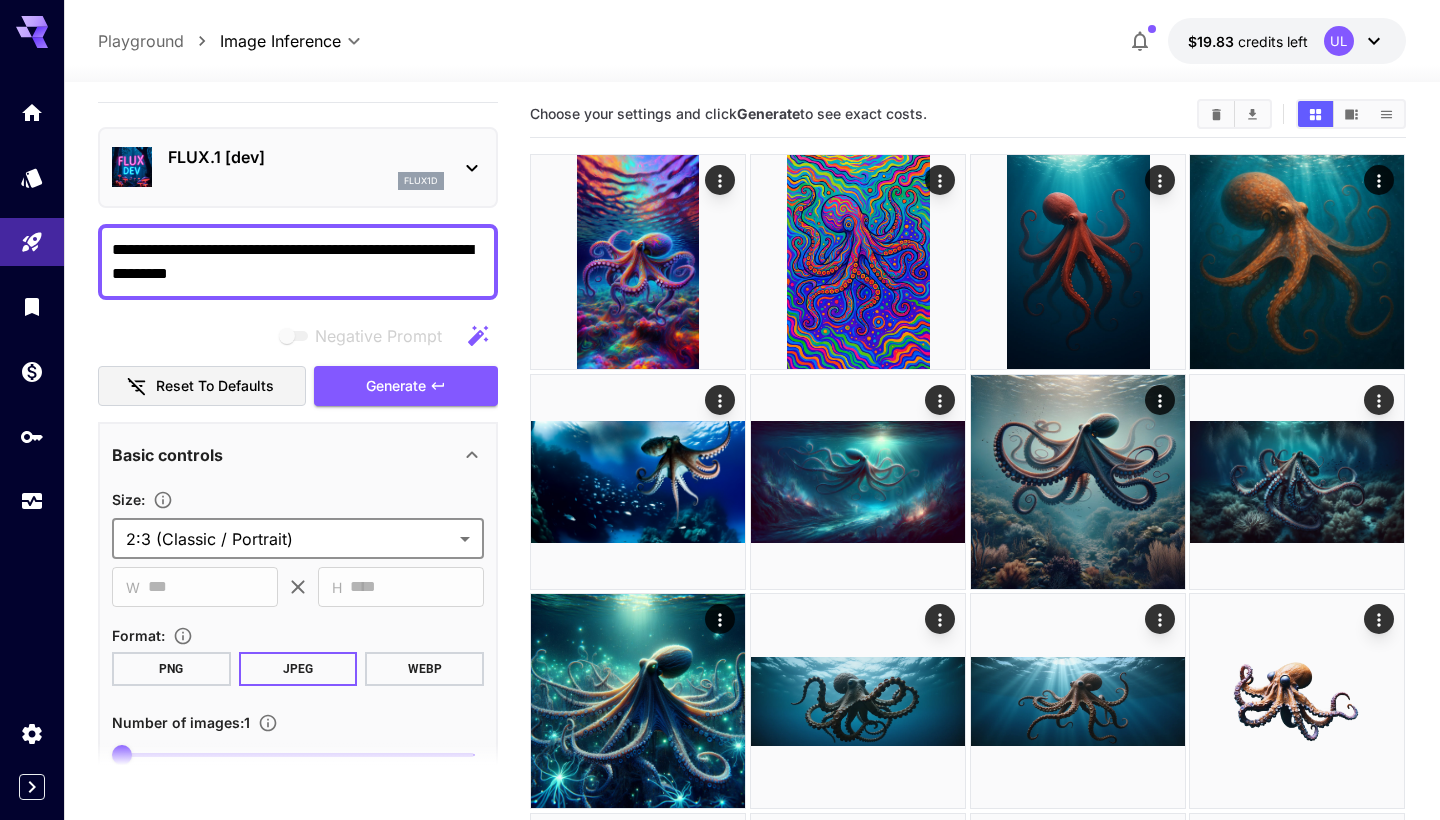 type on "**********" 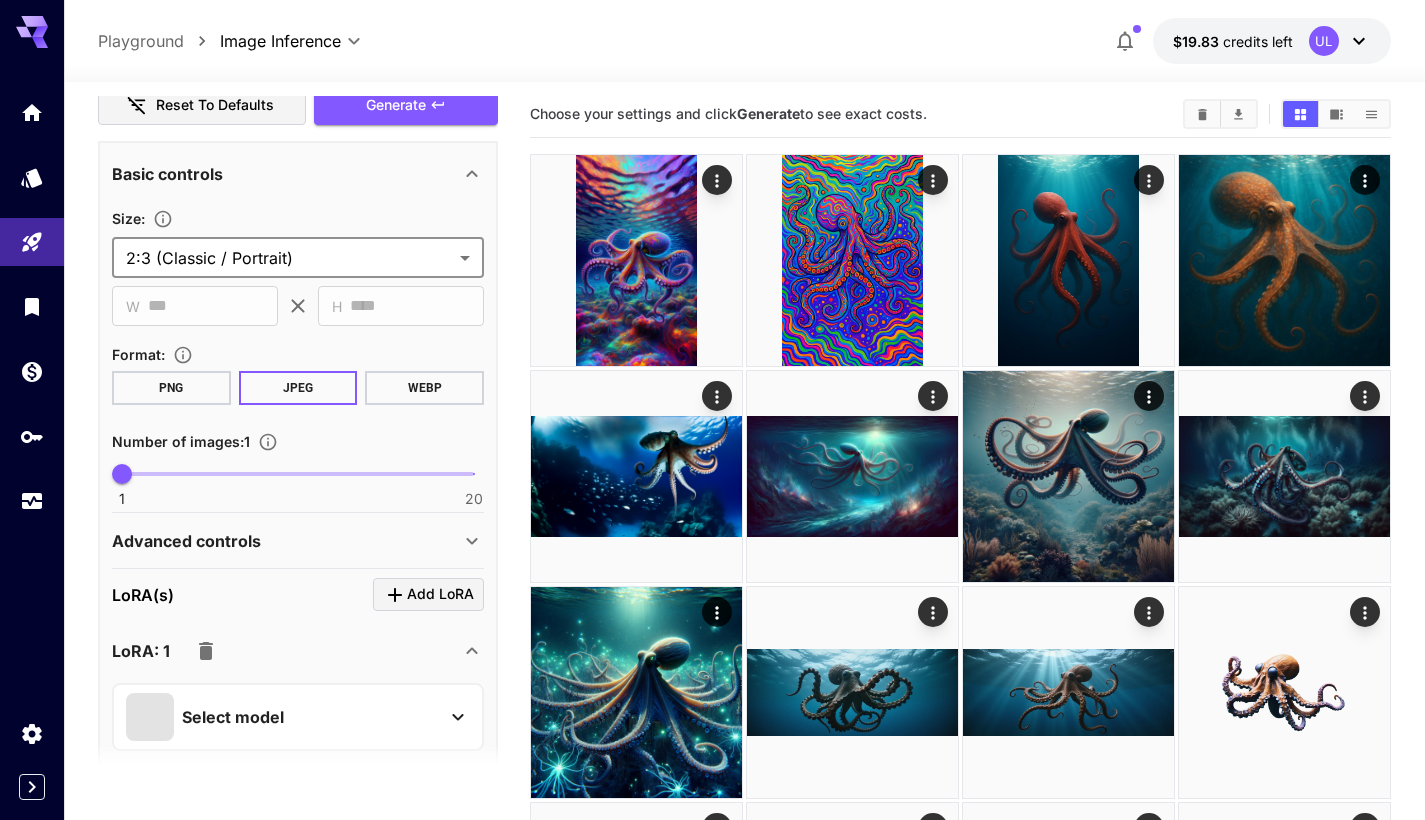 scroll, scrollTop: 457, scrollLeft: 0, axis: vertical 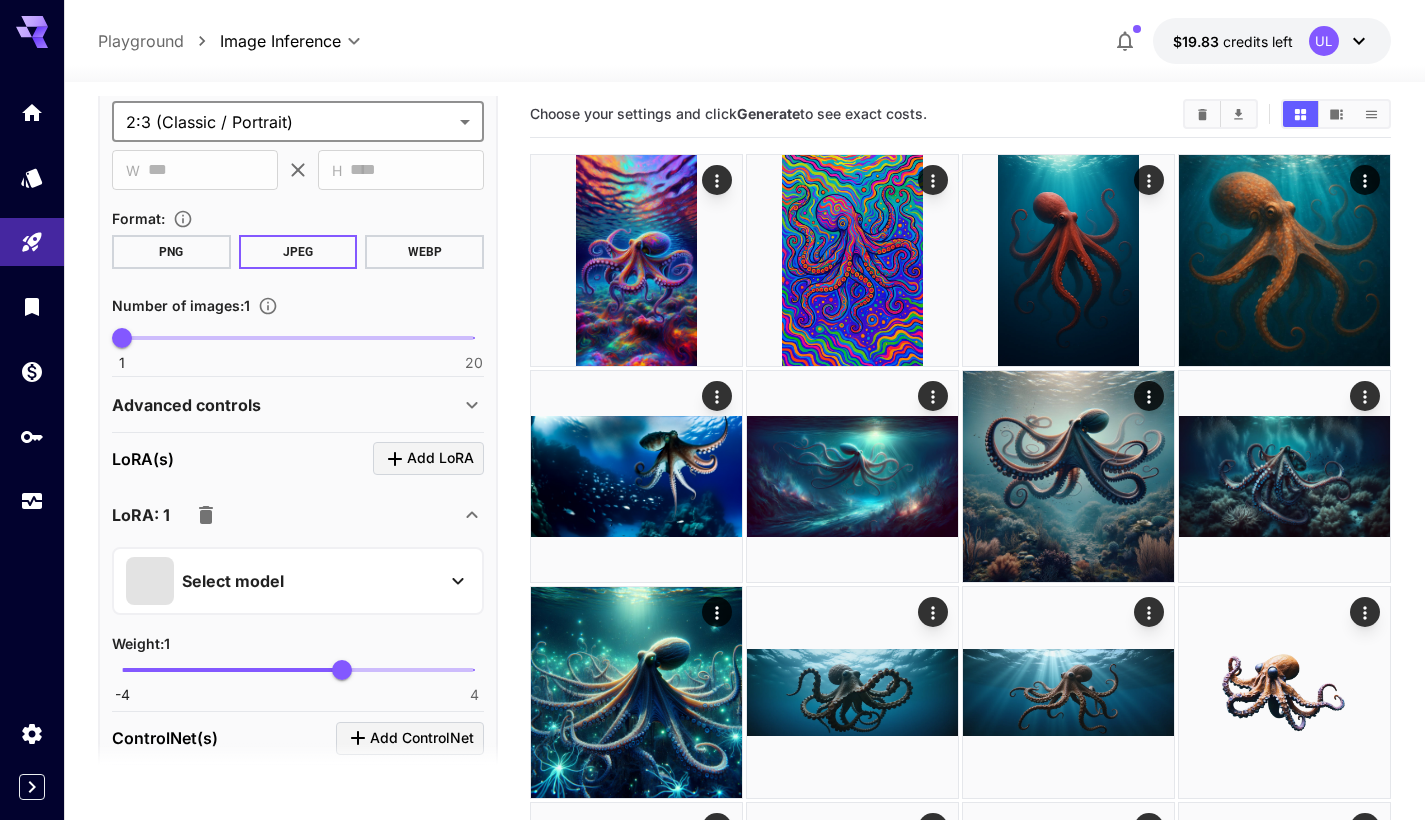 click 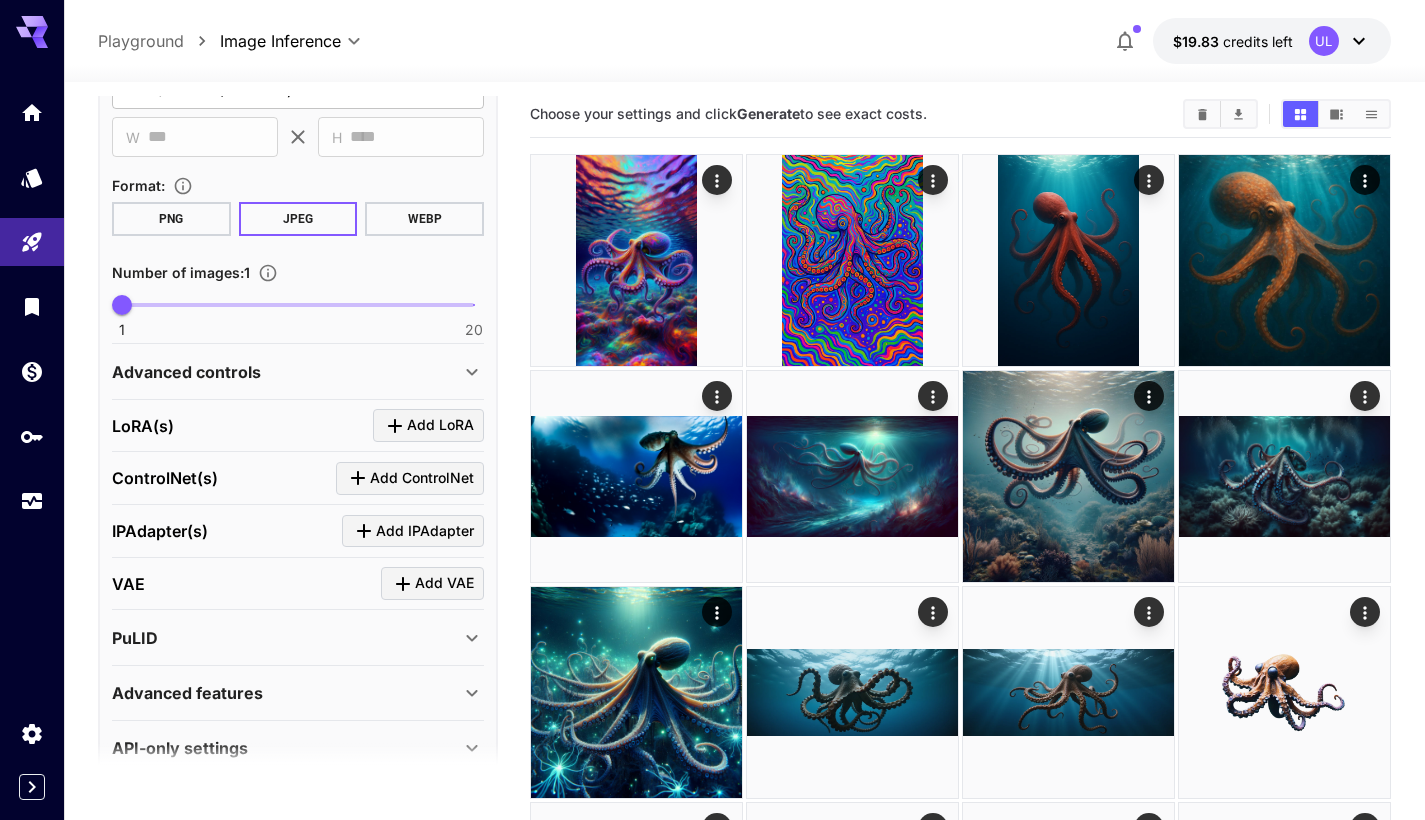 scroll, scrollTop: 522, scrollLeft: 0, axis: vertical 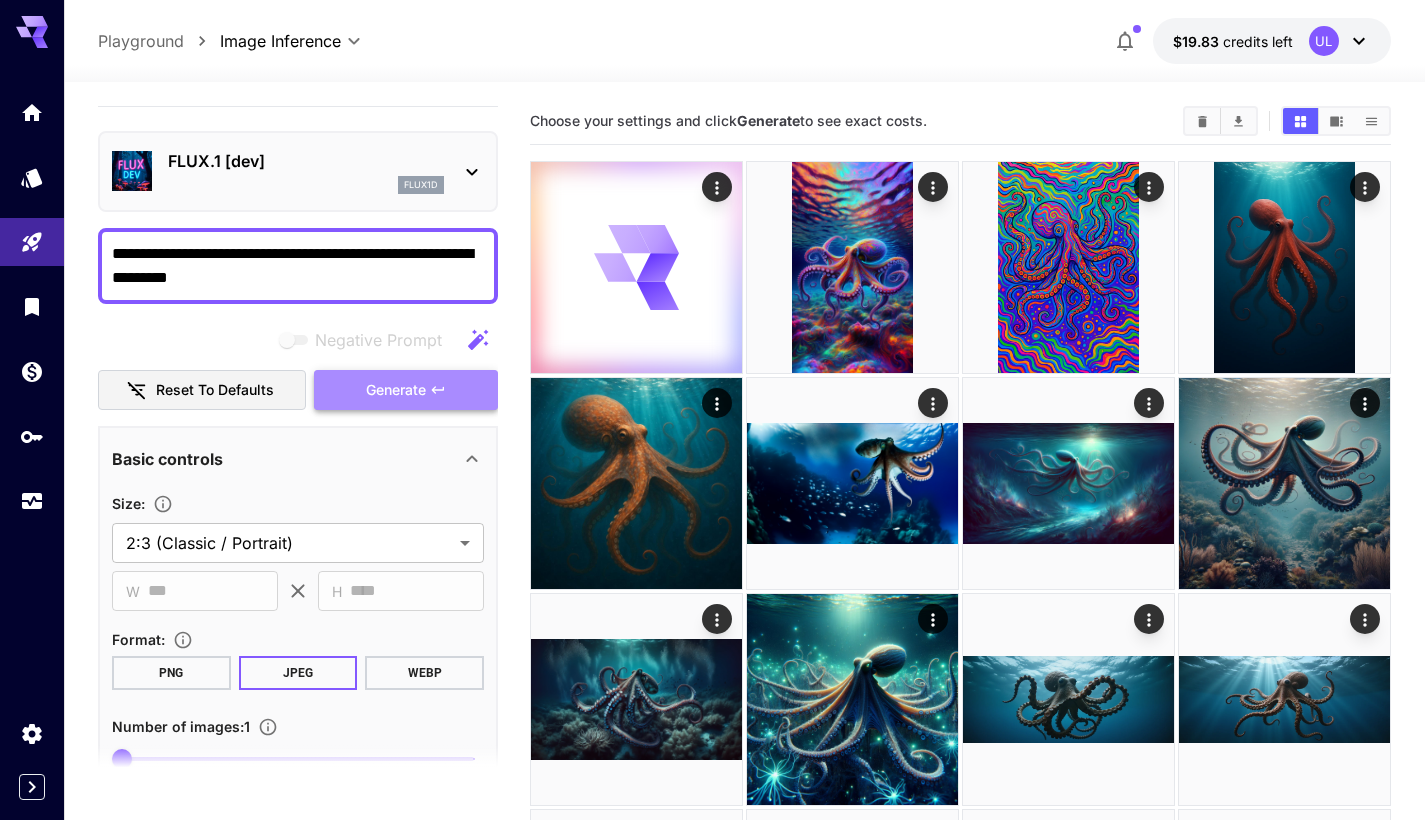 click on "Generate" at bounding box center [396, 390] 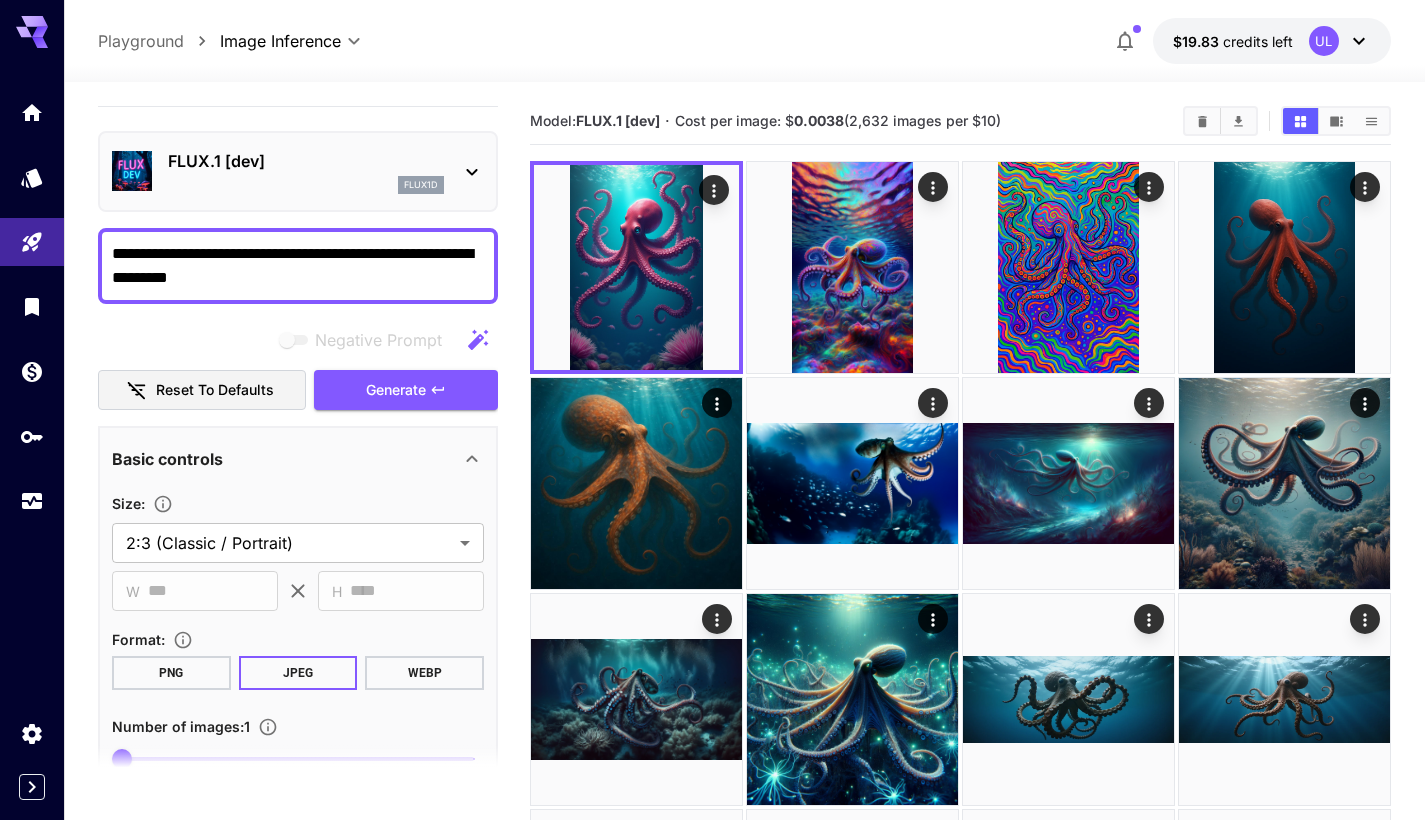 click on "flux1d" at bounding box center (306, 185) 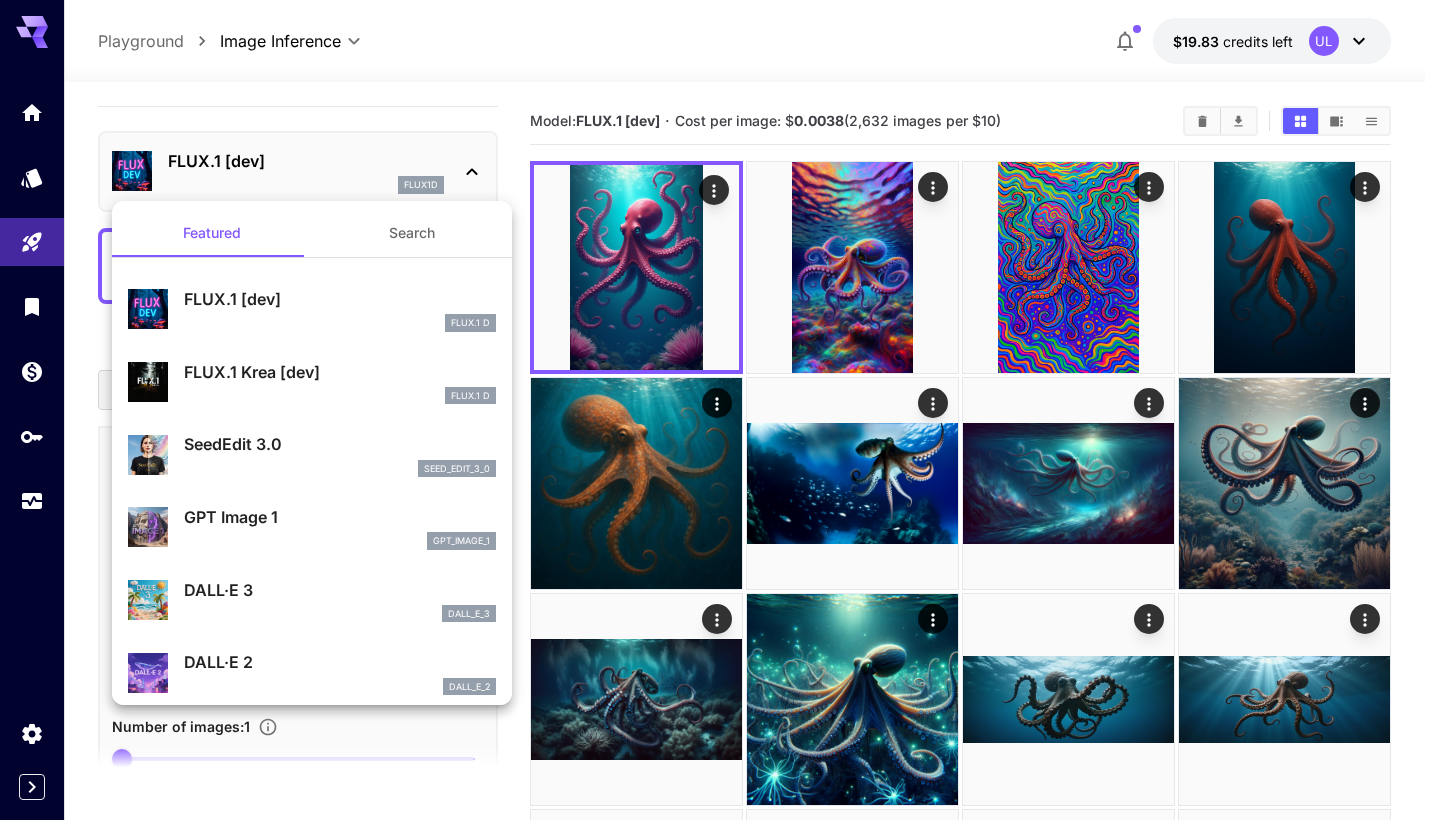 click on "gpt_image_1" at bounding box center (340, 541) 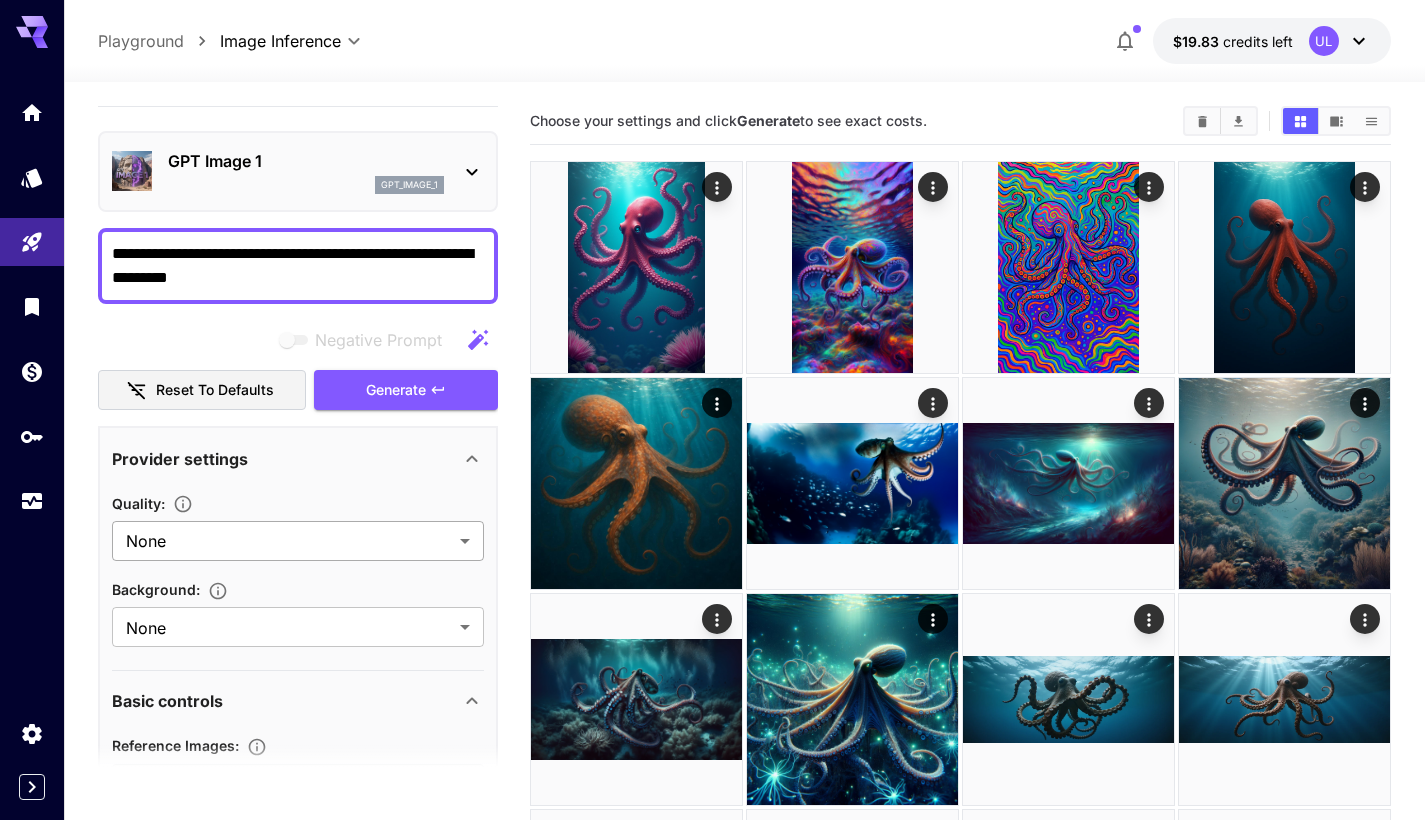 click on "**********" at bounding box center [712, 649] 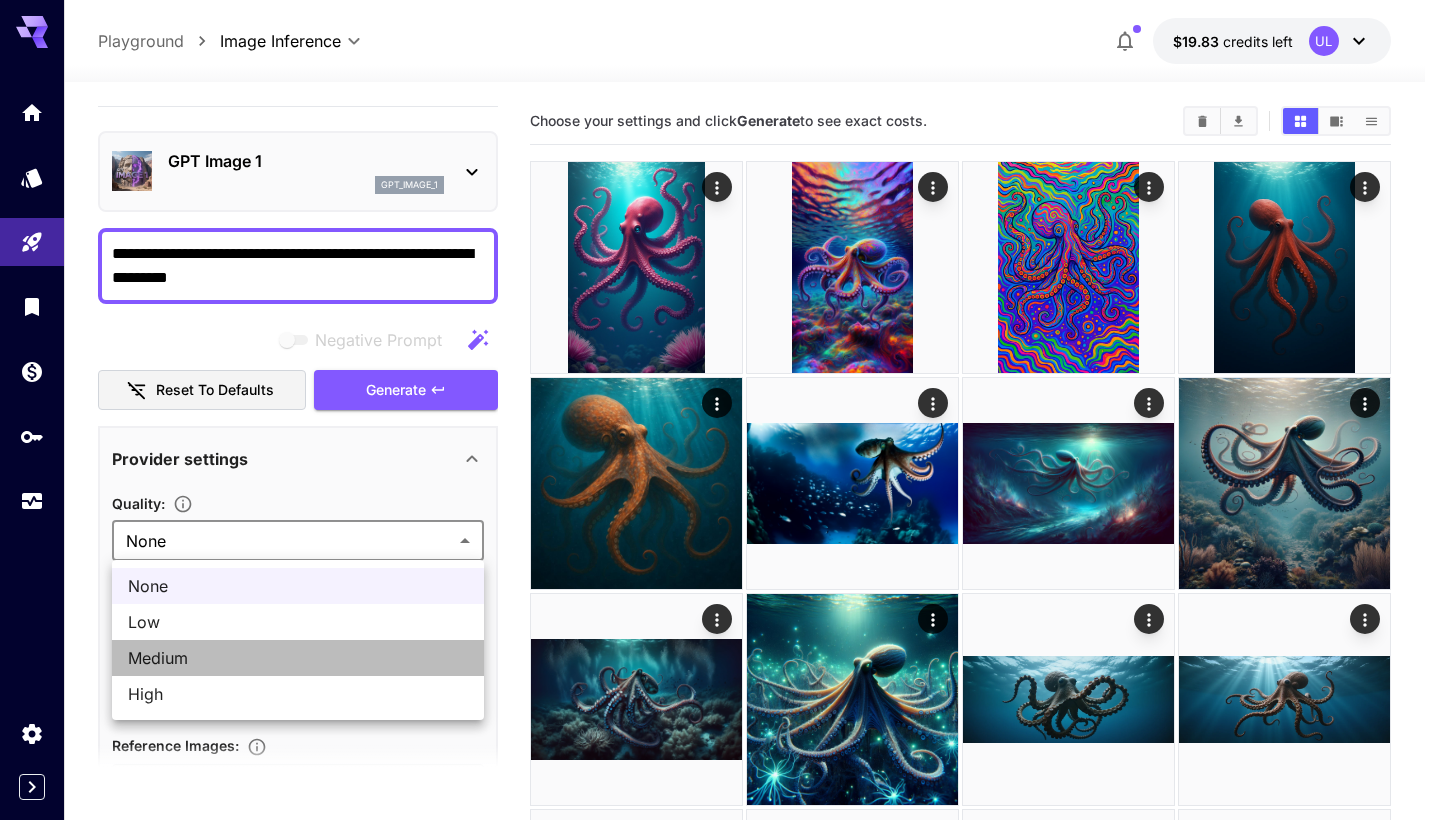 click on "Medium" at bounding box center [298, 658] 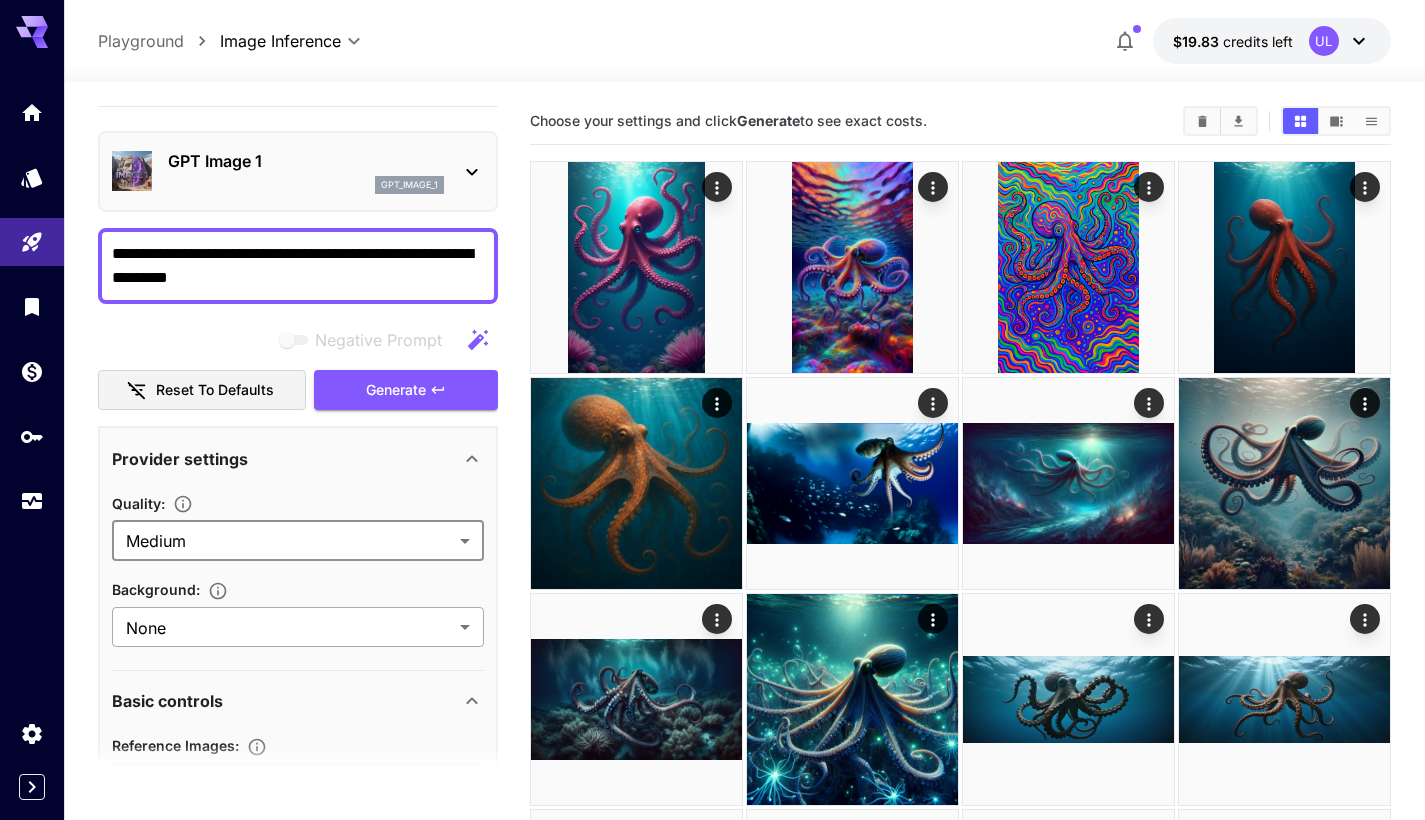 click on "**********" at bounding box center [712, 649] 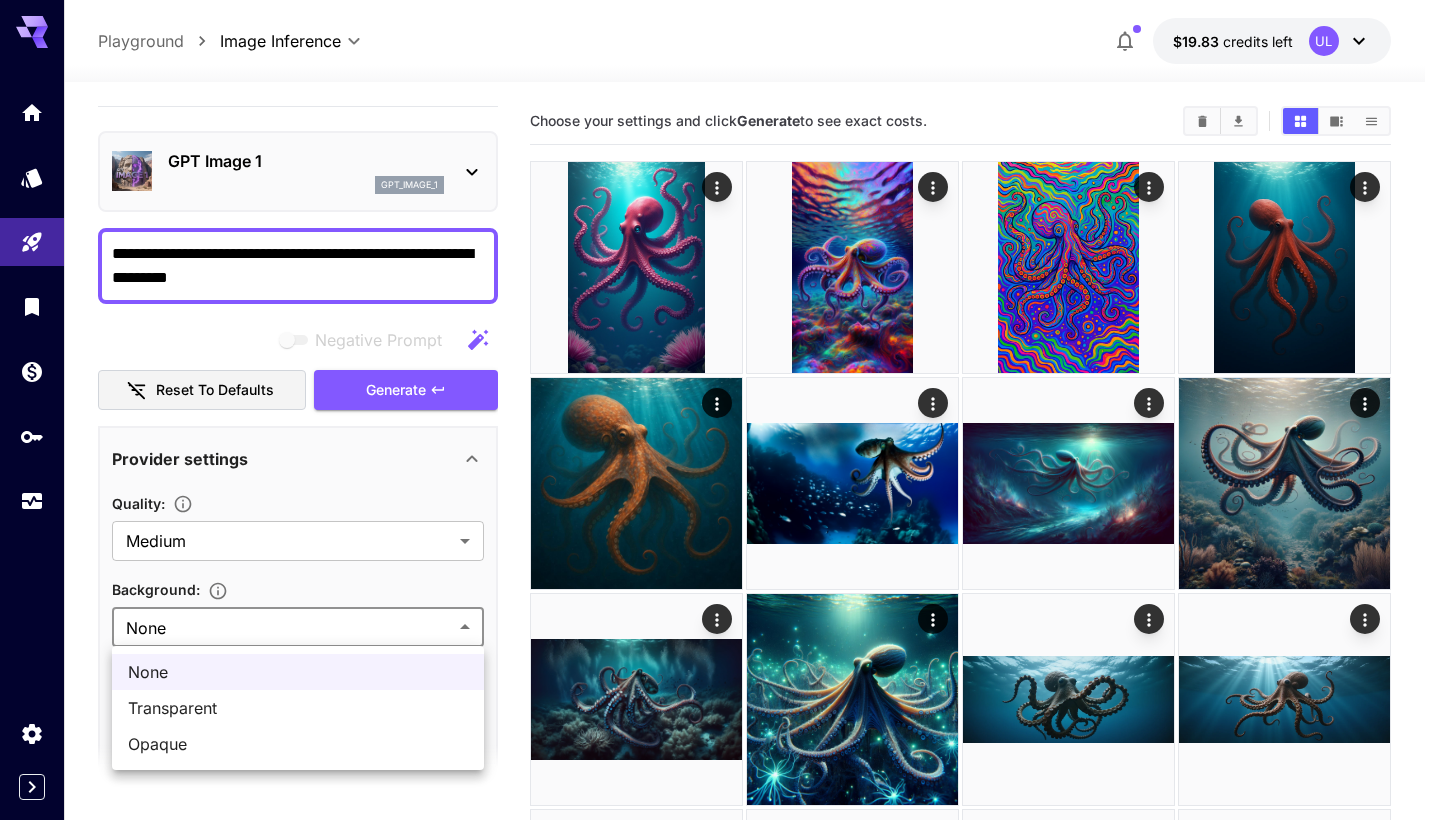 click at bounding box center (720, 410) 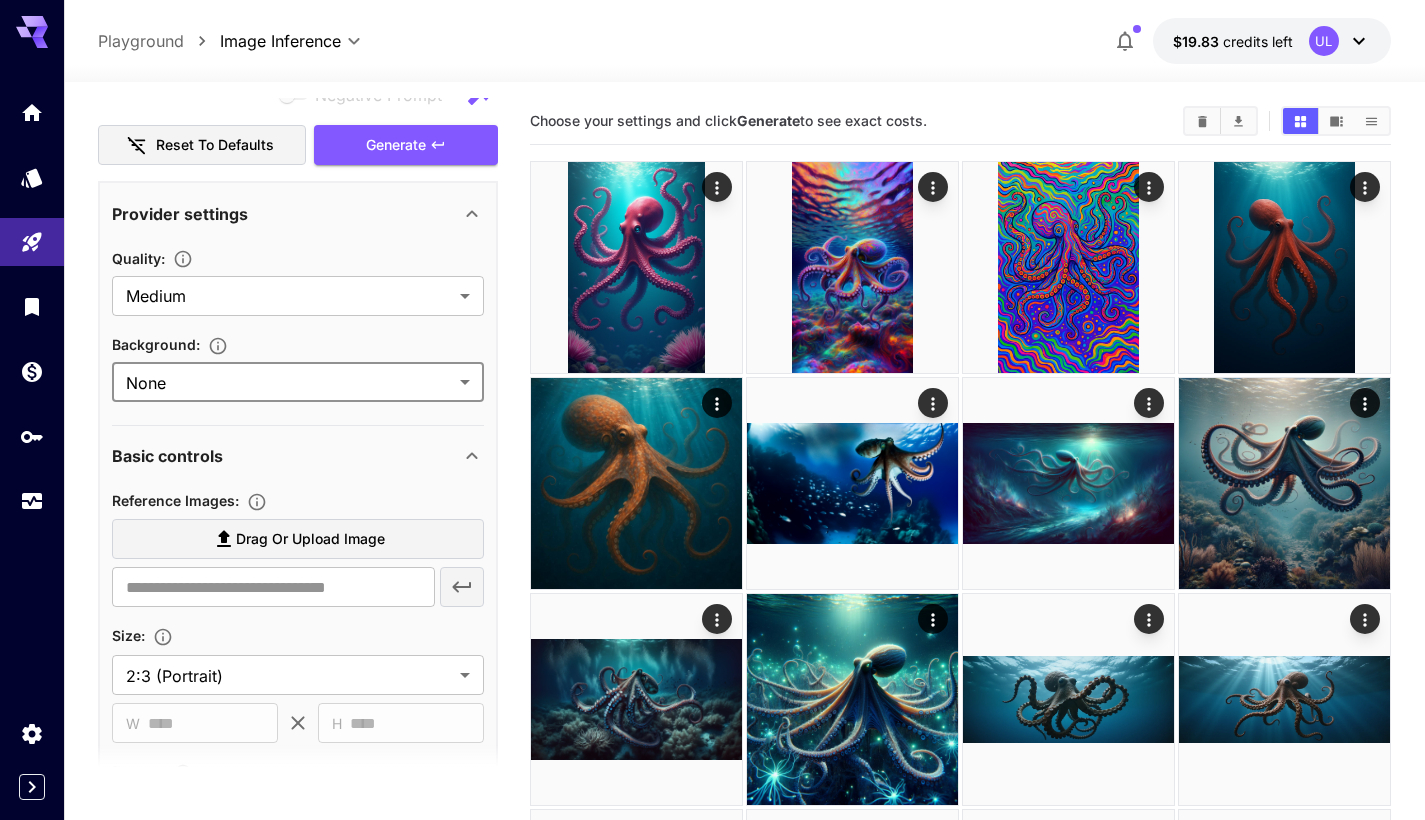 scroll, scrollTop: 0, scrollLeft: 0, axis: both 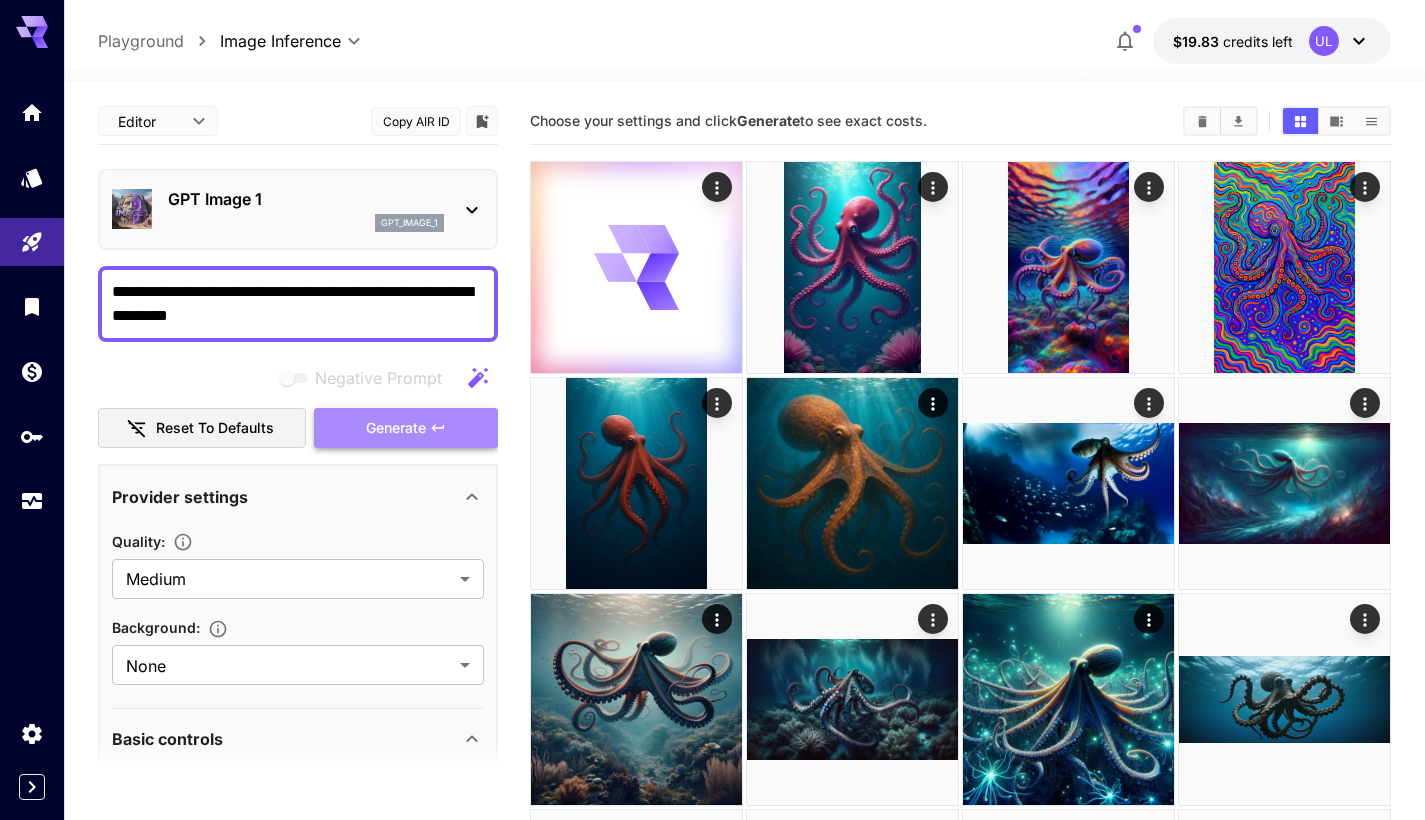 click on "Generate" at bounding box center [396, 428] 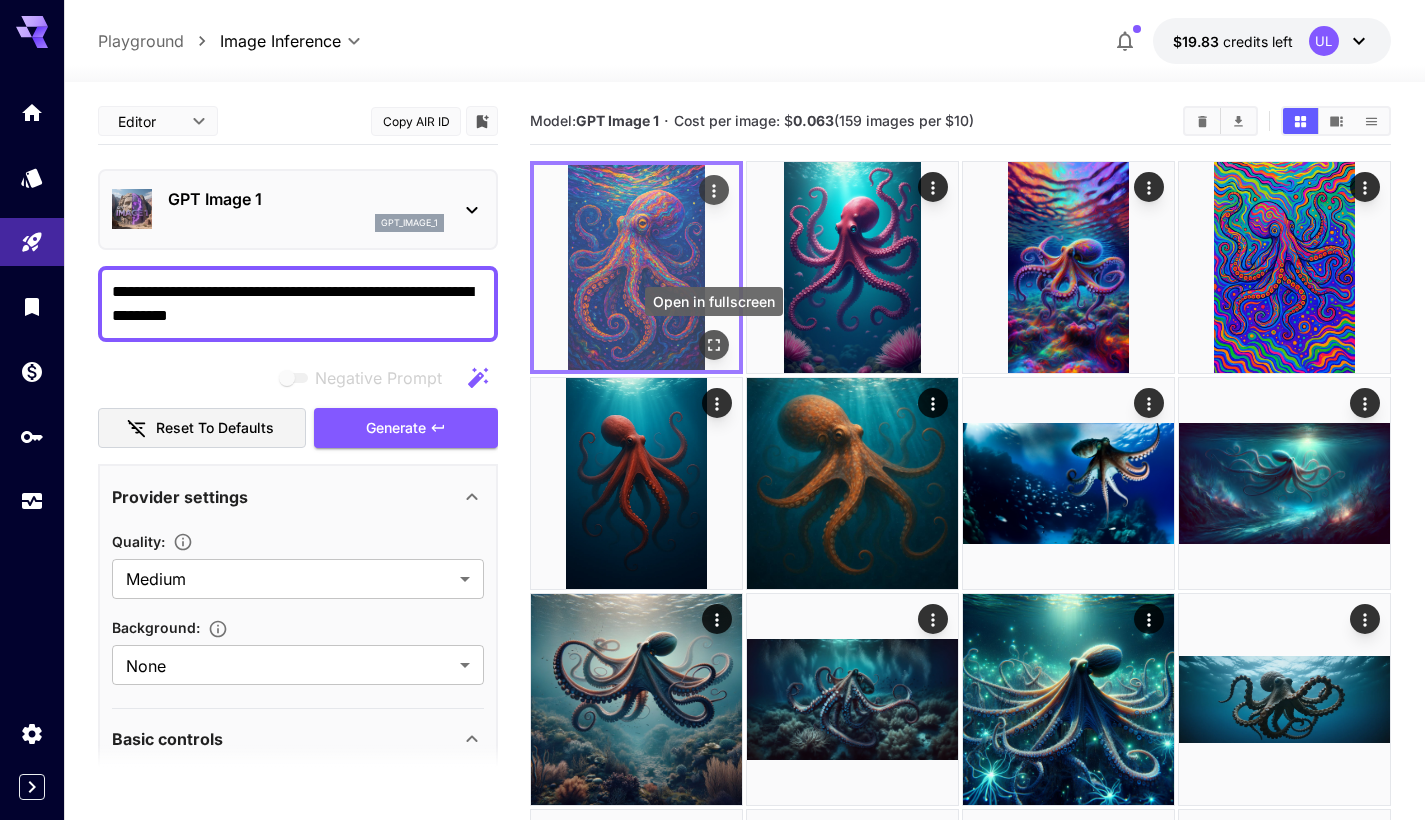 click 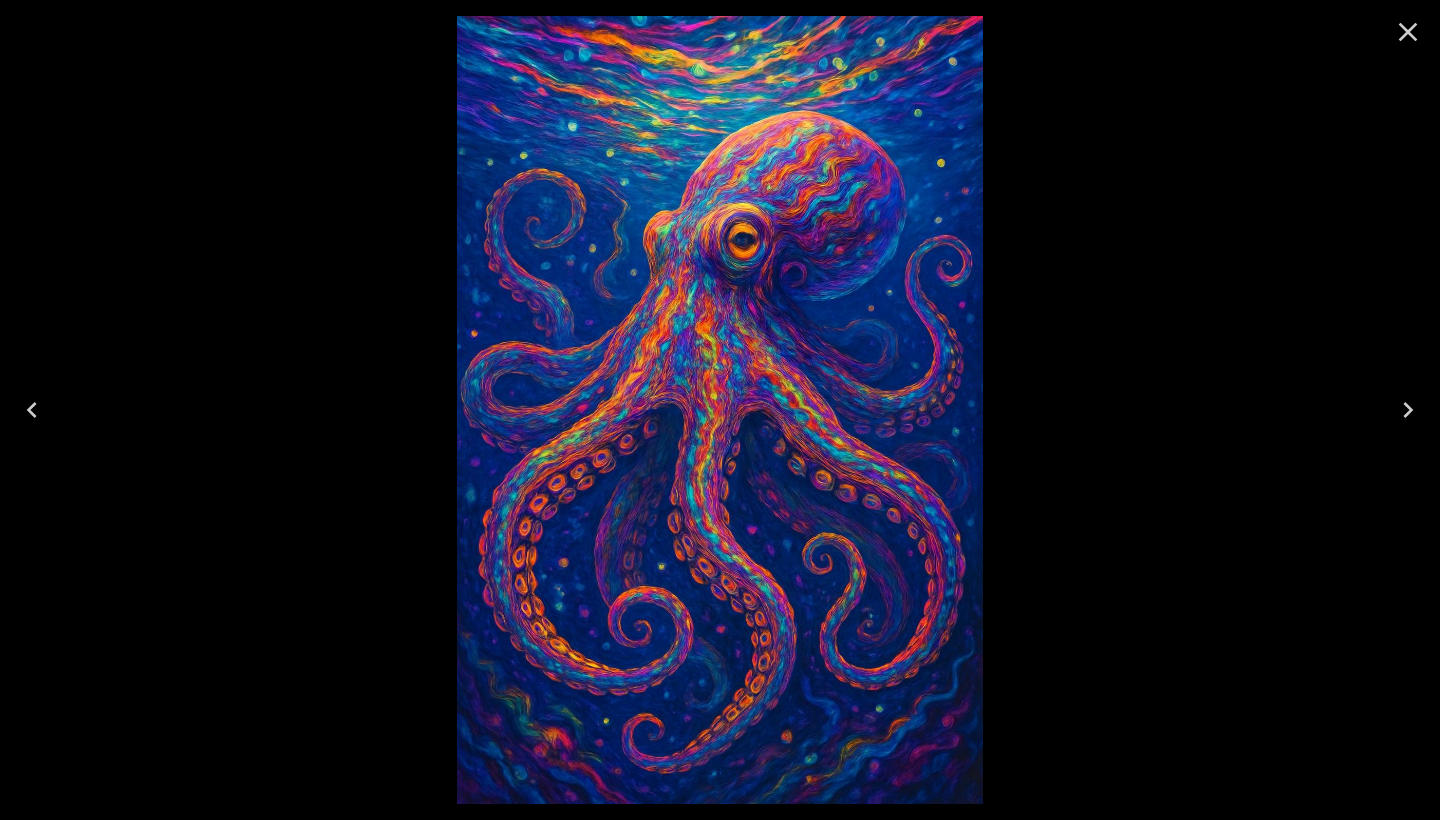 click 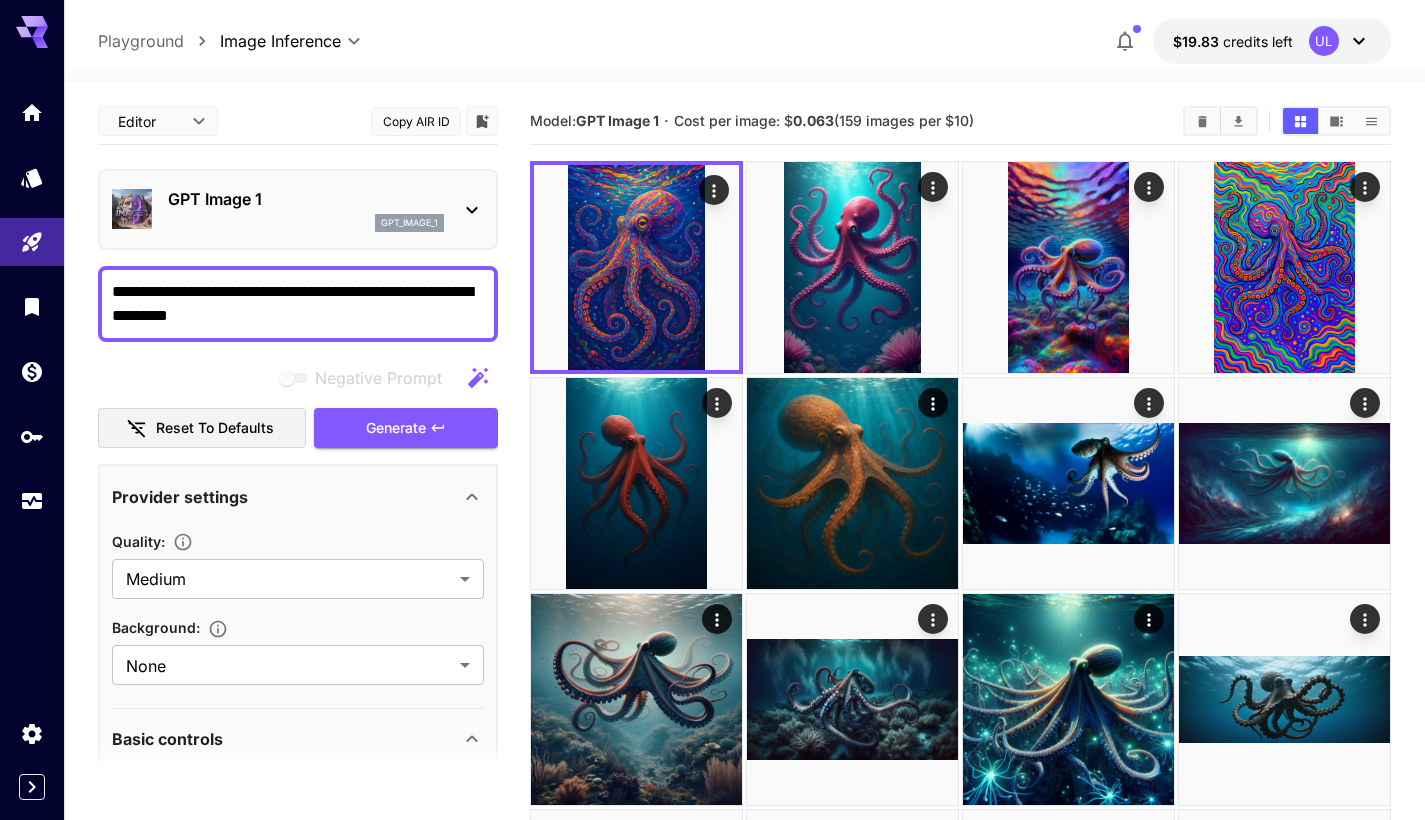 scroll, scrollTop: 0, scrollLeft: 0, axis: both 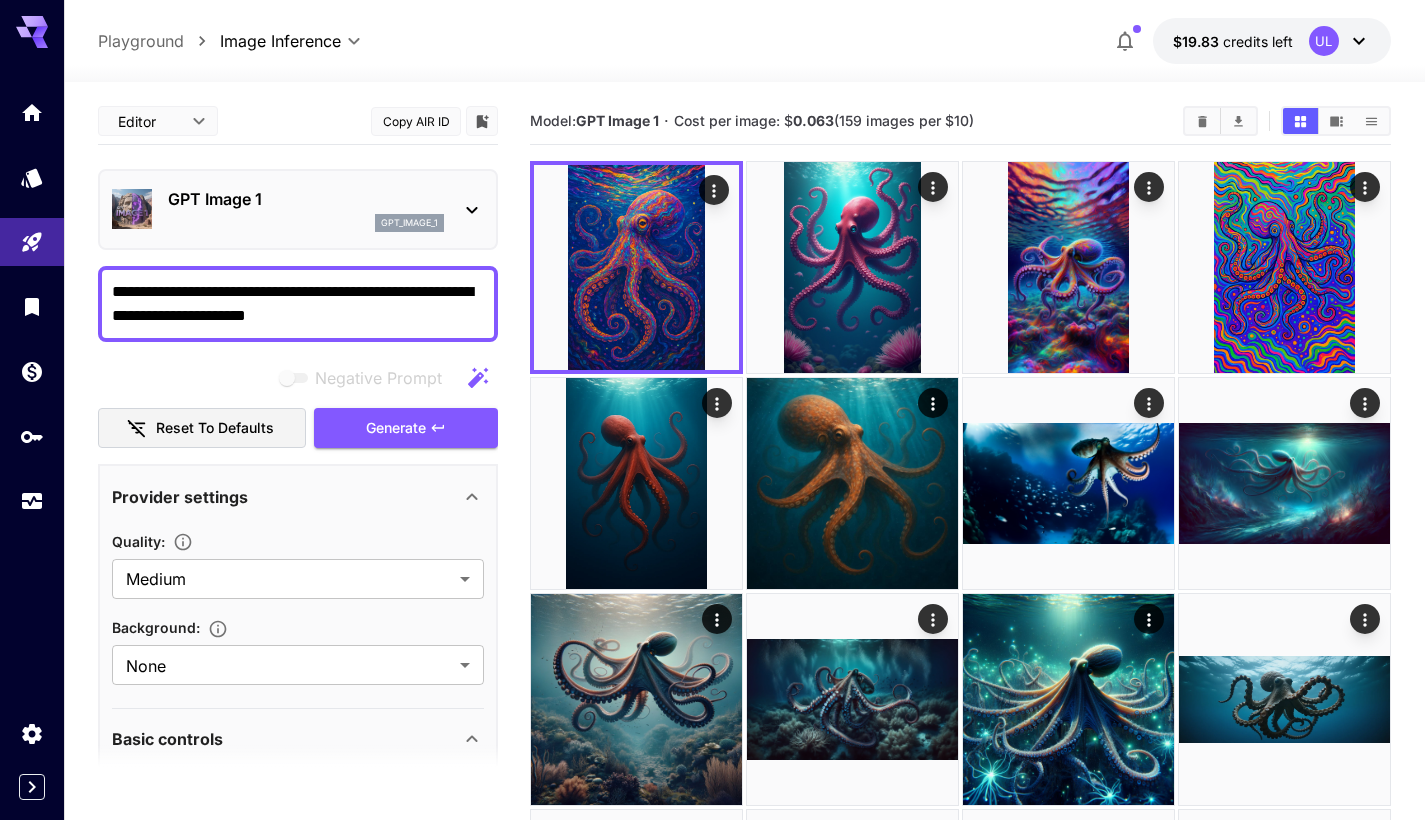 click on "**********" at bounding box center [298, 304] 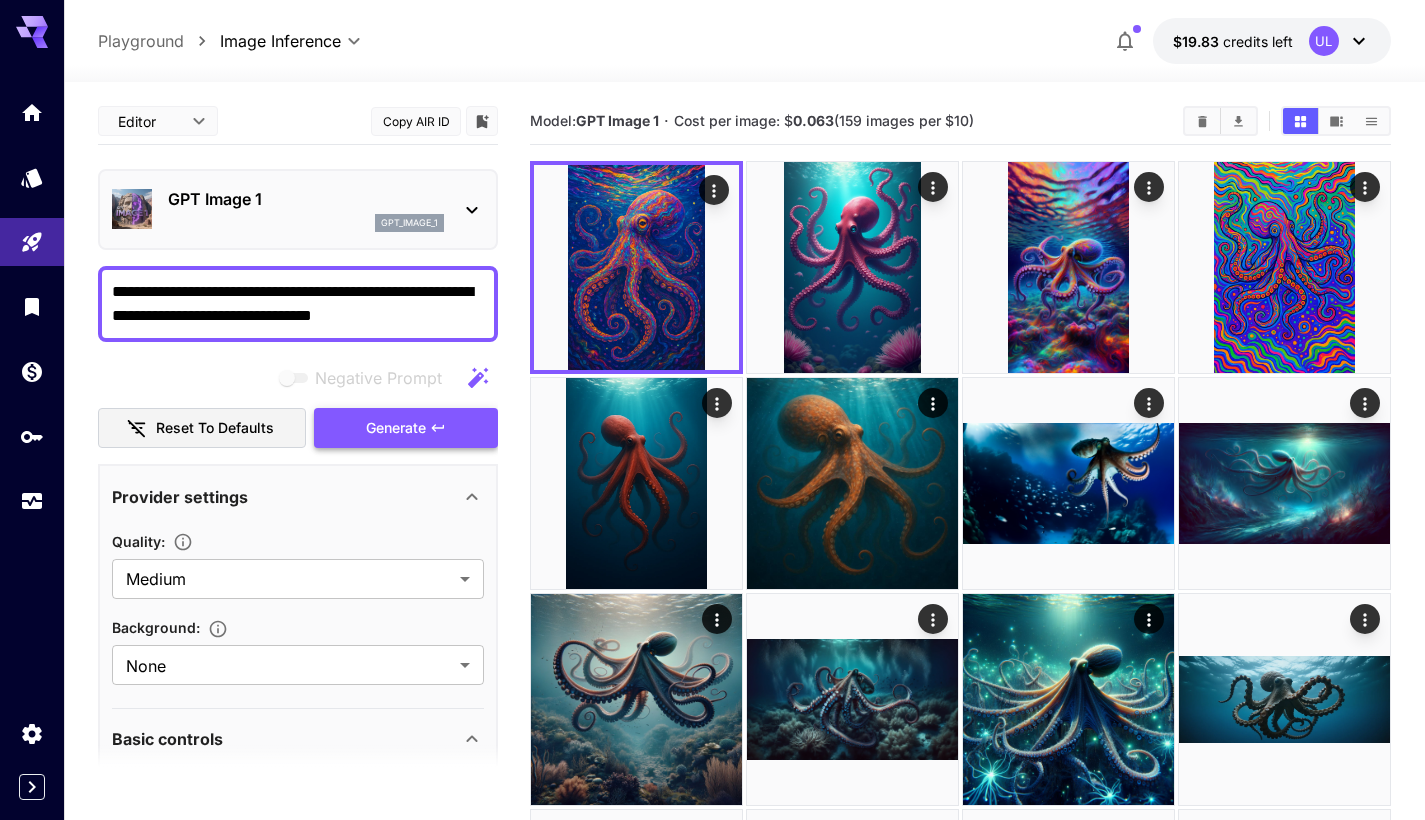 type on "**********" 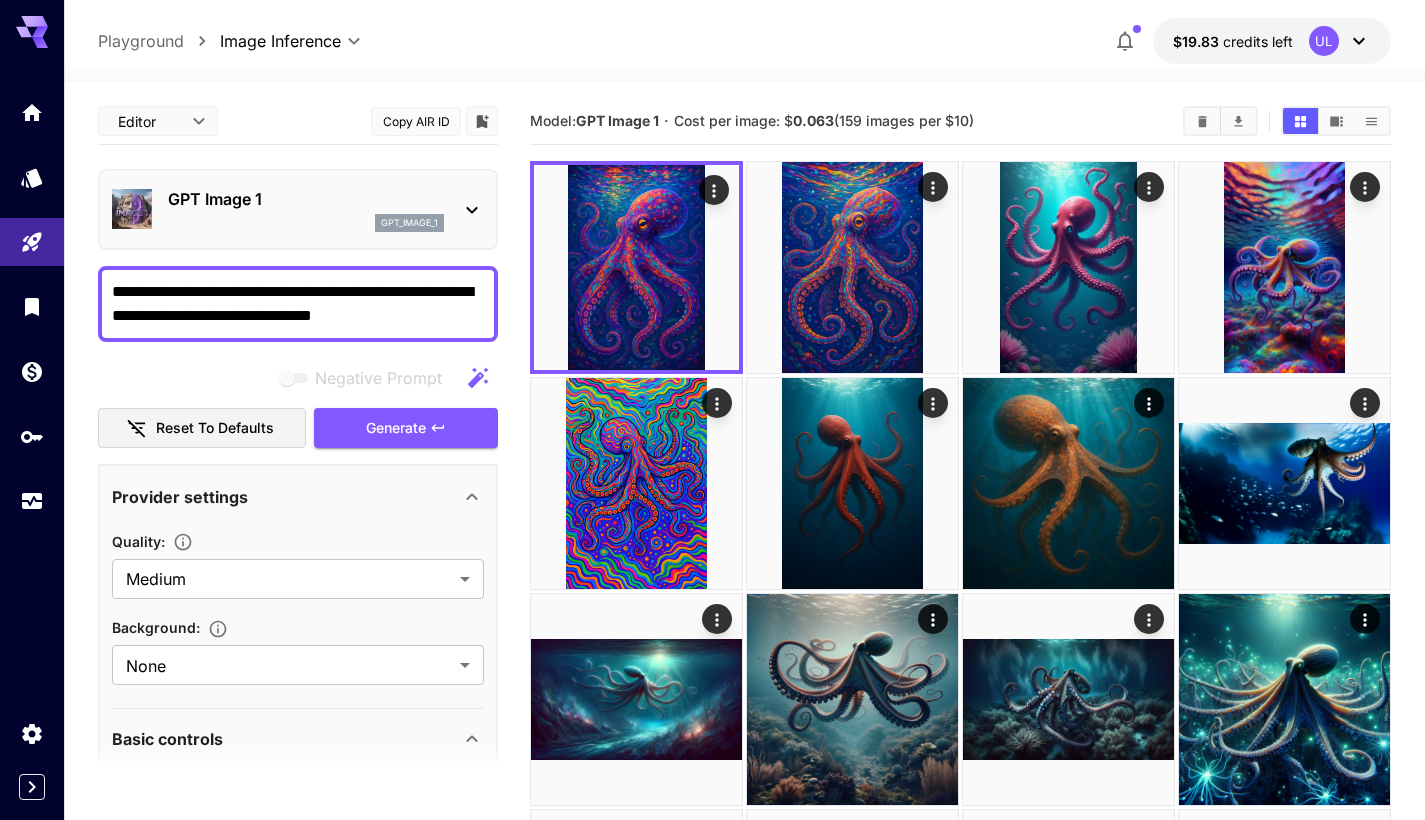 click on "GPT Image 1" at bounding box center (306, 199) 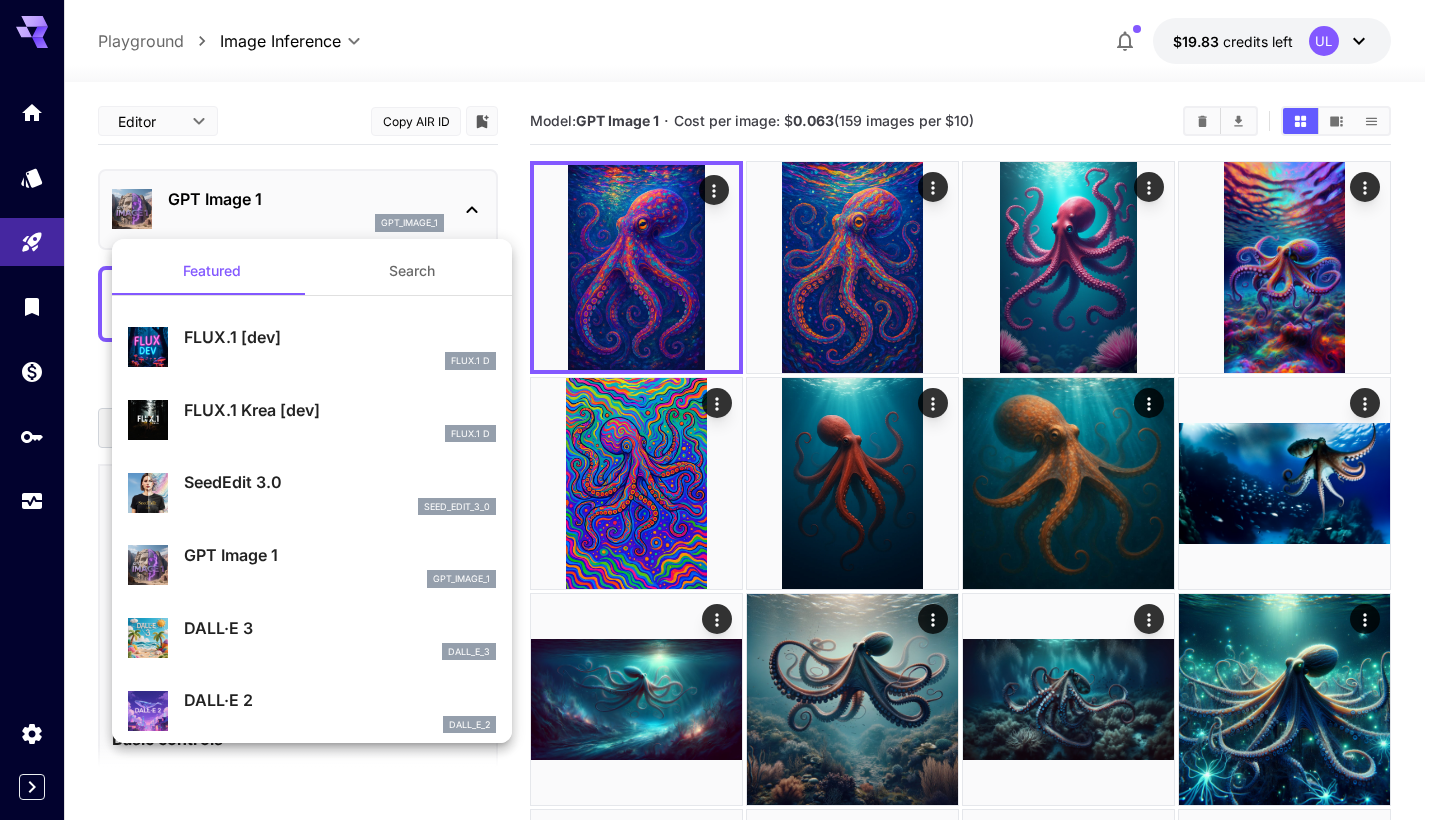 click on "seed_edit_3_0" at bounding box center (340, 507) 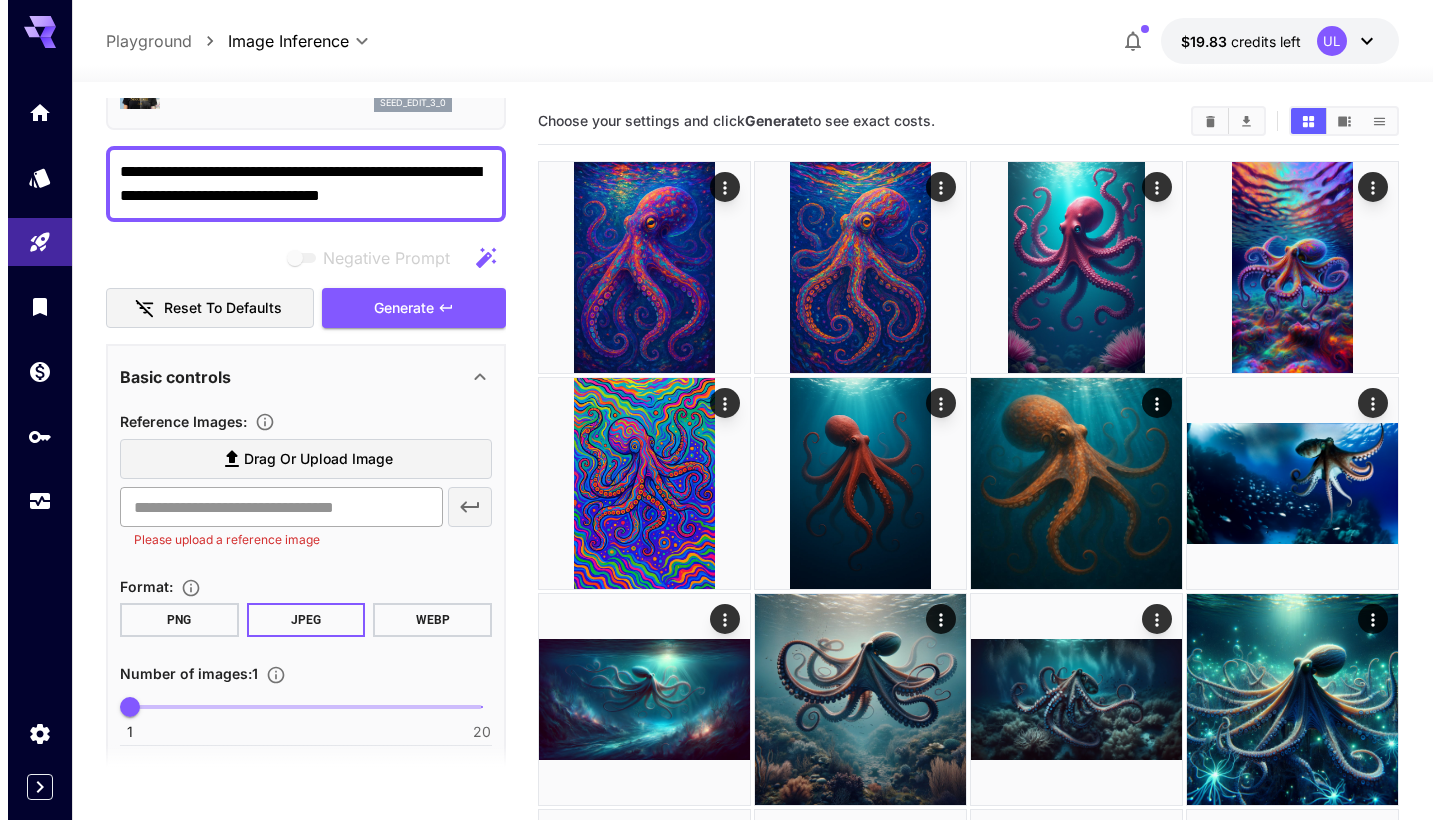 scroll, scrollTop: 0, scrollLeft: 0, axis: both 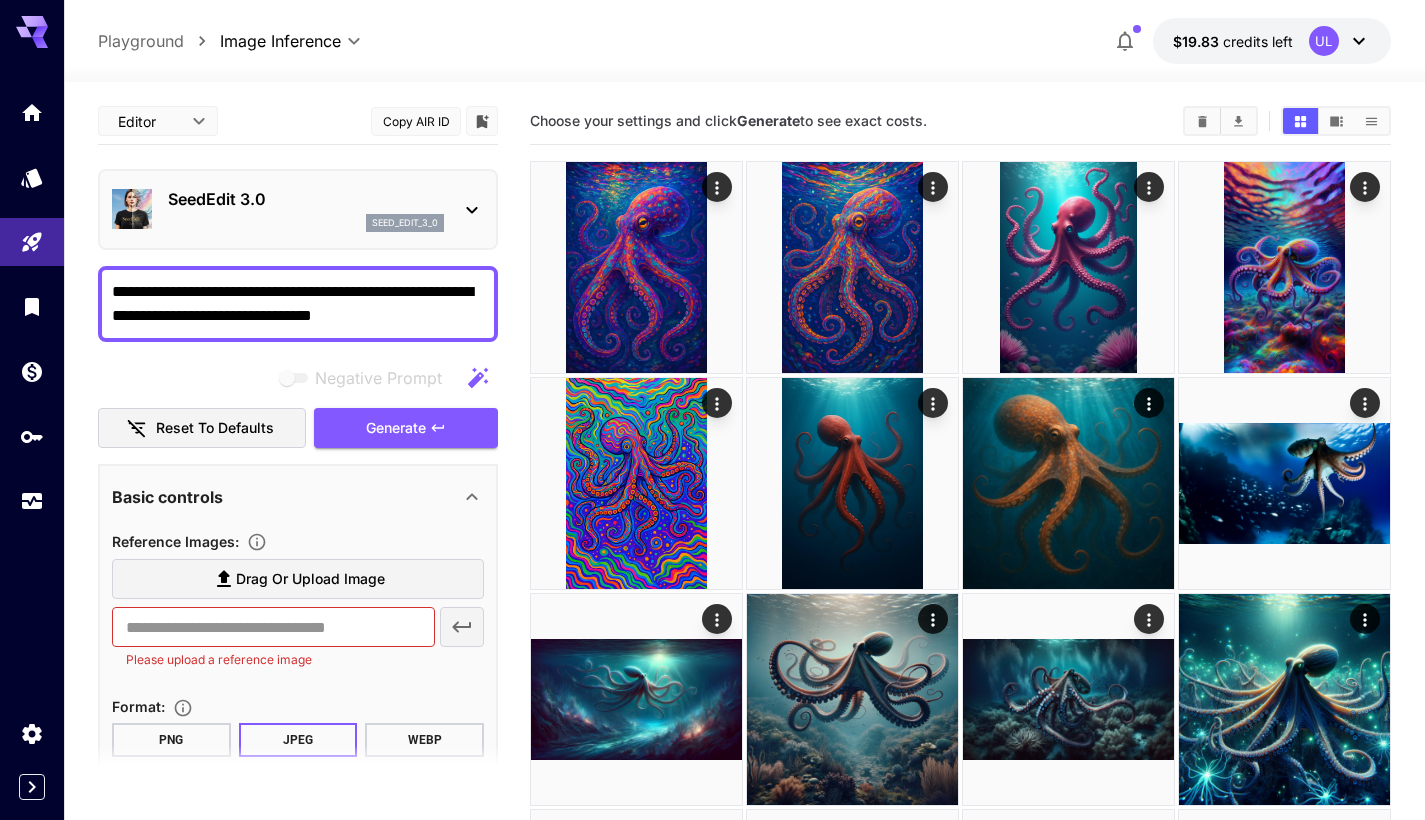 click on "SeedEdit 3.0 seed_edit_3_0" at bounding box center (306, 209) 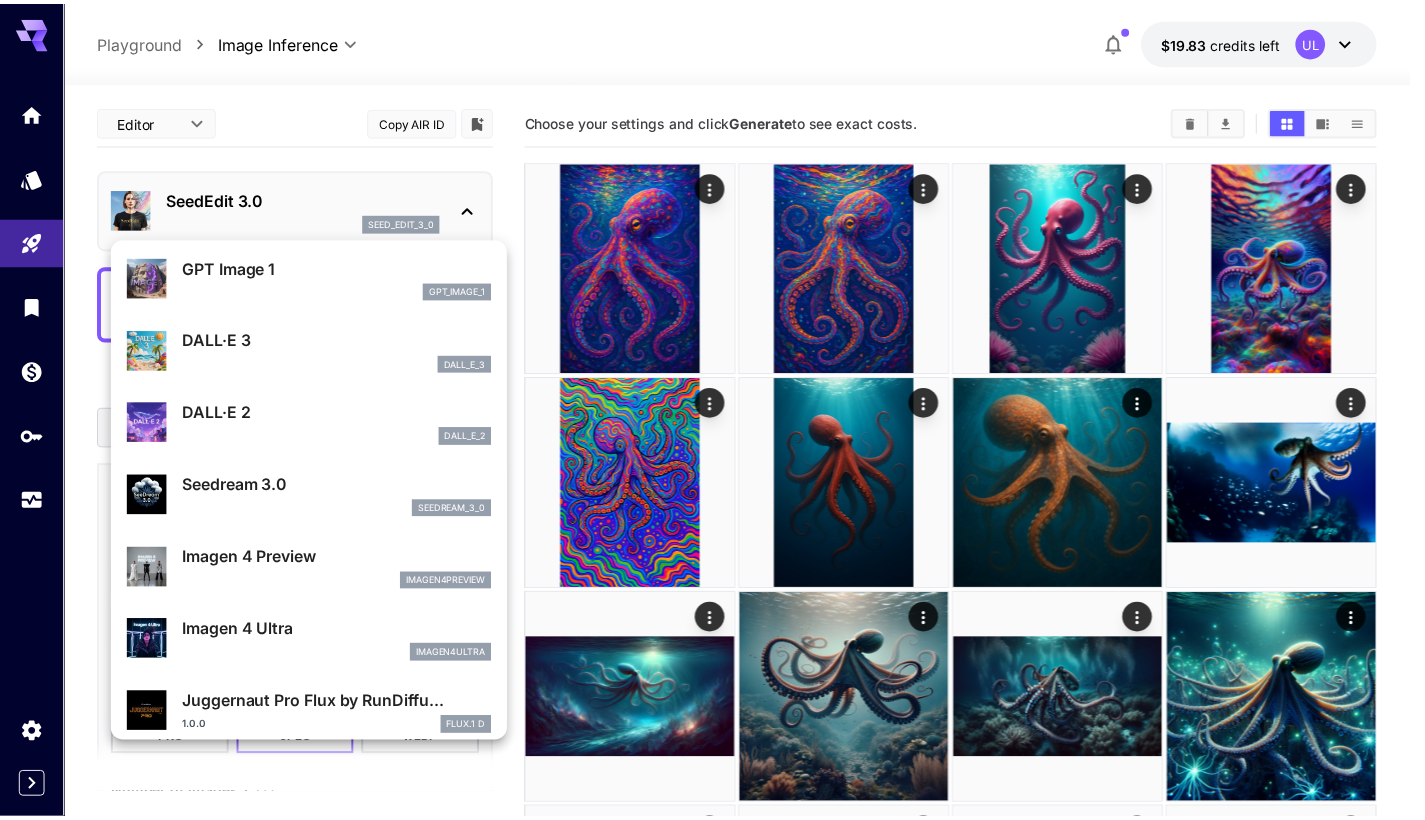 scroll, scrollTop: 290, scrollLeft: 0, axis: vertical 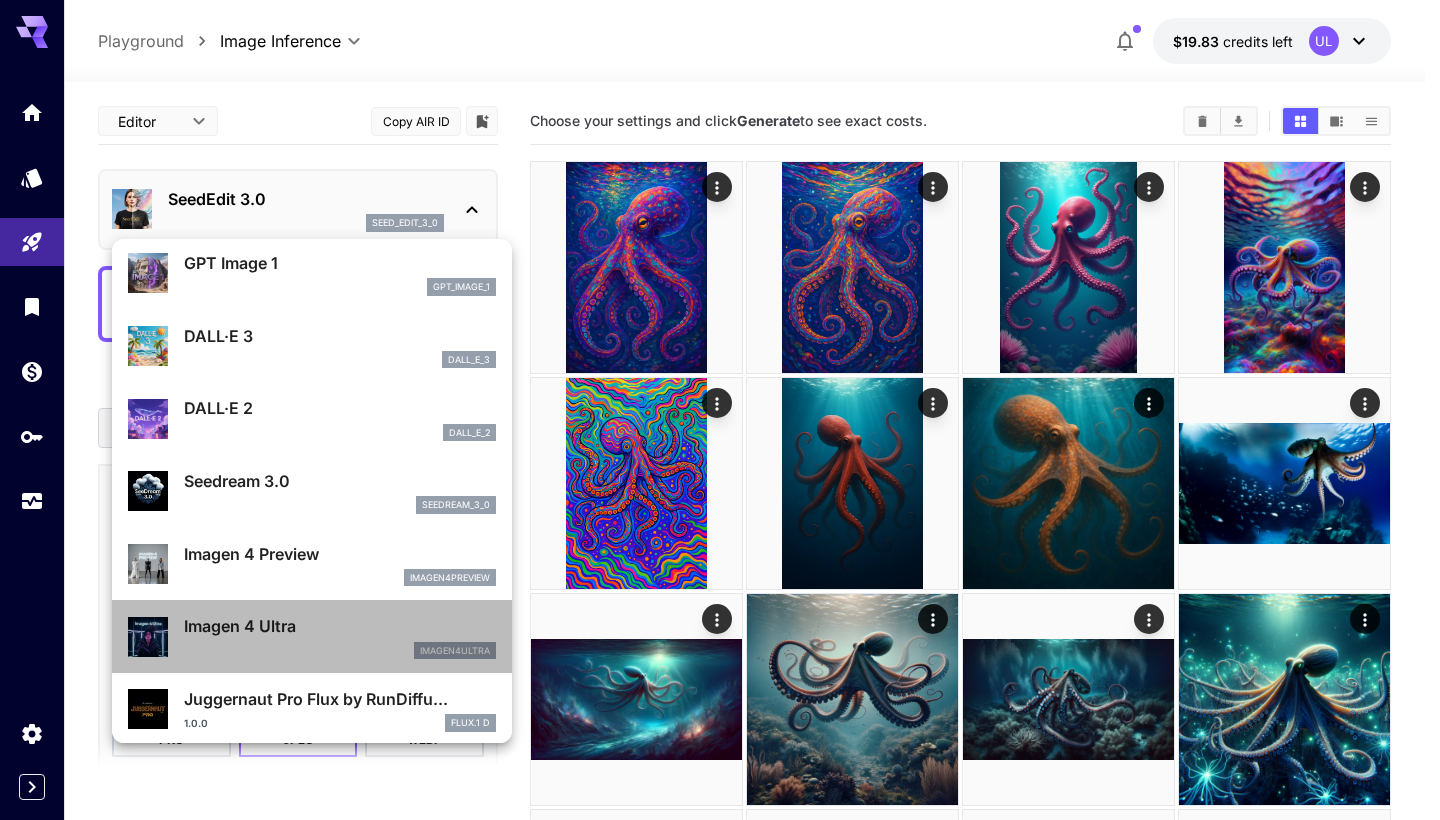click on "imagen4ultra" at bounding box center (340, 651) 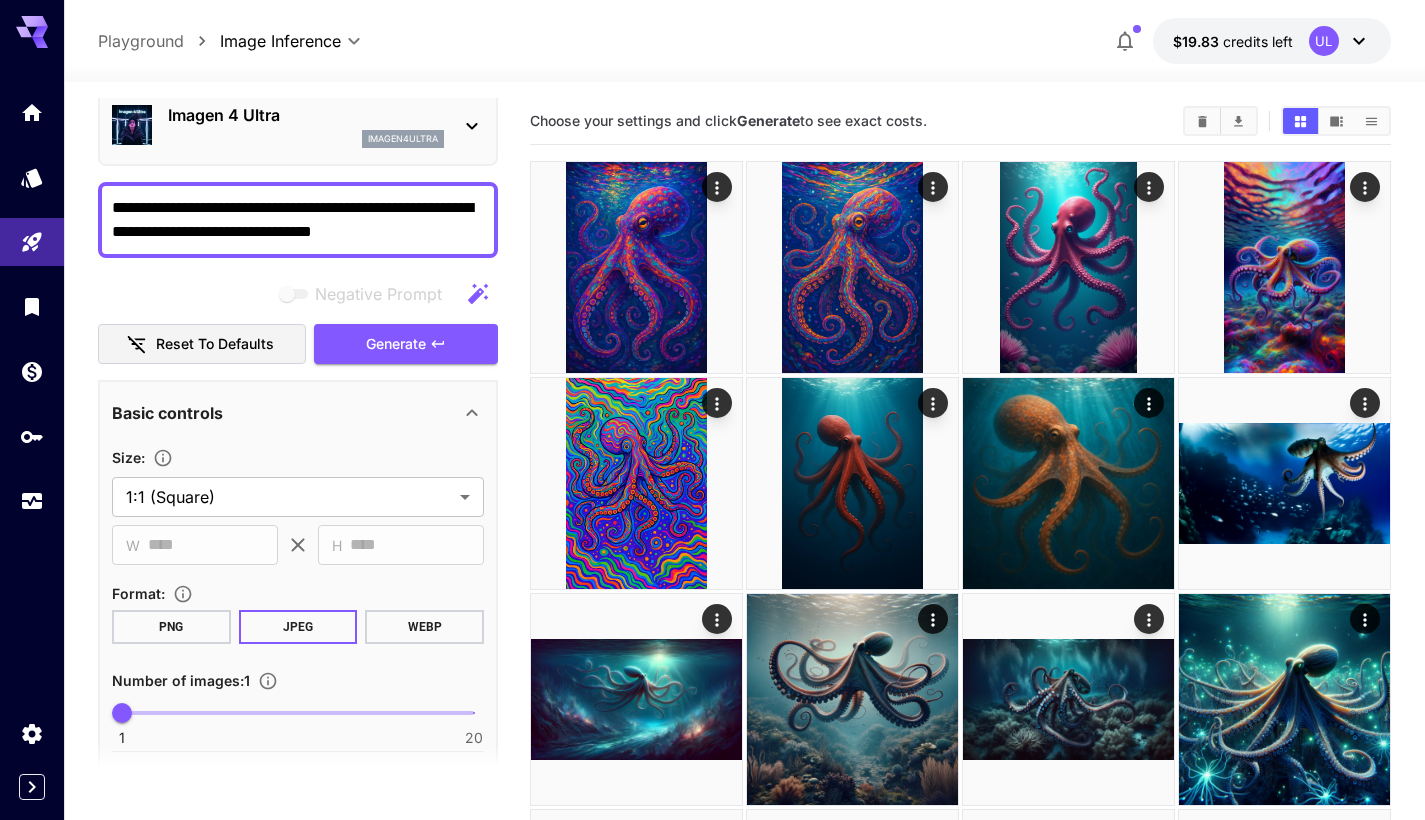 scroll, scrollTop: 137, scrollLeft: 0, axis: vertical 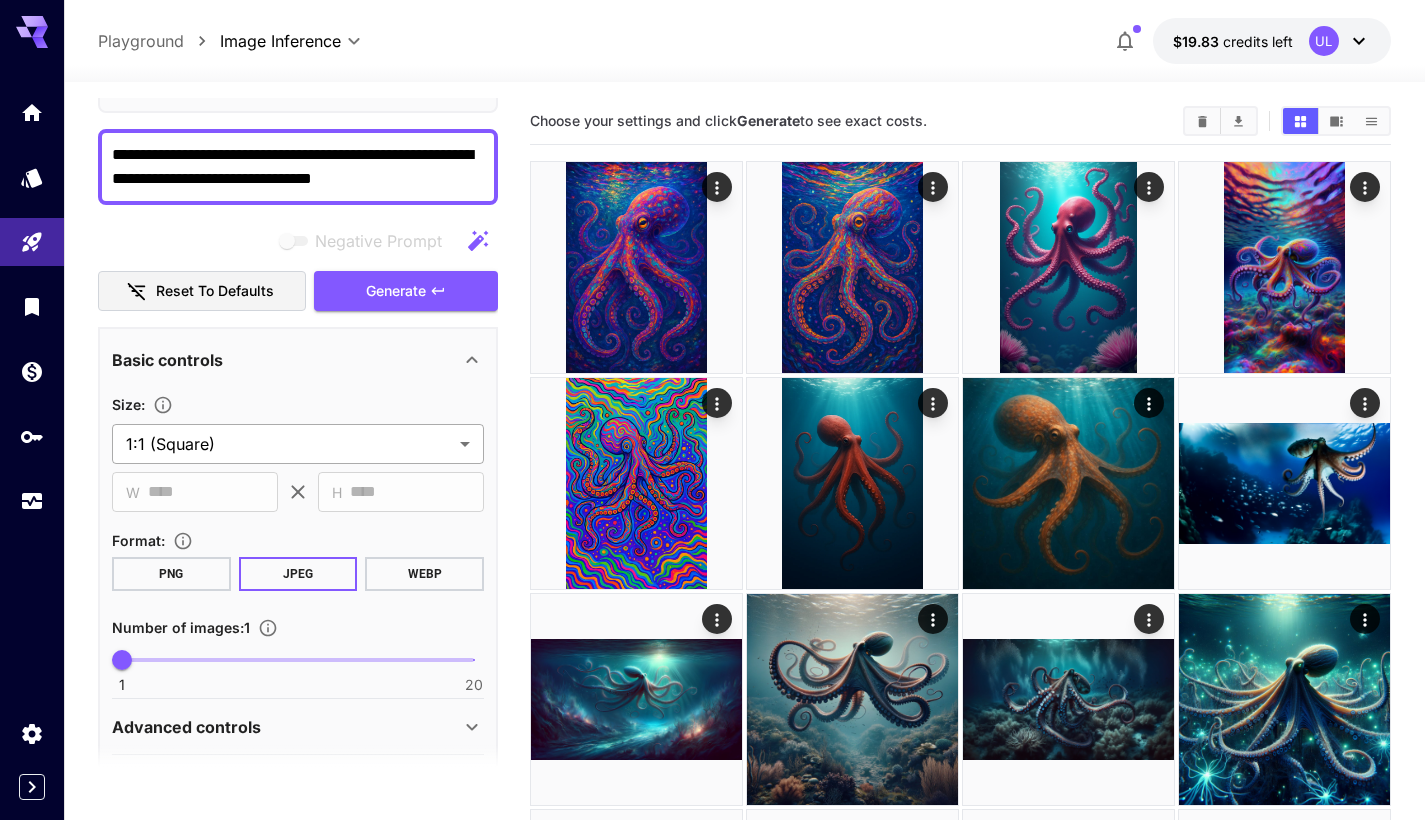 click on "**********" at bounding box center (712, 649) 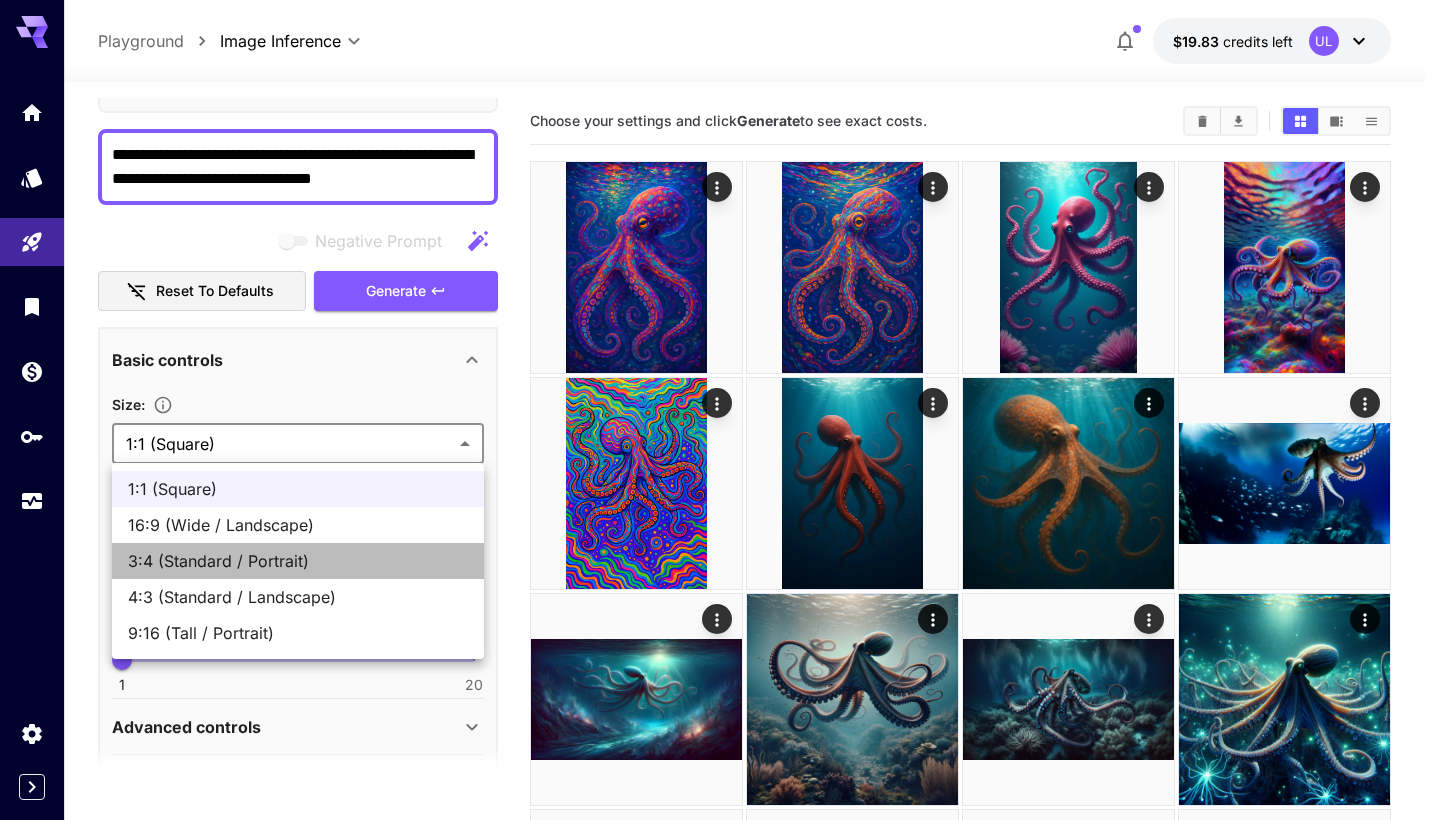 click on "3:4 (Standard / Portrait)" at bounding box center (298, 561) 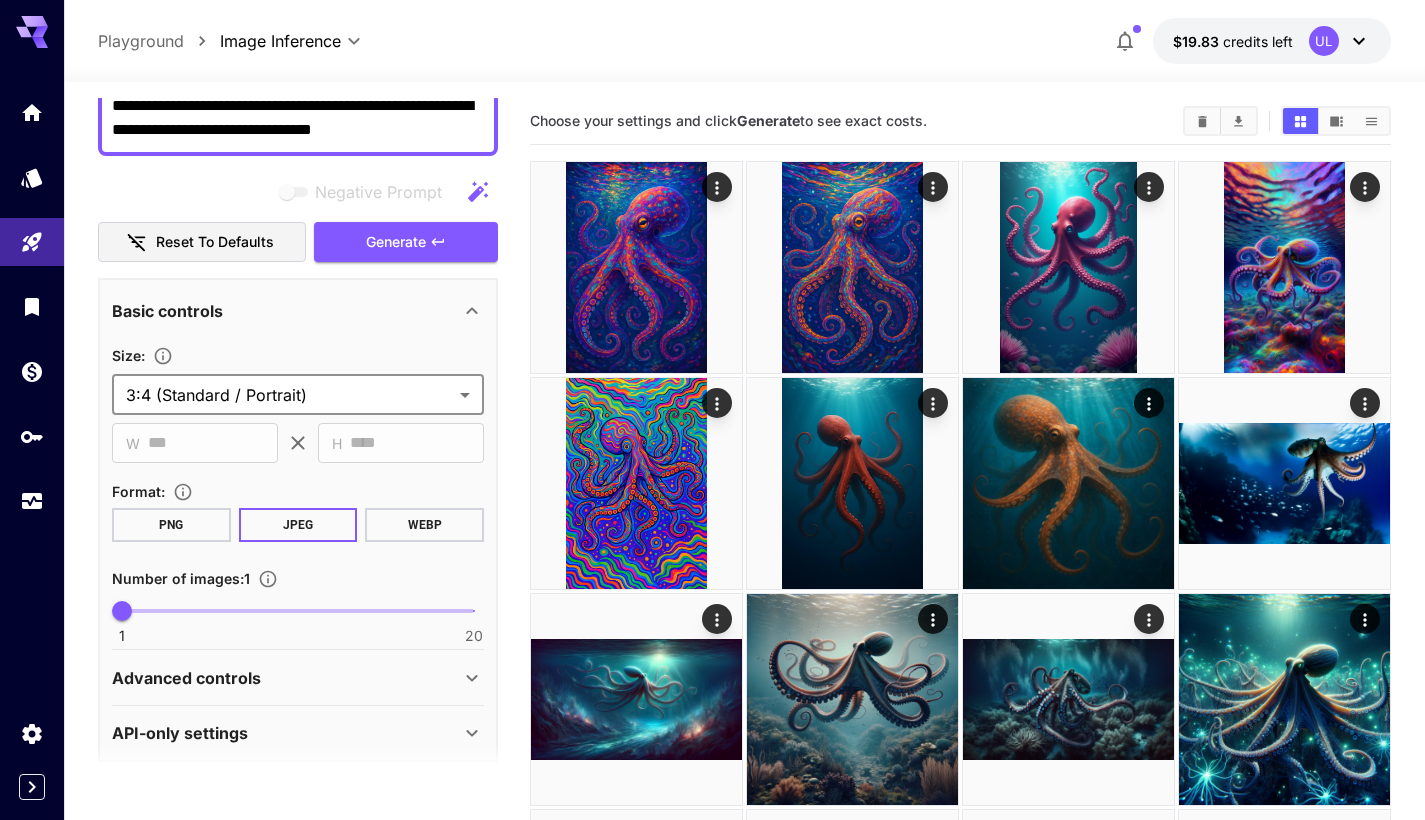 scroll, scrollTop: 202, scrollLeft: 0, axis: vertical 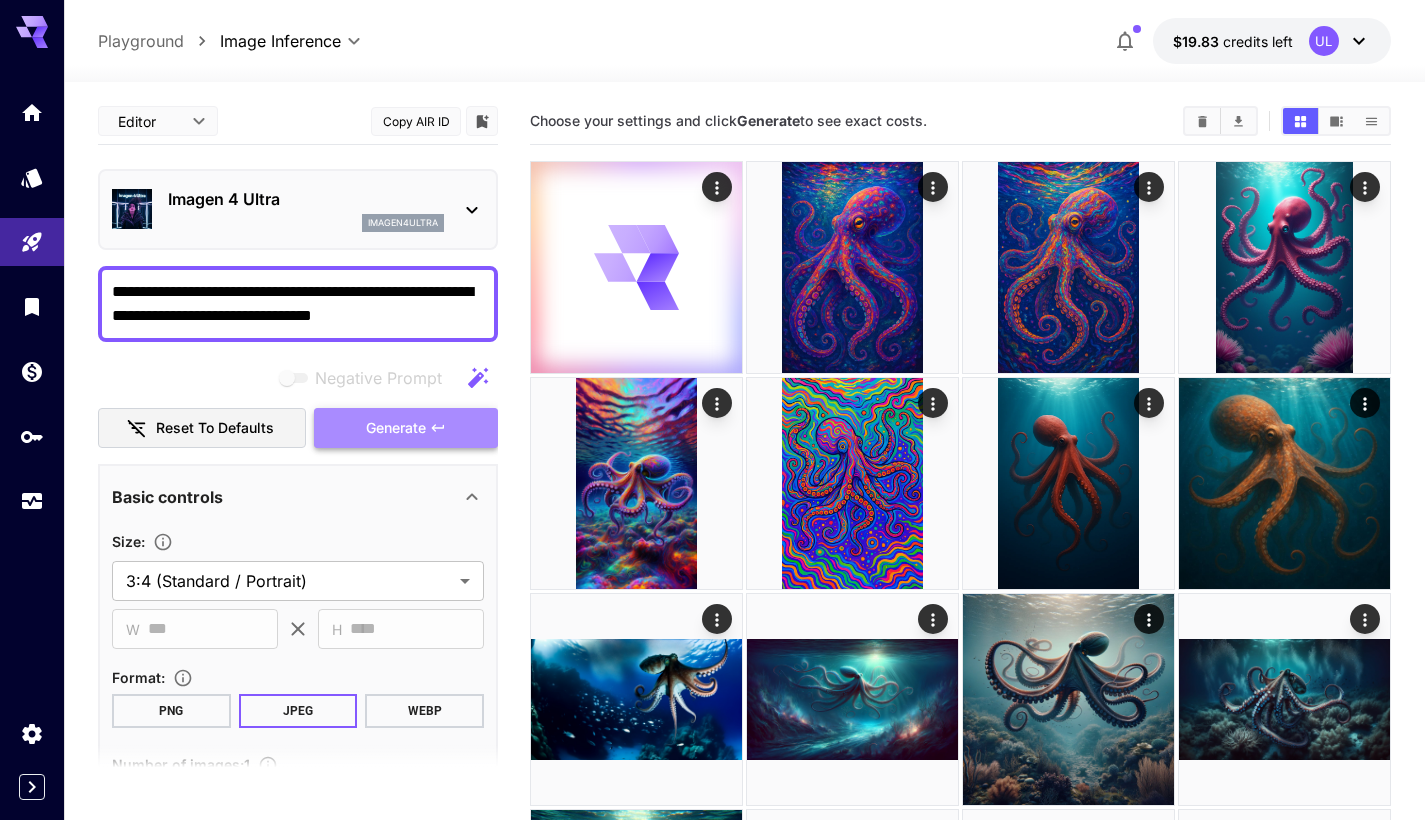 click on "Generate" at bounding box center [396, 428] 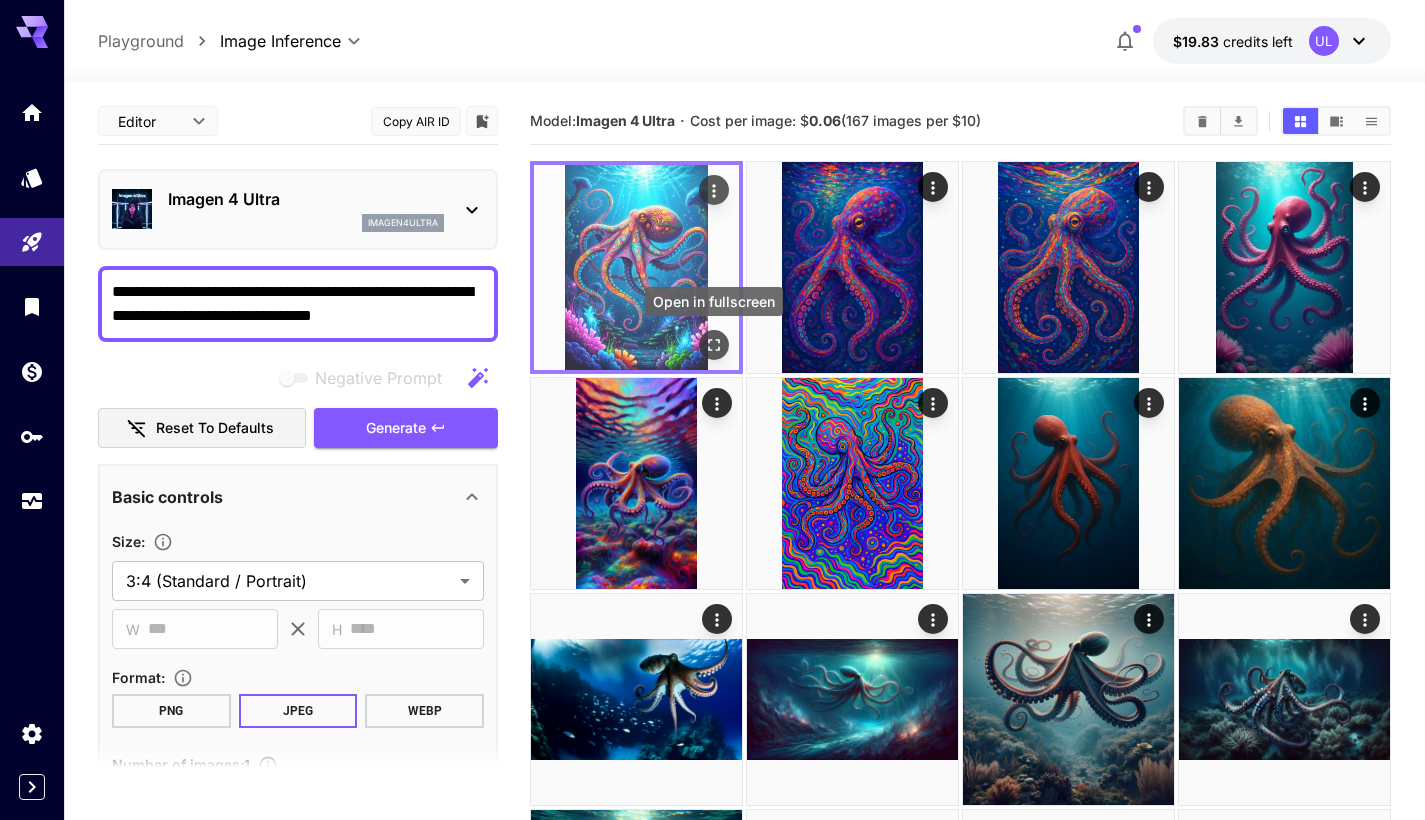 click 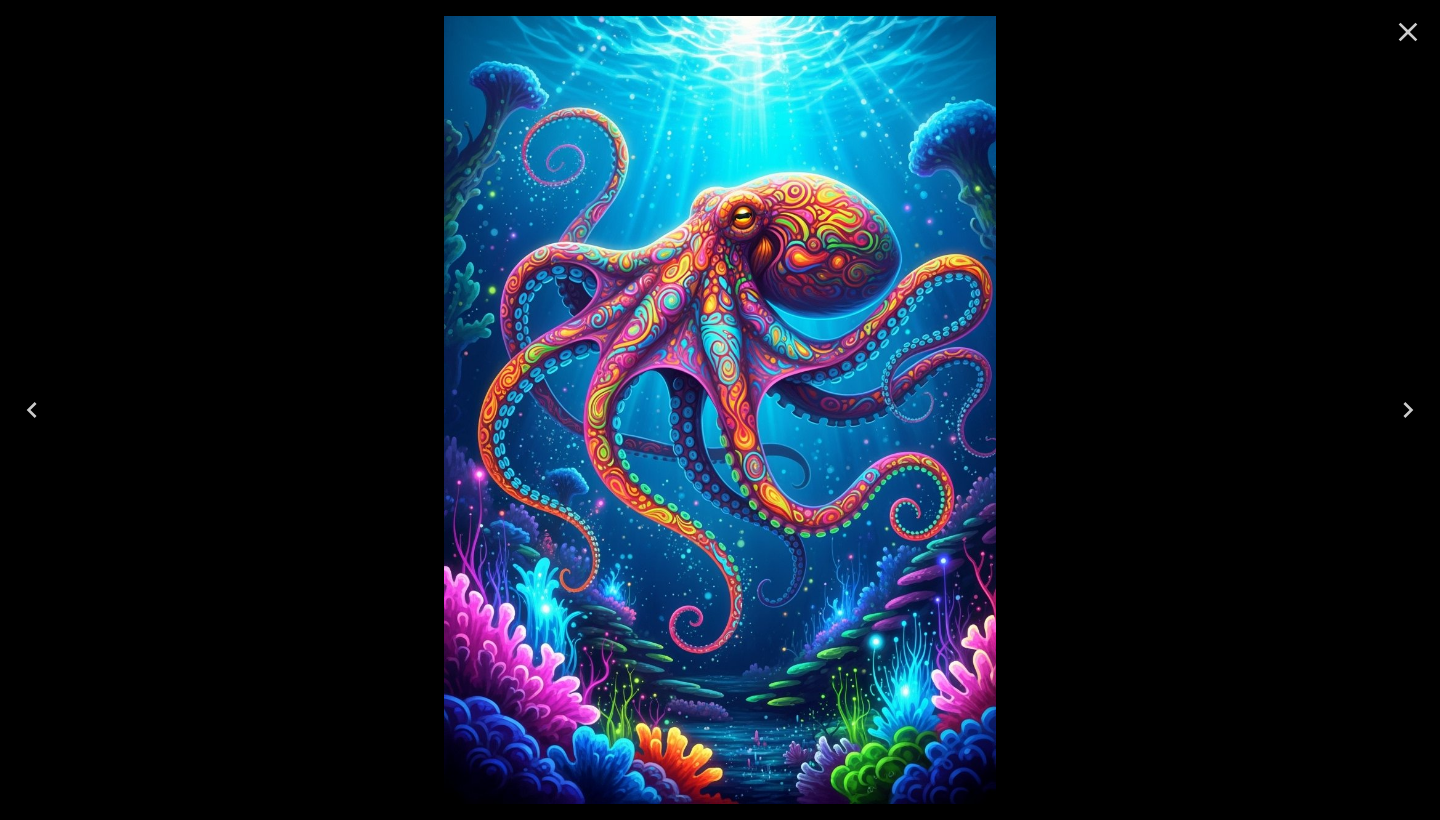 click 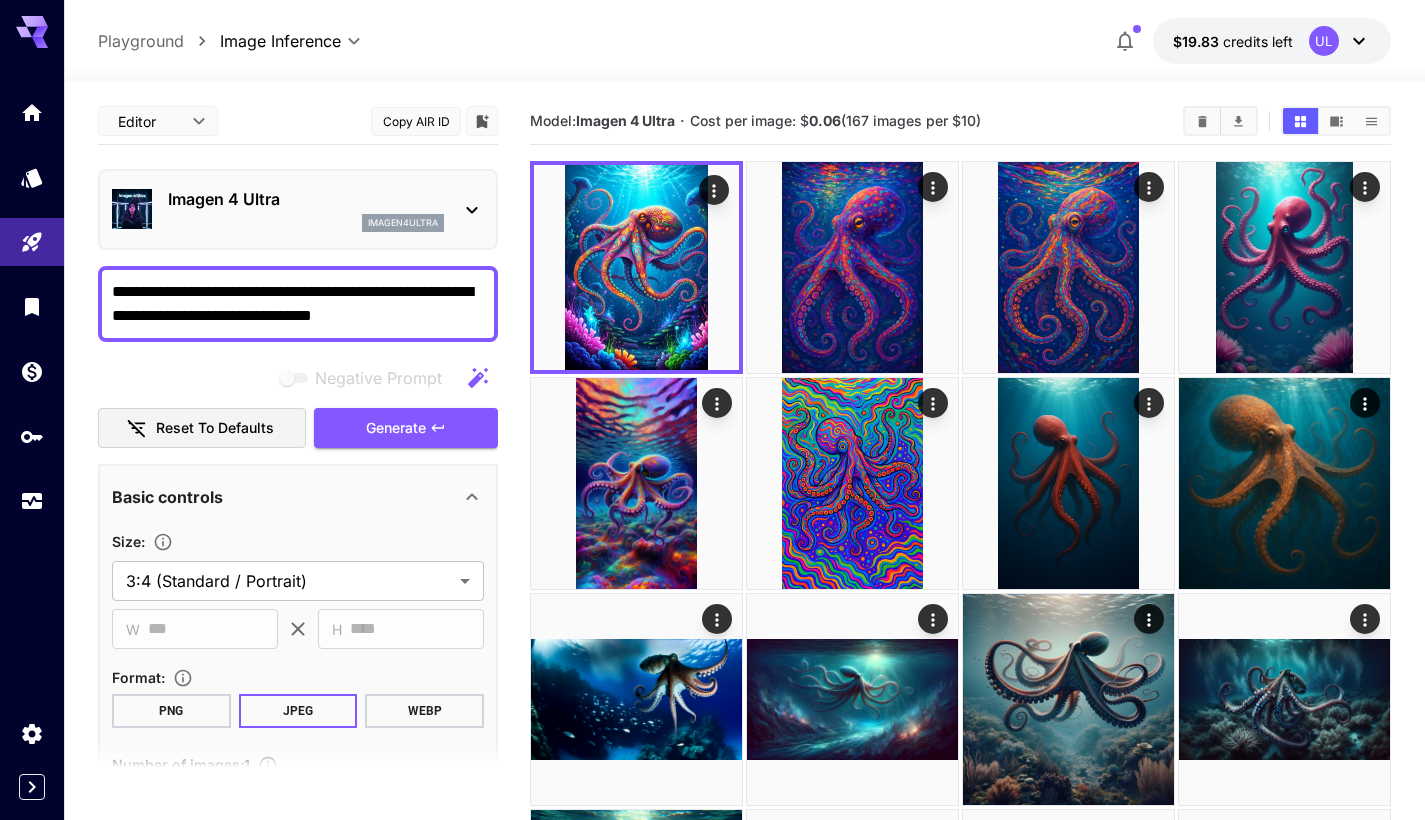 click on "imagen4ultra" at bounding box center (306, 223) 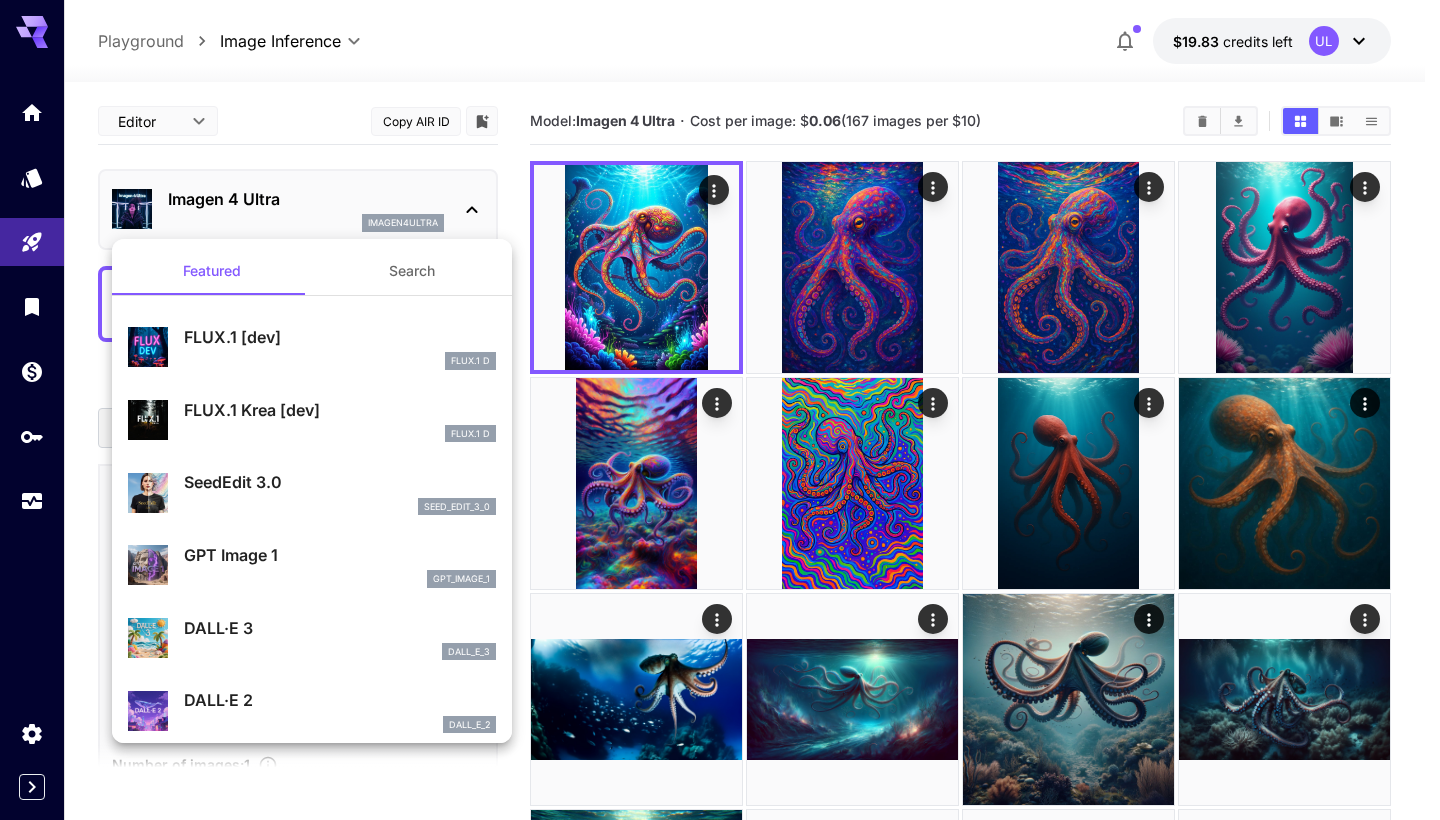 click at bounding box center (720, 410) 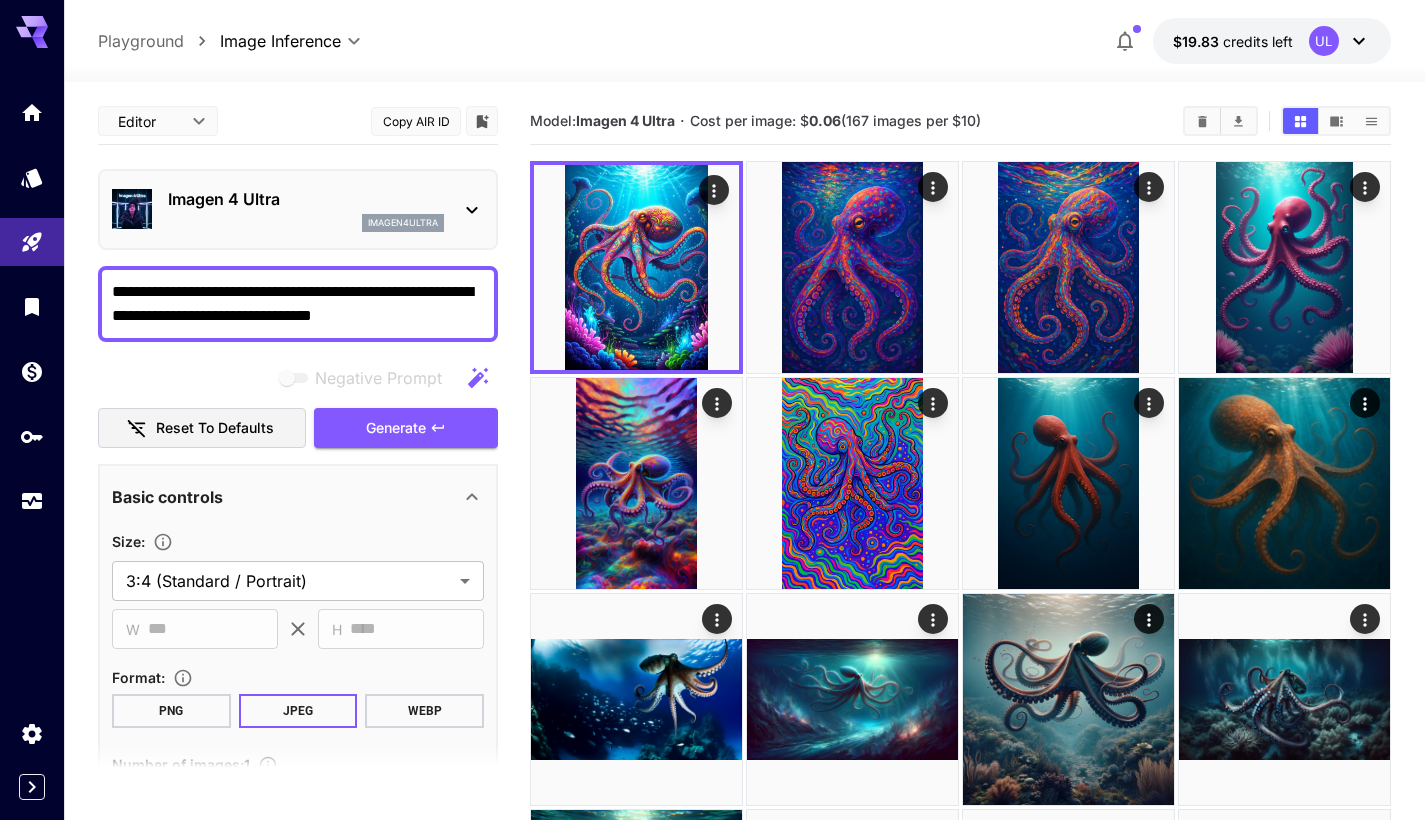 click on "imagen4ultra" at bounding box center [306, 223] 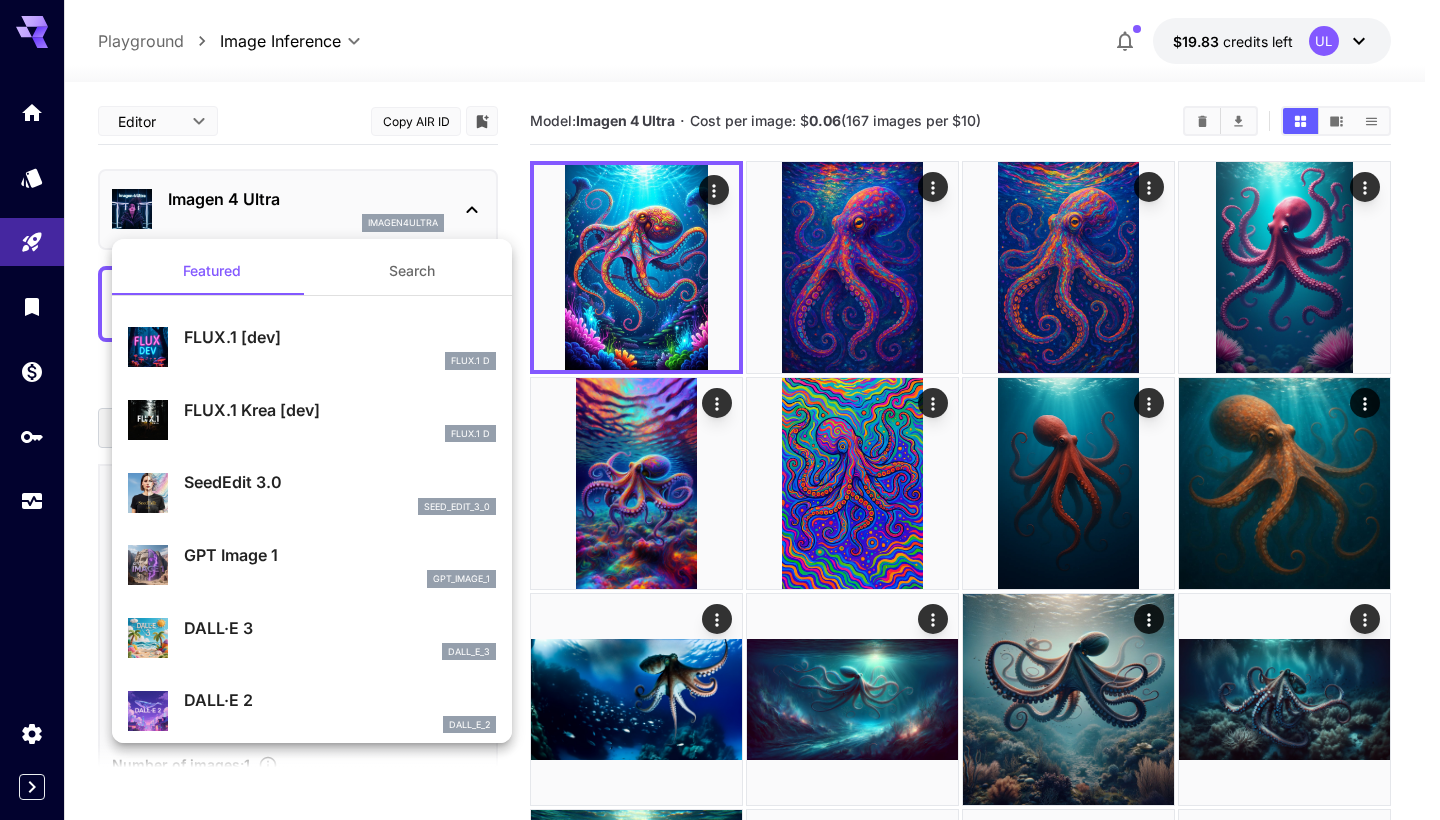 click at bounding box center [720, 410] 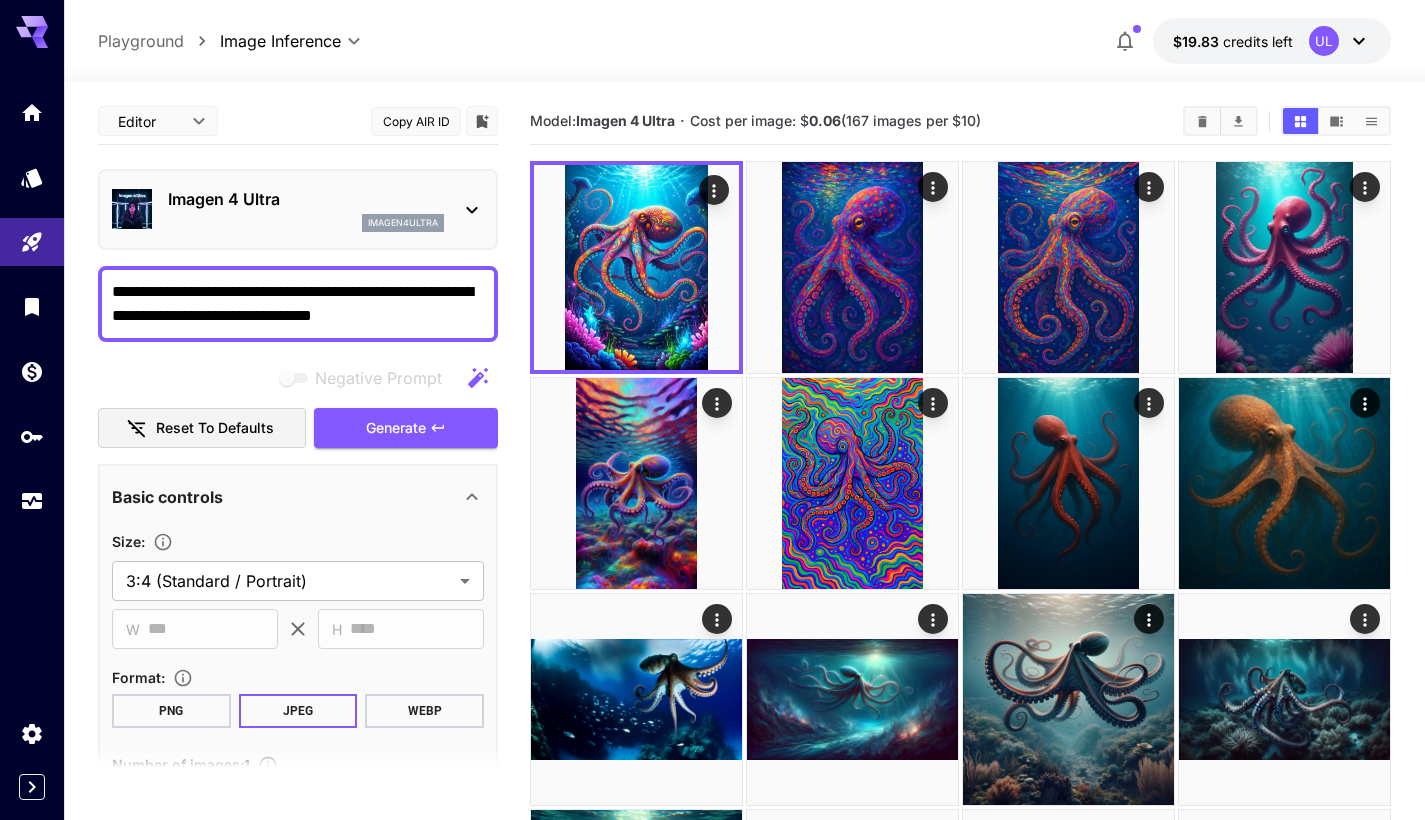 click on "Imagen 4 Ultra imagen4ultra" at bounding box center (306, 209) 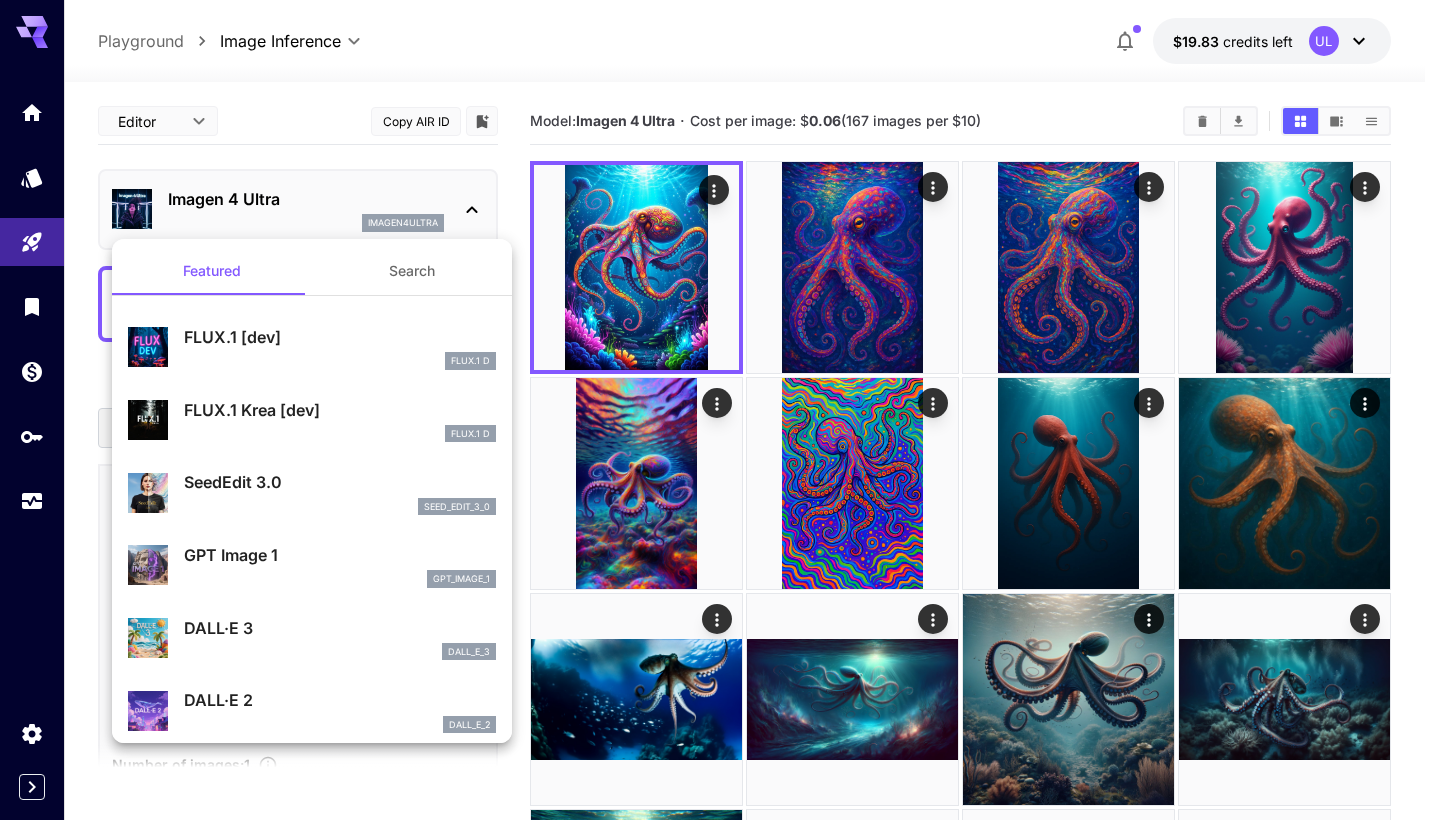 click at bounding box center (720, 410) 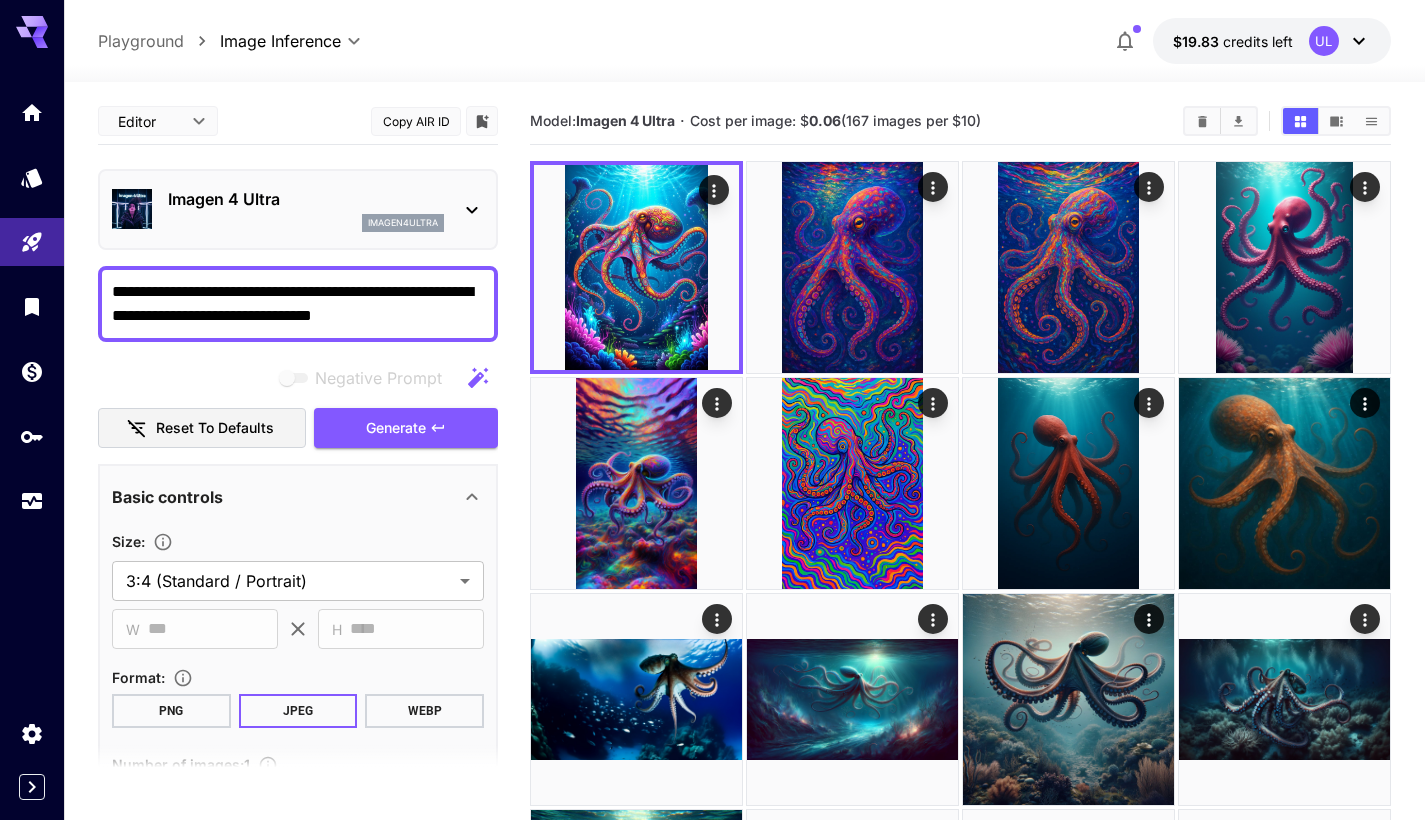 click on "Imagen 4 Ultra" at bounding box center [306, 199] 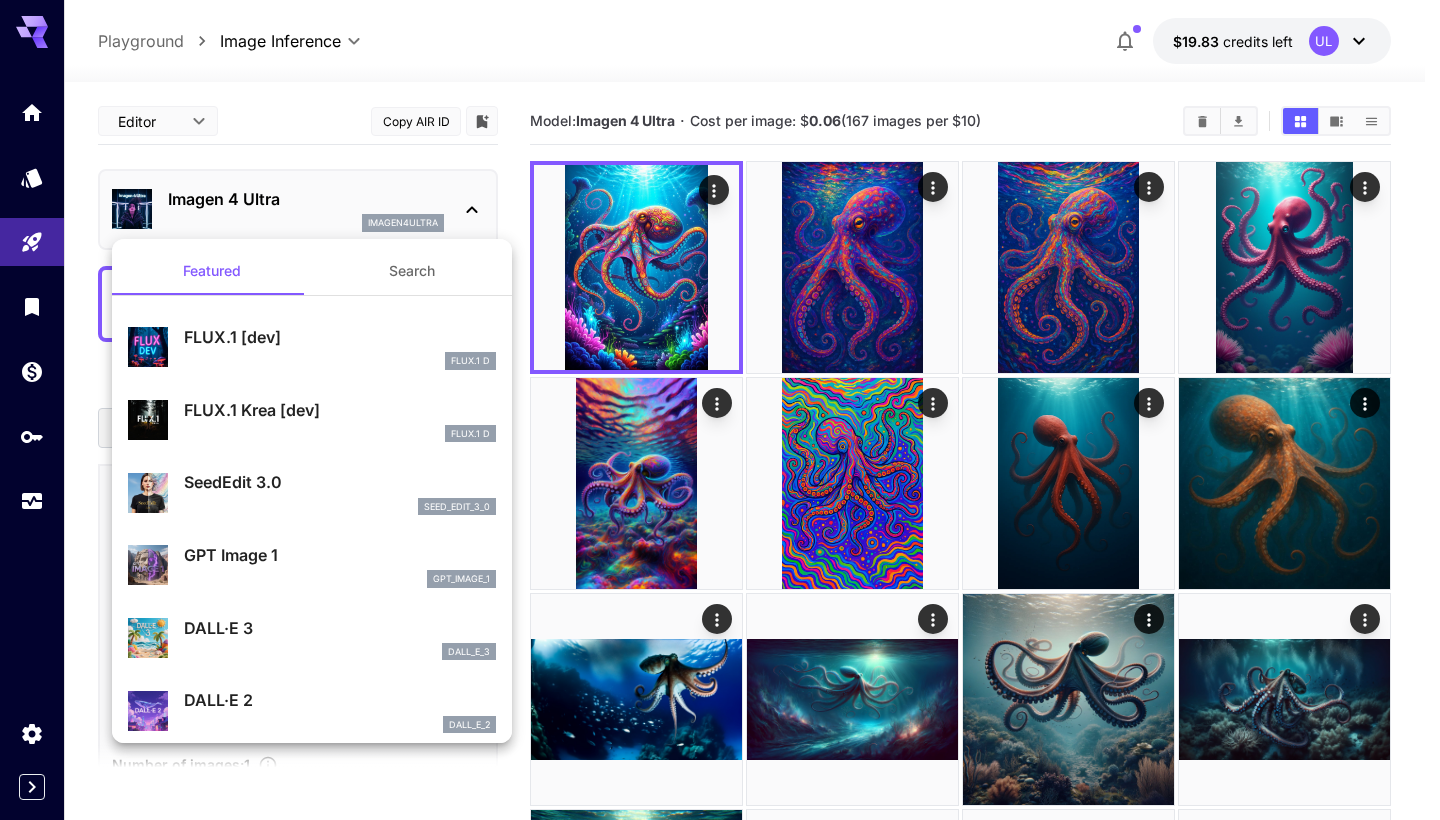 click at bounding box center (720, 410) 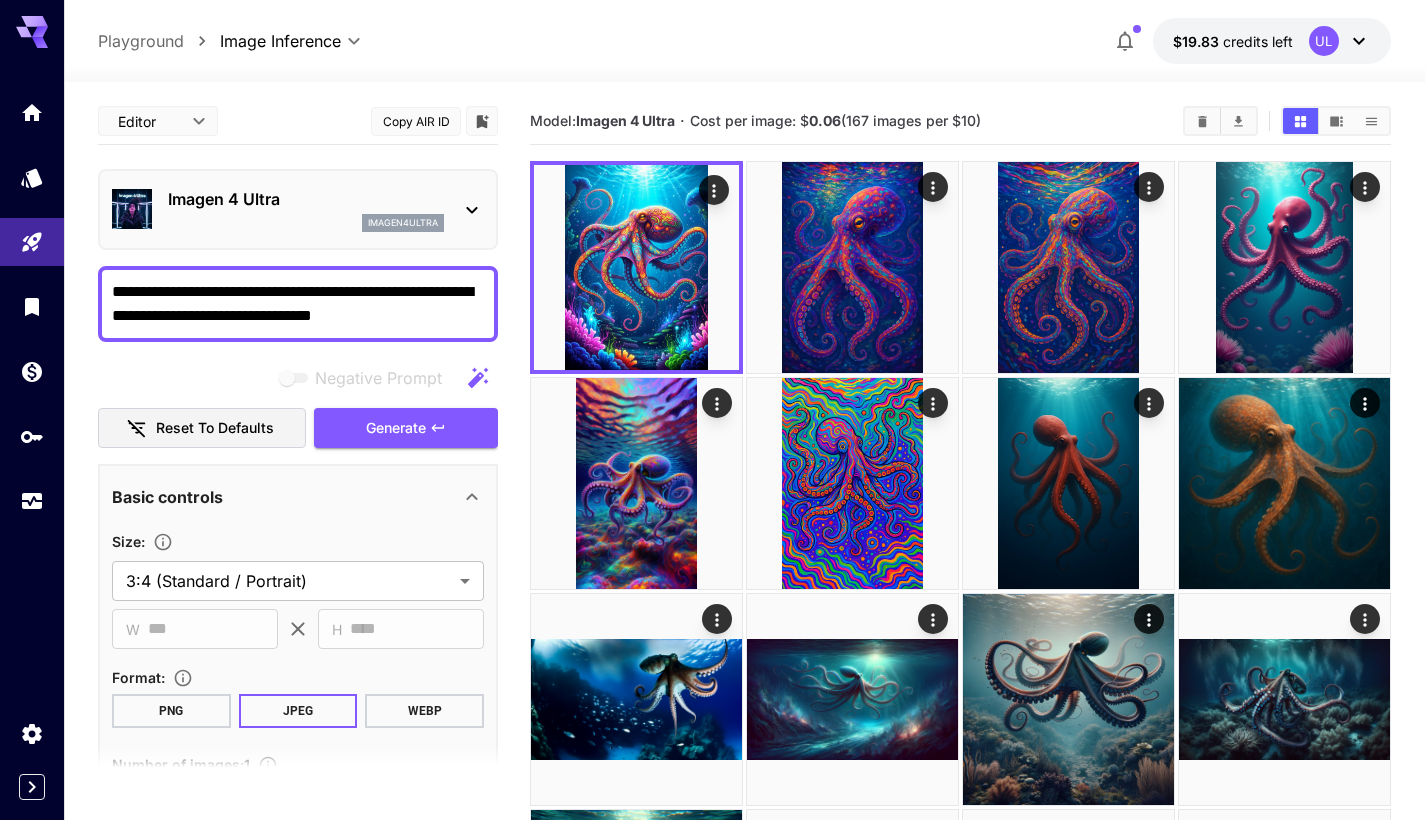 click on "Imagen 4 Ultra" at bounding box center (306, 199) 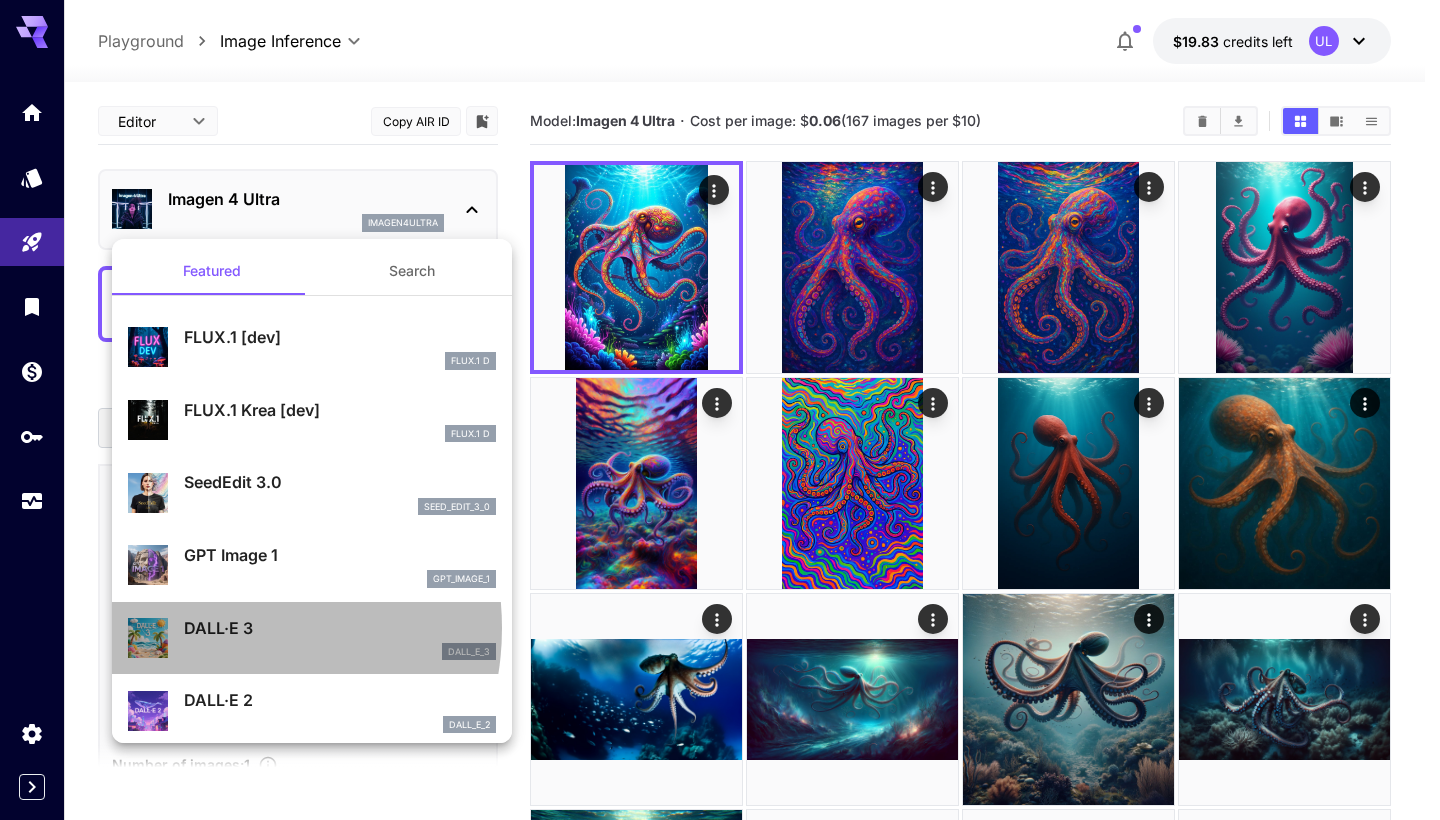 click on "DALL·E 3" at bounding box center (340, 628) 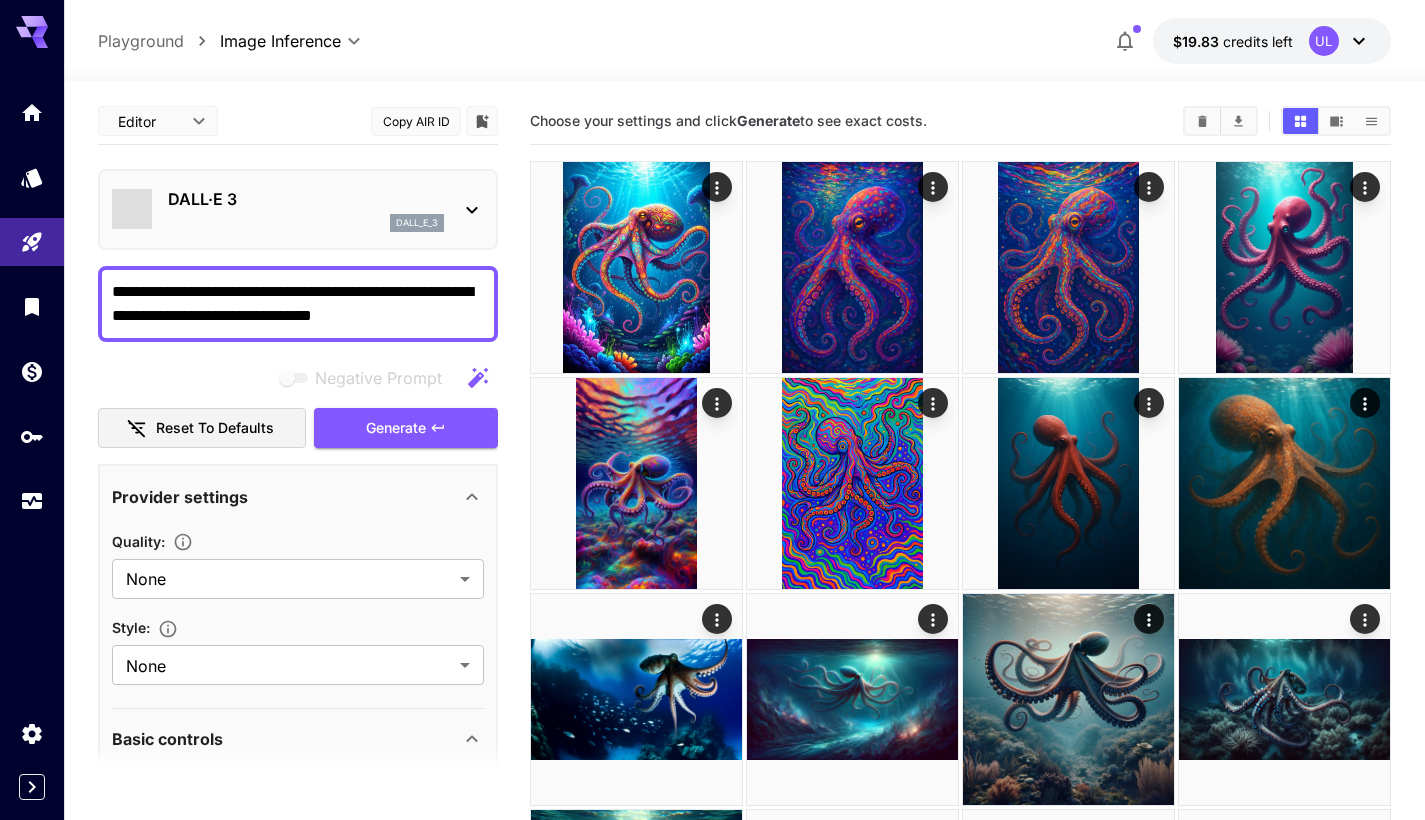 type on "*******" 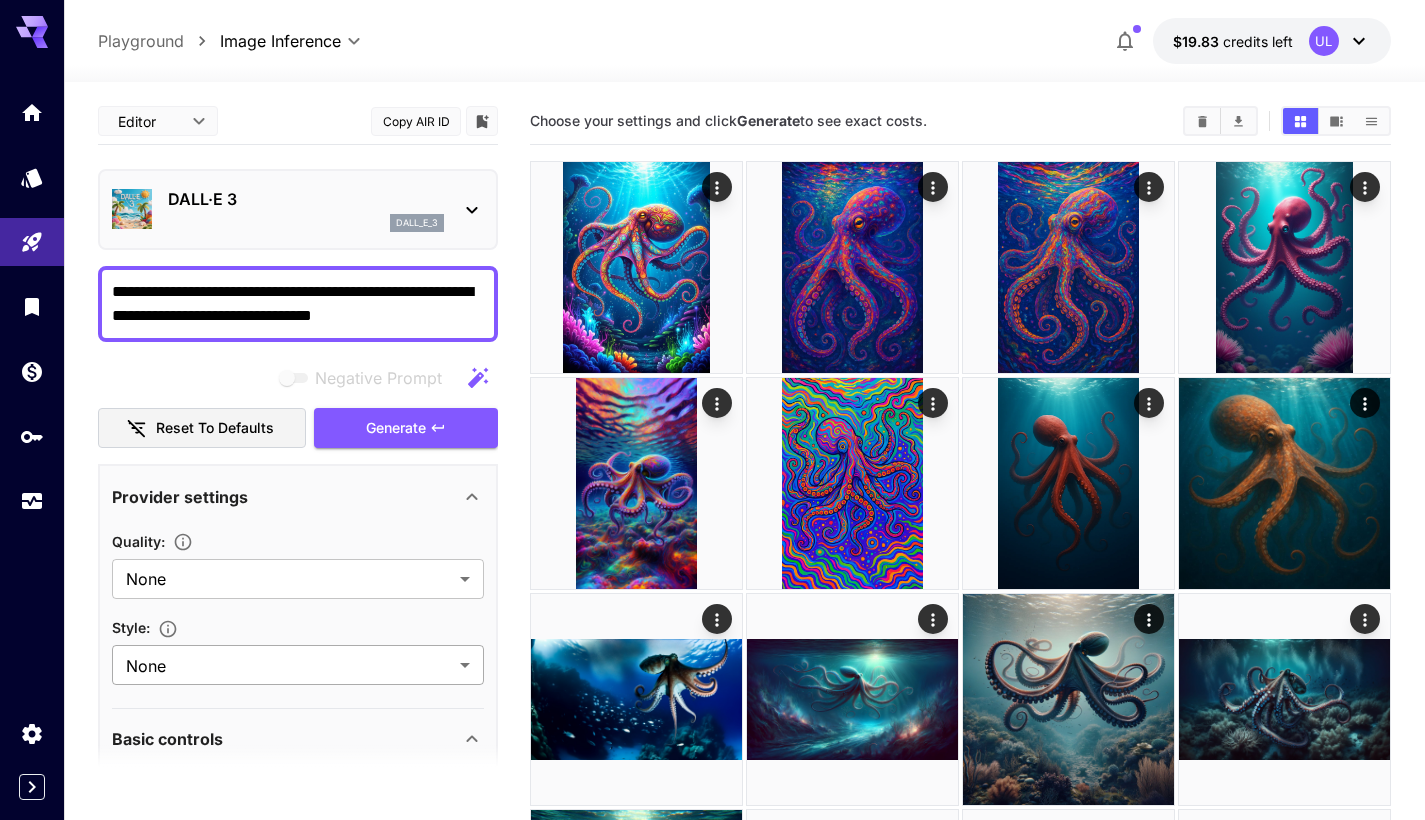 click on "**********" at bounding box center (712, 757) 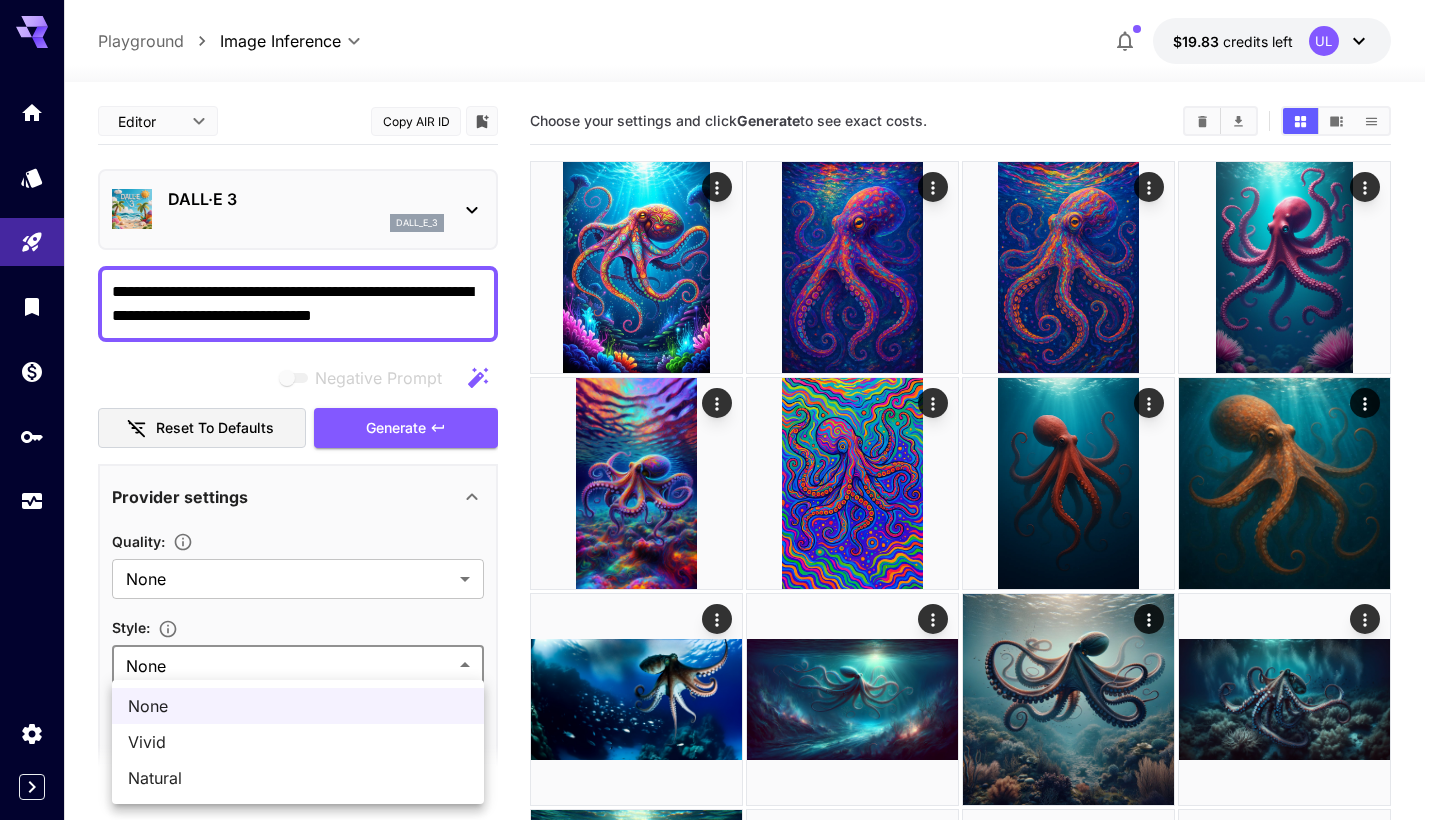 click at bounding box center [720, 410] 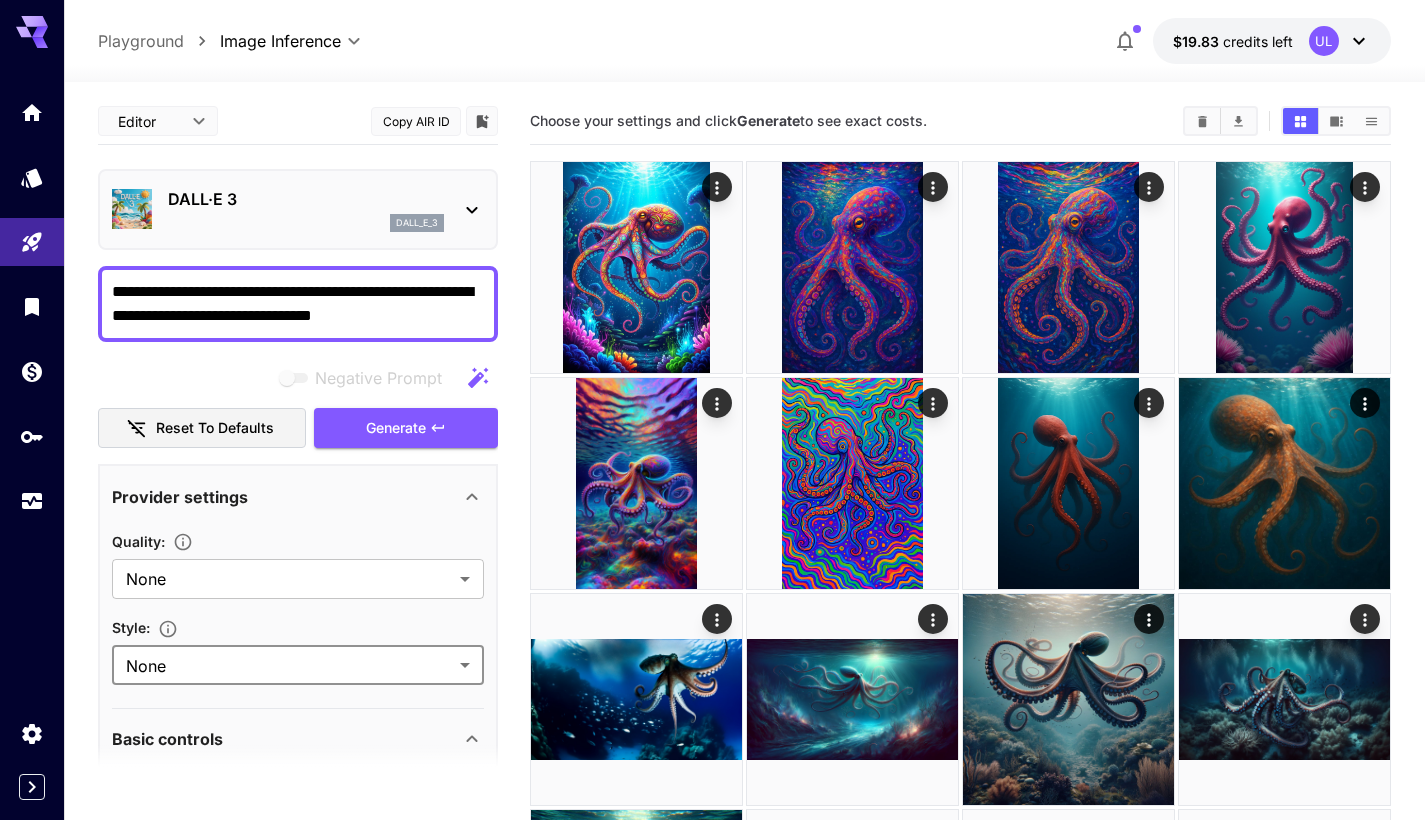 click on "Provider settings" at bounding box center [286, 497] 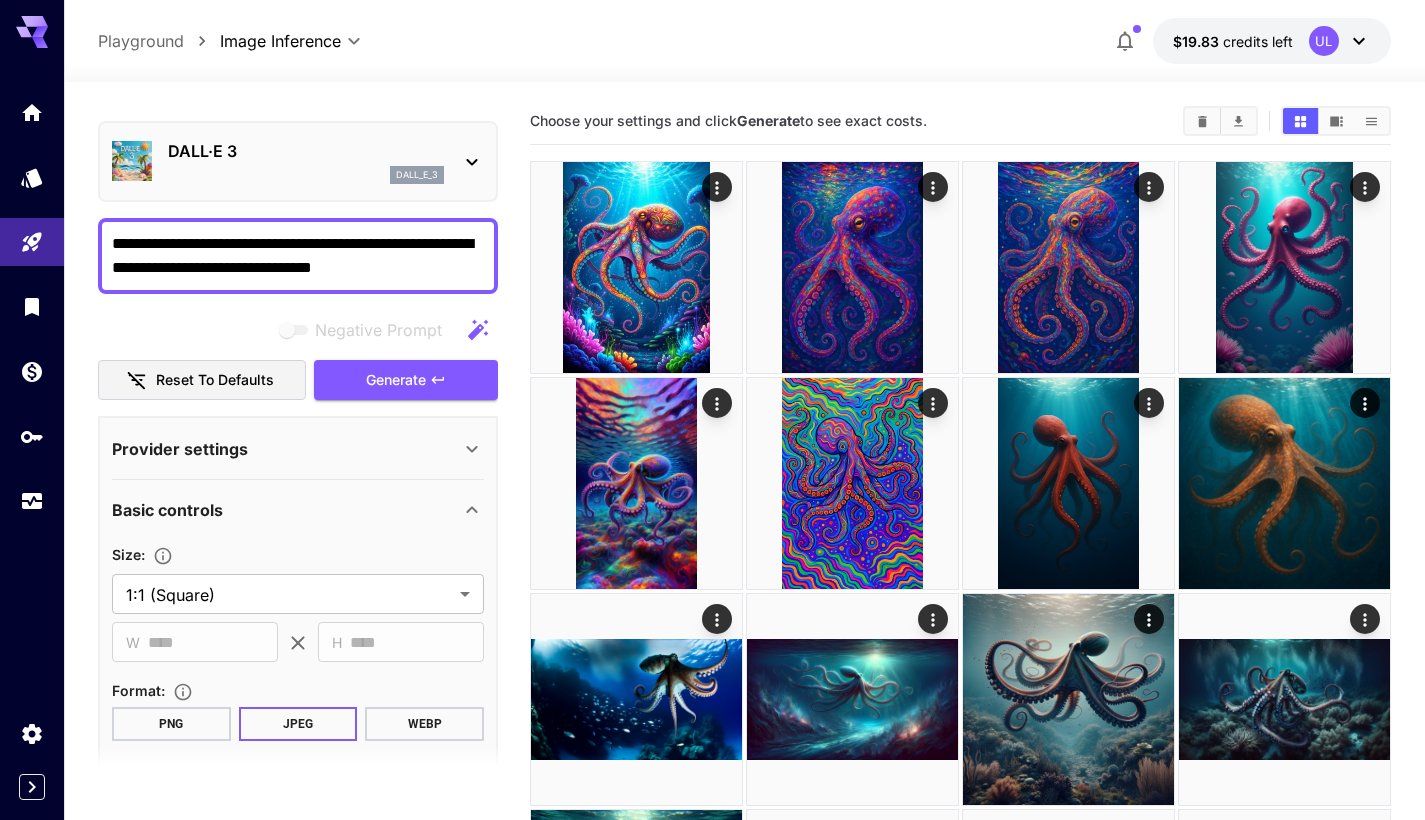 scroll, scrollTop: 49, scrollLeft: 0, axis: vertical 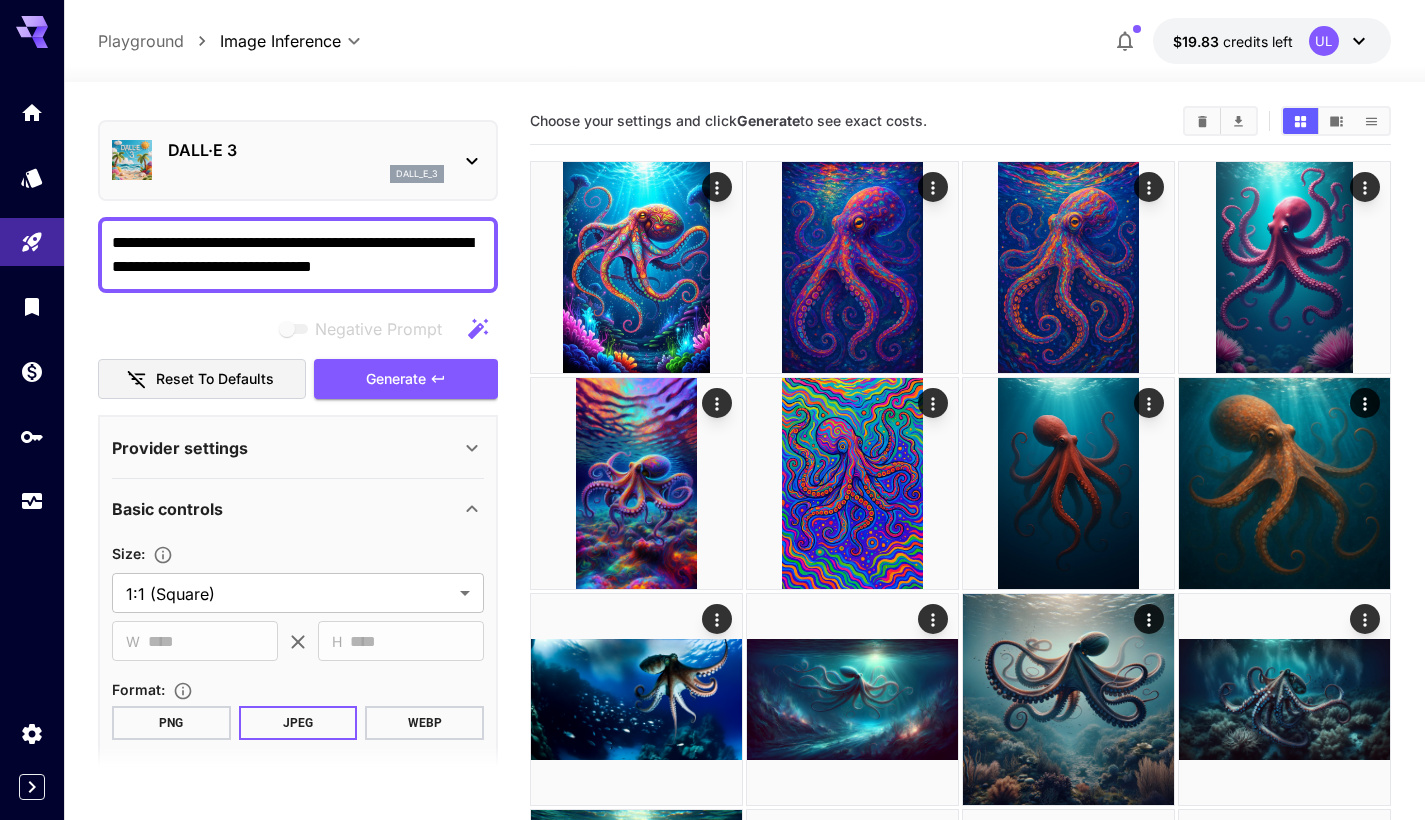 click on "**********" at bounding box center (298, 601) 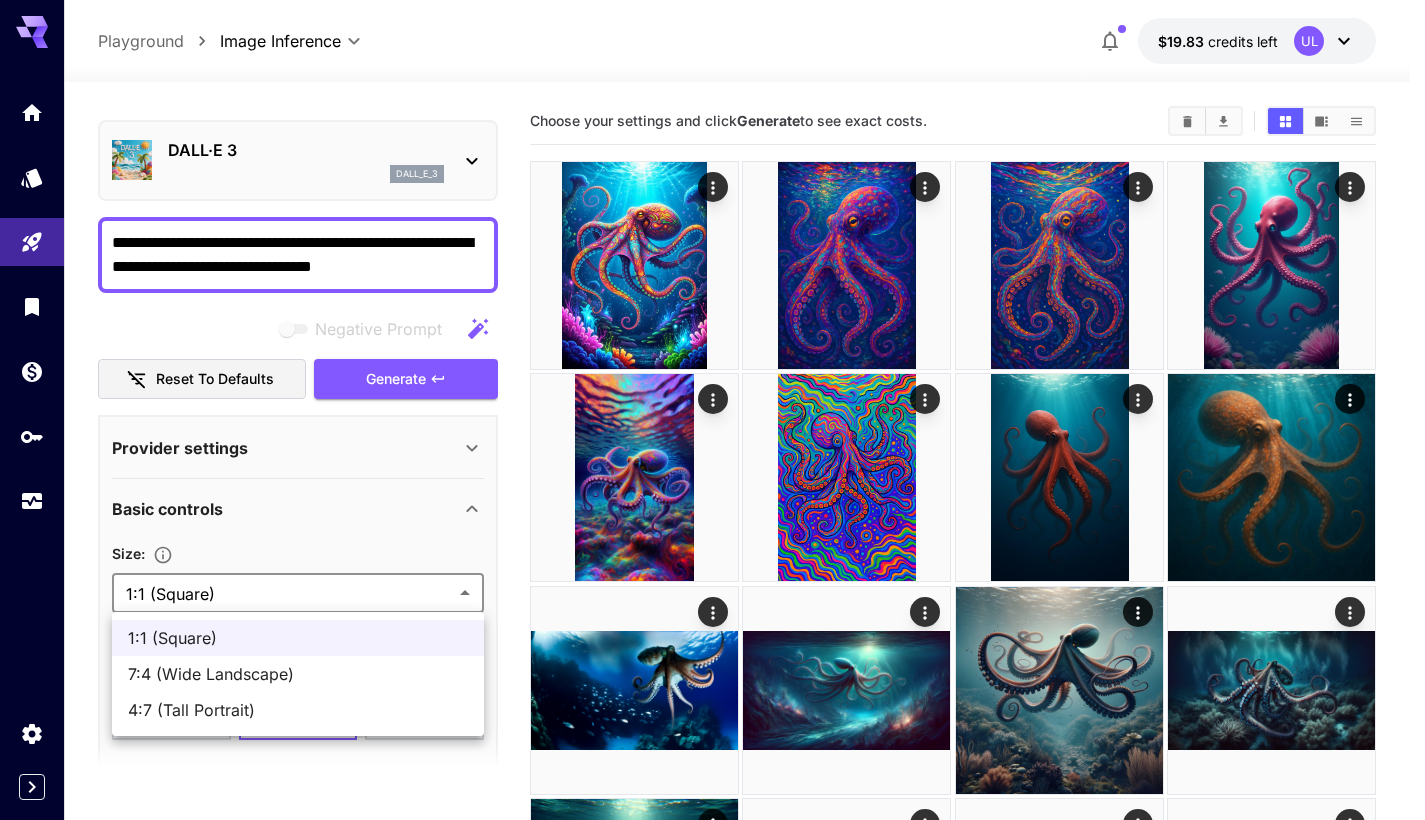 click on "**********" at bounding box center [712, 748] 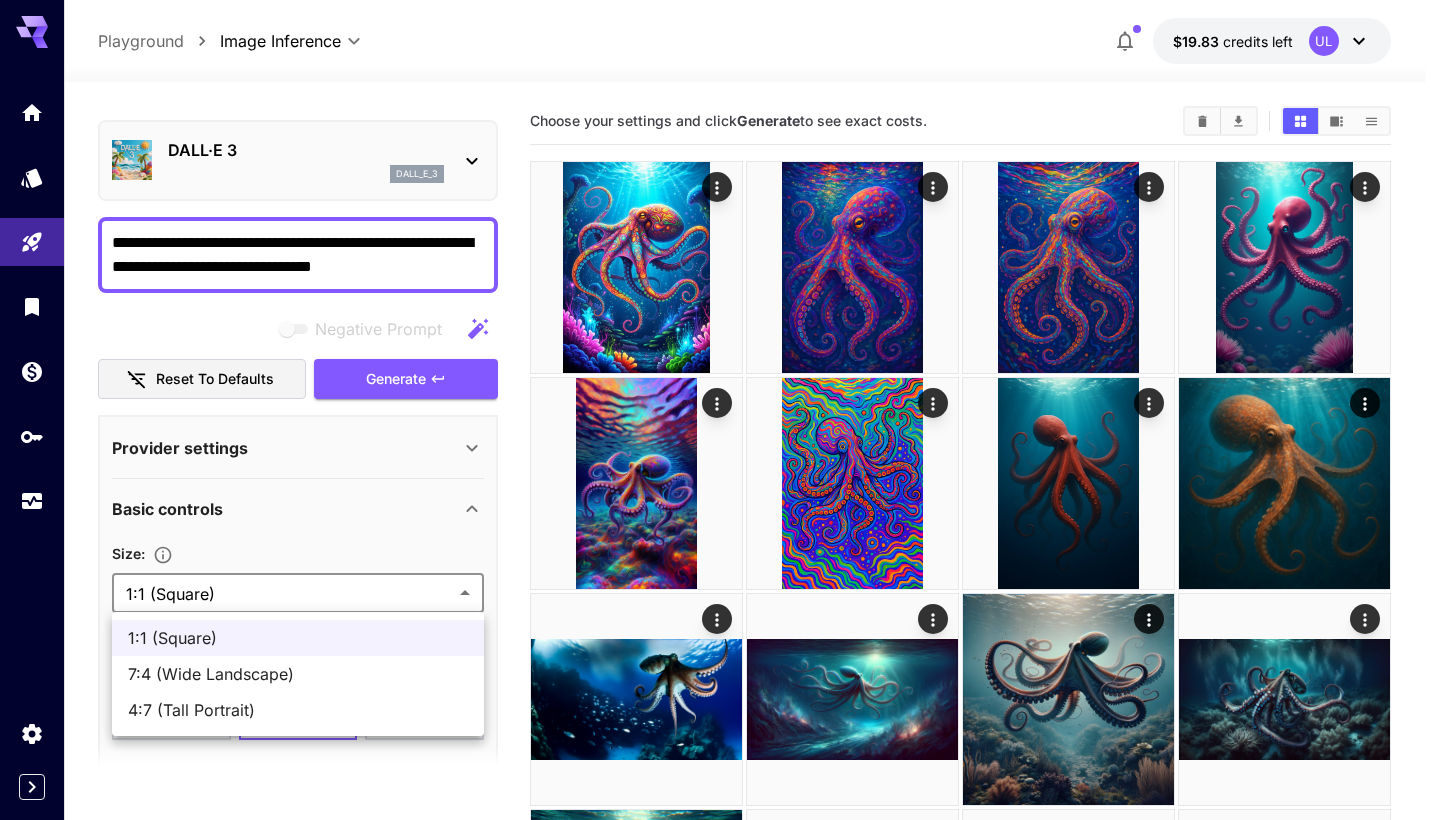 click at bounding box center (720, 410) 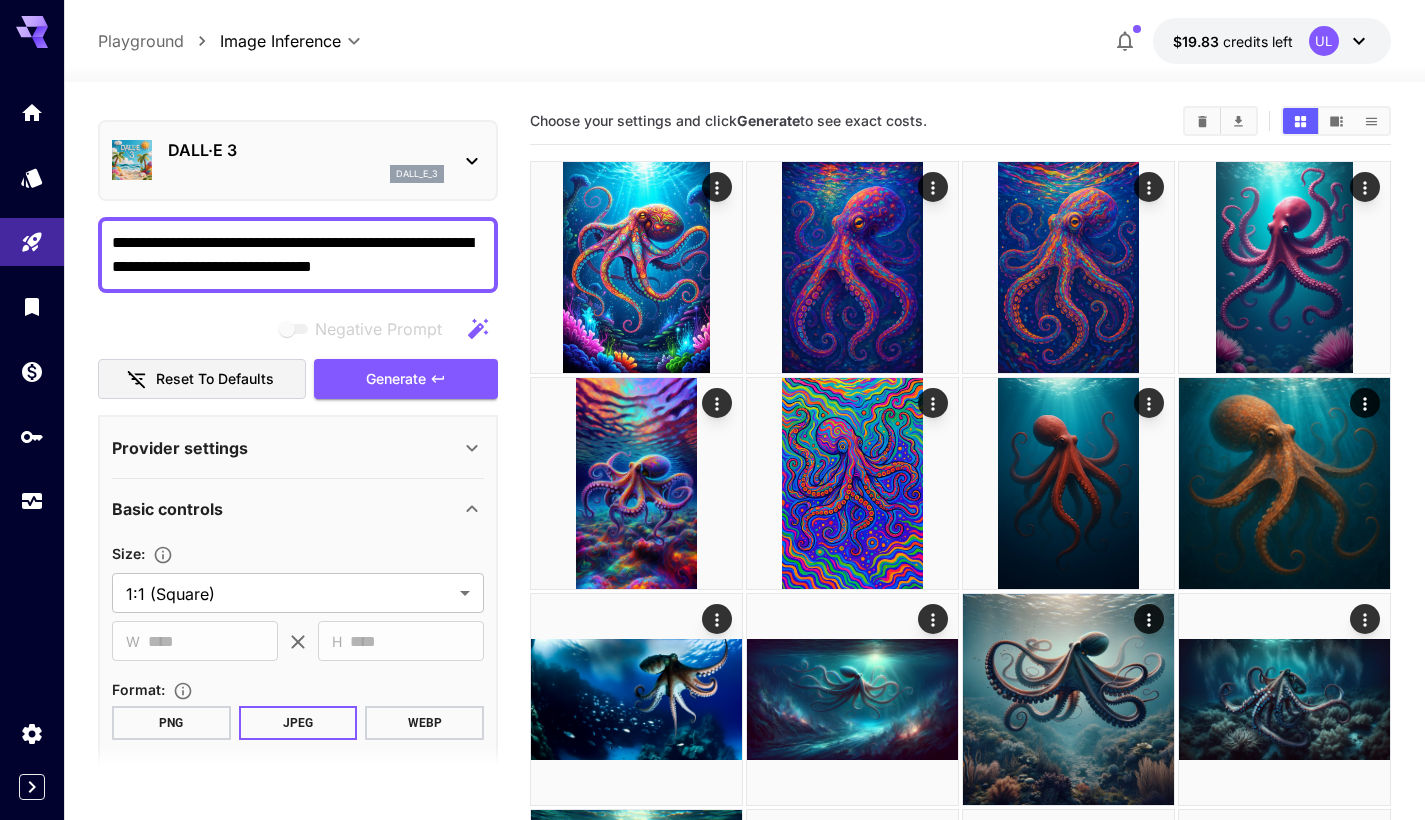 drag, startPoint x: 459, startPoint y: 270, endPoint x: 127, endPoint y: 224, distance: 335.1716 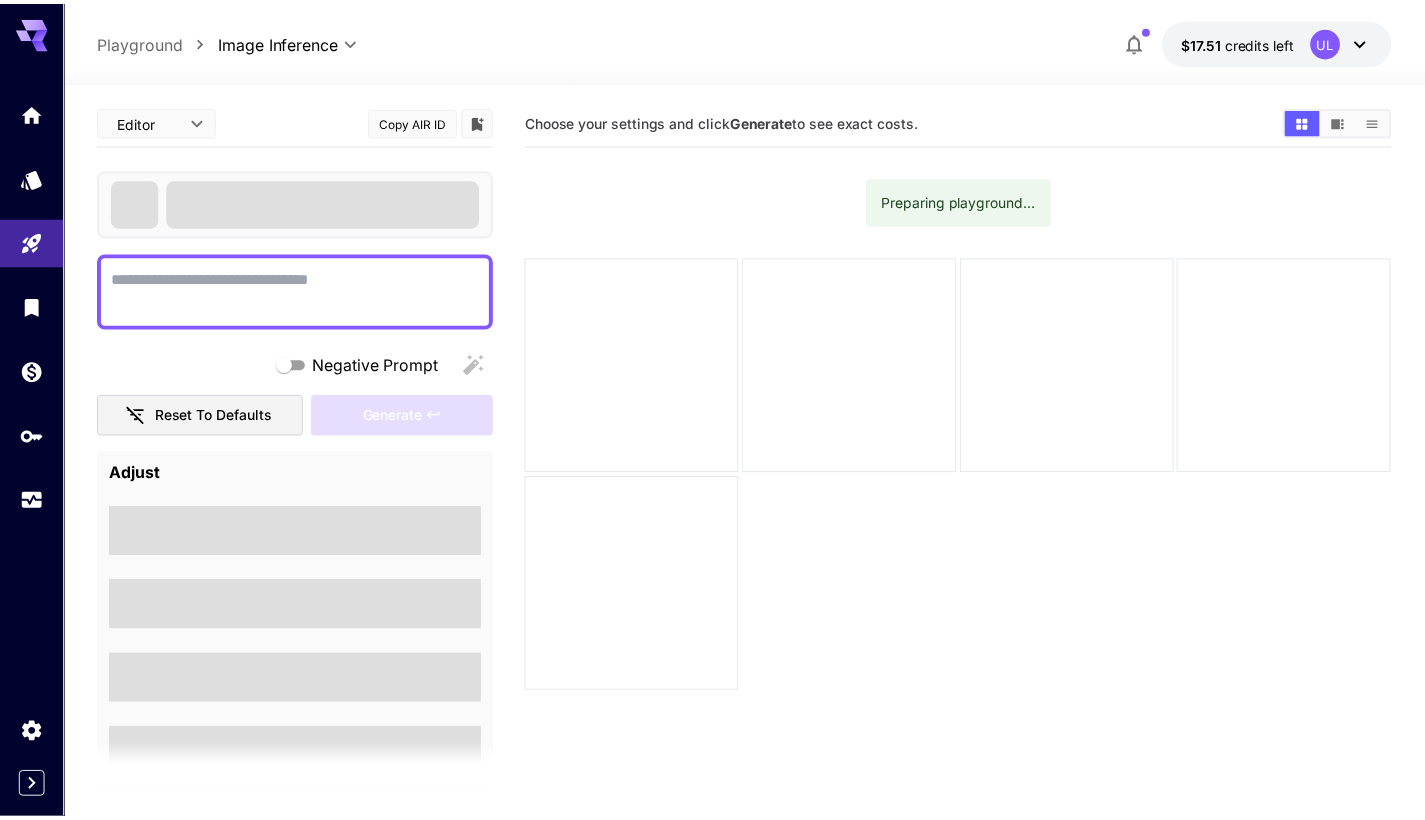 scroll, scrollTop: 0, scrollLeft: 0, axis: both 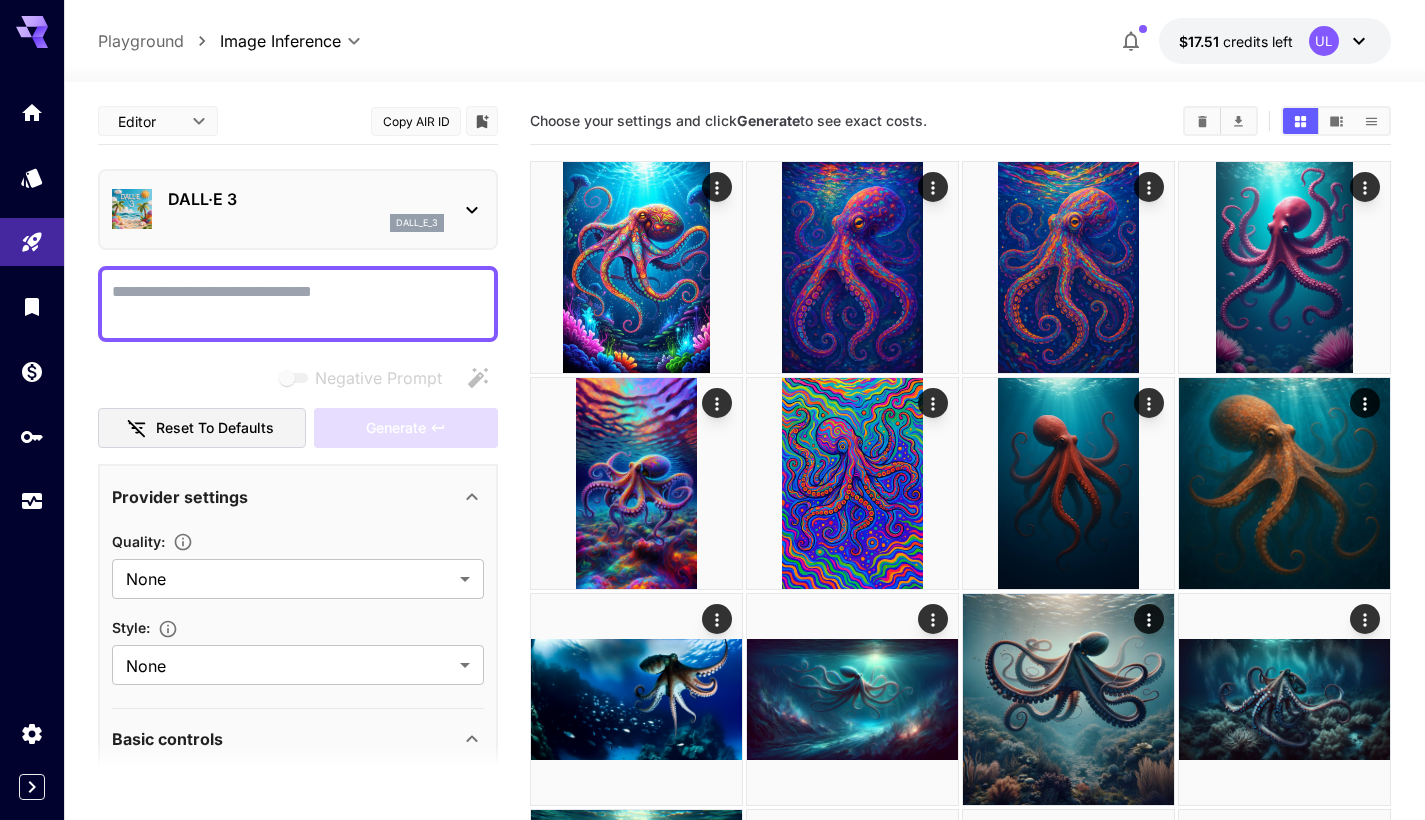 click on "Negative Prompt" at bounding box center (298, 304) 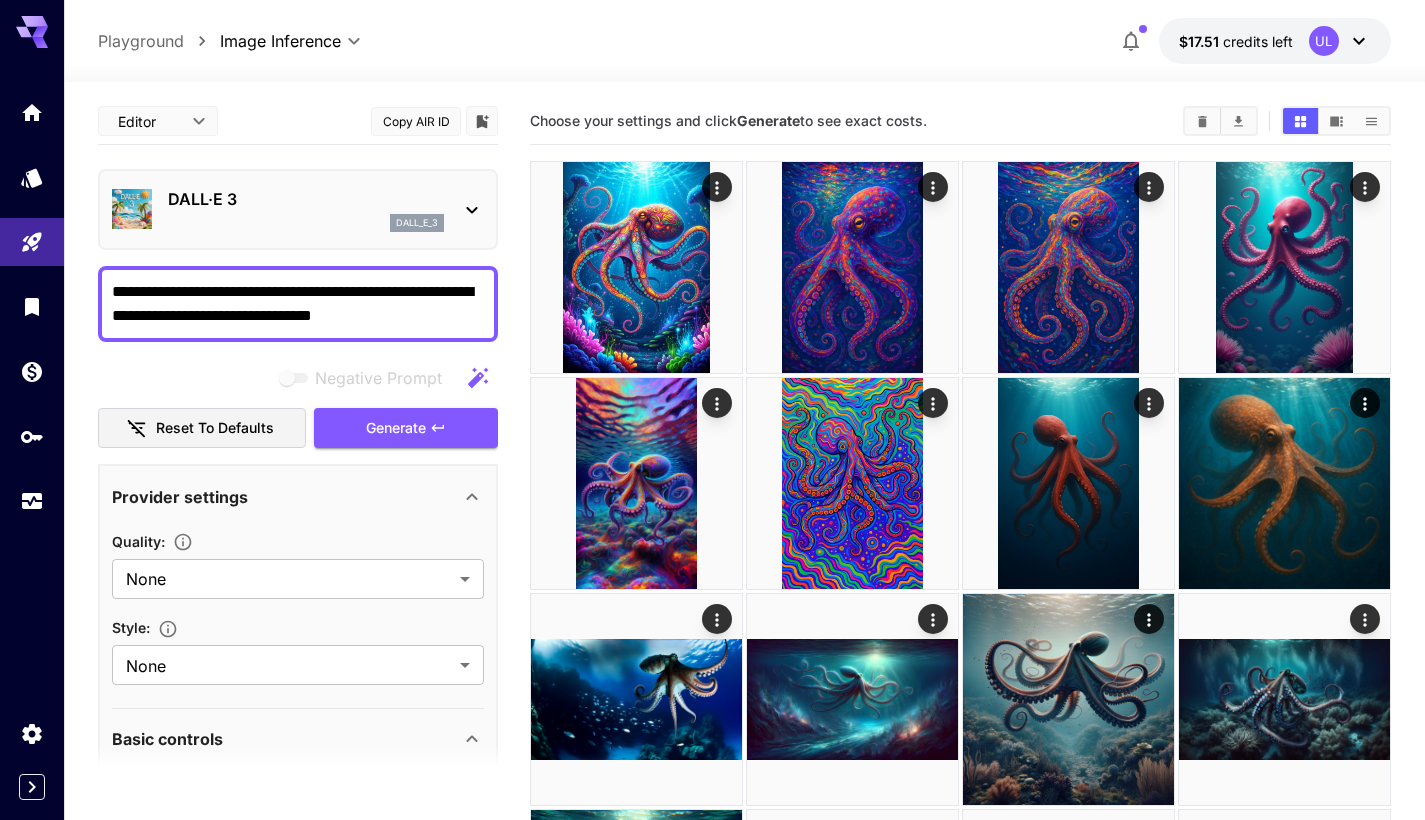 drag, startPoint x: 380, startPoint y: 314, endPoint x: 145, endPoint y: 316, distance: 235.00851 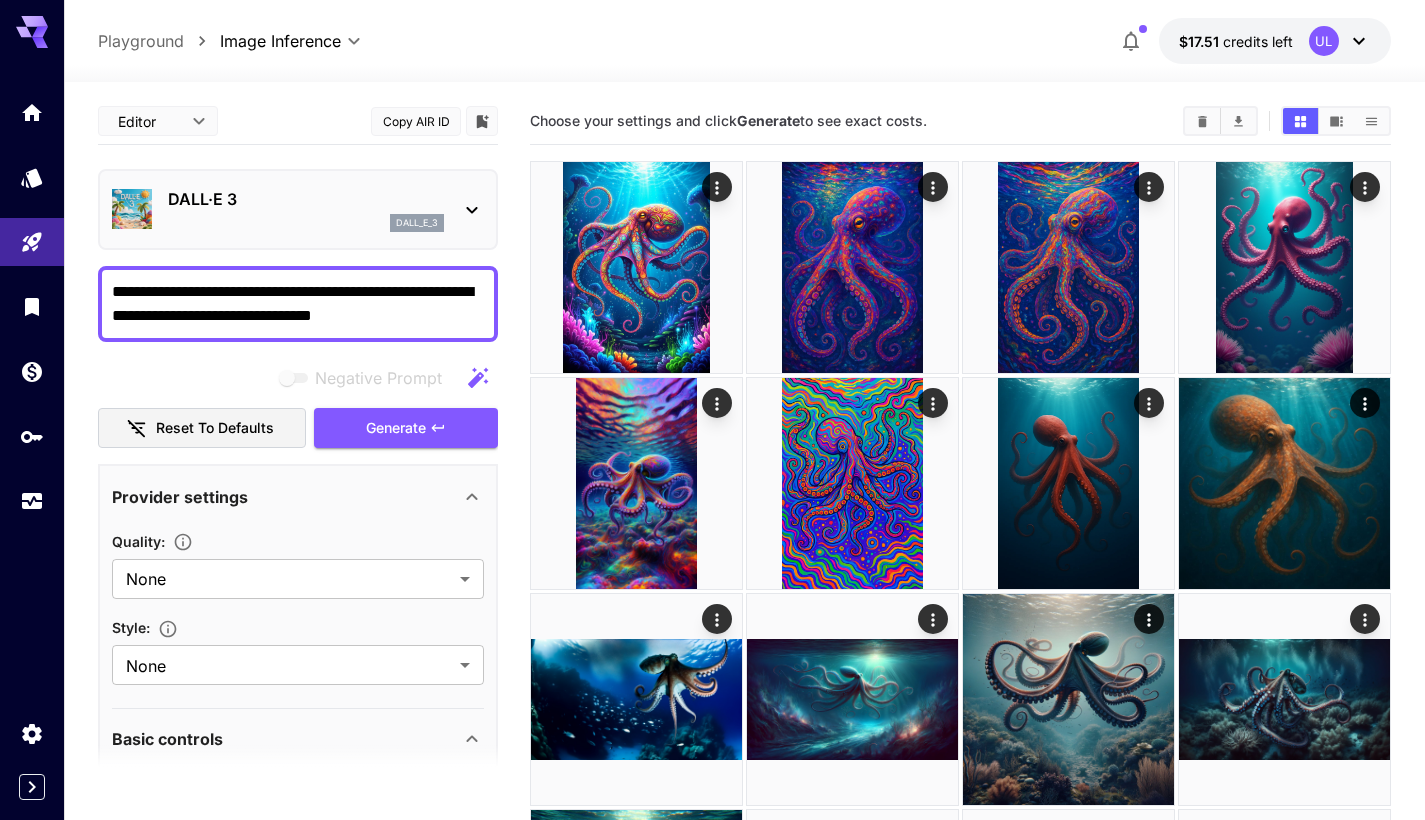 click on "**********" at bounding box center [298, 304] 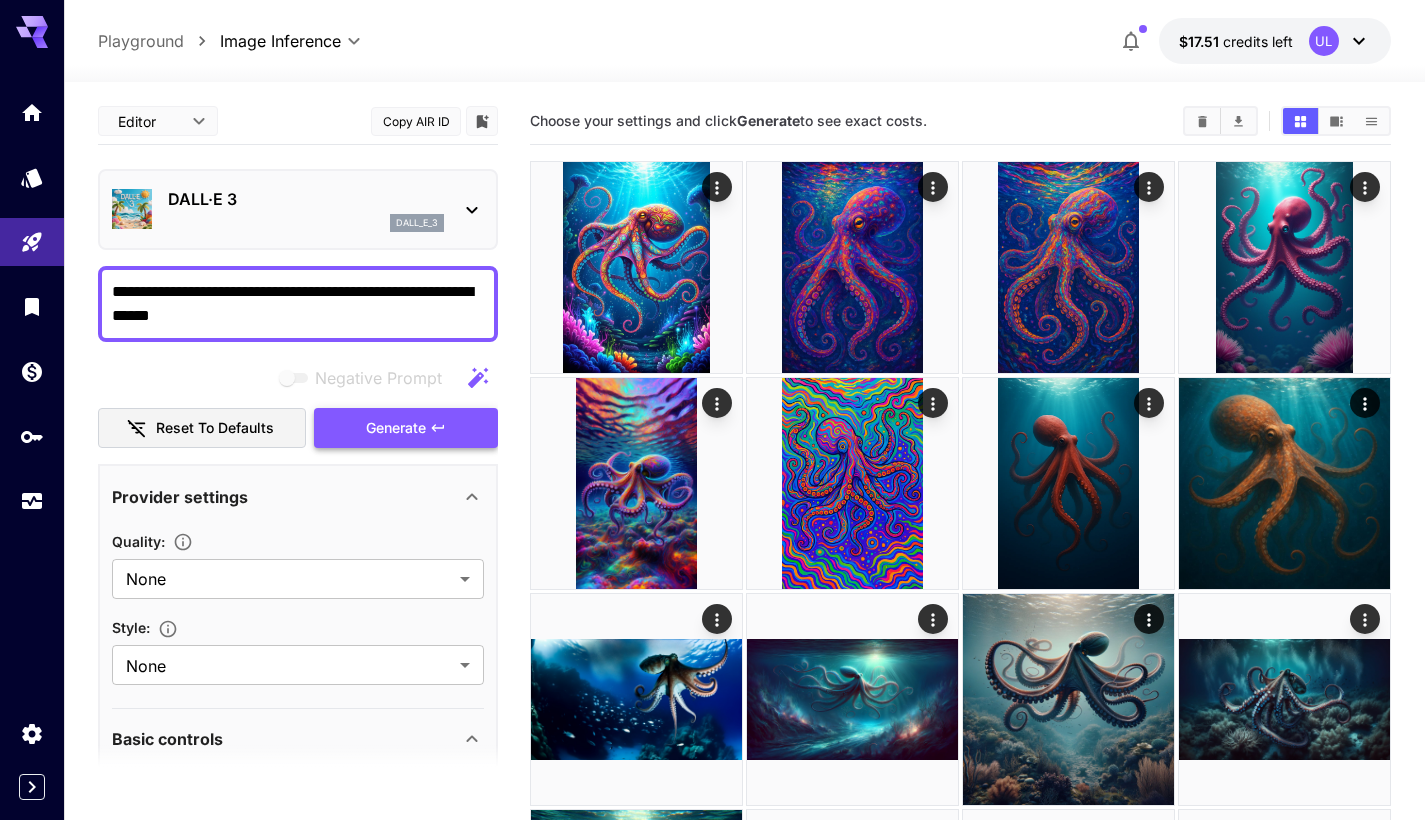 type on "**********" 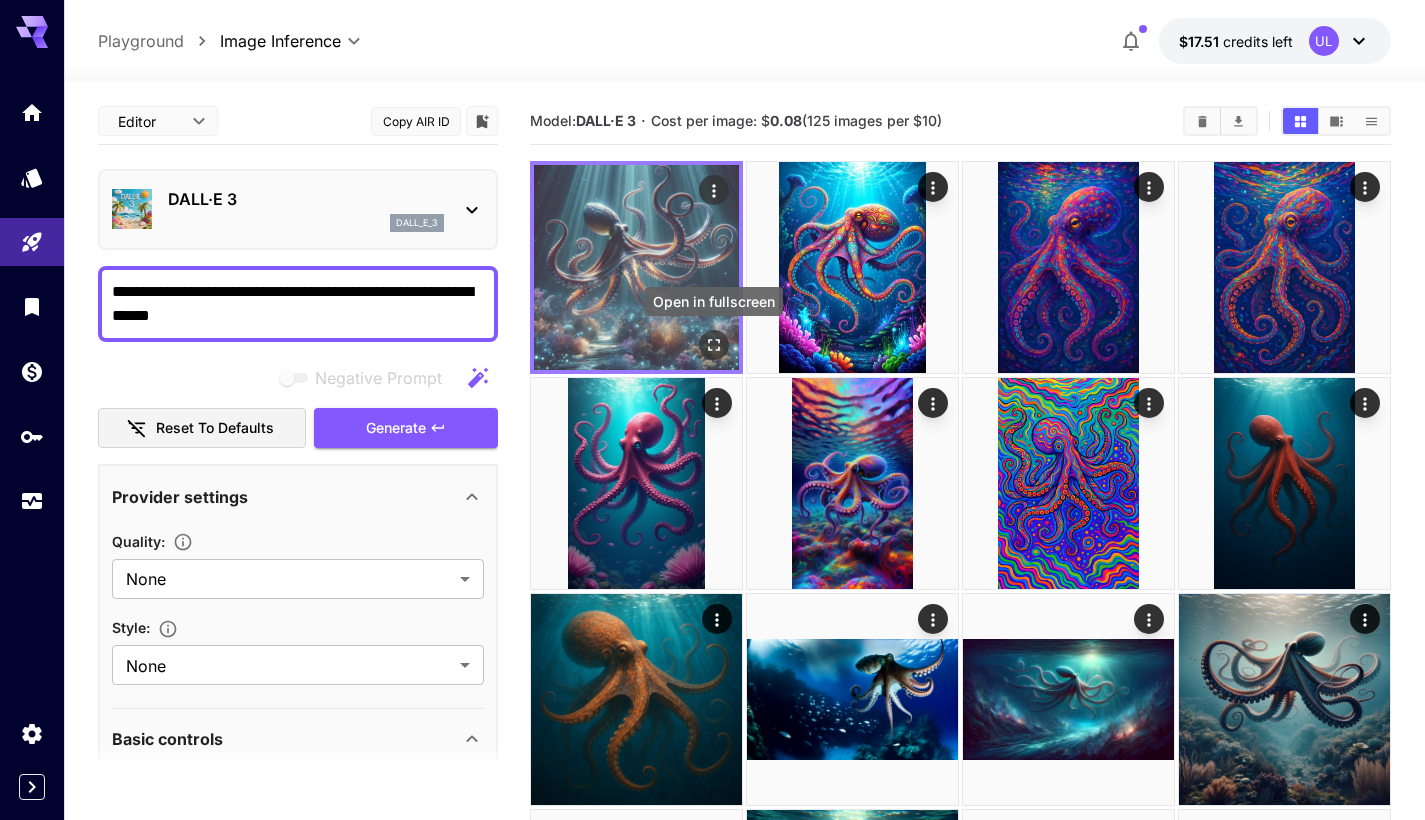 click 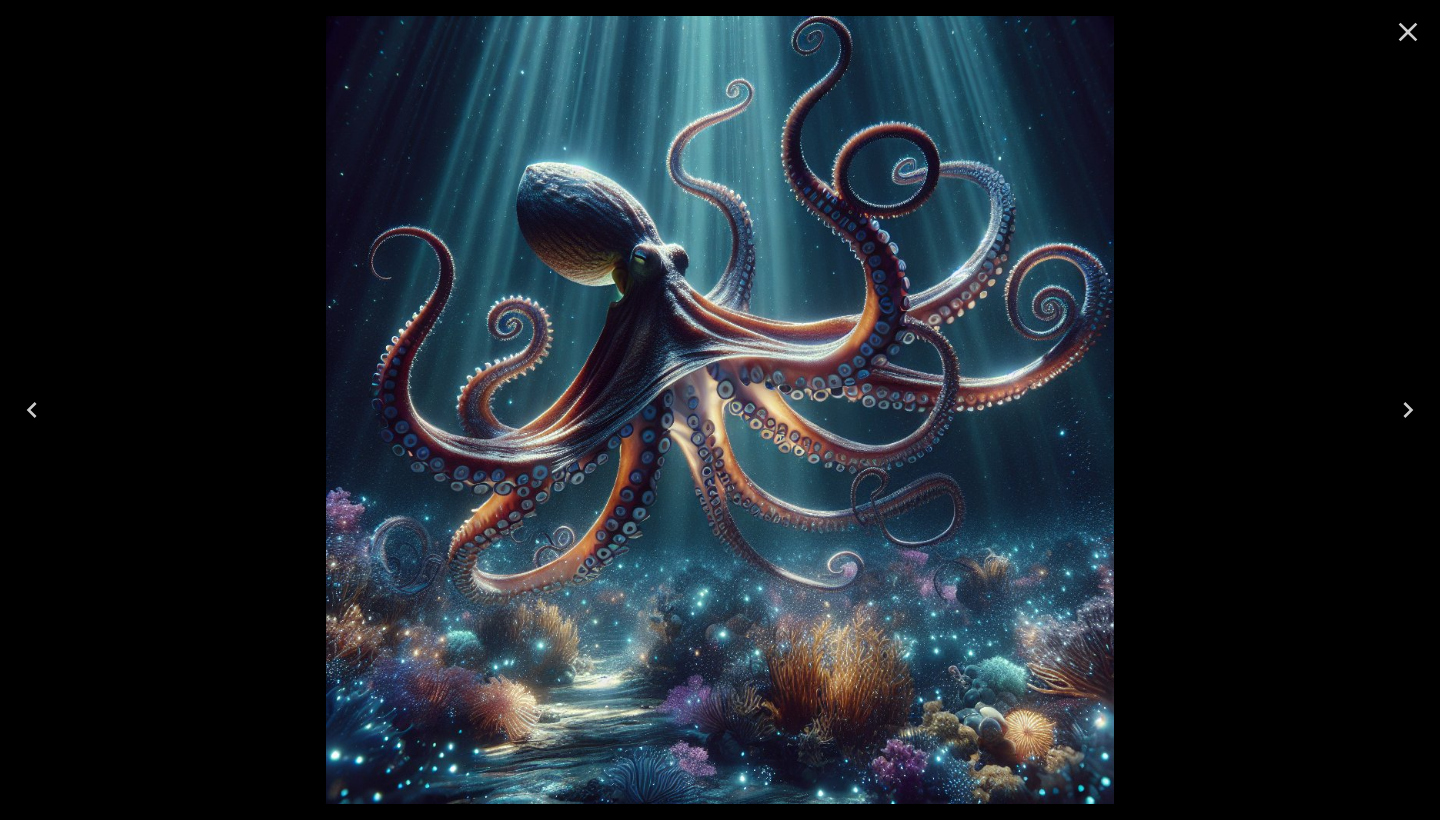 click 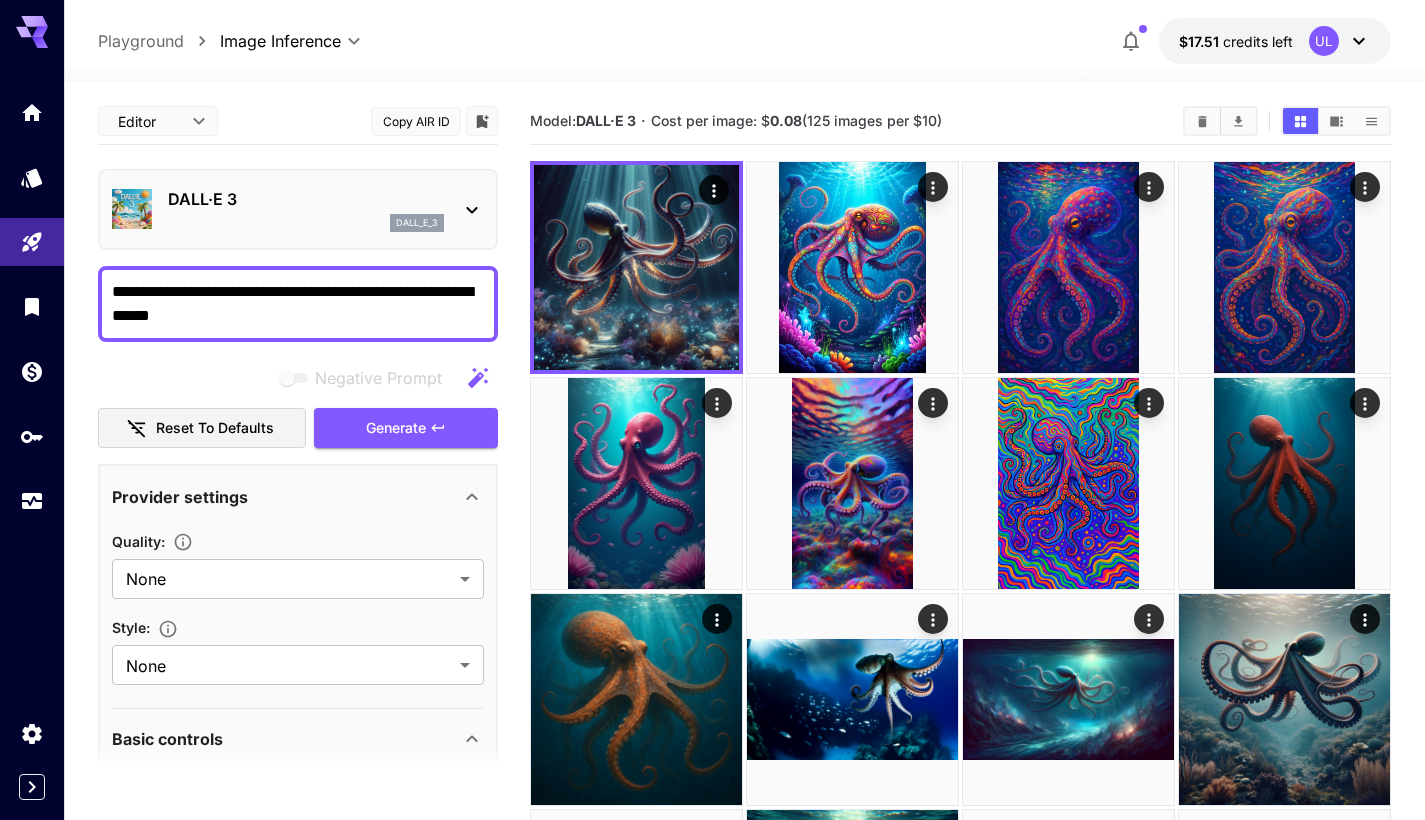 drag, startPoint x: 324, startPoint y: 317, endPoint x: 0, endPoint y: 274, distance: 326.84094 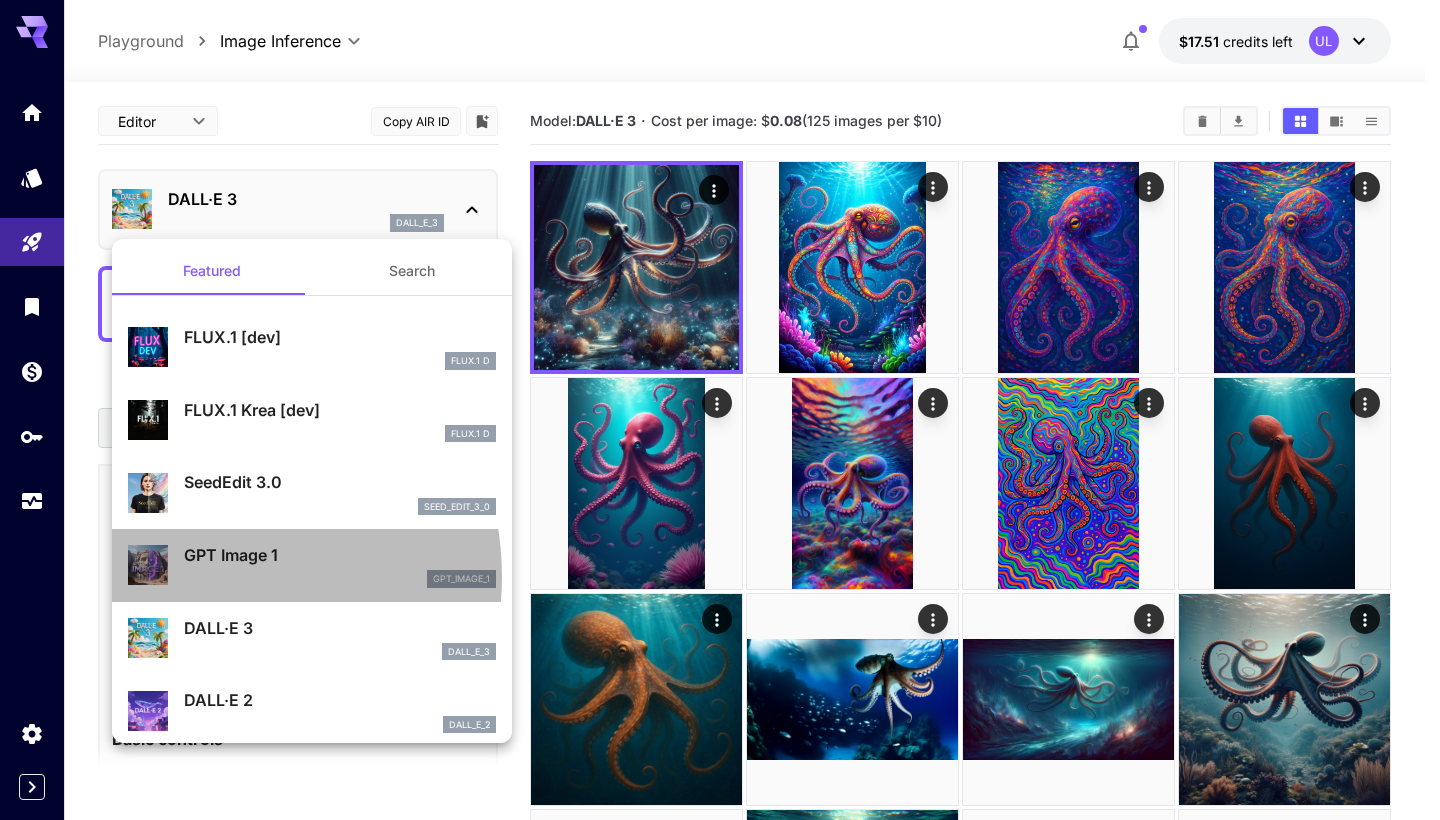 click on "gpt_image_1" at bounding box center (340, 579) 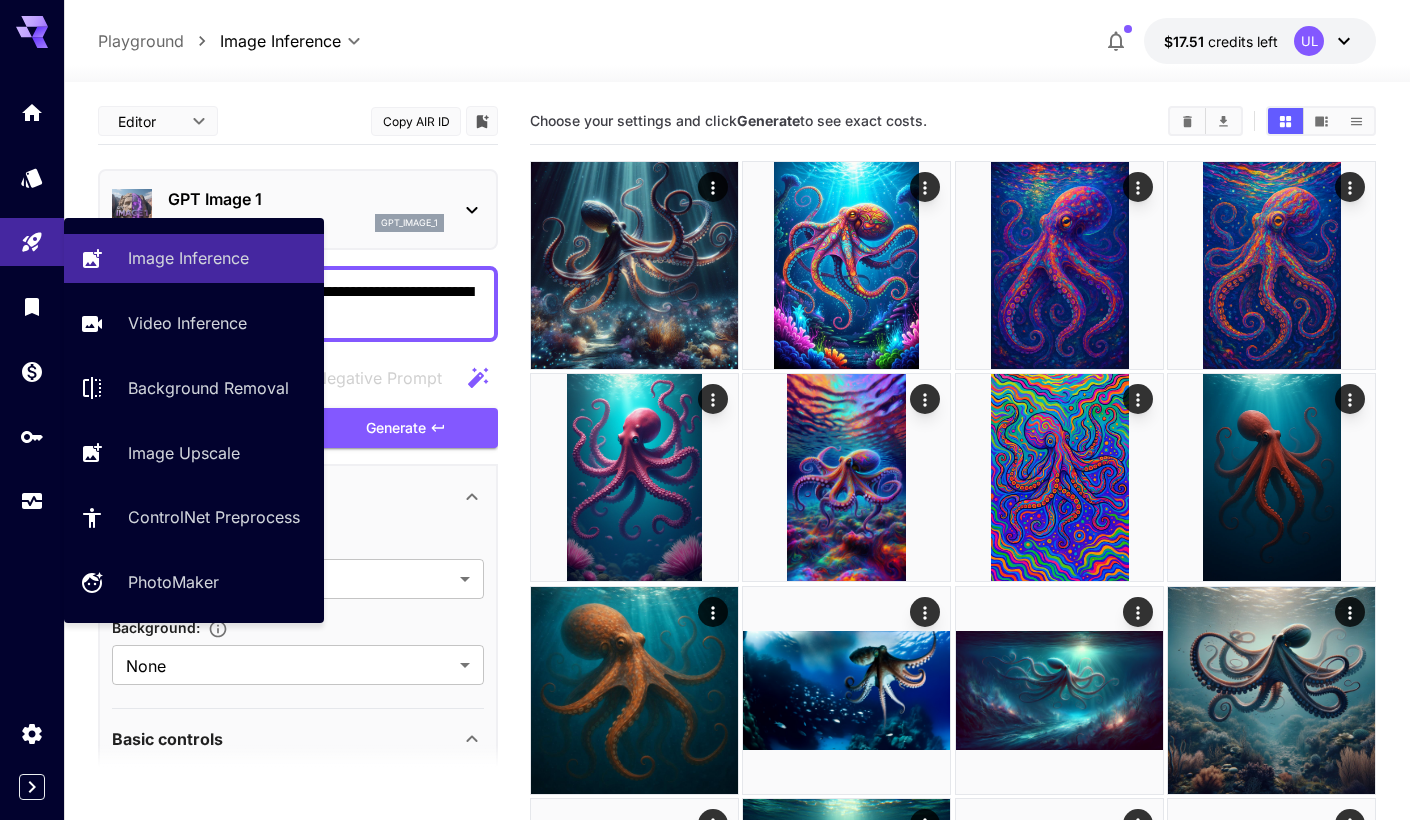 drag, startPoint x: 384, startPoint y: 327, endPoint x: 0, endPoint y: 208, distance: 402.01617 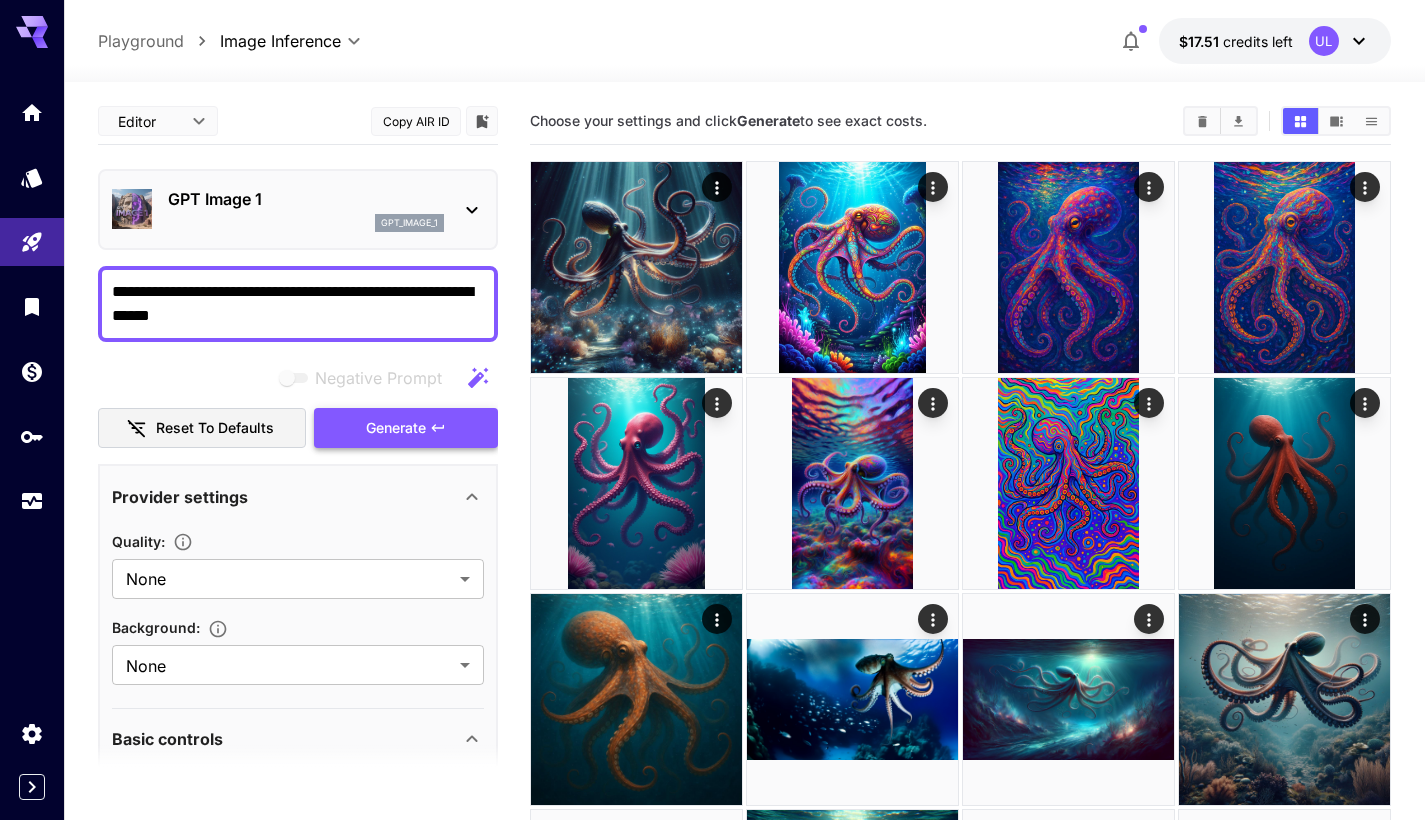 click on "Generate" at bounding box center [396, 428] 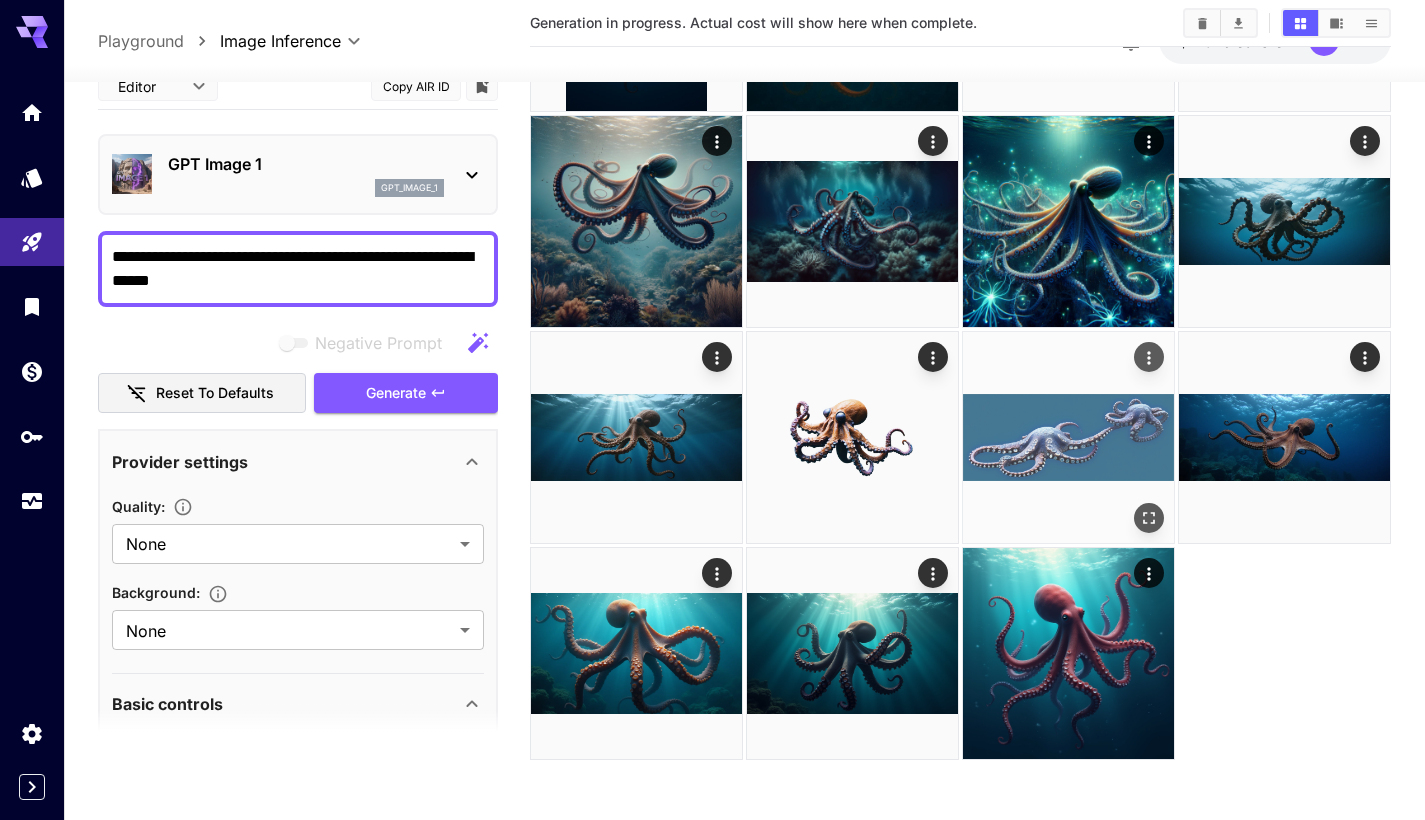 scroll, scrollTop: 0, scrollLeft: 0, axis: both 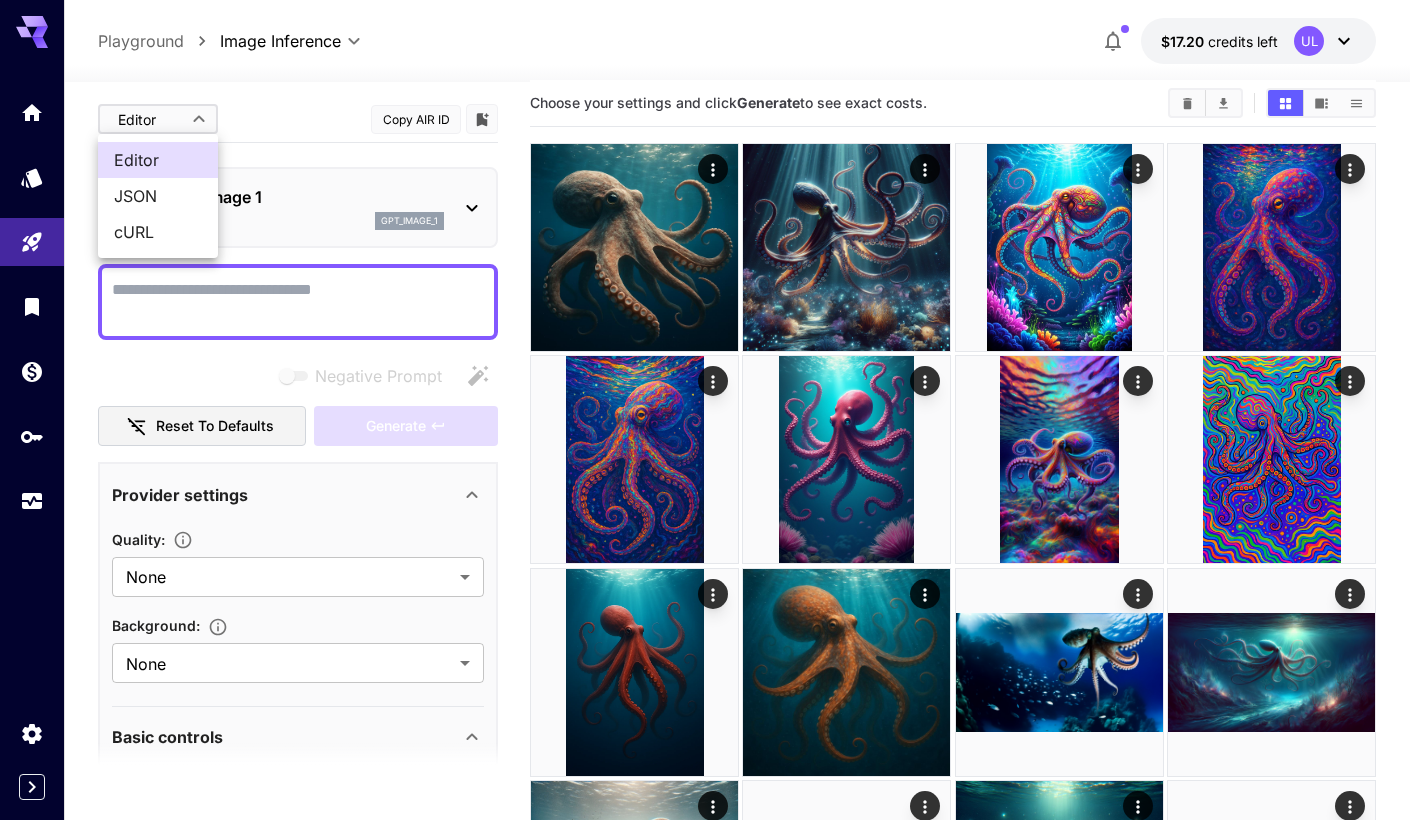click on "**********" at bounding box center (712, 728) 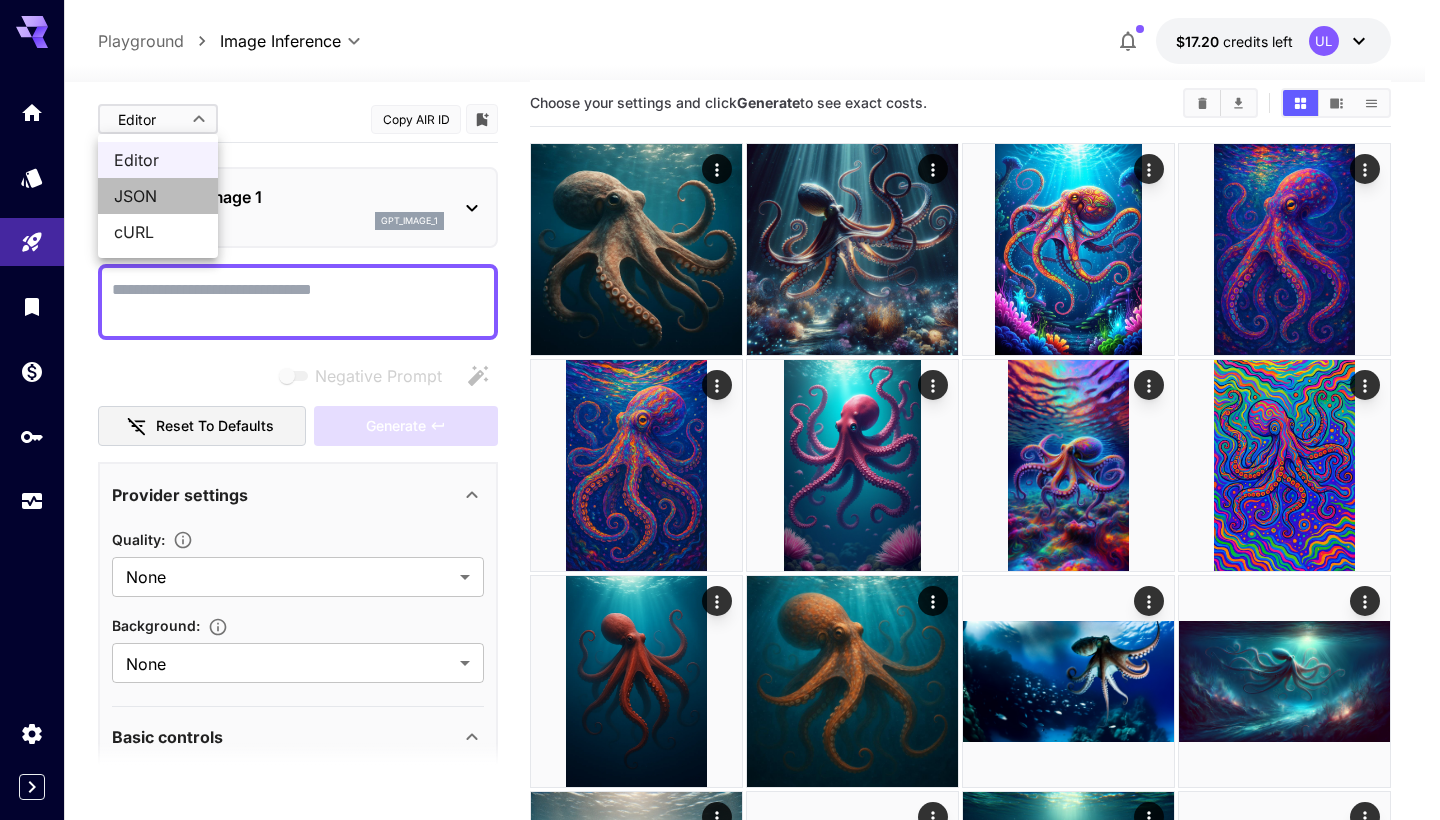 click on "JSON" at bounding box center [158, 196] 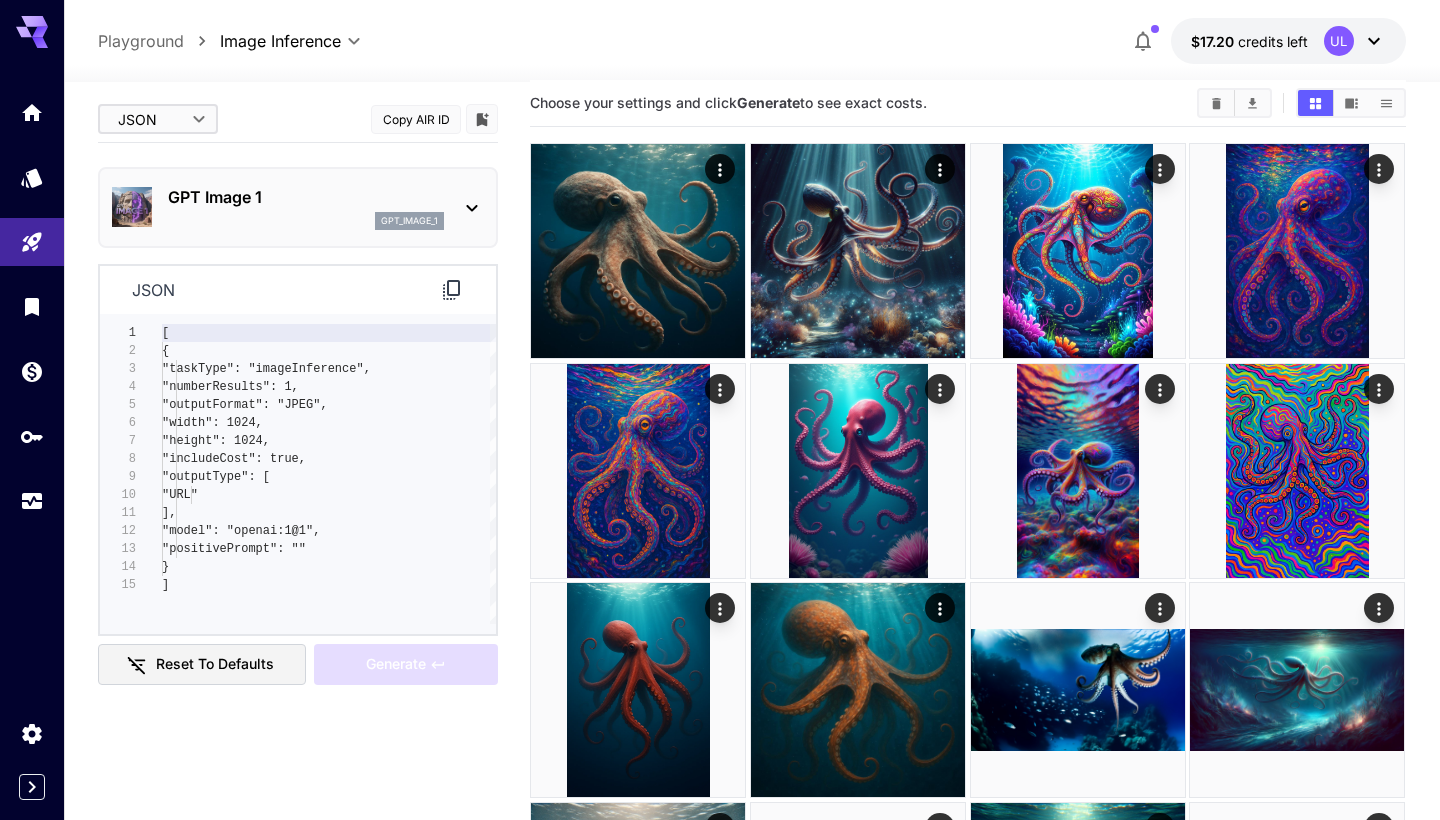 type on "****" 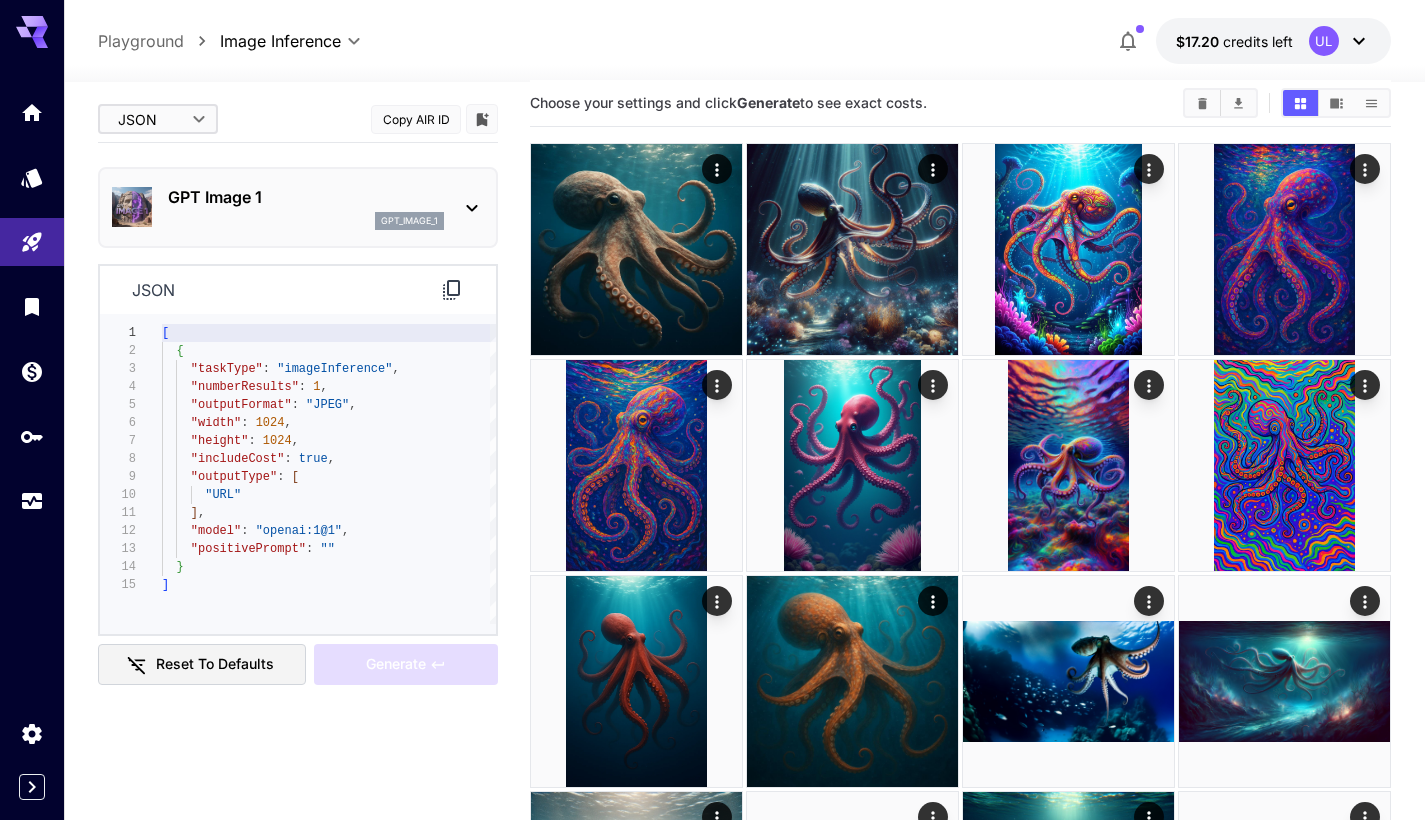 type on "**********" 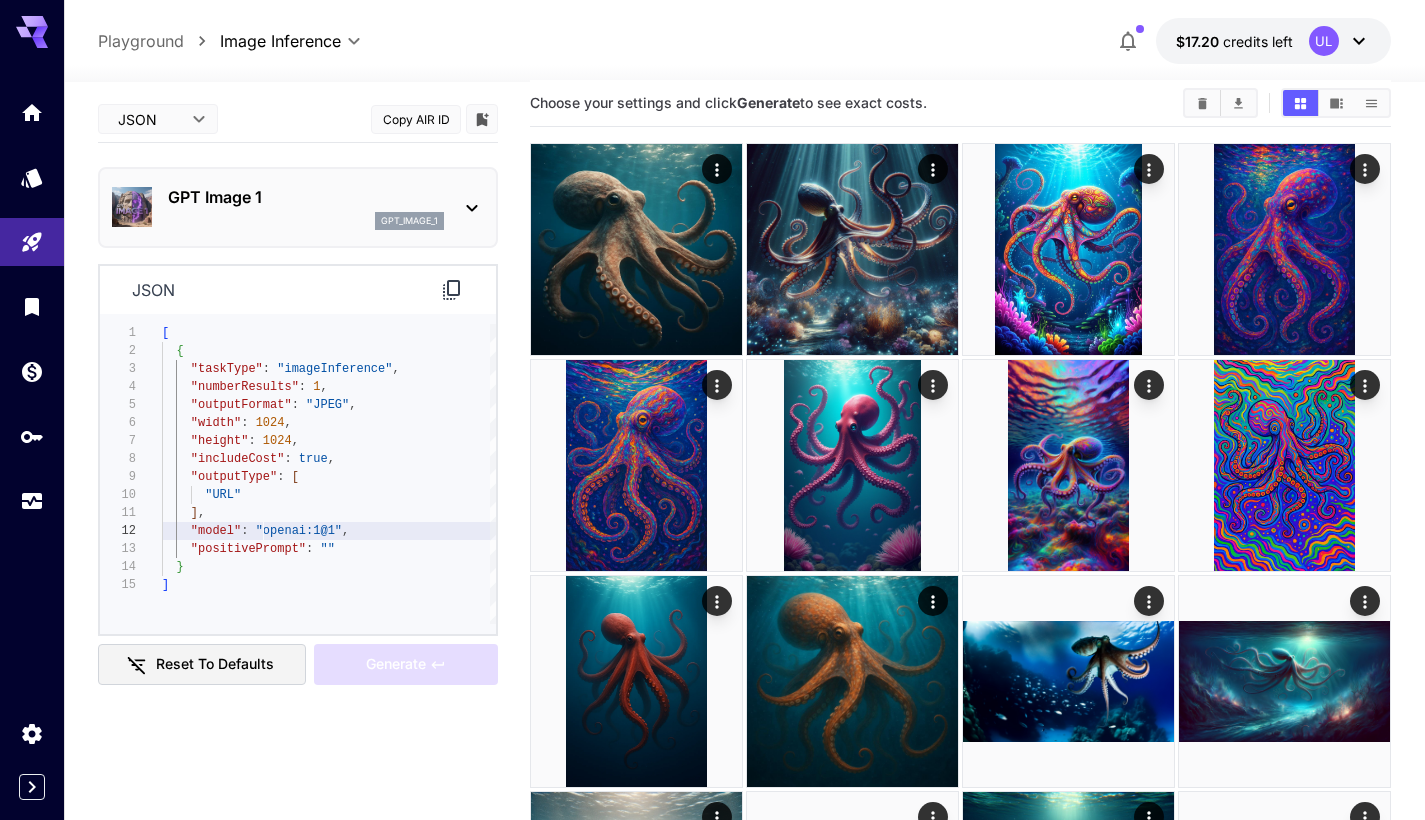 scroll, scrollTop: 18, scrollLeft: 0, axis: vertical 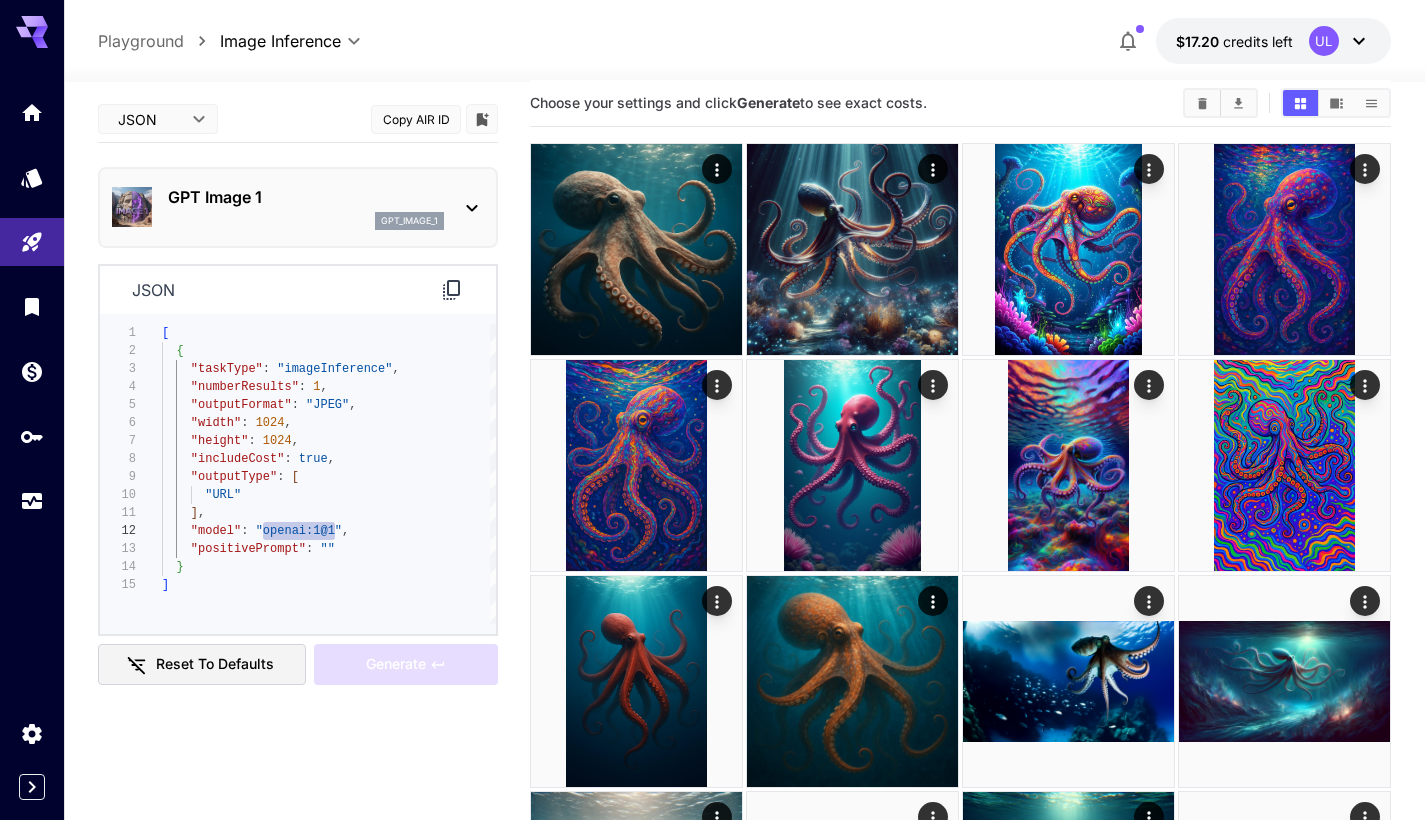 drag, startPoint x: 262, startPoint y: 530, endPoint x: 333, endPoint y: 527, distance: 71.063354 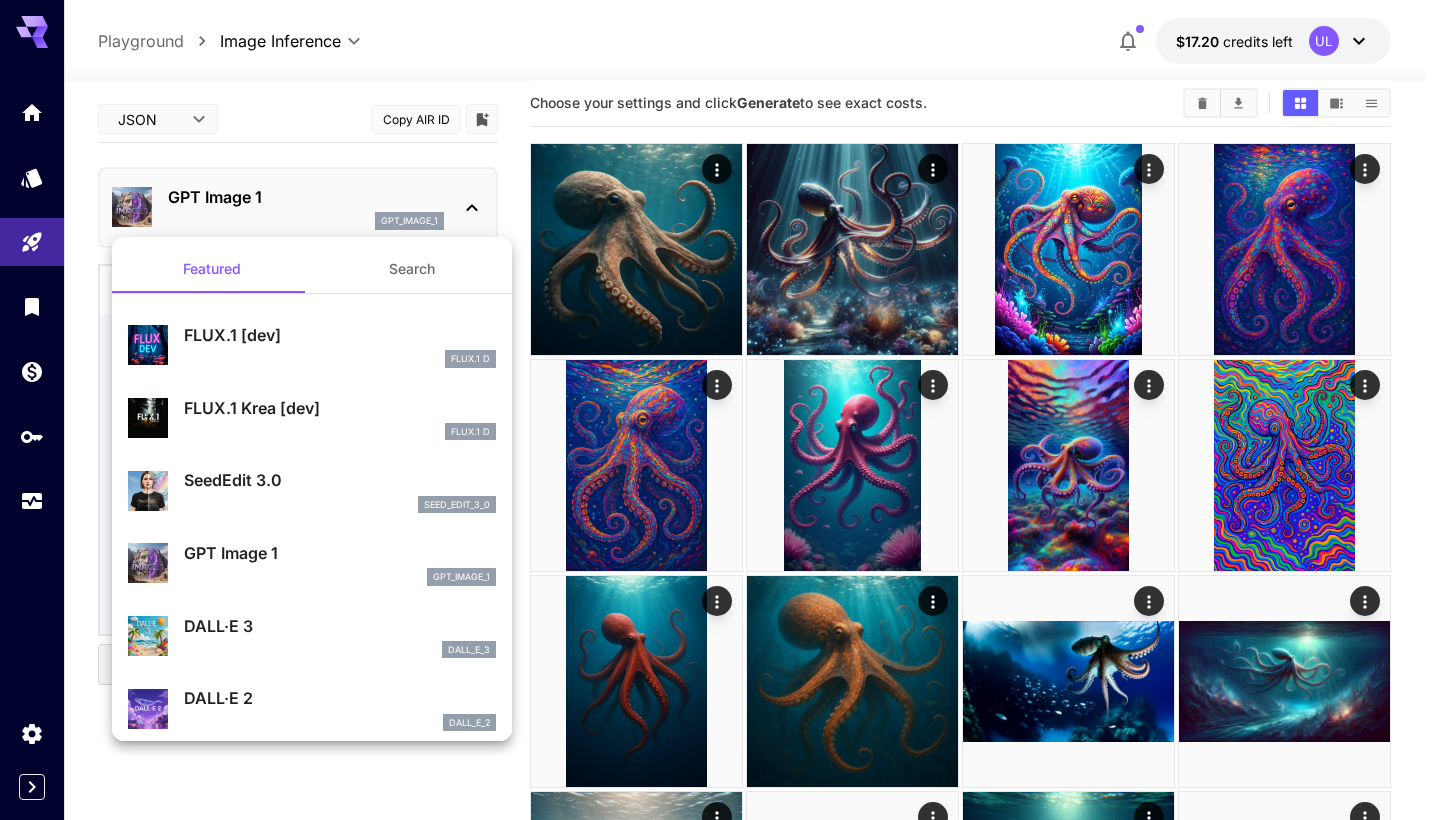 click on "DALL·E 3" at bounding box center [340, 626] 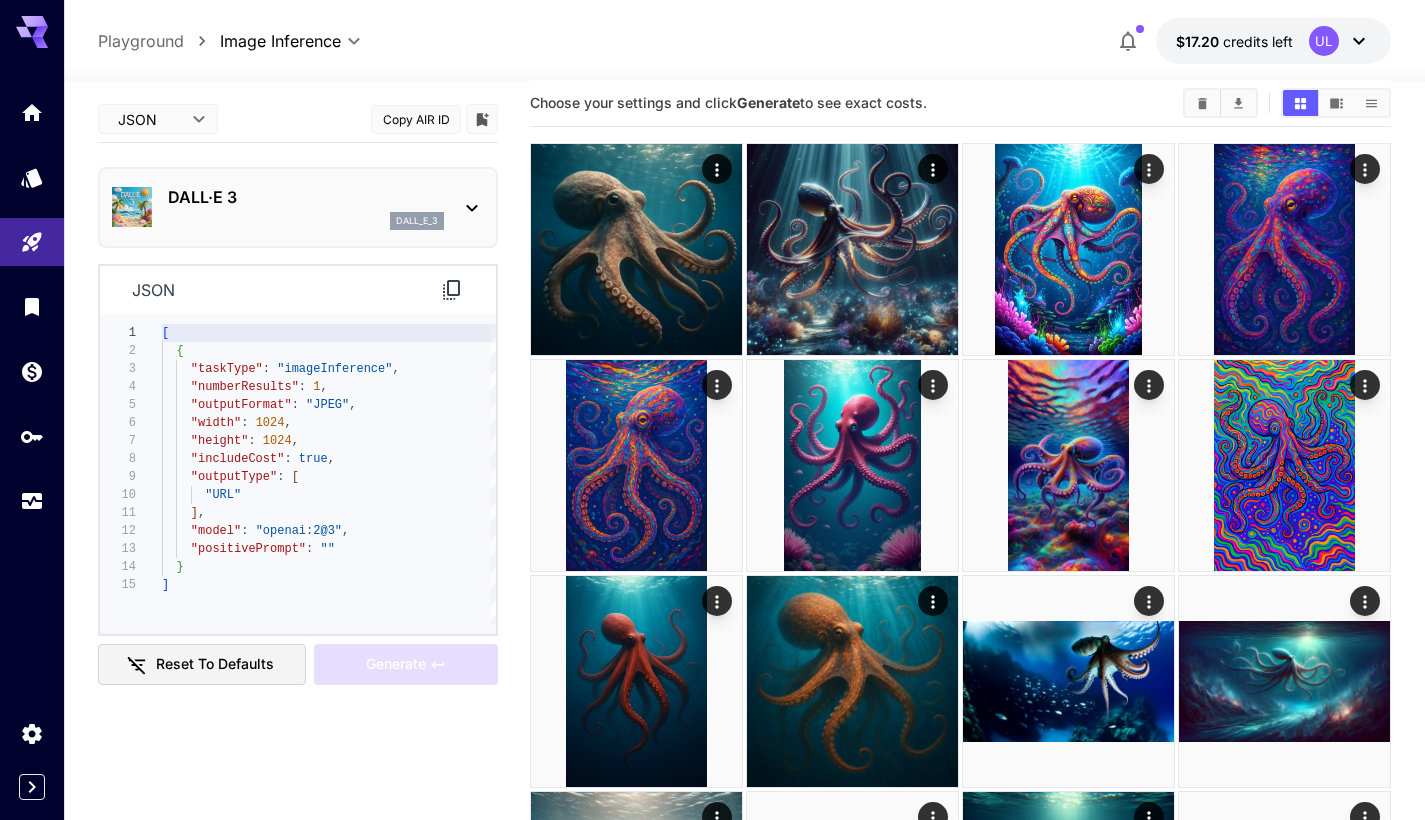 type on "**********" 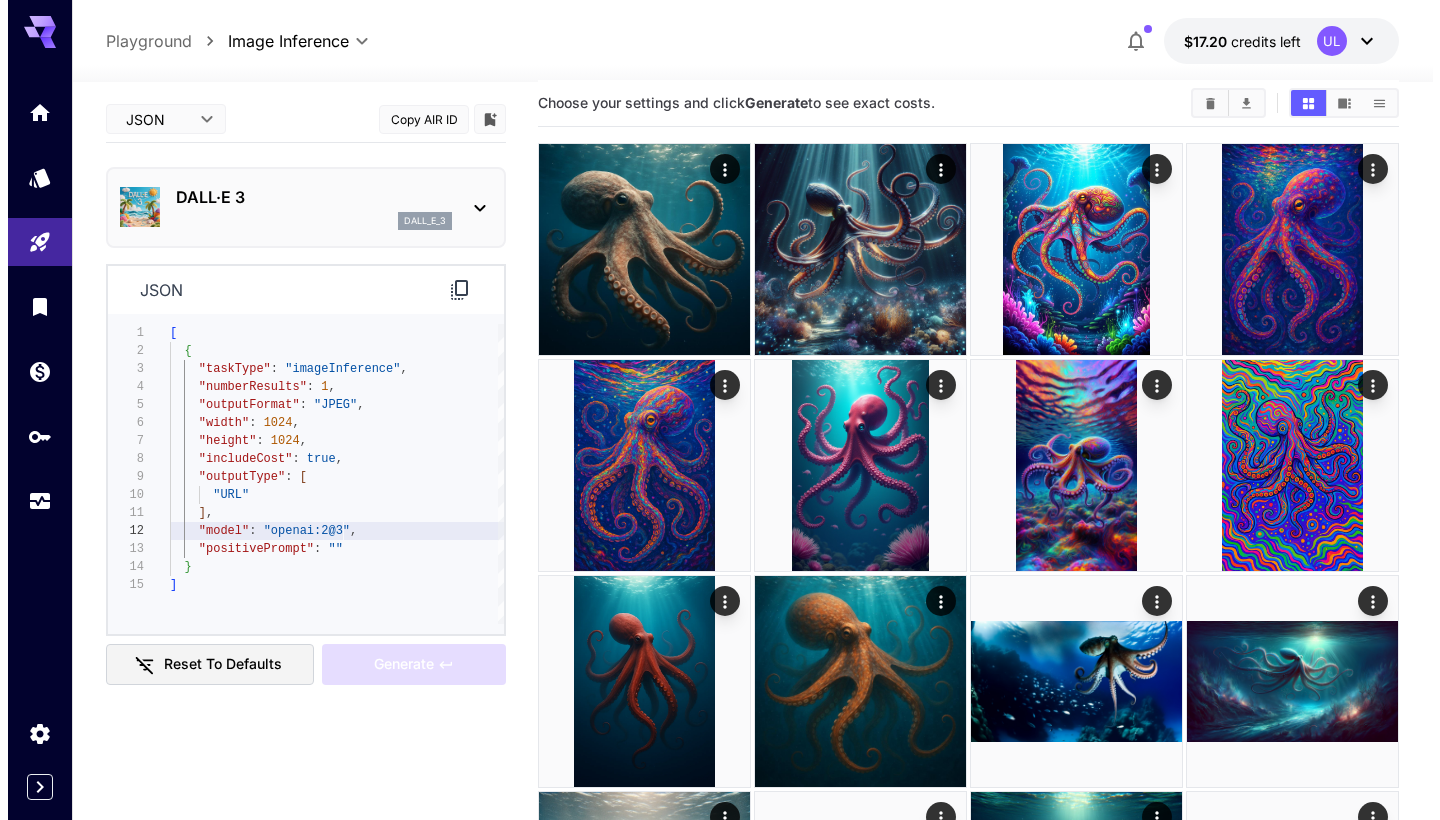 scroll, scrollTop: 18, scrollLeft: 0, axis: vertical 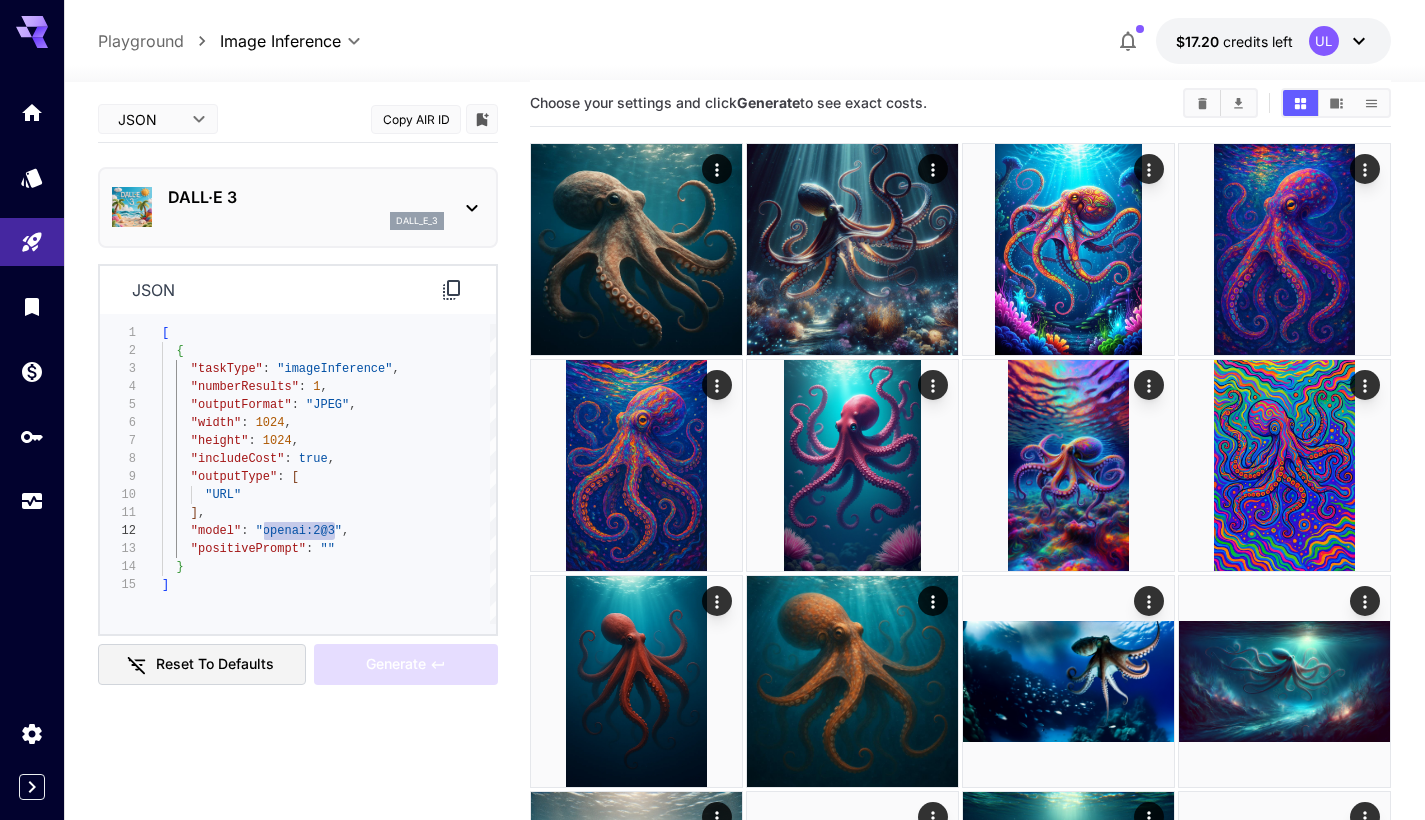 drag, startPoint x: 336, startPoint y: 534, endPoint x: 260, endPoint y: 533, distance: 76.00658 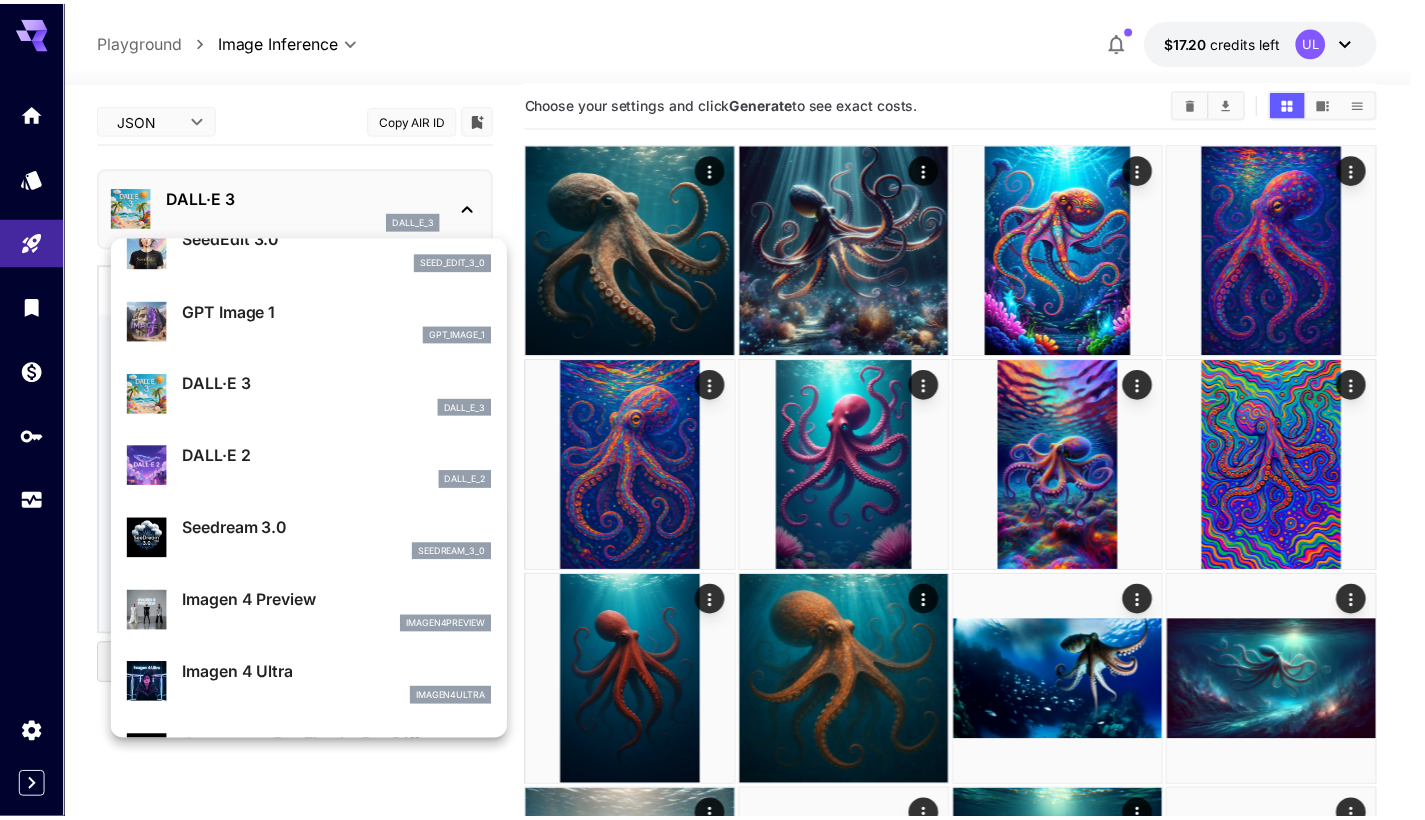 scroll, scrollTop: 263, scrollLeft: 0, axis: vertical 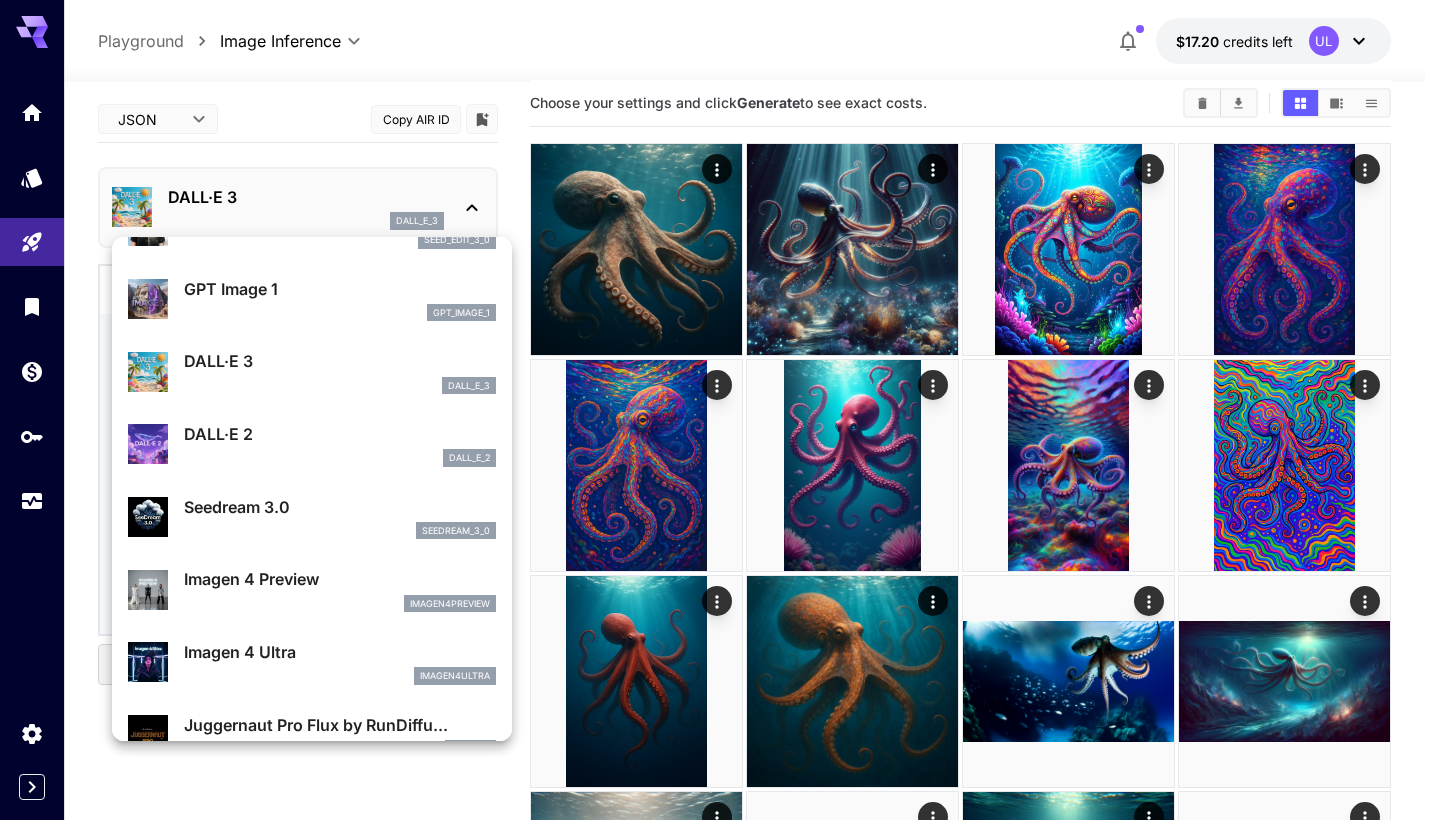 click on "imagen4ultra" at bounding box center (340, 676) 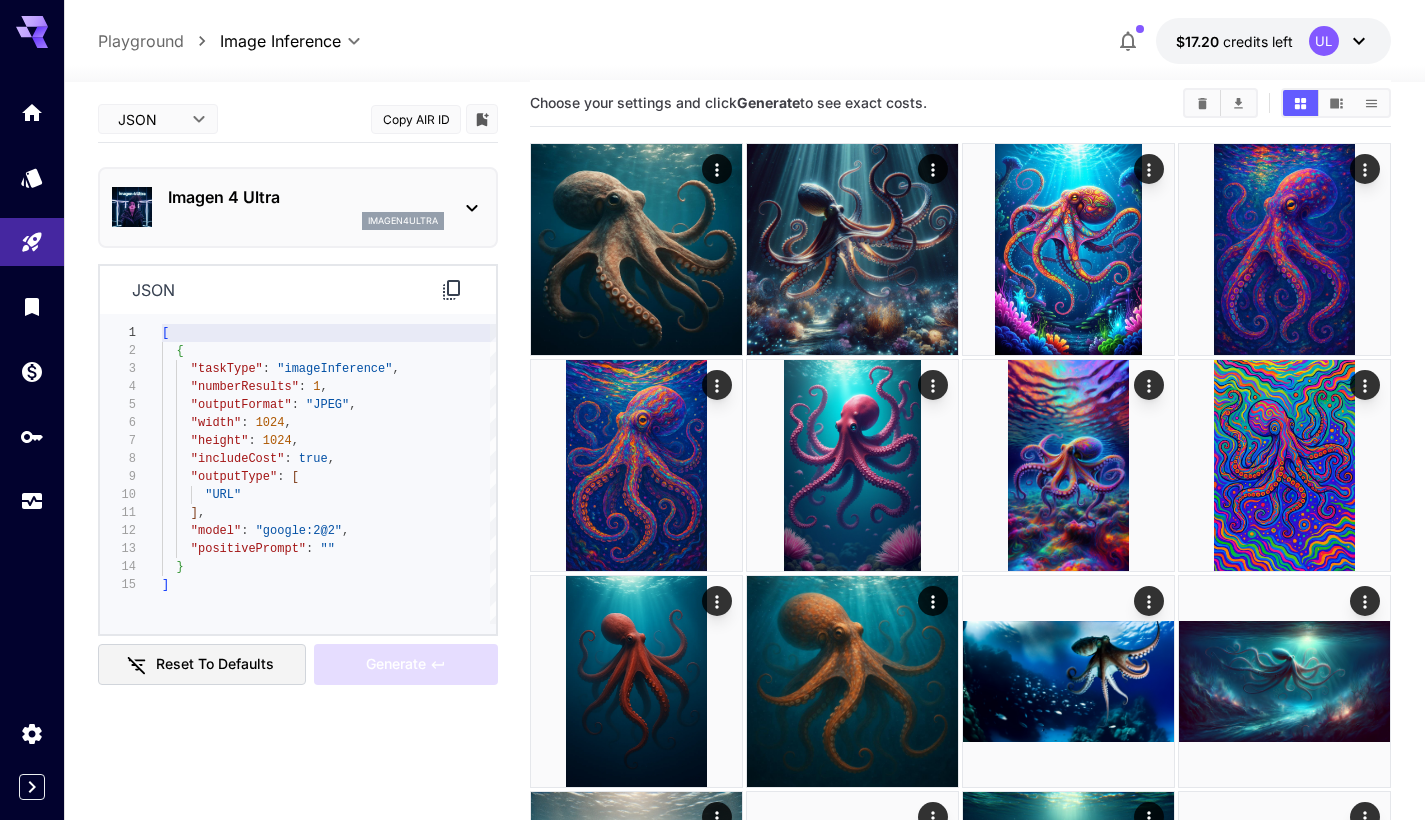 type on "**********" 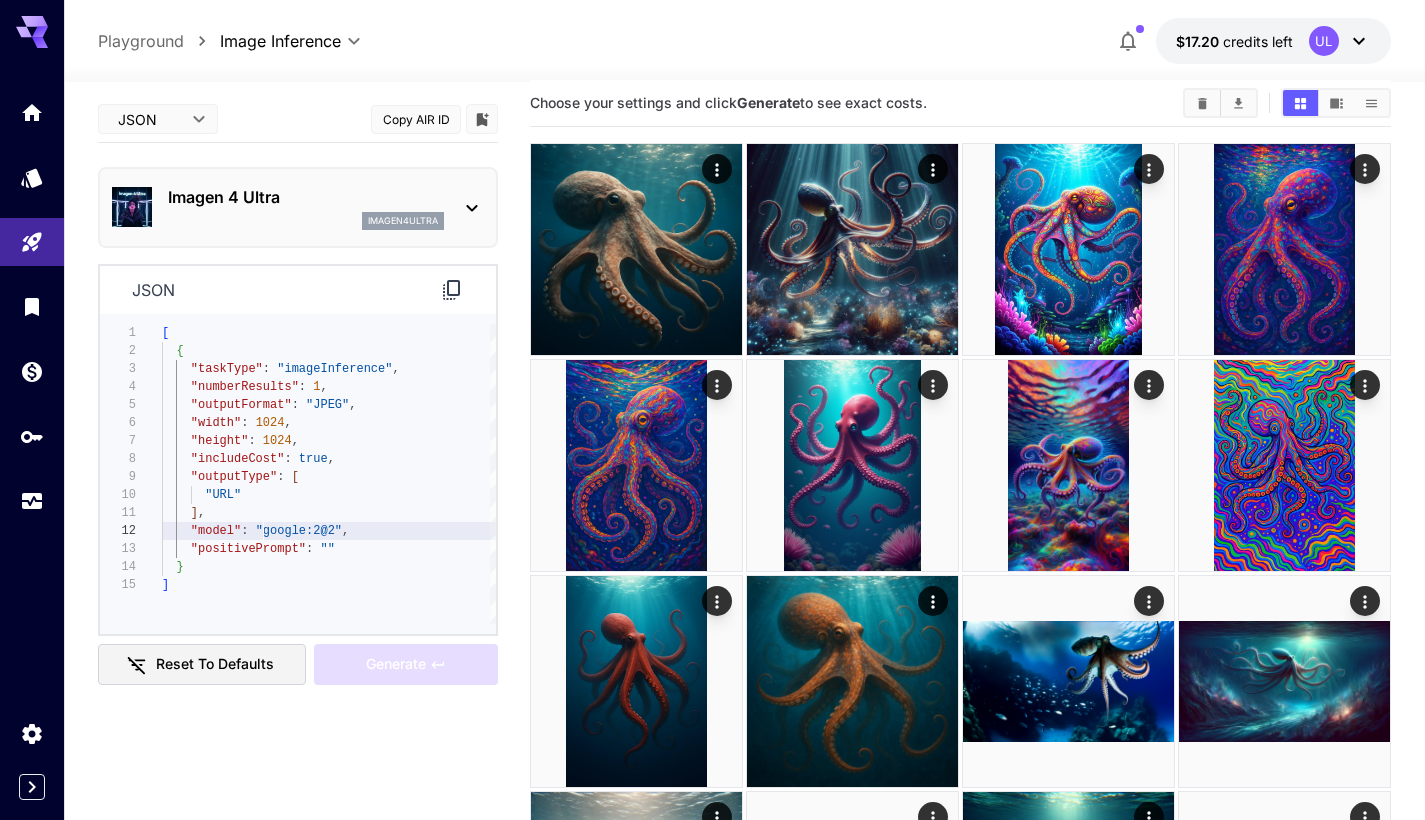 scroll, scrollTop: 18, scrollLeft: 0, axis: vertical 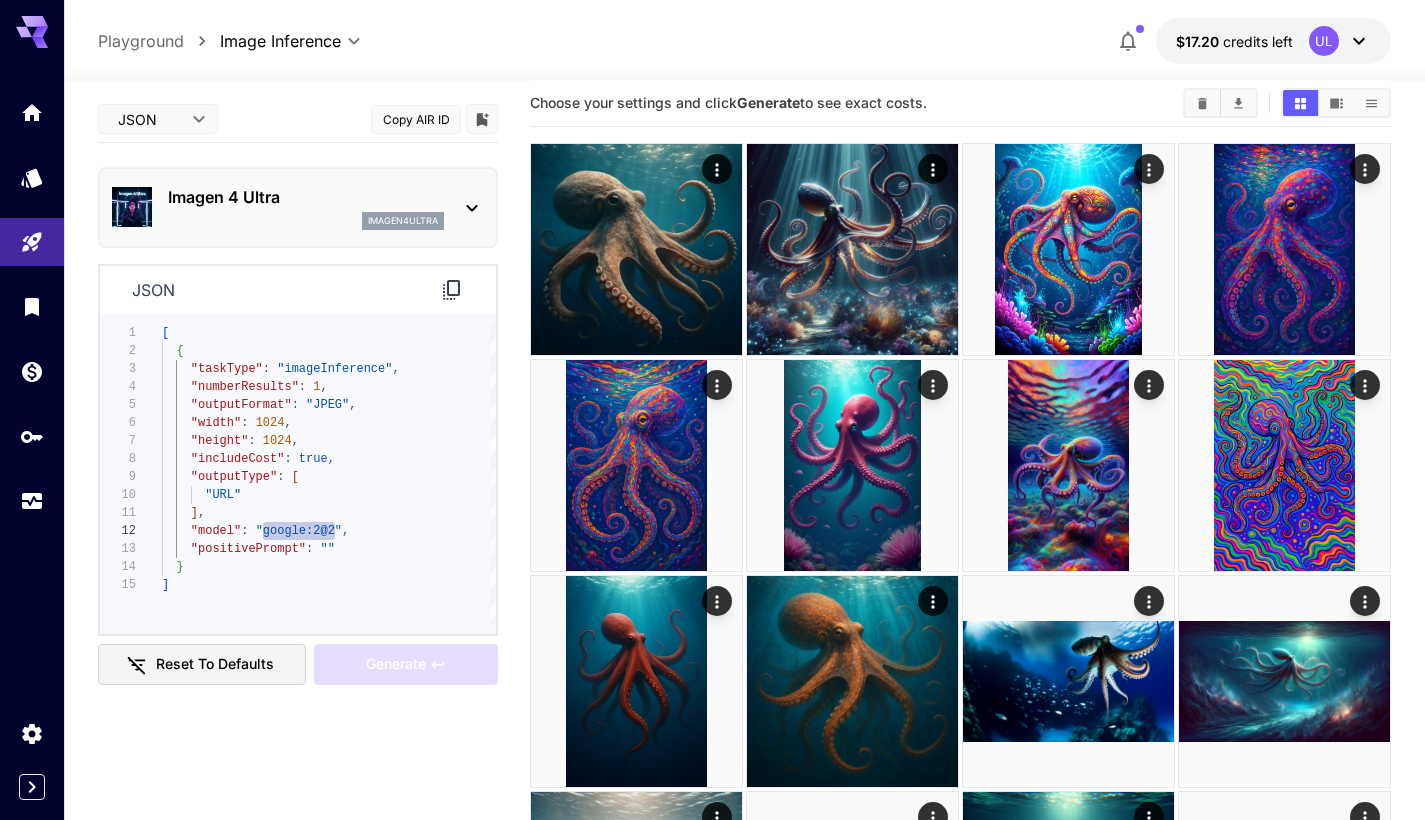 drag, startPoint x: 265, startPoint y: 535, endPoint x: 334, endPoint y: 533, distance: 69.02898 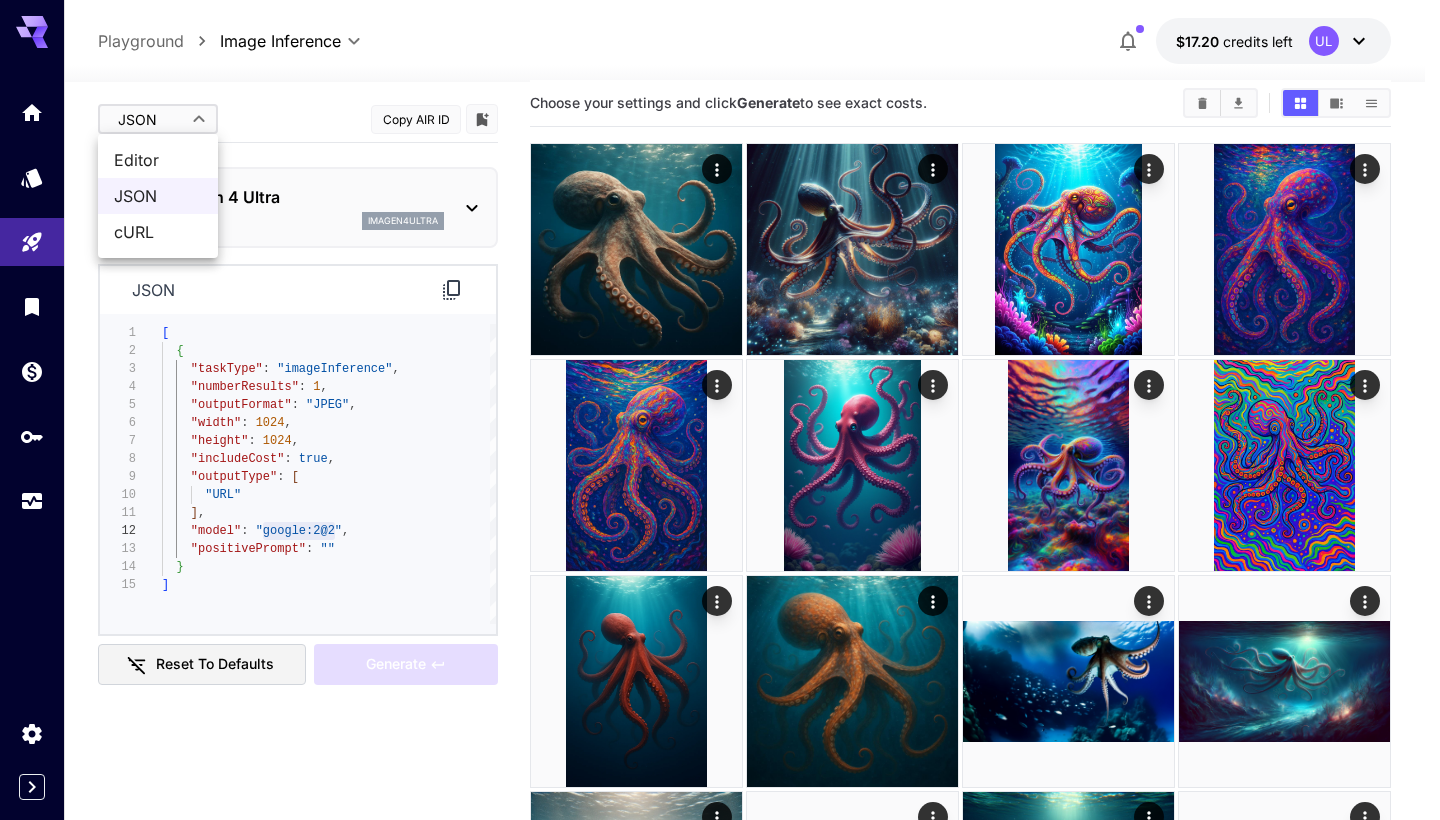 click on "Editor" at bounding box center [158, 160] 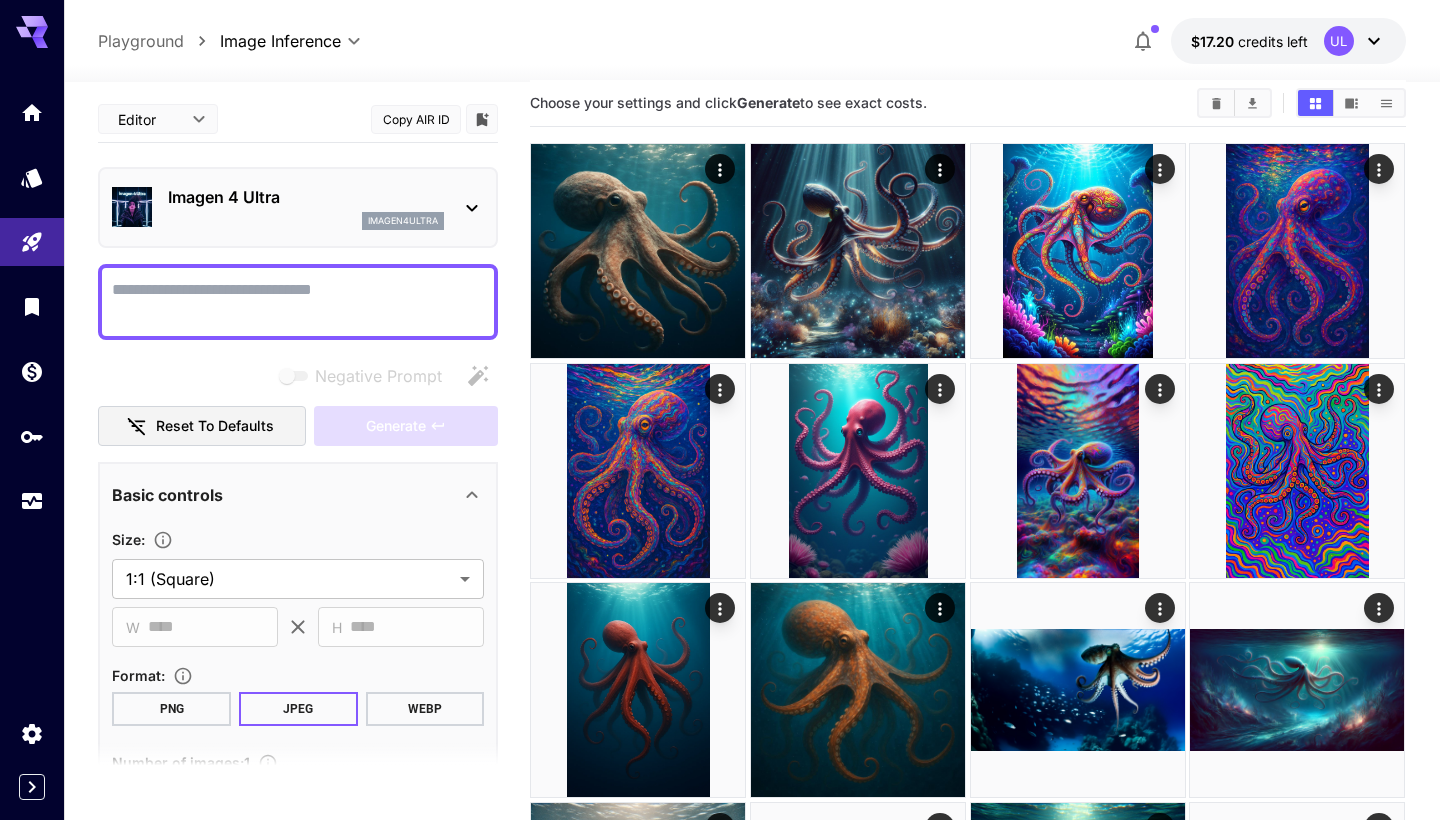 type on "****" 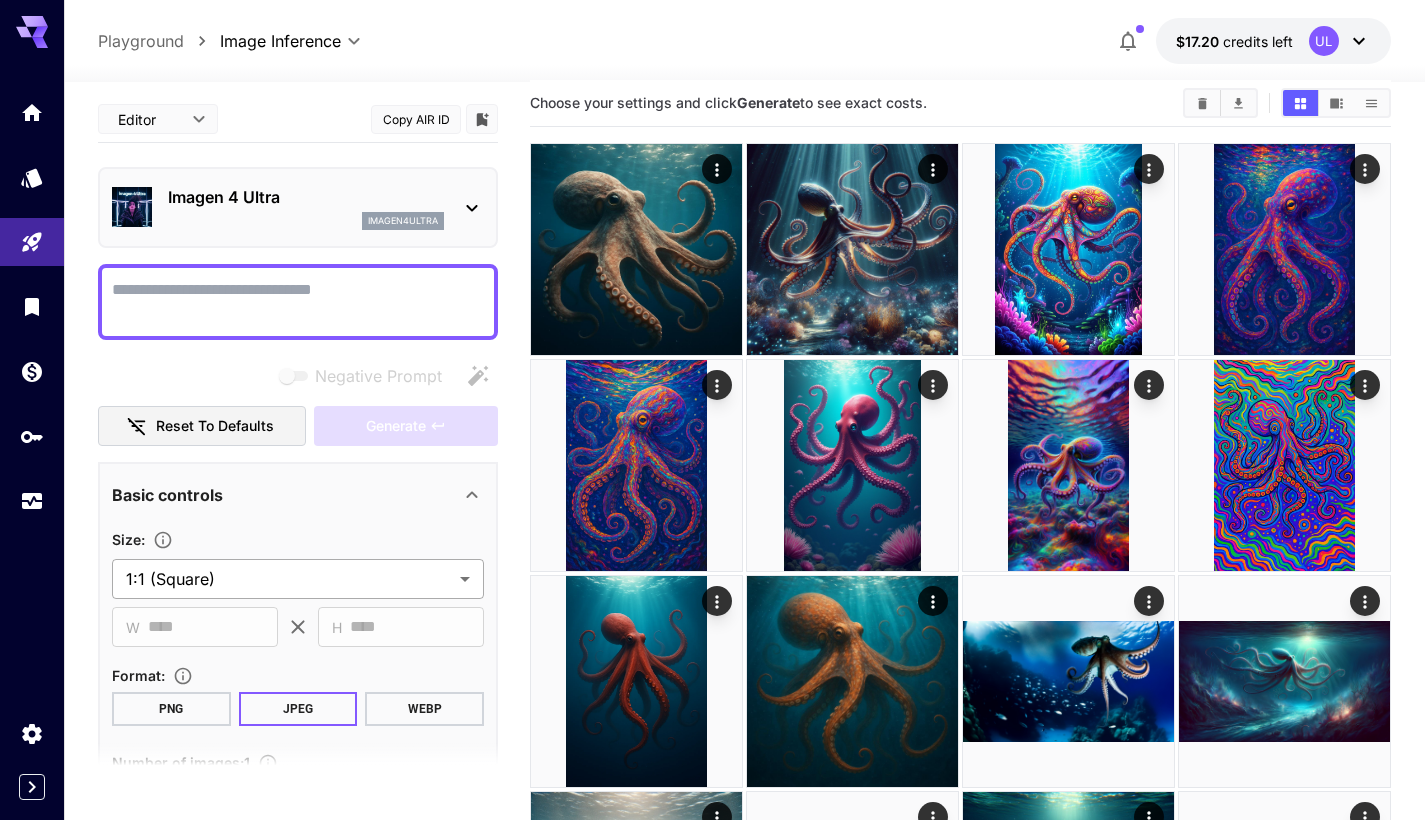 scroll, scrollTop: 33, scrollLeft: 0, axis: vertical 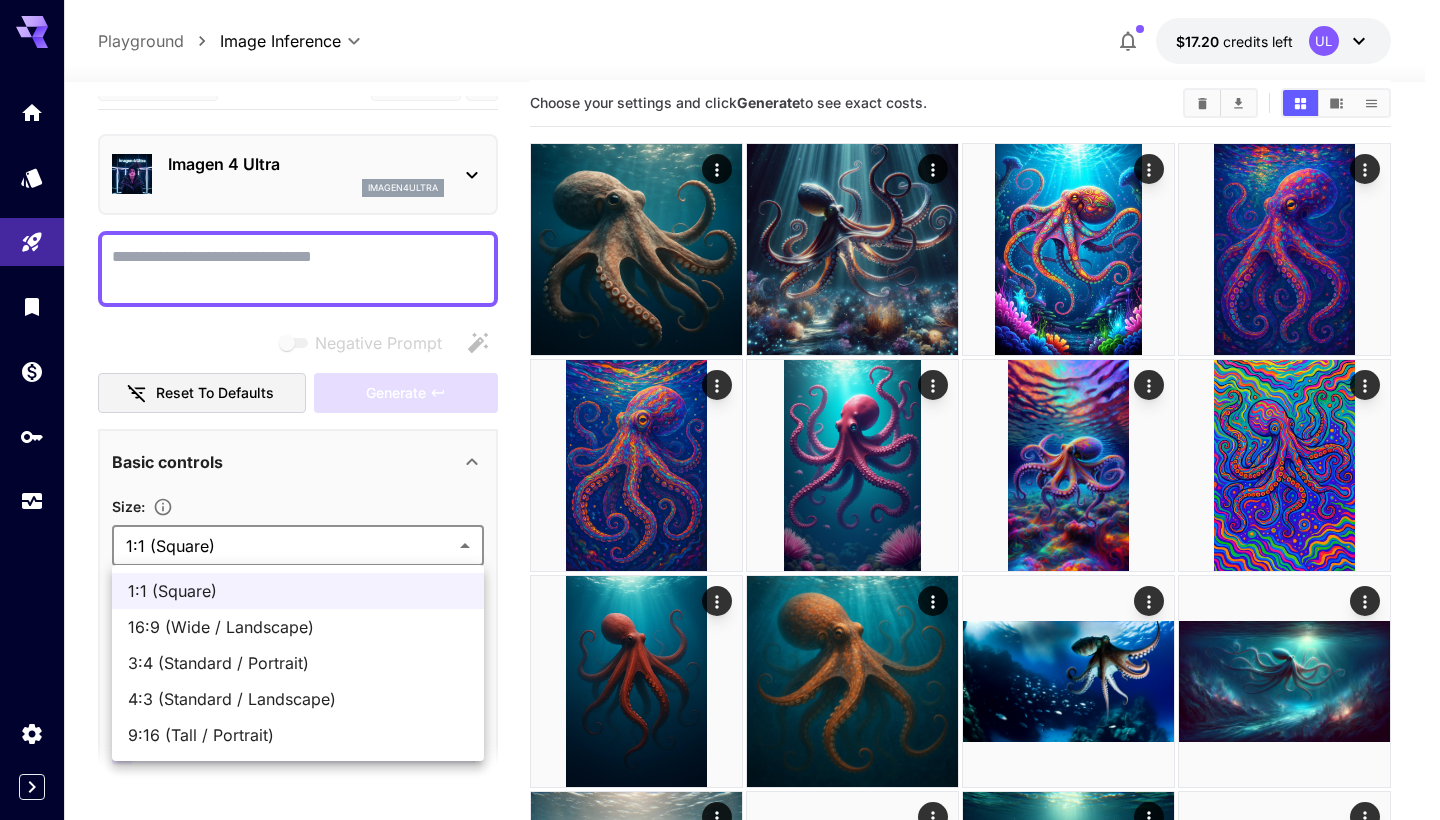 click on "**********" at bounding box center [720, 739] 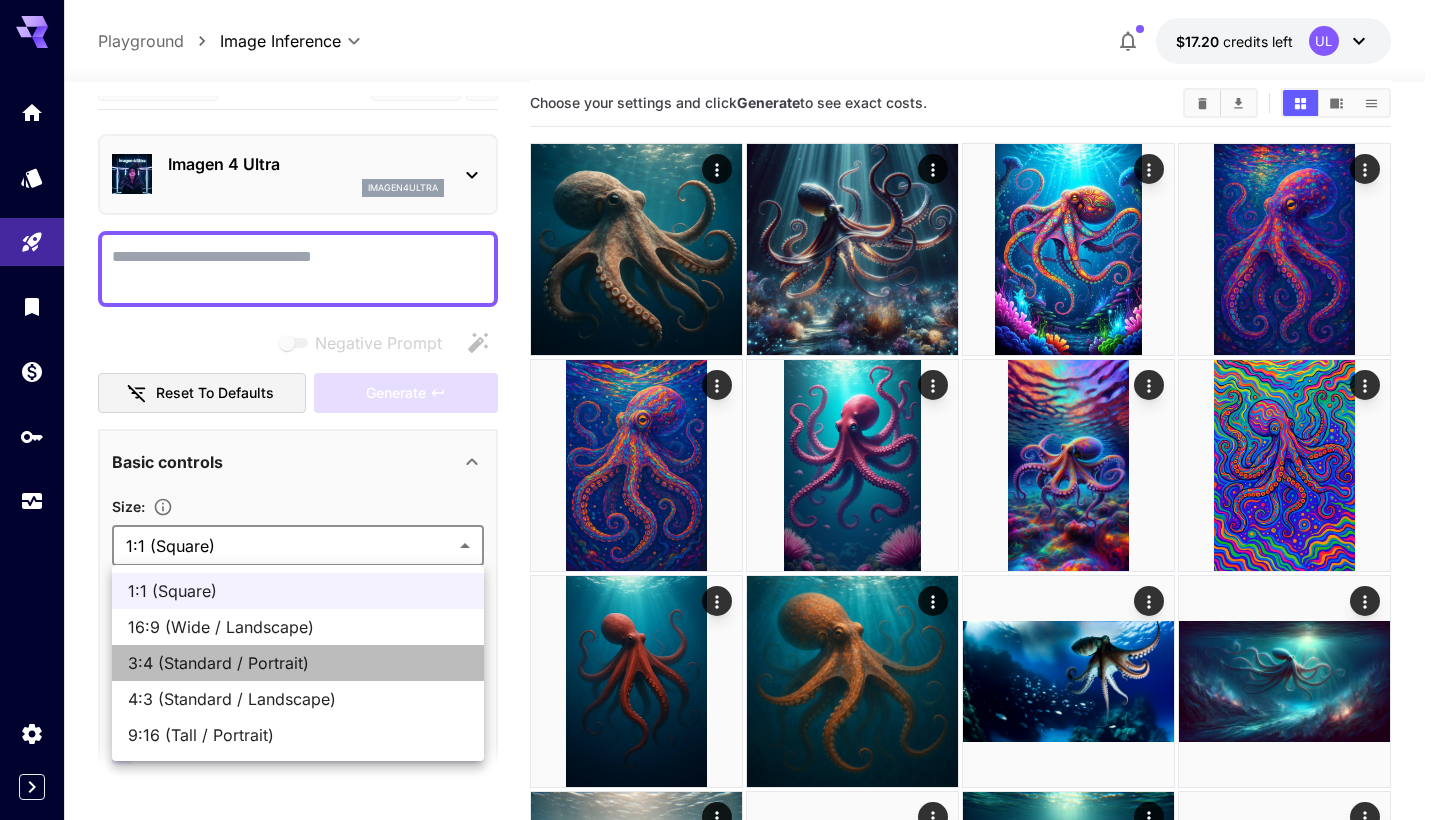 click on "3:4 (Standard / Portrait)" at bounding box center [298, 663] 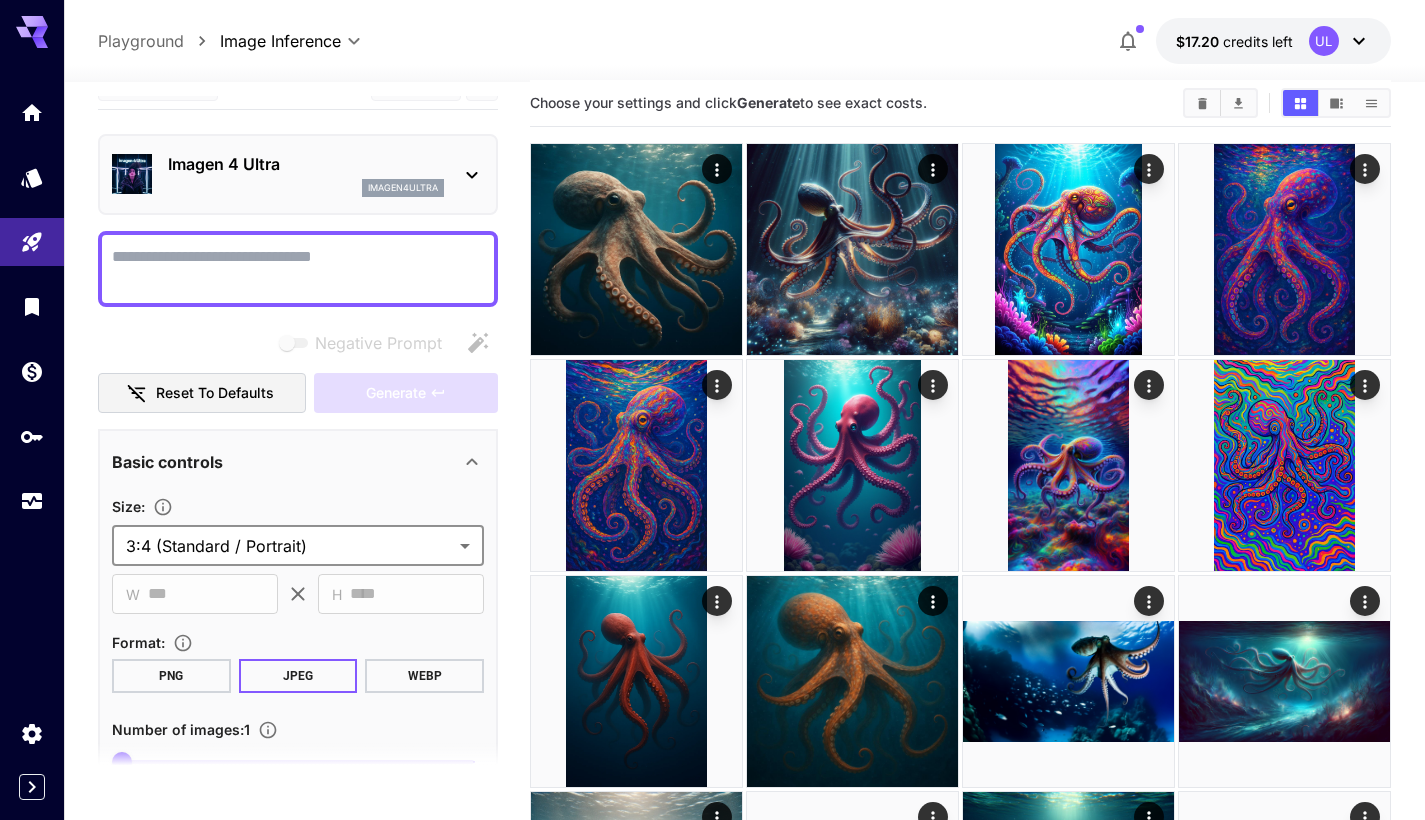 scroll, scrollTop: 0, scrollLeft: 0, axis: both 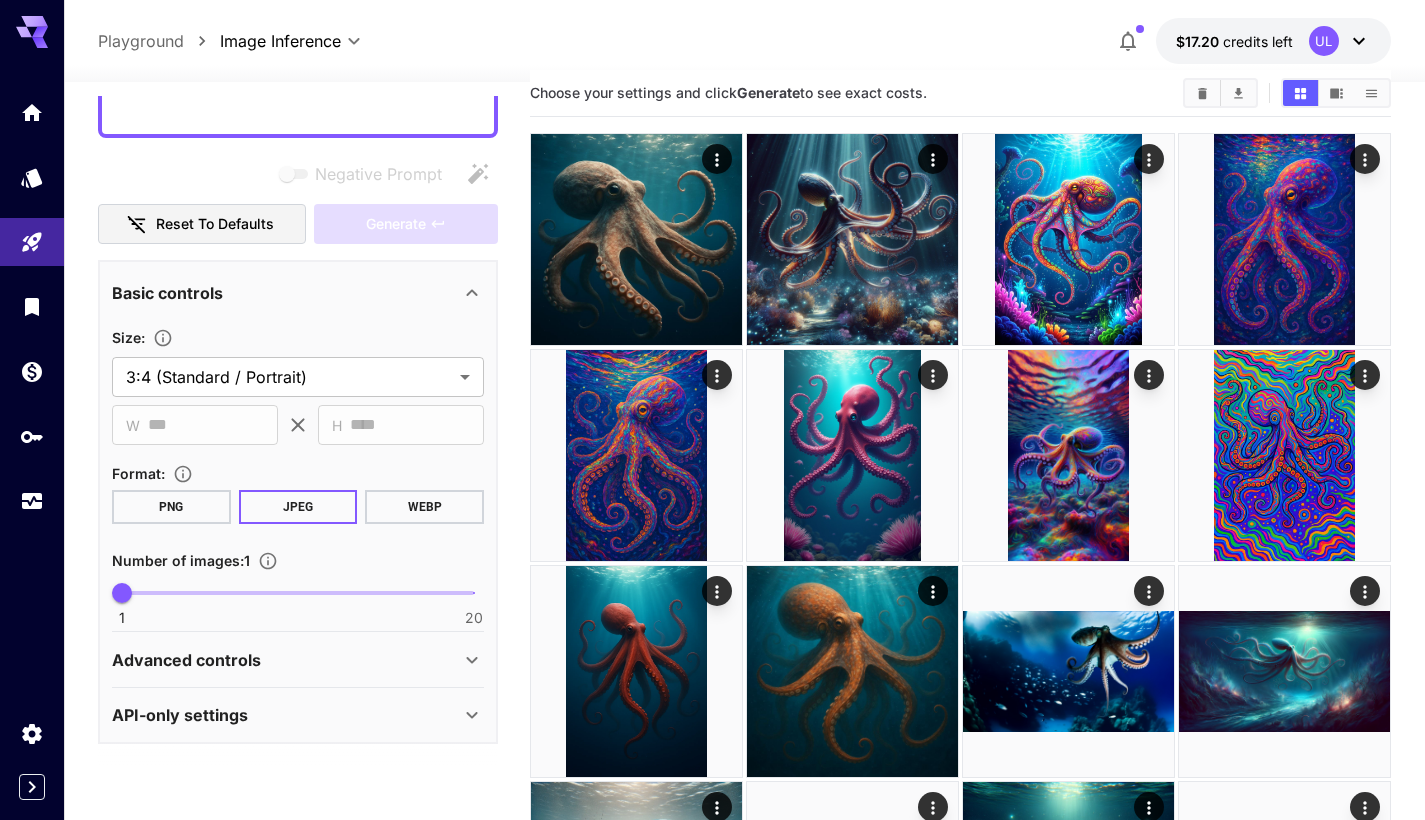 click on "Advanced controls" at bounding box center (298, 660) 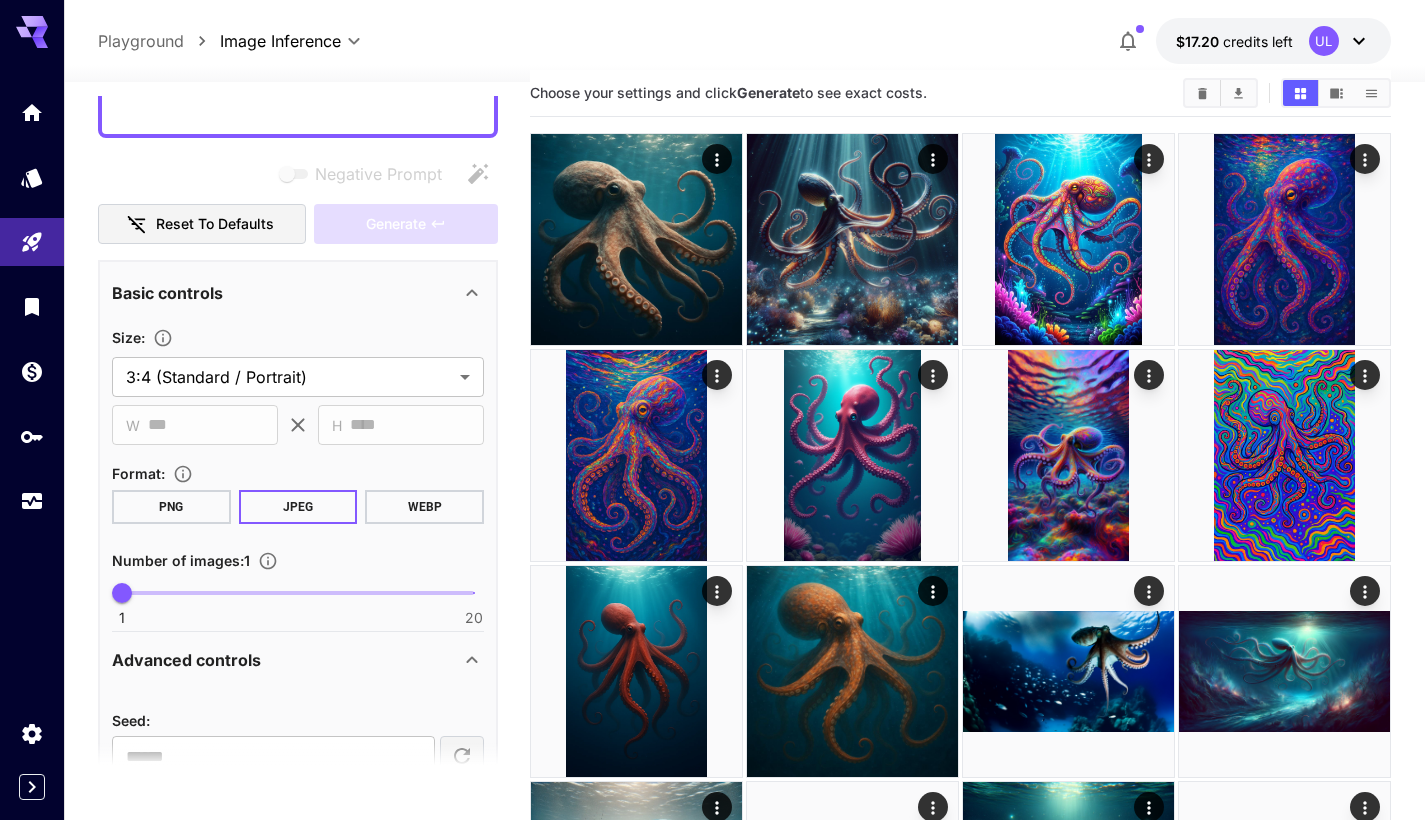 click on "Advanced controls" at bounding box center [286, 660] 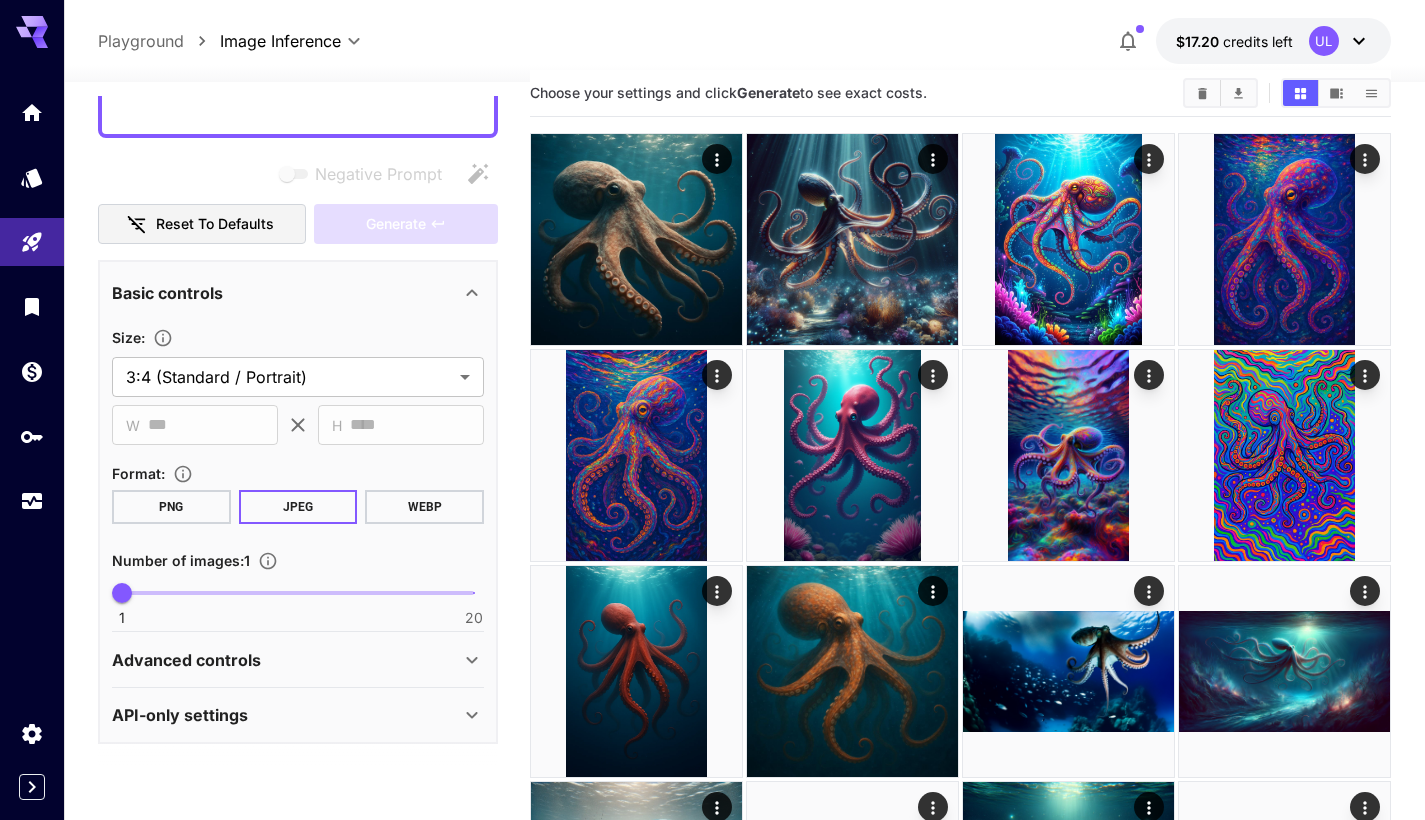scroll, scrollTop: 32, scrollLeft: 0, axis: vertical 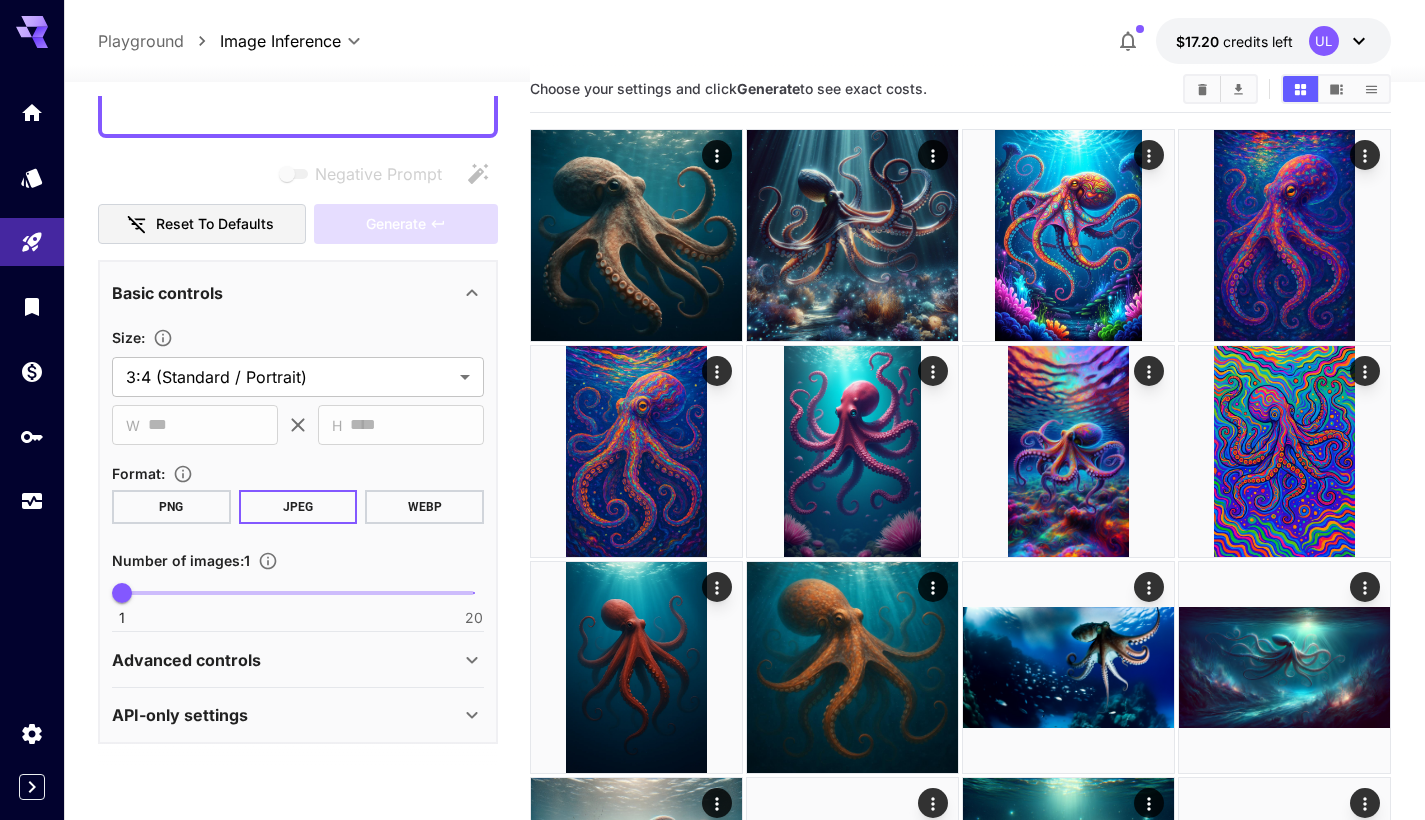 click on "Advanced controls" at bounding box center [286, 660] 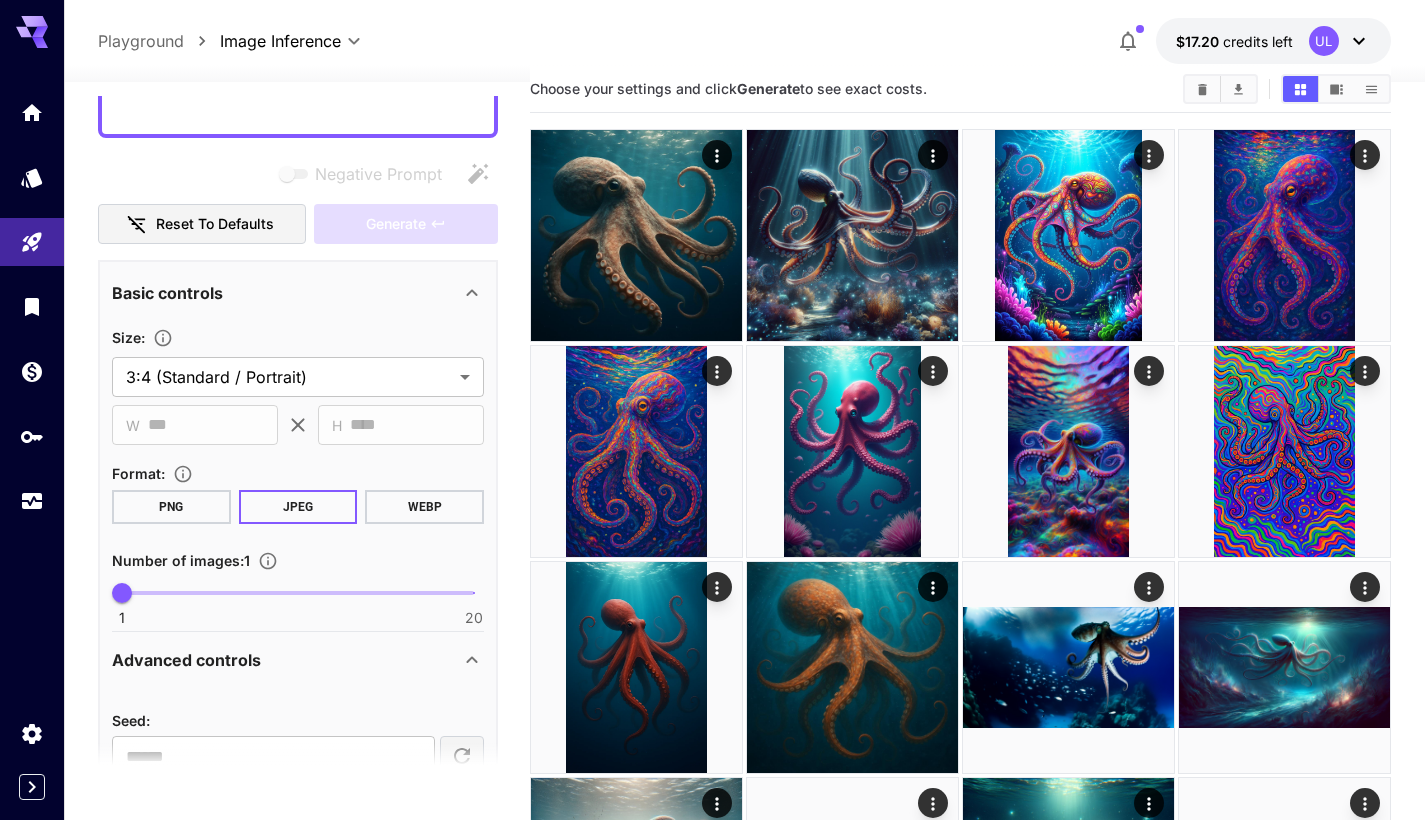 scroll, scrollTop: 311, scrollLeft: 0, axis: vertical 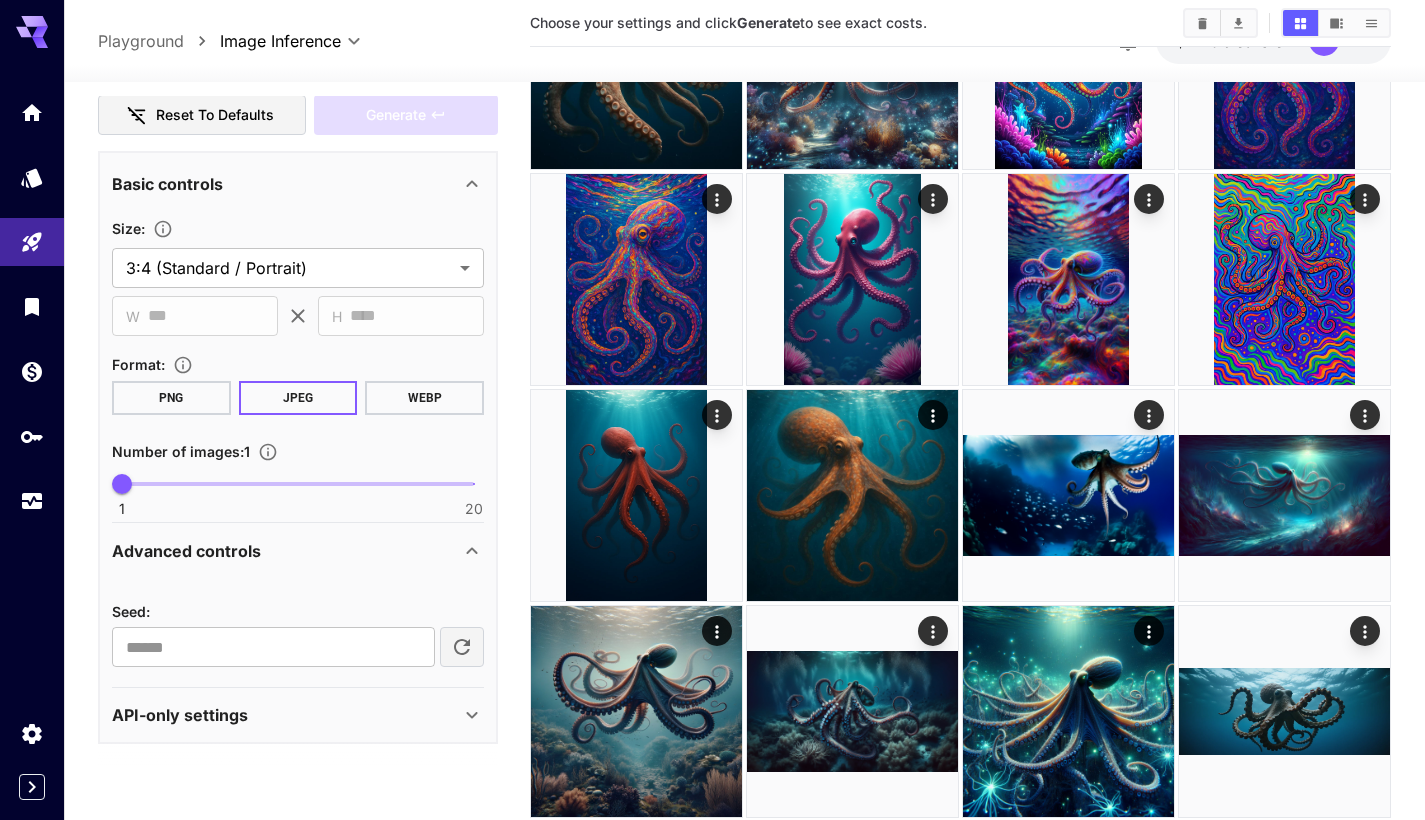 click on "Advanced controls" at bounding box center [286, 551] 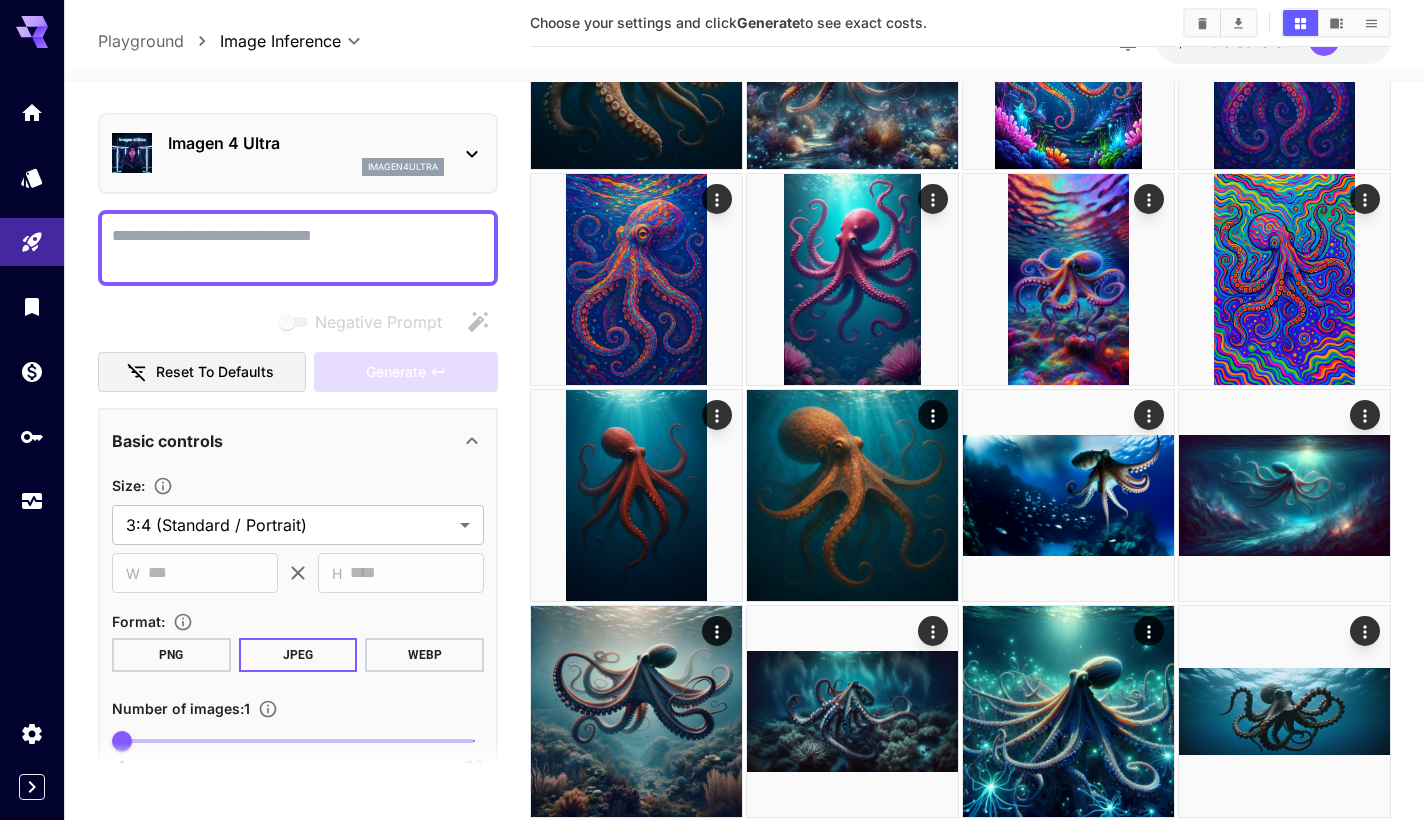 scroll, scrollTop: 0, scrollLeft: 0, axis: both 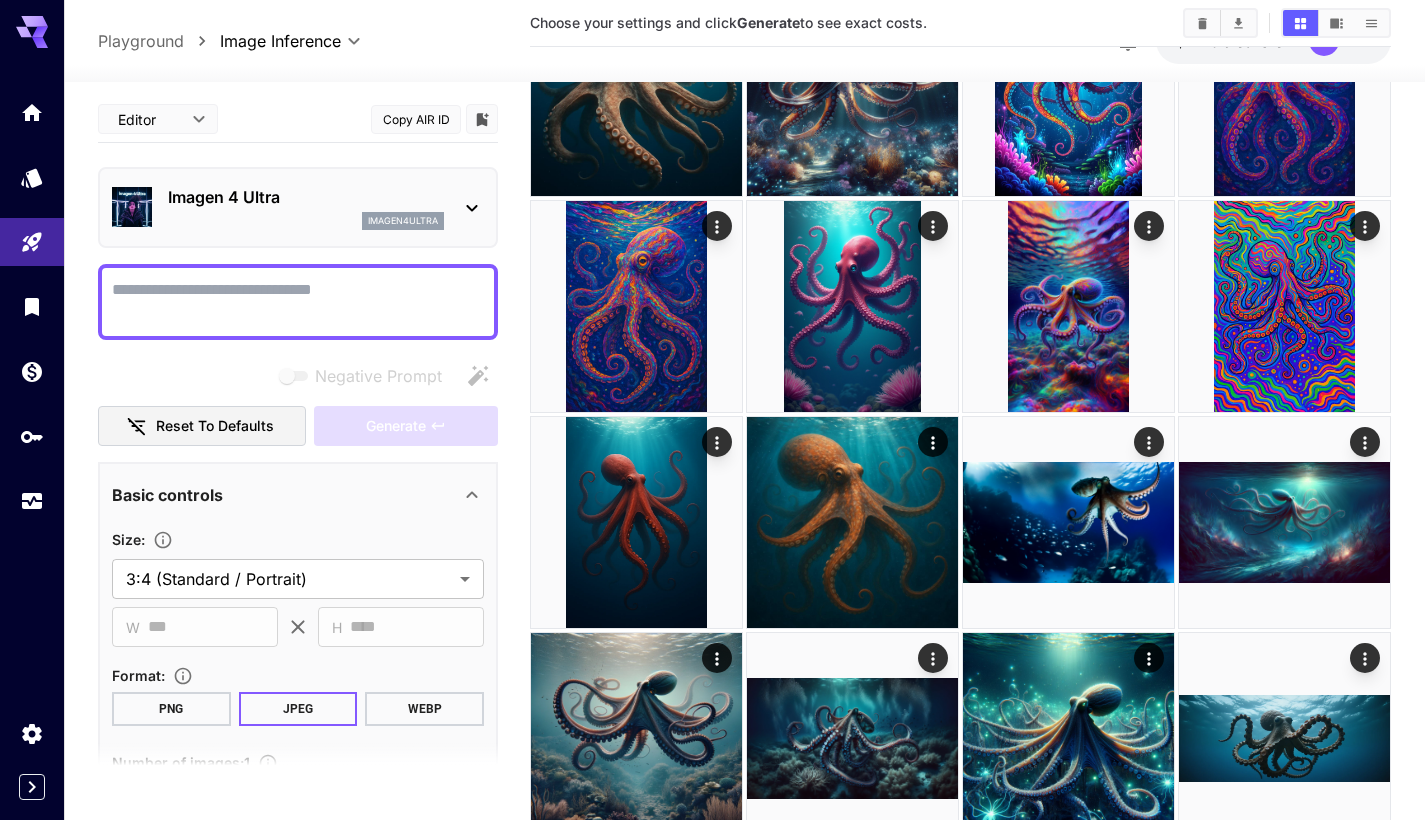 click on "**********" at bounding box center [712, 580] 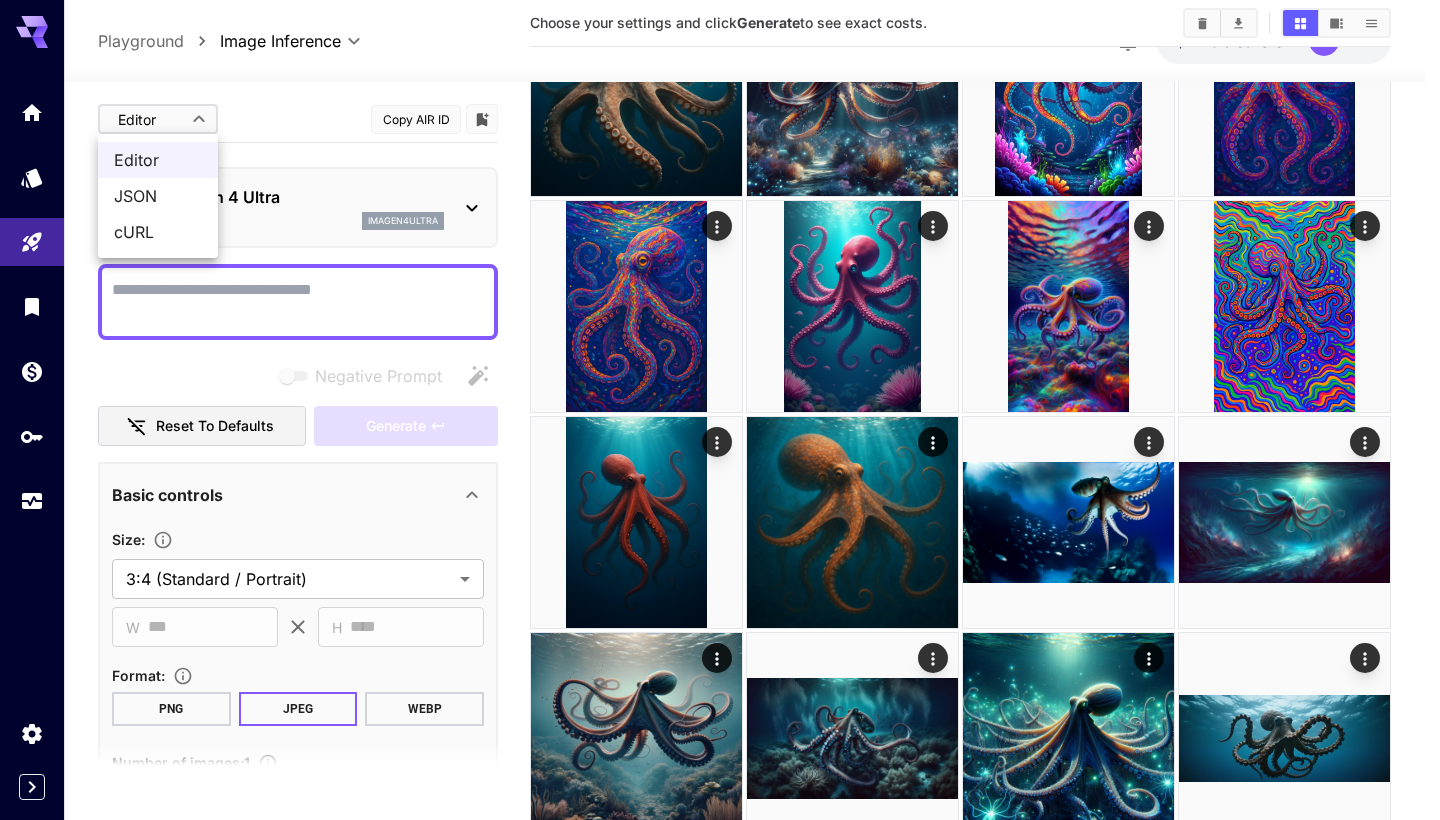 click on "JSON" at bounding box center (158, 196) 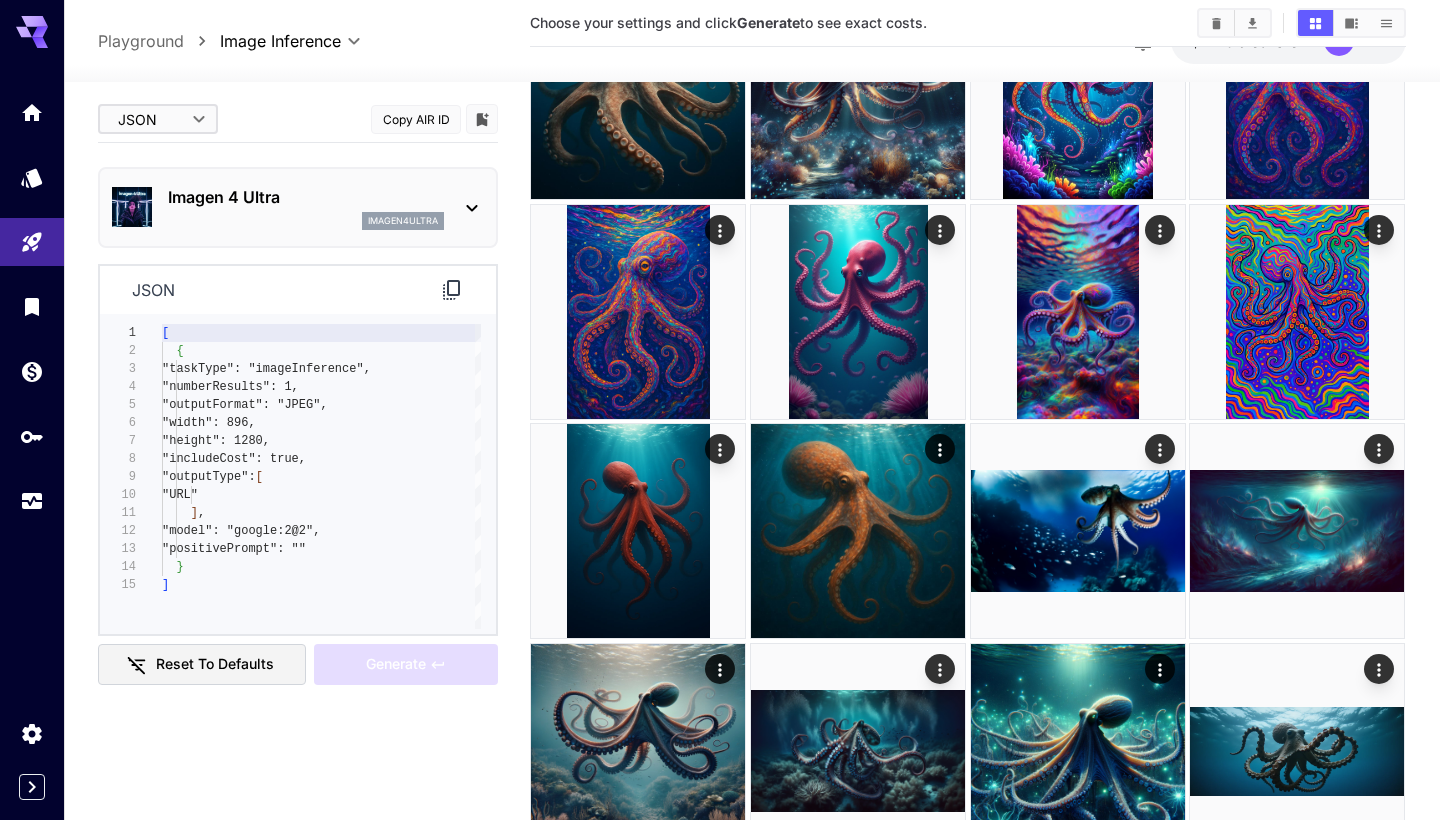 type on "****" 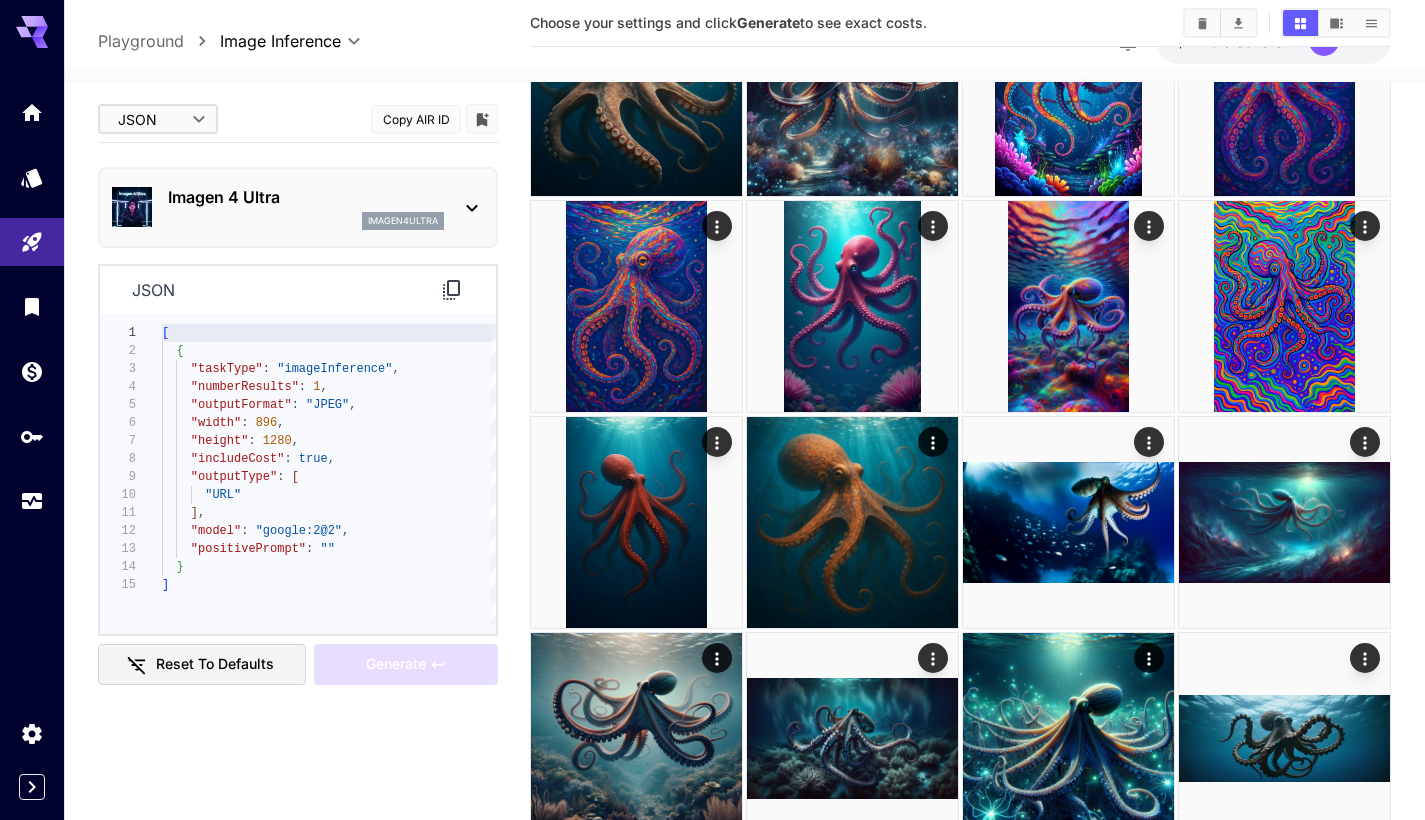 type on "**********" 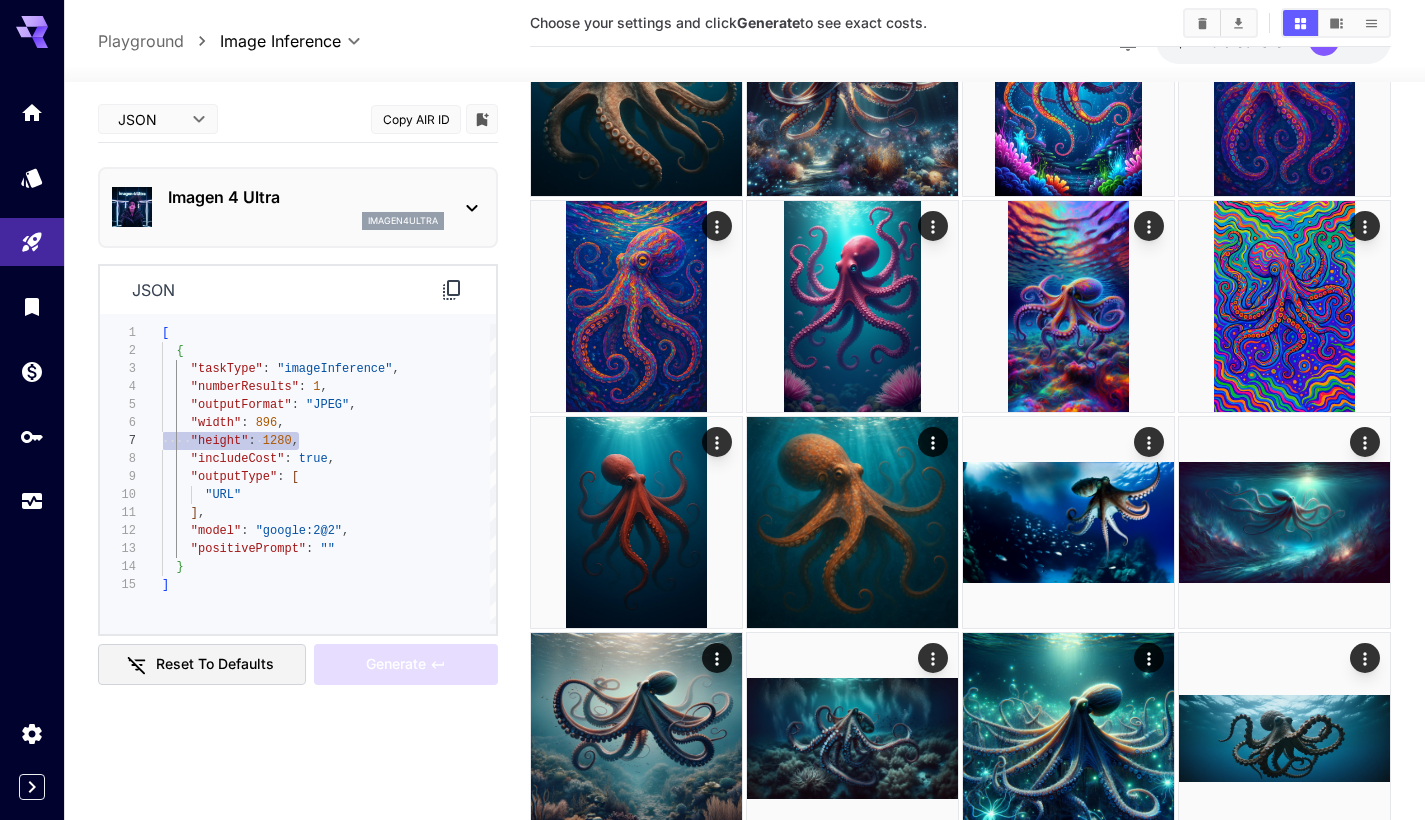 scroll, scrollTop: 90, scrollLeft: 0, axis: vertical 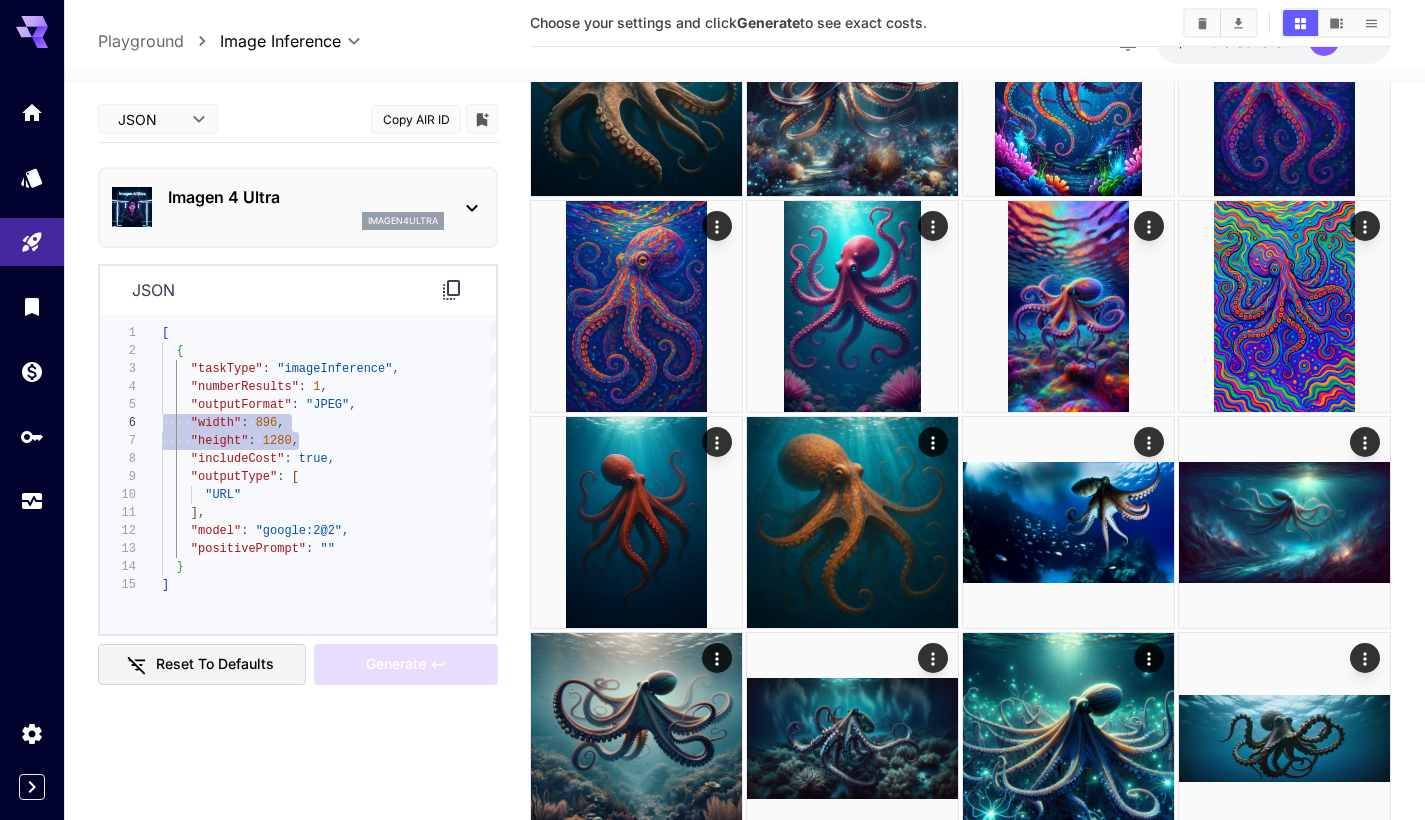 drag, startPoint x: 300, startPoint y: 440, endPoint x: 153, endPoint y: 422, distance: 148.09795 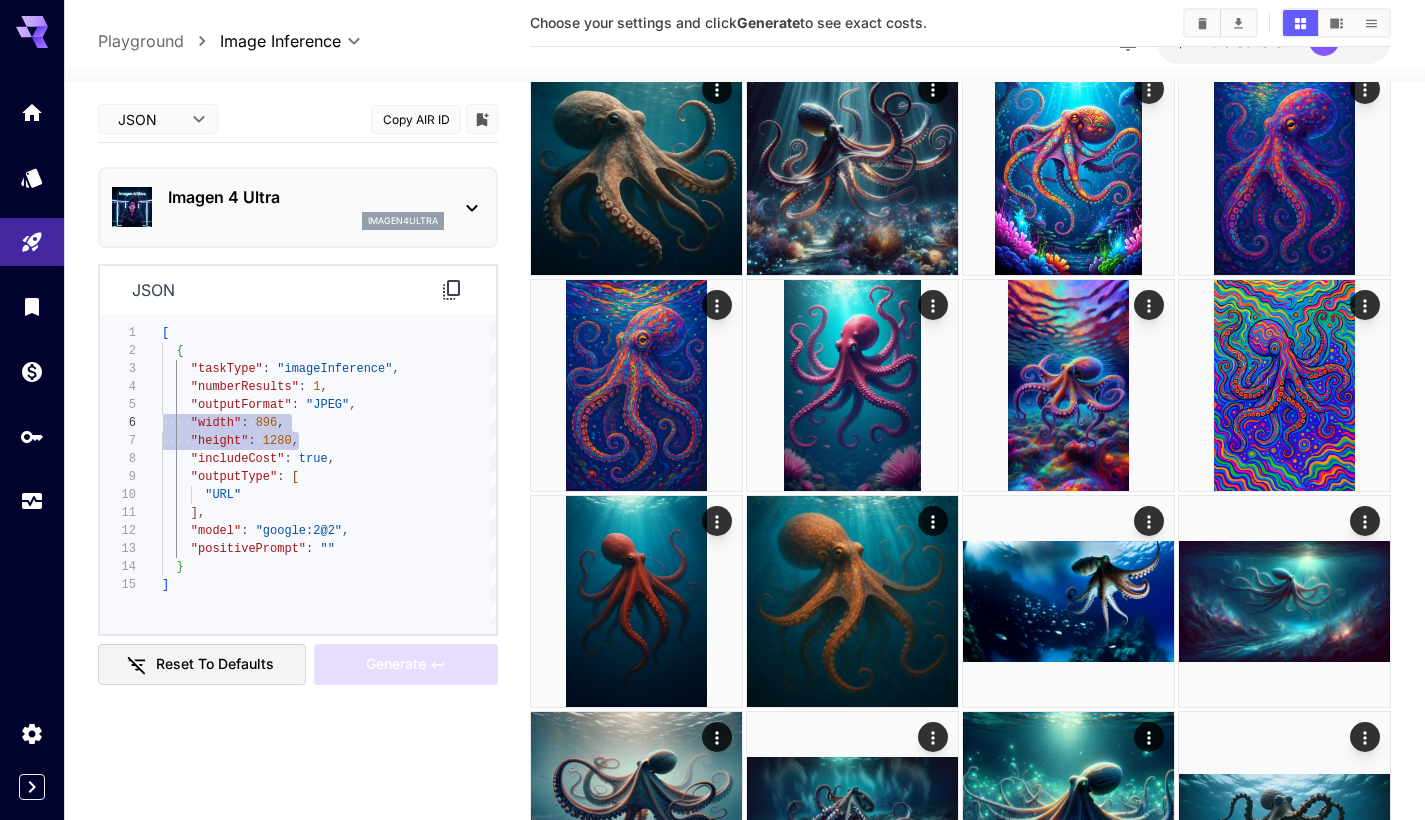 scroll, scrollTop: 94, scrollLeft: 0, axis: vertical 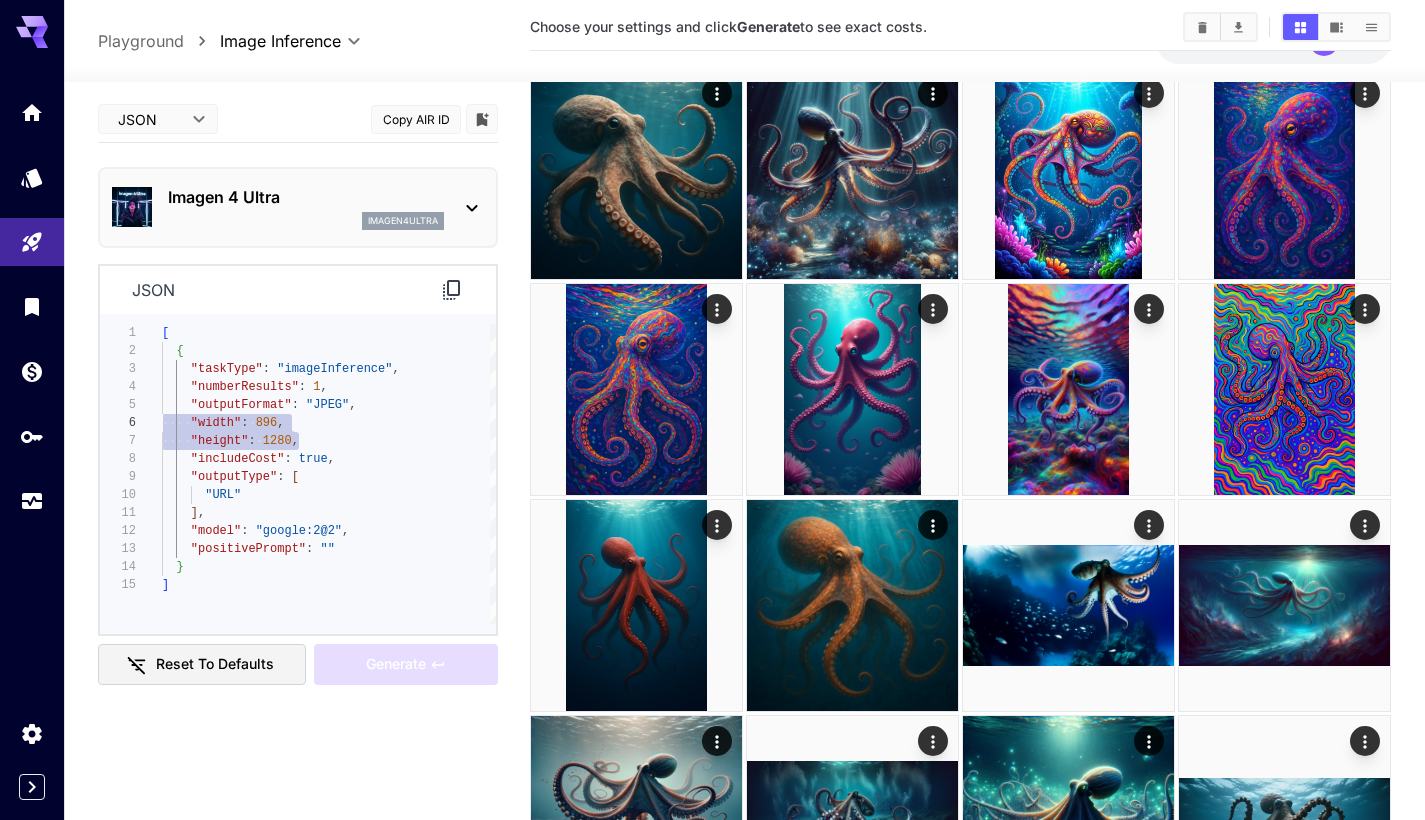 click on "1280" at bounding box center [277, 441] 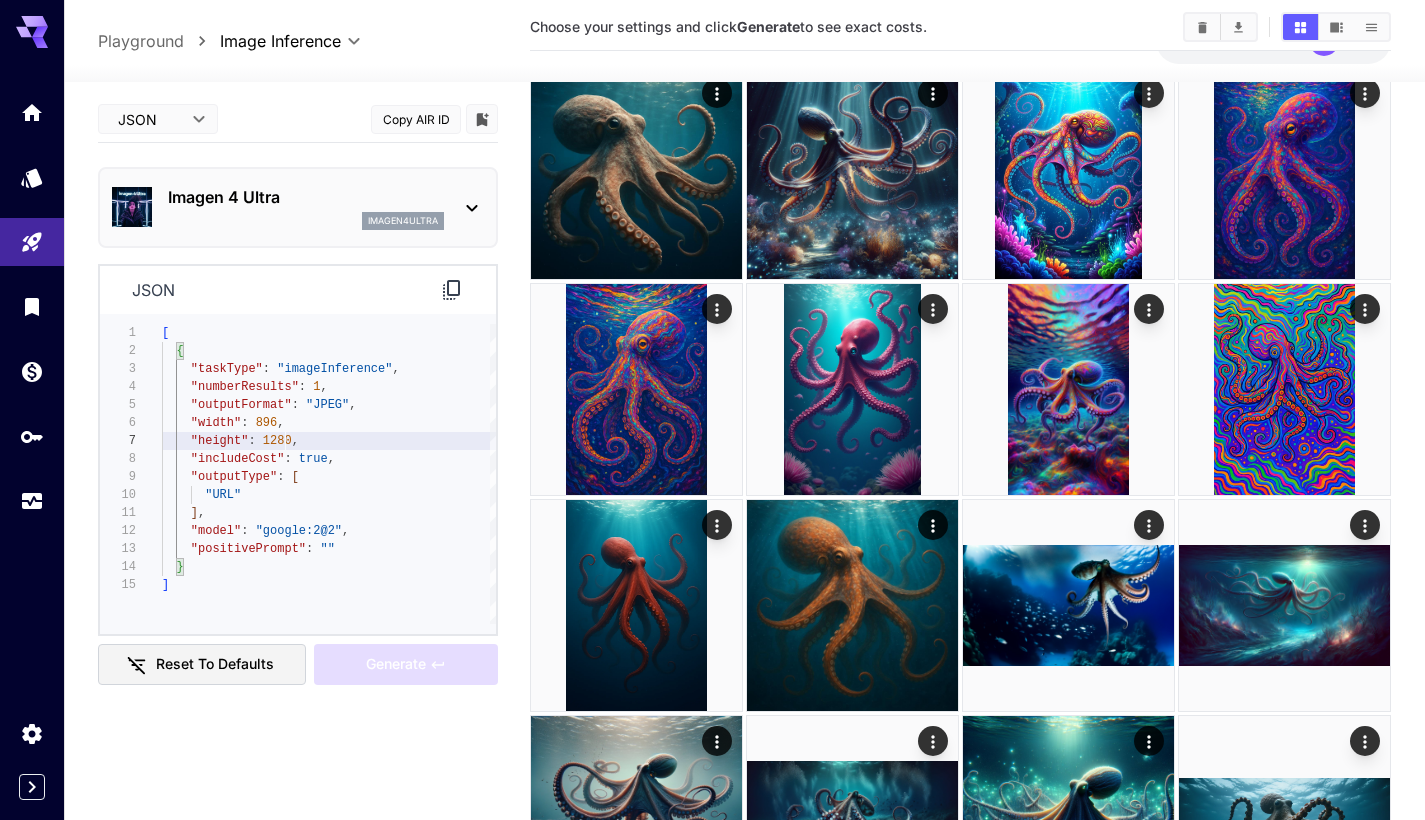 scroll, scrollTop: 108, scrollLeft: 0, axis: vertical 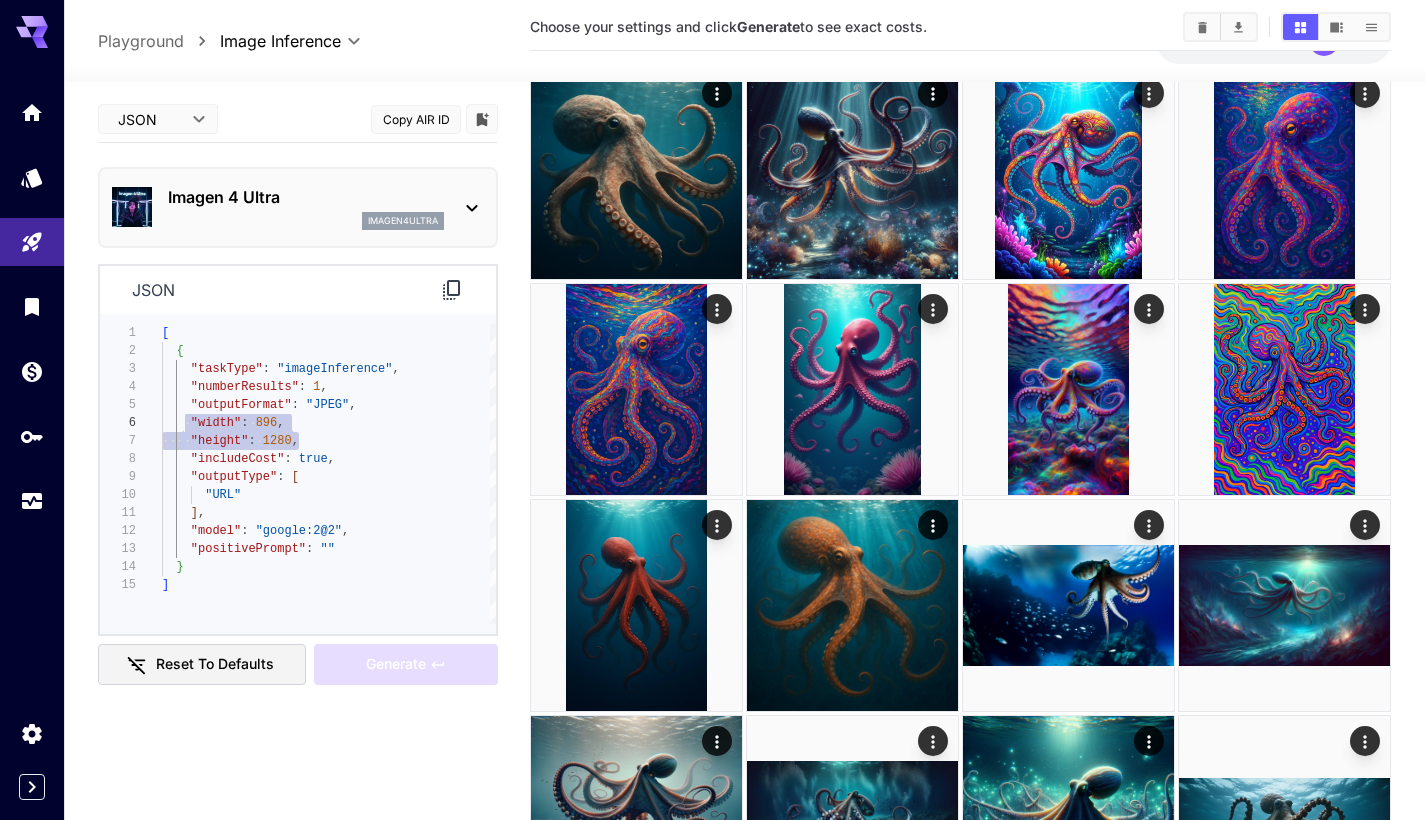 drag, startPoint x: 312, startPoint y: 438, endPoint x: 183, endPoint y: 419, distance: 130.39172 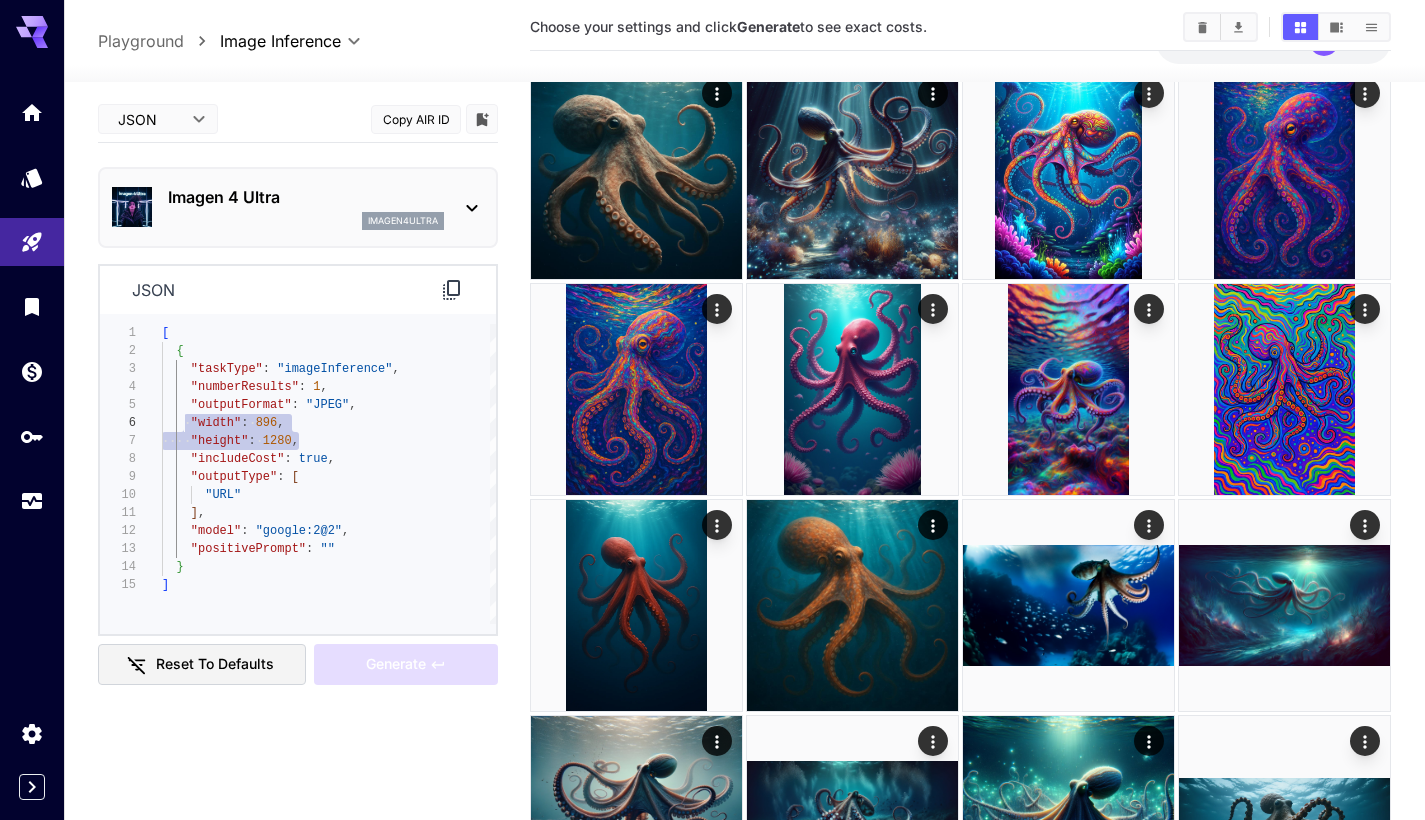 click on "896" at bounding box center (267, 423) 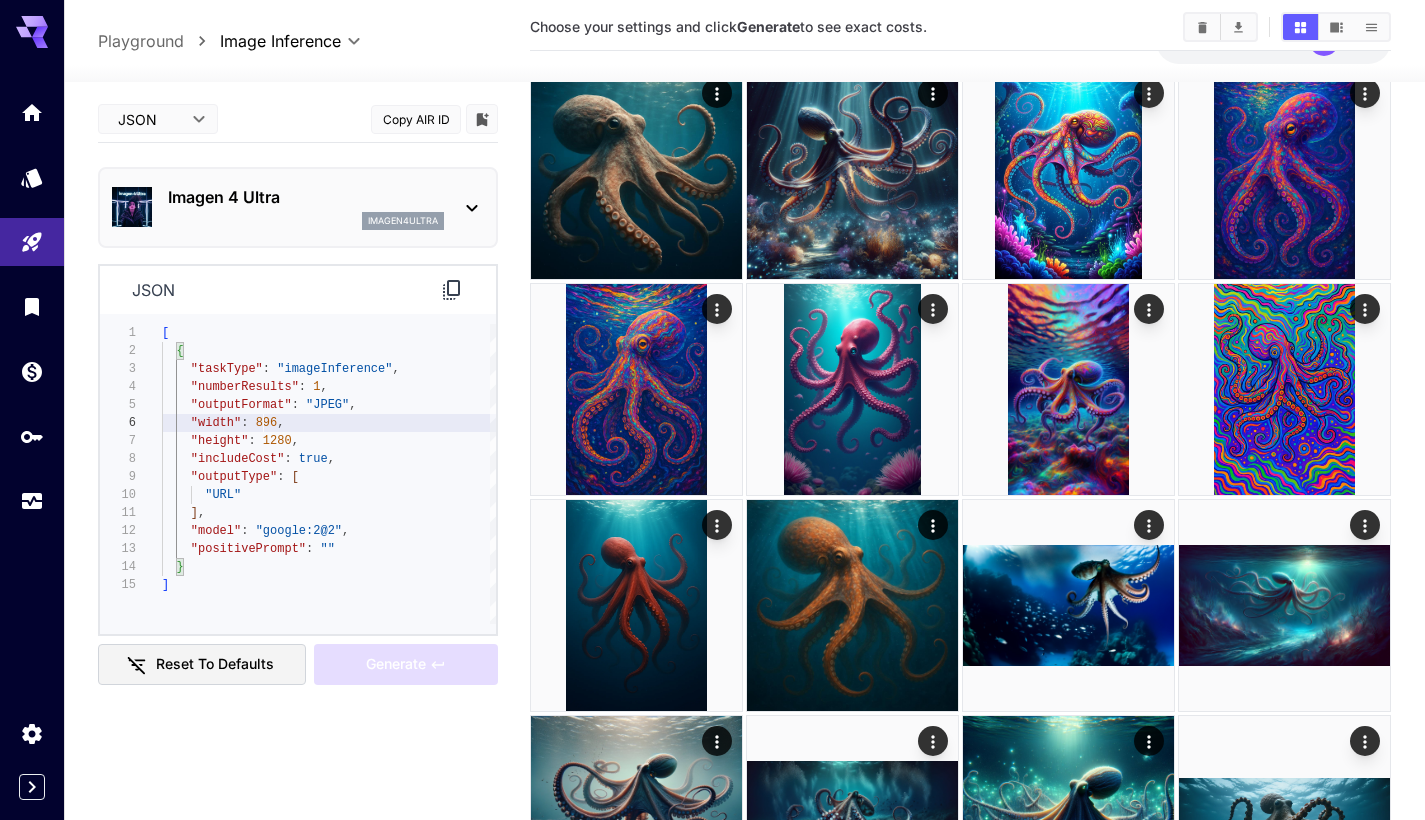 click on "896" at bounding box center [267, 423] 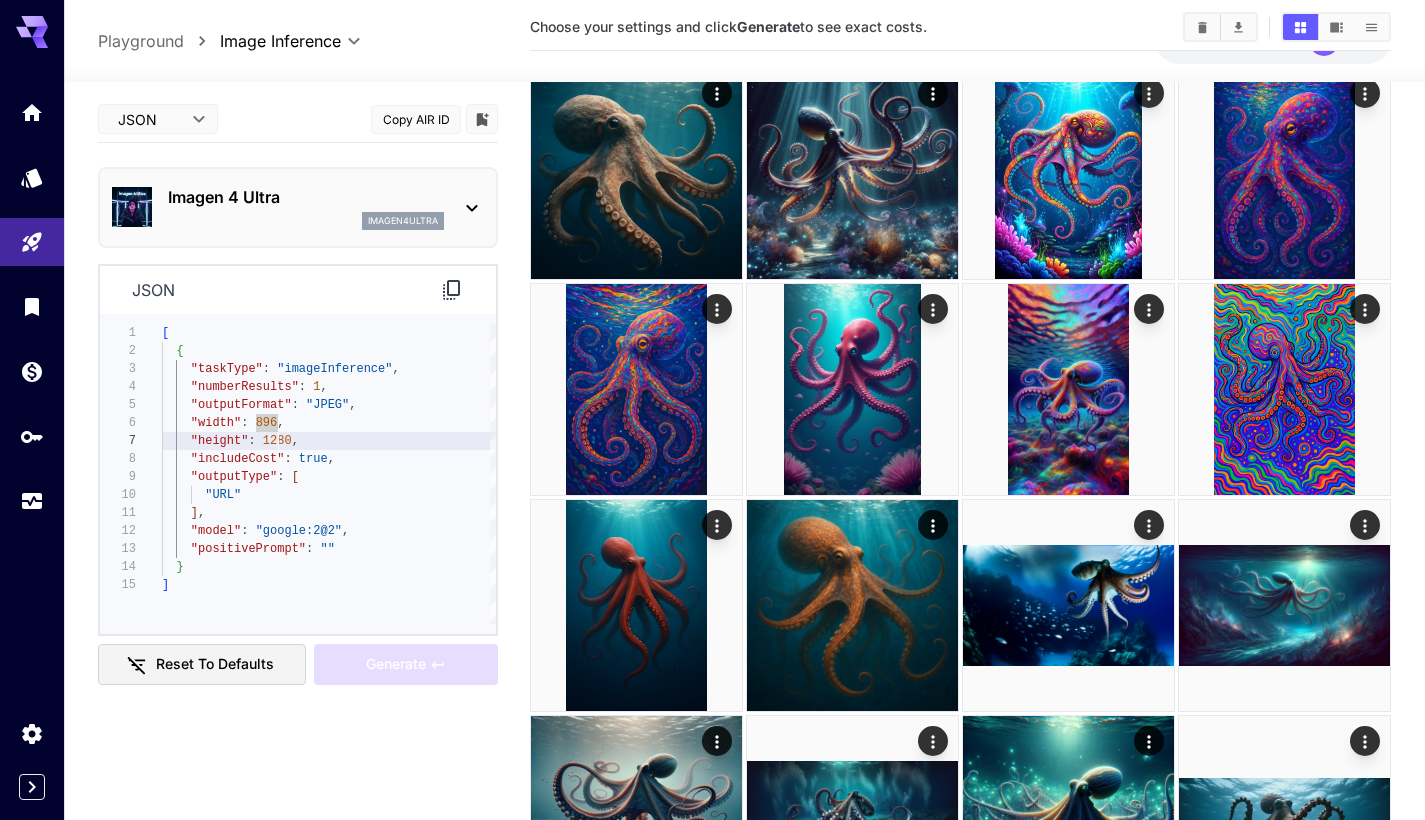 click on "1280" at bounding box center (277, 441) 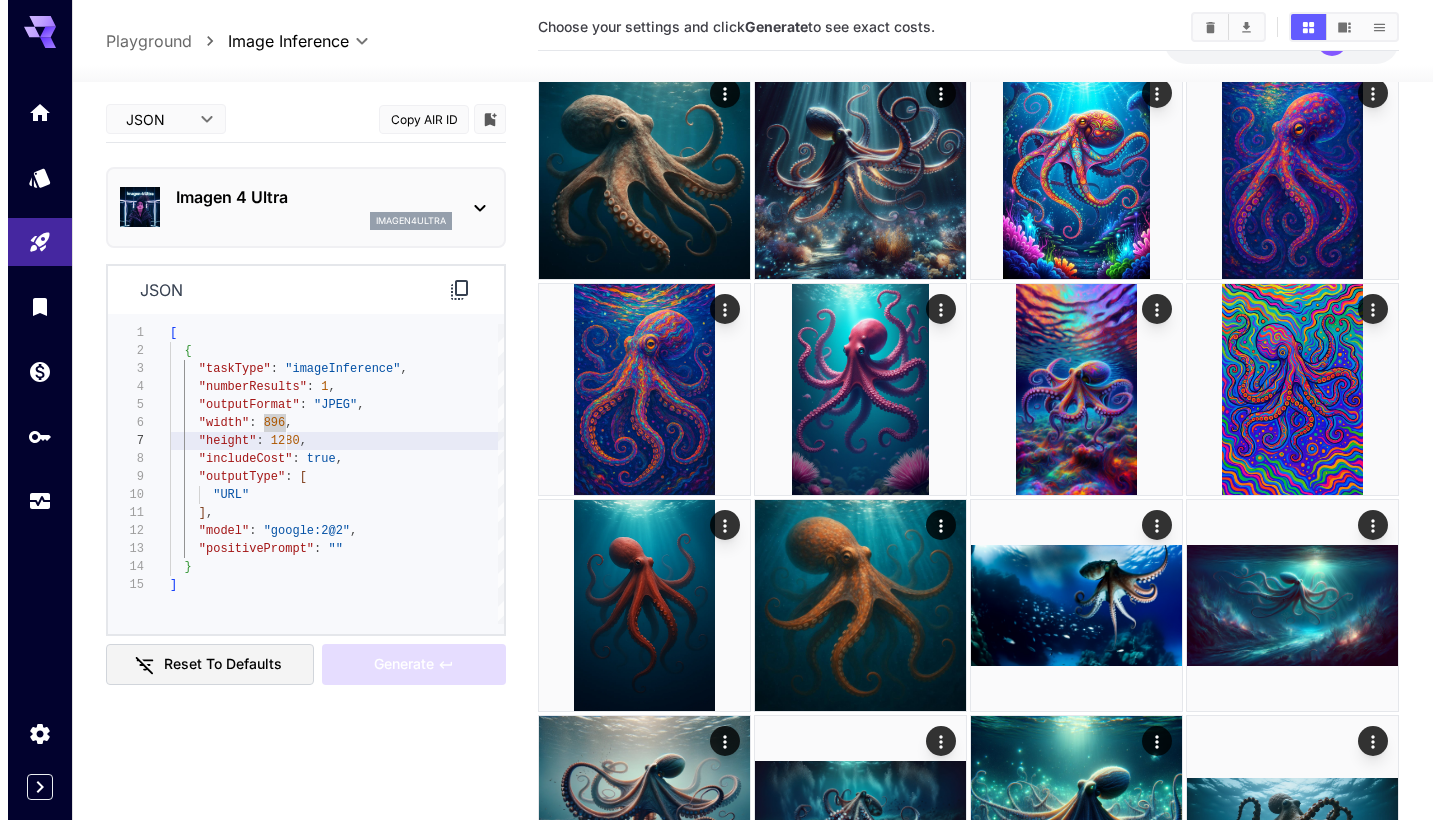 scroll, scrollTop: 108, scrollLeft: 0, axis: vertical 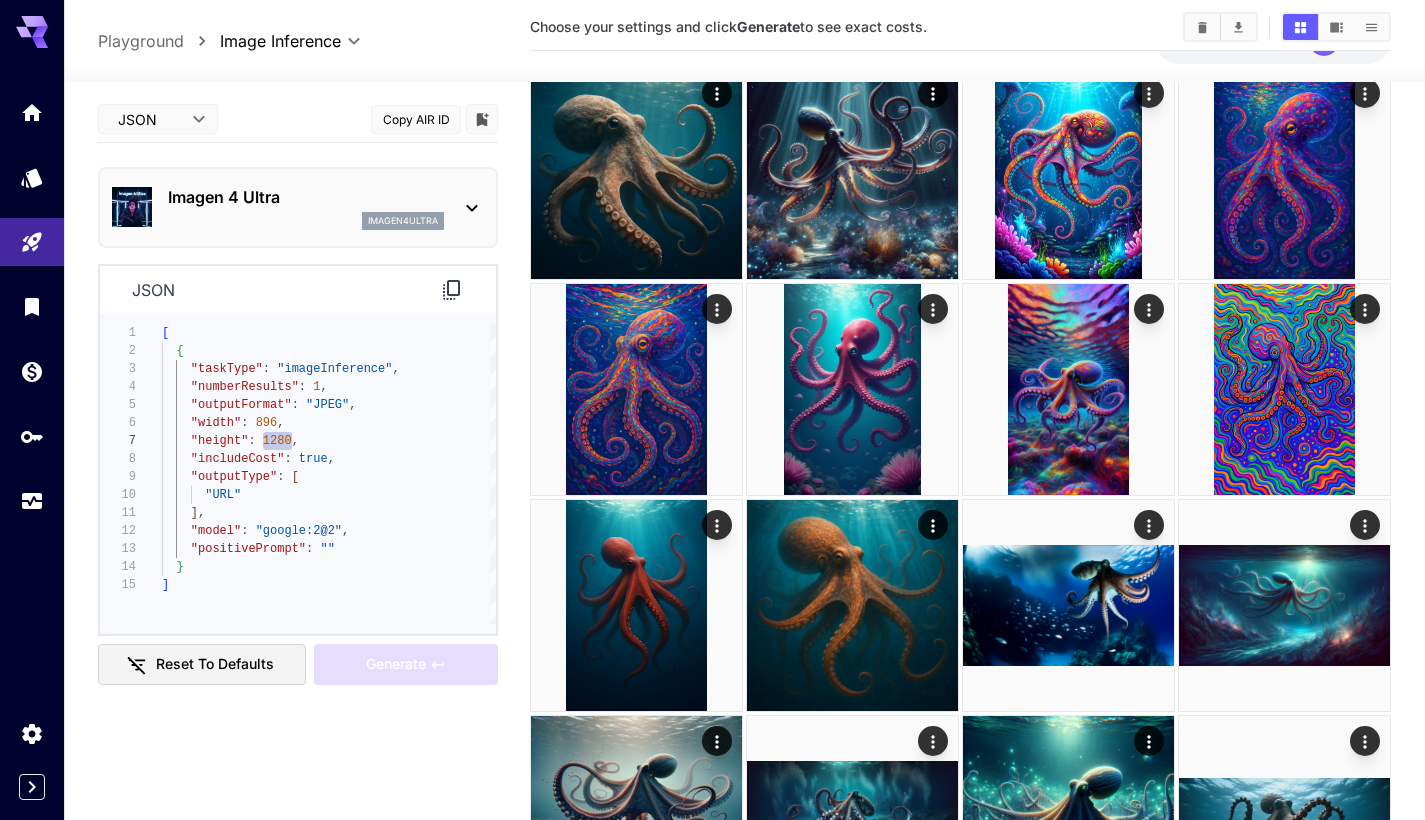 click on "1280" at bounding box center (277, 441) 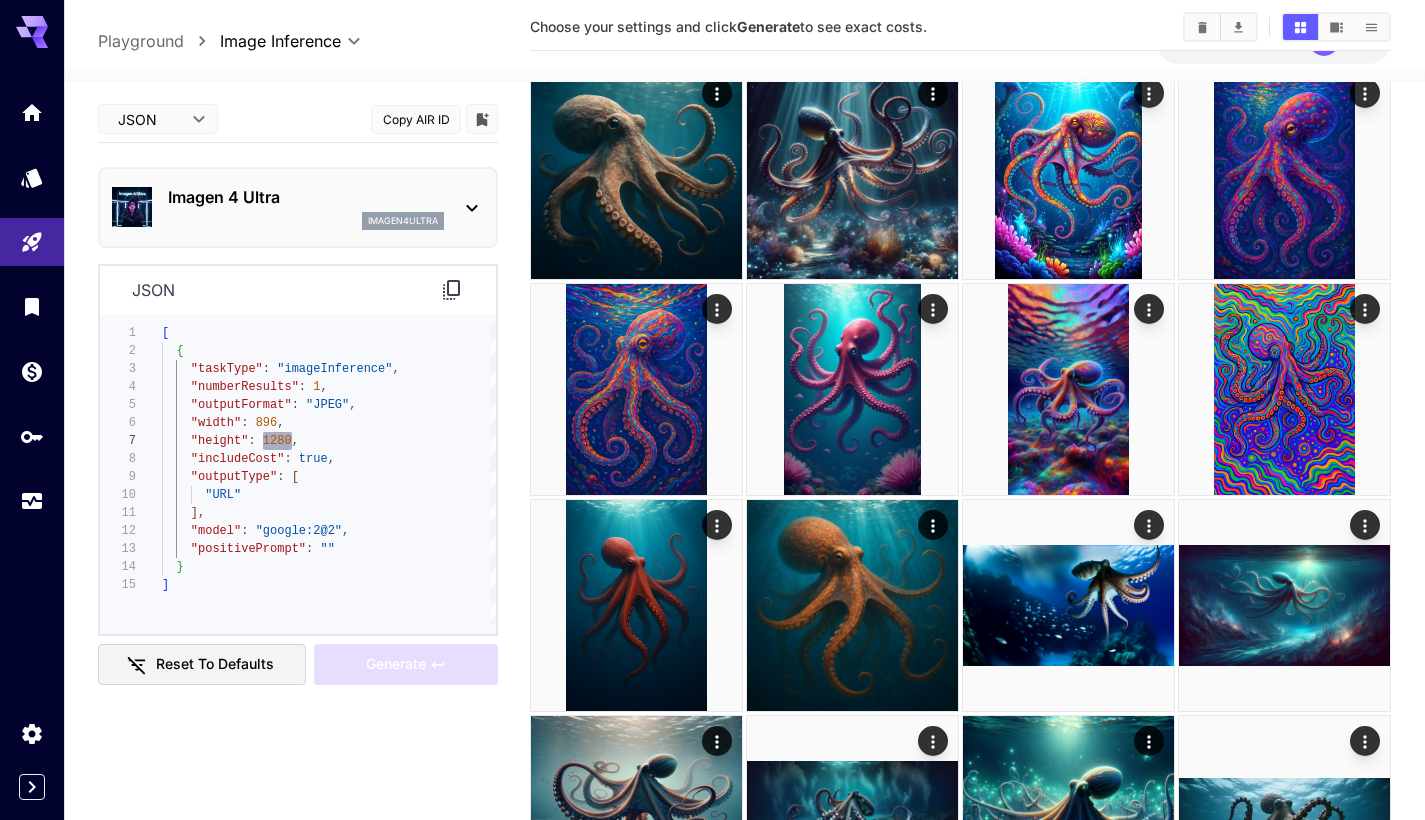 click on "Imagen 4 Ultra" at bounding box center [306, 197] 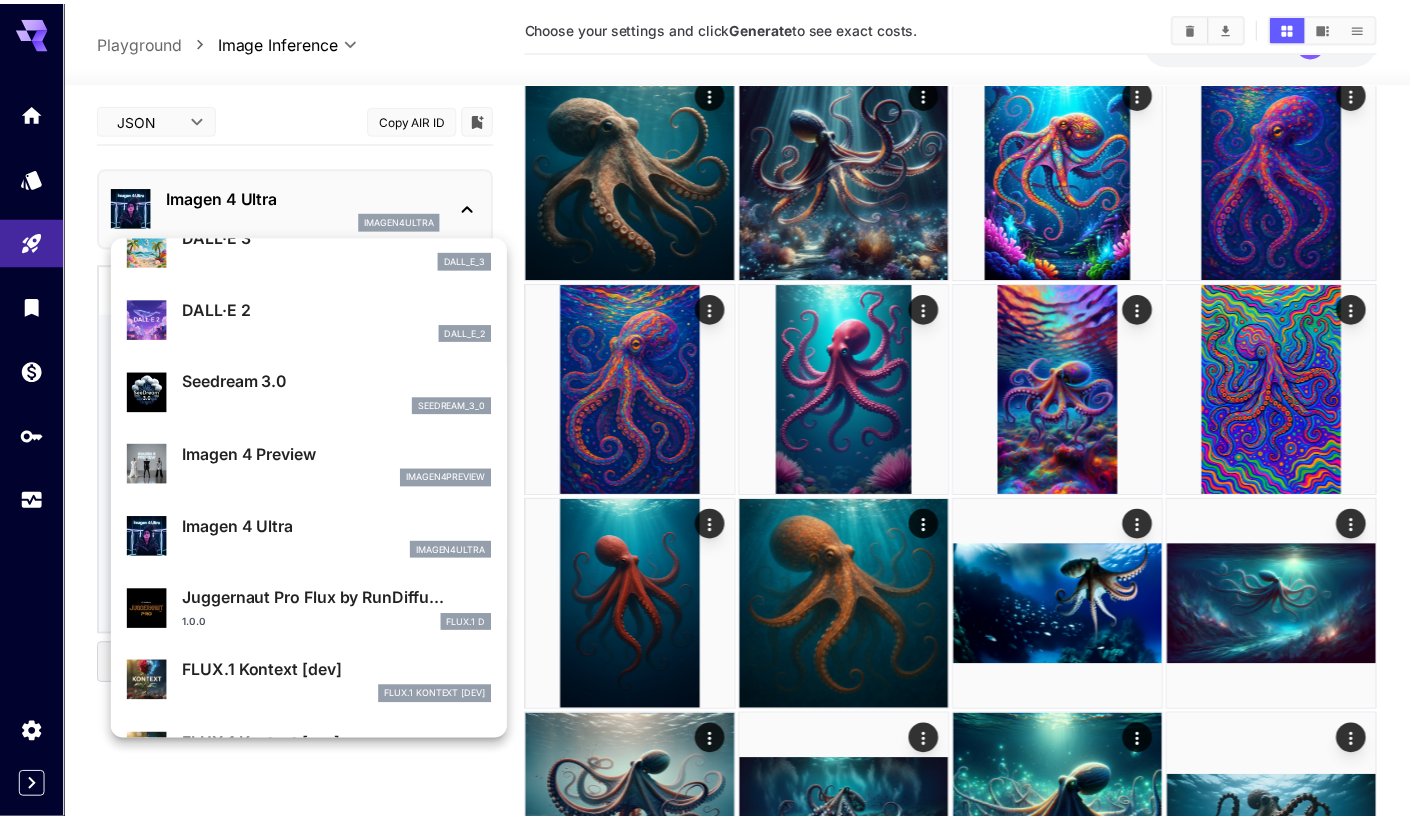 scroll, scrollTop: 0, scrollLeft: 0, axis: both 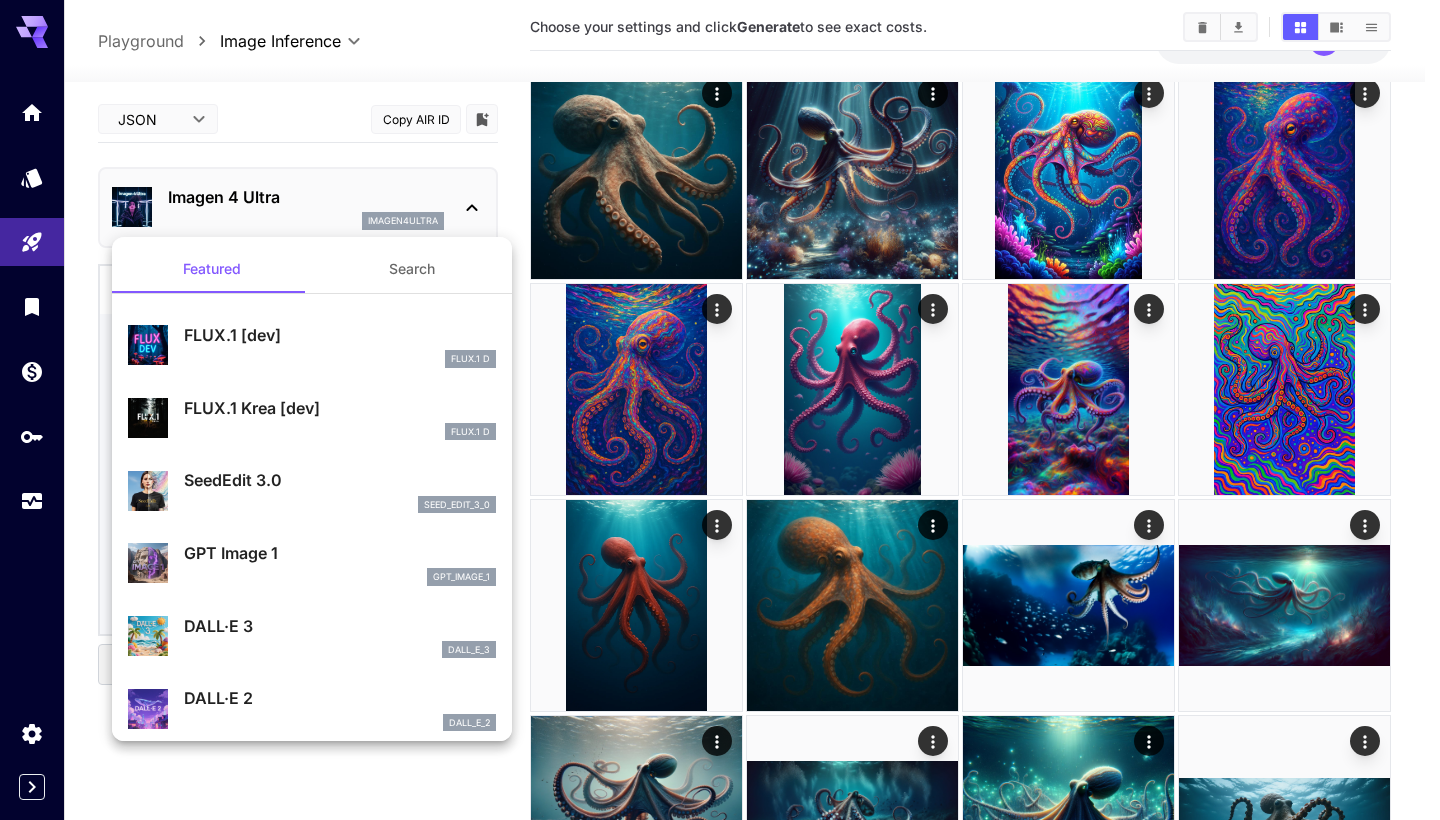 click at bounding box center (720, 410) 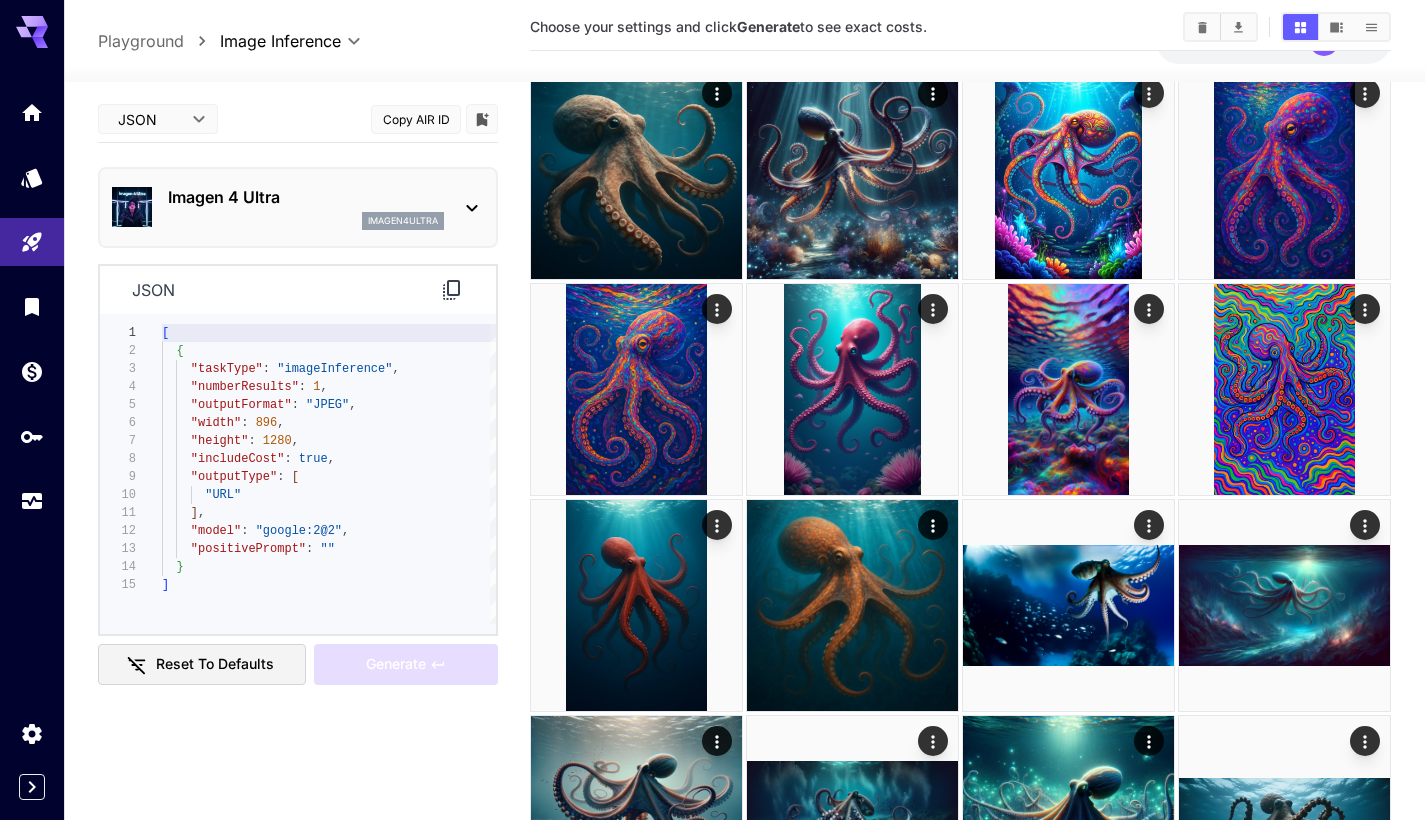 click on "Imagen 4 Ultra" at bounding box center [306, 197] 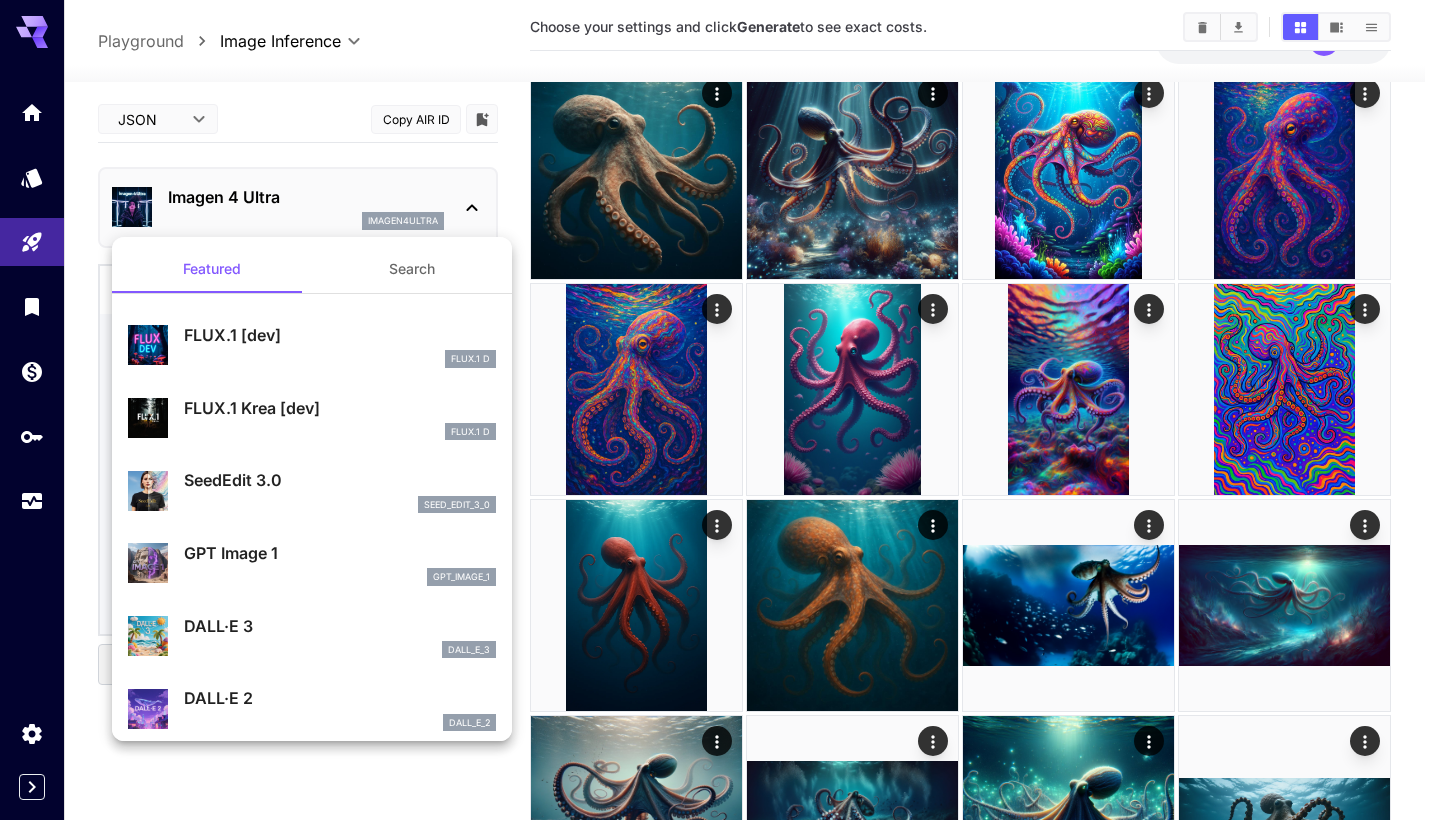 click at bounding box center [720, 410] 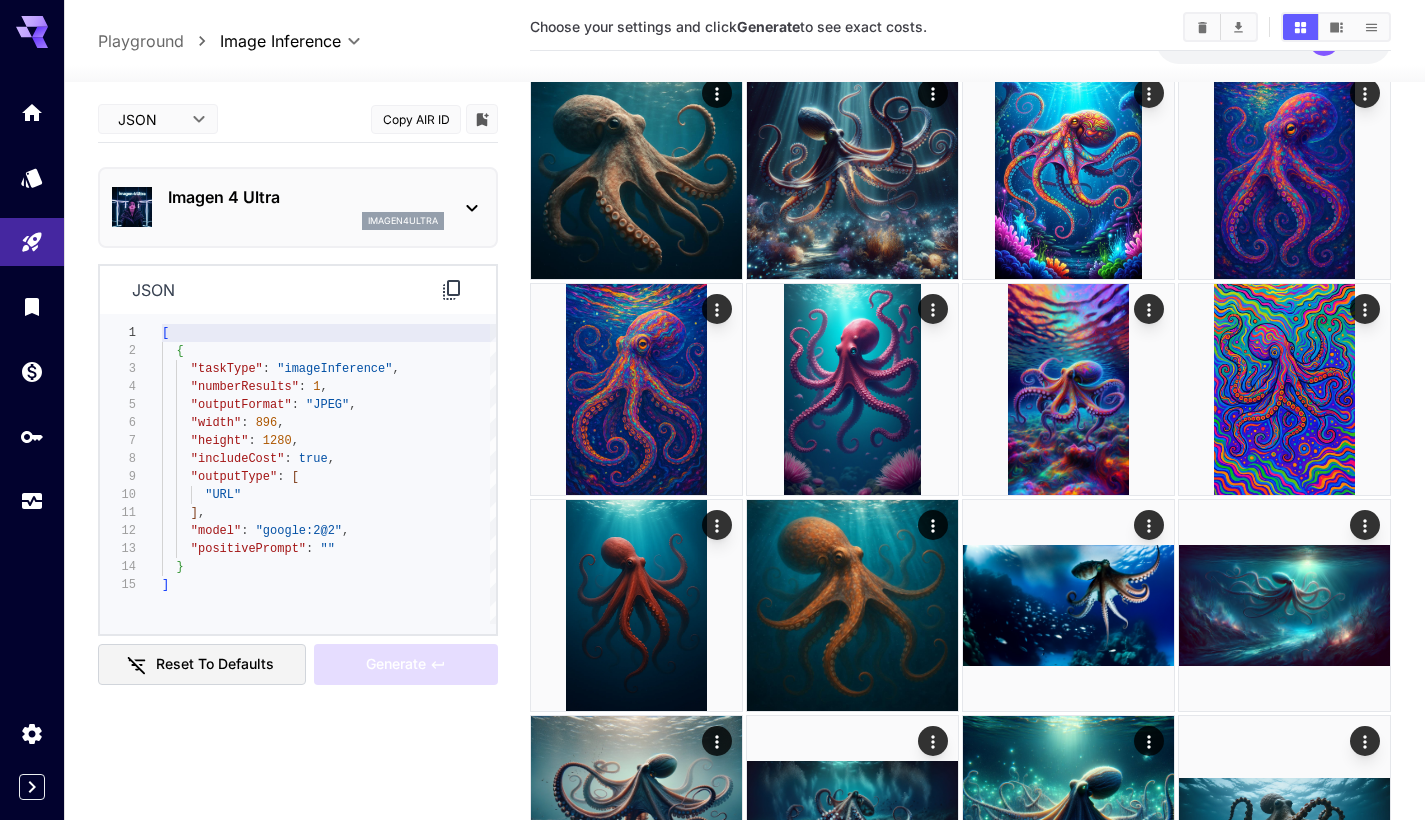 click on "Imagen 4 Ultra" at bounding box center [306, 197] 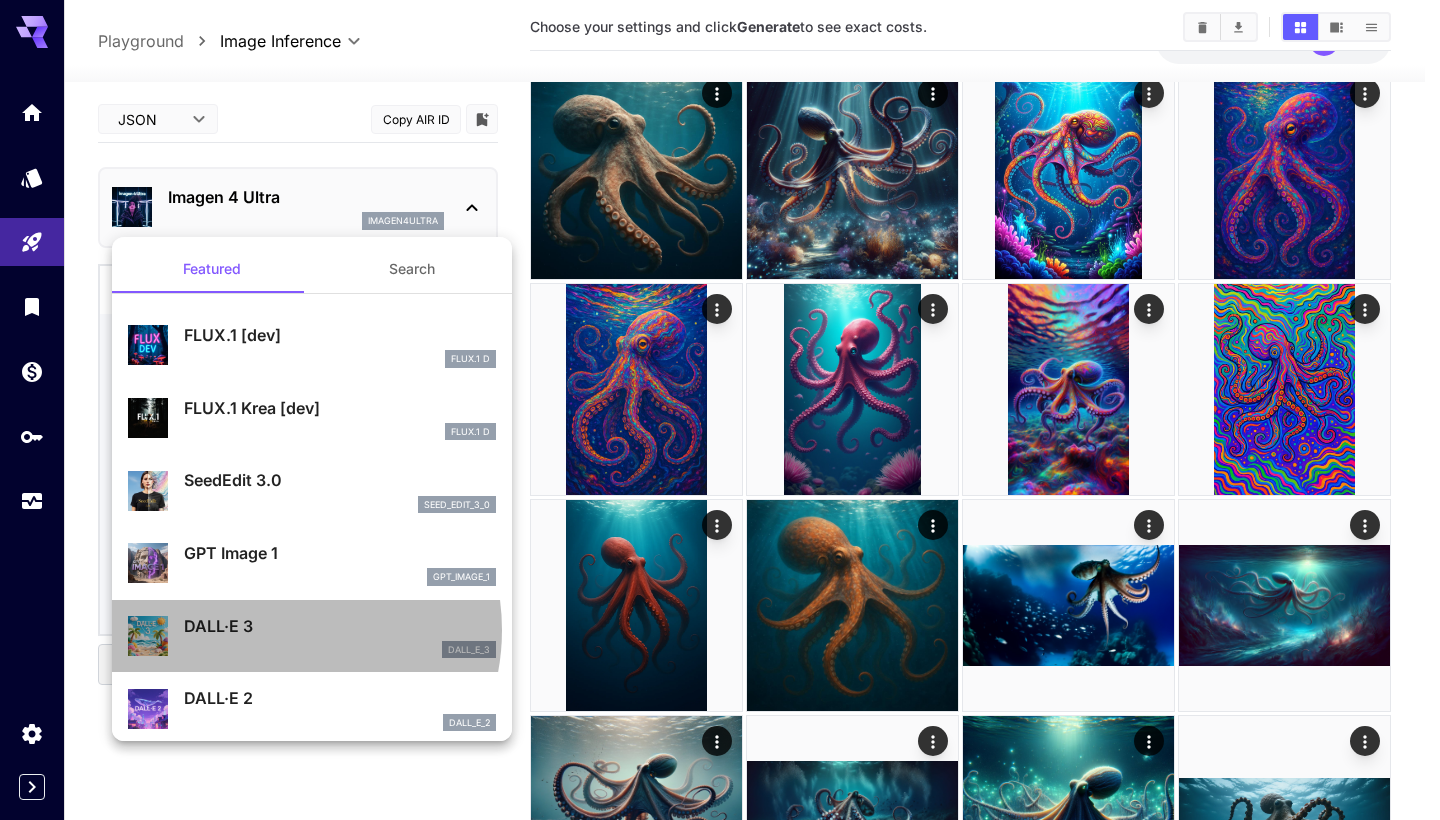 click on "DALL·E 3" at bounding box center [340, 626] 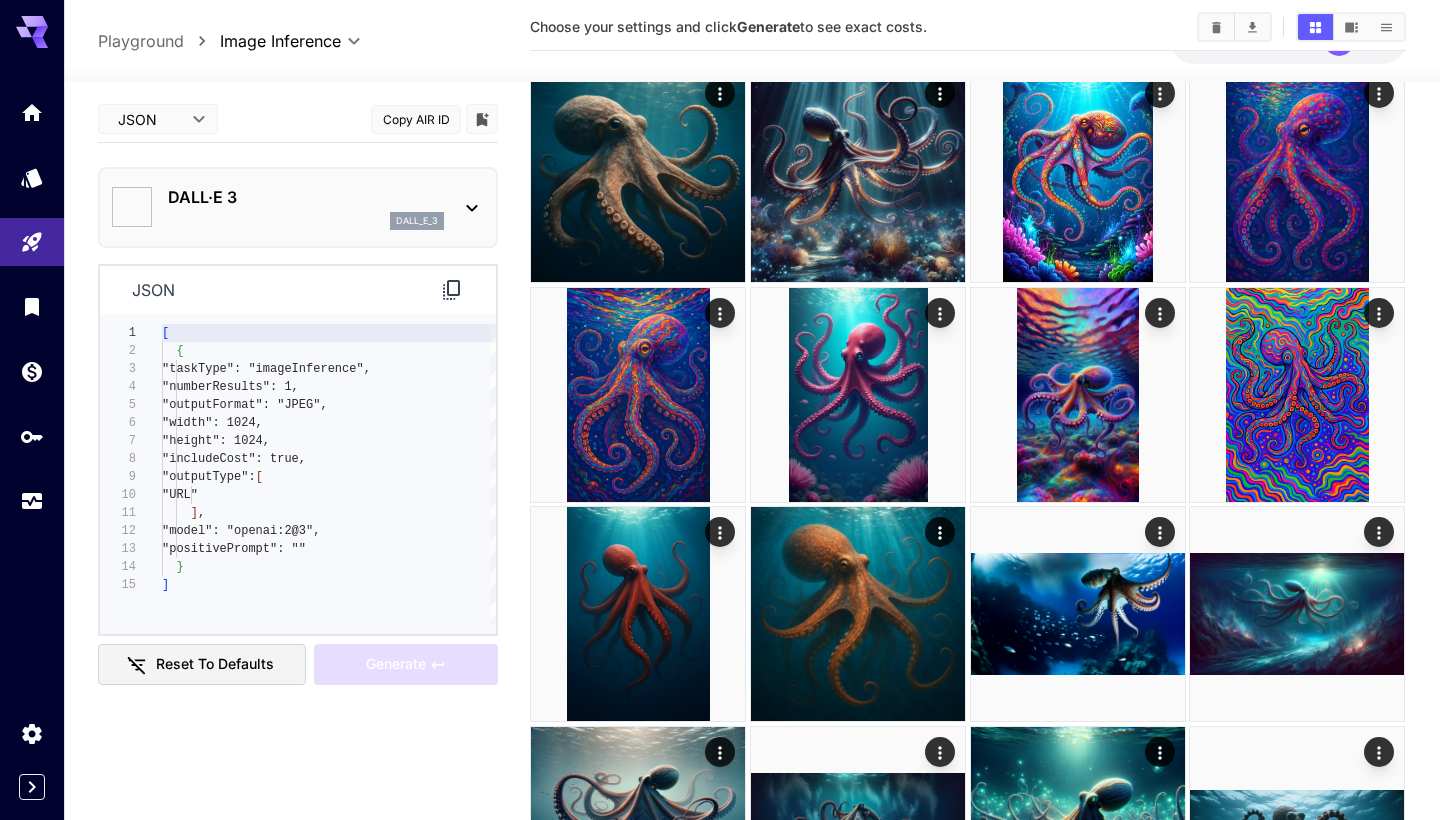 type on "**********" 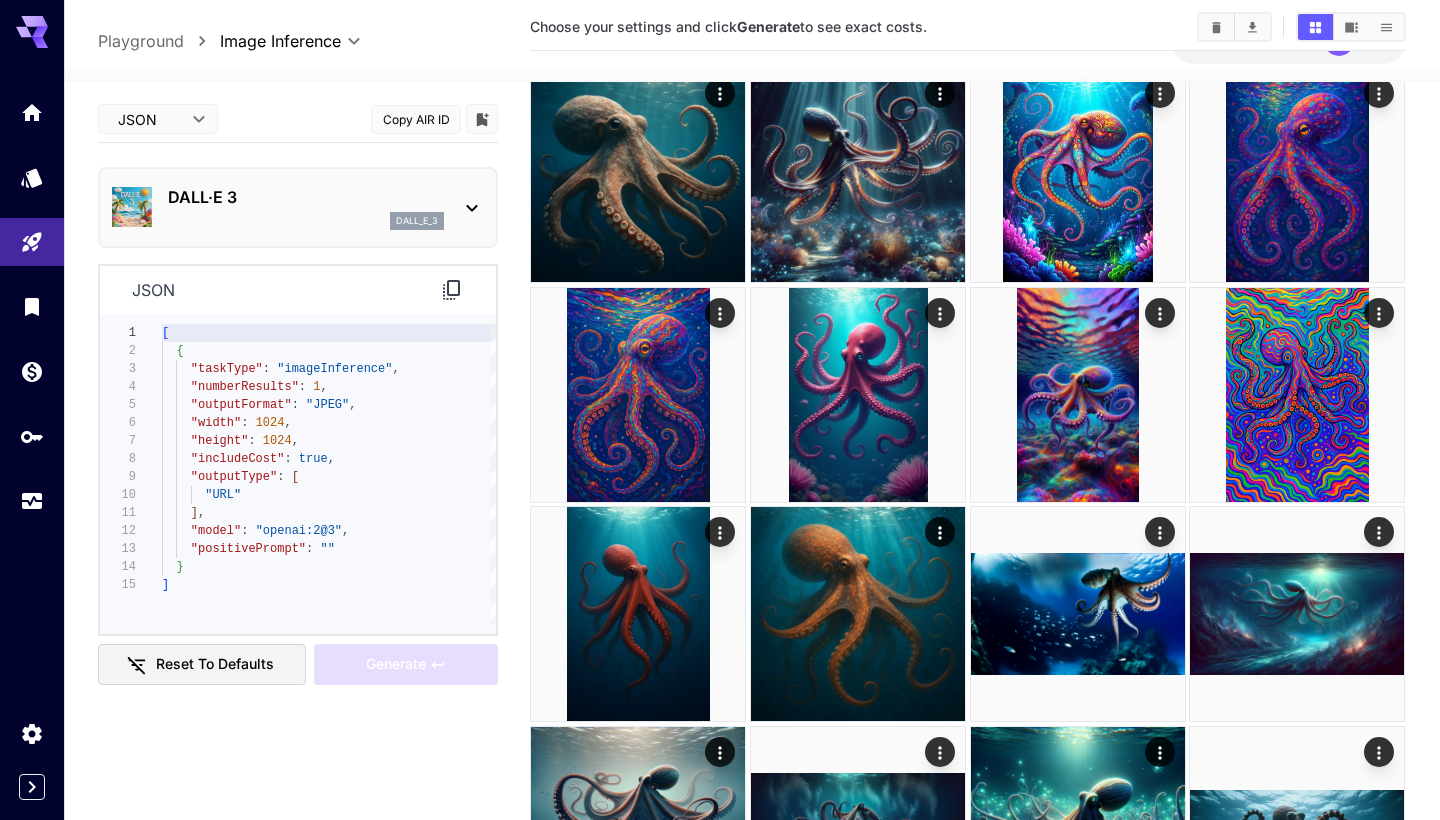 click on "**********" at bounding box center [720, 673] 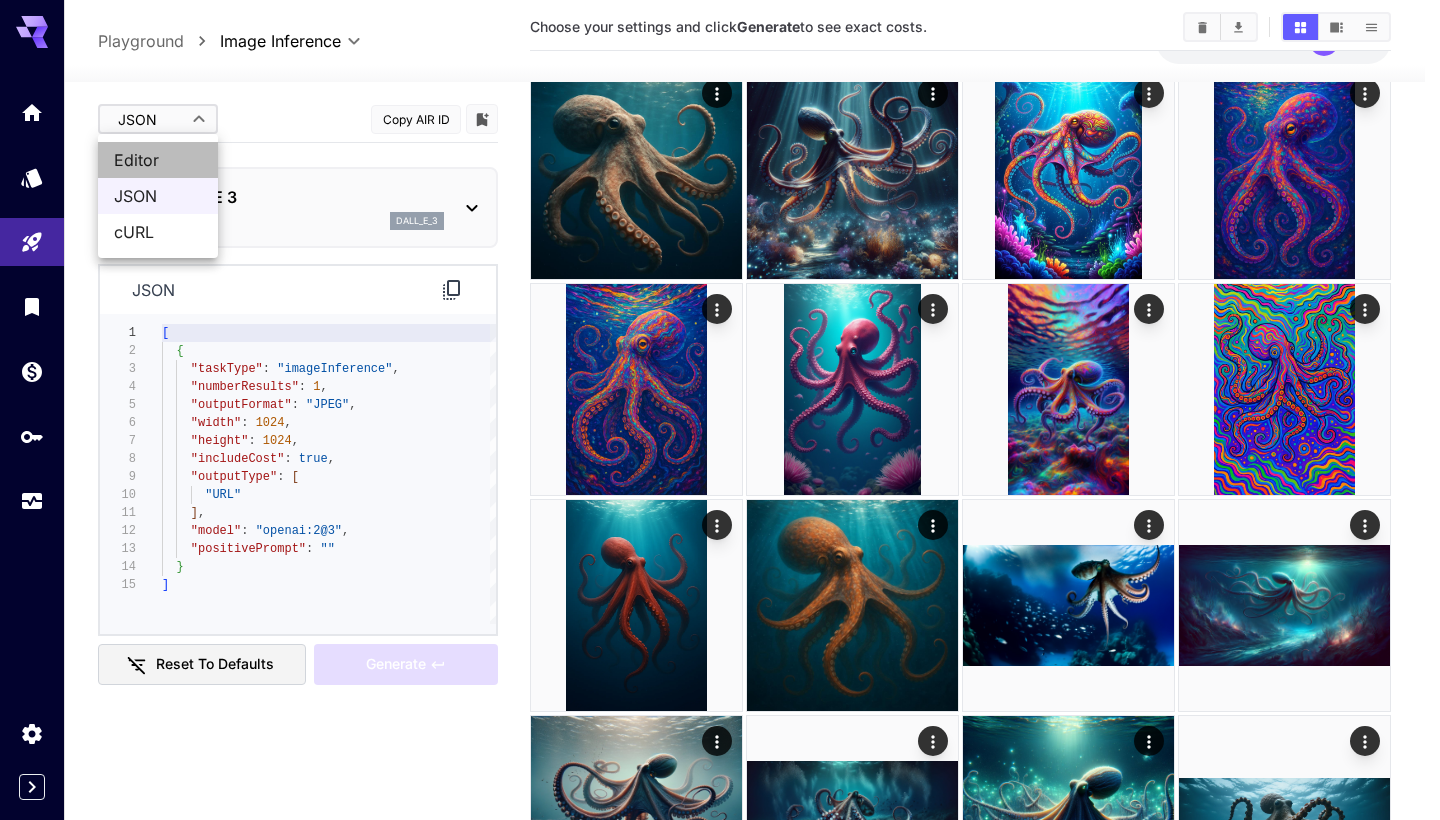 click on "Editor" at bounding box center [158, 160] 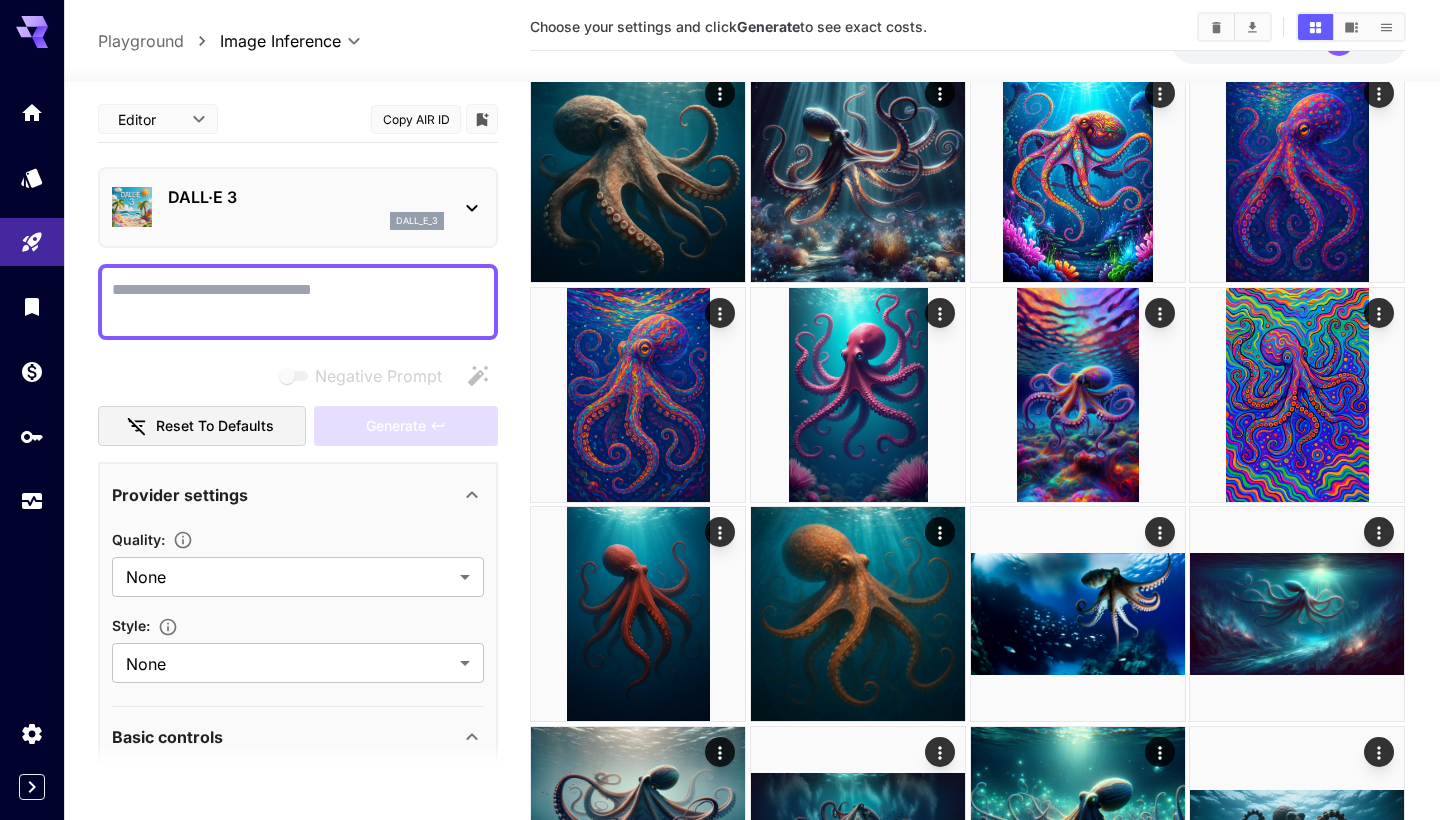 type on "****" 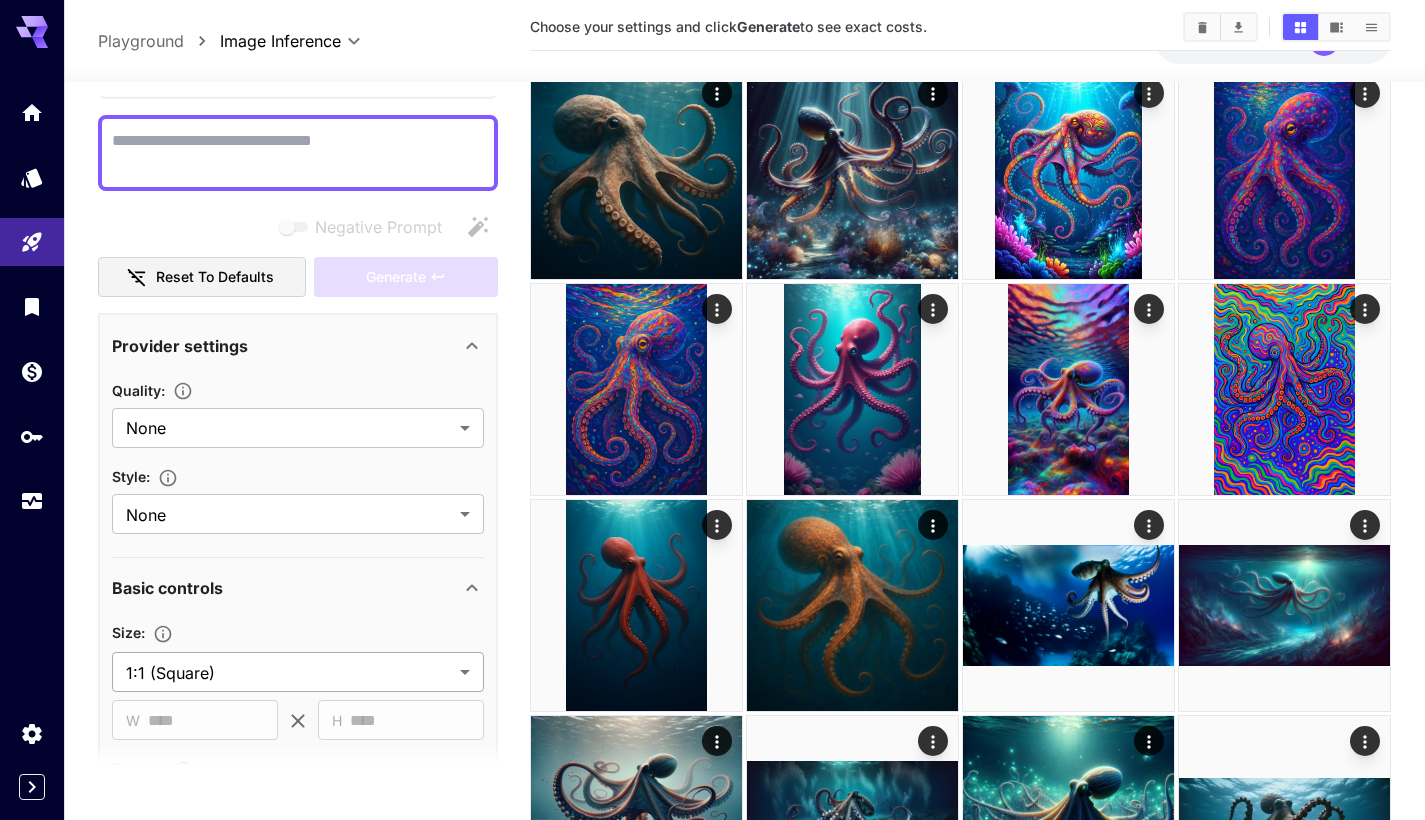 scroll, scrollTop: 176, scrollLeft: 0, axis: vertical 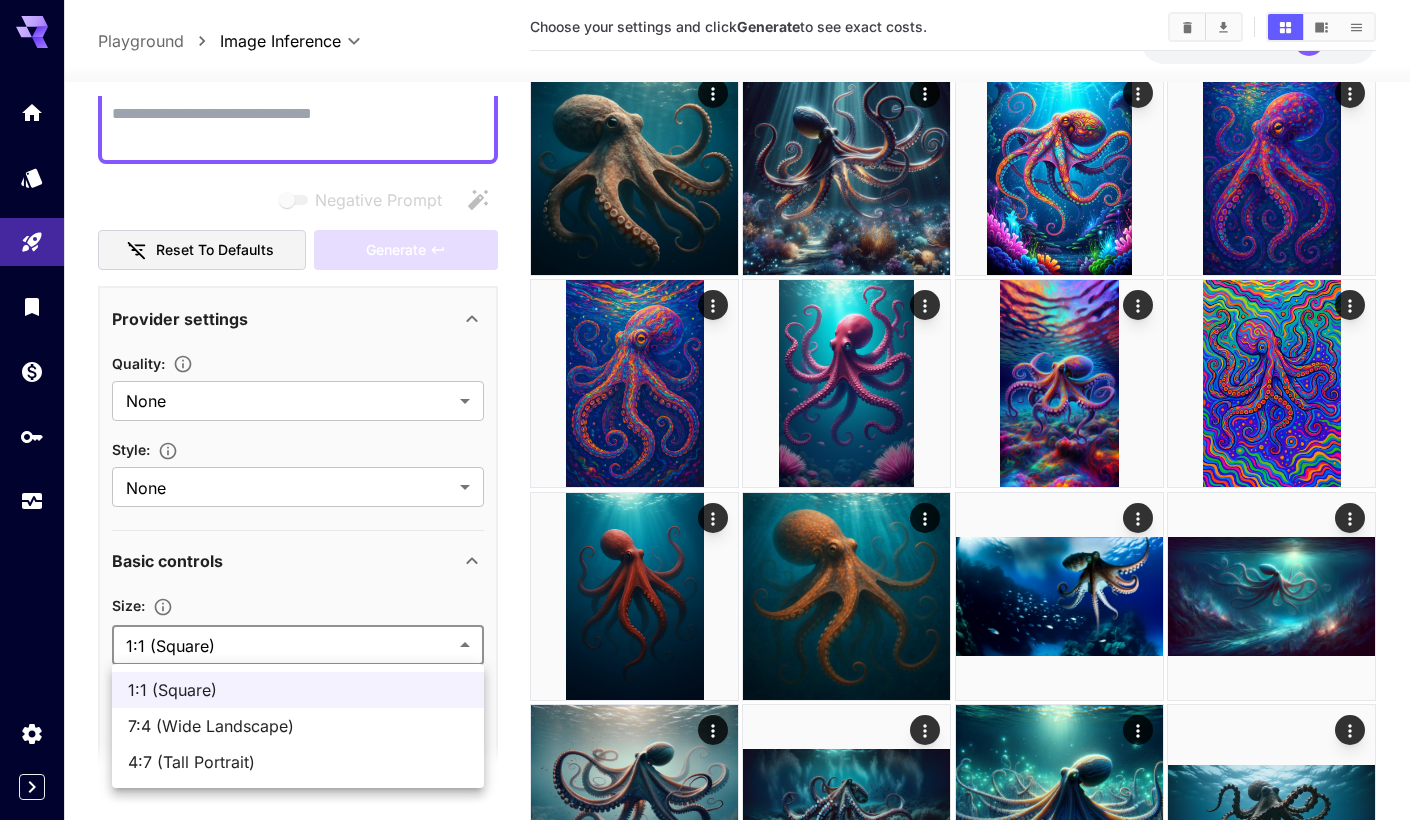 drag, startPoint x: 341, startPoint y: 633, endPoint x: 347, endPoint y: 614, distance: 19.924858 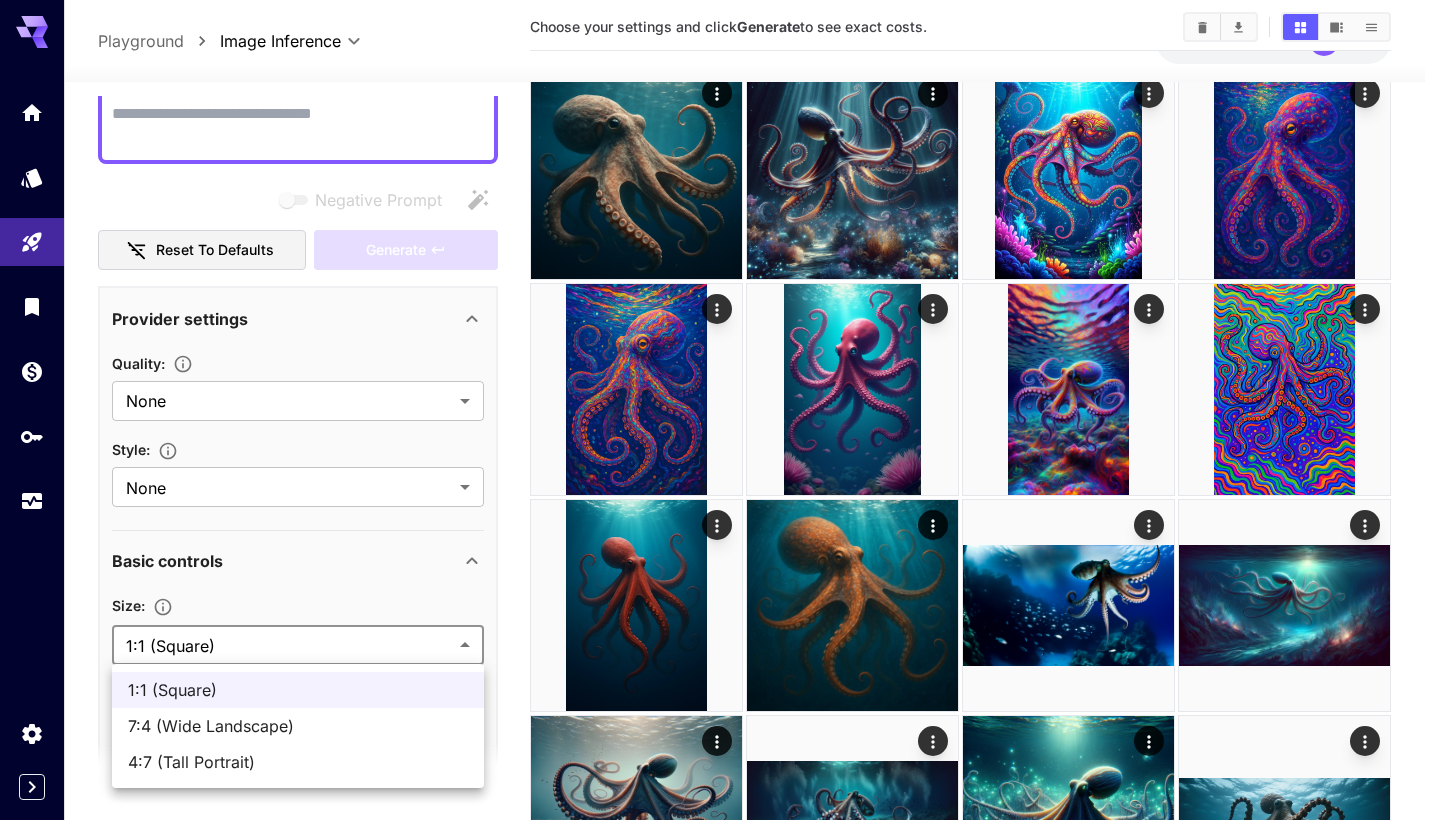 click on "4:7 (Tall Portrait)" at bounding box center (298, 762) 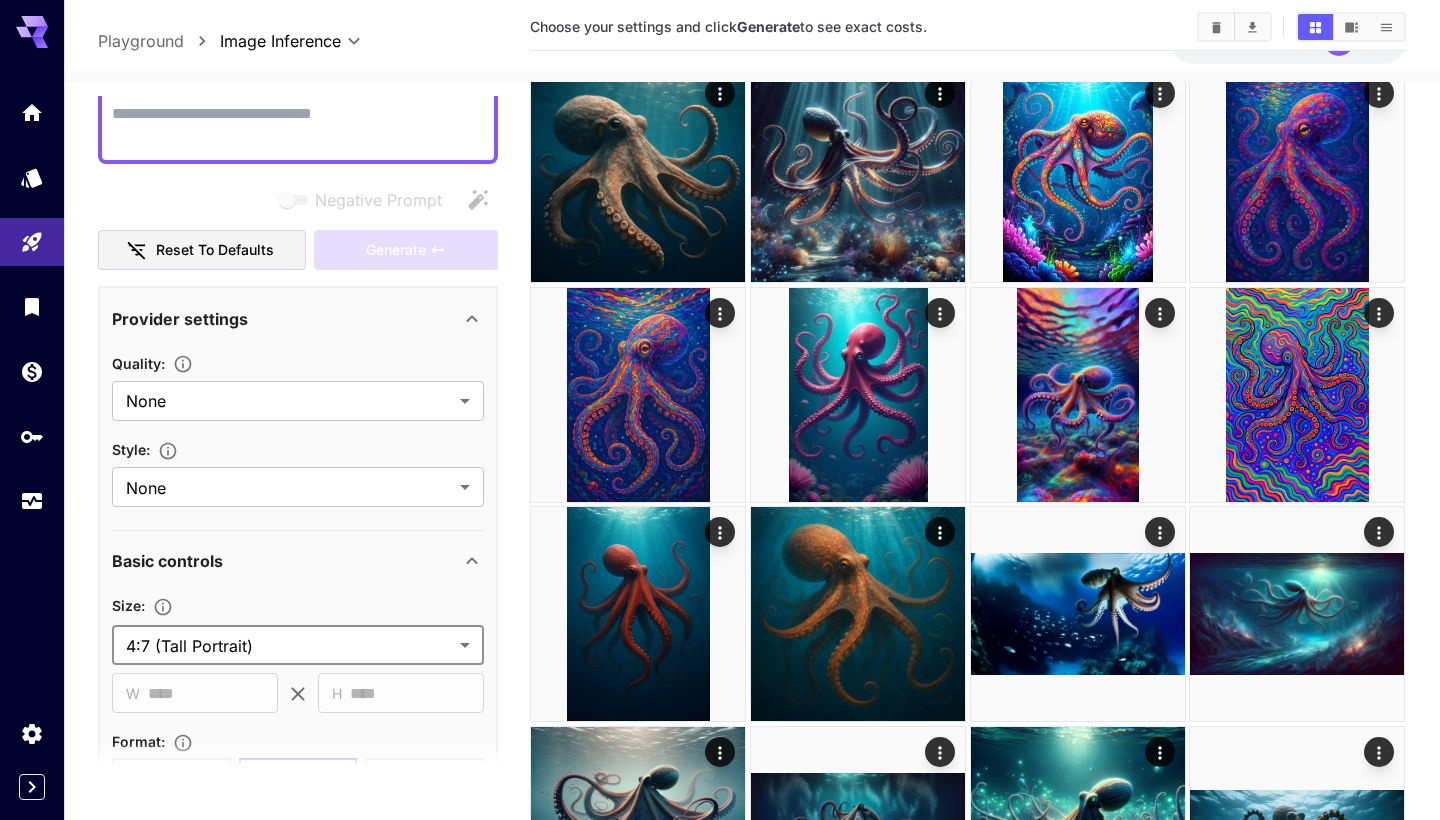 type on "**********" 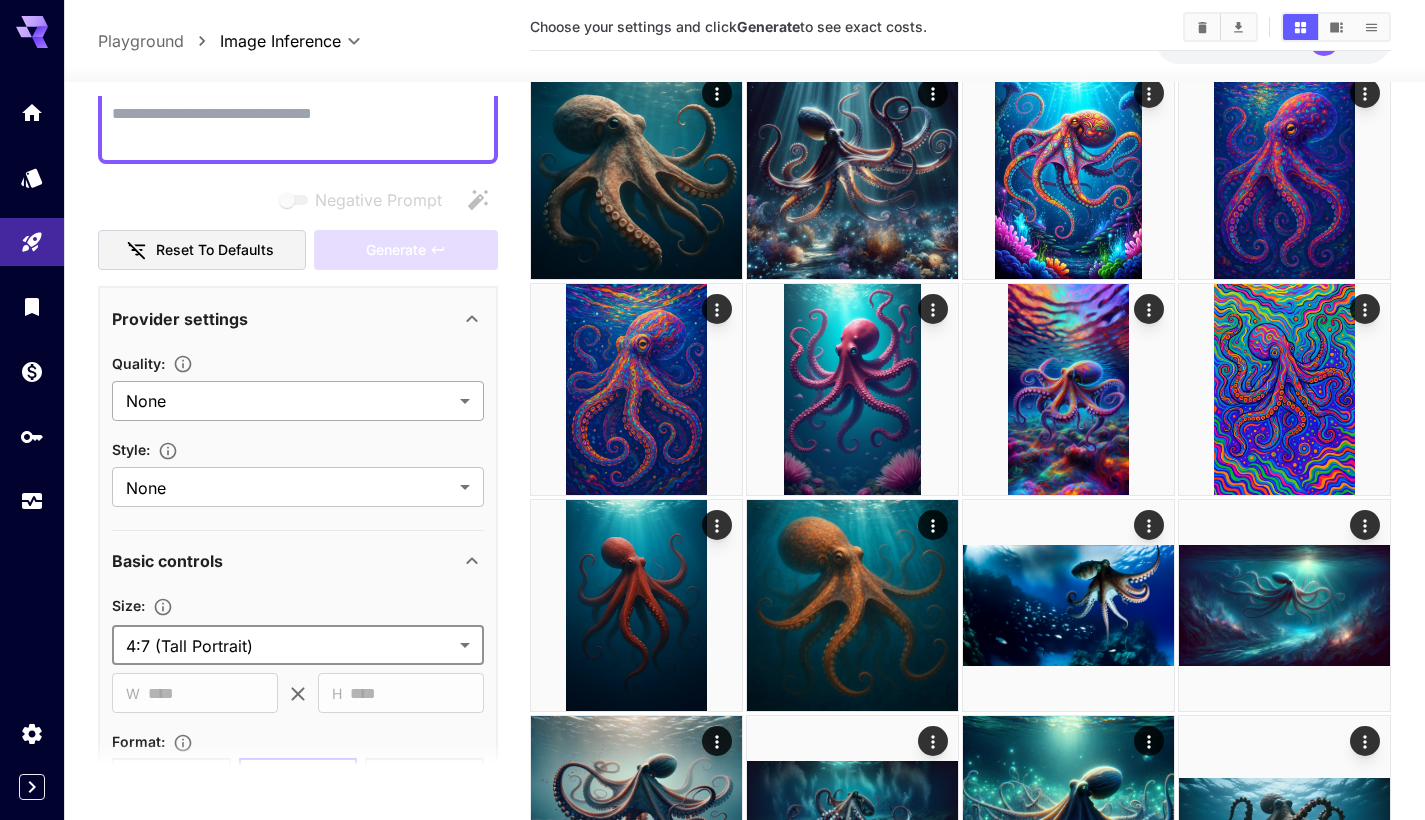 scroll, scrollTop: 0, scrollLeft: 0, axis: both 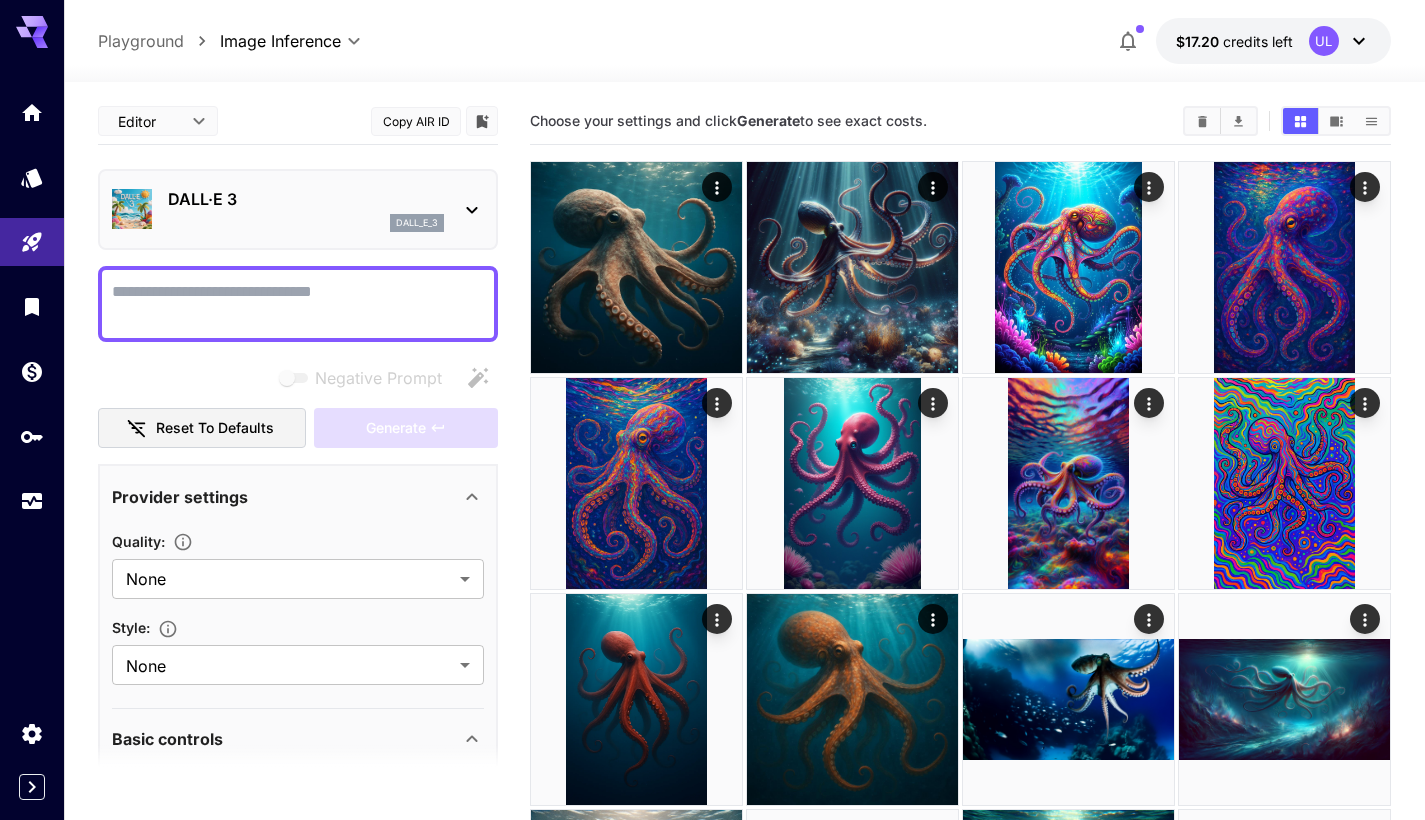 click on "**********" at bounding box center [712, 757] 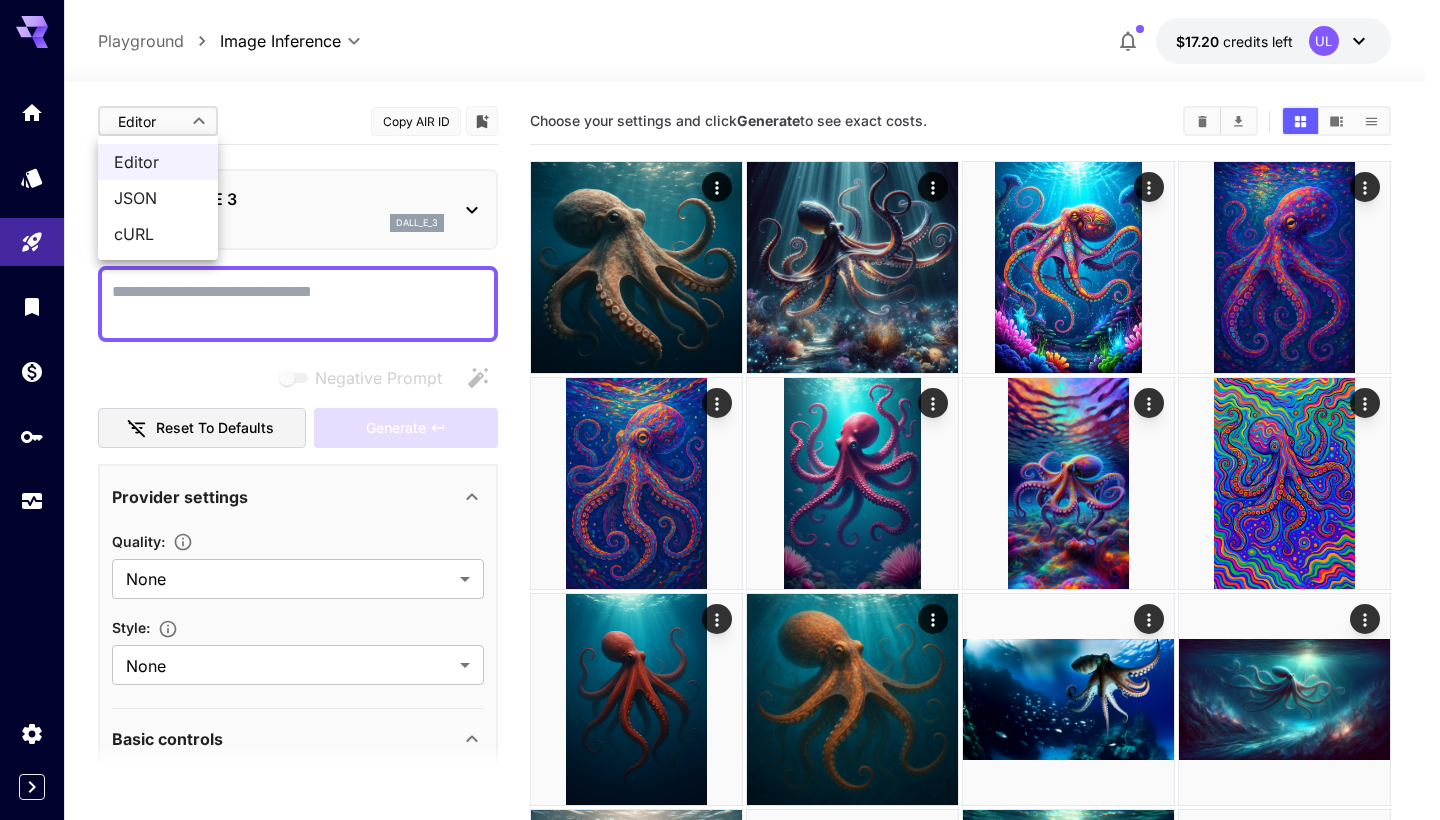 click on "JSON" at bounding box center (158, 198) 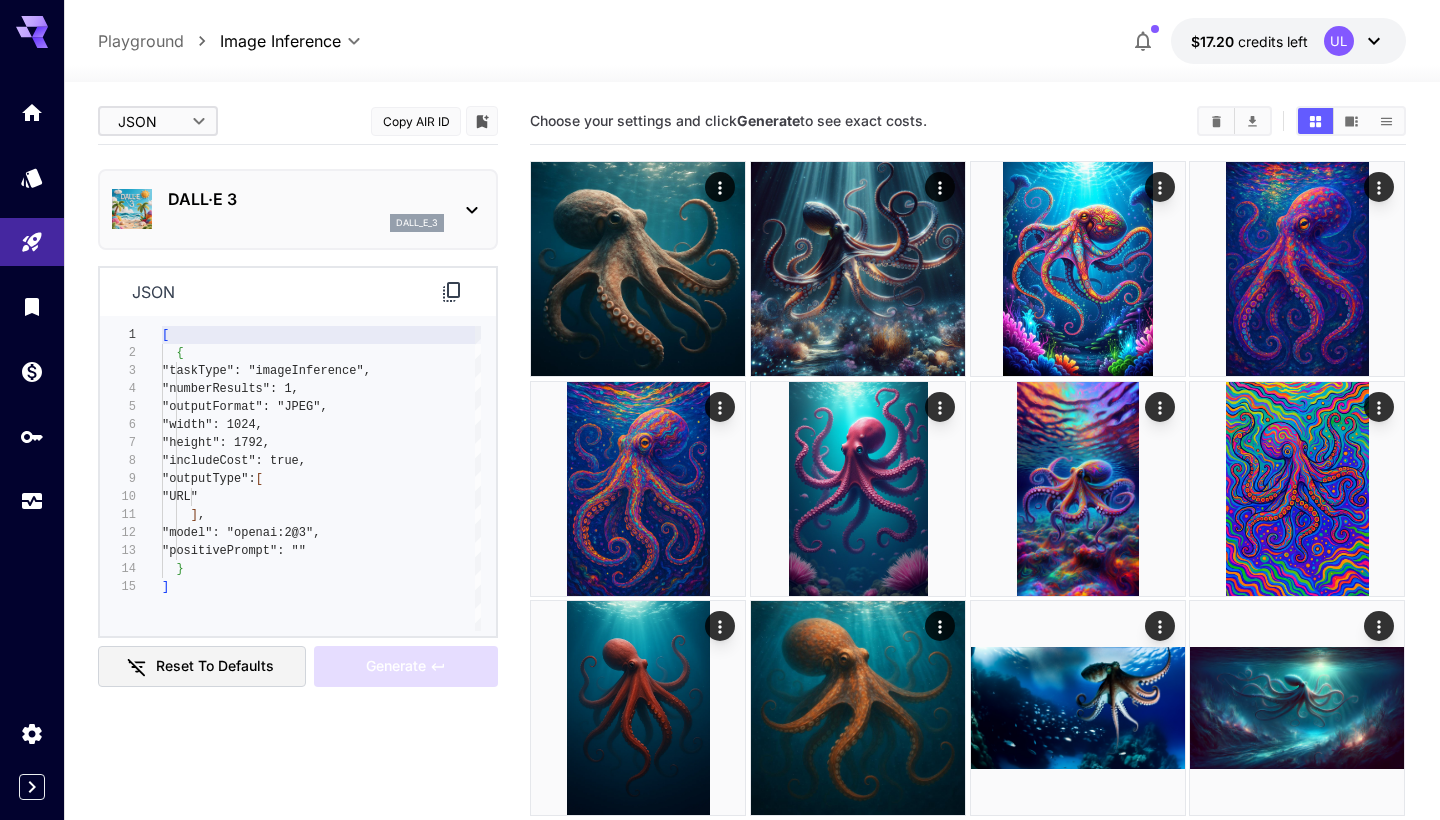 type on "****" 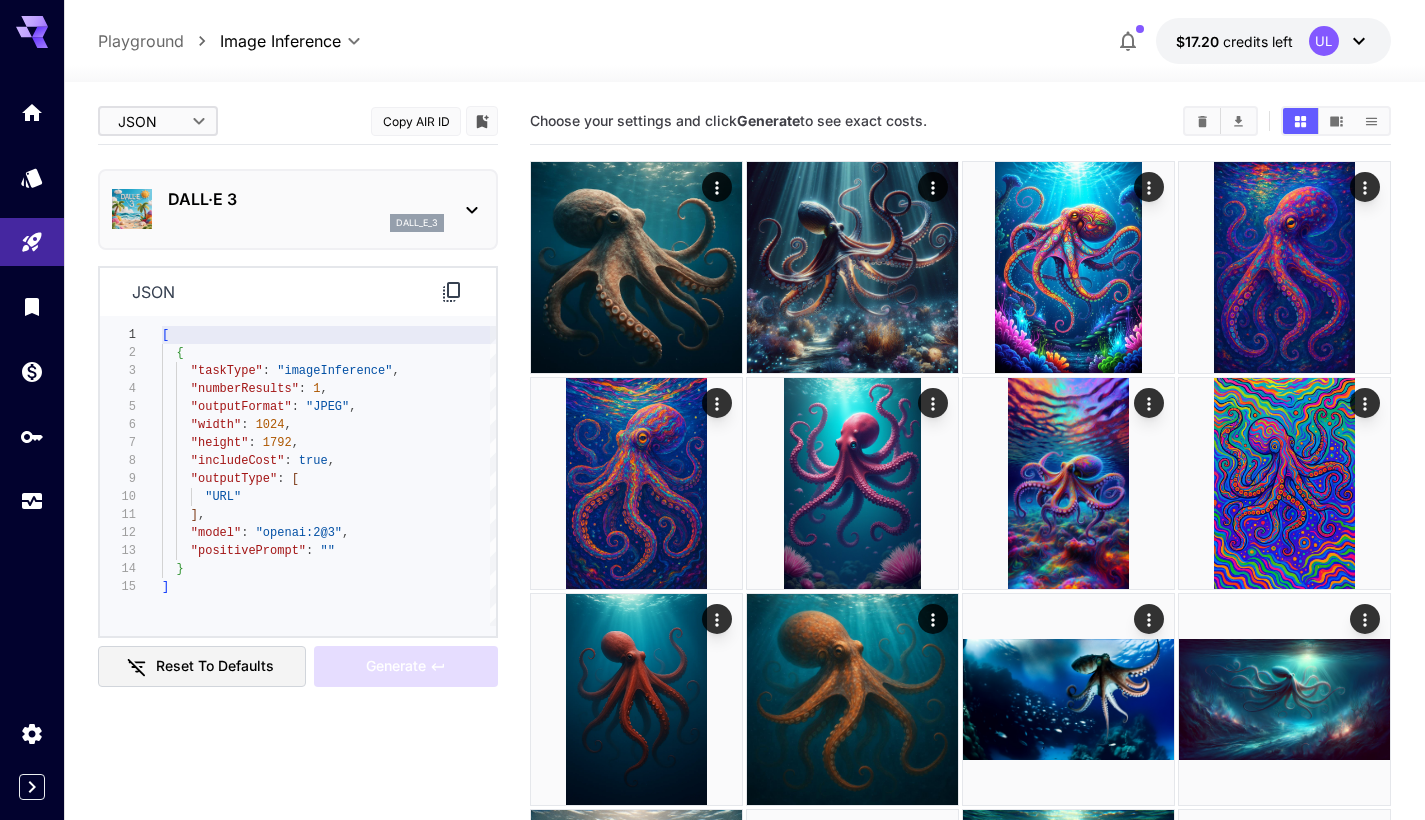 type on "**********" 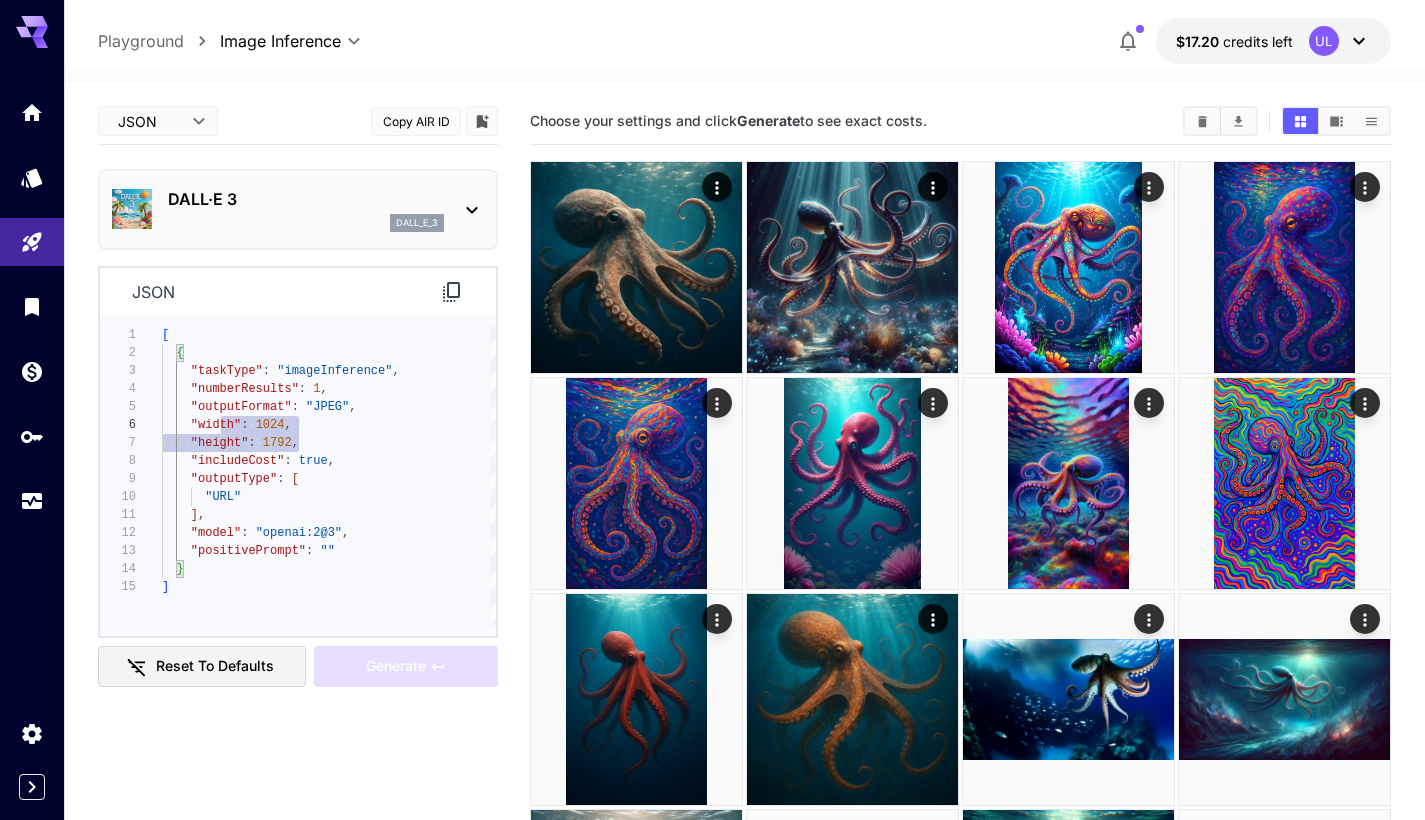 scroll, scrollTop: 90, scrollLeft: 0, axis: vertical 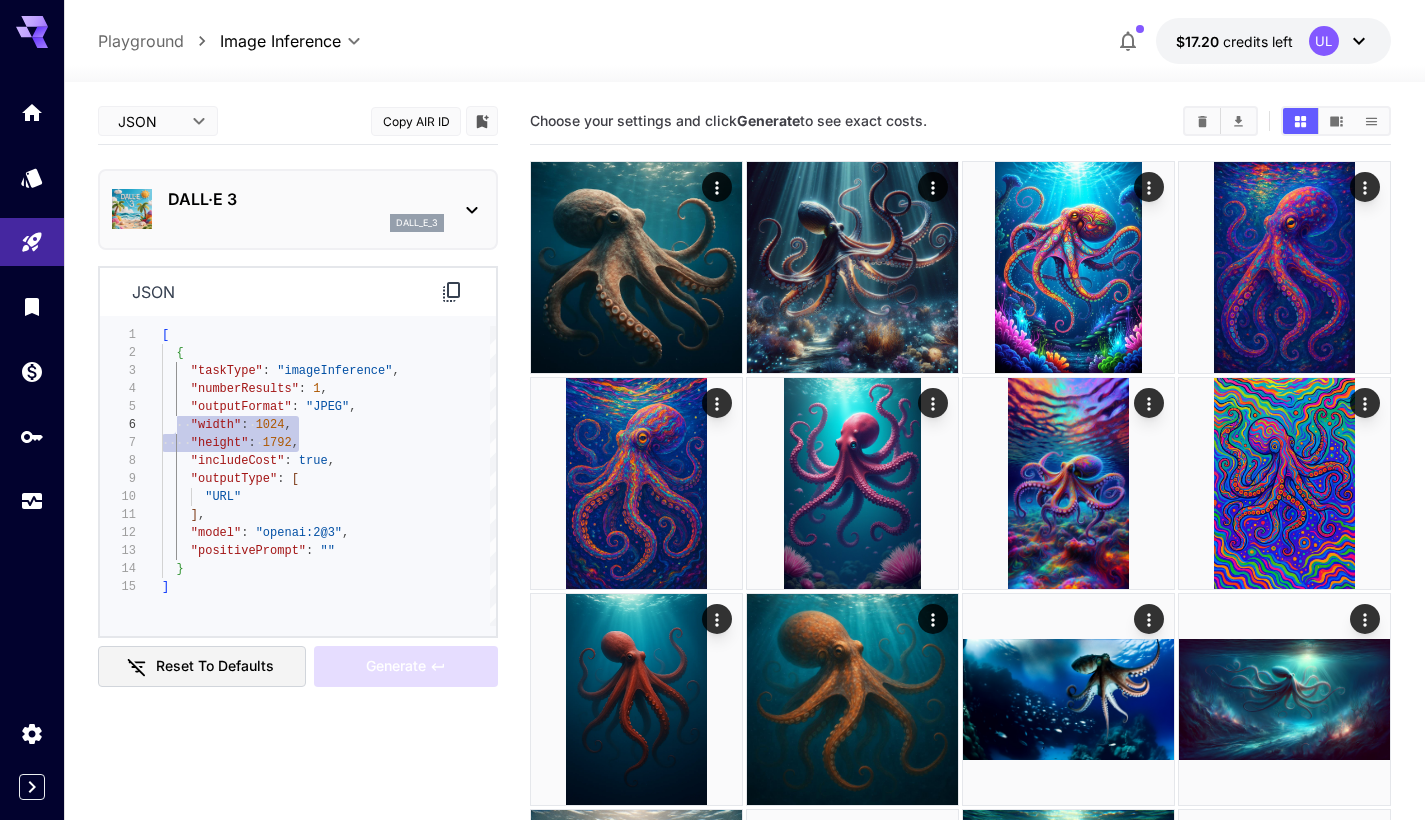 drag, startPoint x: 310, startPoint y: 444, endPoint x: 179, endPoint y: 424, distance: 132.51793 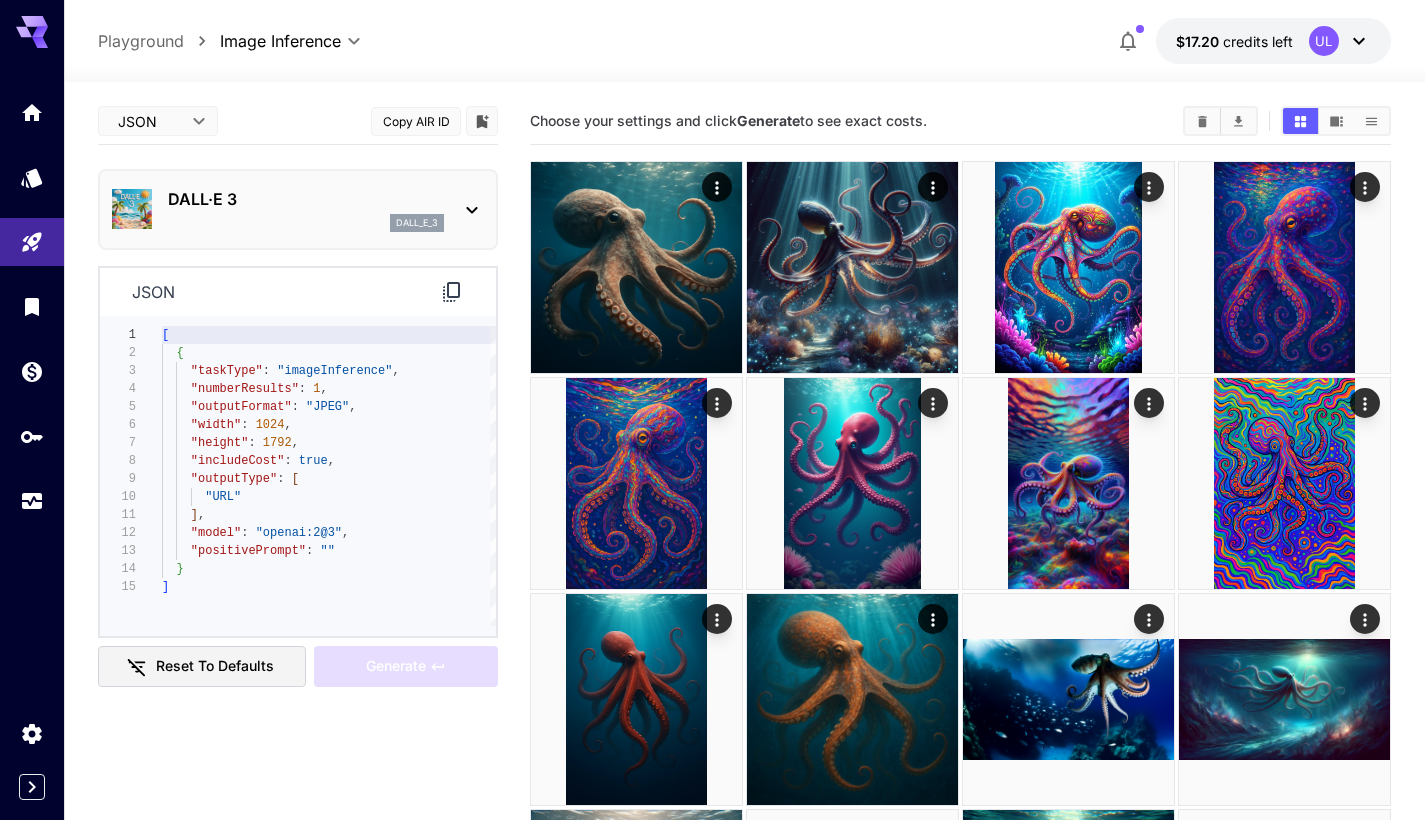 type on "**********" 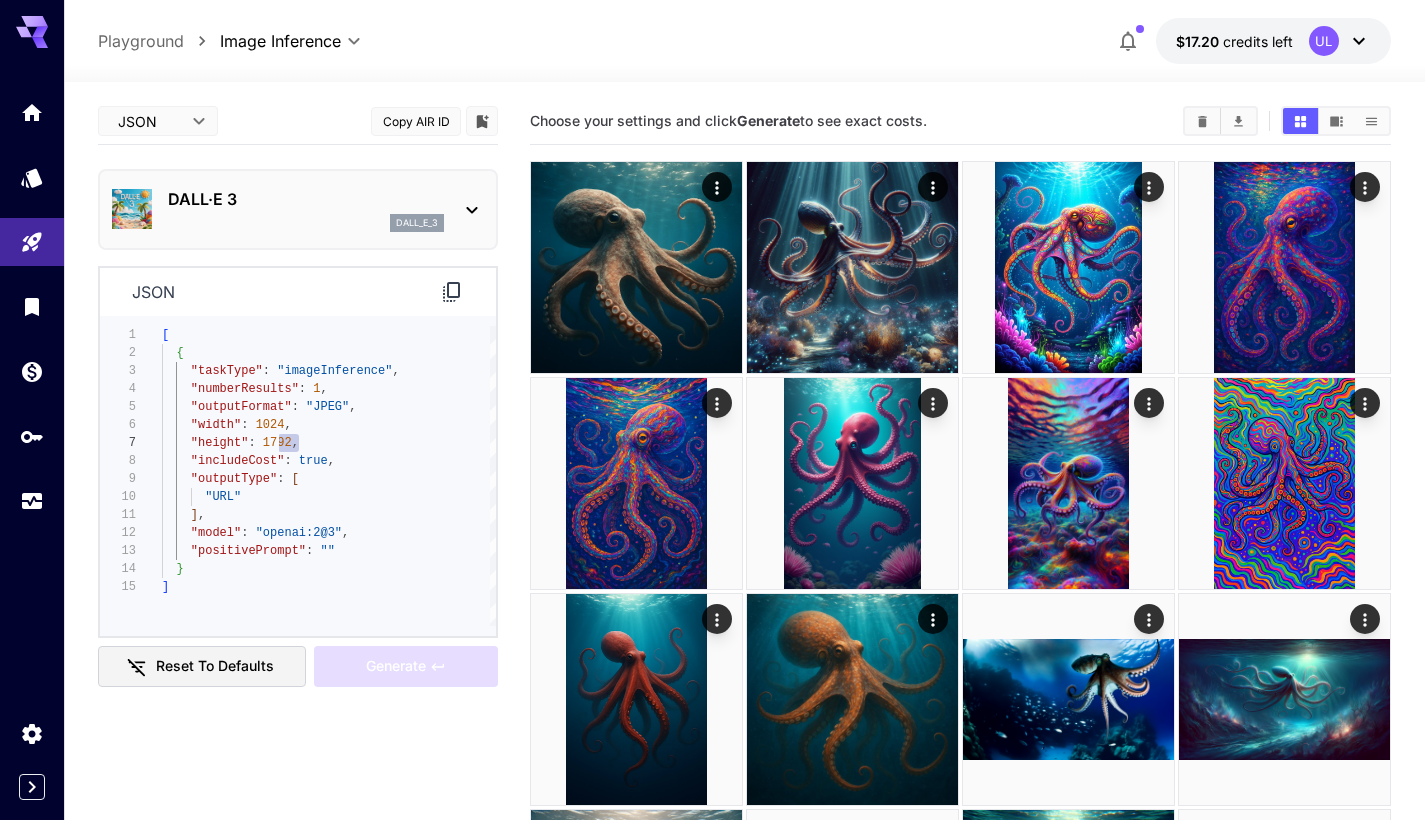 scroll, scrollTop: 90, scrollLeft: 0, axis: vertical 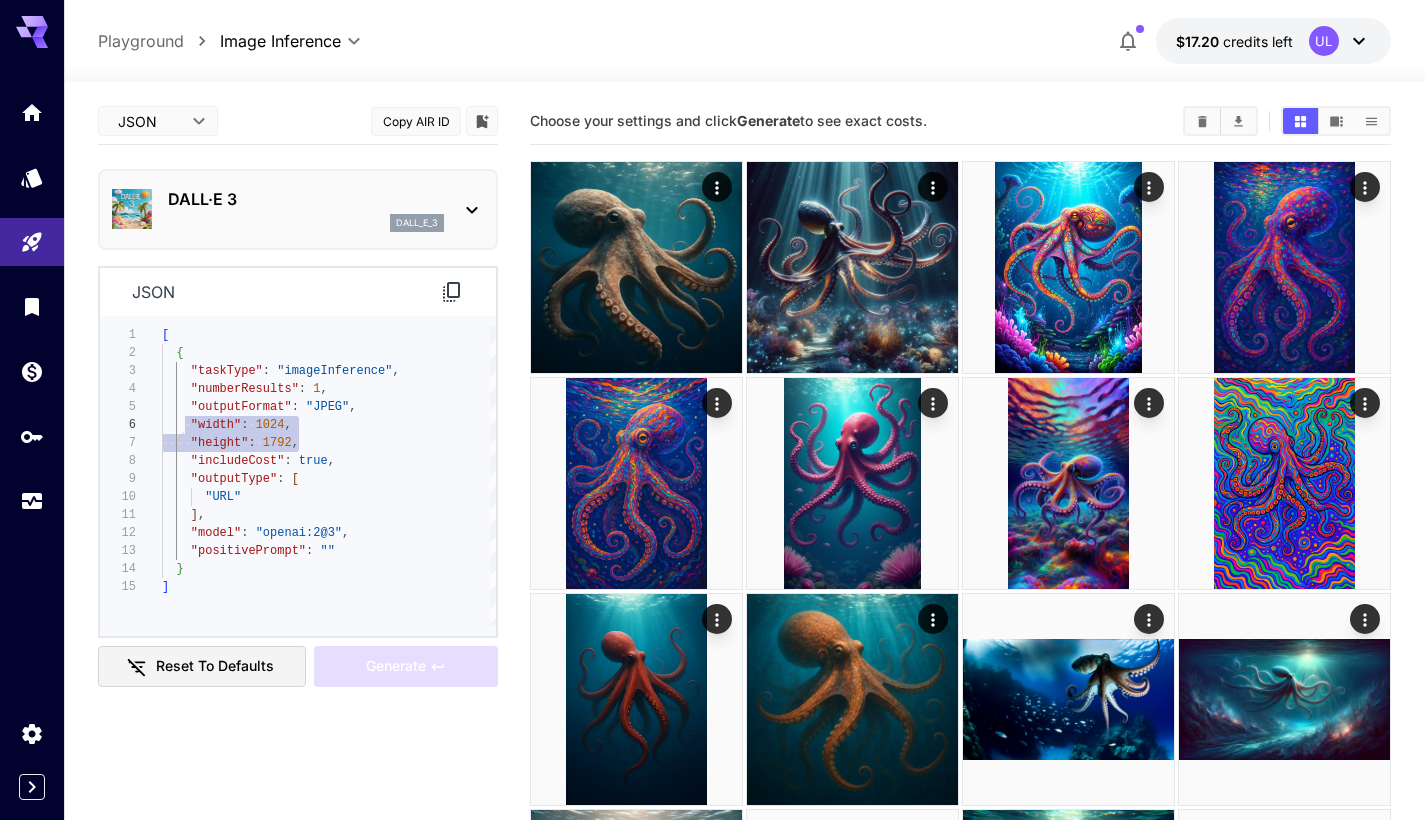 drag, startPoint x: 304, startPoint y: 447, endPoint x: 185, endPoint y: 426, distance: 120.83874 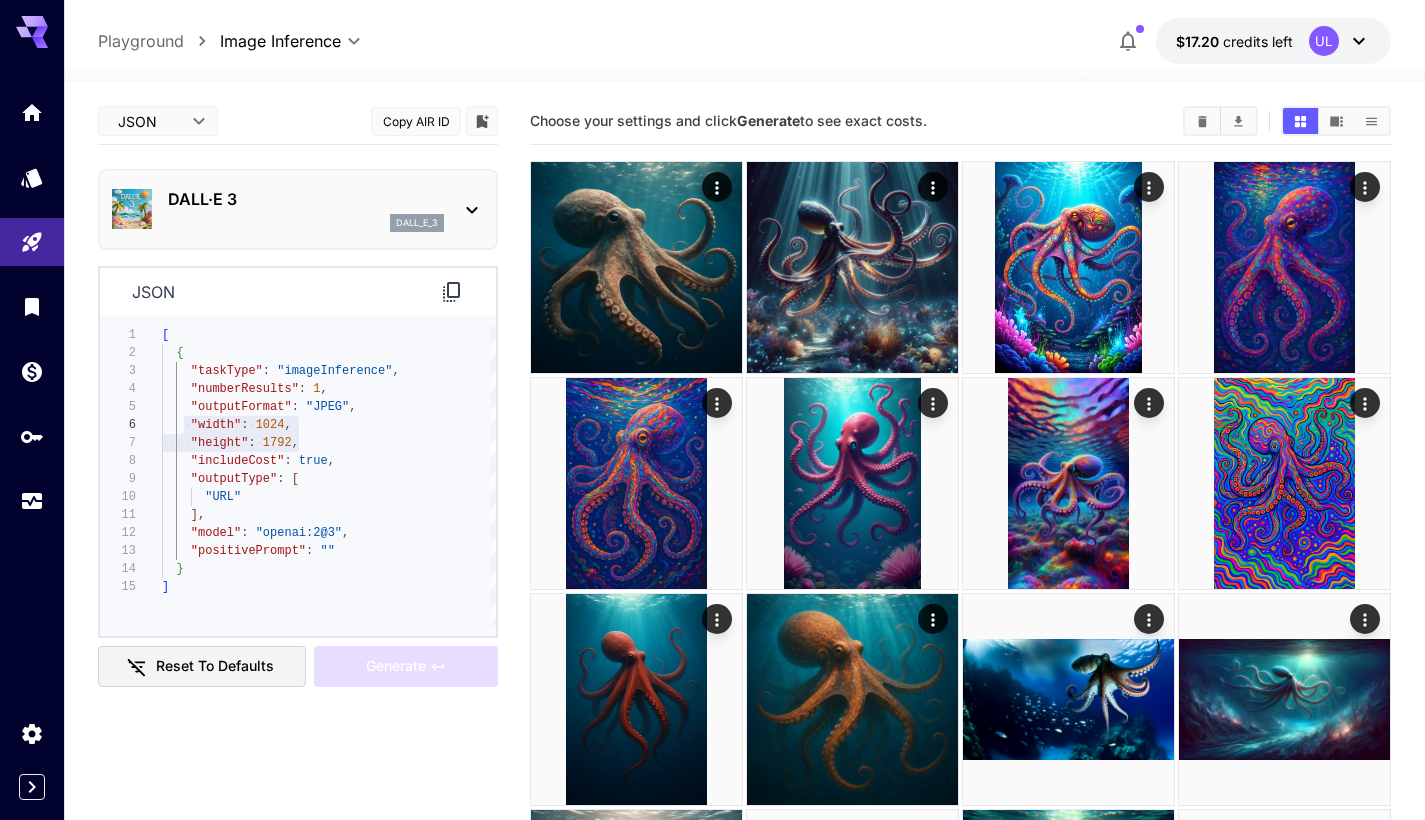 click on "DALL·E 3" at bounding box center [306, 199] 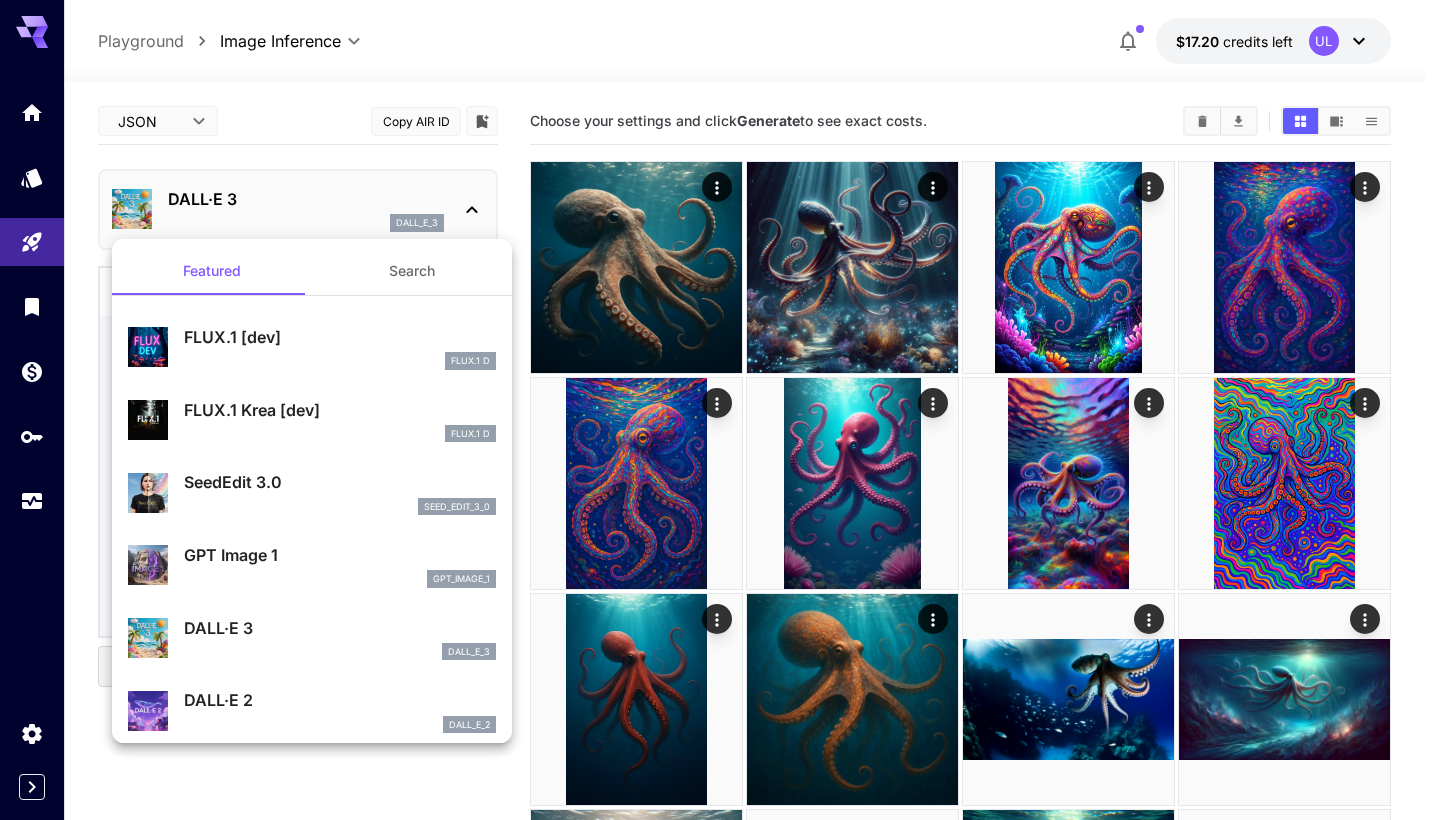click at bounding box center (720, 410) 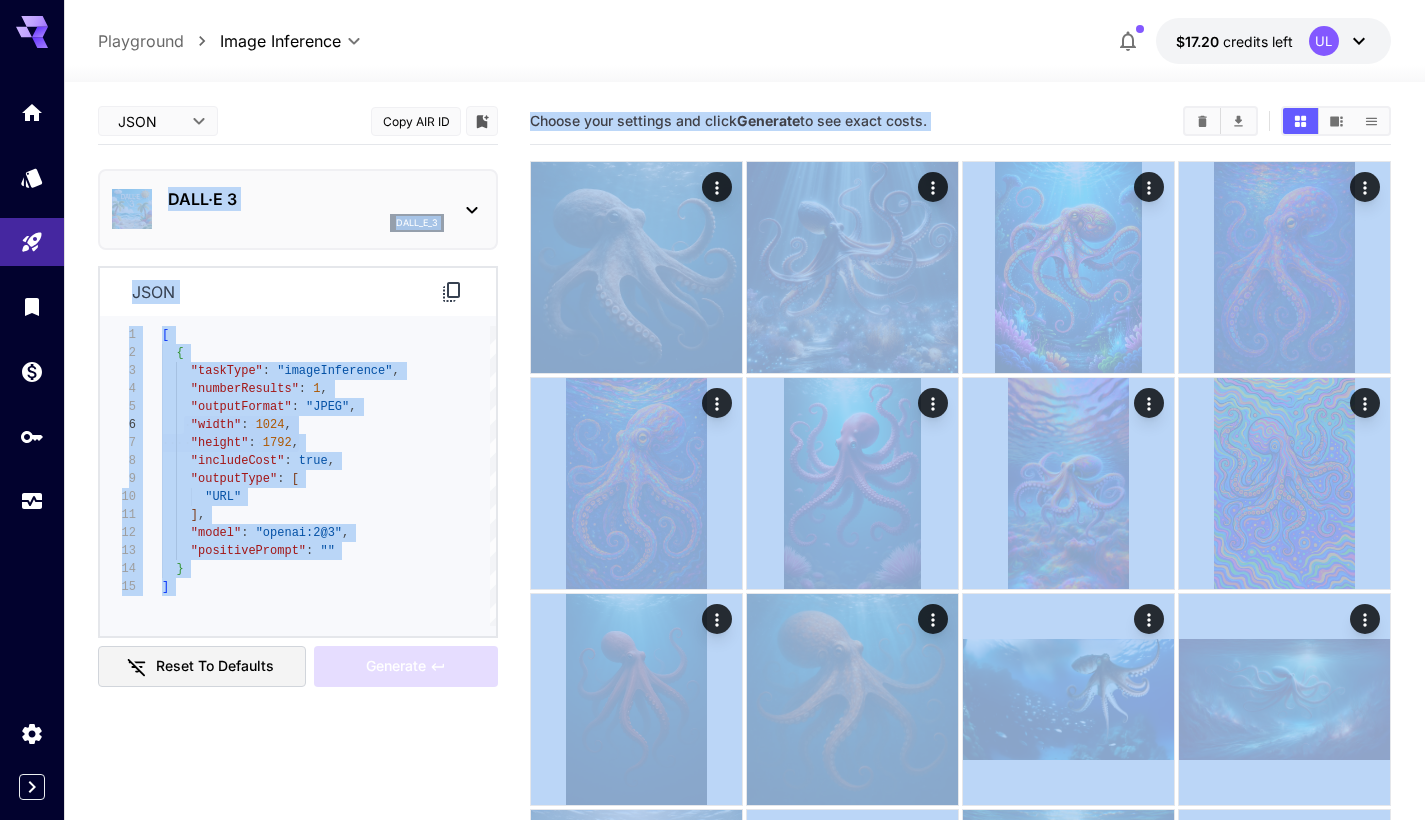 click on "JSON **** ​ Copy AIR ID" at bounding box center [298, 121] 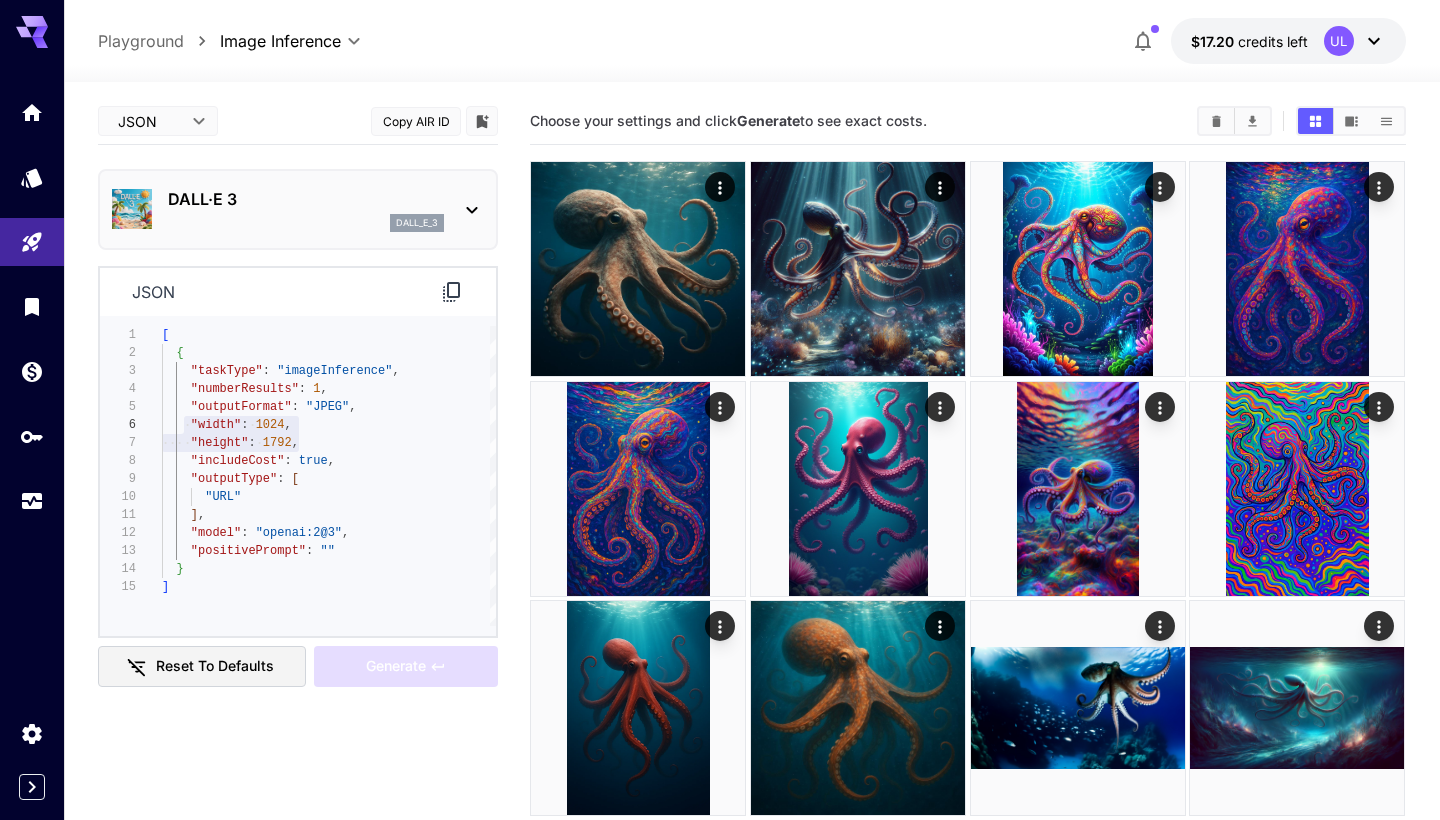 click on "**********" at bounding box center [720, 767] 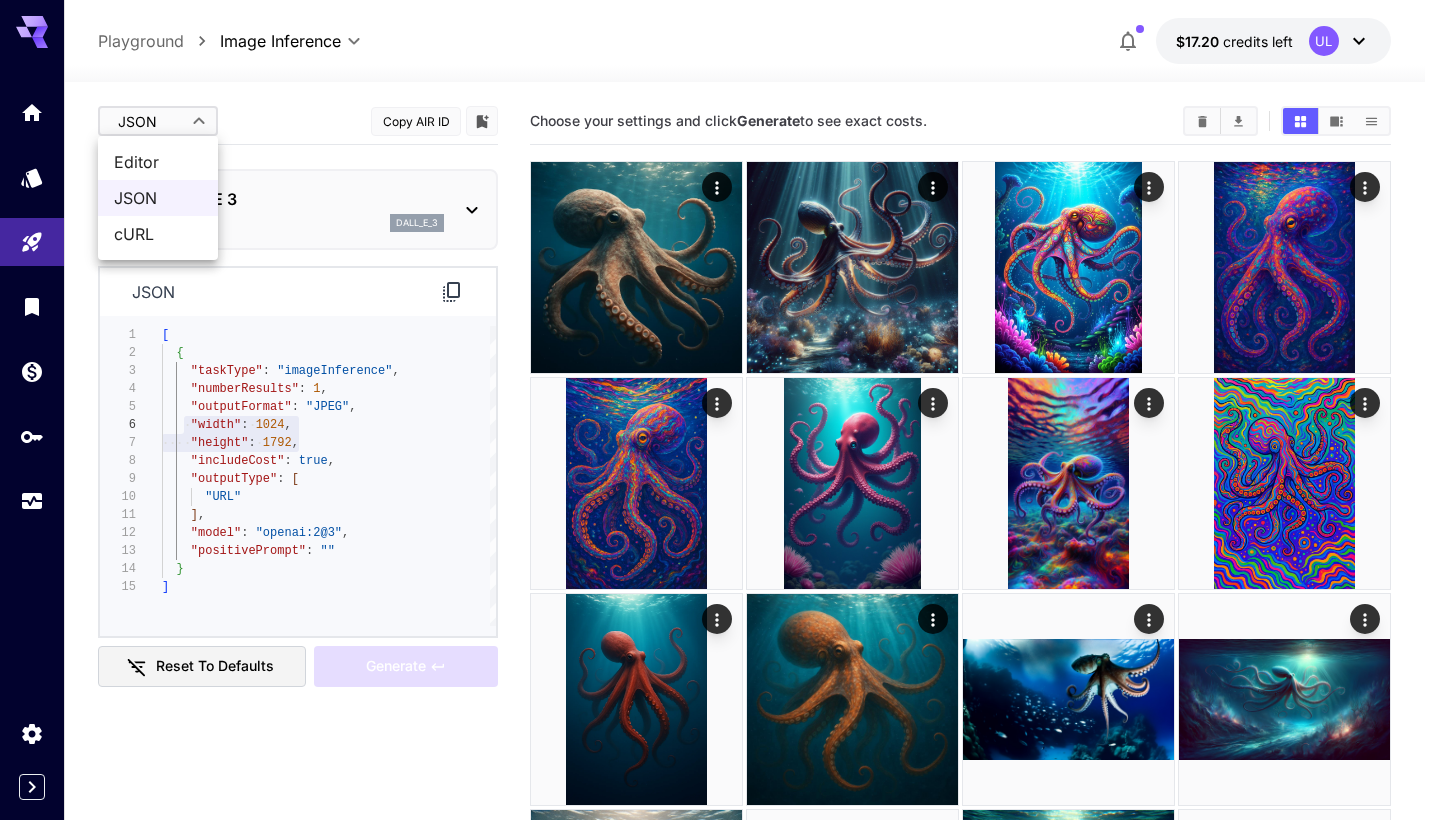 click on "Editor" at bounding box center [158, 162] 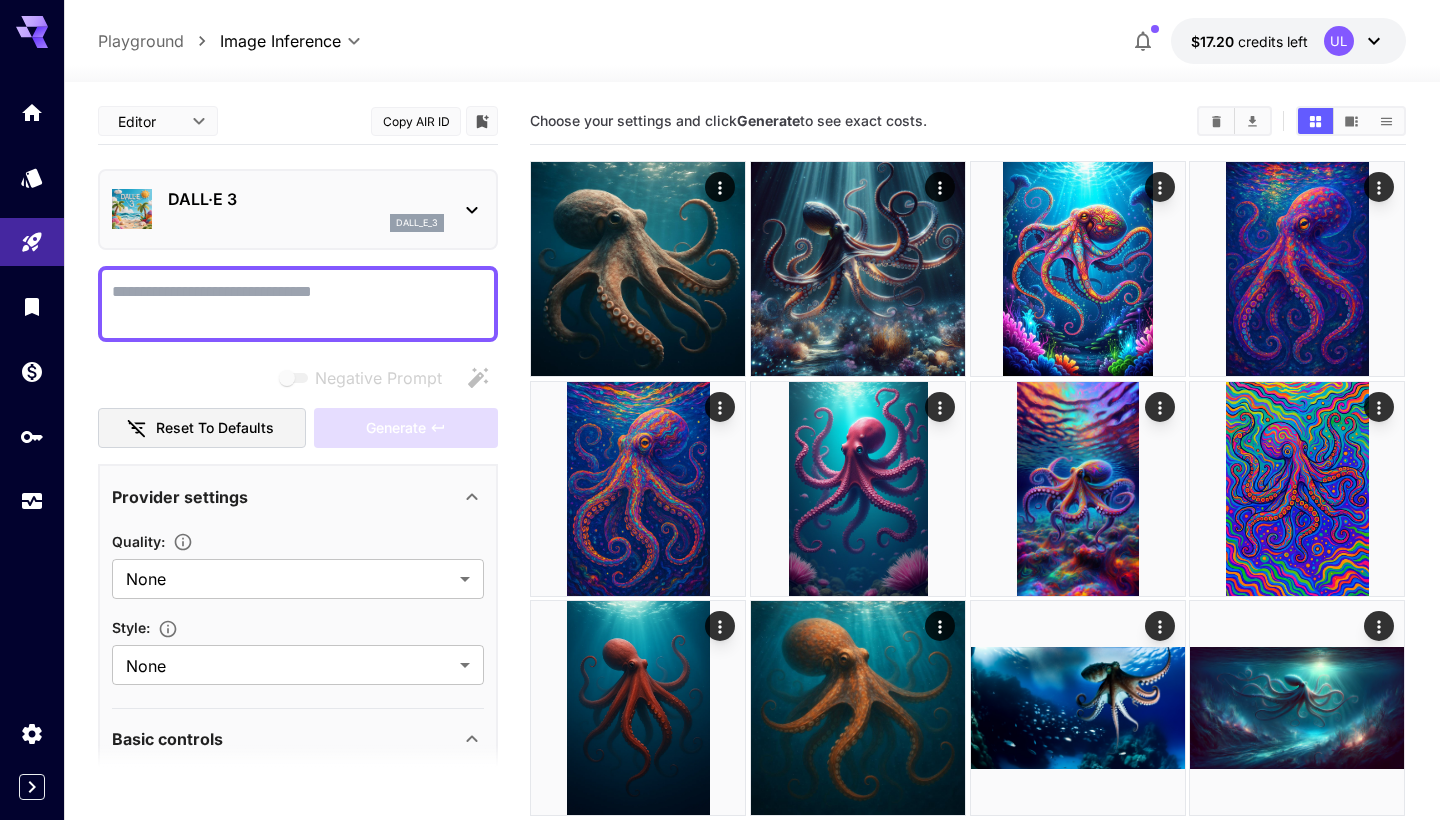 type on "****" 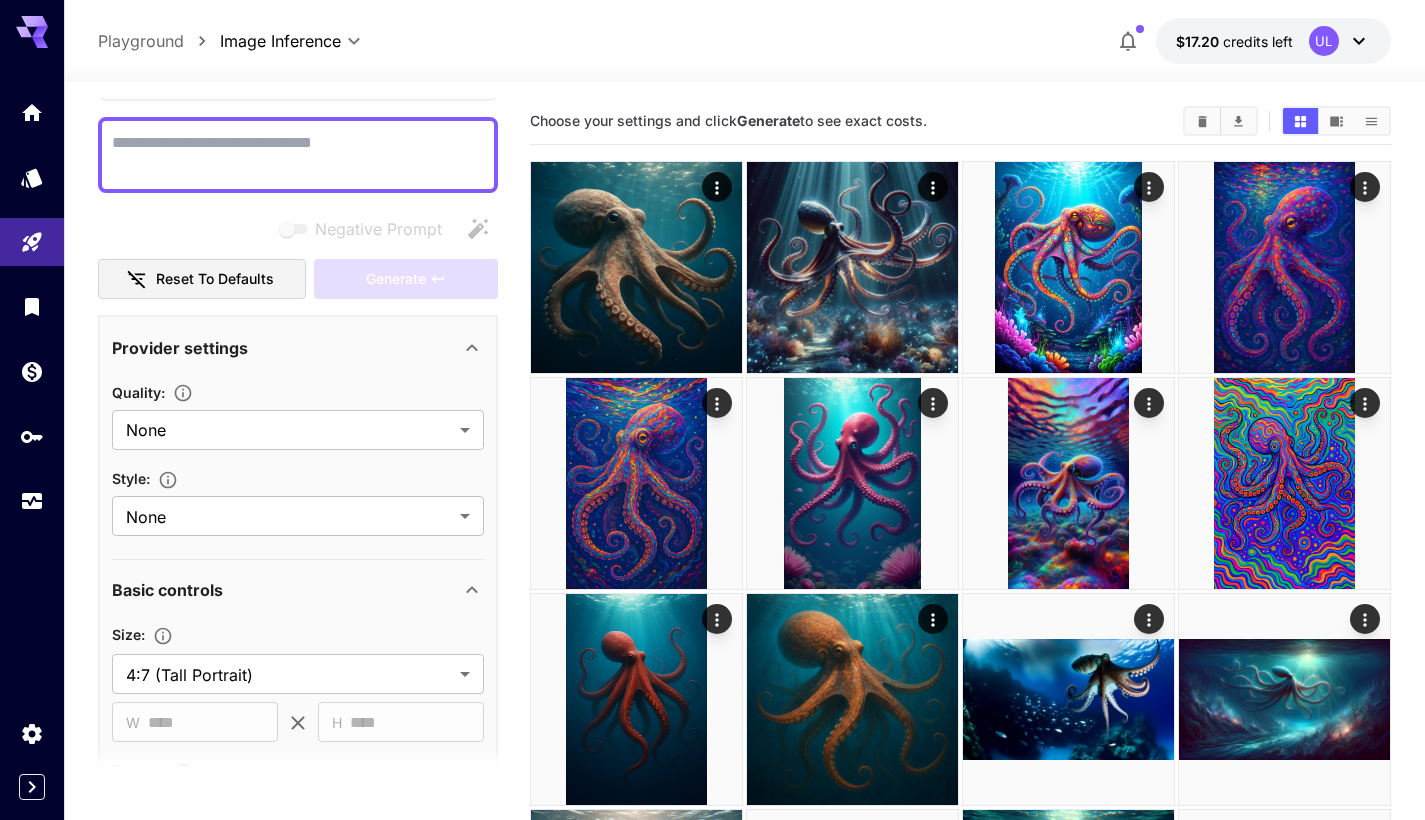 scroll, scrollTop: 192, scrollLeft: 0, axis: vertical 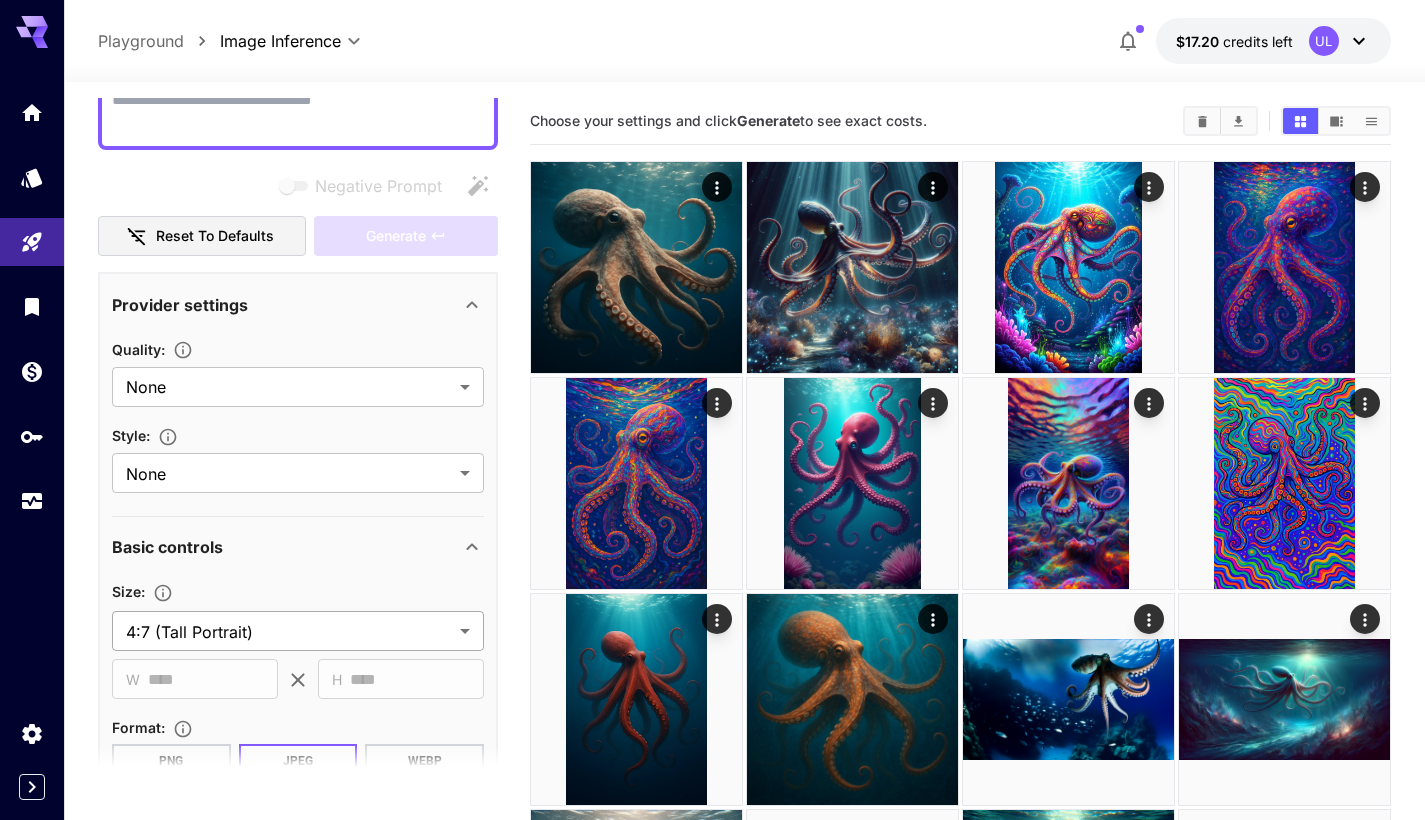 click on "**********" at bounding box center [712, 757] 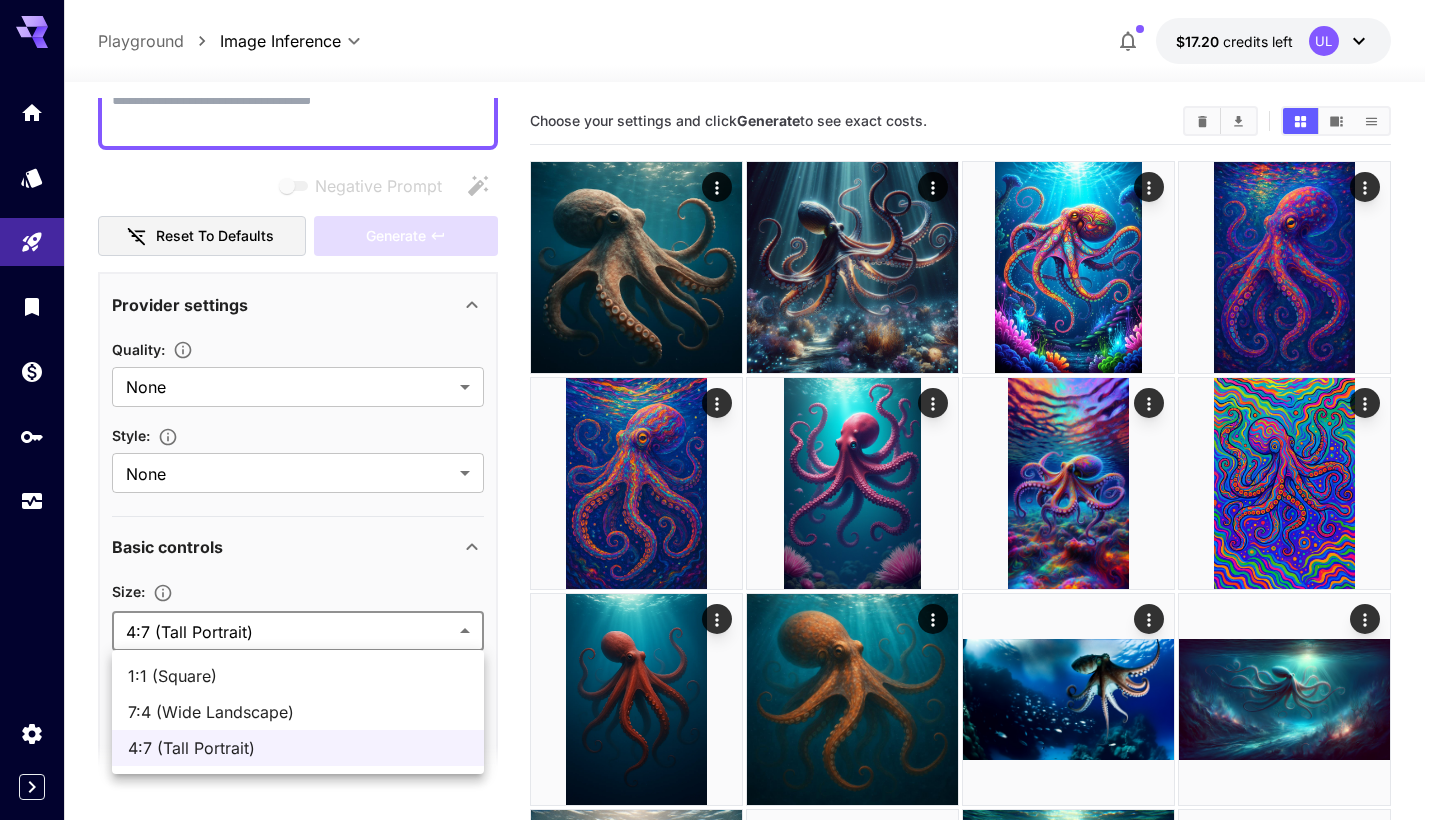 click at bounding box center [720, 410] 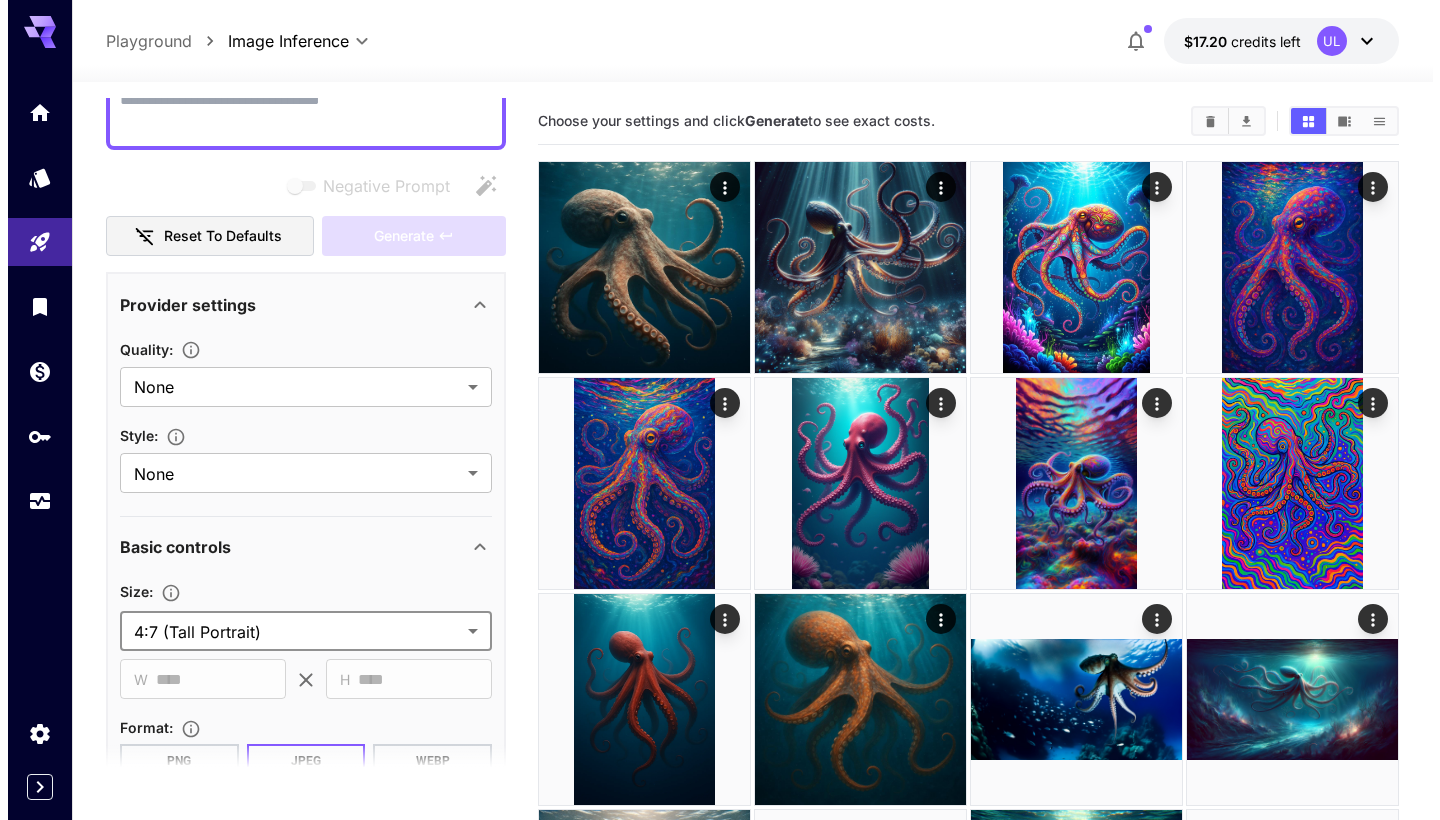 scroll, scrollTop: 0, scrollLeft: 0, axis: both 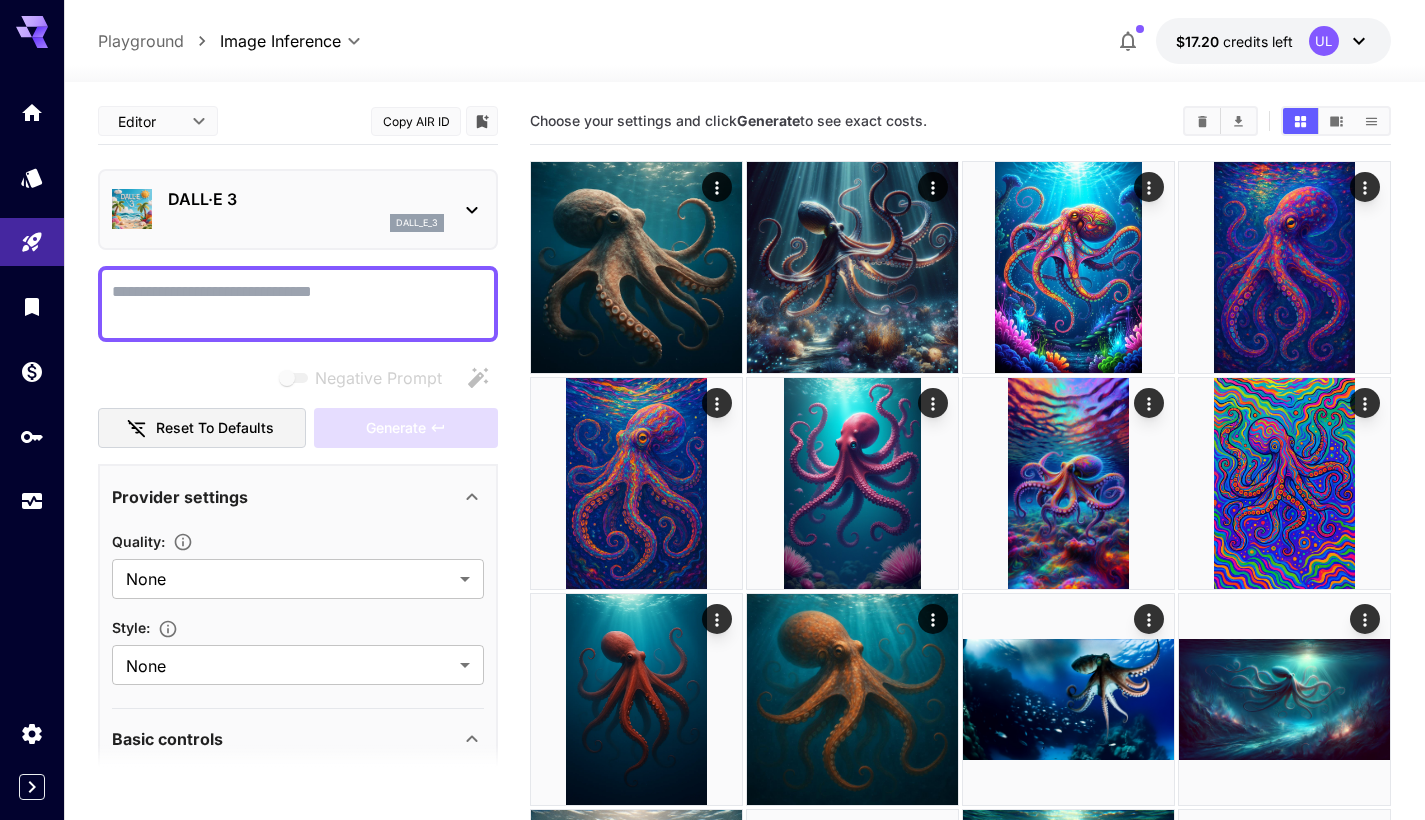 click on "dall_e_3" at bounding box center [306, 223] 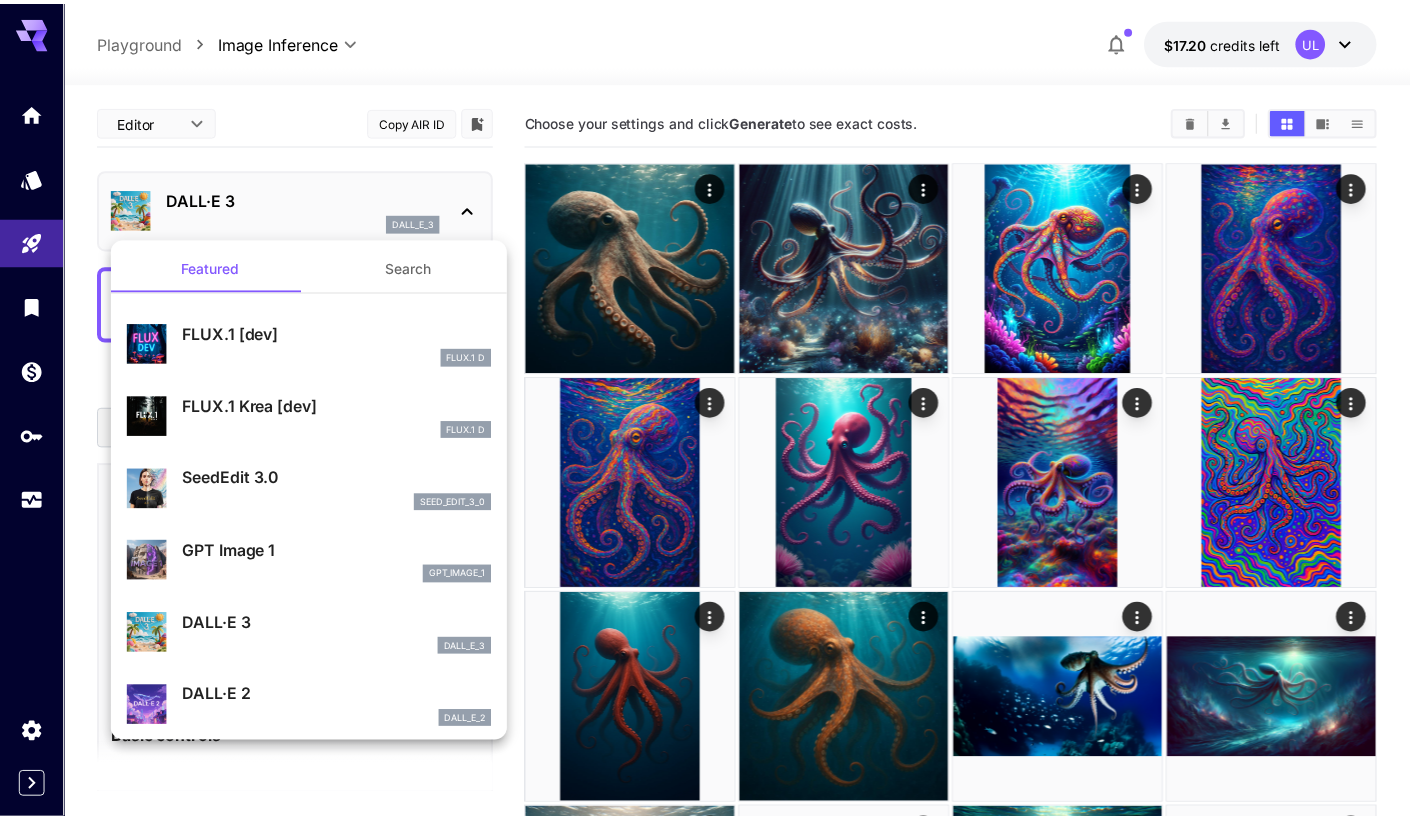scroll, scrollTop: 31, scrollLeft: 0, axis: vertical 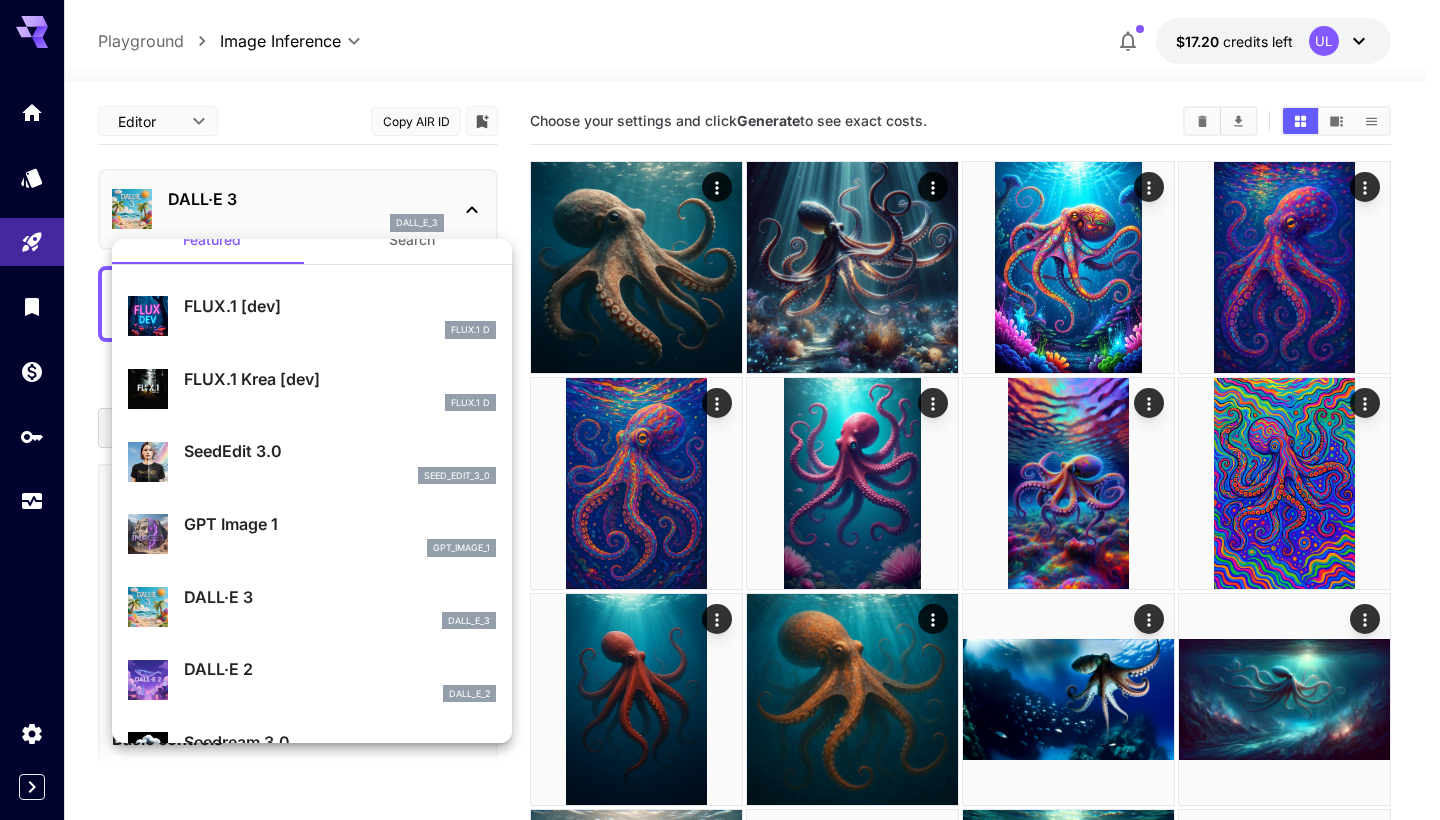 click on "GPT Image 1" at bounding box center (340, 524) 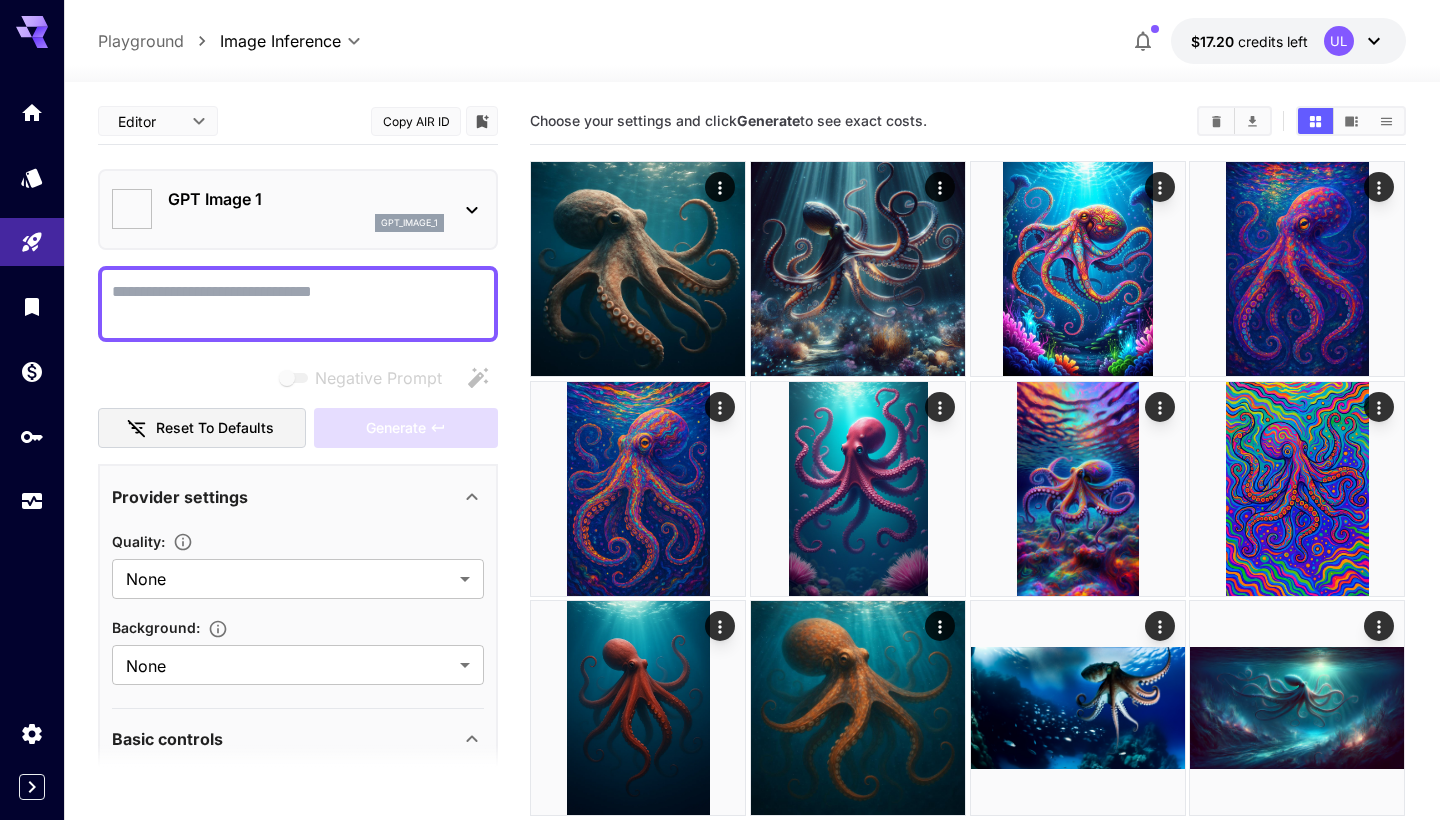 type on "**********" 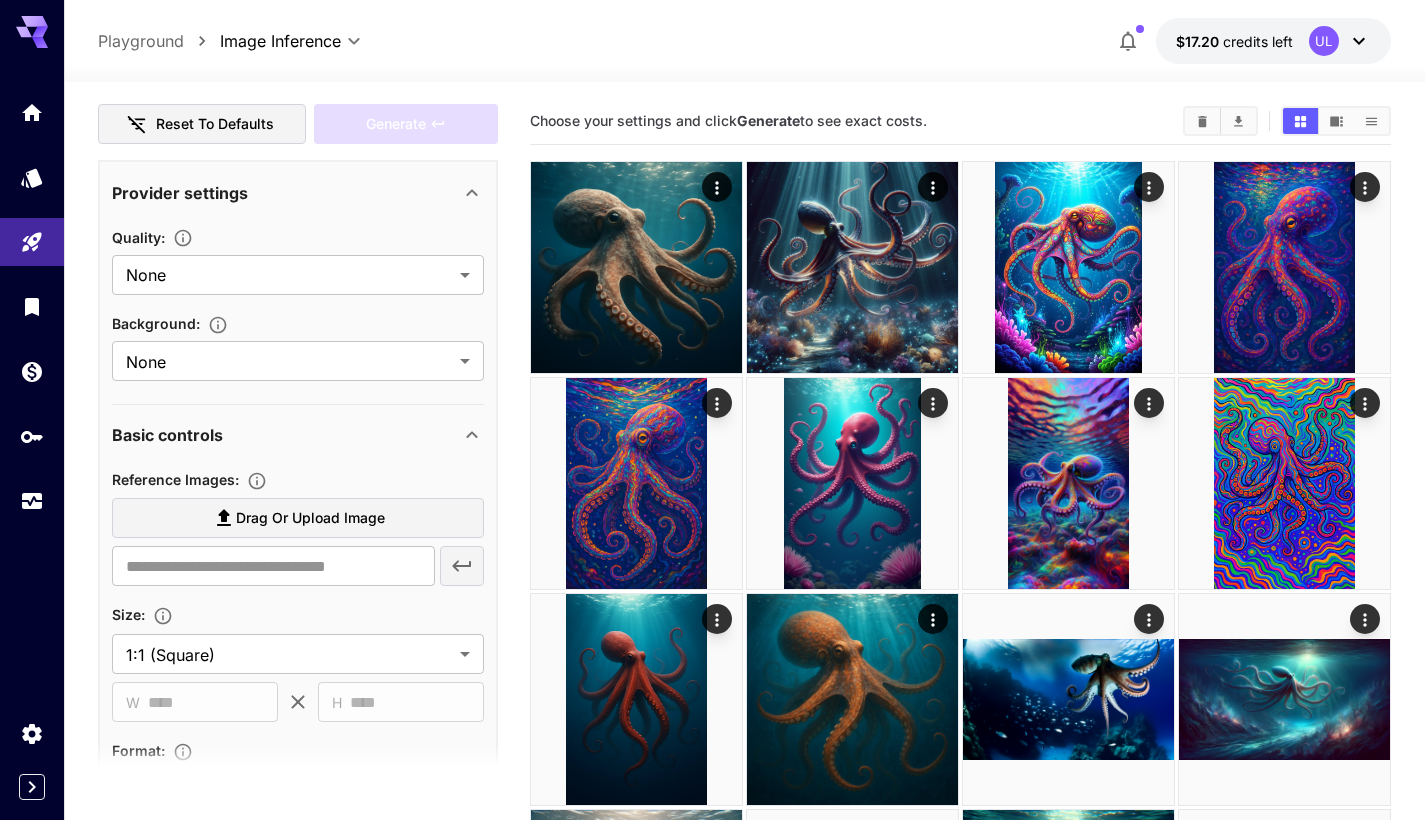 scroll, scrollTop: 331, scrollLeft: 0, axis: vertical 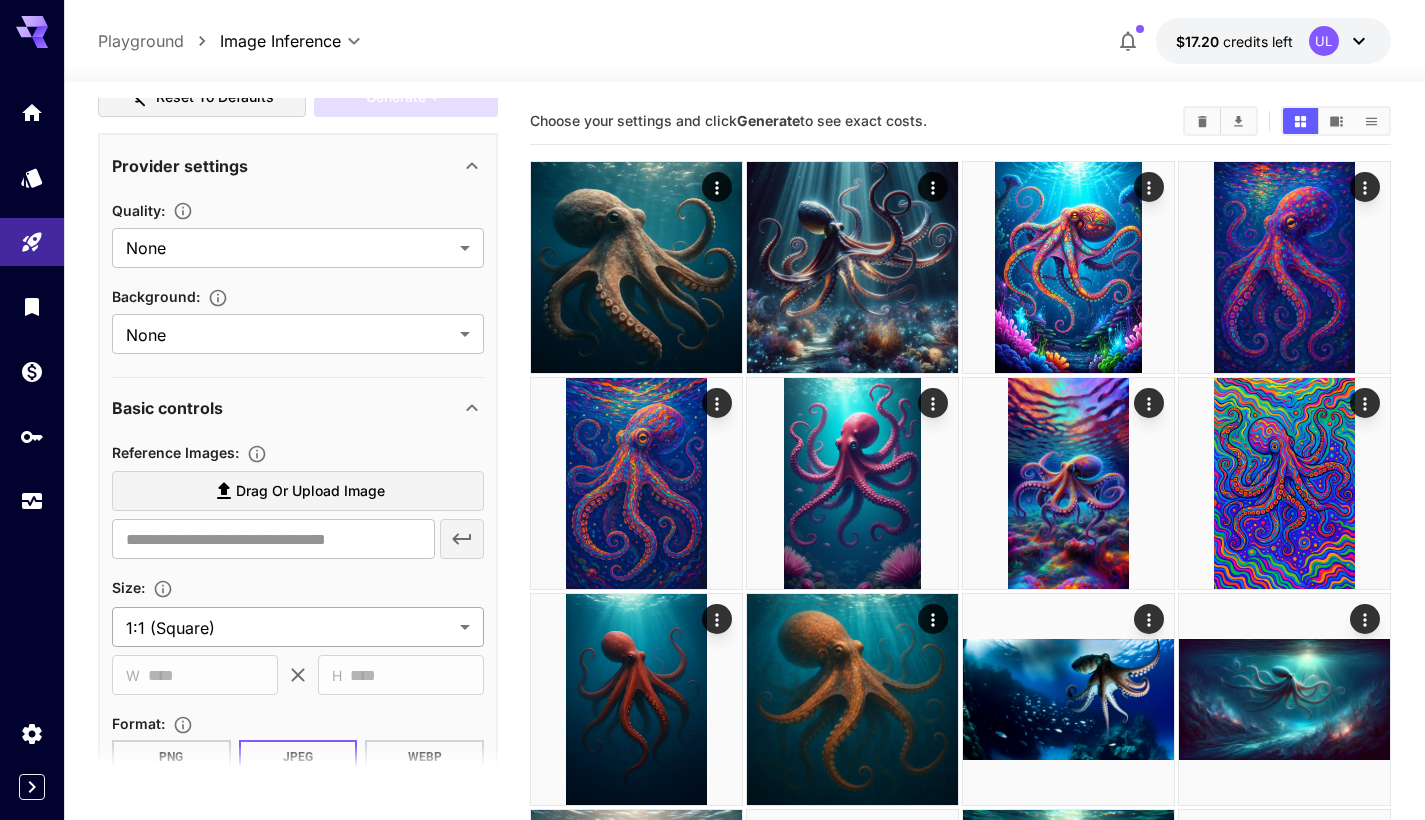 click on "**********" at bounding box center [712, 757] 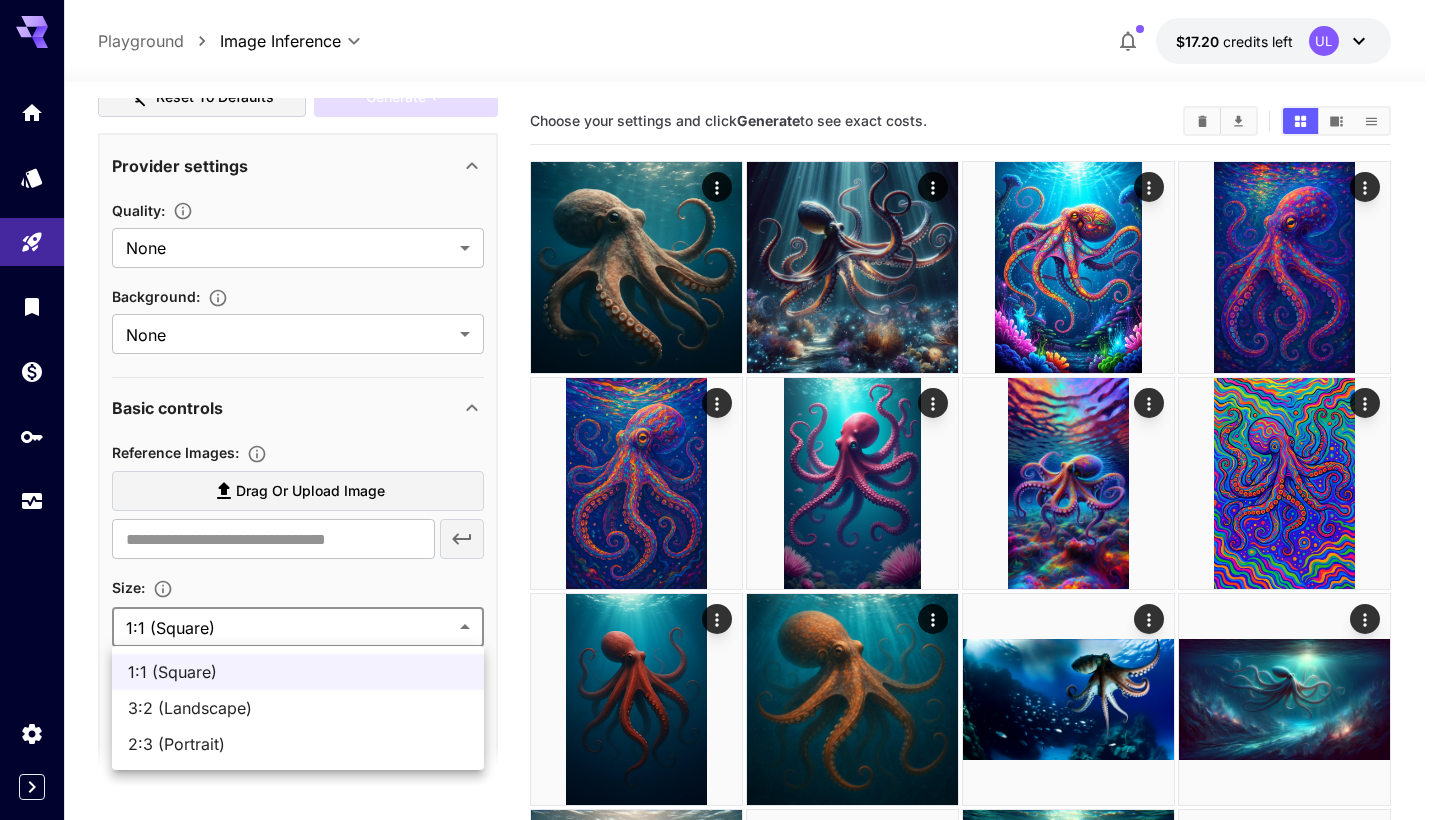click at bounding box center (720, 410) 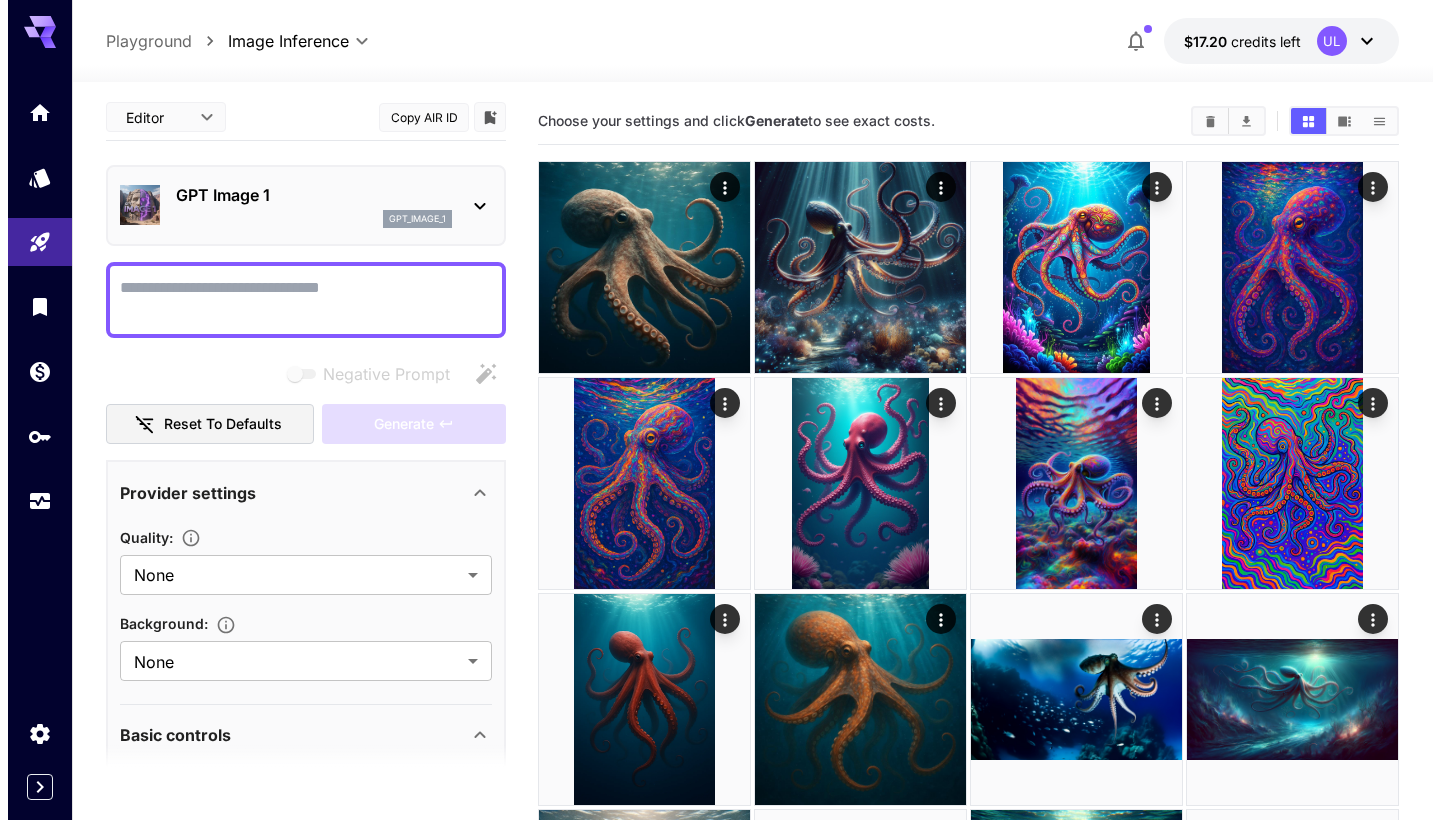 scroll, scrollTop: 0, scrollLeft: 0, axis: both 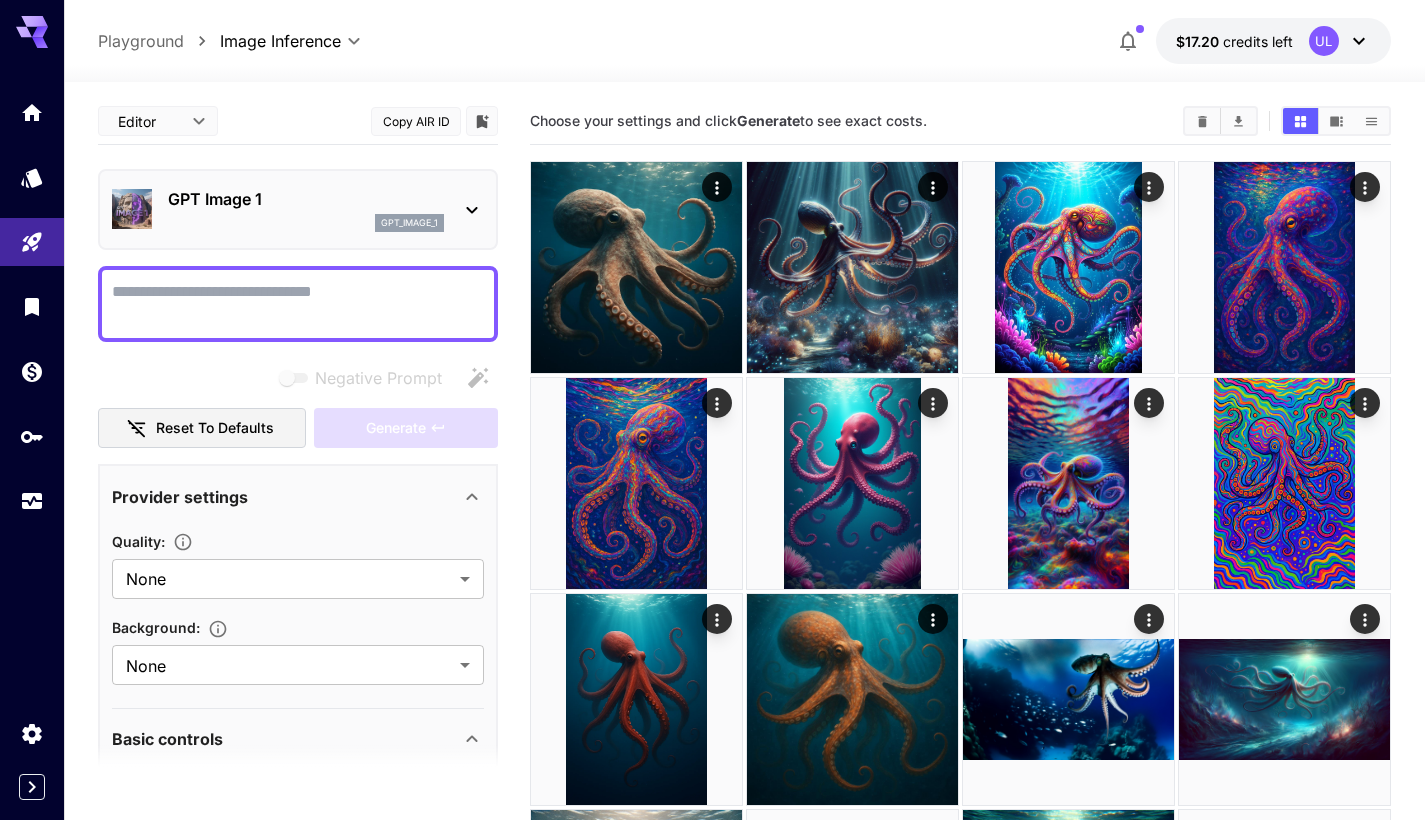 click on "GPT Image 1" at bounding box center (306, 199) 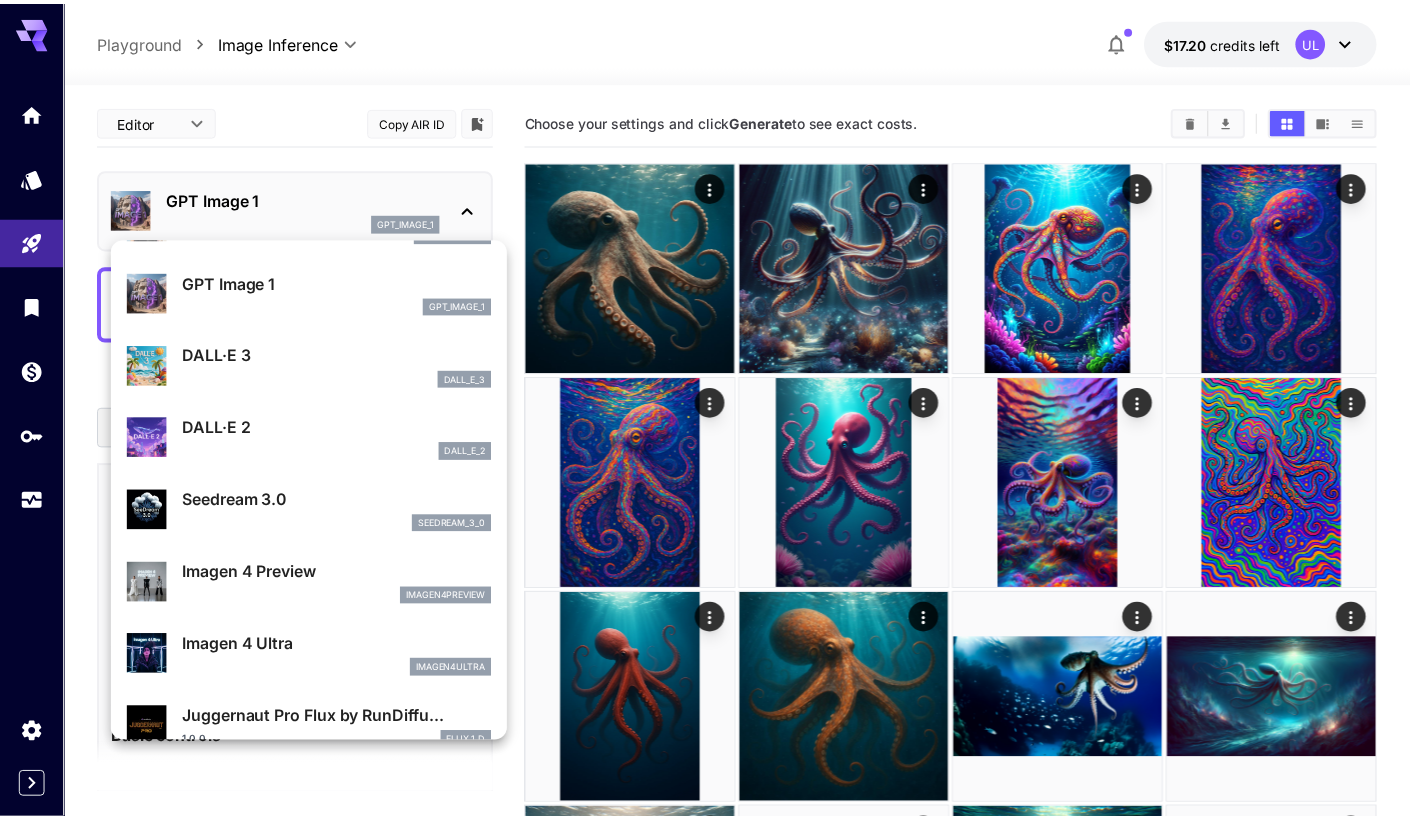 scroll, scrollTop: 393, scrollLeft: 0, axis: vertical 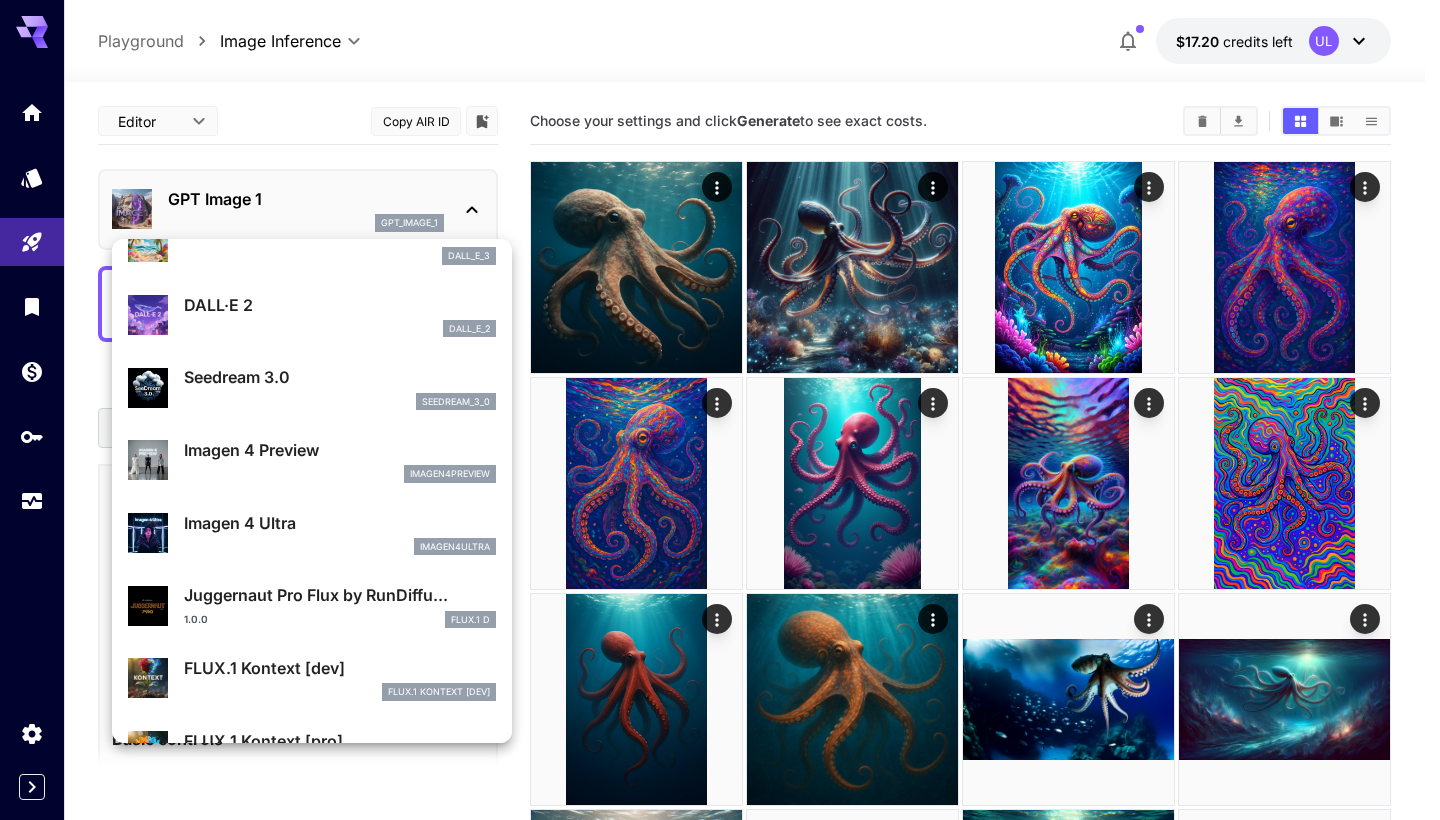 click on "Imagen 4 Ultra" at bounding box center [340, 523] 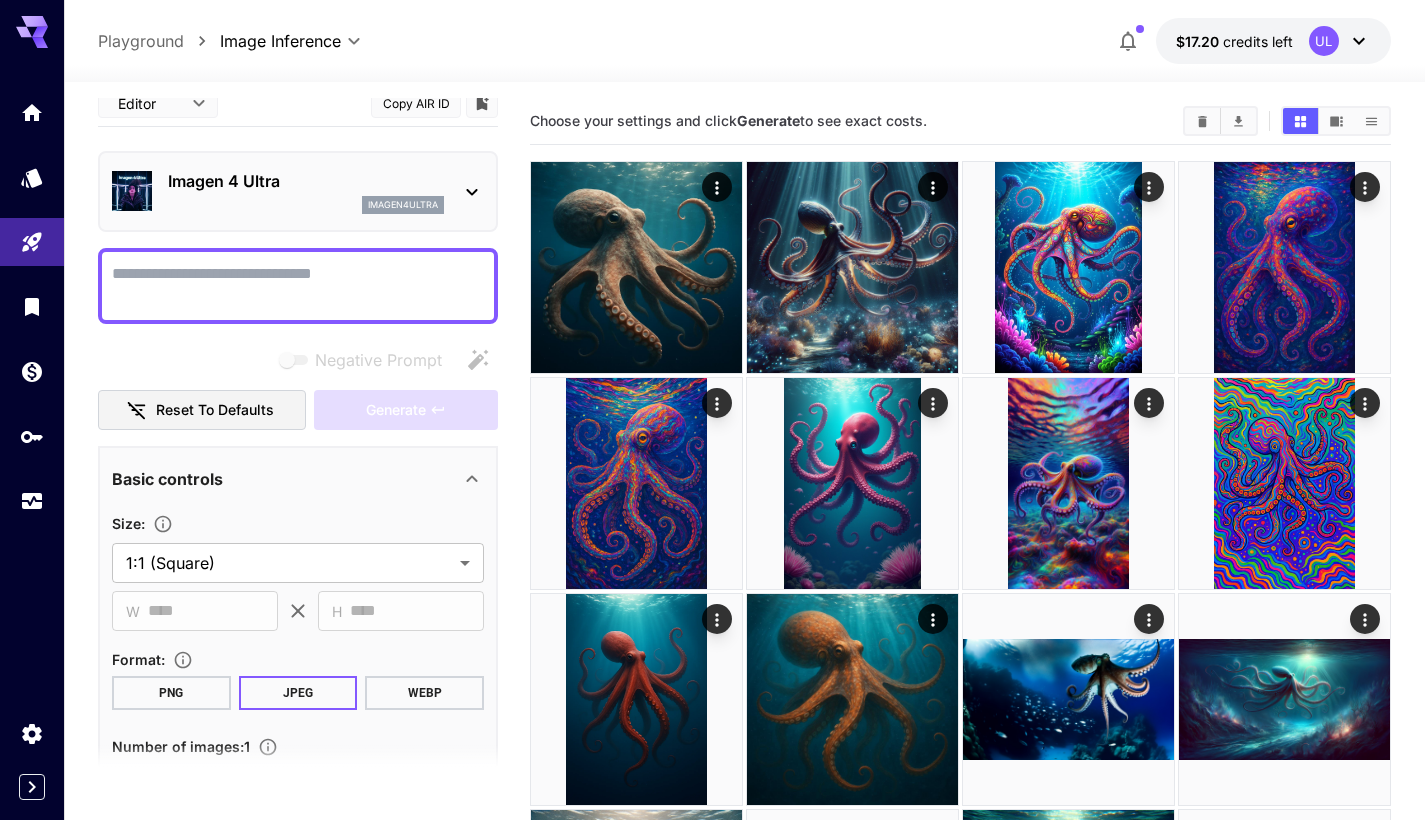 scroll, scrollTop: 36, scrollLeft: 0, axis: vertical 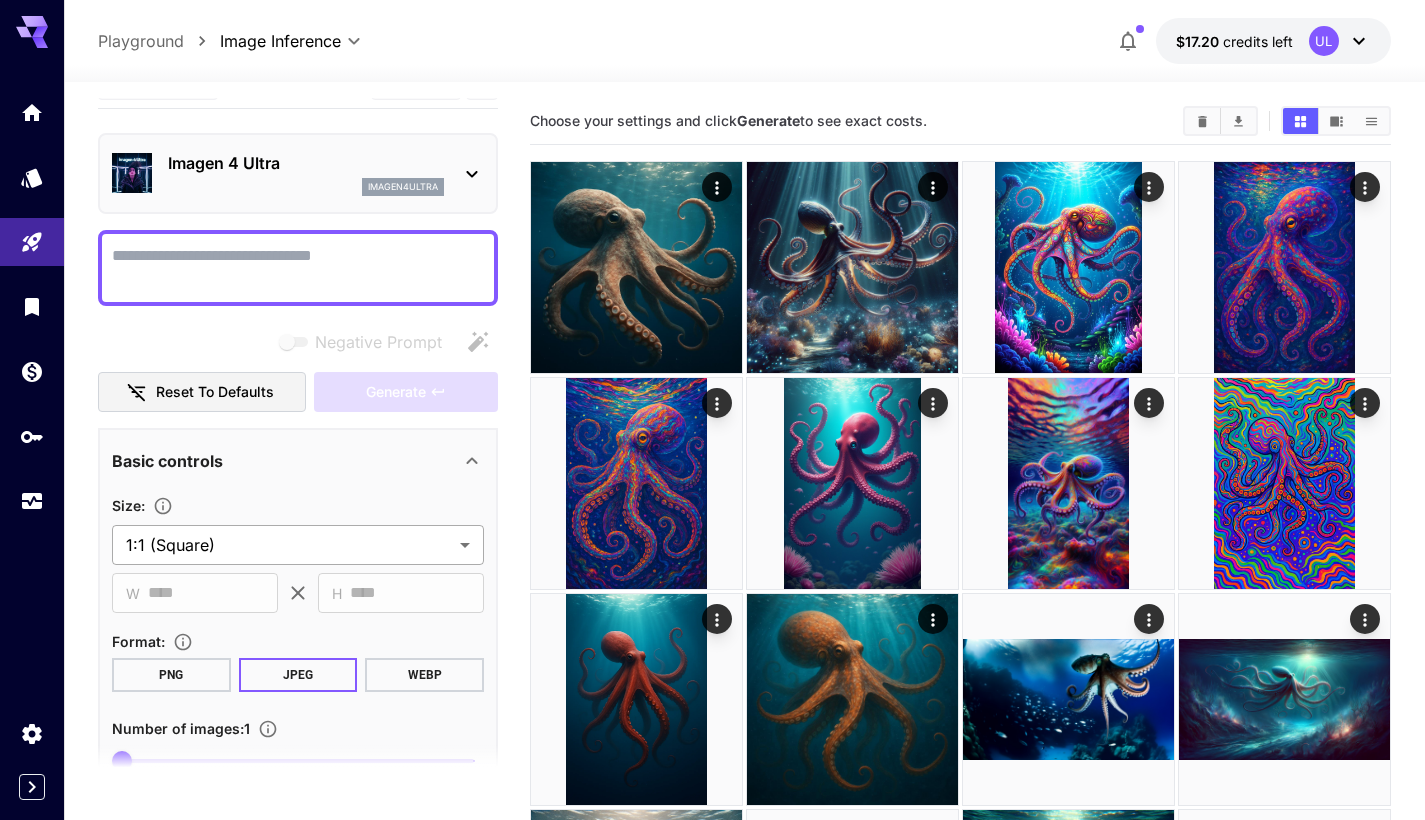 click on "**********" at bounding box center (712, 757) 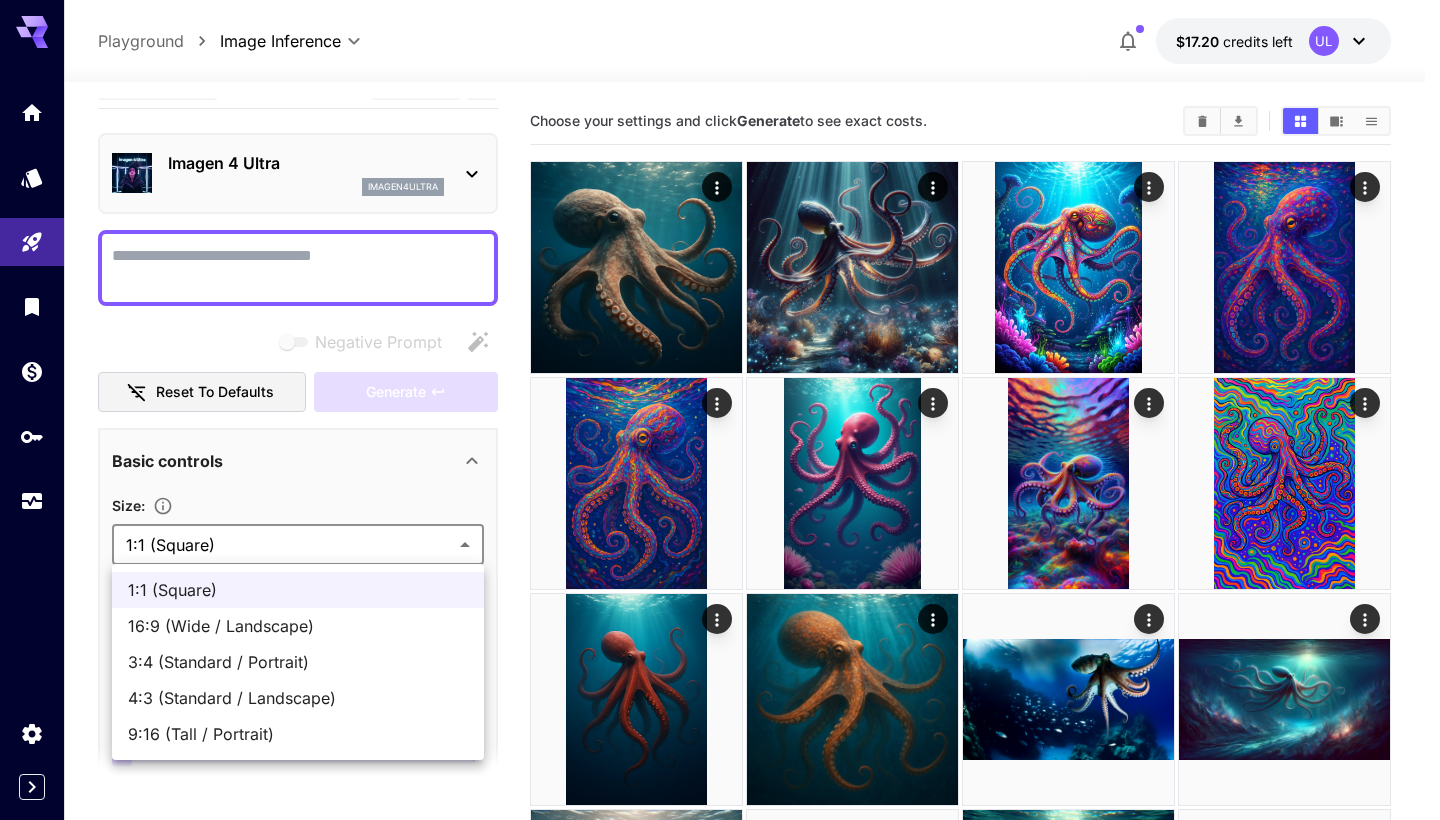 click on "9:16 (Tall / Portrait)" at bounding box center [298, 734] 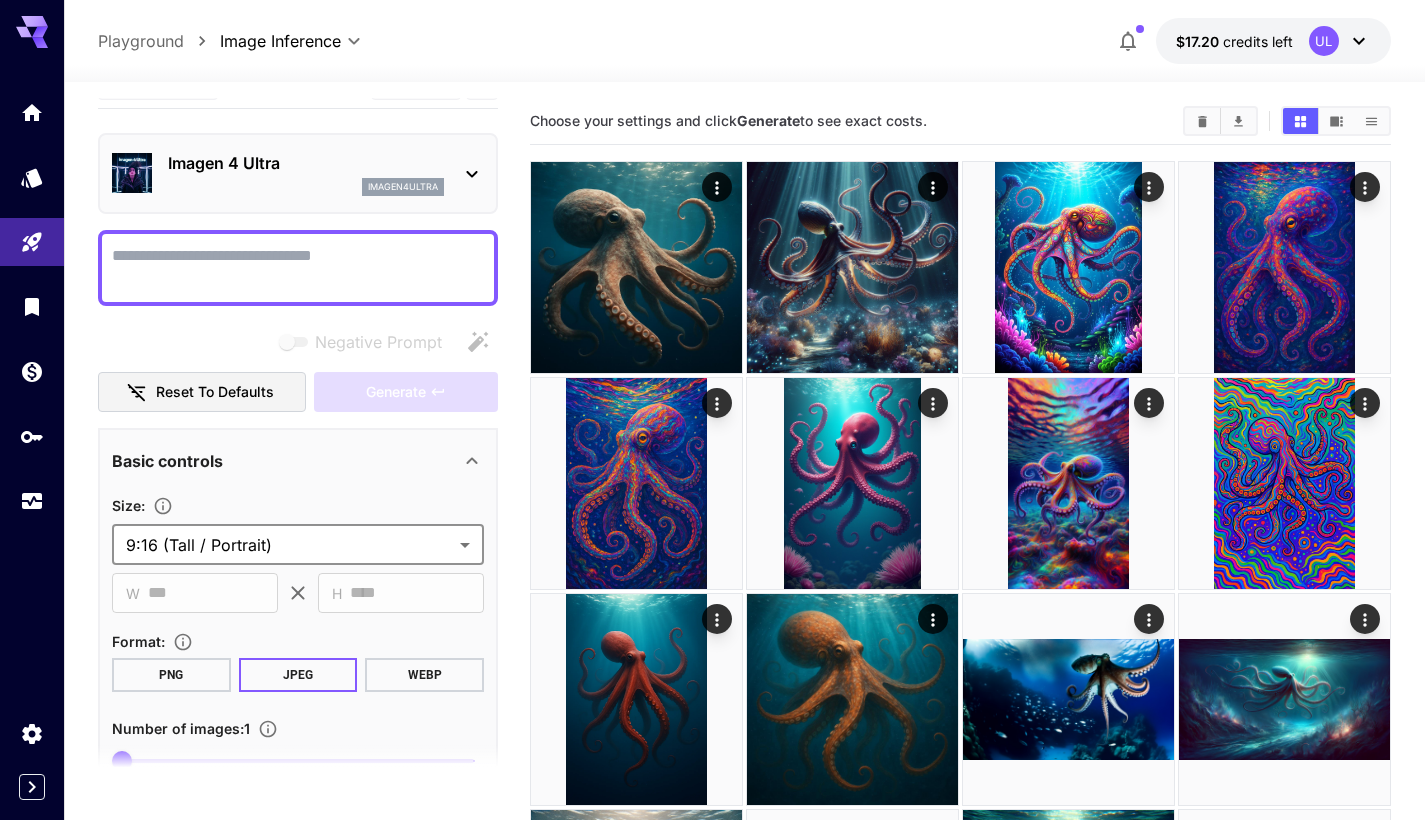 scroll, scrollTop: 0, scrollLeft: 0, axis: both 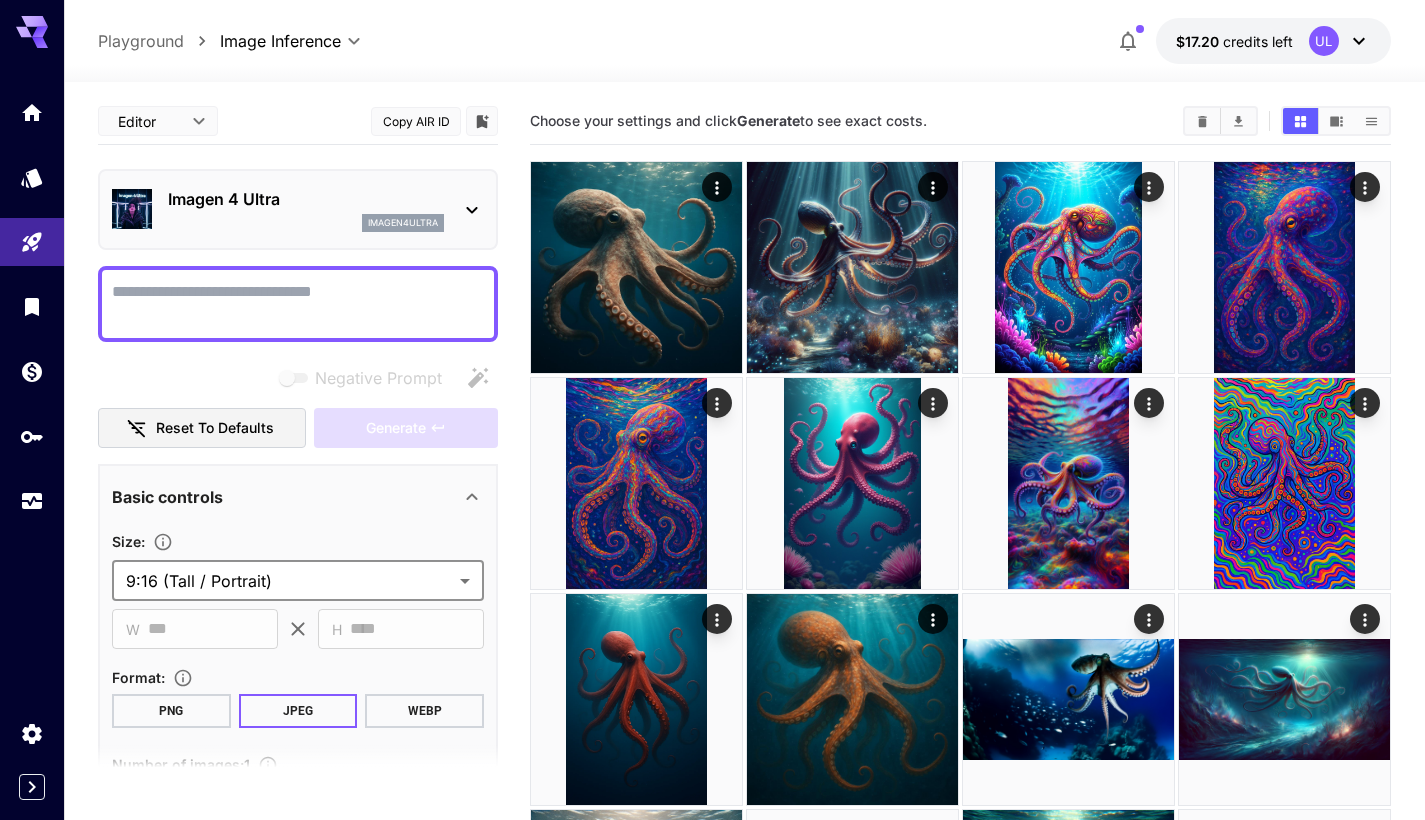 click on "**********" at bounding box center (712, 757) 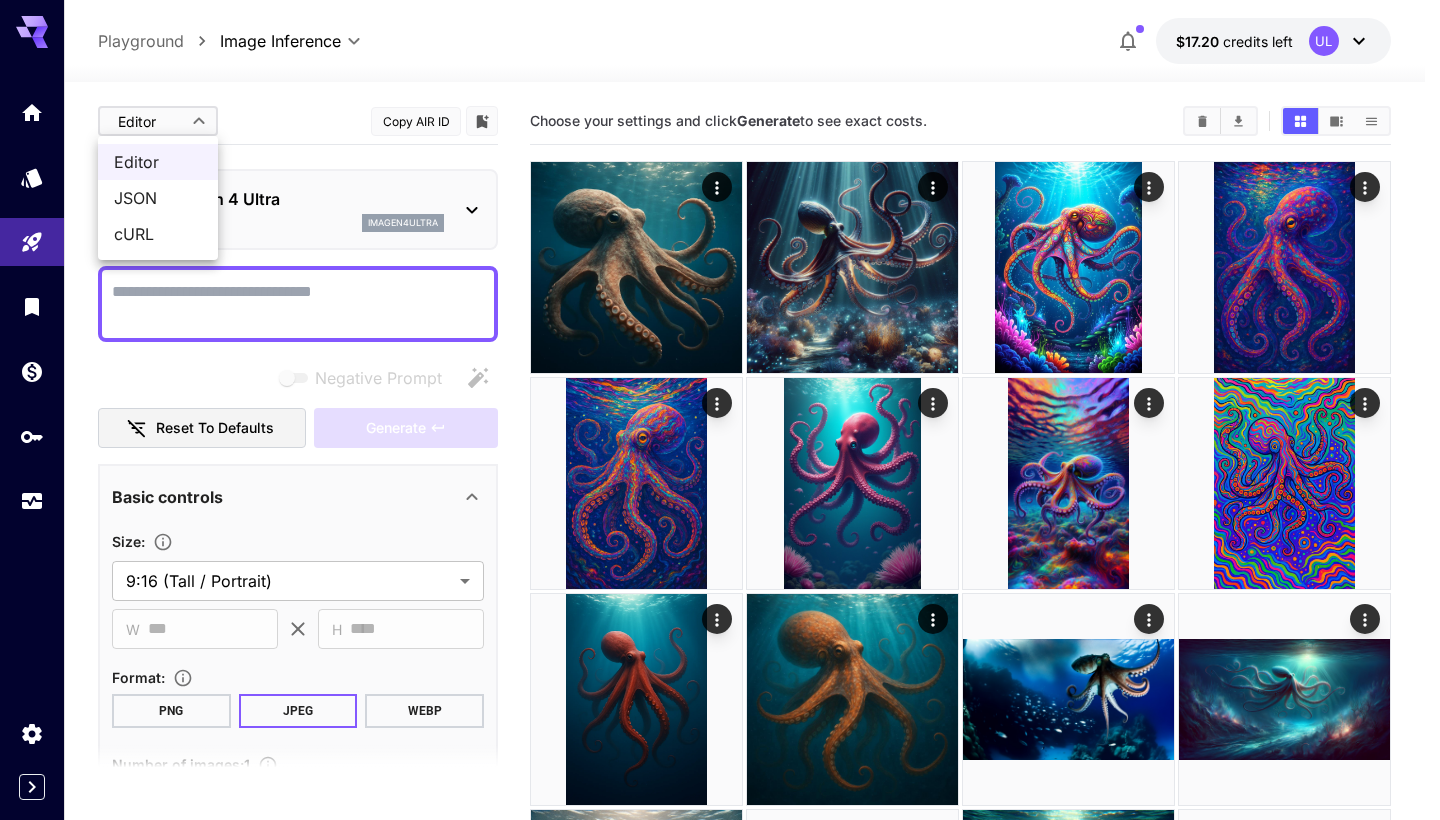 click on "JSON" at bounding box center (158, 198) 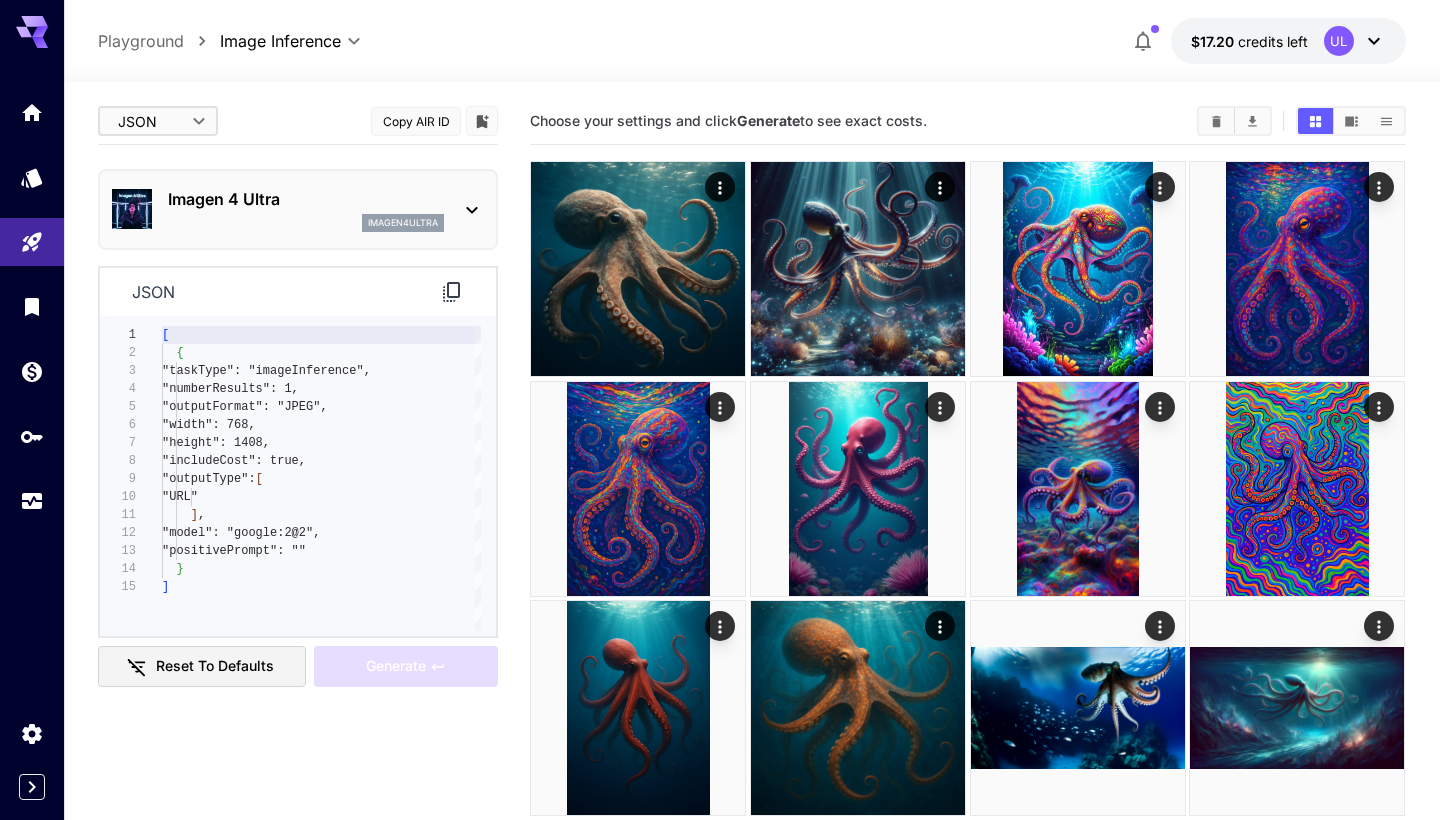 type on "****" 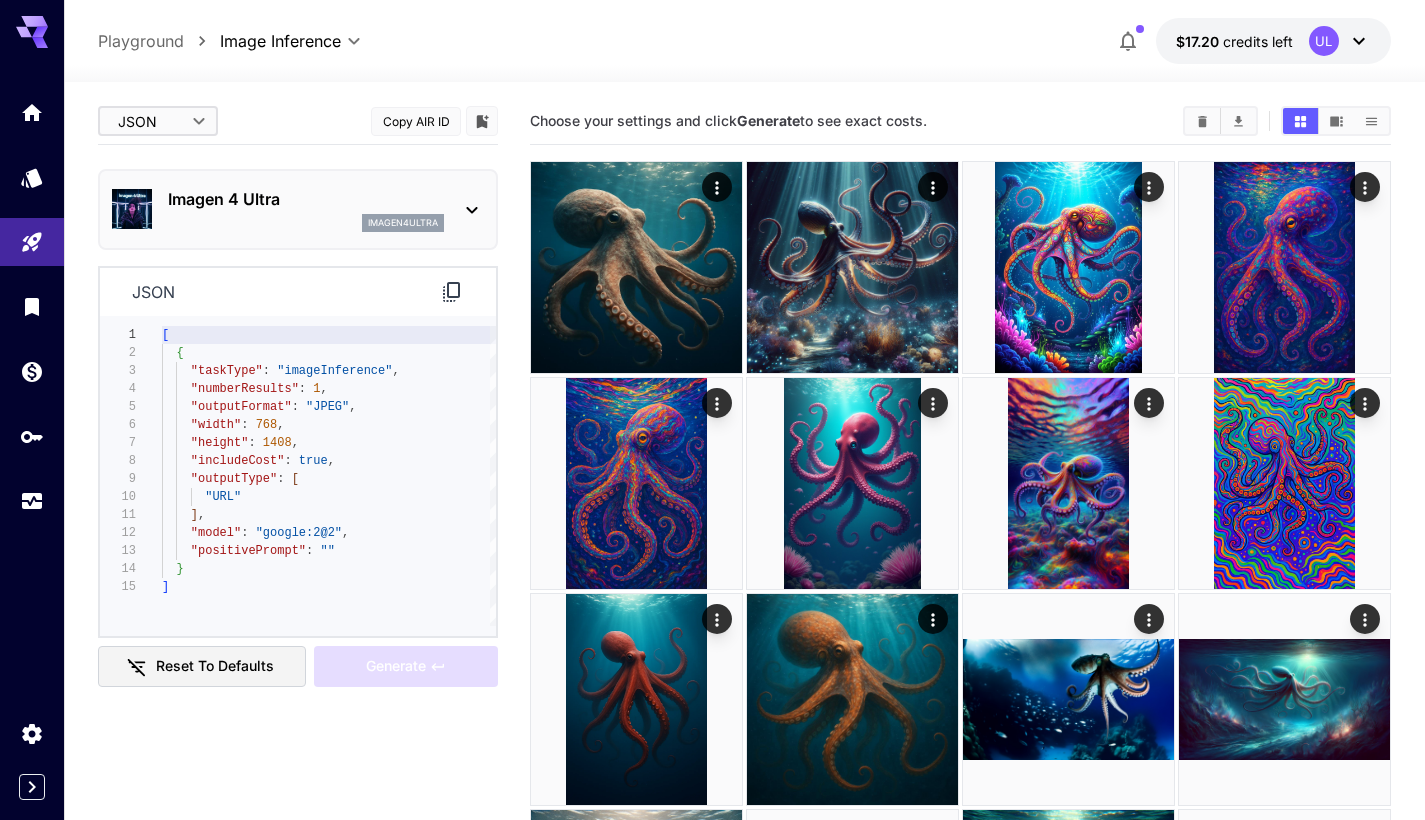 type on "**********" 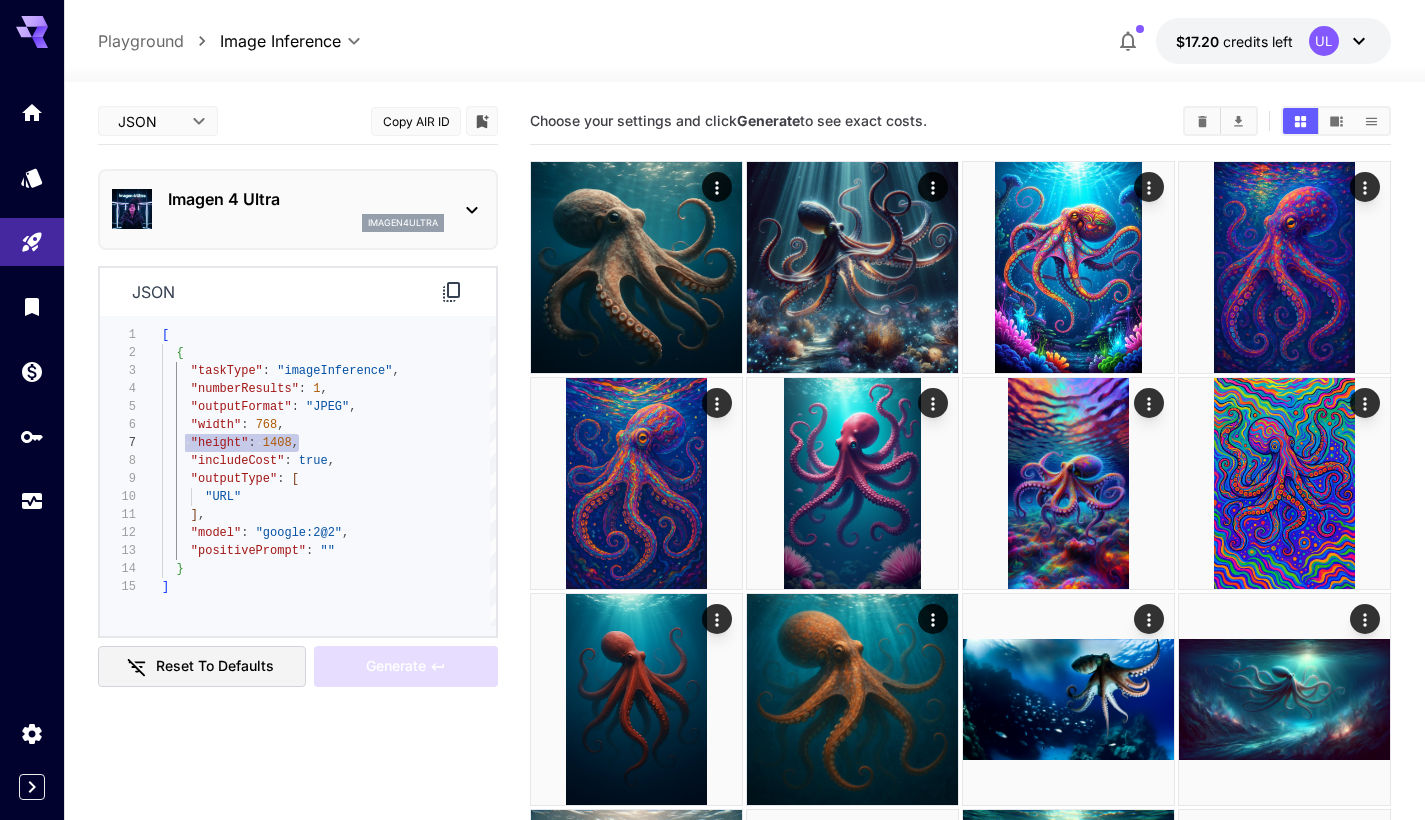 scroll, scrollTop: 90, scrollLeft: 0, axis: vertical 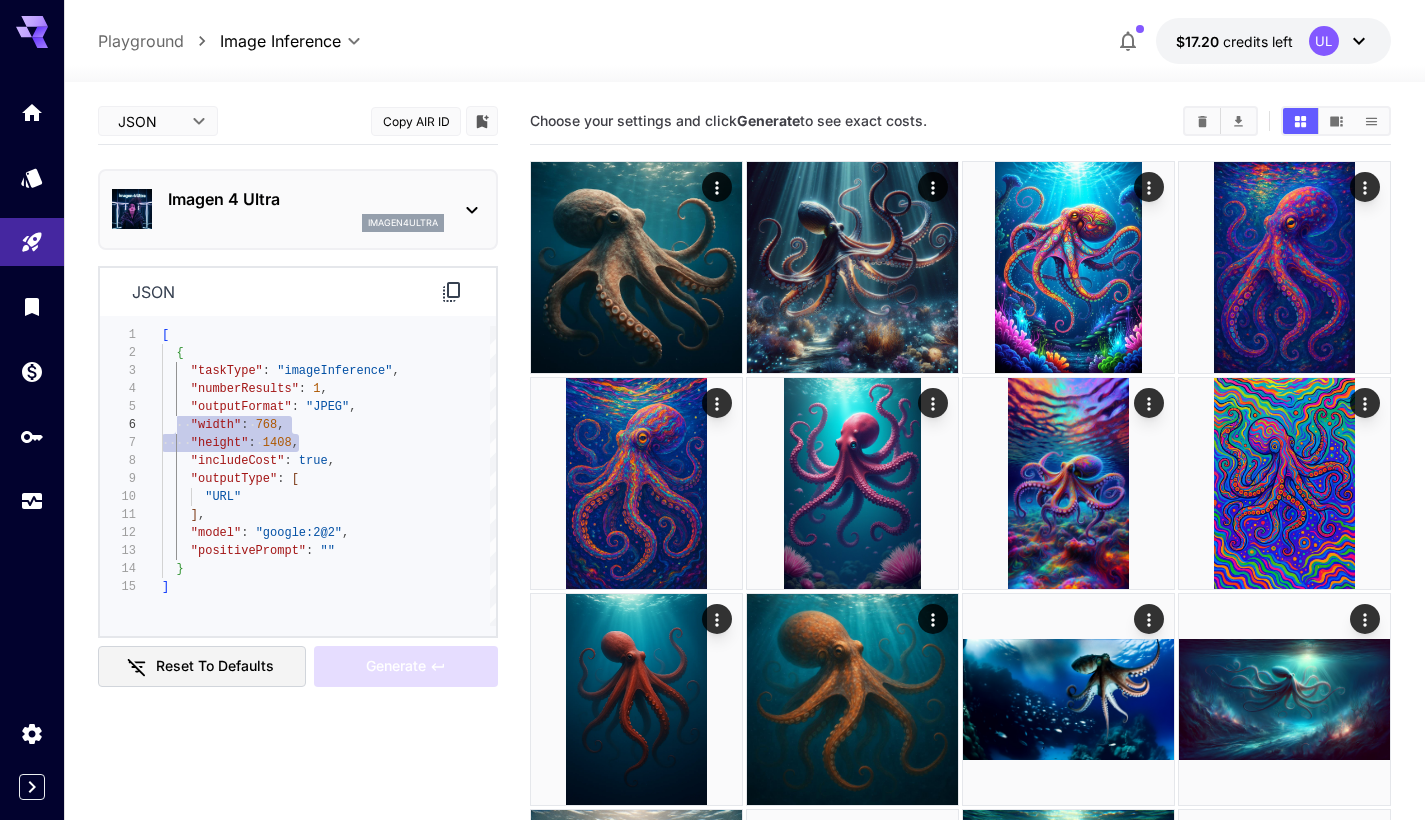 drag, startPoint x: 306, startPoint y: 443, endPoint x: 178, endPoint y: 425, distance: 129.25943 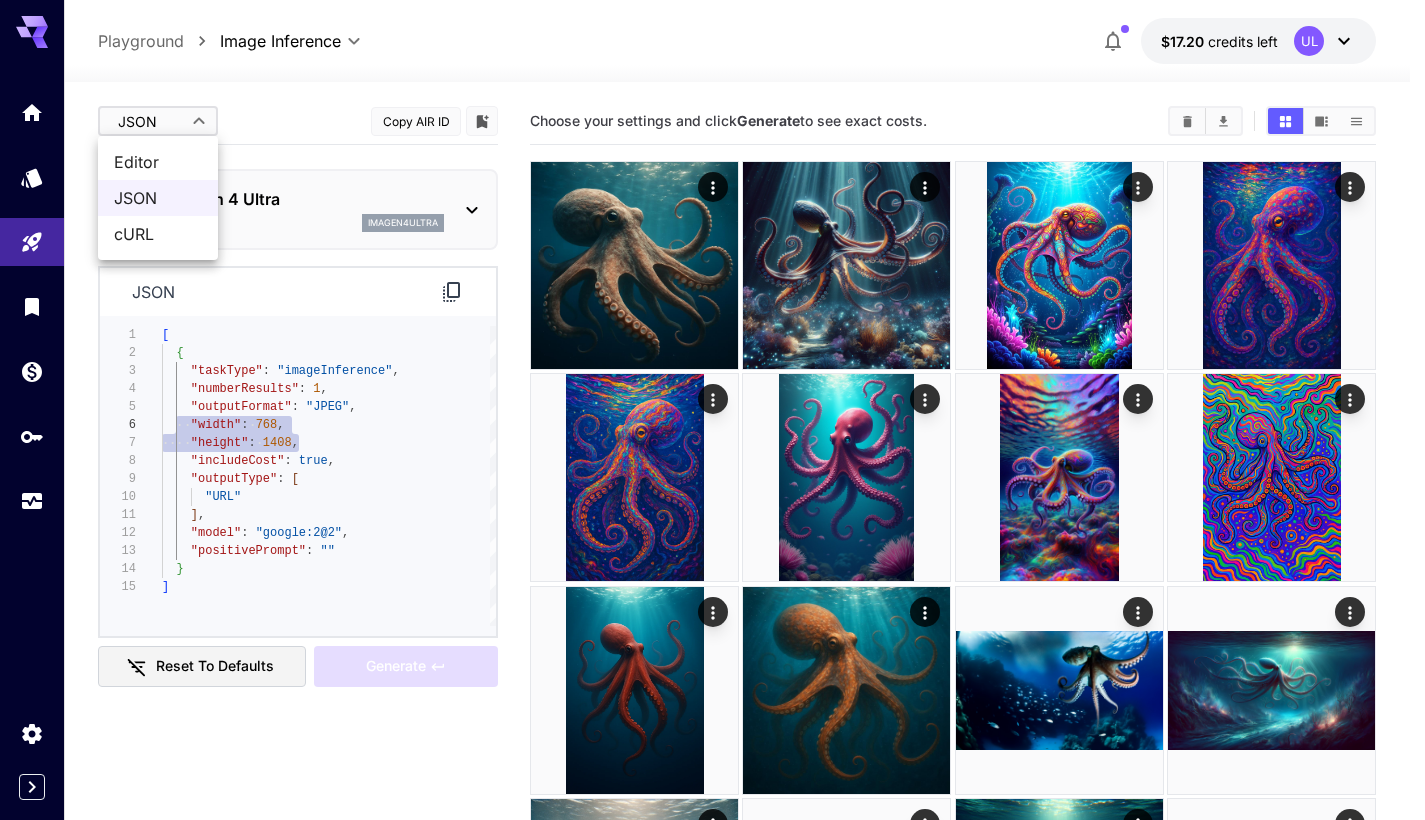 click on "**********" at bounding box center [712, 750] 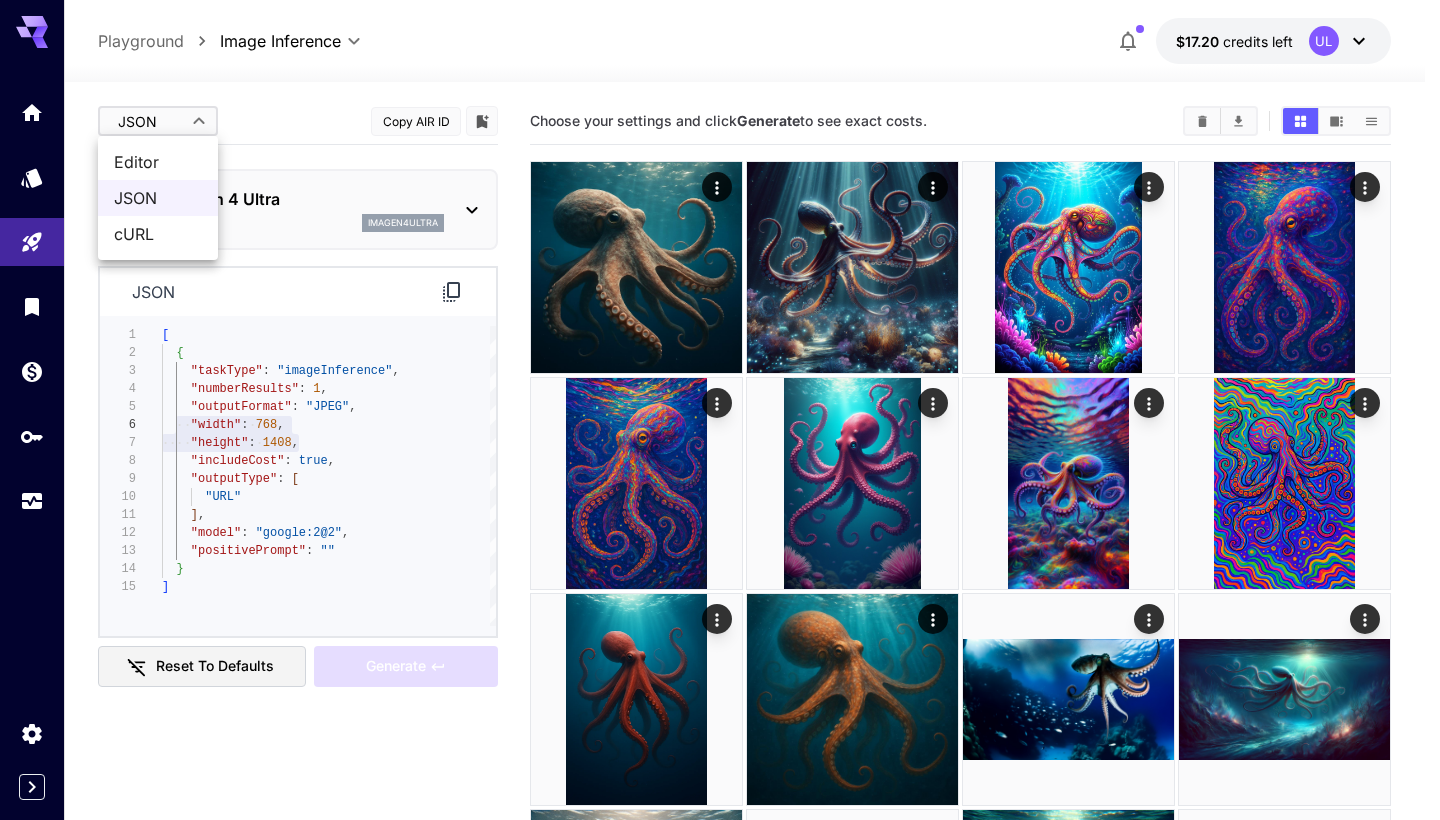 click on "Editor" at bounding box center [158, 162] 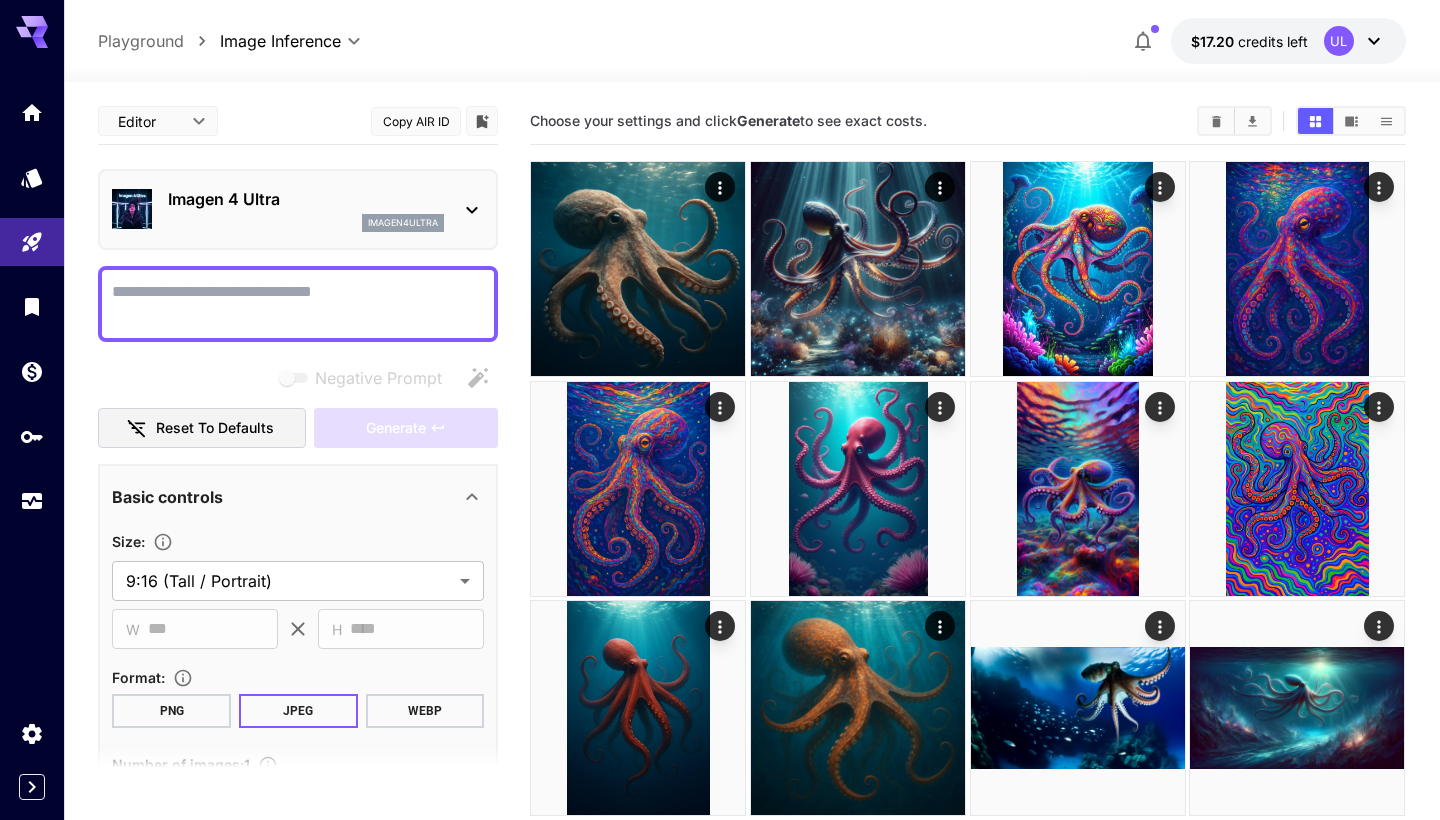 type on "****" 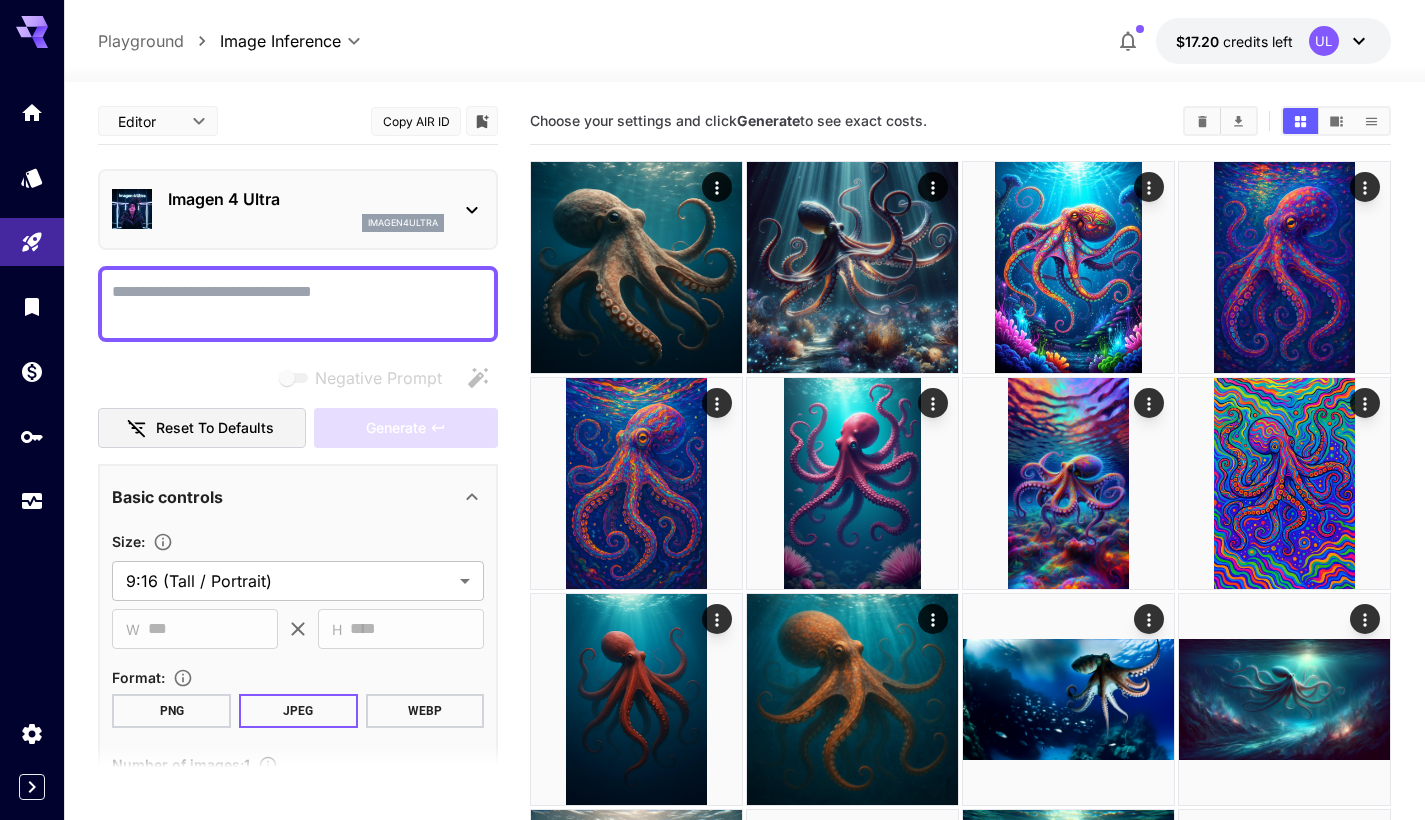 click on "imagen4ultra" at bounding box center [306, 223] 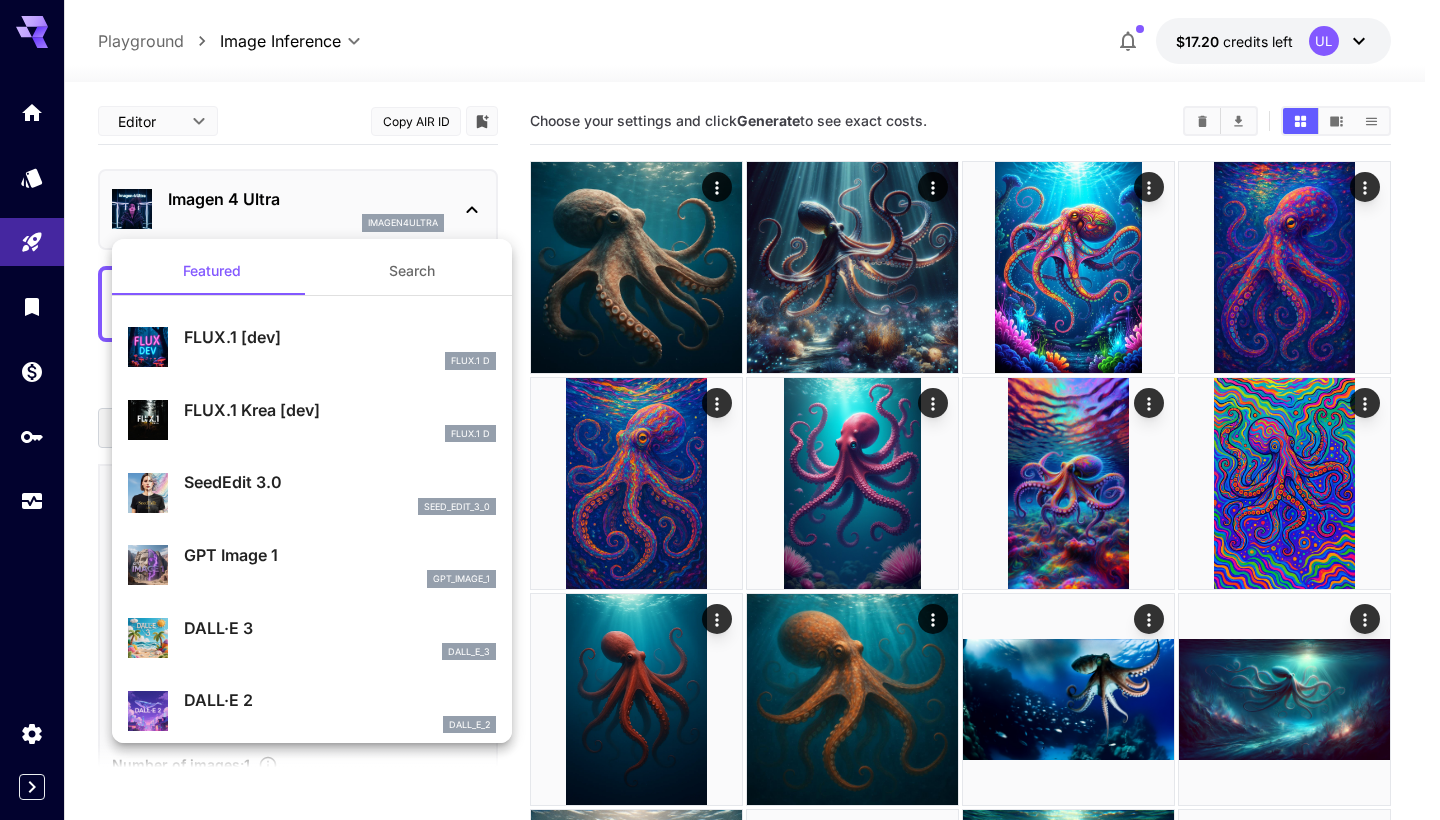 click on "dall_e_3" at bounding box center (340, 652) 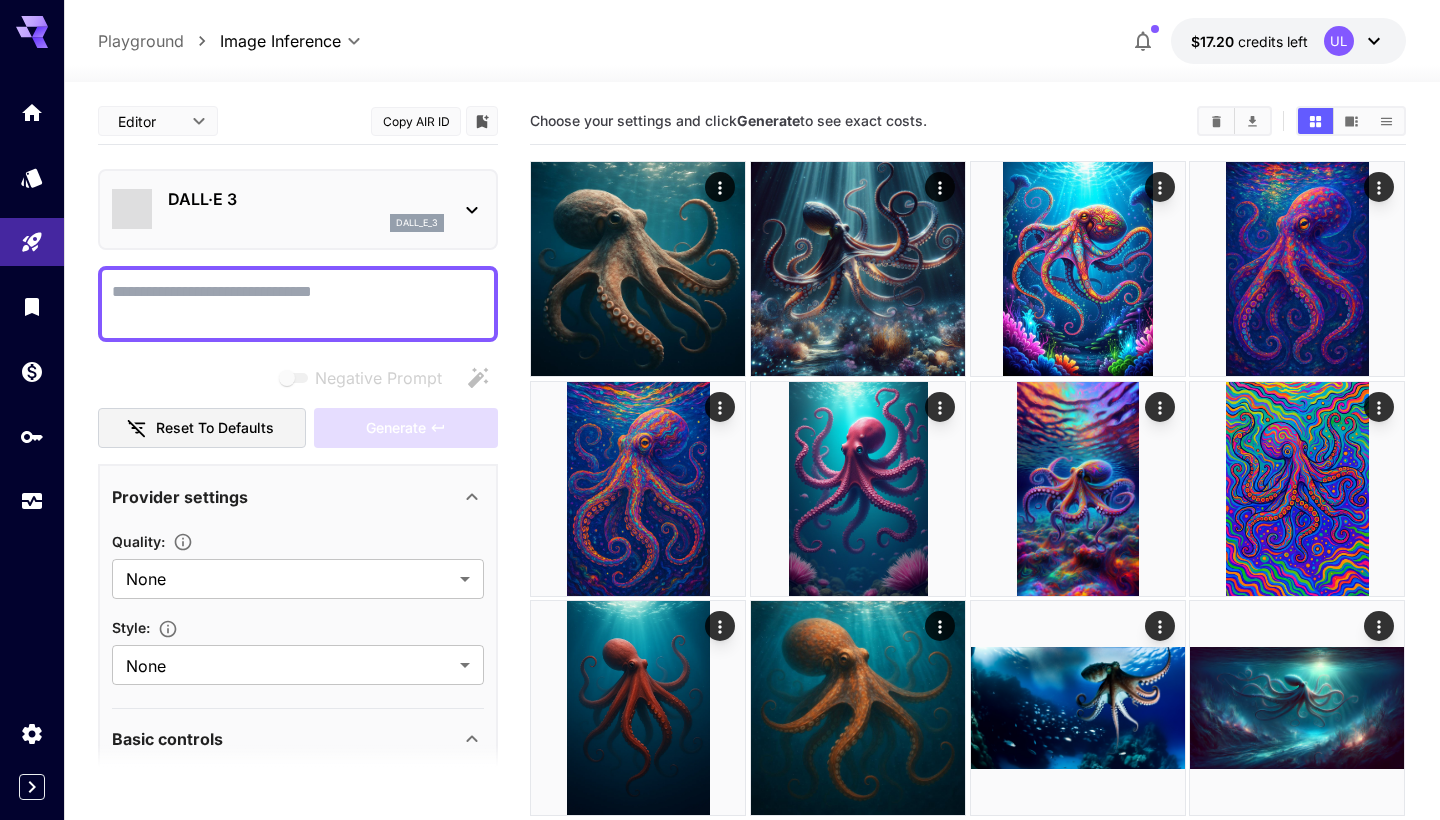 type on "**********" 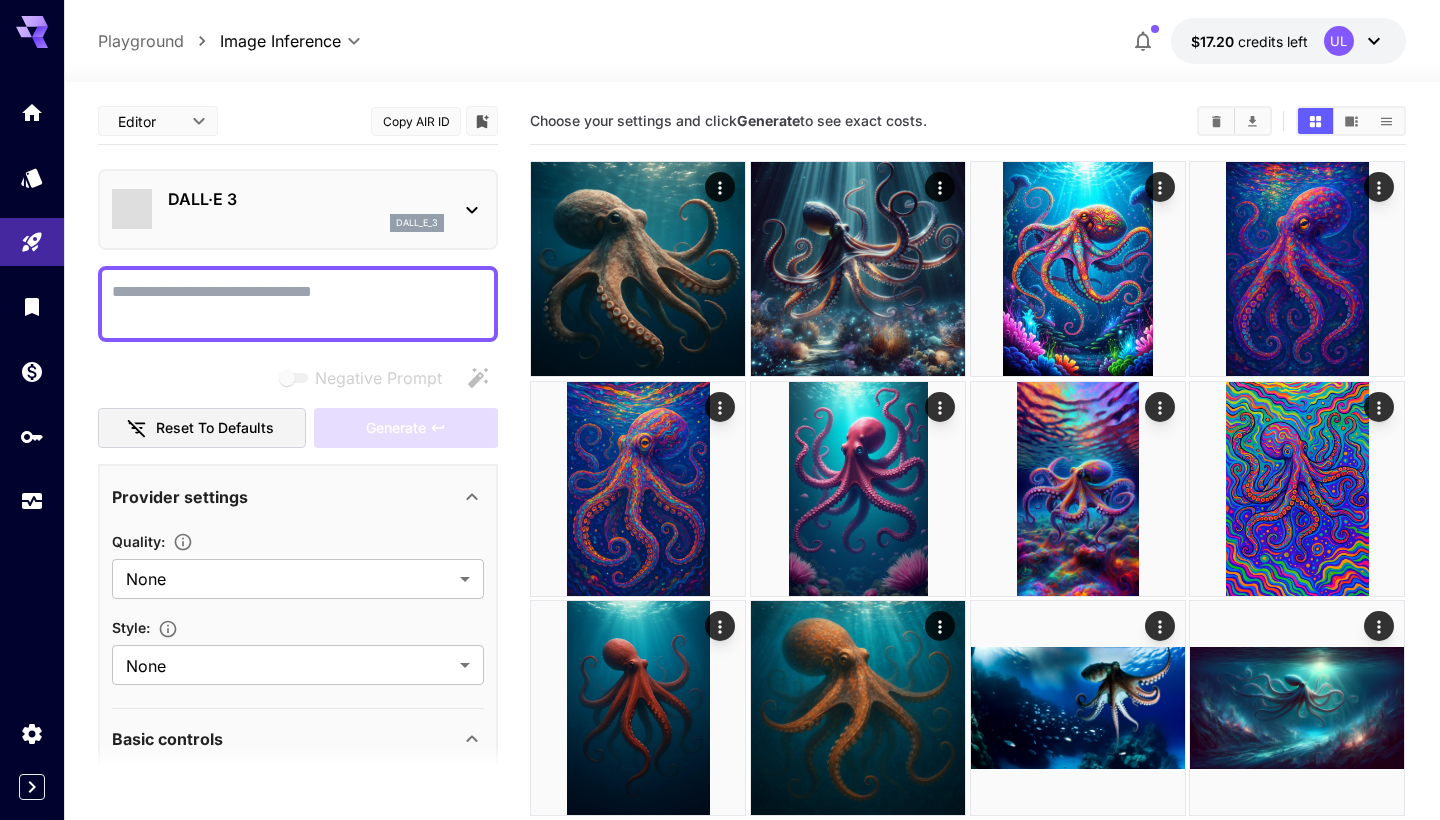 type on "****" 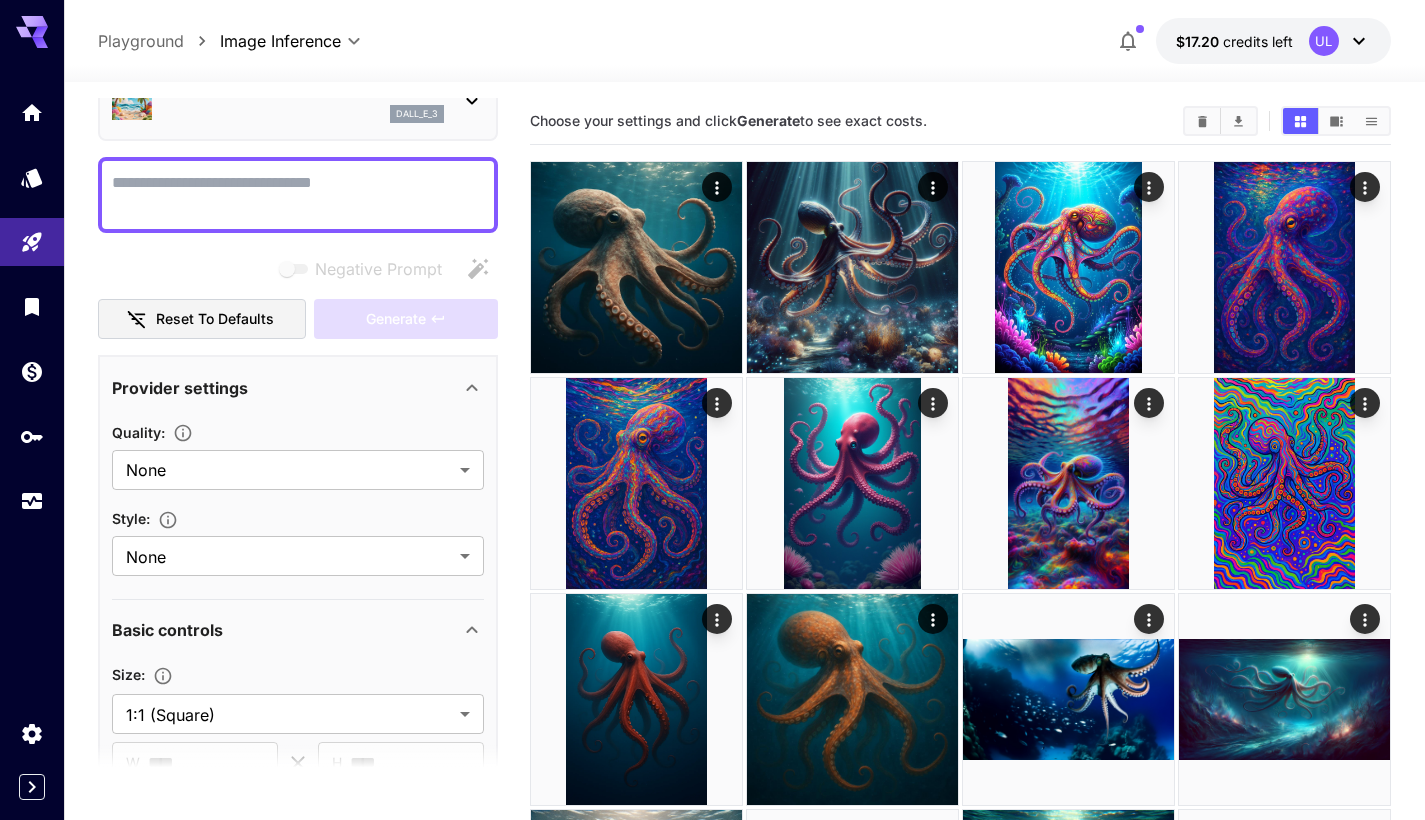 scroll, scrollTop: 136, scrollLeft: 0, axis: vertical 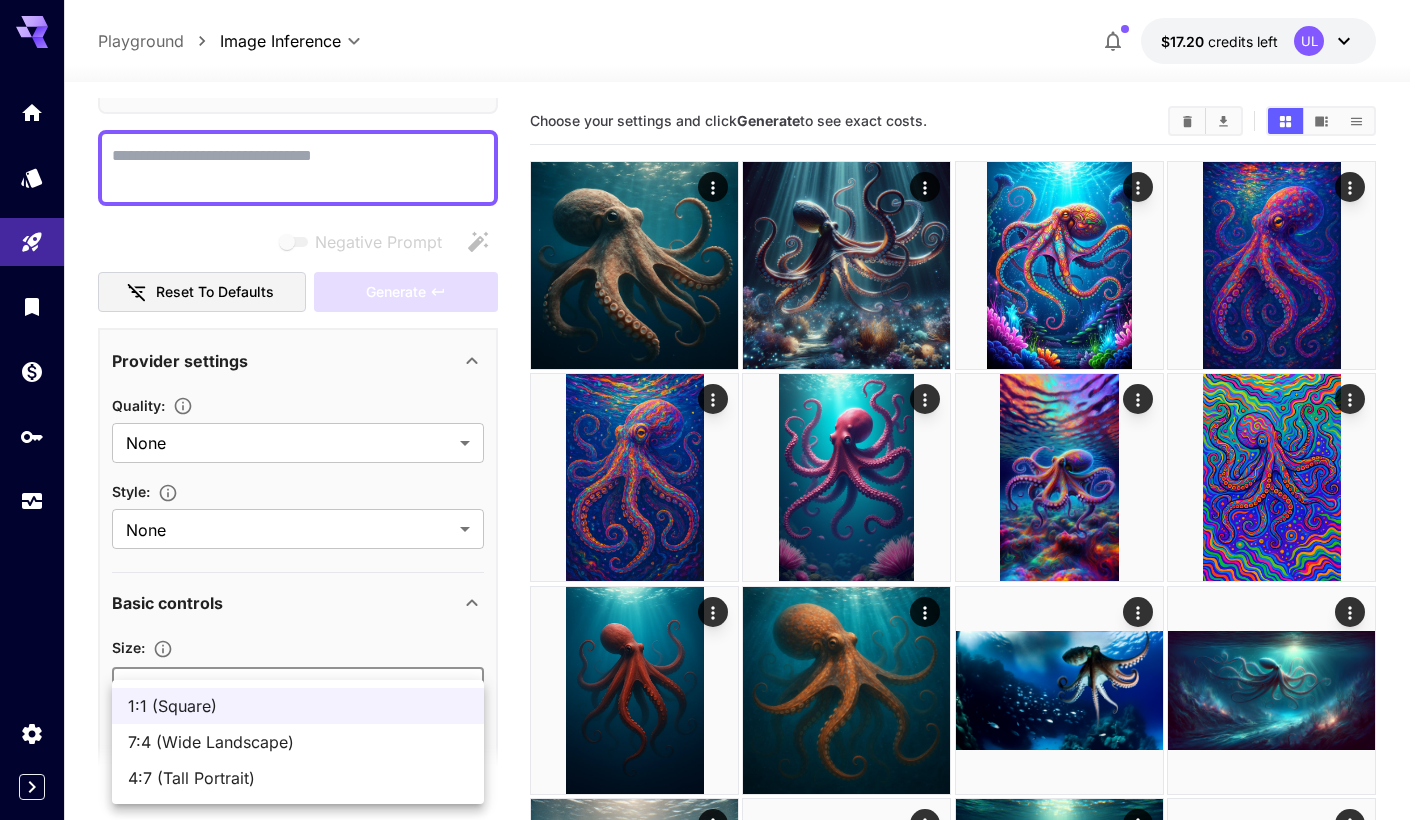 click on "**********" at bounding box center (712, 750) 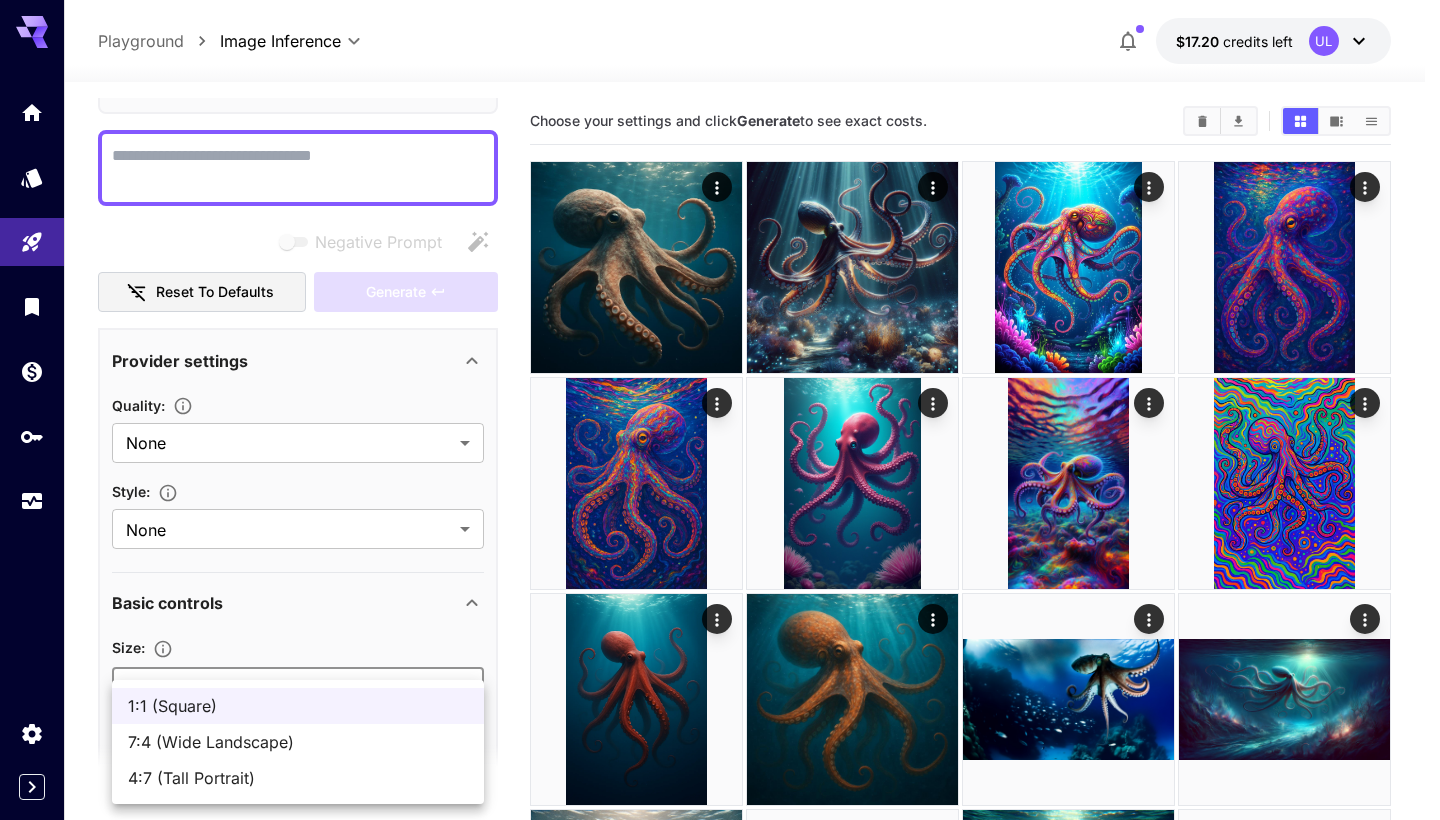click on "7:4 (Wide Landscape)" at bounding box center [298, 742] 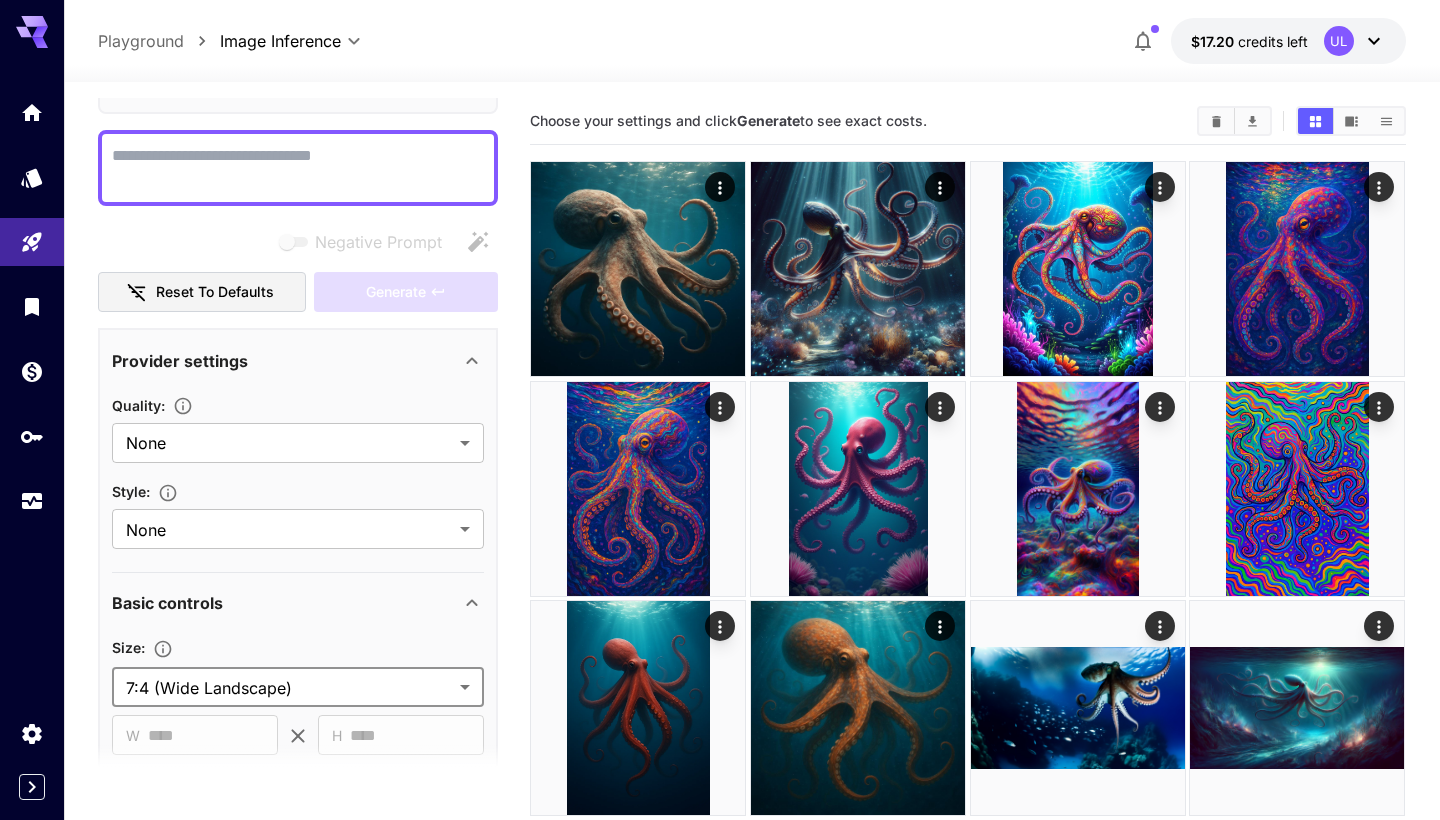 type on "**********" 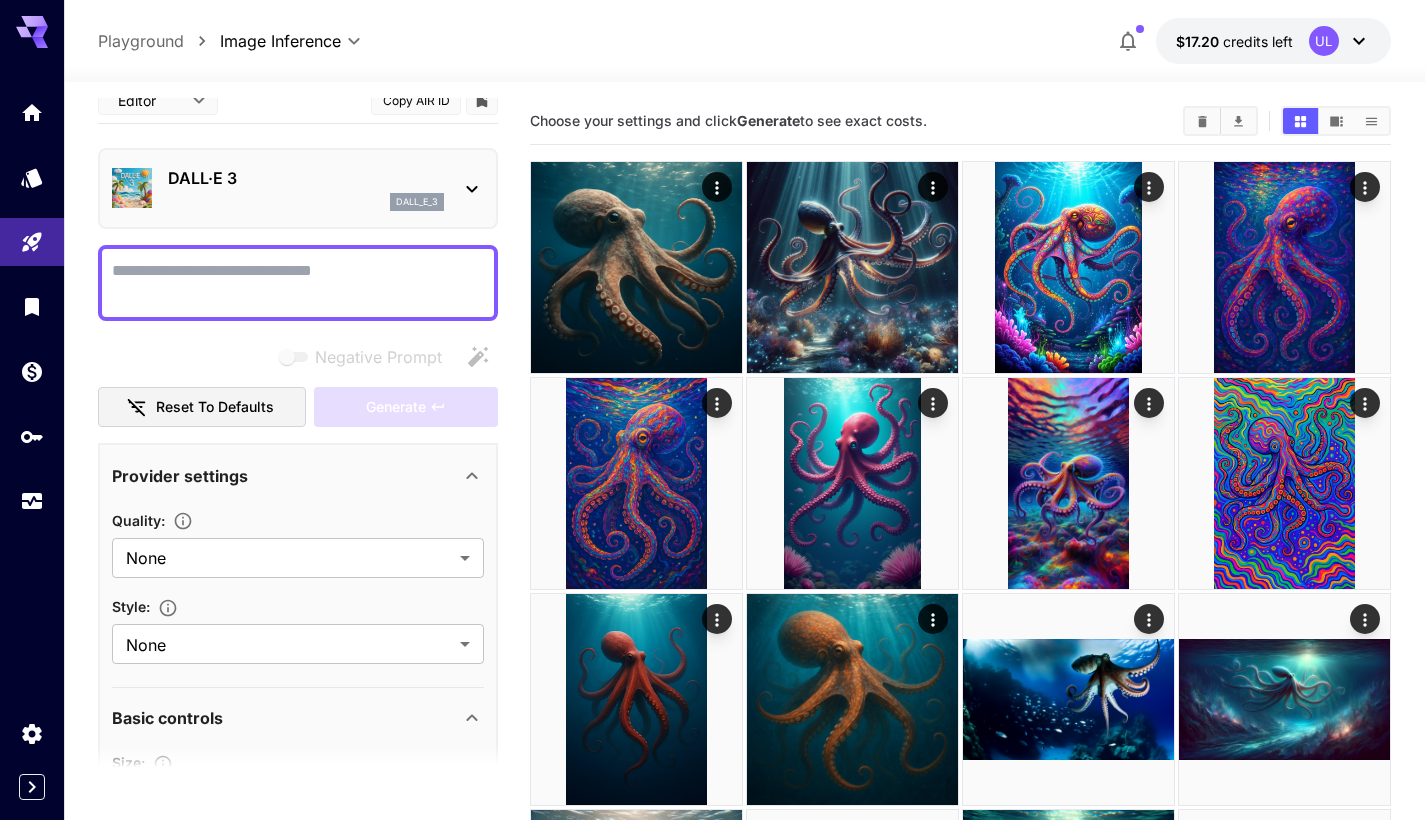 scroll, scrollTop: 0, scrollLeft: 0, axis: both 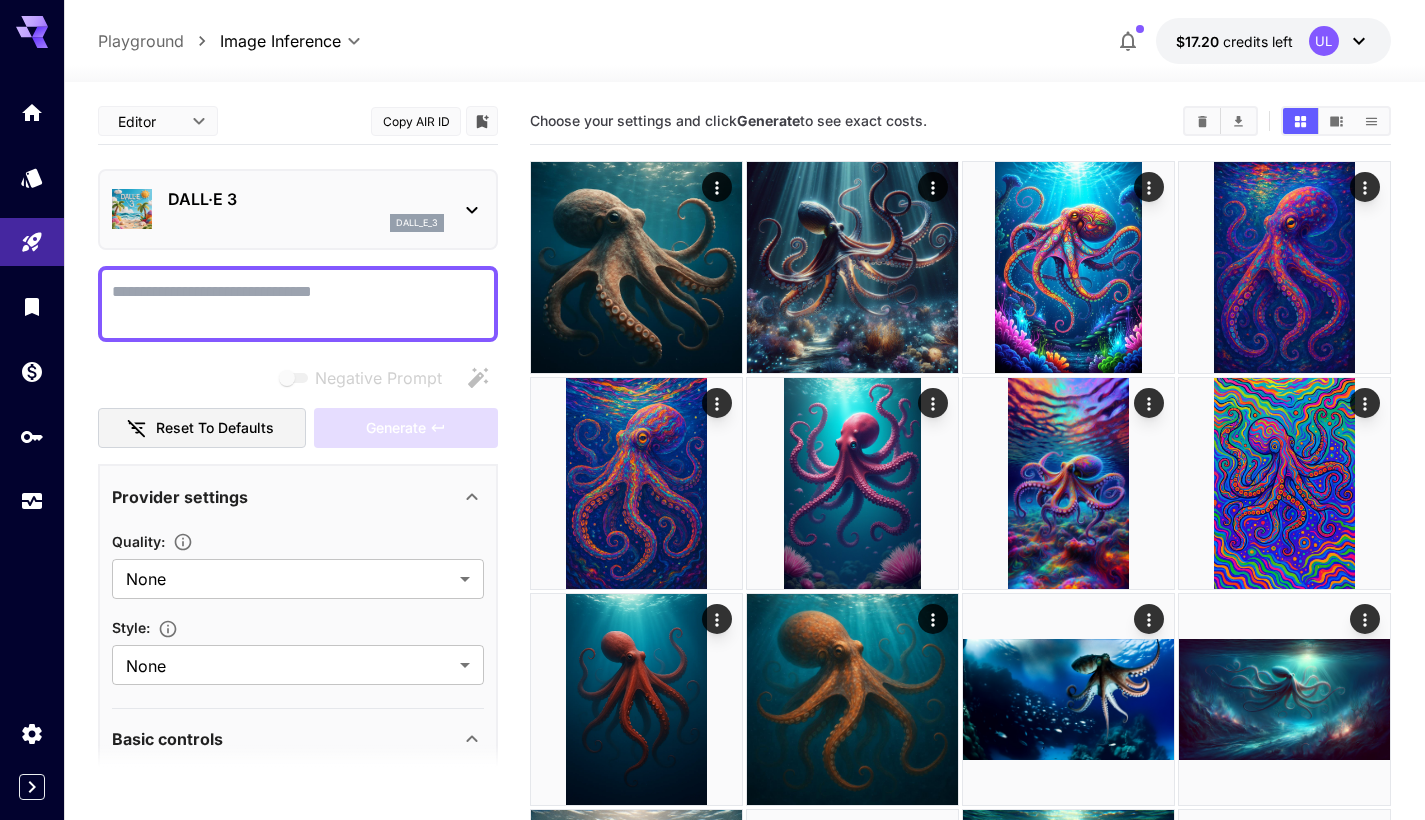 click on "**********" at bounding box center [712, 757] 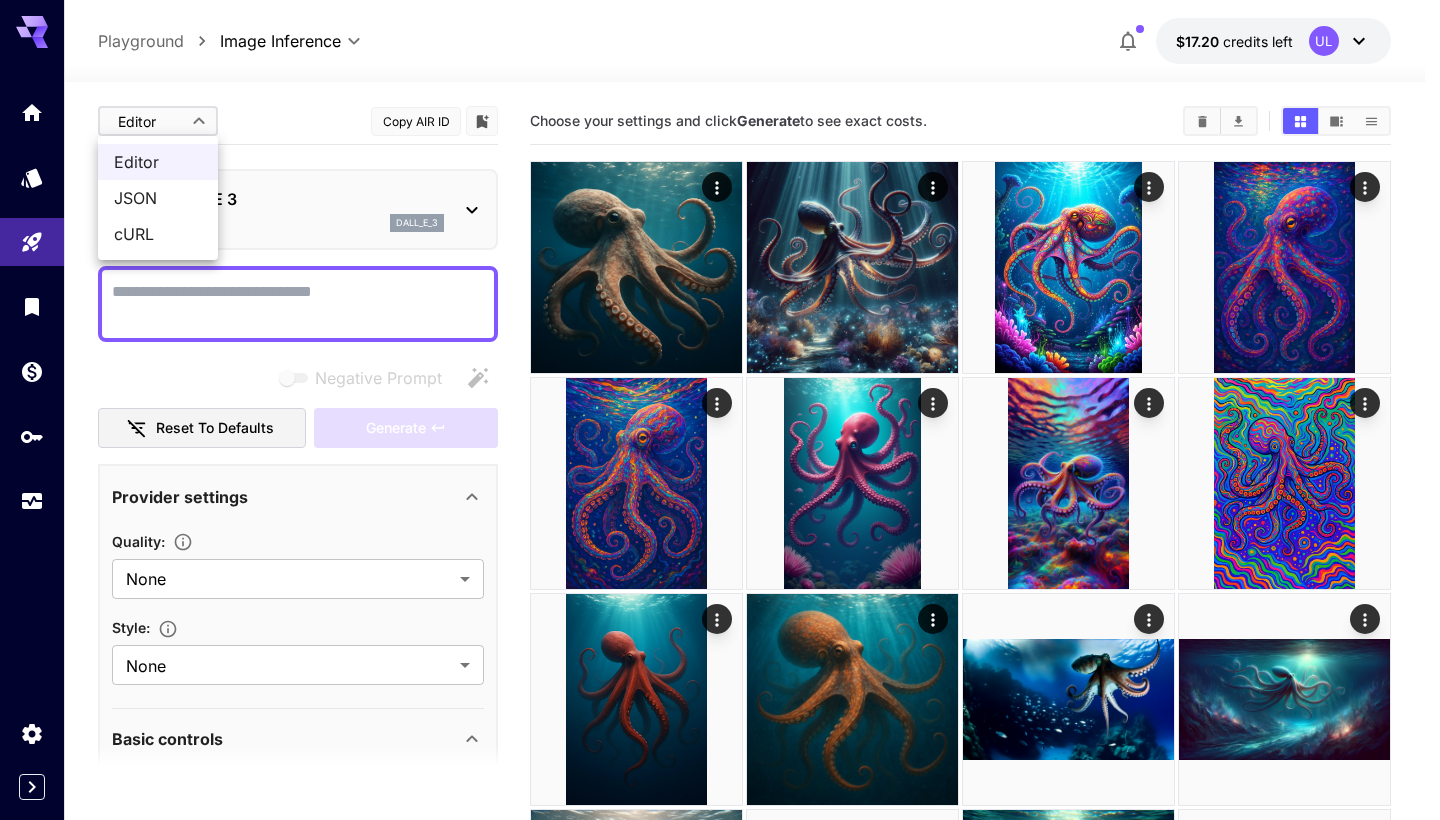 click on "JSON" at bounding box center [158, 198] 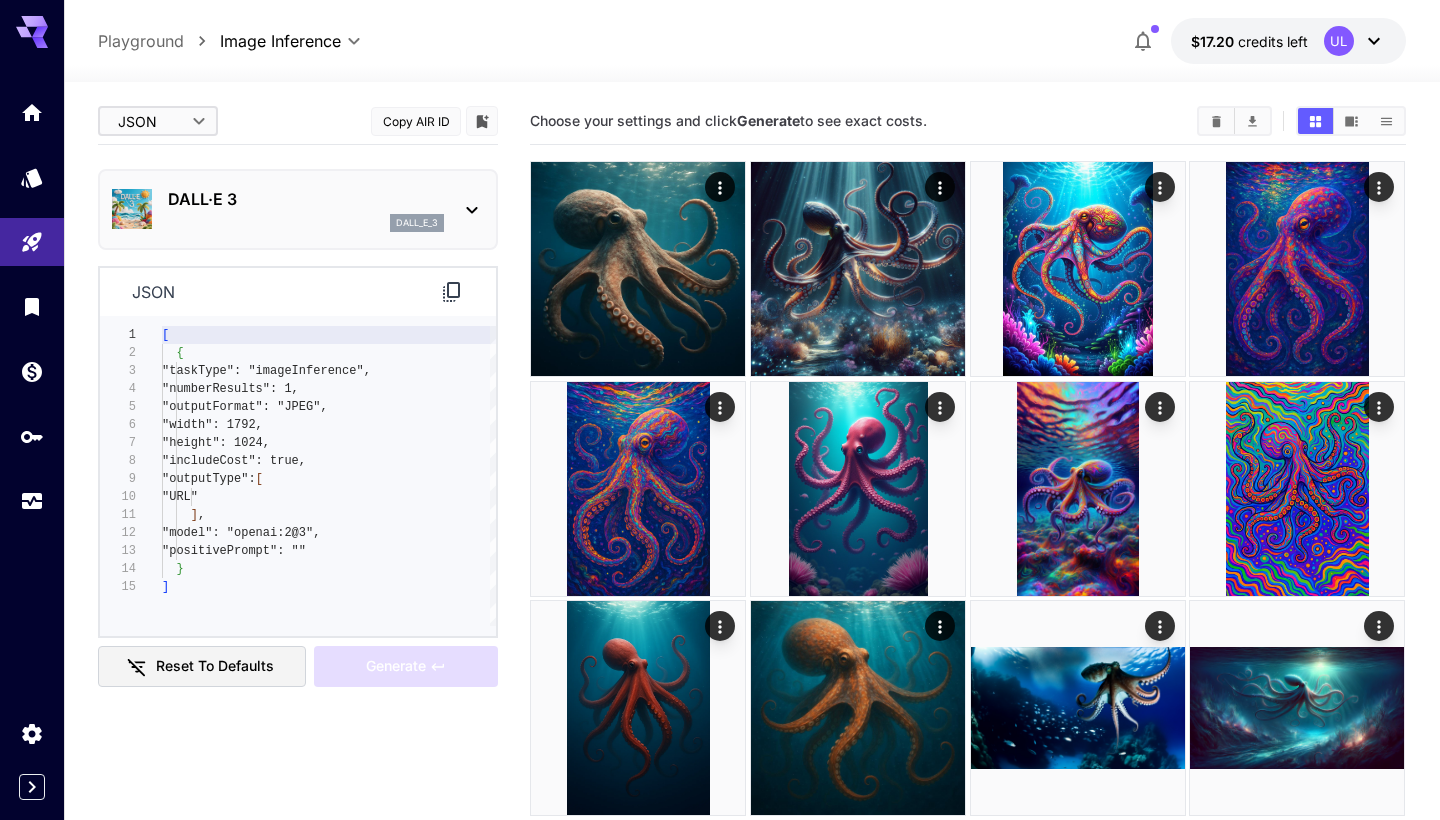 type on "****" 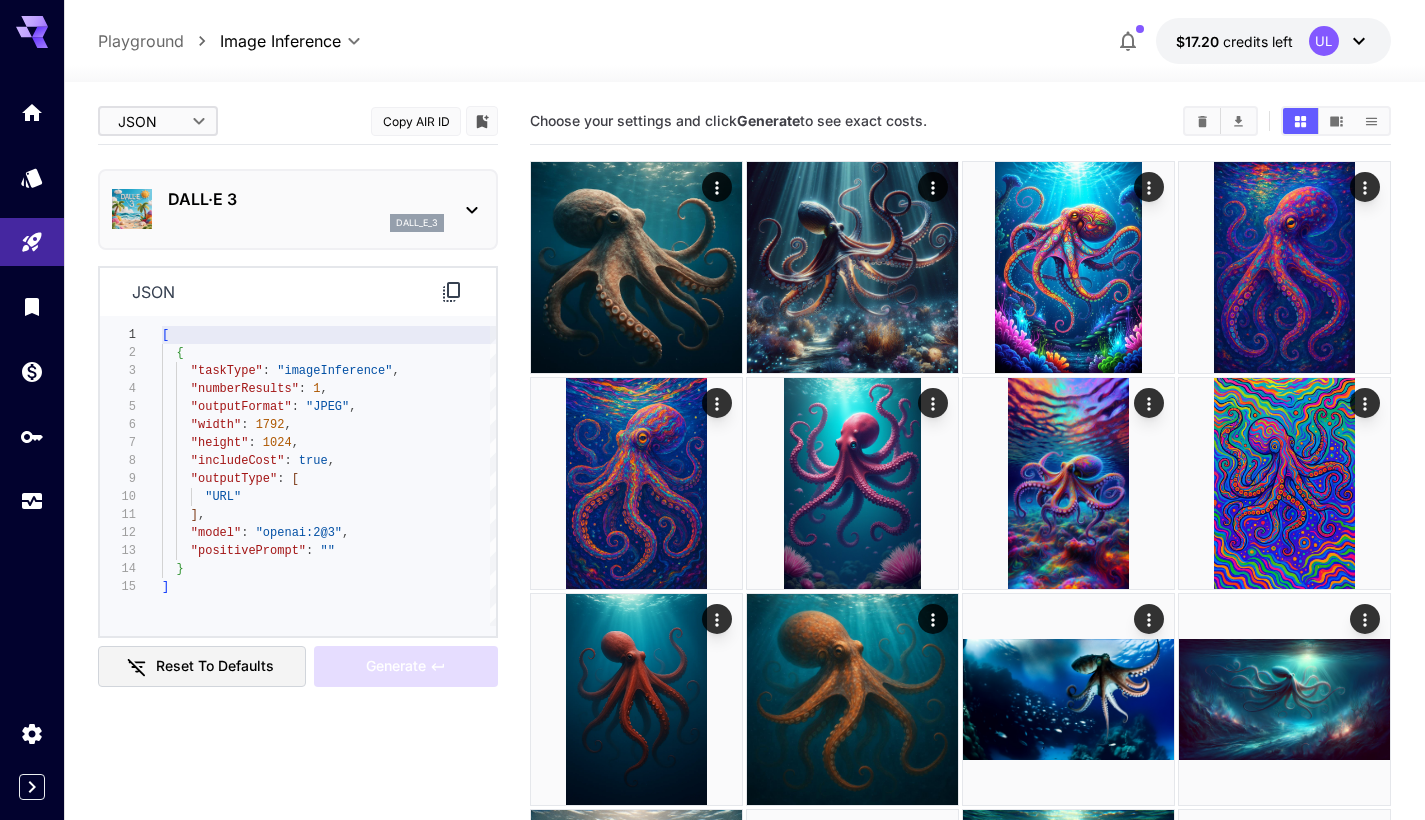 type on "**********" 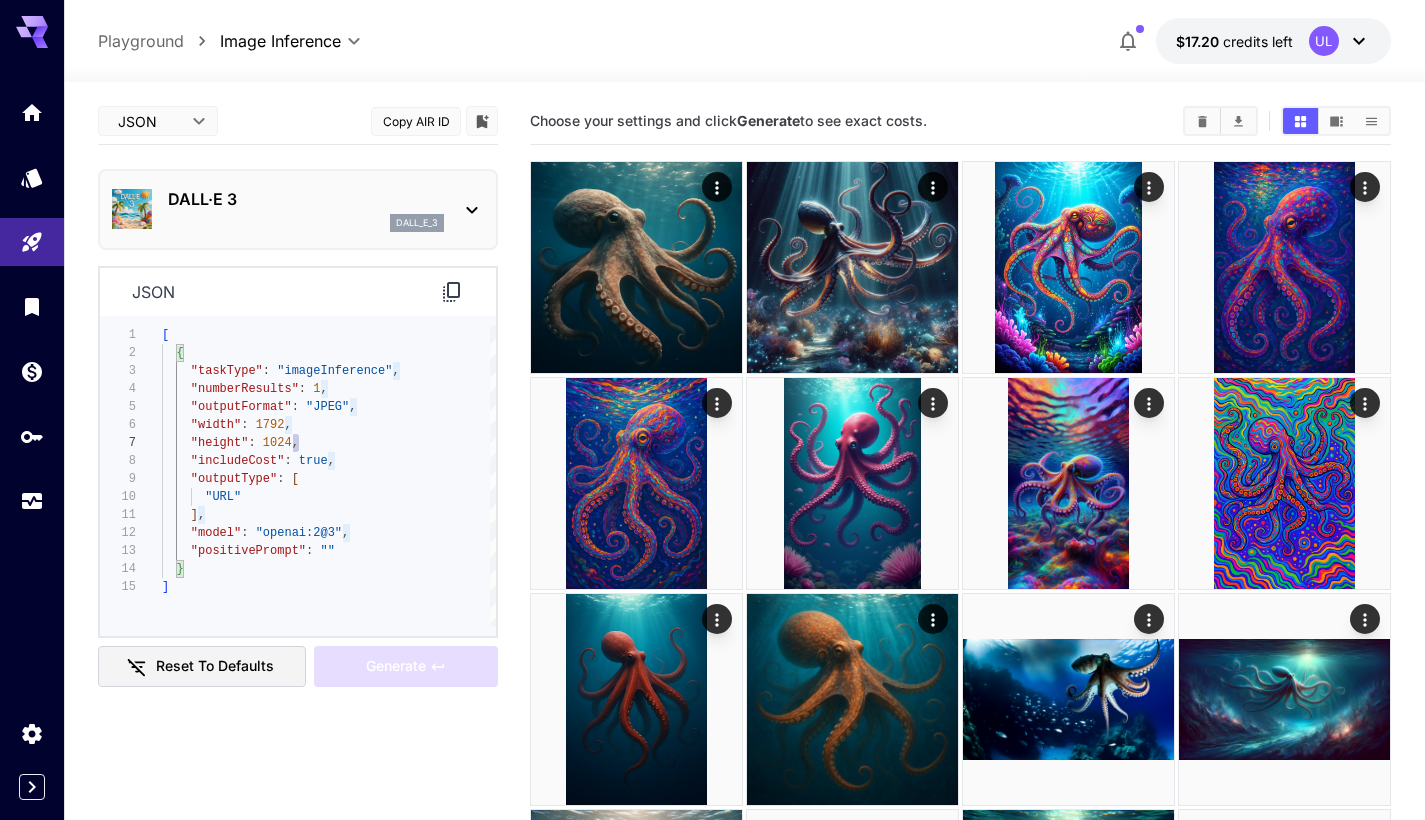 scroll, scrollTop: 90, scrollLeft: 0, axis: vertical 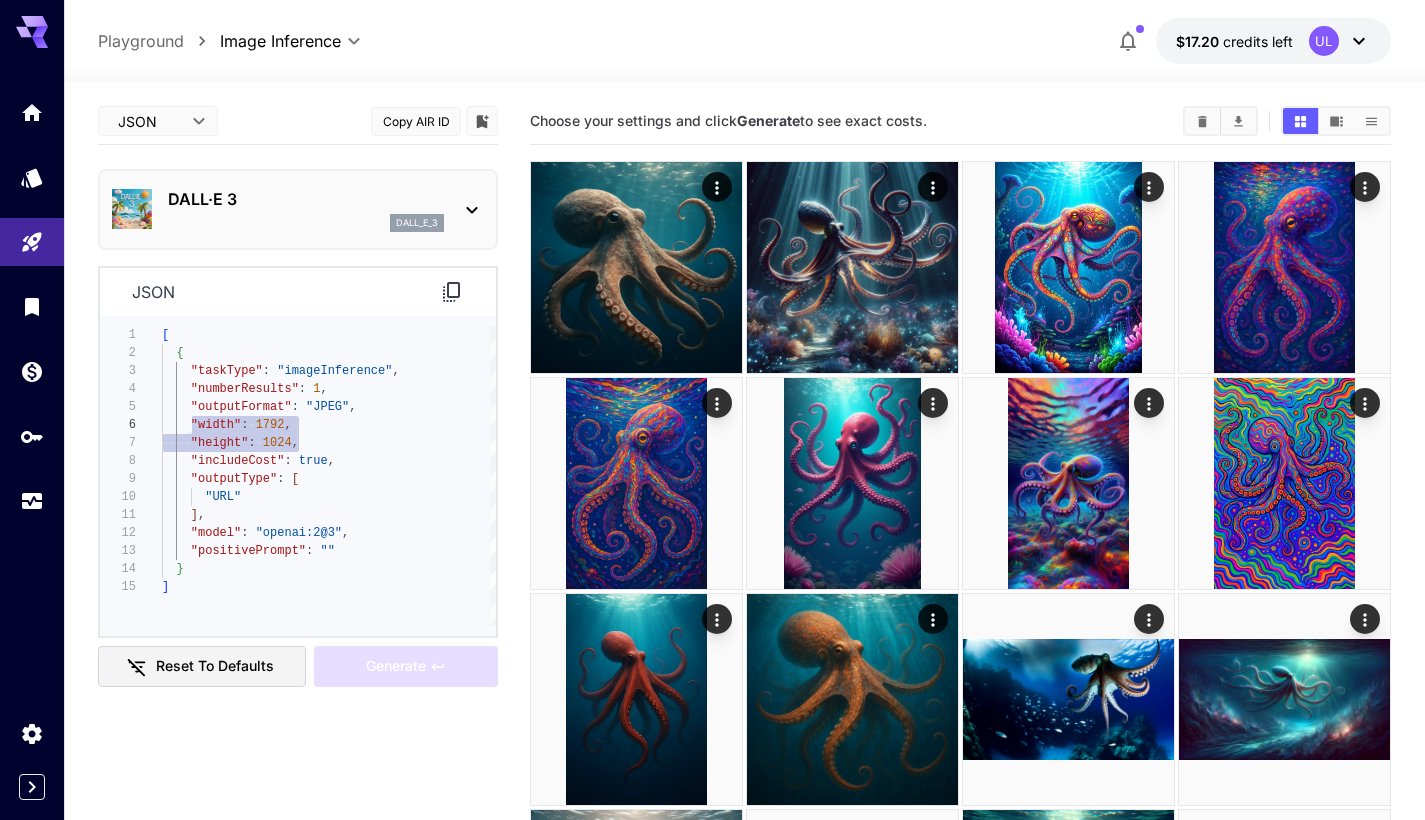 drag, startPoint x: 316, startPoint y: 448, endPoint x: 184, endPoint y: 425, distance: 133.9888 